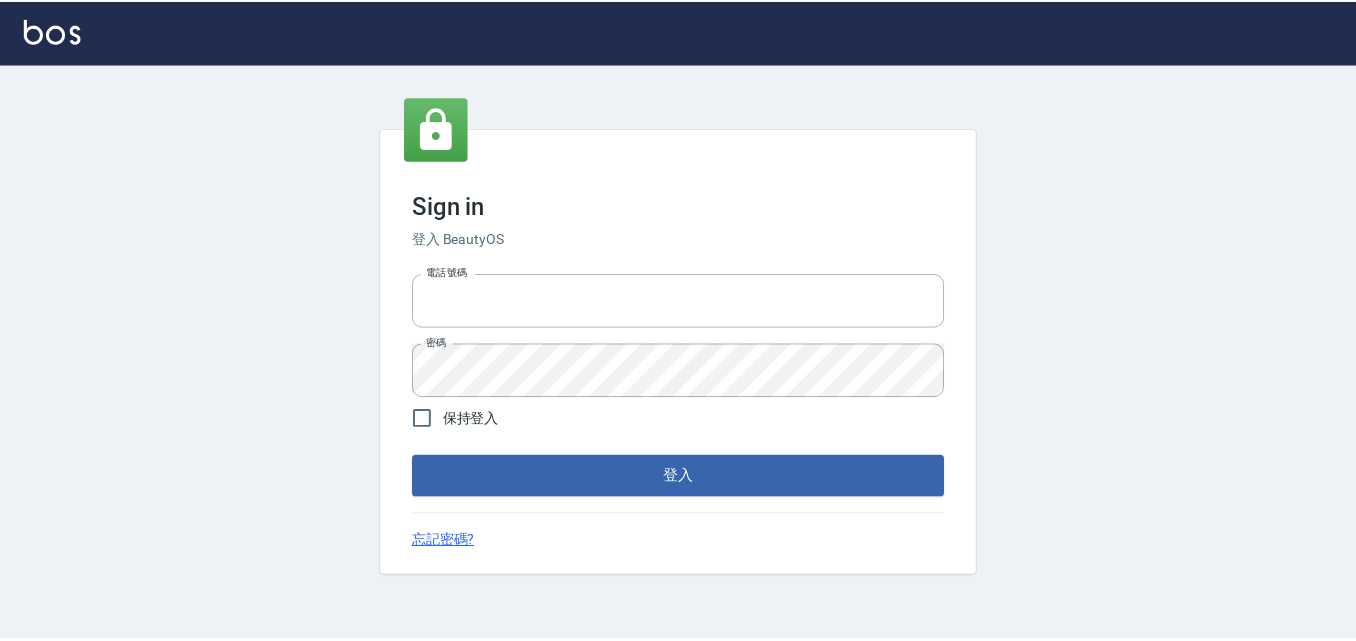 scroll, scrollTop: 0, scrollLeft: 0, axis: both 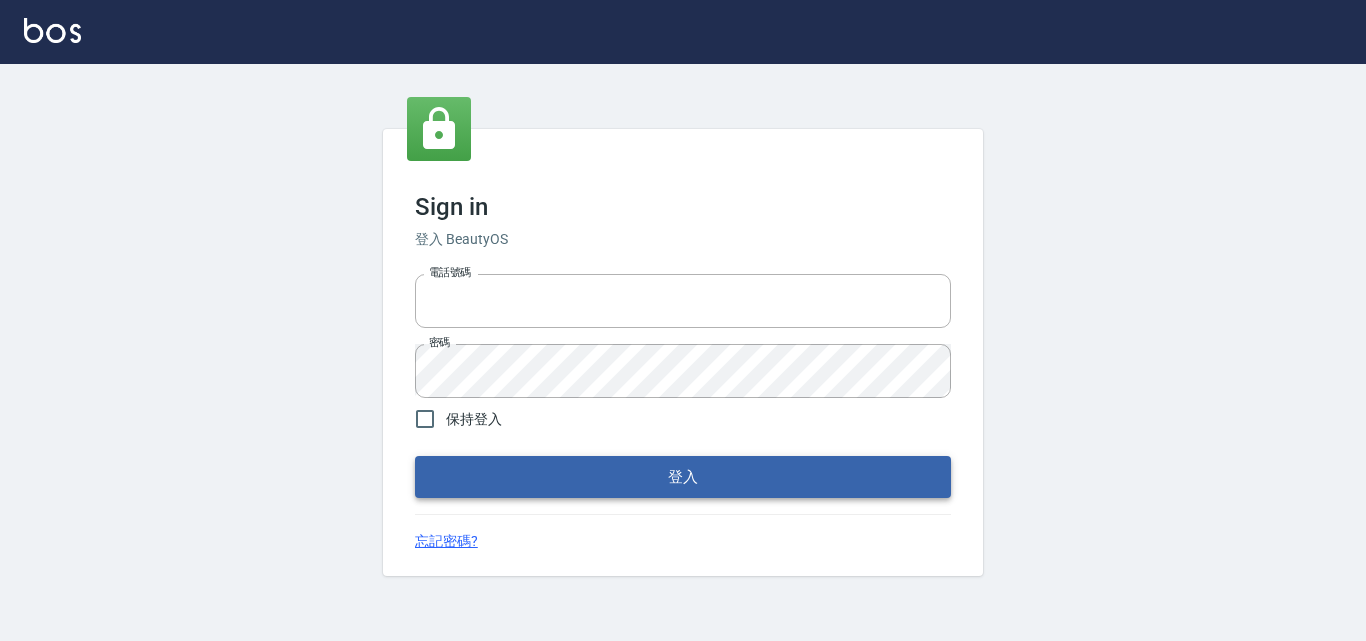 type on "0422211177" 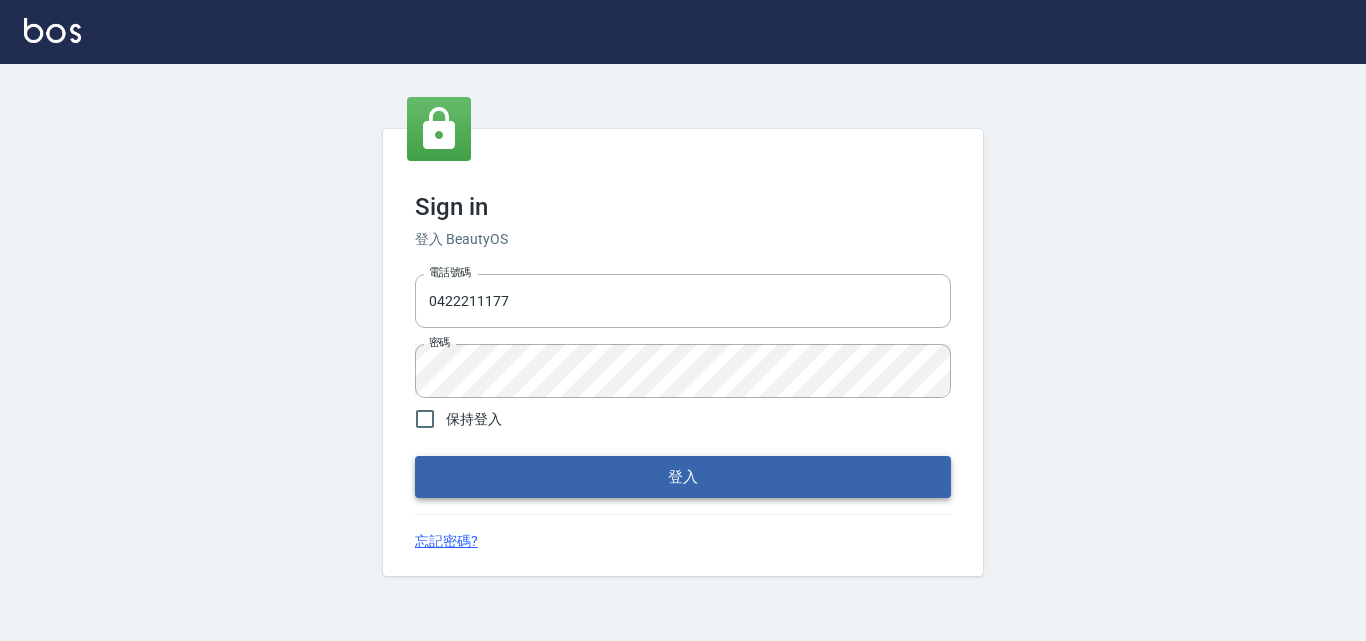 click on "登入" at bounding box center (683, 477) 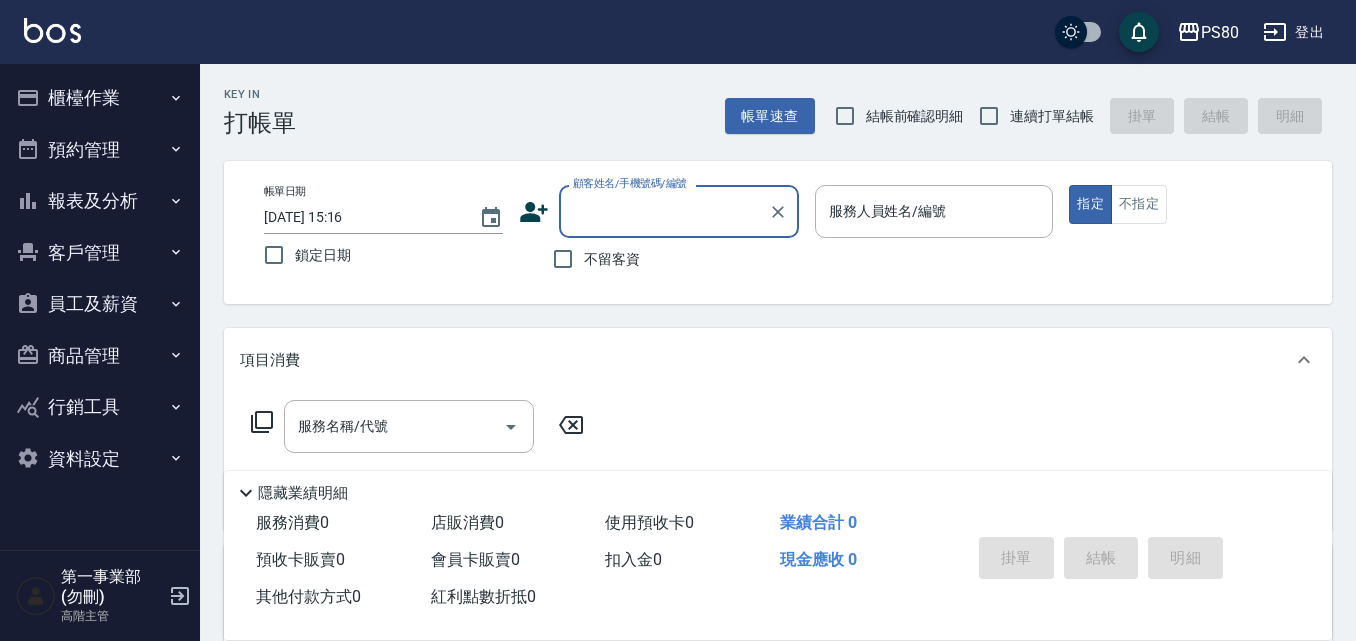 click on "員工及薪資" at bounding box center (100, 304) 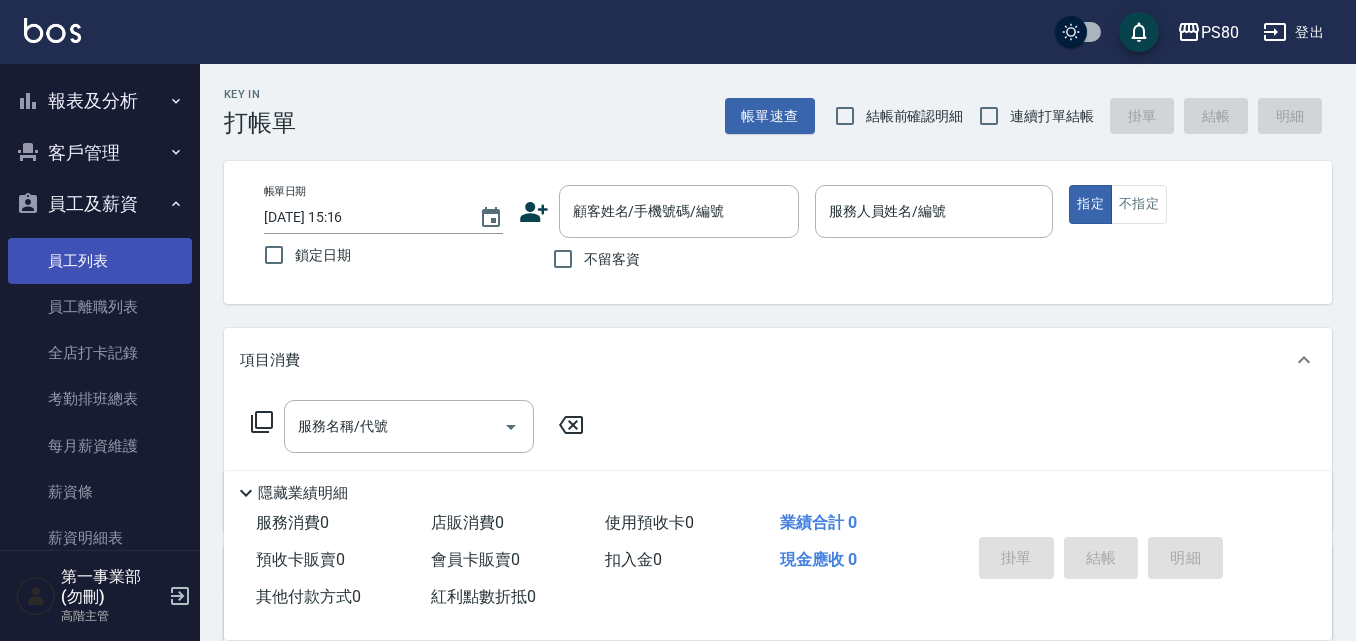 scroll, scrollTop: 200, scrollLeft: 0, axis: vertical 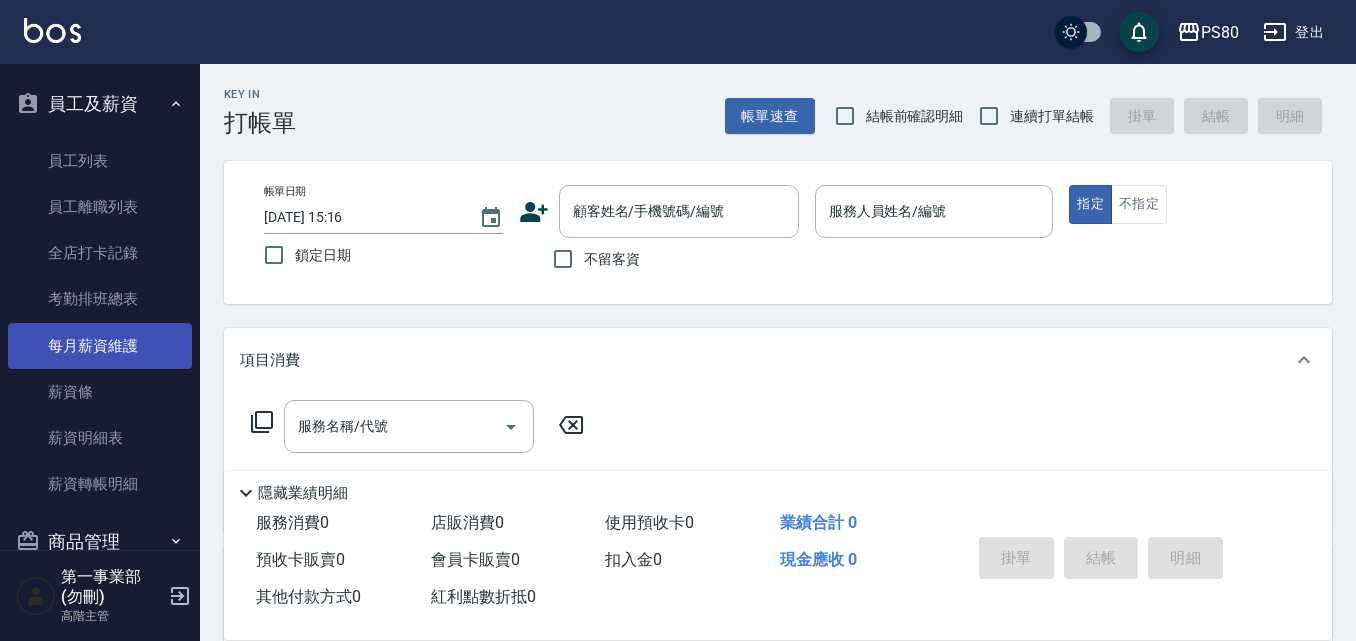 click on "每月薪資維護" at bounding box center [100, 346] 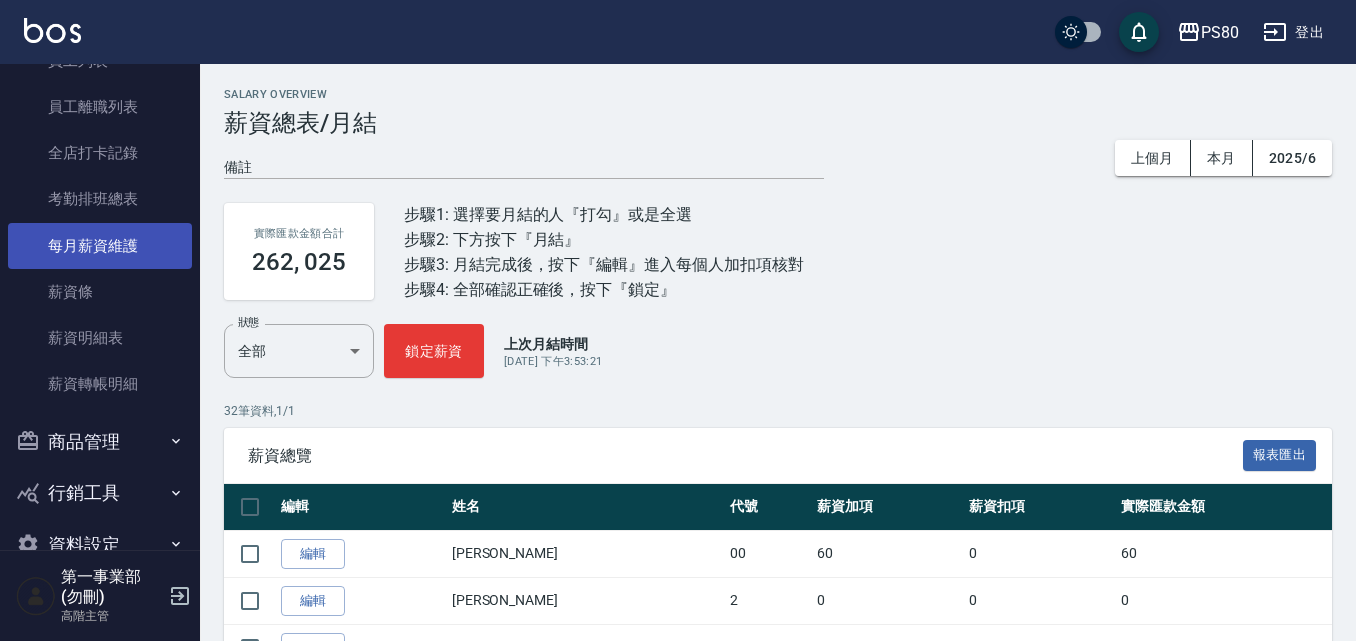 scroll, scrollTop: 344, scrollLeft: 0, axis: vertical 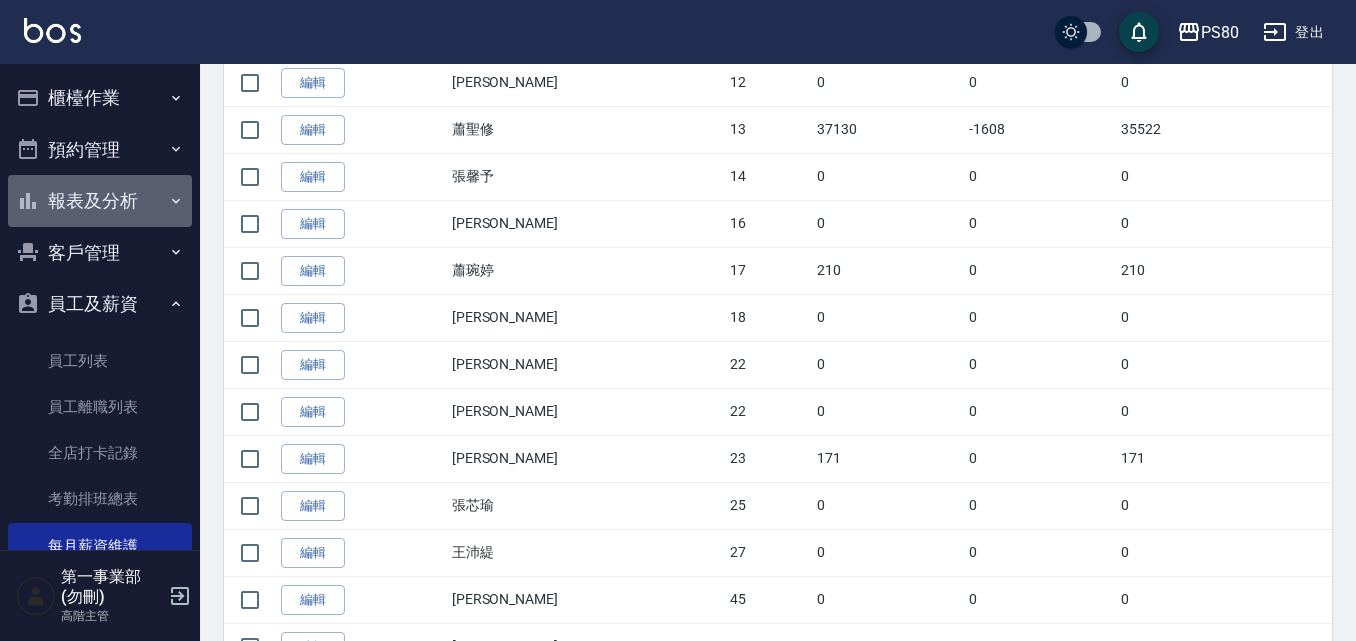 click on "報表及分析" at bounding box center (100, 201) 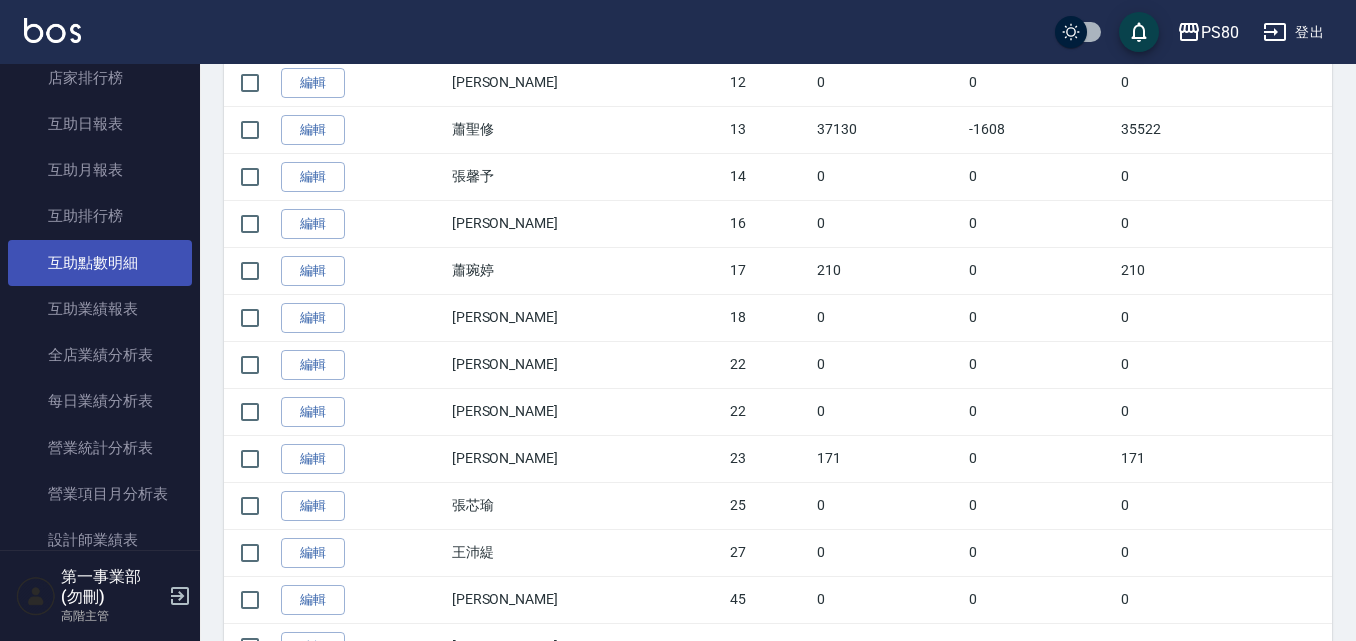 scroll, scrollTop: 400, scrollLeft: 0, axis: vertical 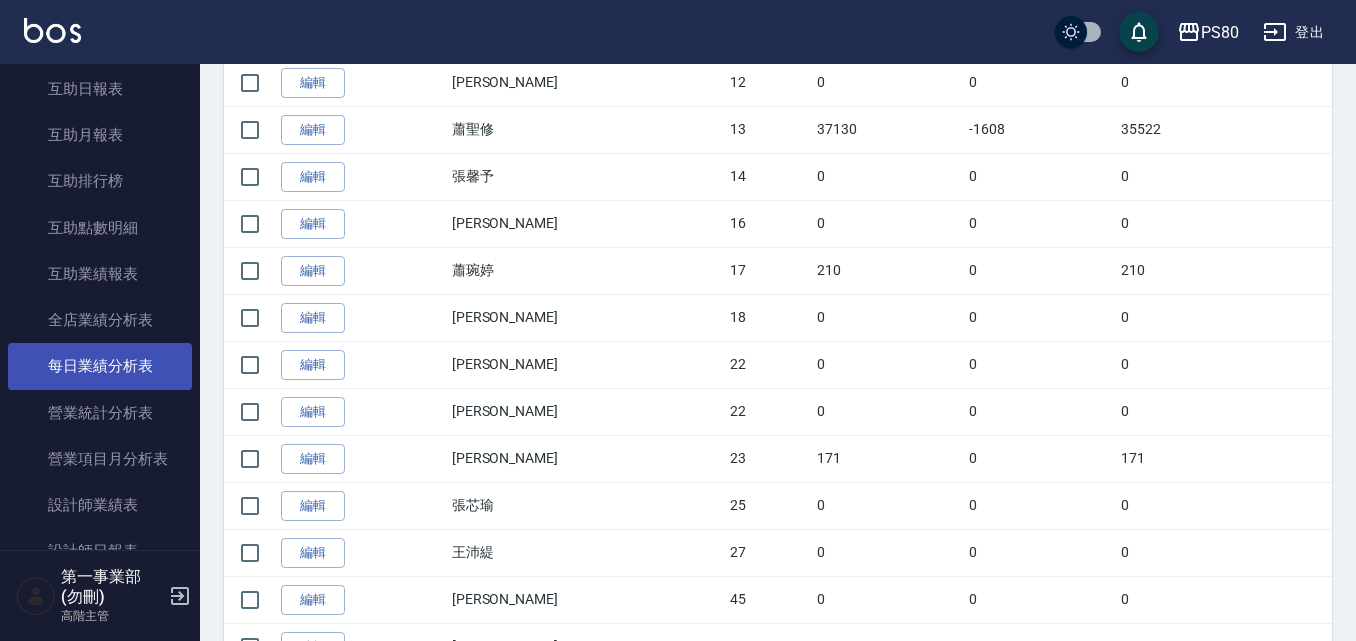 click on "每日業績分析表" at bounding box center [100, 366] 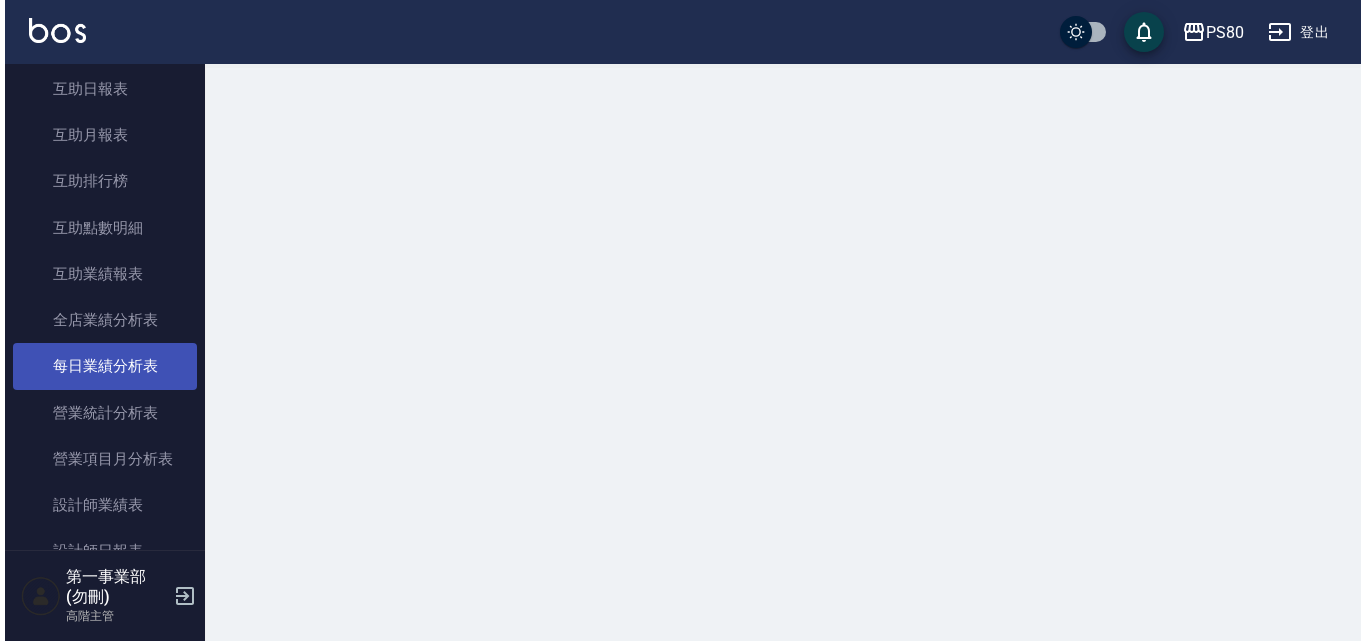scroll, scrollTop: 0, scrollLeft: 0, axis: both 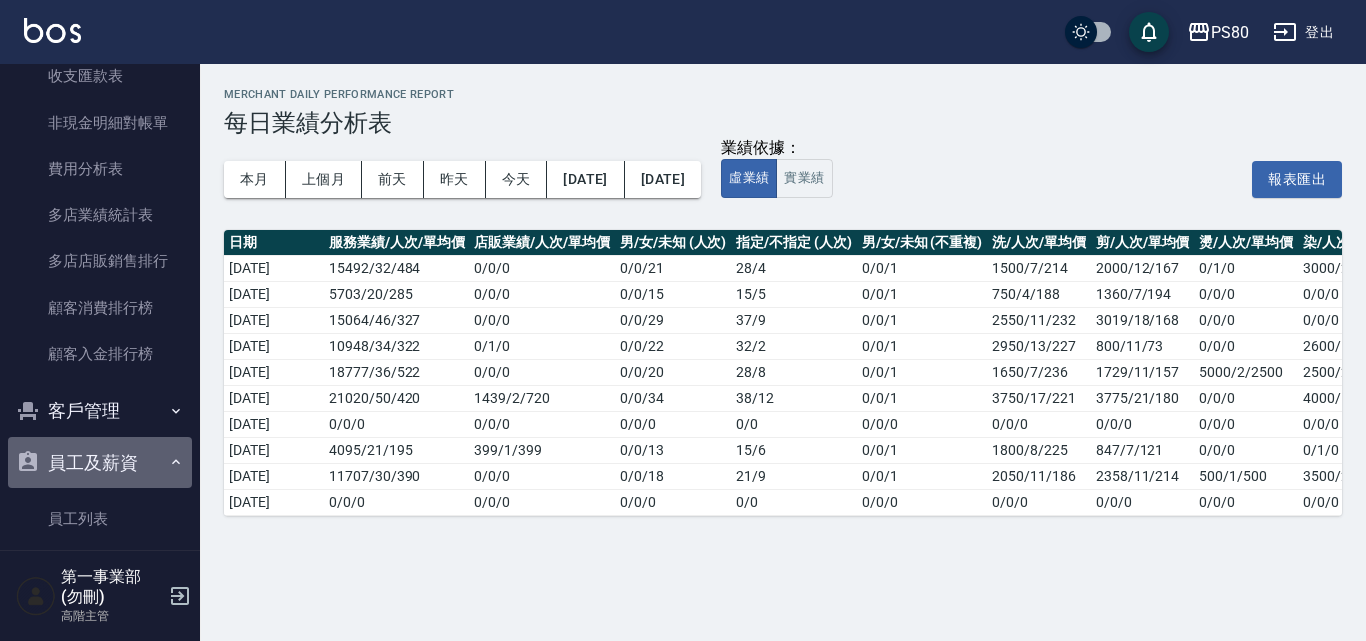 click on "員工及薪資" at bounding box center (100, 463) 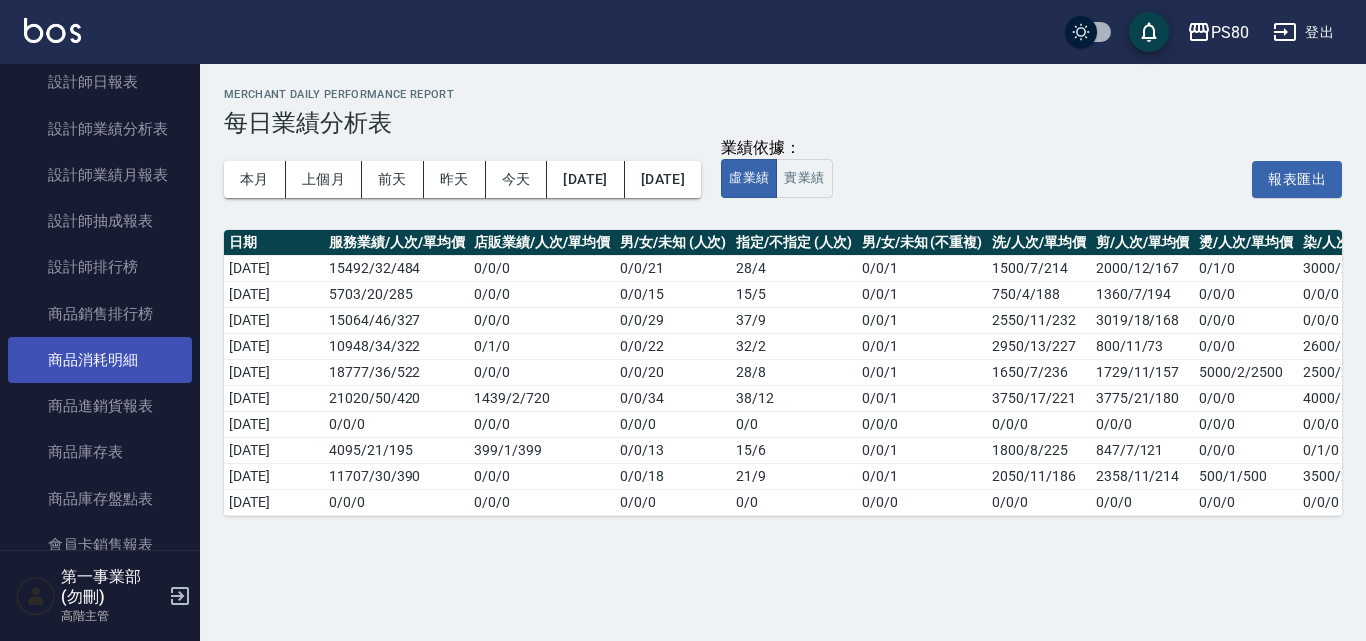 scroll, scrollTop: 917, scrollLeft: 0, axis: vertical 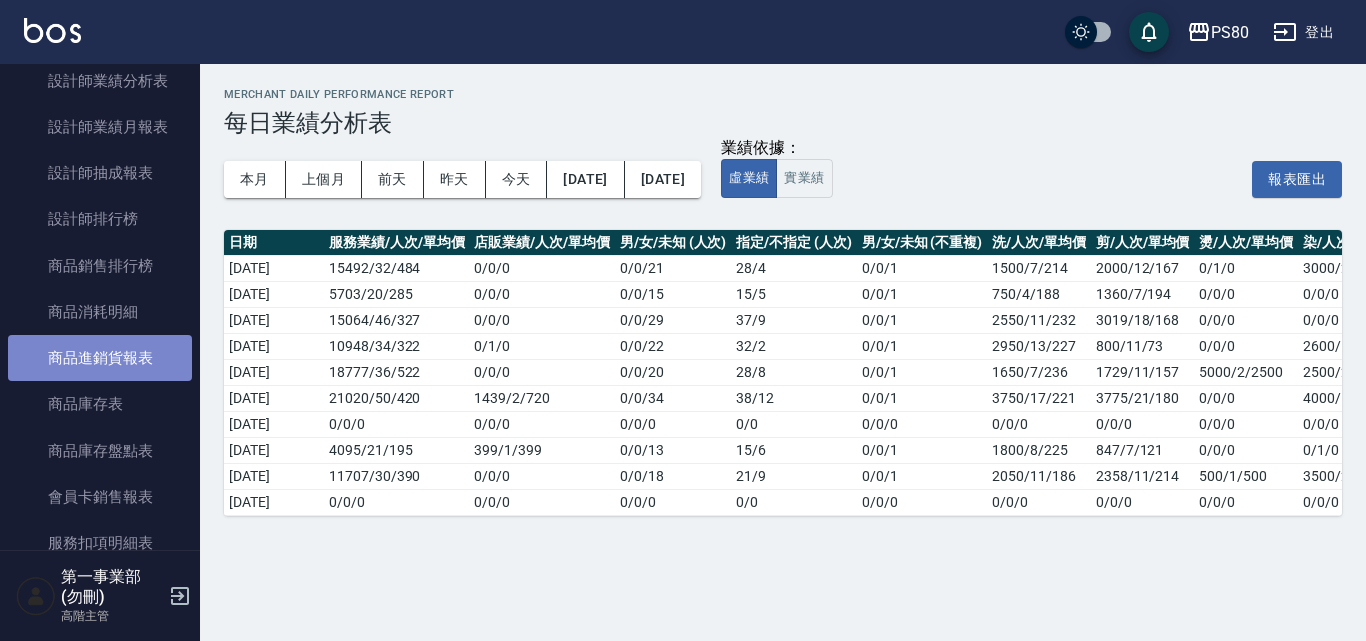 click on "商品進銷貨報表" at bounding box center [100, 358] 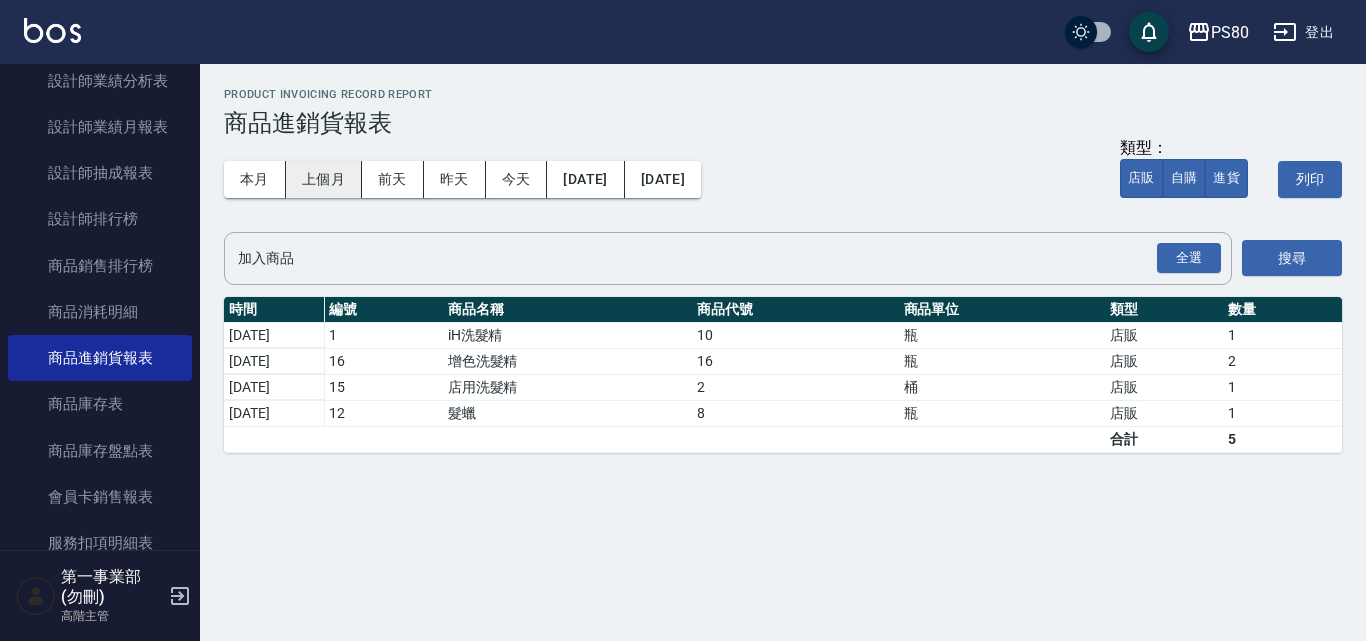 click on "上個月" at bounding box center (324, 179) 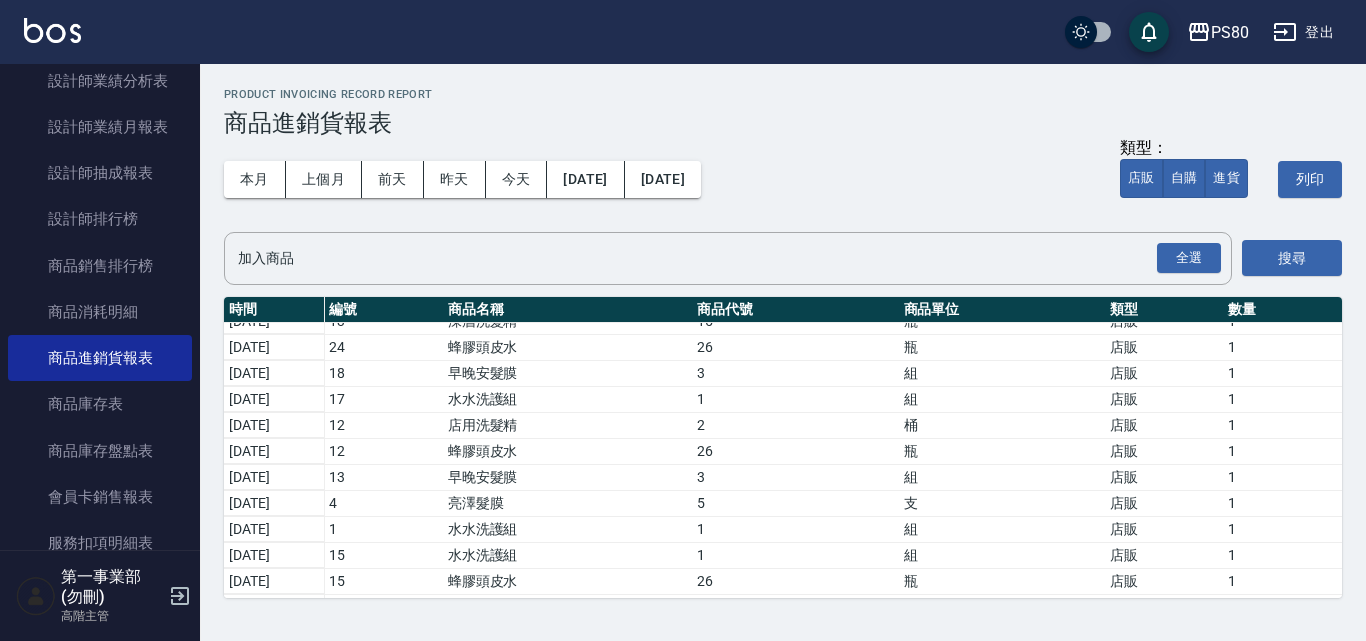 scroll, scrollTop: 0, scrollLeft: 0, axis: both 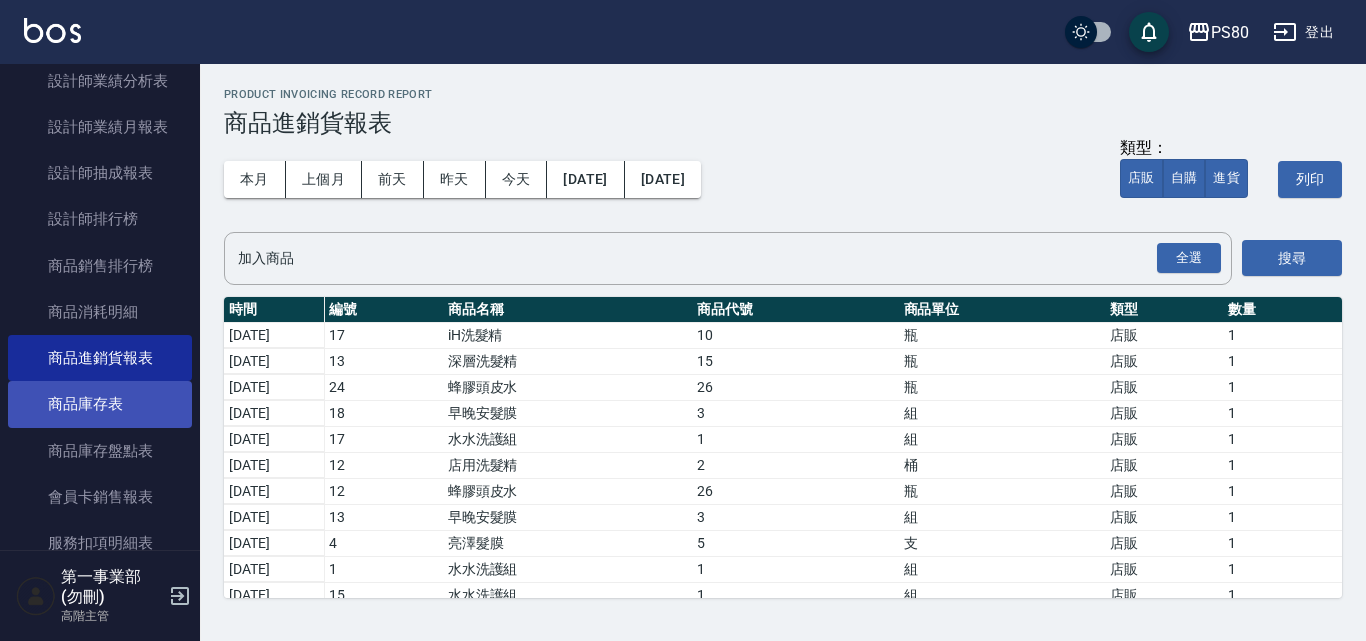 click on "商品庫存表" at bounding box center [100, 404] 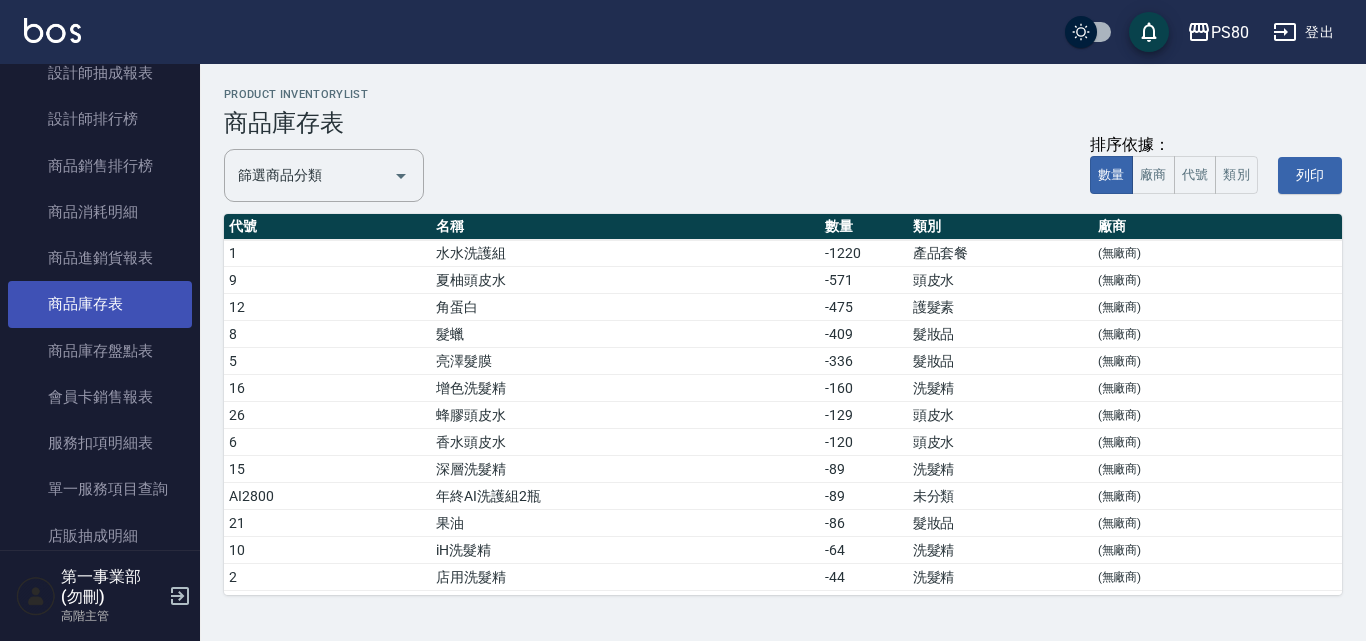 scroll, scrollTop: 1117, scrollLeft: 0, axis: vertical 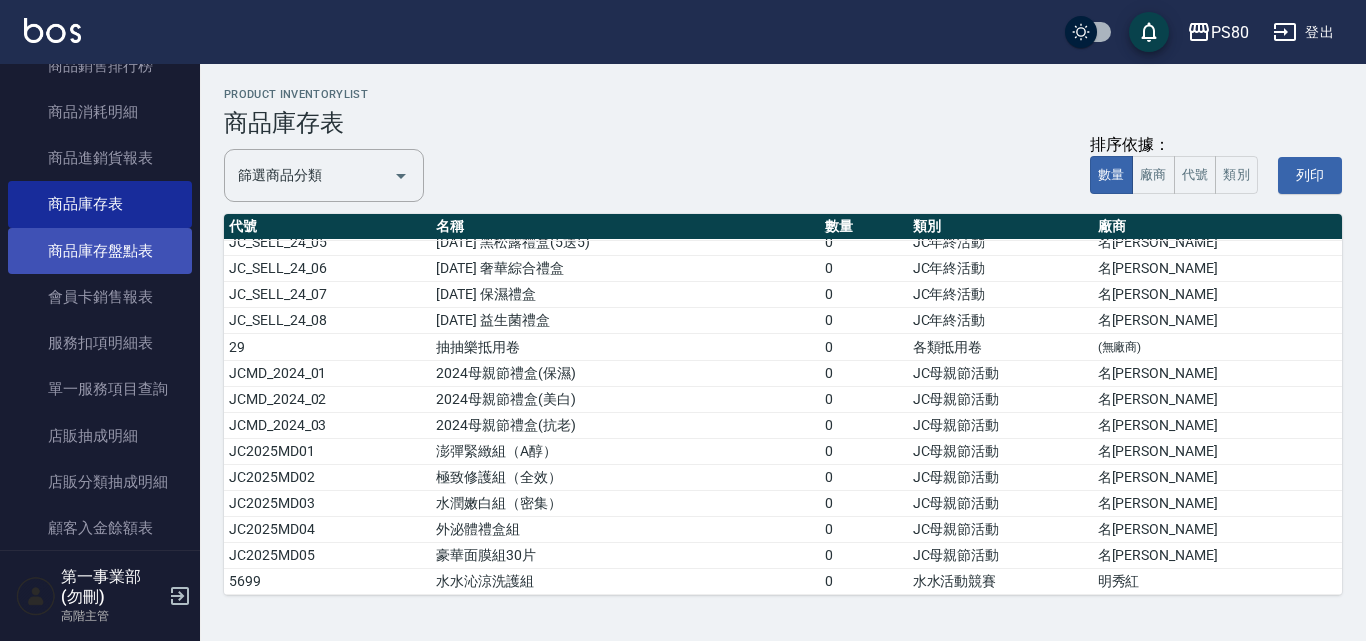 click on "商品庫存盤點表" at bounding box center (100, 251) 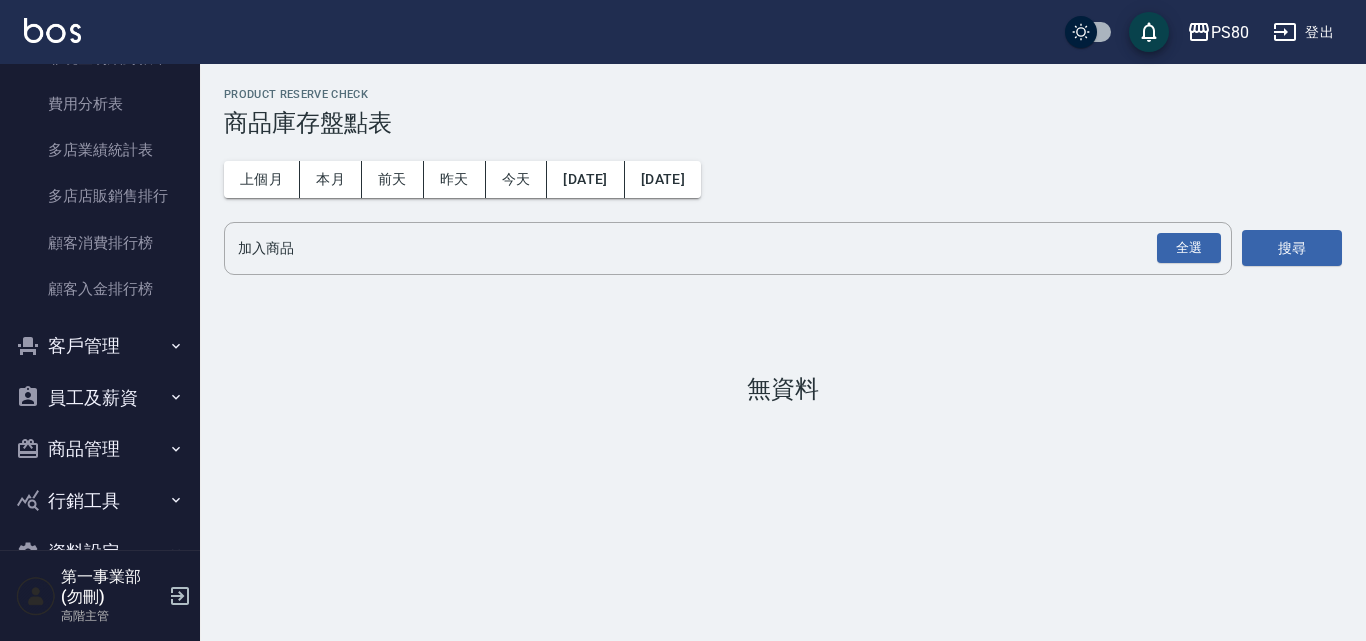 scroll, scrollTop: 1917, scrollLeft: 0, axis: vertical 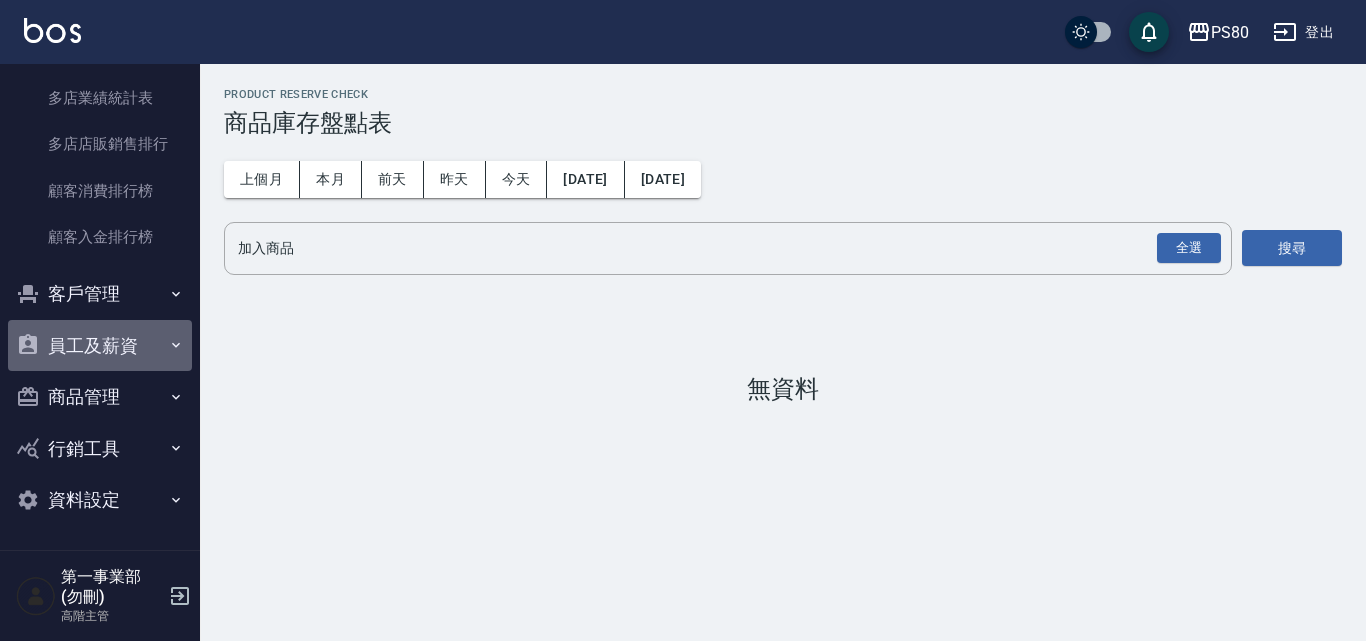 click on "員工及薪資" at bounding box center (100, 346) 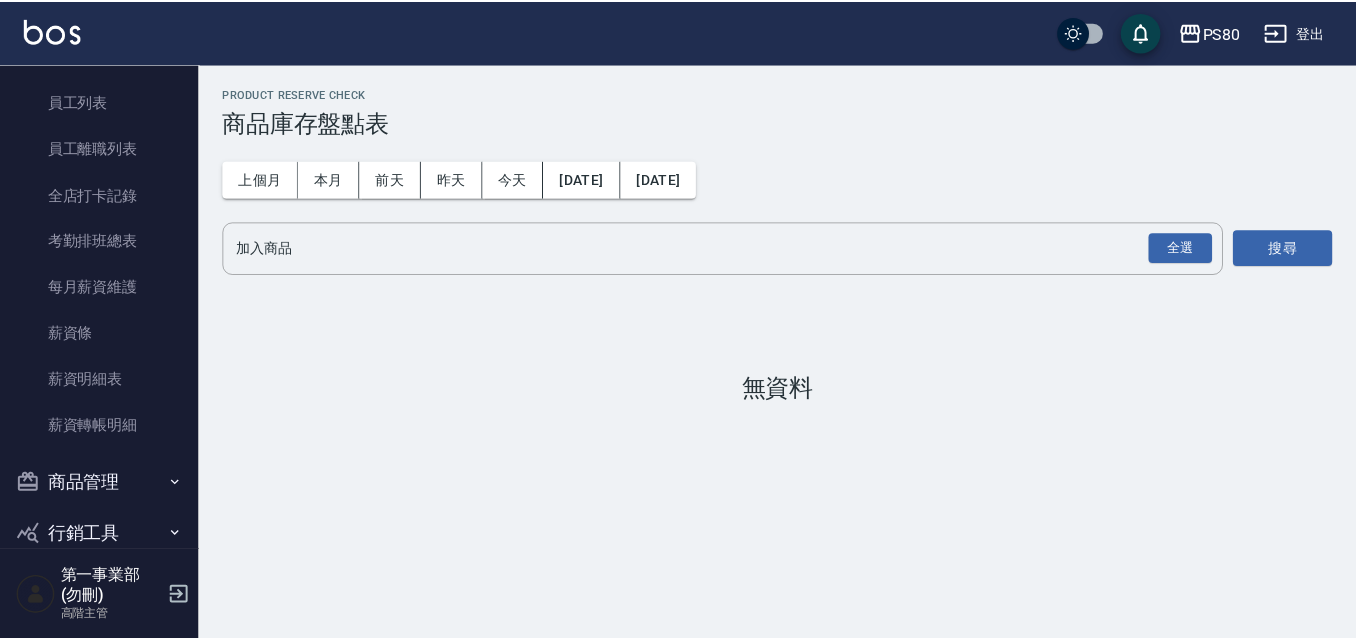 scroll, scrollTop: 2303, scrollLeft: 0, axis: vertical 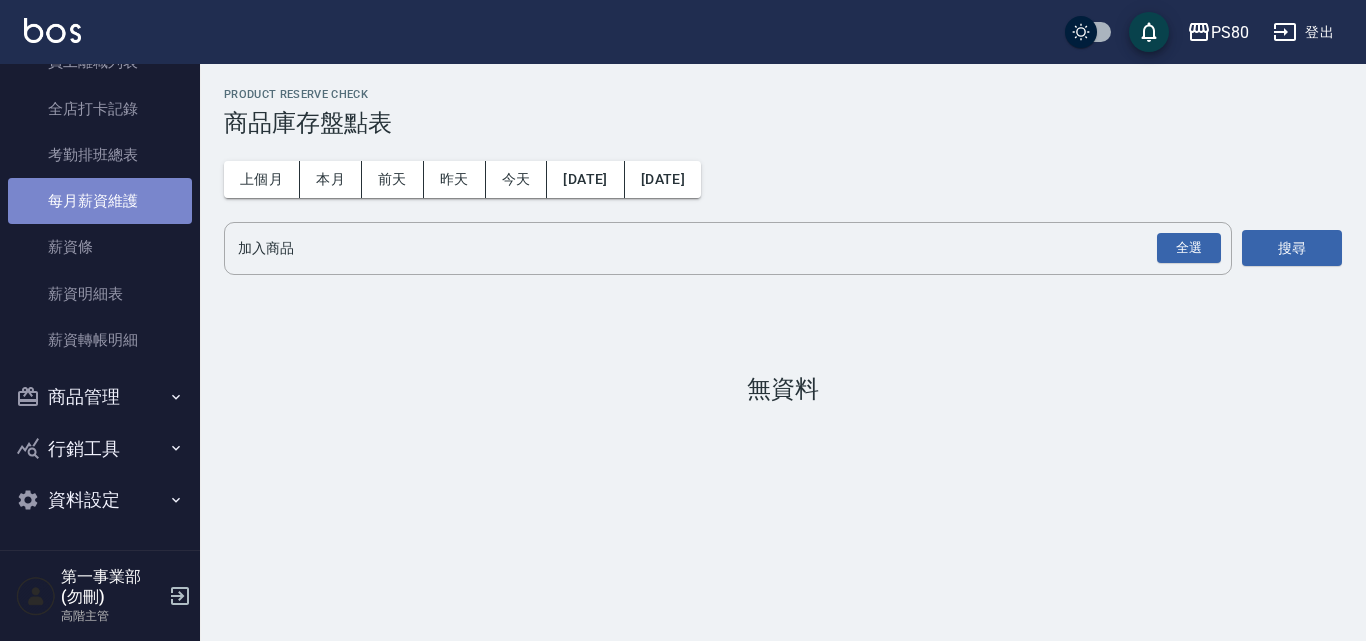 click on "每月薪資維護" at bounding box center [100, 201] 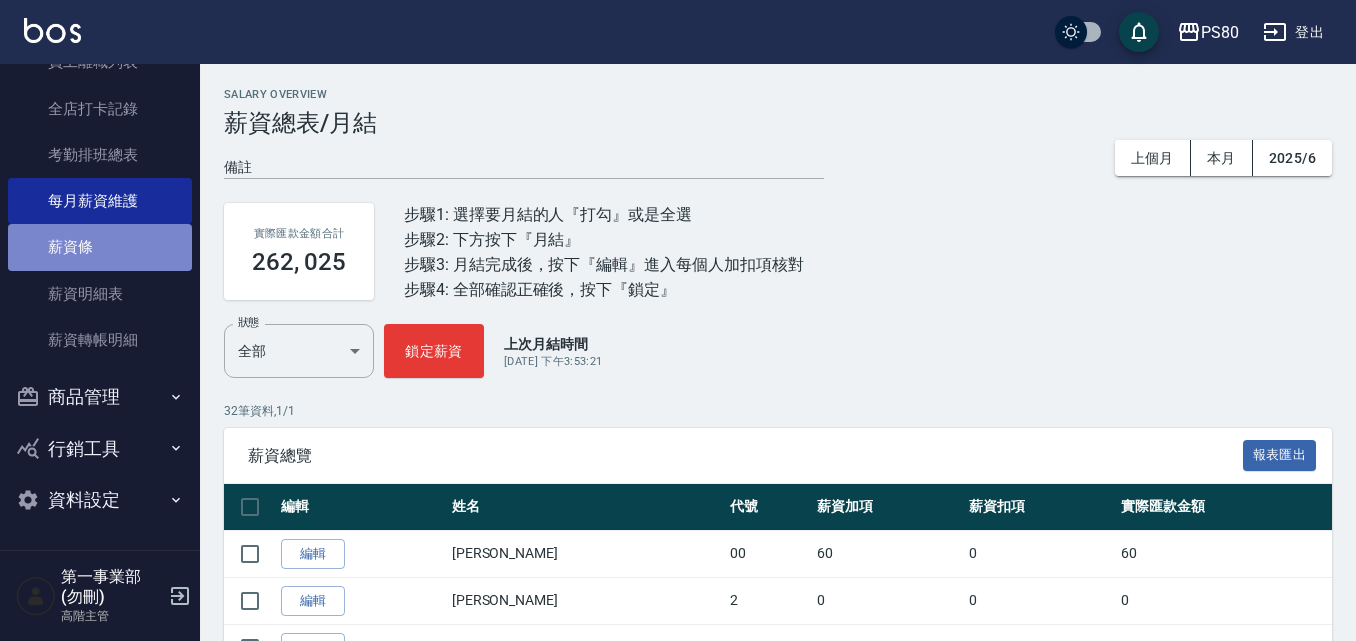 click on "薪資條" at bounding box center [100, 247] 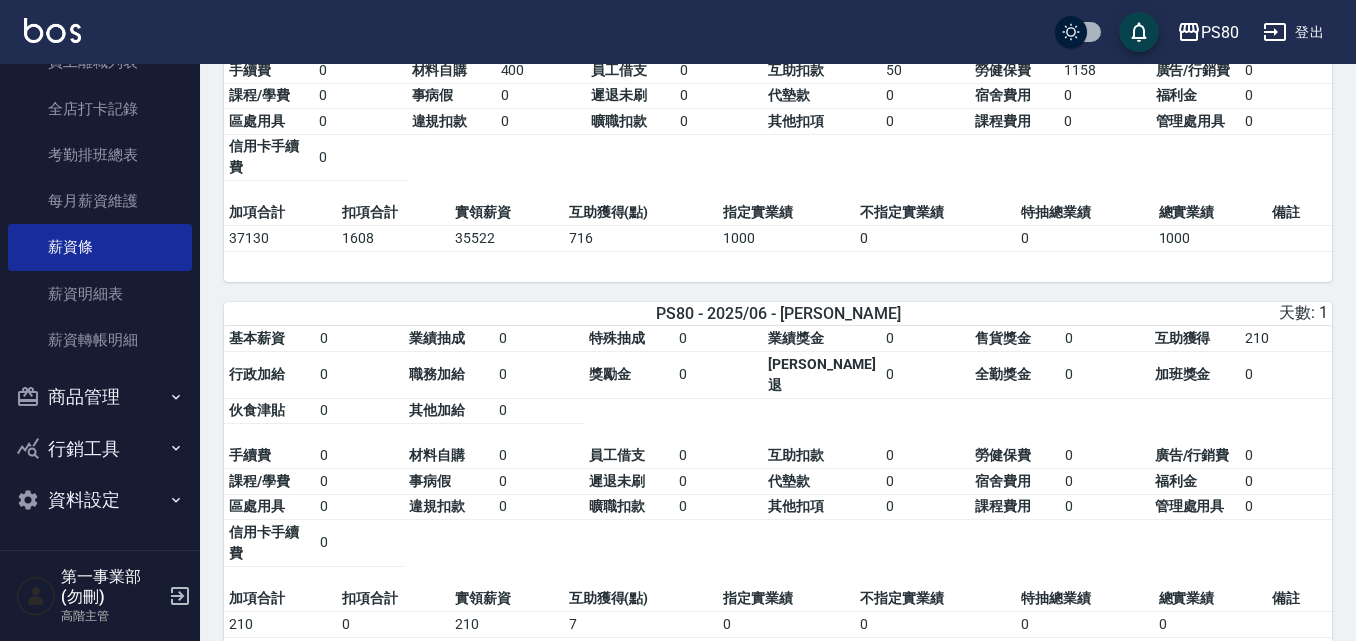 scroll, scrollTop: 900, scrollLeft: 0, axis: vertical 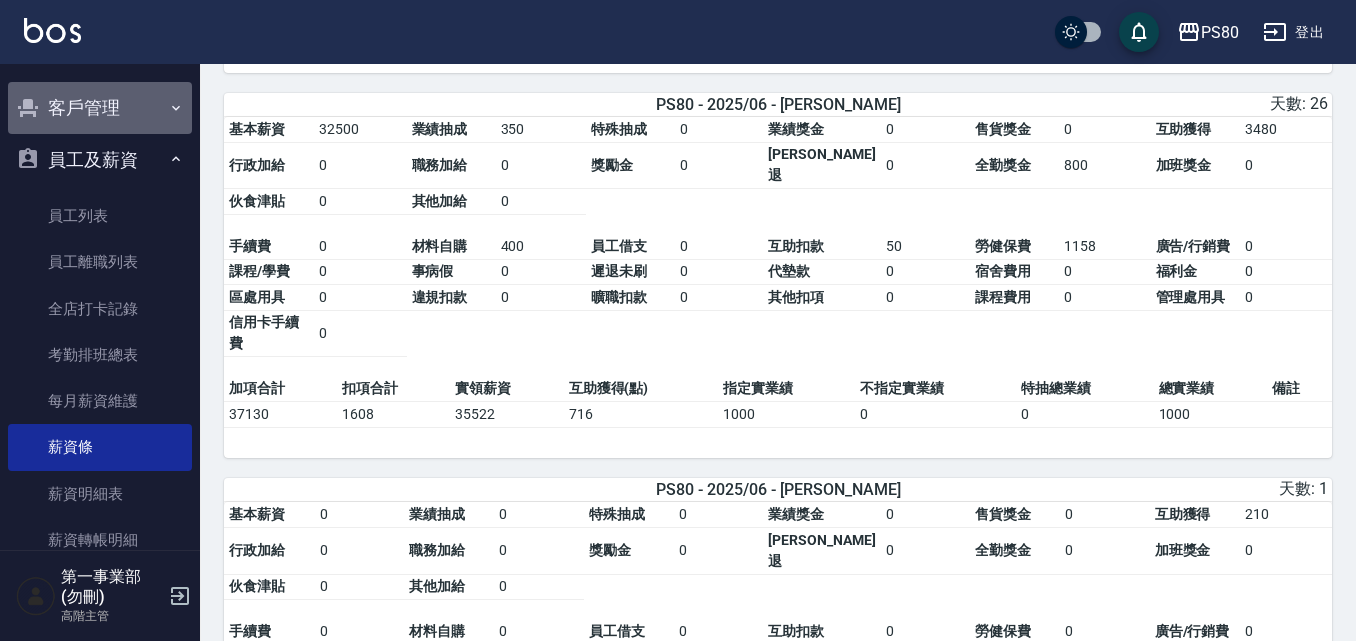 click on "客戶管理" at bounding box center (100, 108) 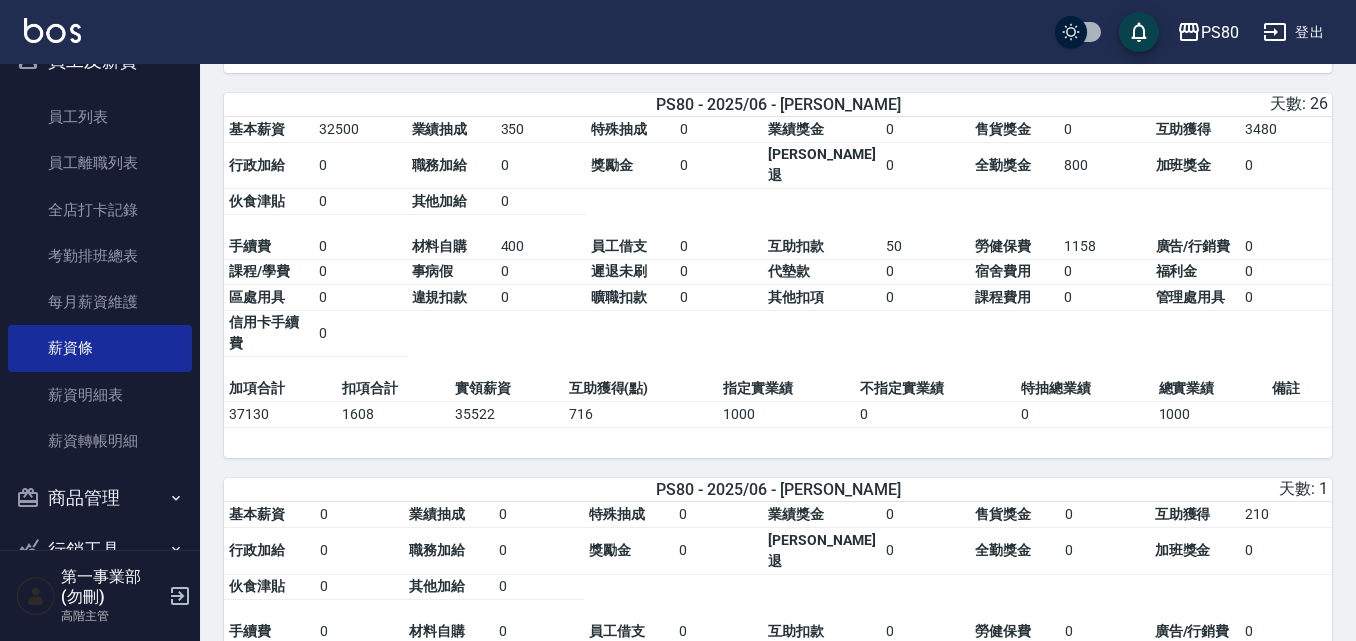 scroll, scrollTop: 2504, scrollLeft: 0, axis: vertical 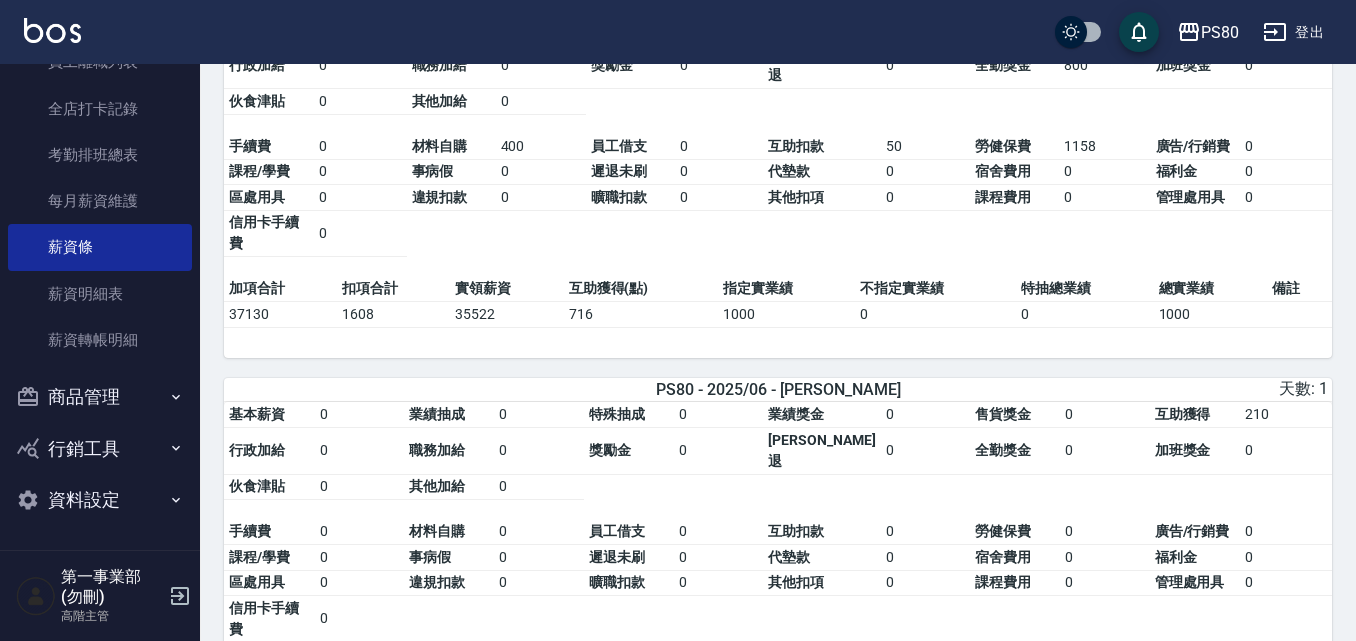 click on "商品管理" at bounding box center [100, 397] 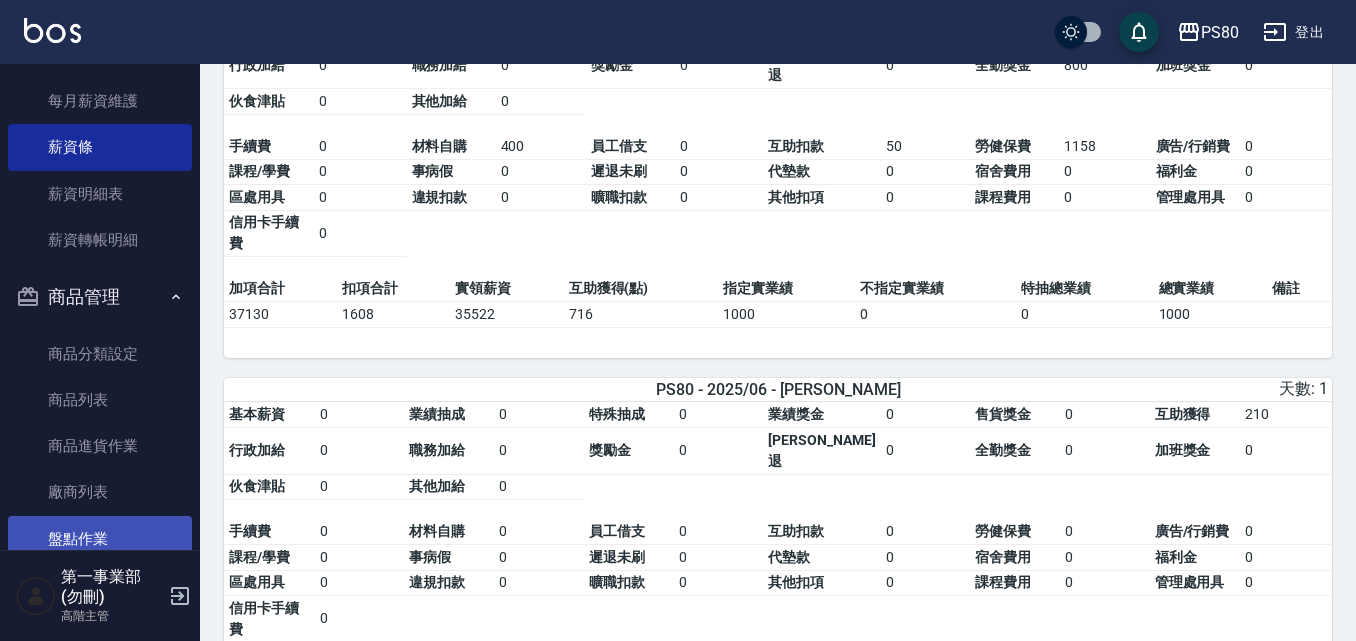 scroll, scrollTop: 2751, scrollLeft: 0, axis: vertical 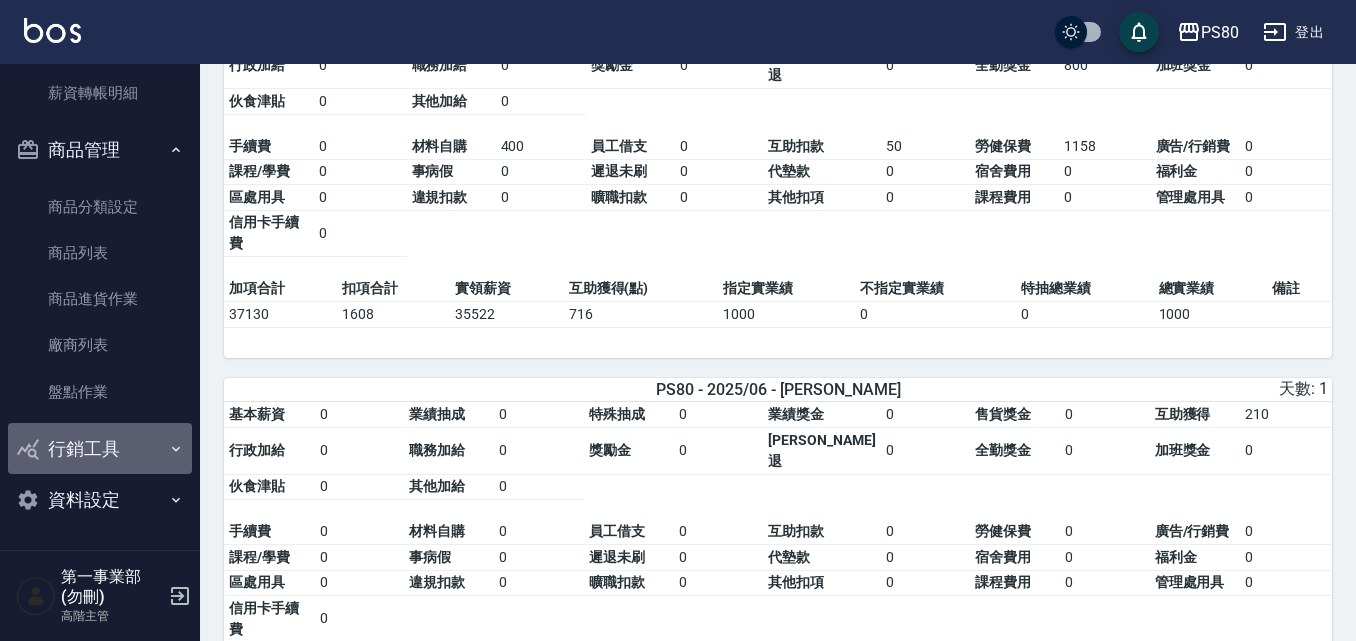 click on "行銷工具" at bounding box center (100, 449) 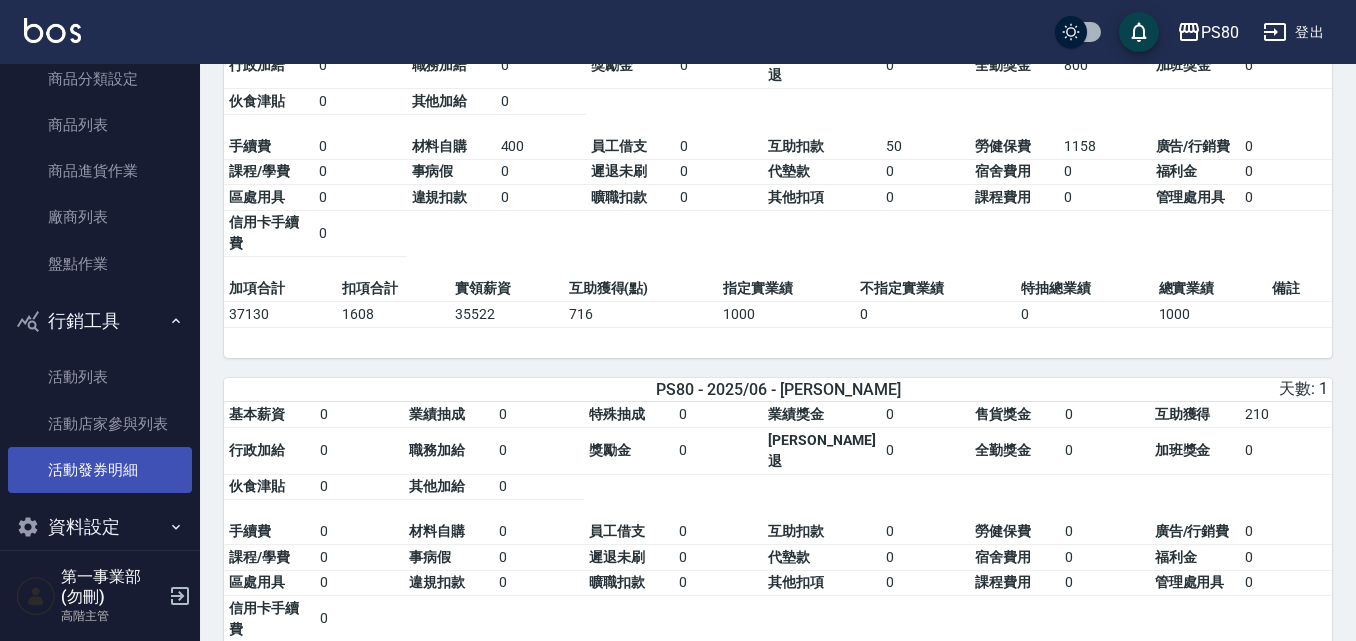 scroll, scrollTop: 2906, scrollLeft: 0, axis: vertical 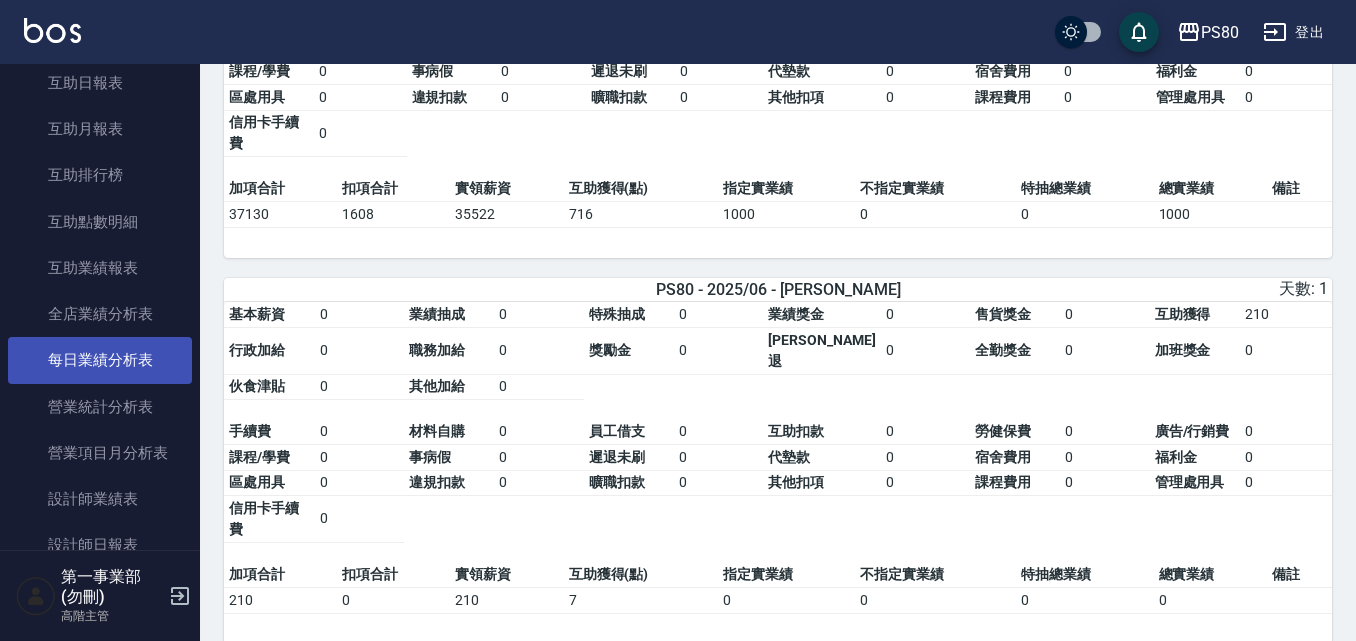 click on "每日業績分析表" at bounding box center [100, 360] 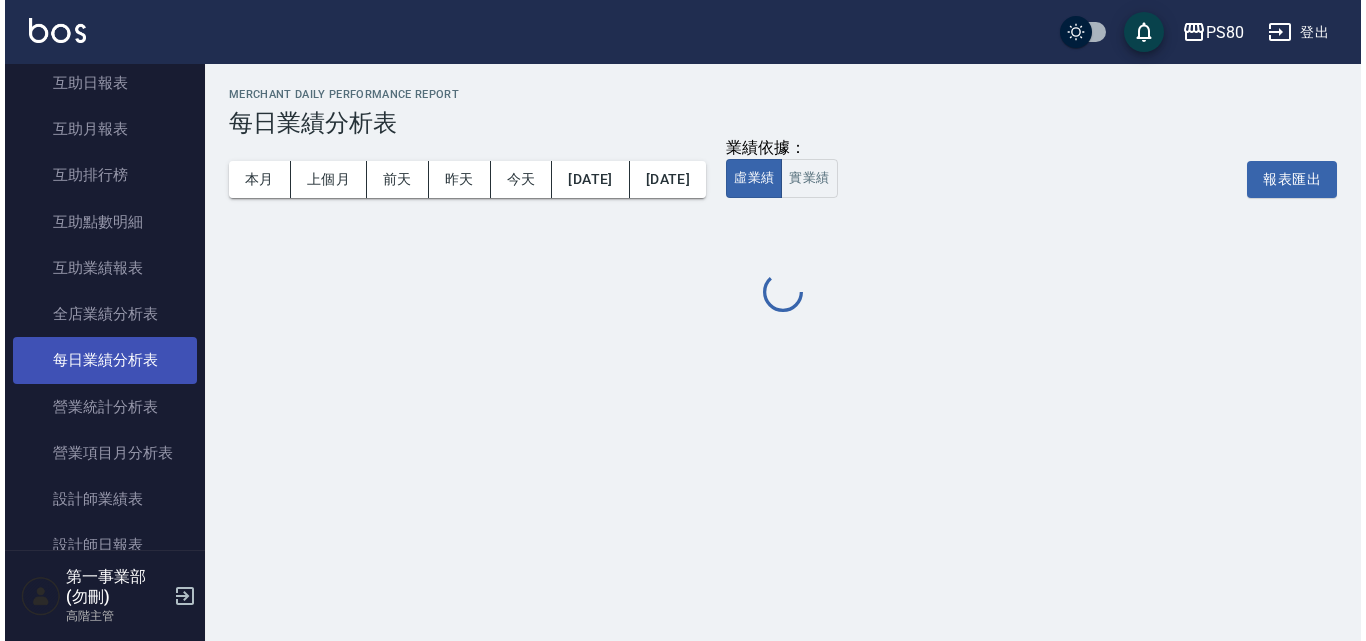 scroll, scrollTop: 0, scrollLeft: 0, axis: both 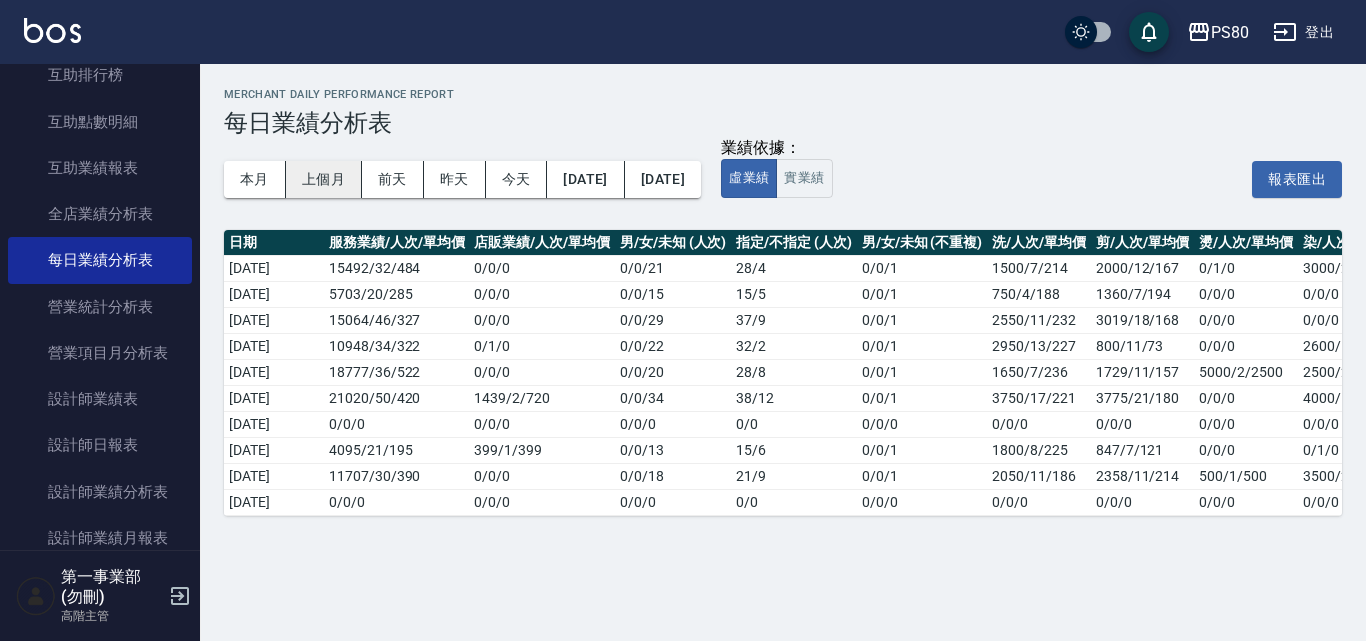 click on "上個月" at bounding box center (324, 179) 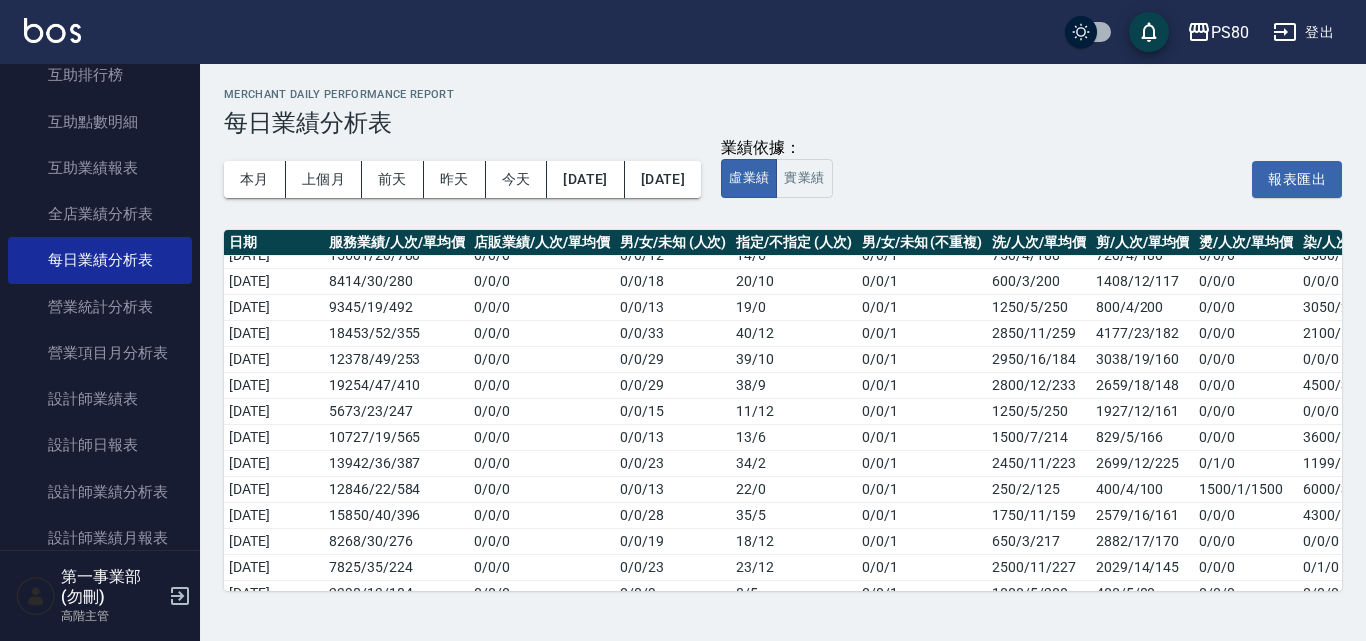 scroll, scrollTop: 460, scrollLeft: 0, axis: vertical 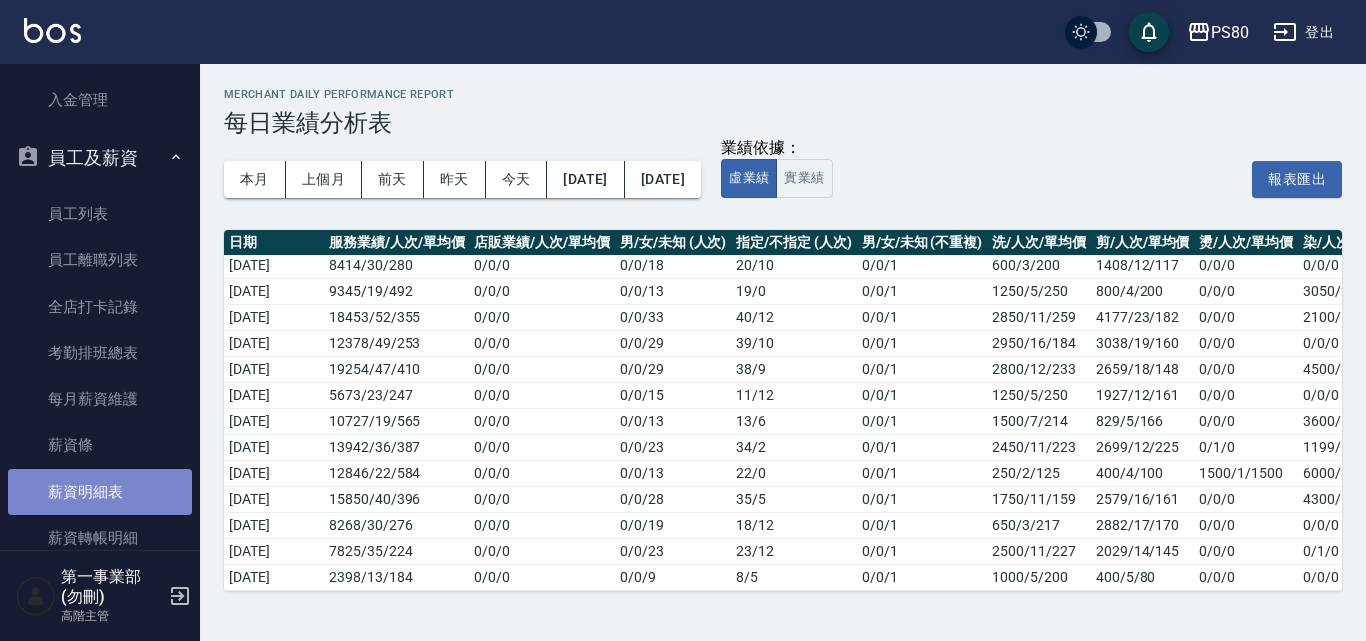 click on "薪資明細表" at bounding box center (100, 492) 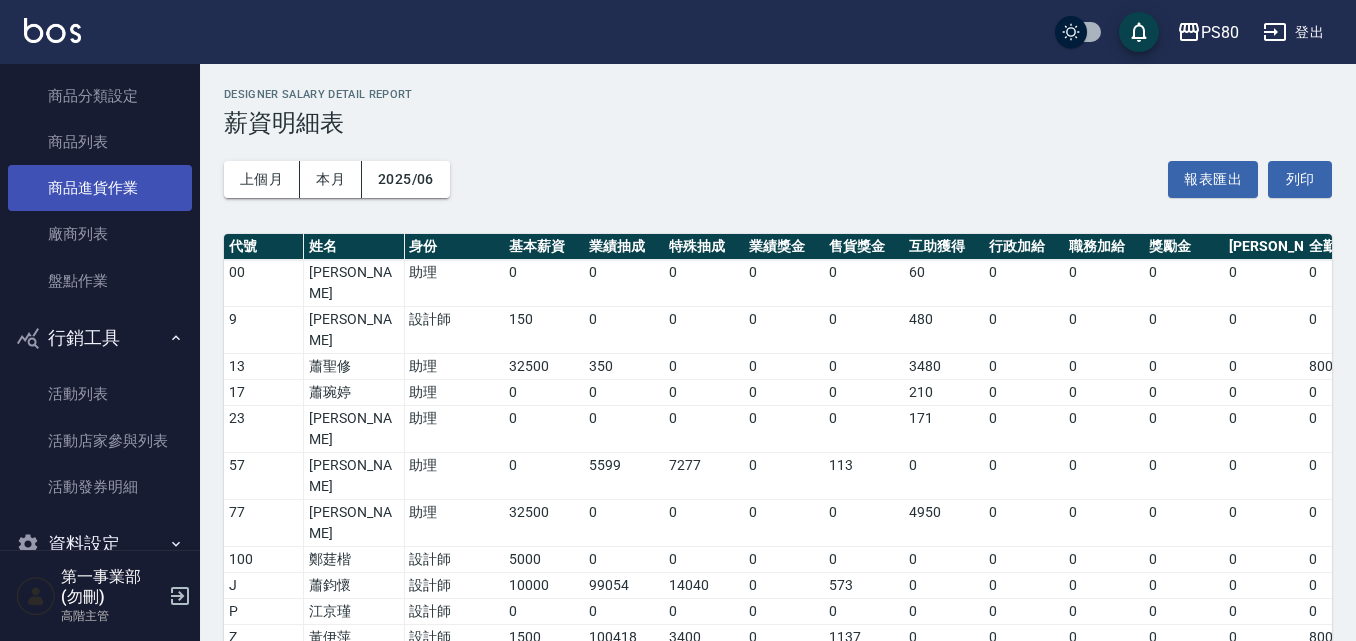 scroll, scrollTop: 2906, scrollLeft: 0, axis: vertical 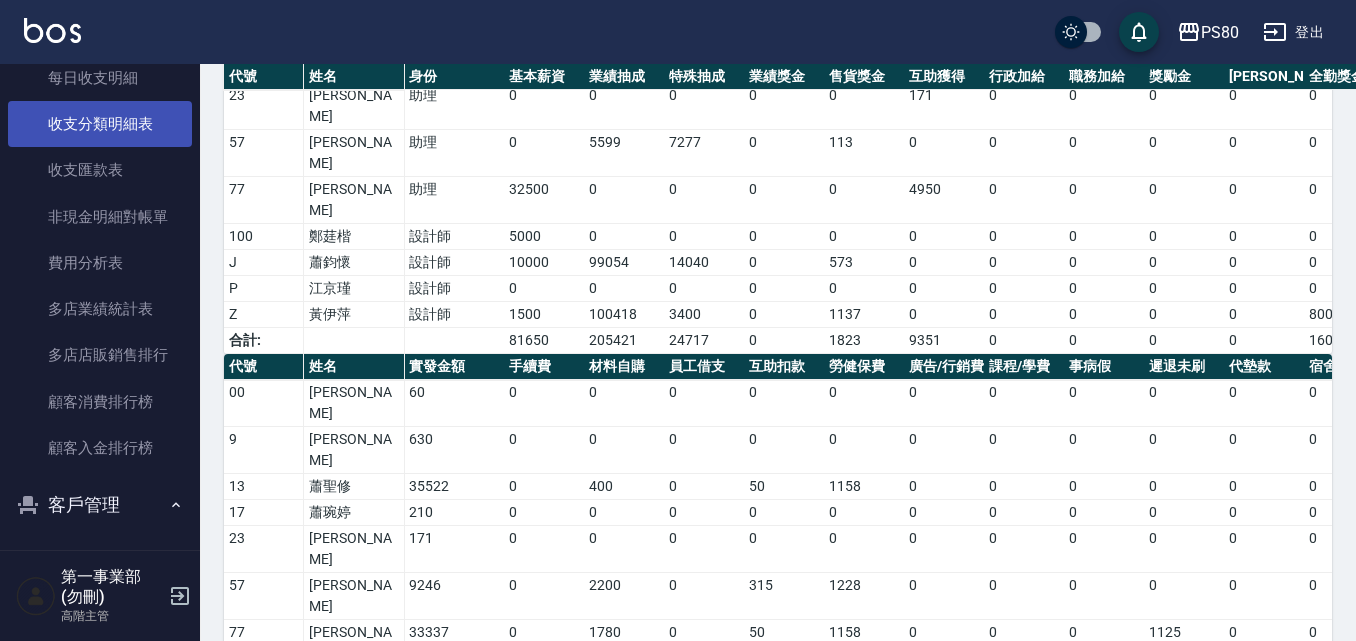 click on "收支分類明細表" at bounding box center [100, 124] 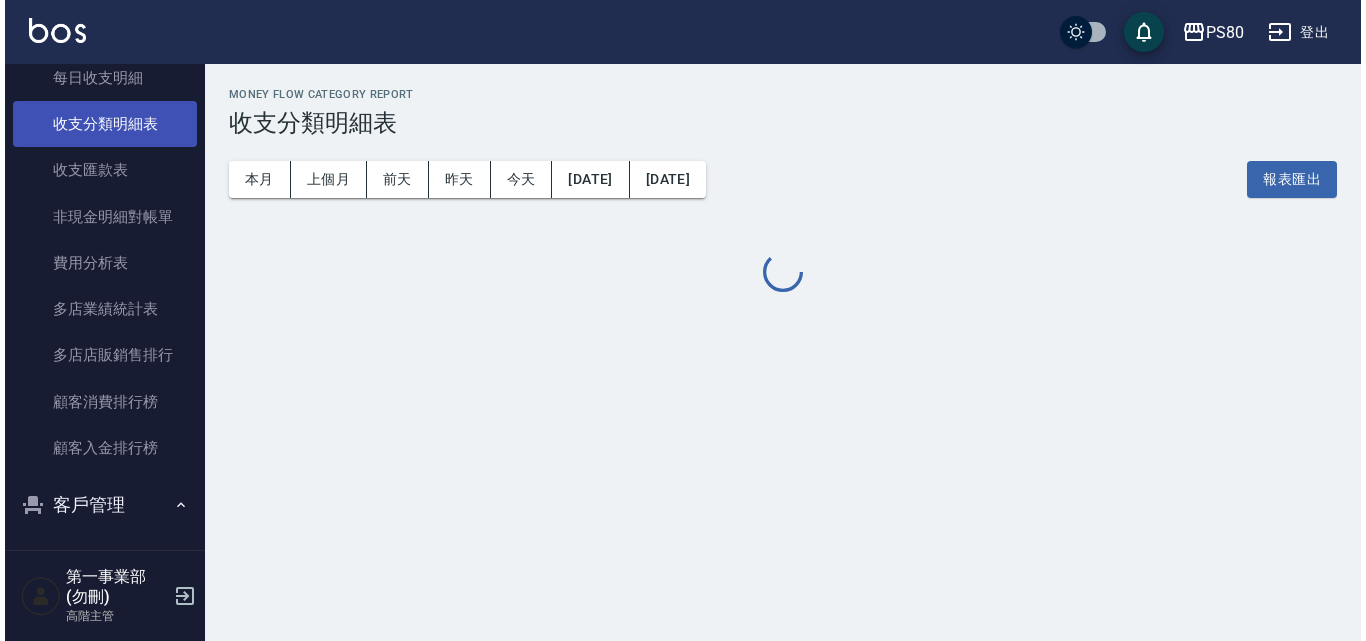 scroll, scrollTop: 0, scrollLeft: 0, axis: both 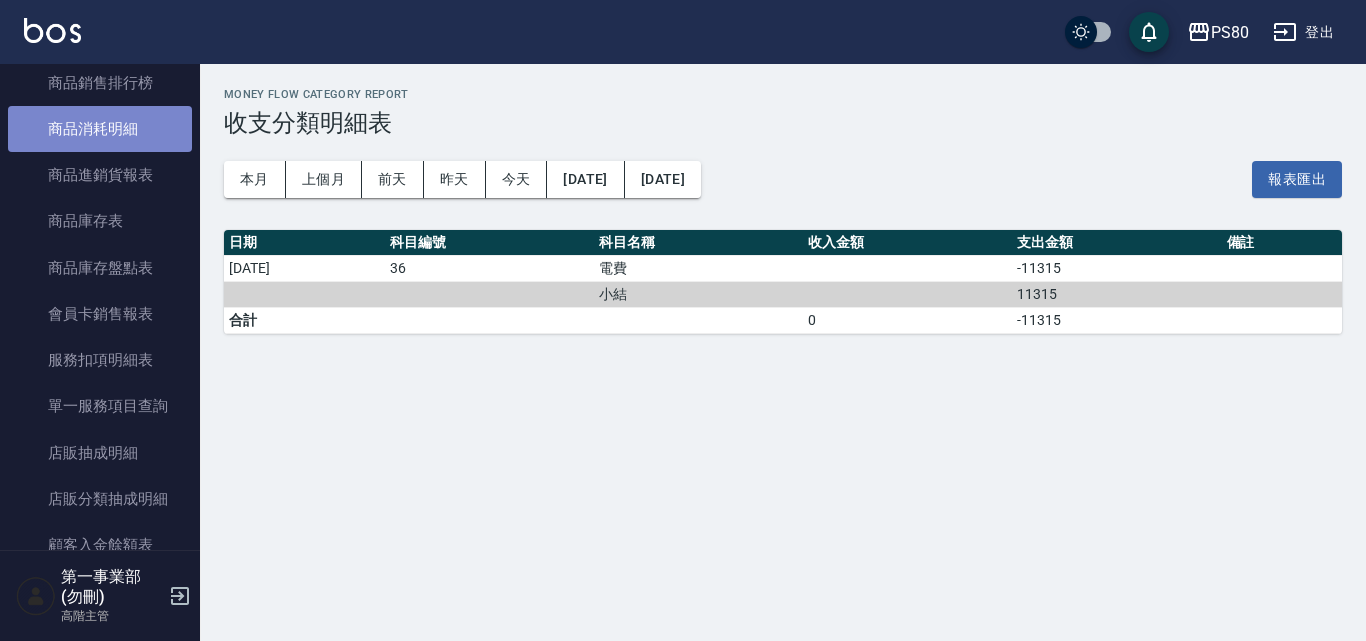 click on "商品消耗明細" at bounding box center [100, 129] 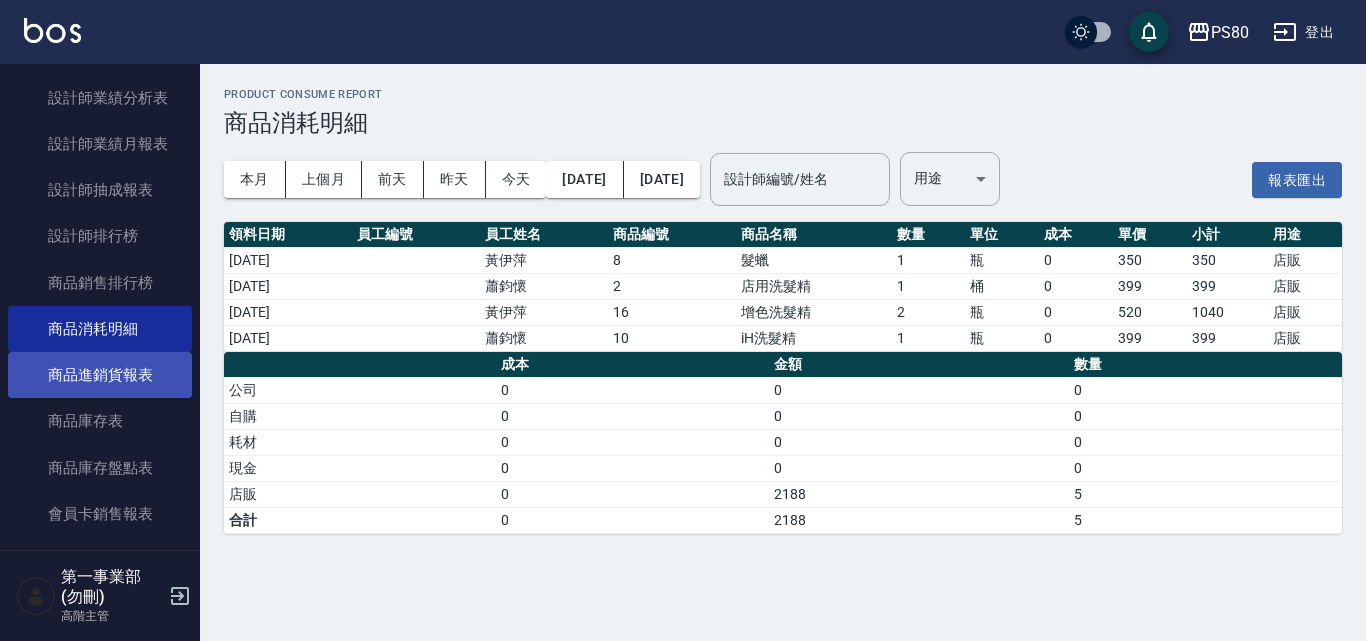 scroll, scrollTop: 800, scrollLeft: 0, axis: vertical 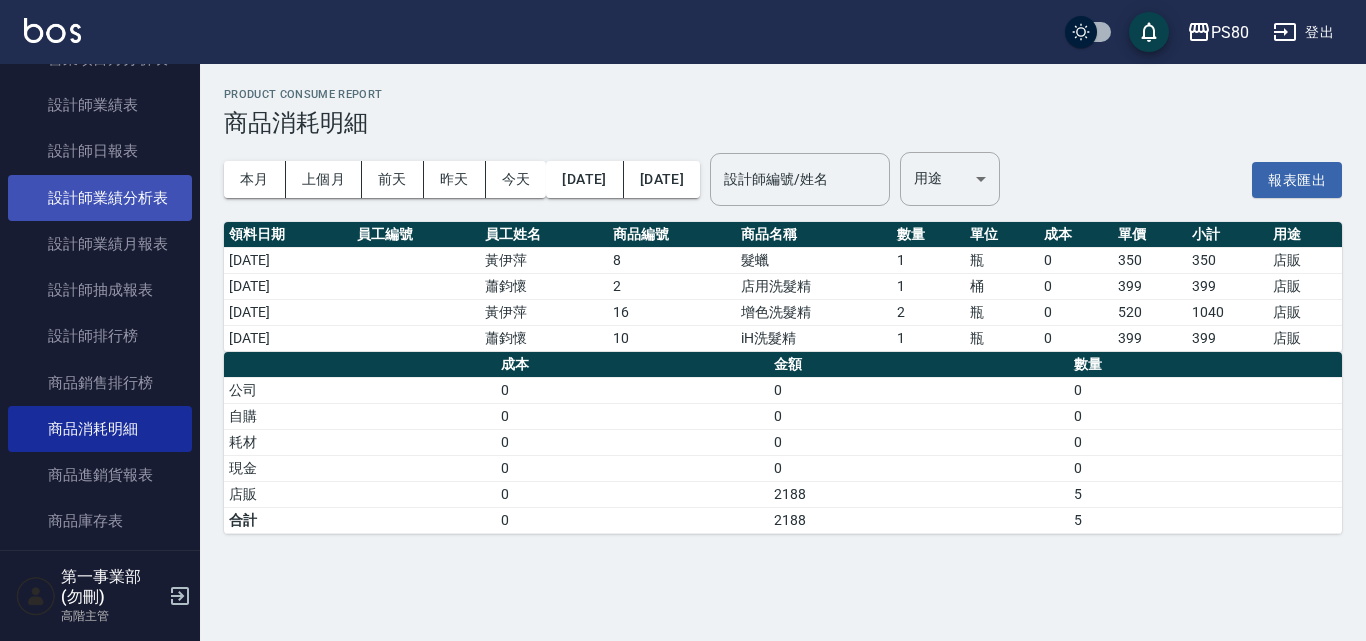 click on "設計師業績分析表" at bounding box center (100, 198) 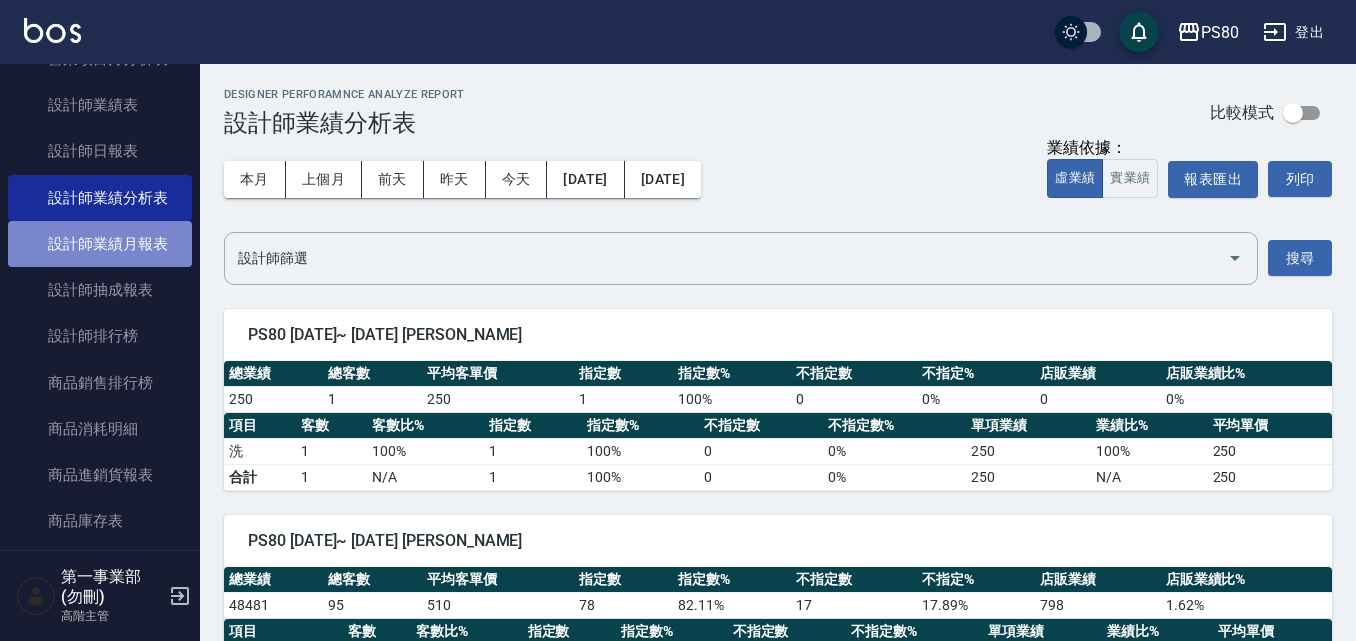 click on "設計師業績月報表" at bounding box center [100, 244] 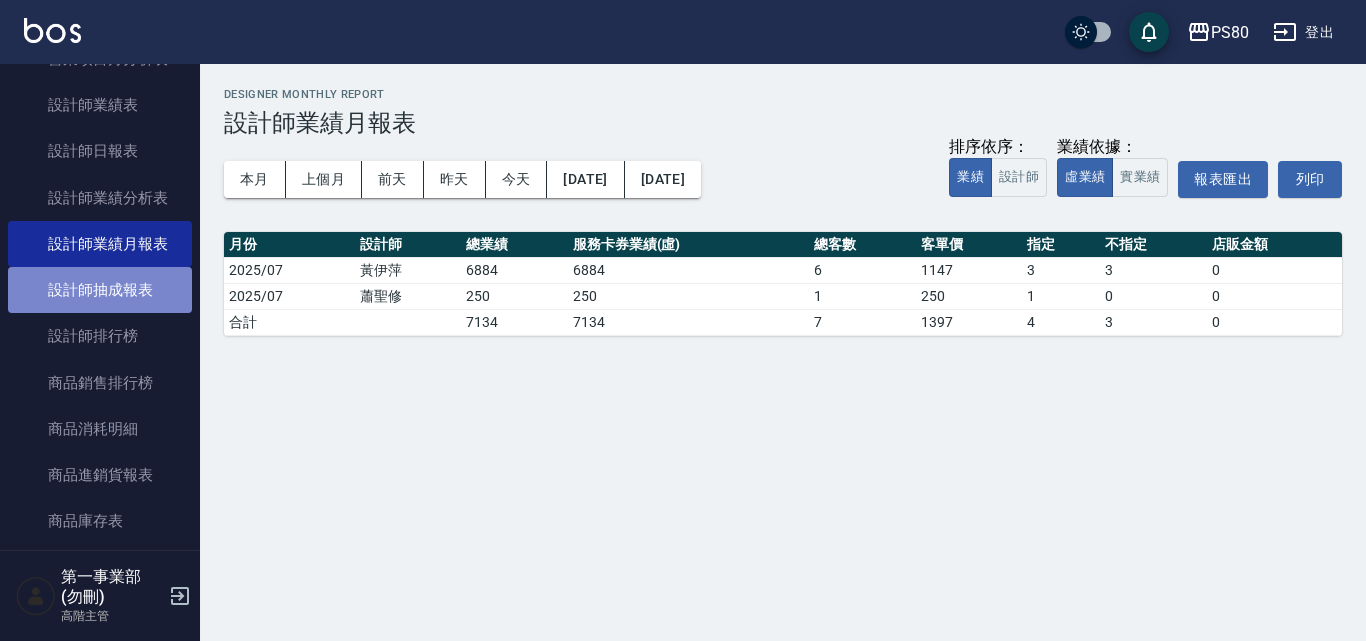 click on "設計師抽成報表" at bounding box center (100, 290) 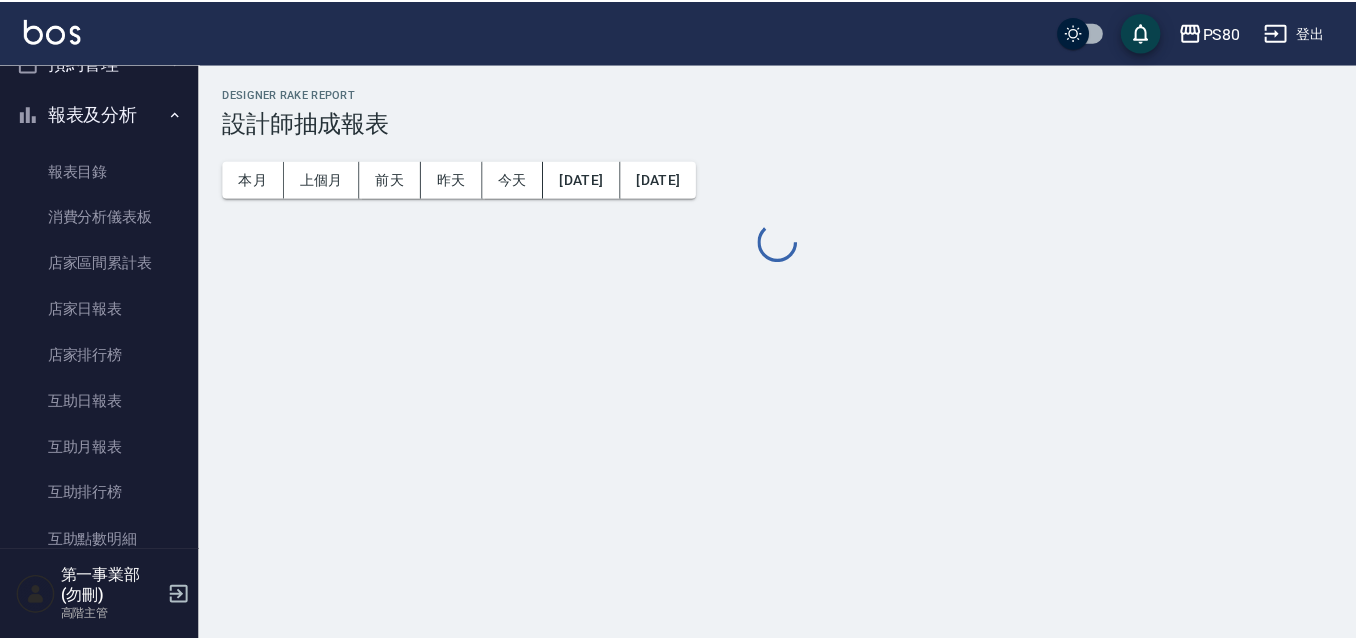 scroll, scrollTop: 0, scrollLeft: 0, axis: both 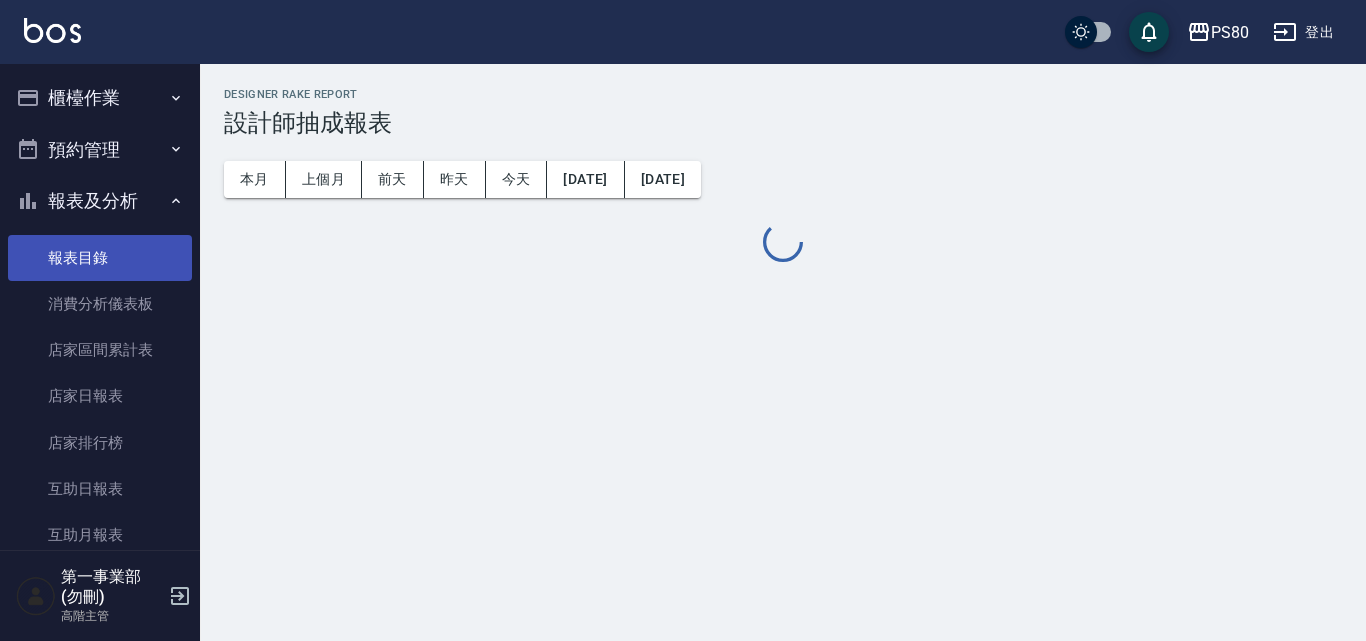 click on "報表目錄" at bounding box center (100, 258) 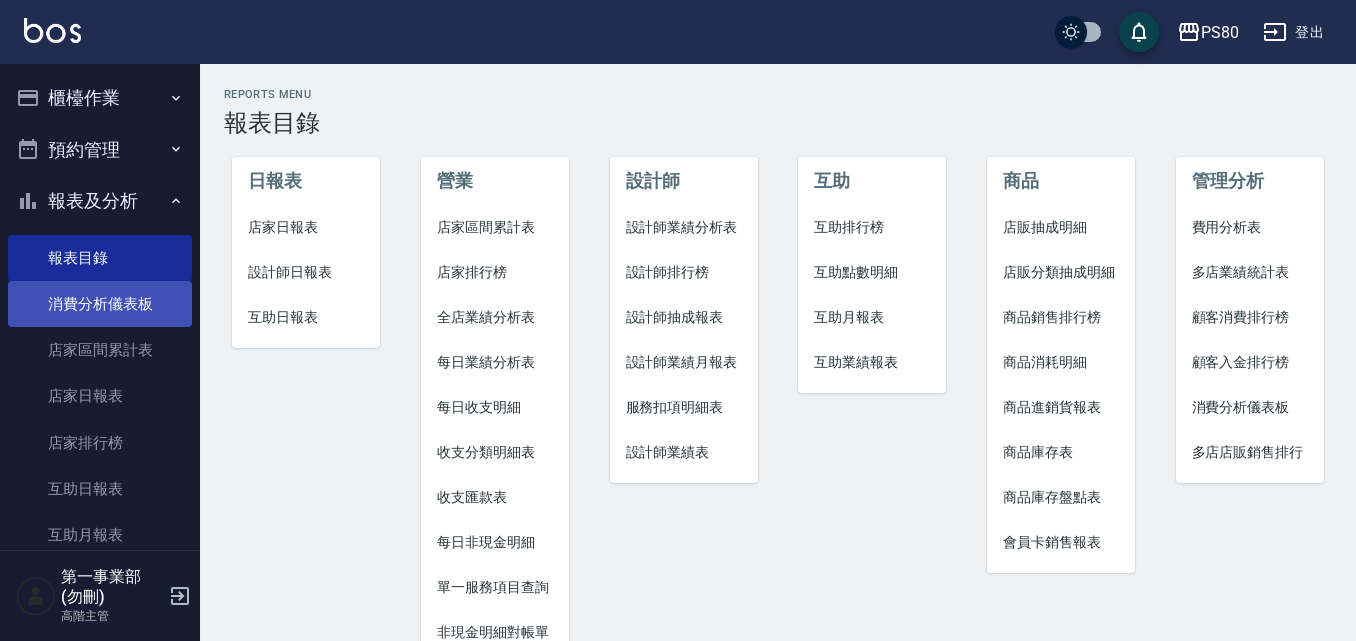 click on "消費分析儀表板" at bounding box center [100, 304] 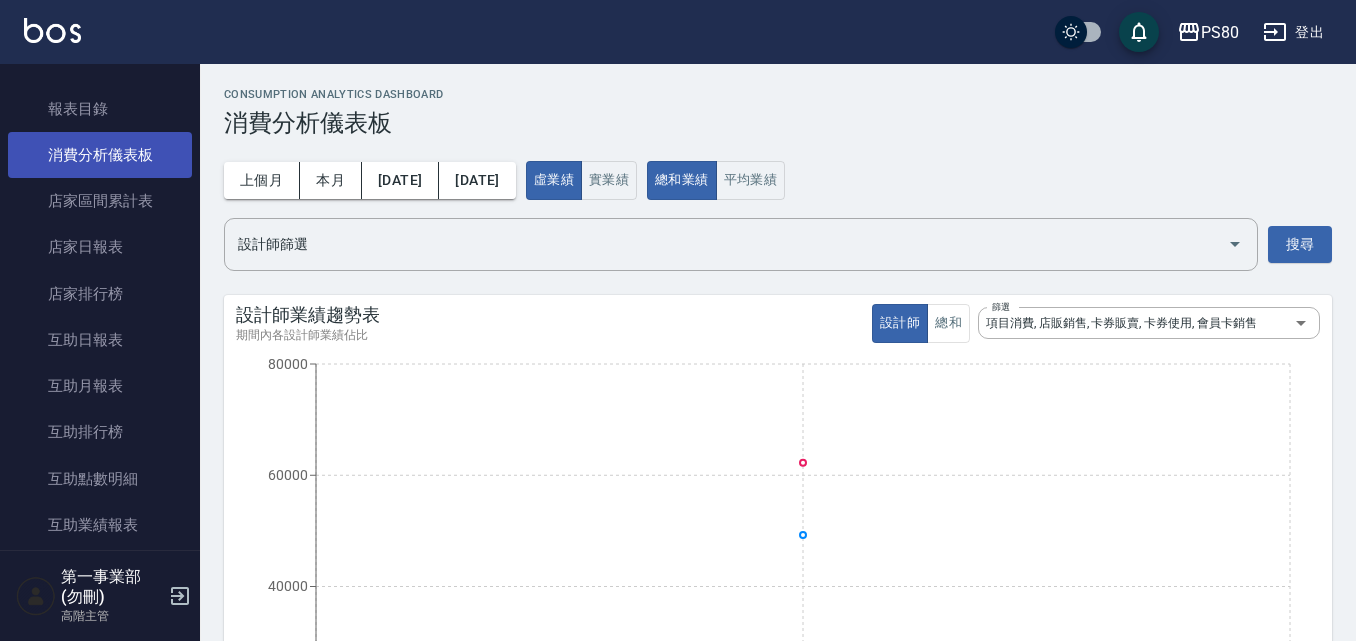scroll, scrollTop: 200, scrollLeft: 0, axis: vertical 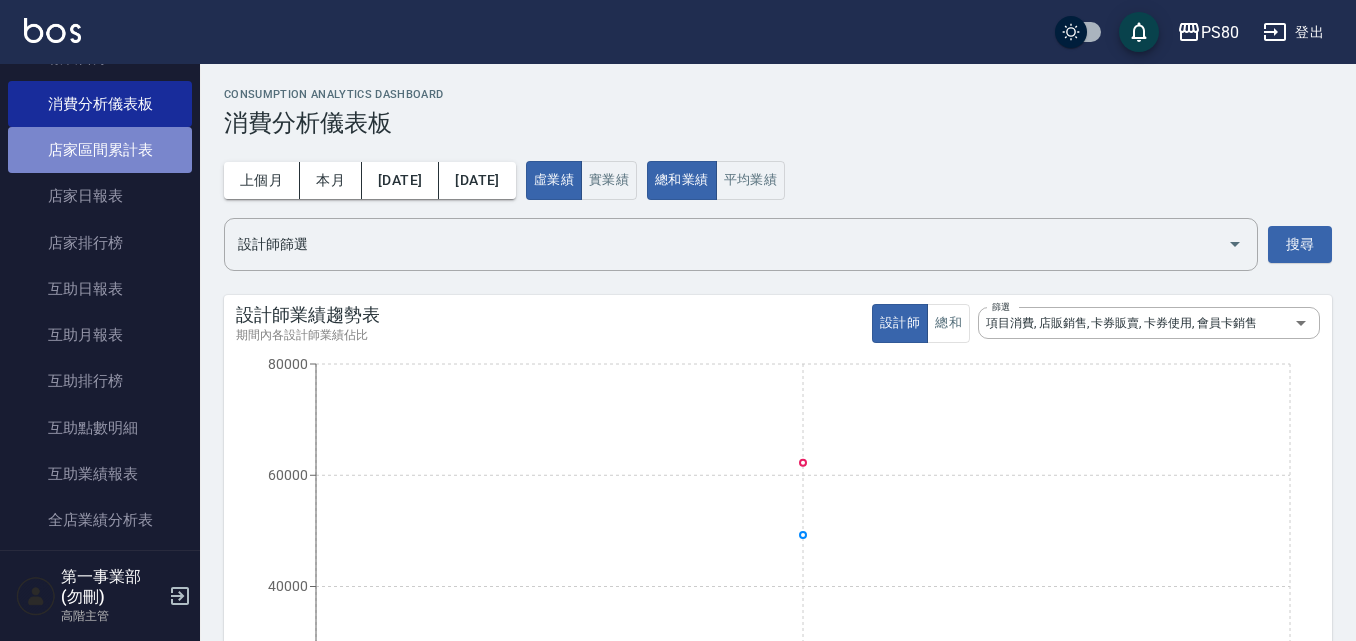click on "店家區間累計表" at bounding box center (100, 150) 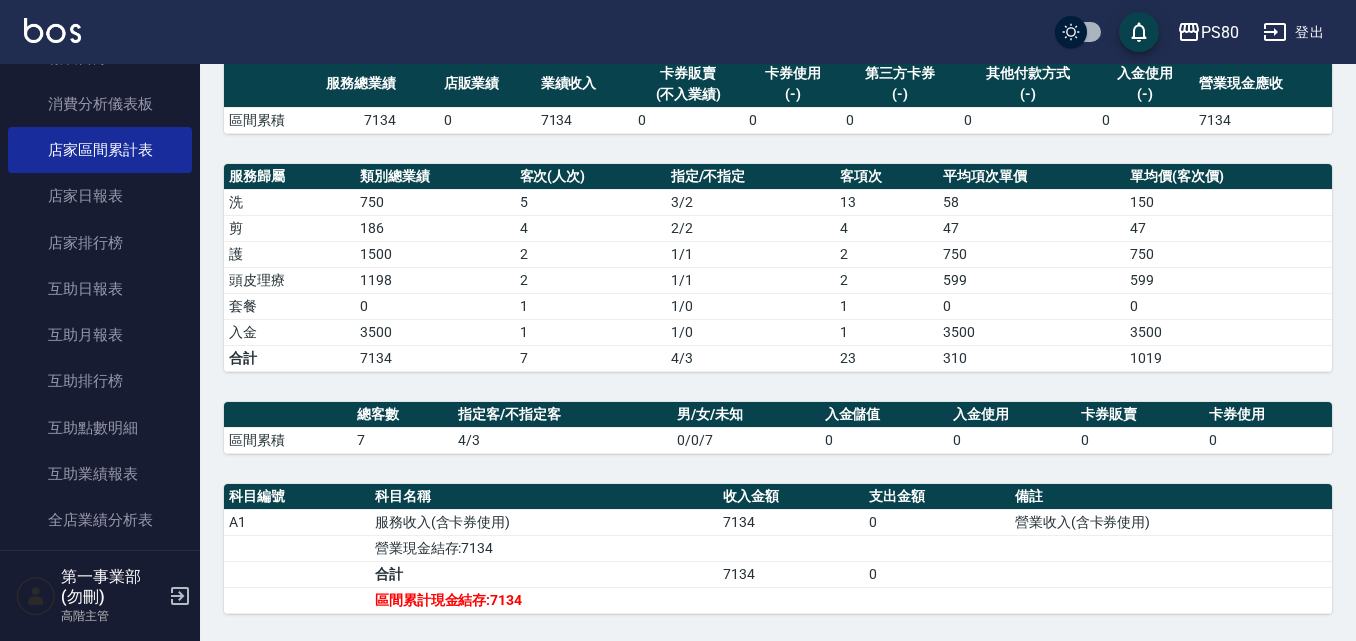 scroll, scrollTop: 188, scrollLeft: 0, axis: vertical 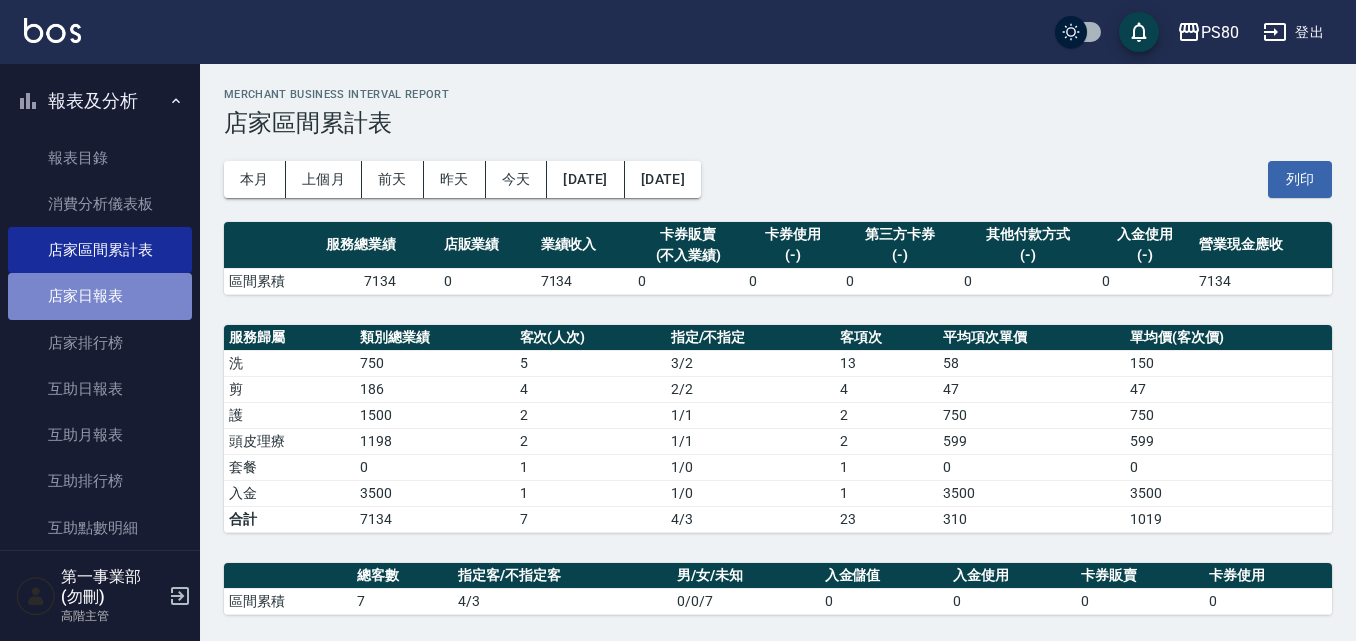 click on "店家日報表" at bounding box center [100, 296] 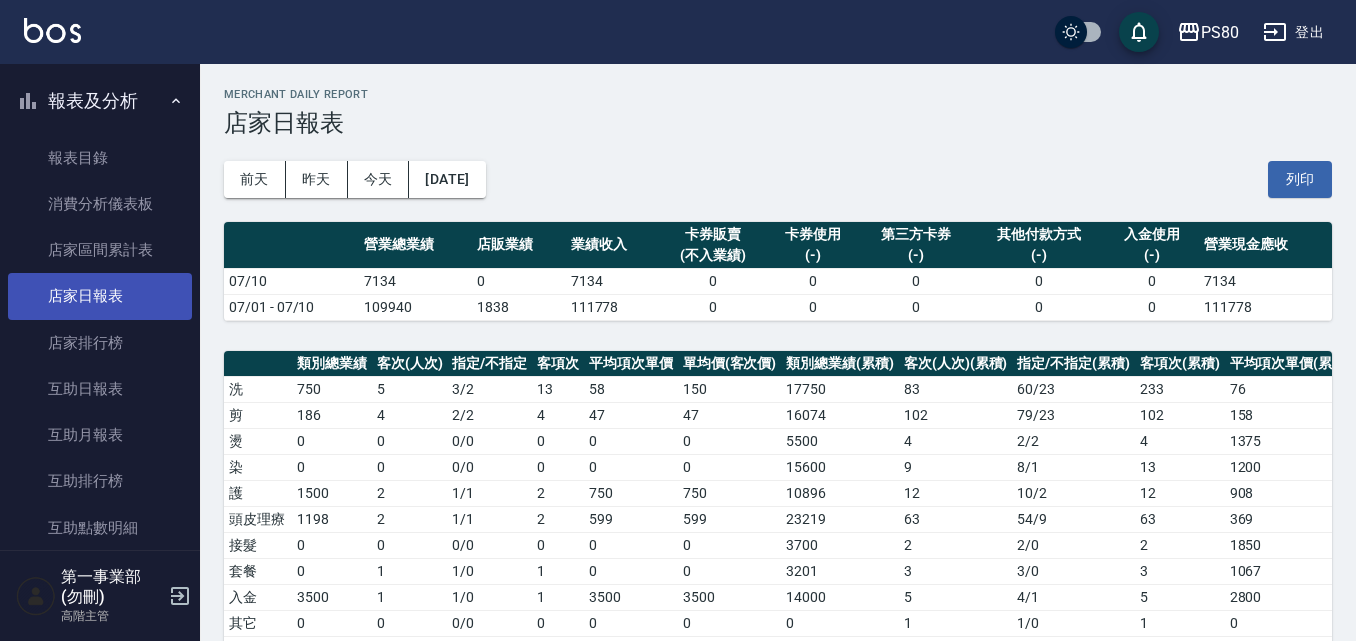 scroll, scrollTop: 200, scrollLeft: 0, axis: vertical 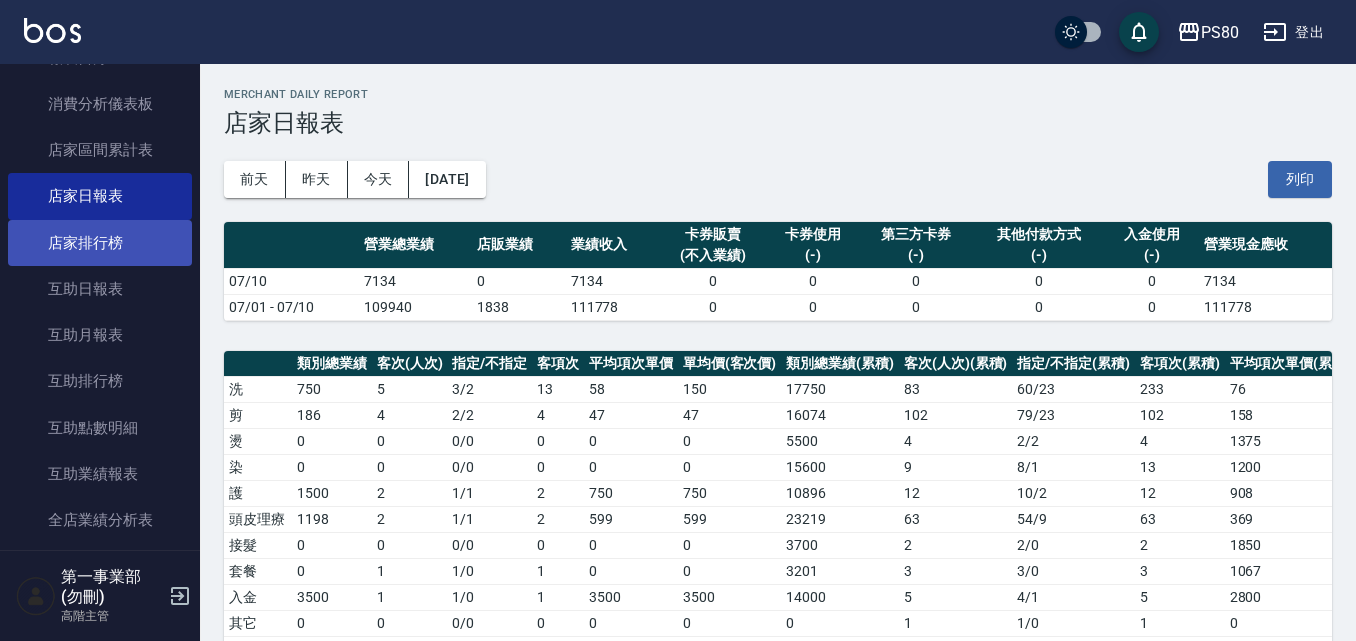 click on "店家排行榜" at bounding box center [100, 243] 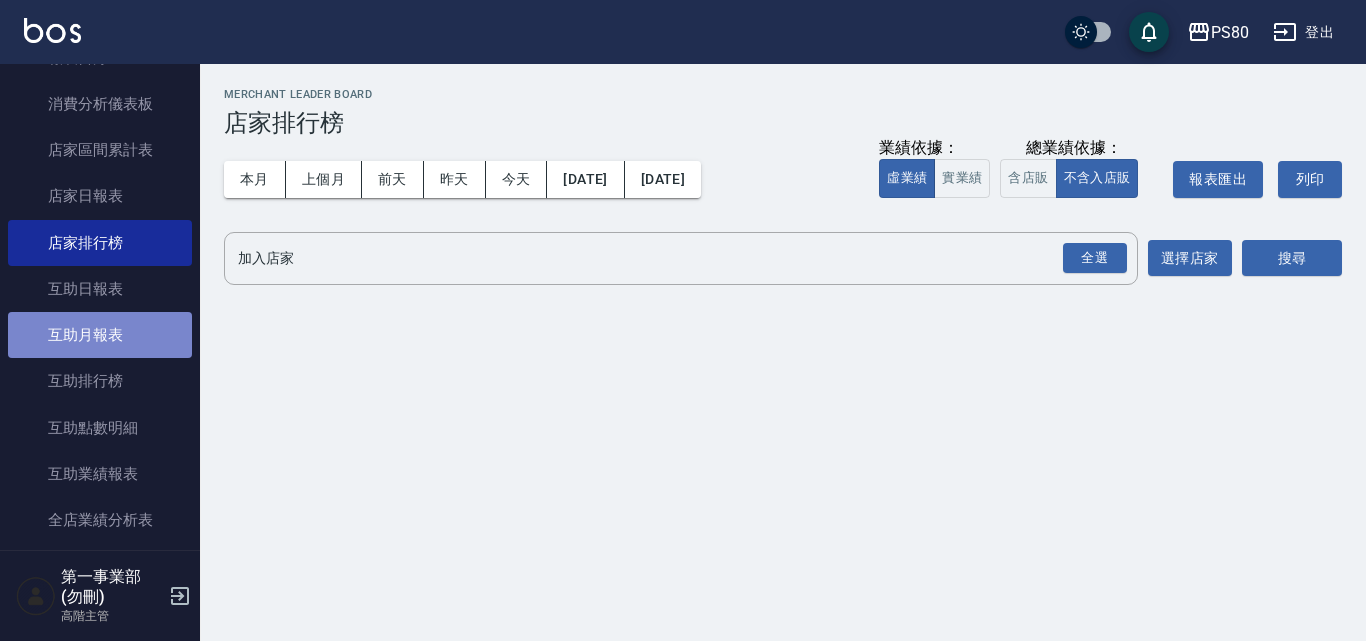 click on "互助月報表" at bounding box center [100, 335] 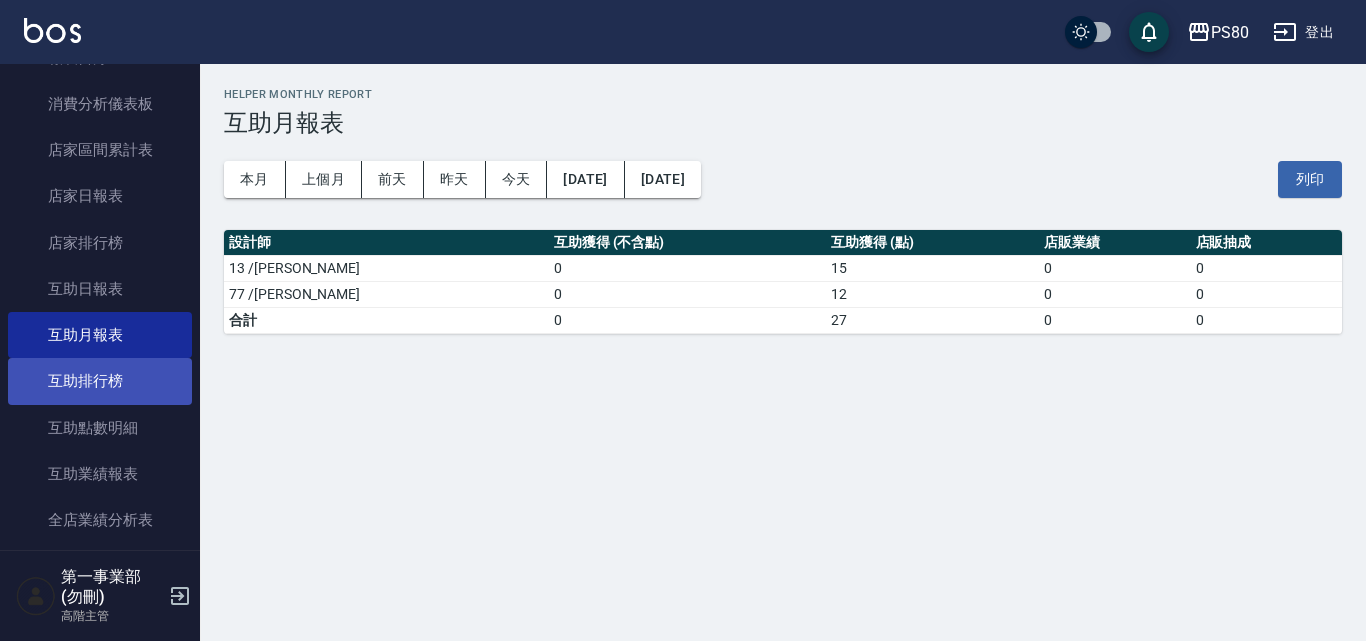 click on "互助排行榜" at bounding box center (100, 381) 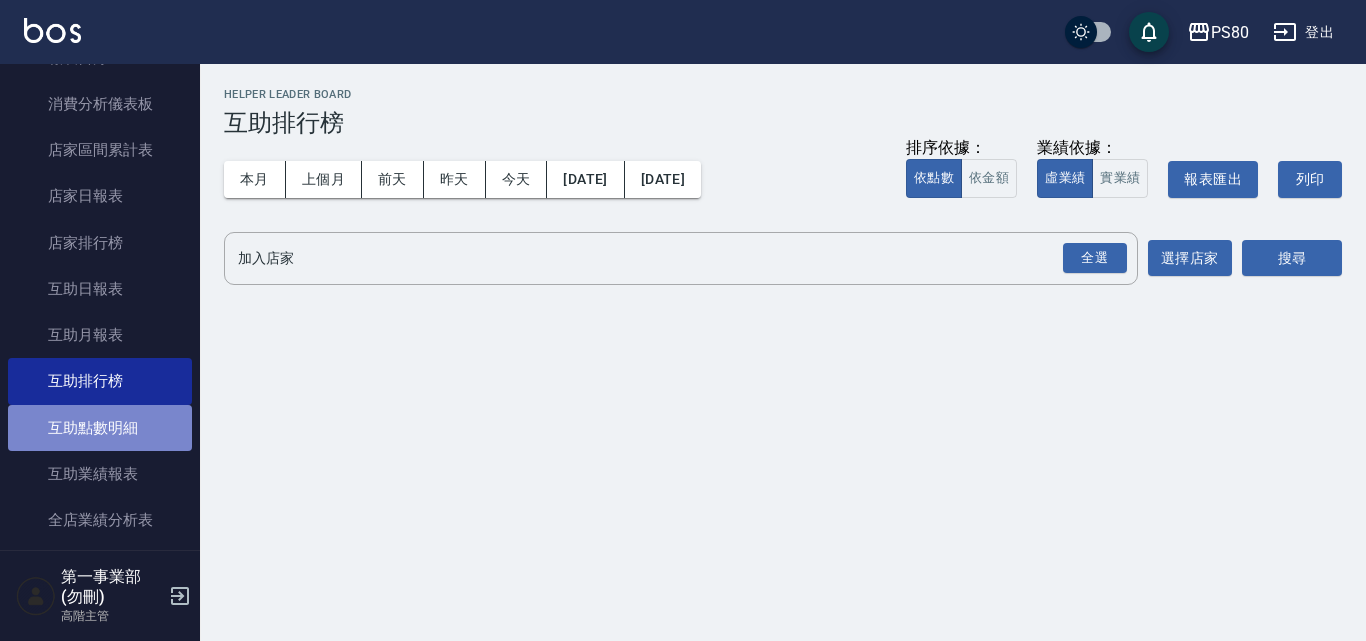 click on "互助點數明細" at bounding box center (100, 428) 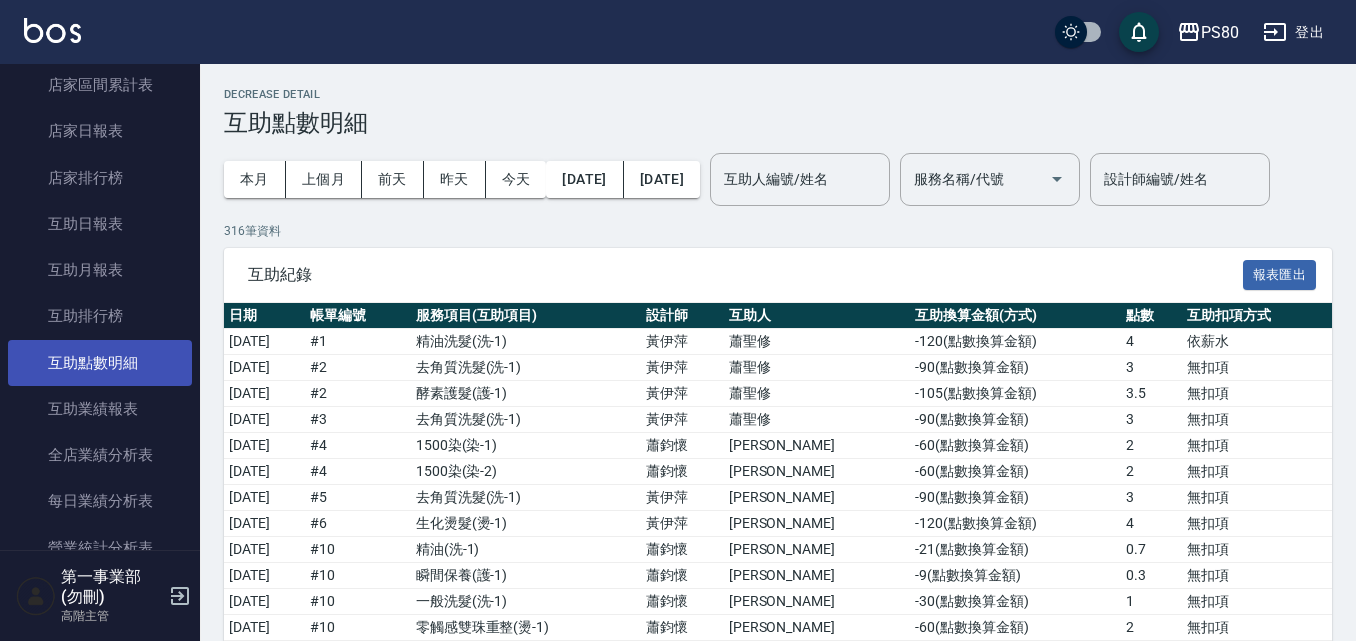scroll, scrollTop: 300, scrollLeft: 0, axis: vertical 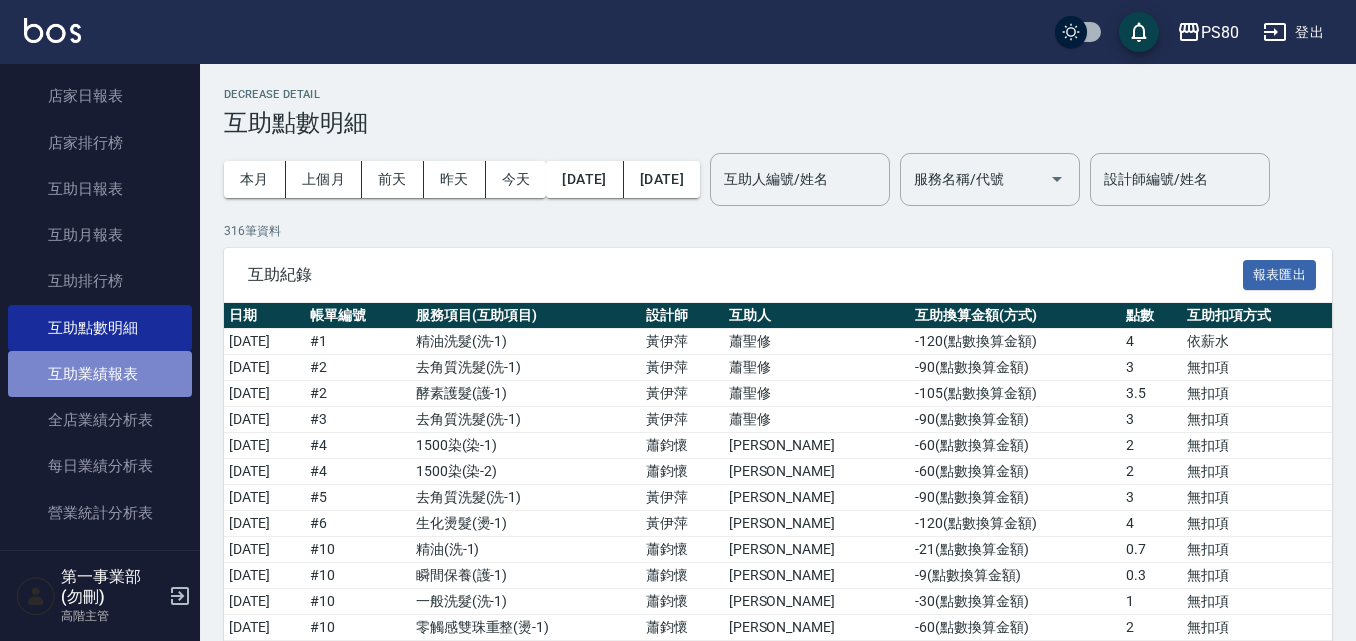 click on "互助業績報表" at bounding box center (100, 374) 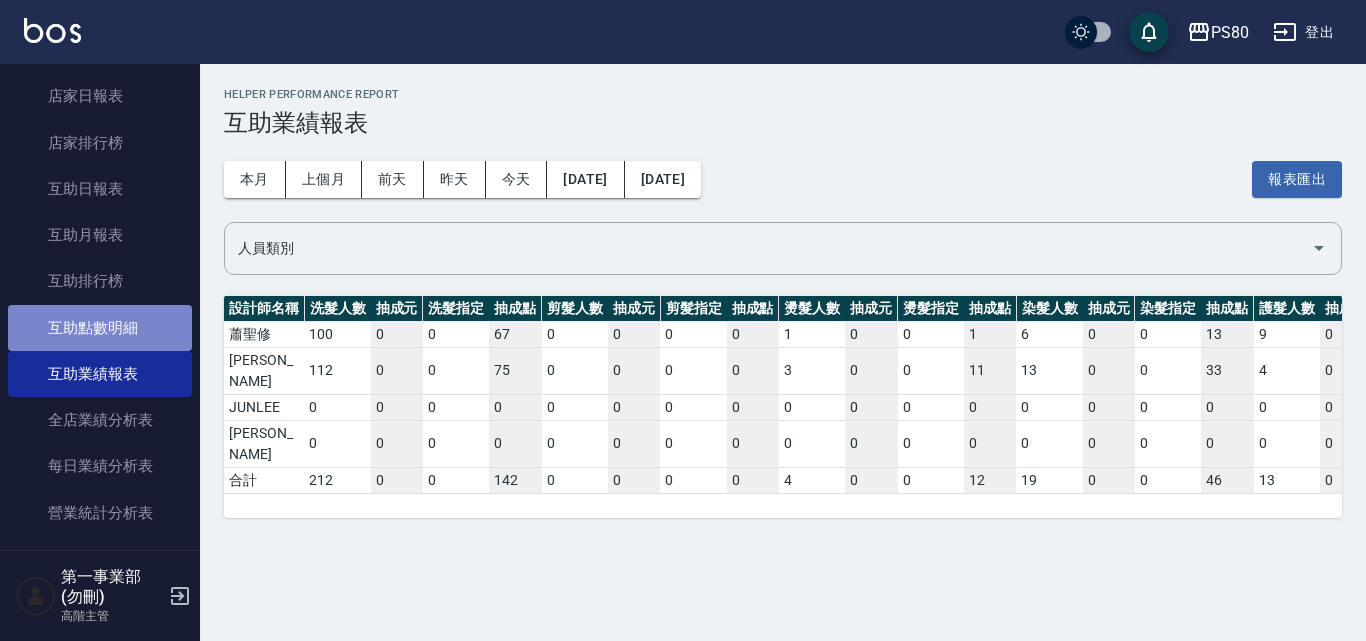 click on "互助點數明細" at bounding box center [100, 328] 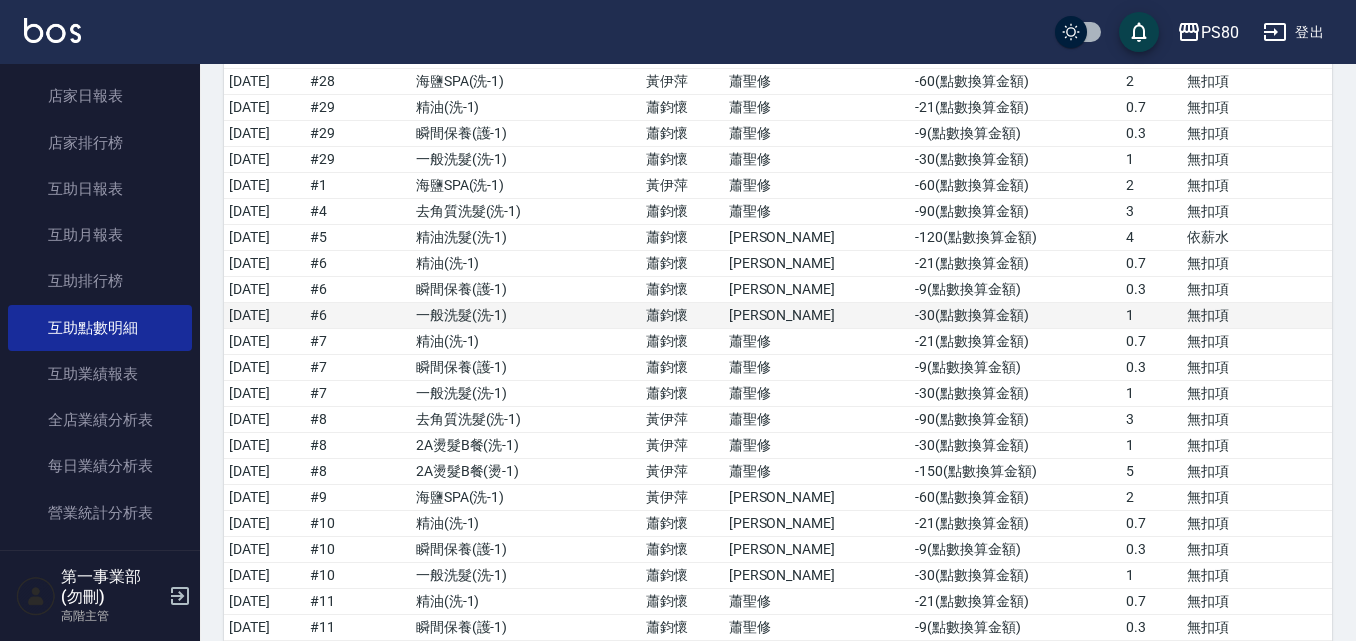 scroll, scrollTop: 2700, scrollLeft: 0, axis: vertical 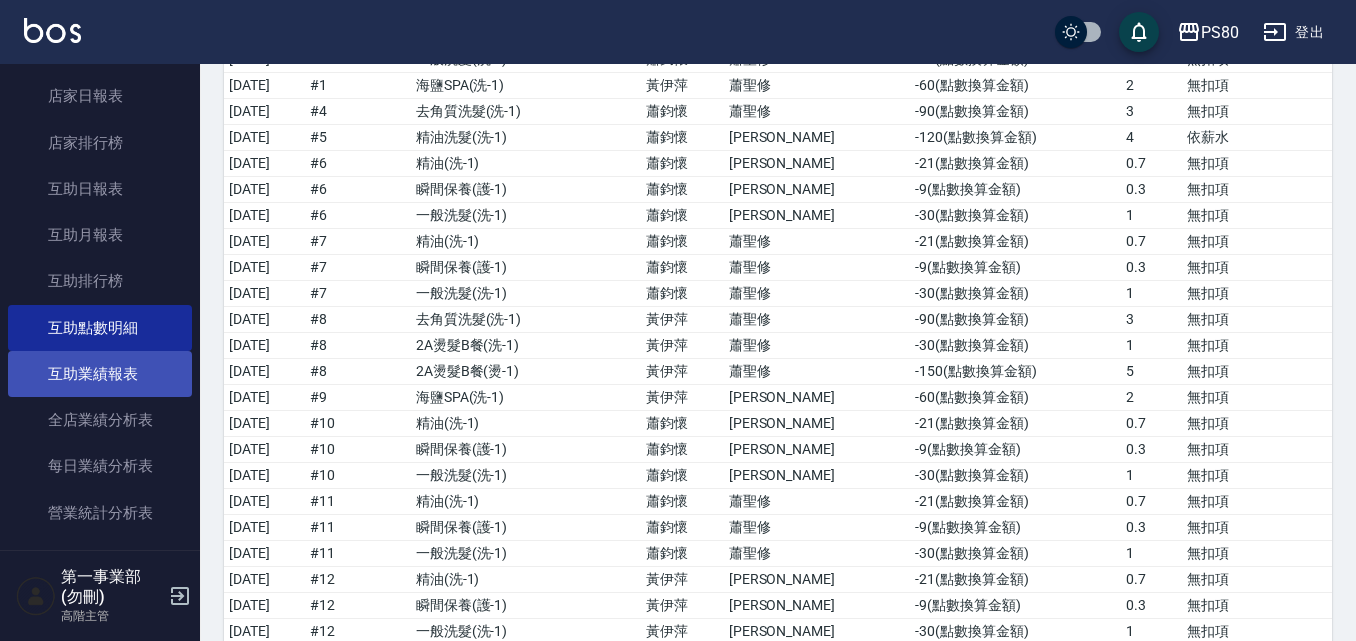 click on "互助業績報表" at bounding box center [100, 374] 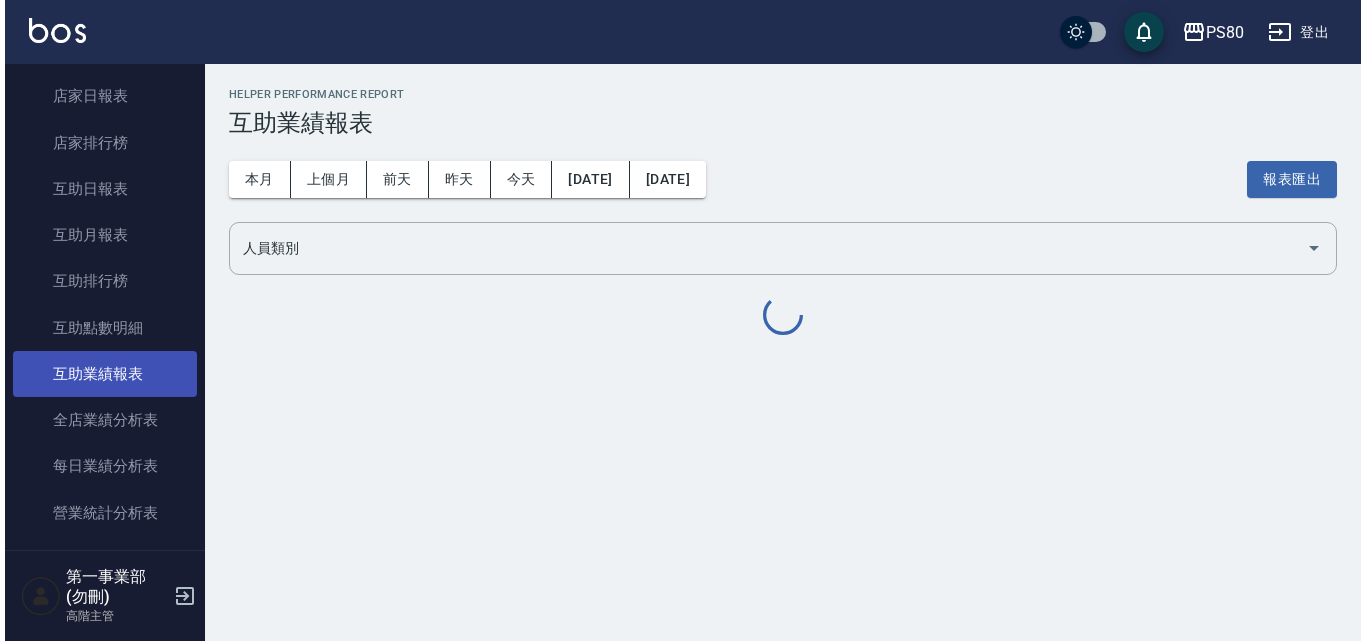 scroll, scrollTop: 0, scrollLeft: 0, axis: both 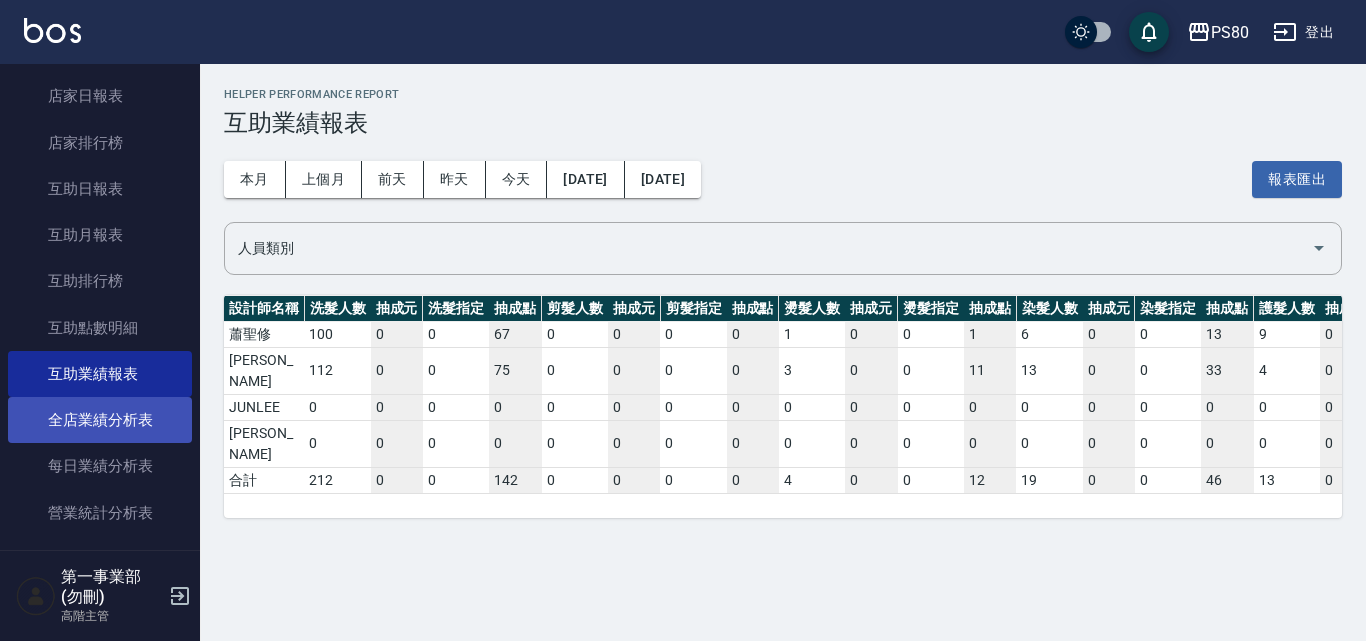 click on "全店業績分析表" at bounding box center [100, 420] 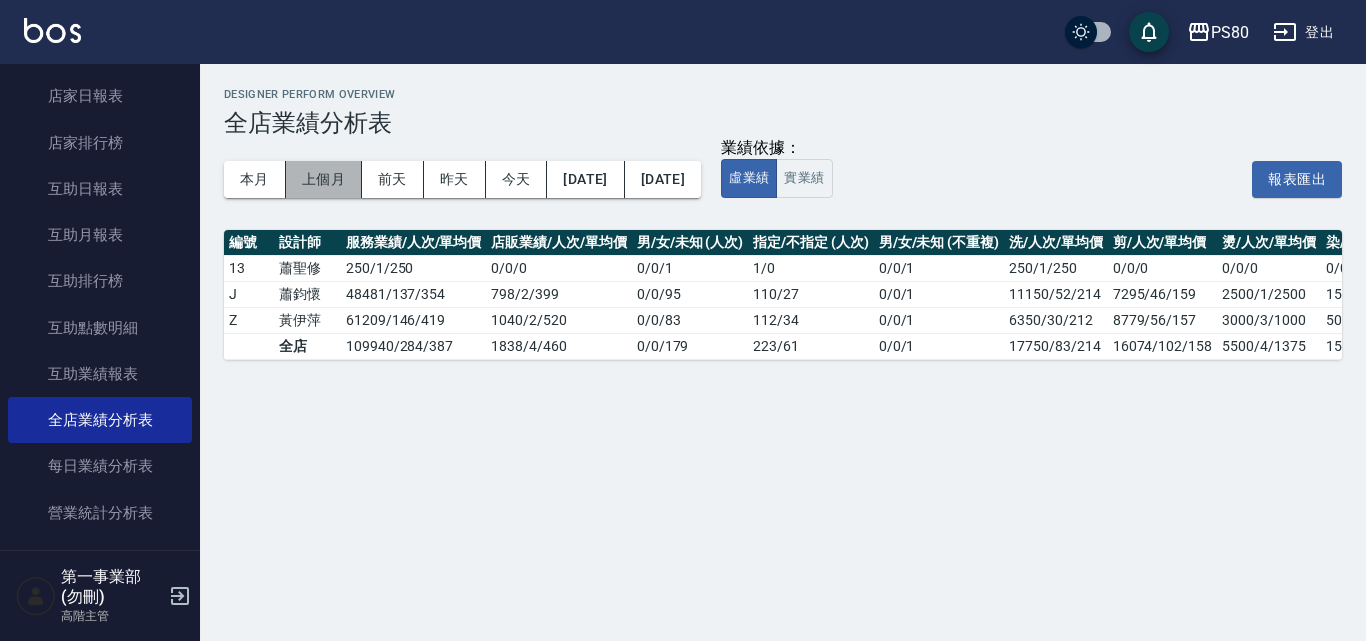 click on "上個月" at bounding box center (324, 179) 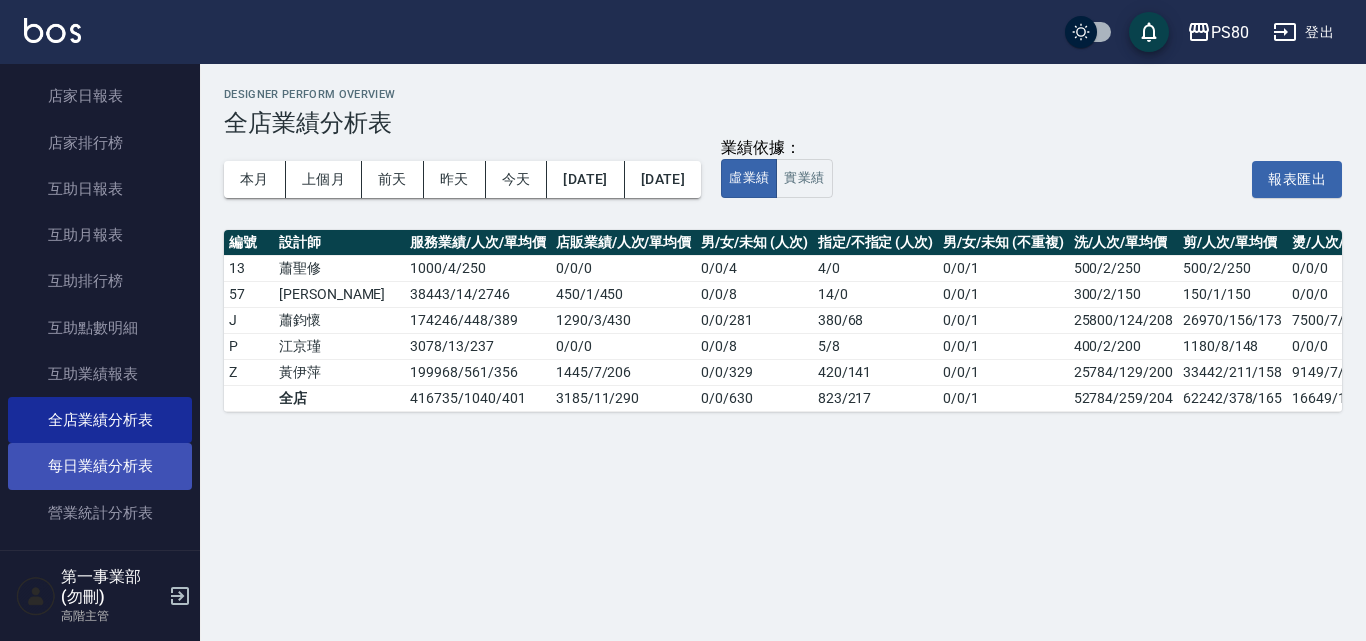 click on "每日業績分析表" at bounding box center (100, 466) 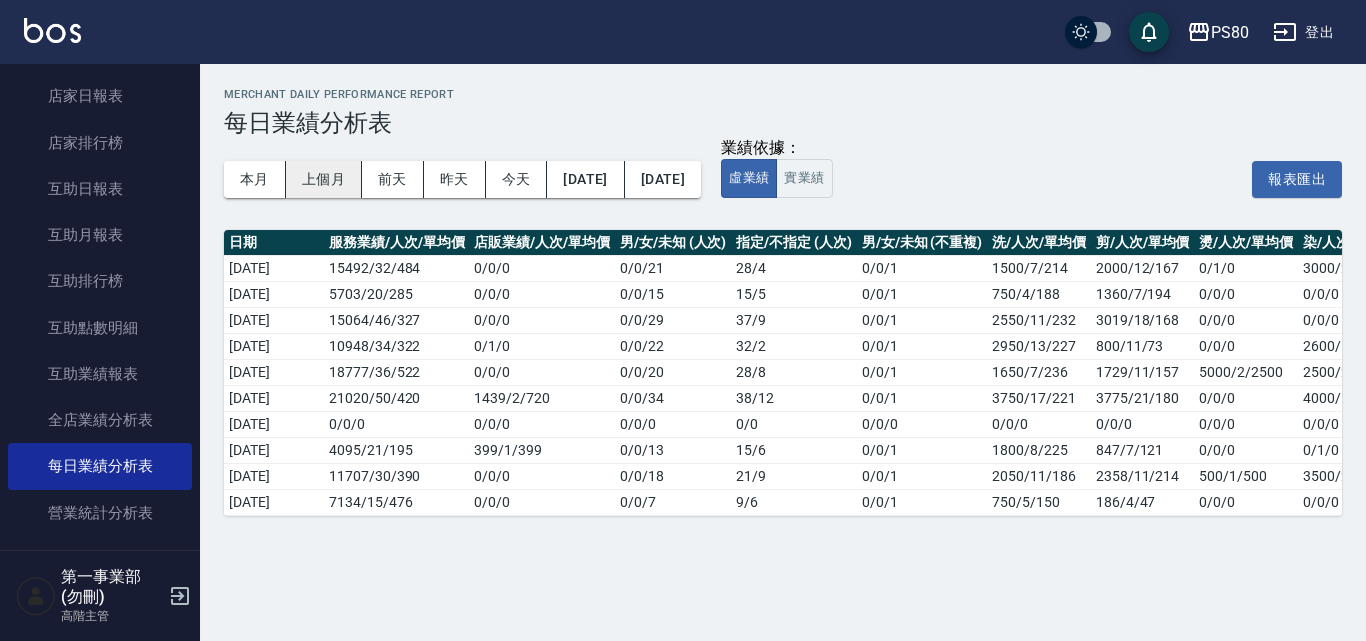 click on "上個月" at bounding box center [324, 179] 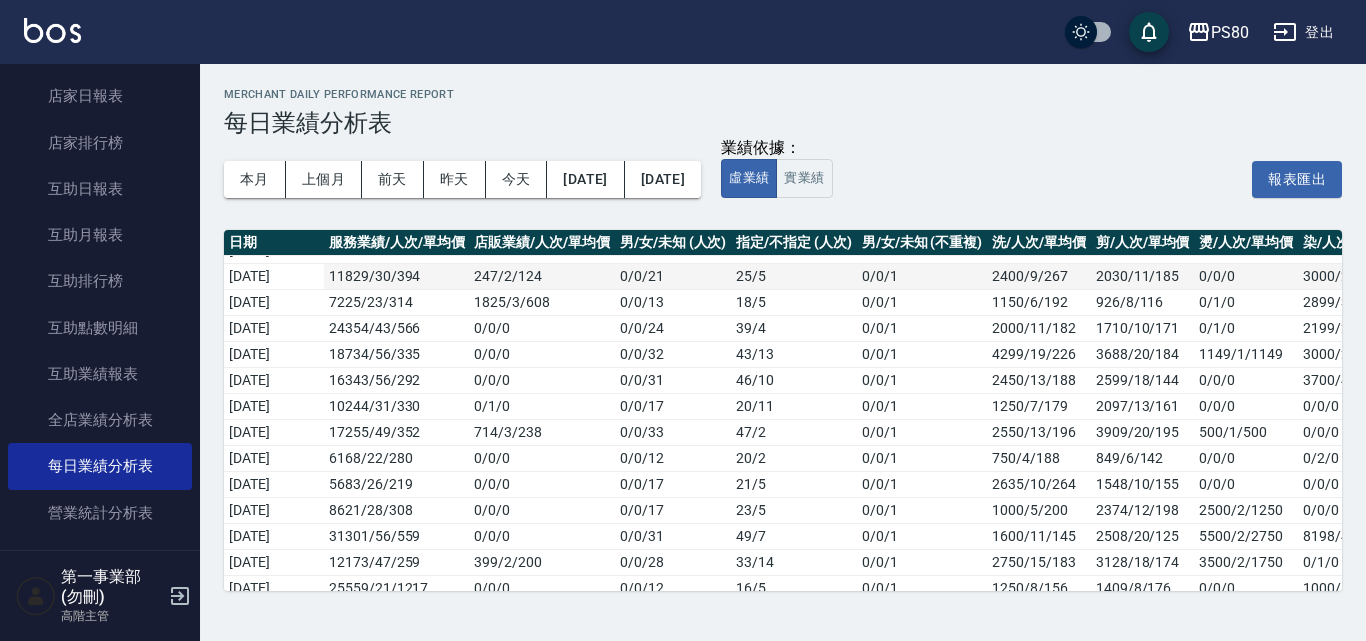 scroll, scrollTop: 100, scrollLeft: 0, axis: vertical 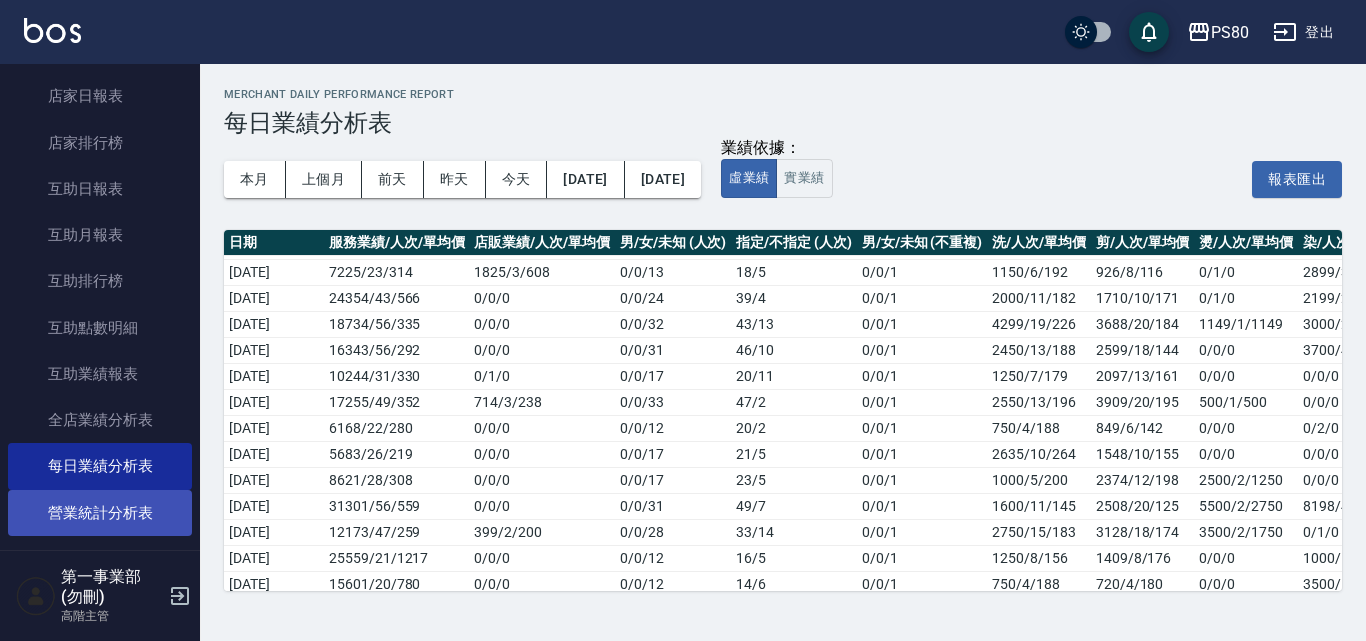 click on "營業統計分析表" at bounding box center (100, 513) 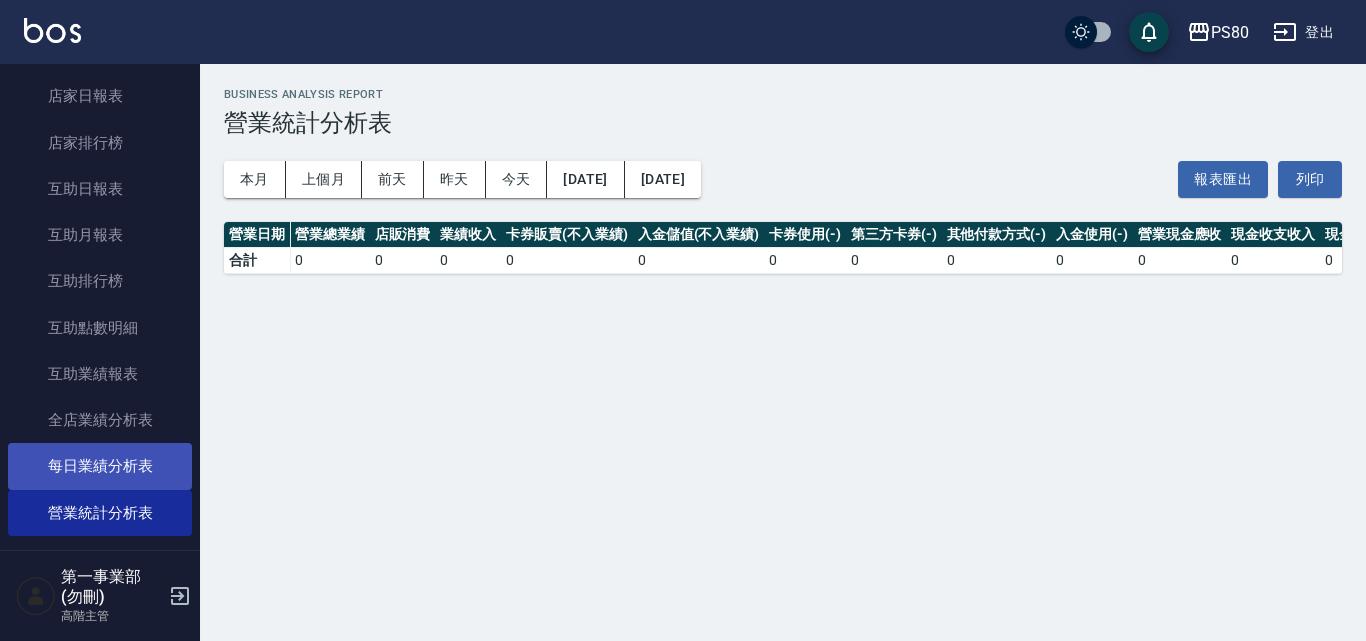 click on "每日業績分析表" at bounding box center [100, 466] 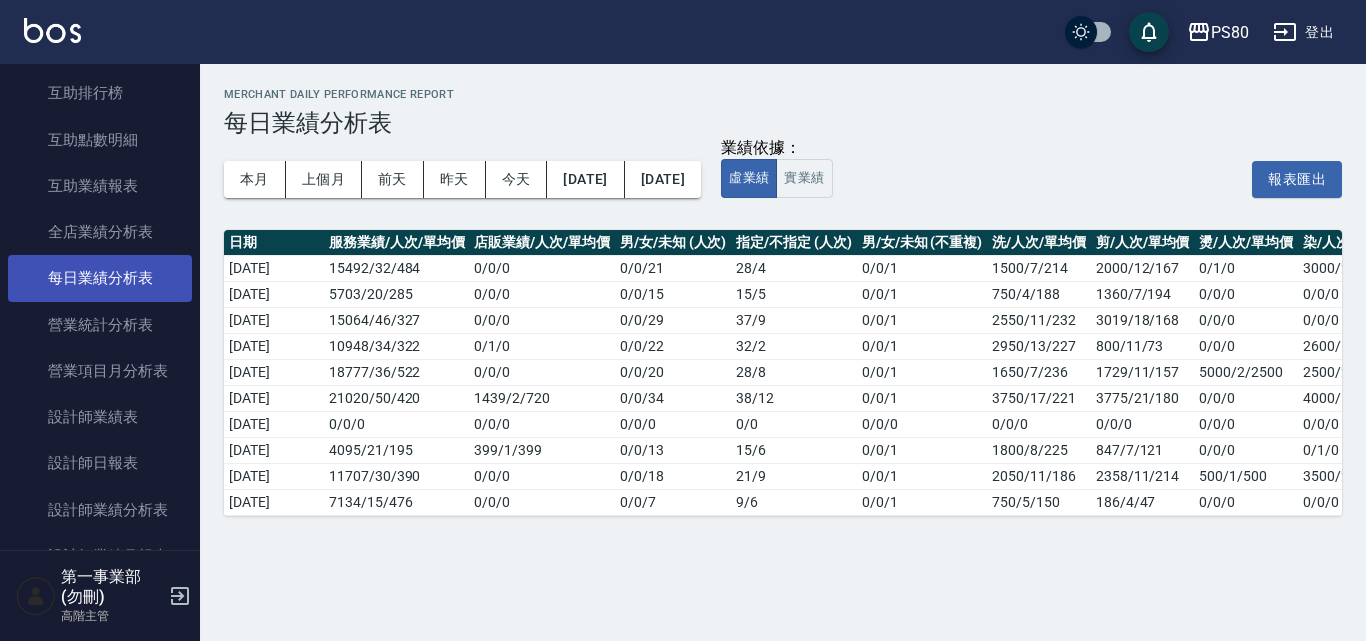 scroll, scrollTop: 500, scrollLeft: 0, axis: vertical 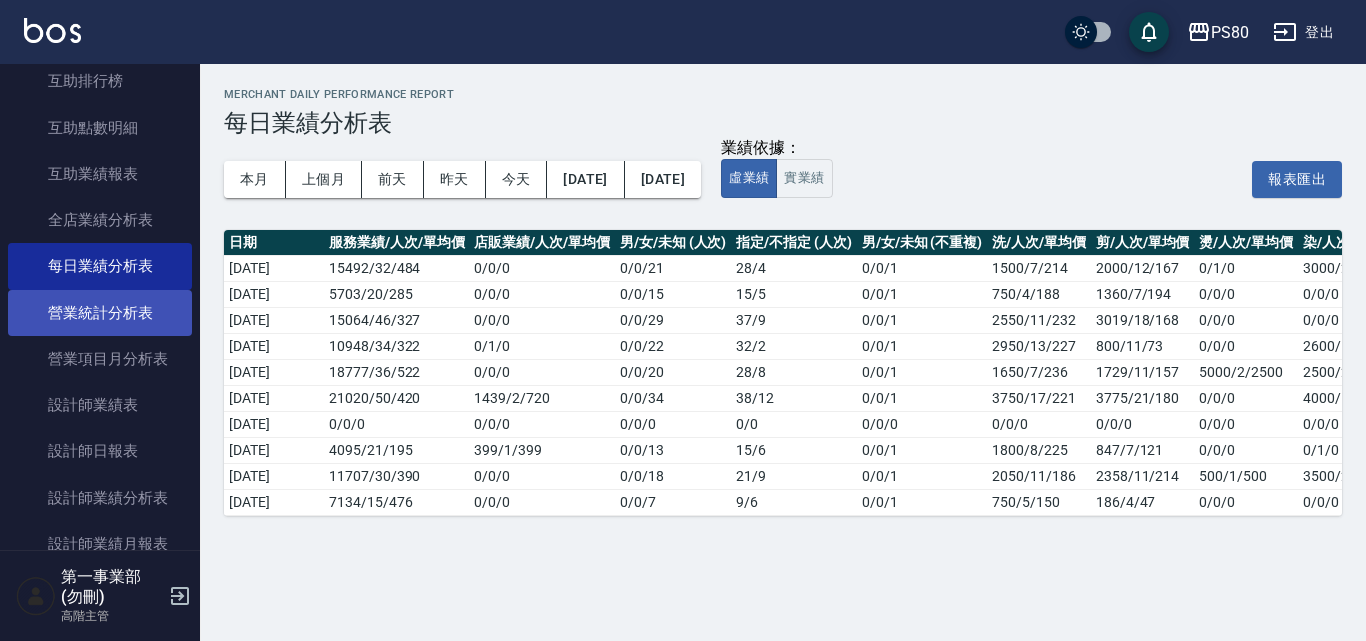 click on "營業統計分析表" at bounding box center [100, 313] 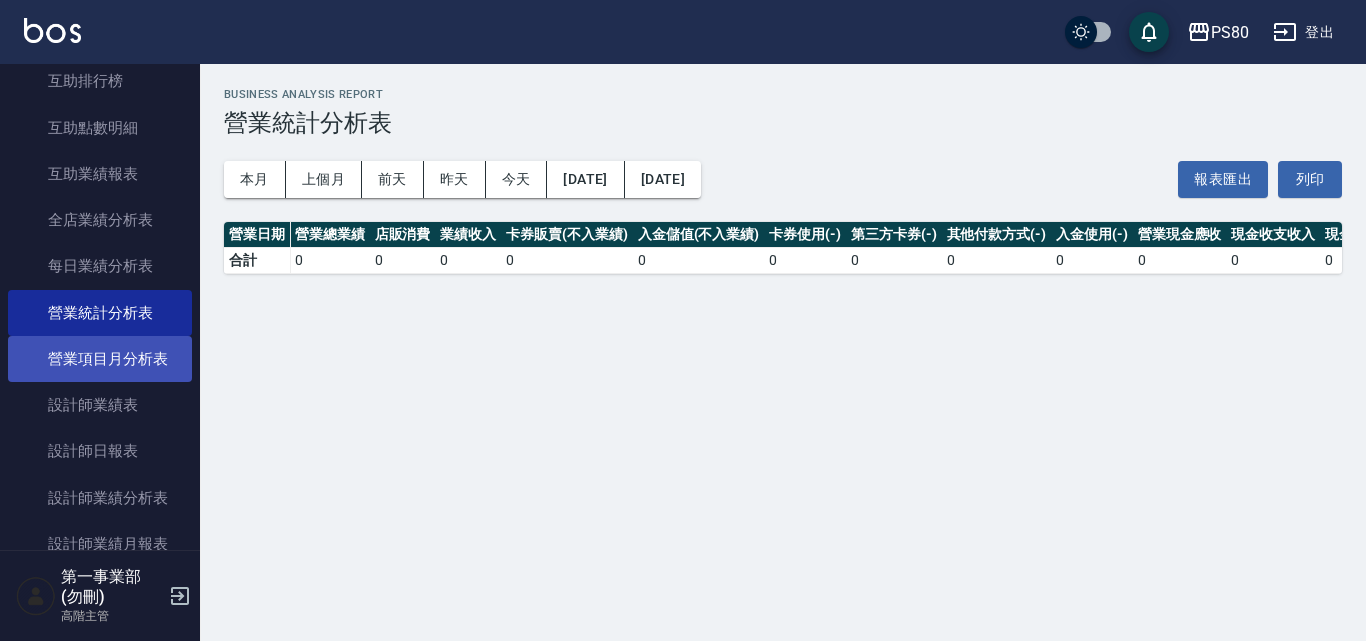 click on "營業項目月分析表" at bounding box center [100, 359] 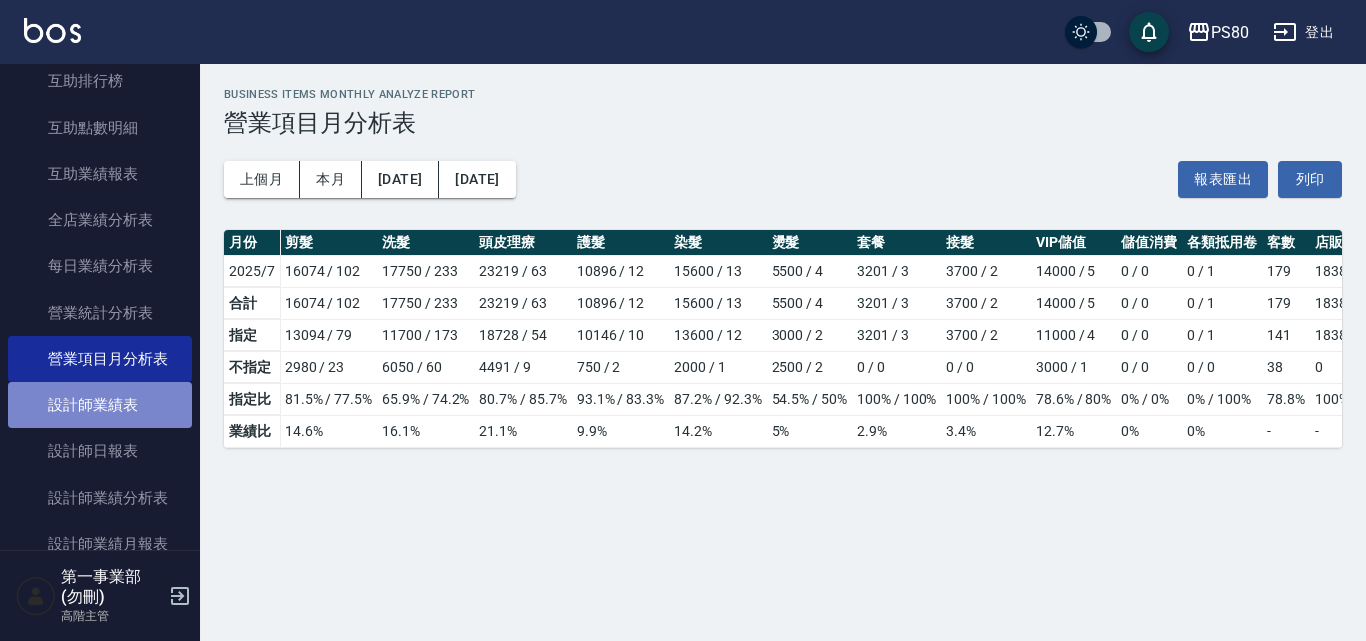 click on "設計師業績表" at bounding box center [100, 405] 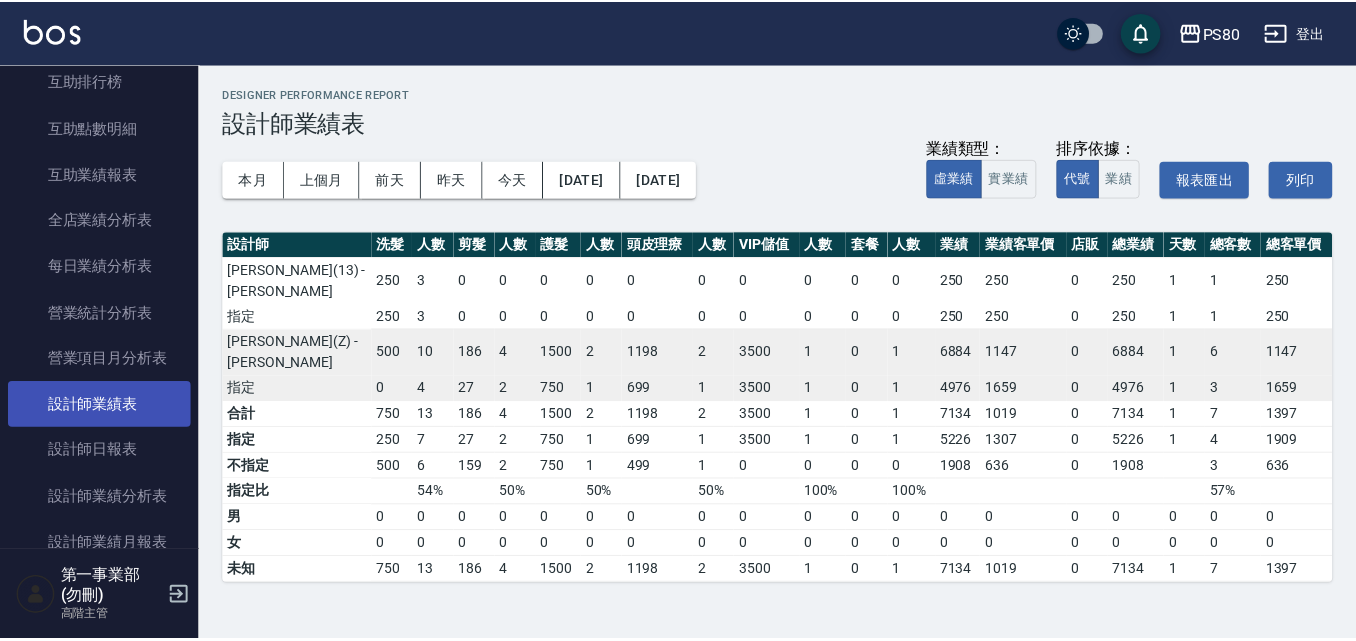 scroll, scrollTop: 600, scrollLeft: 0, axis: vertical 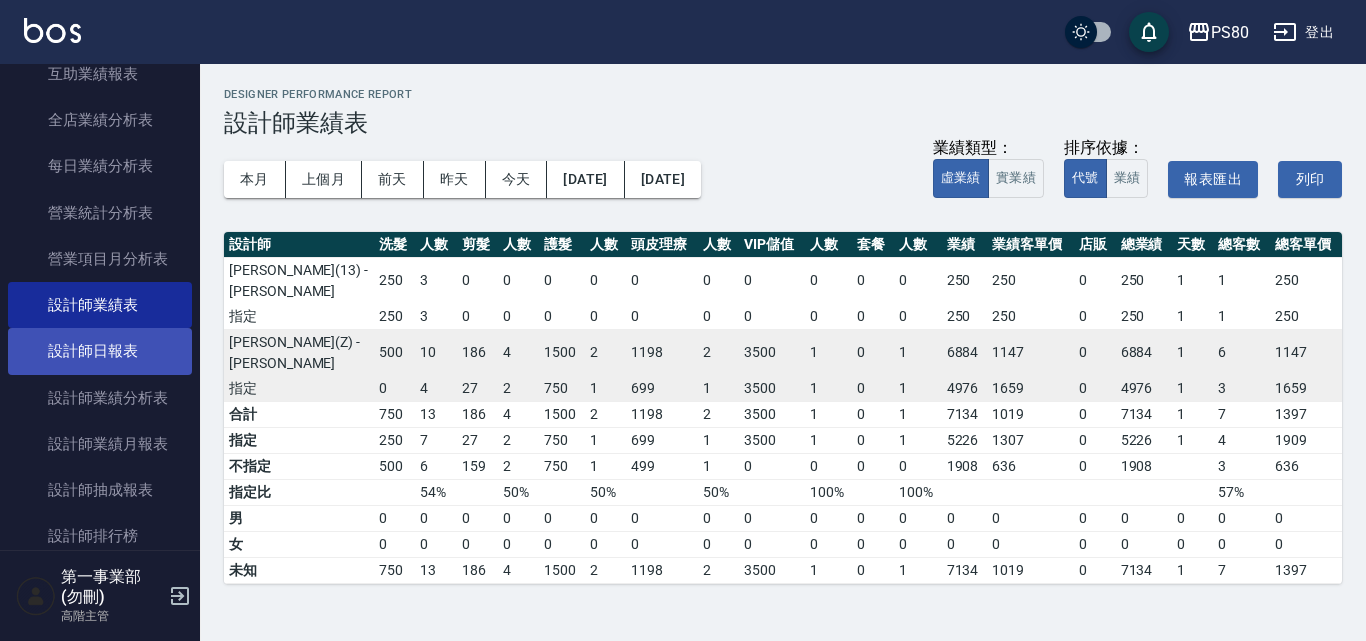 click on "設計師日報表" at bounding box center [100, 351] 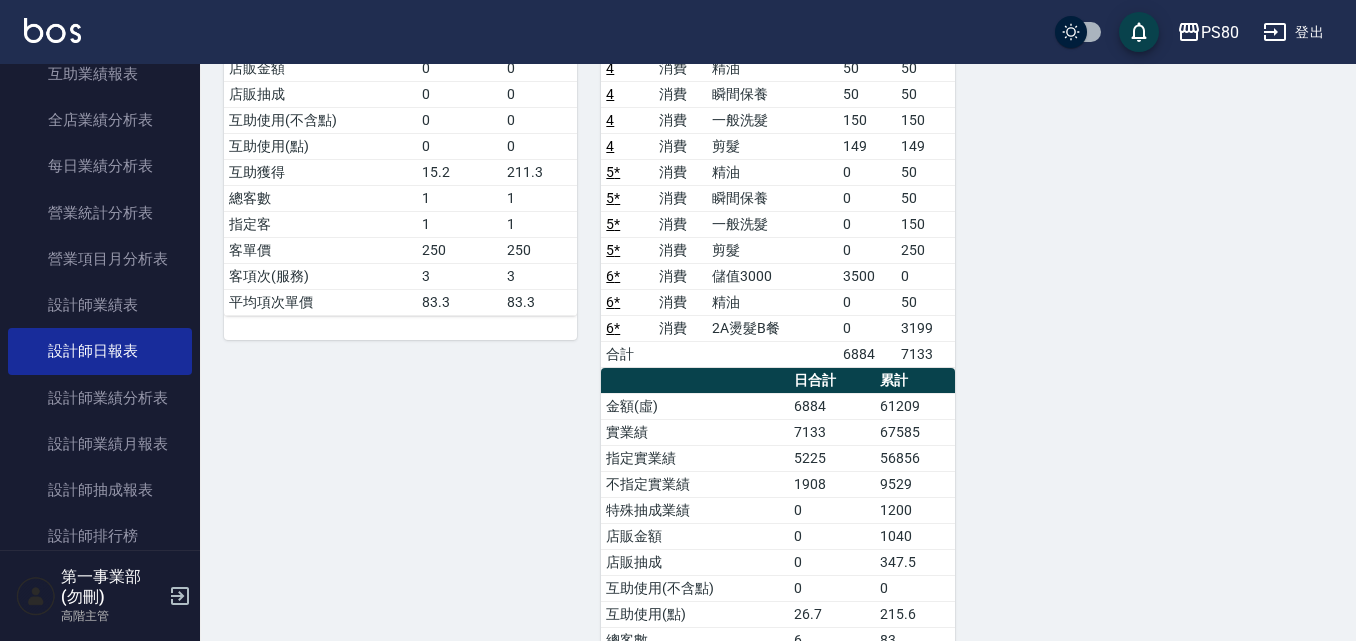 scroll, scrollTop: 500, scrollLeft: 0, axis: vertical 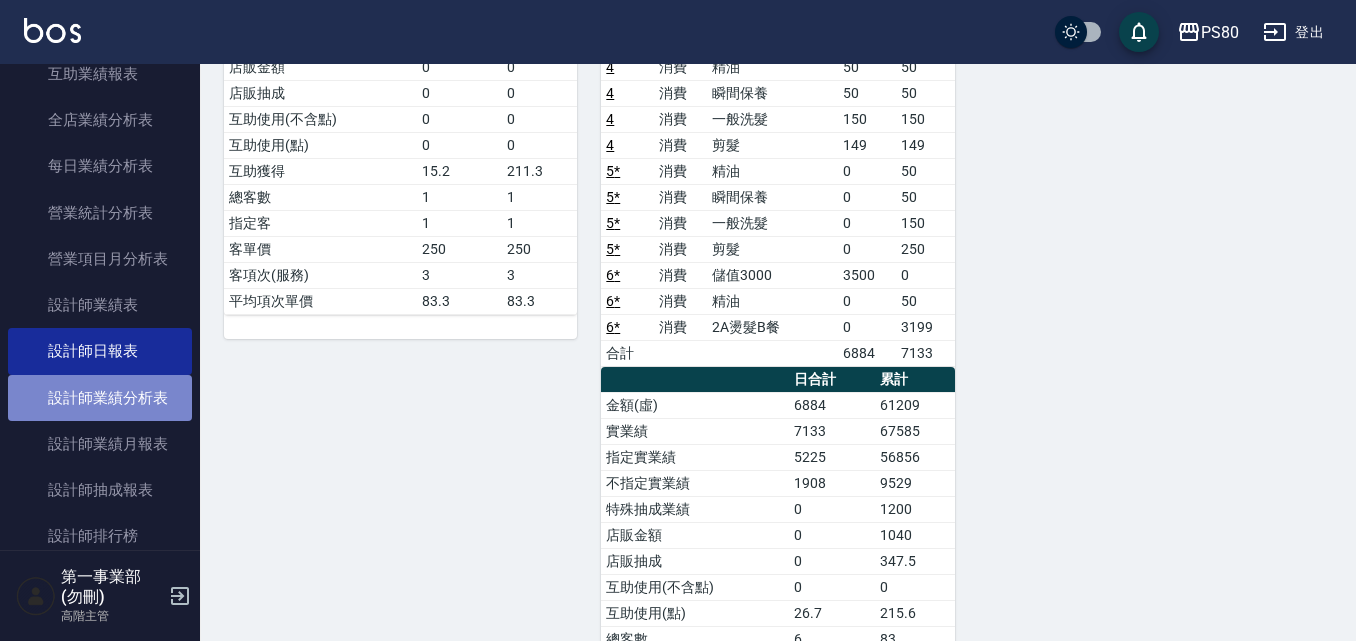 click on "設計師業績分析表" at bounding box center [100, 398] 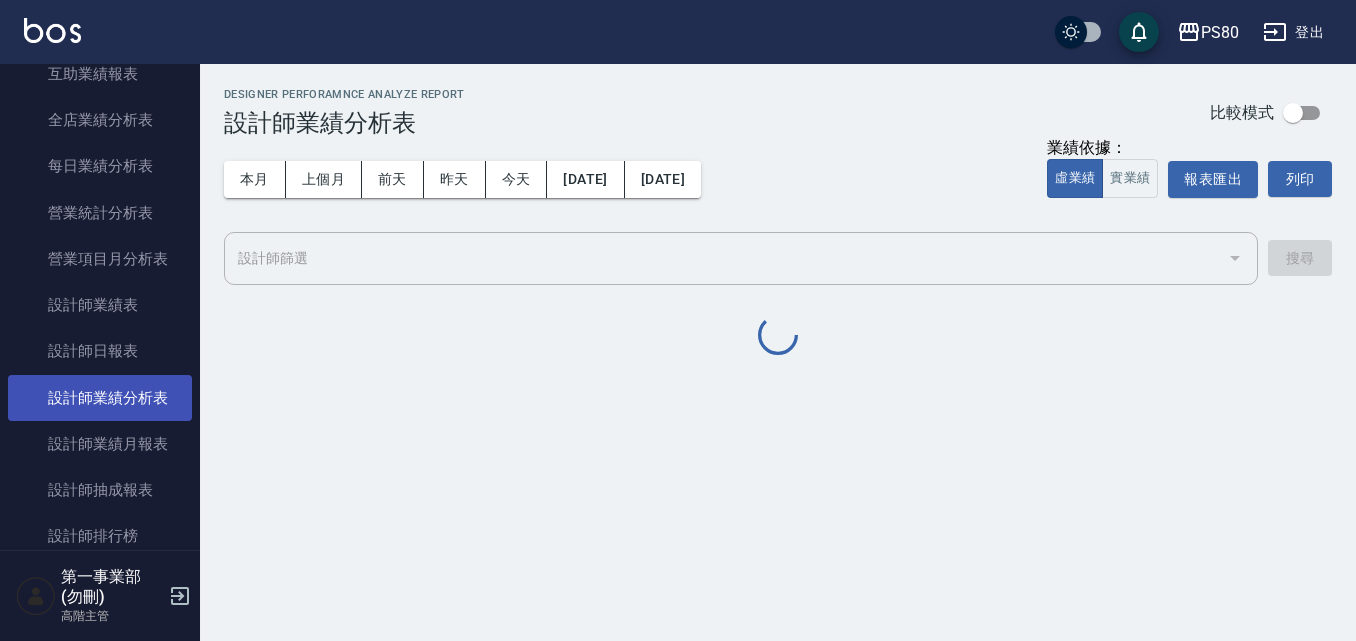 scroll, scrollTop: 0, scrollLeft: 0, axis: both 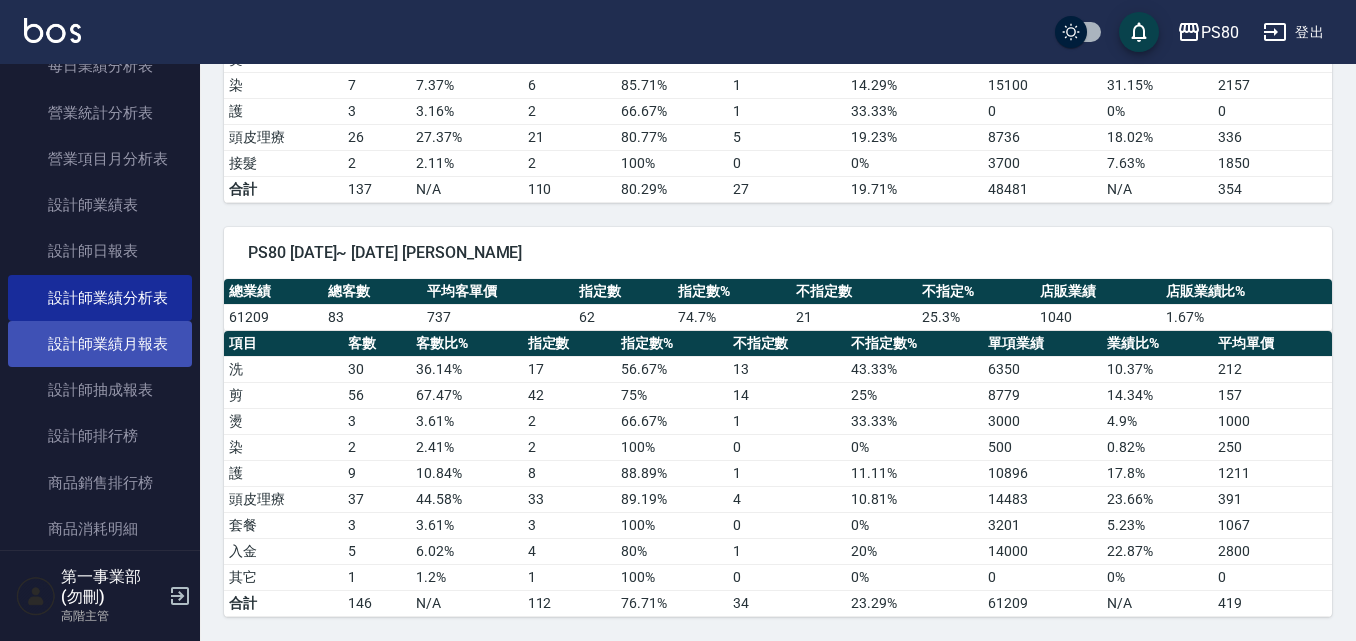 click on "設計師業績月報表" at bounding box center (100, 344) 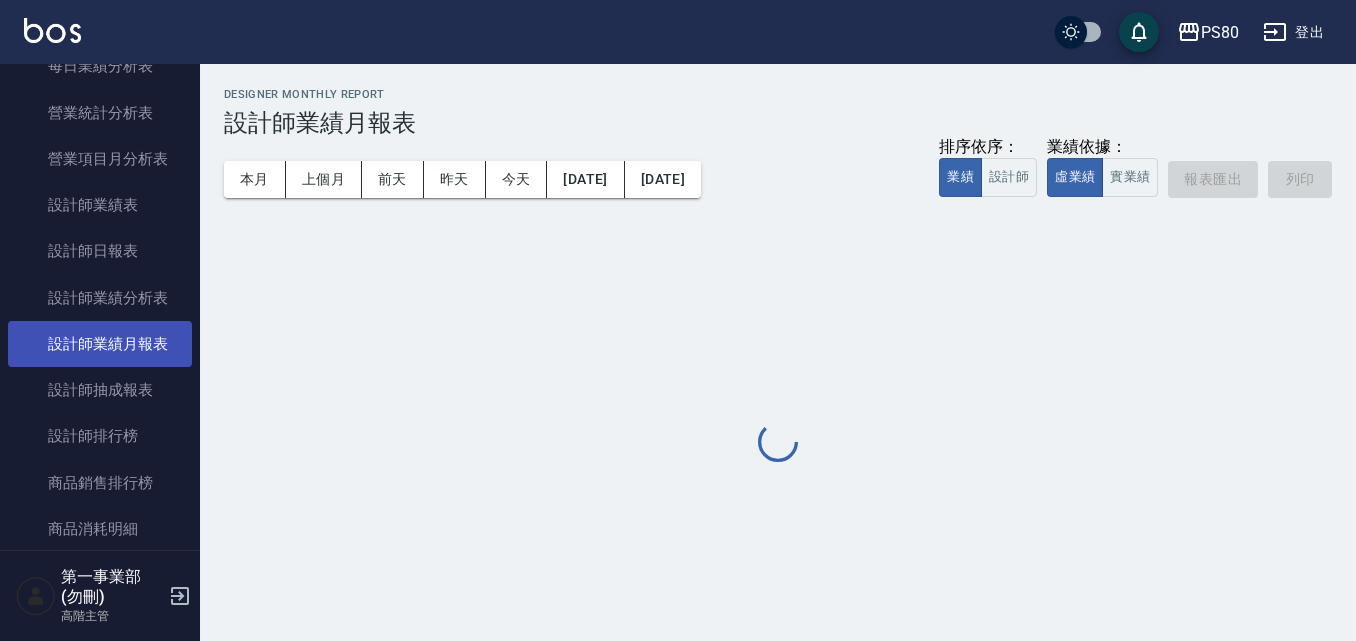 scroll, scrollTop: 0, scrollLeft: 0, axis: both 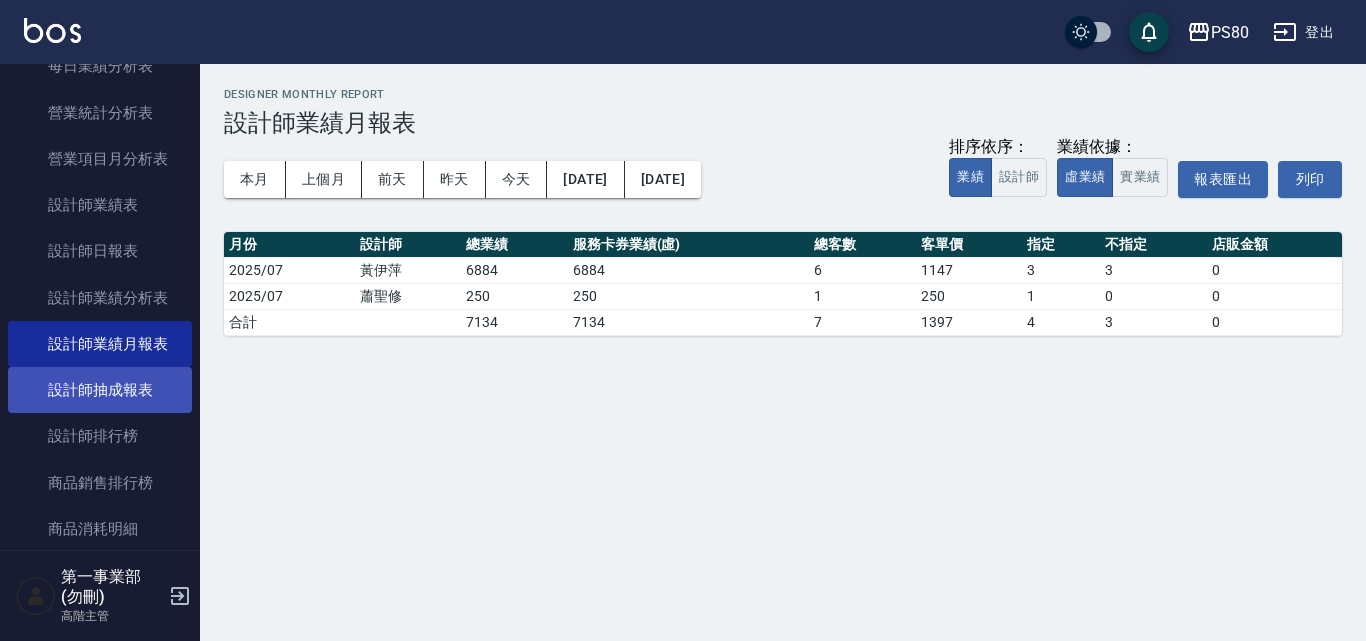 click on "設計師抽成報表" at bounding box center (100, 390) 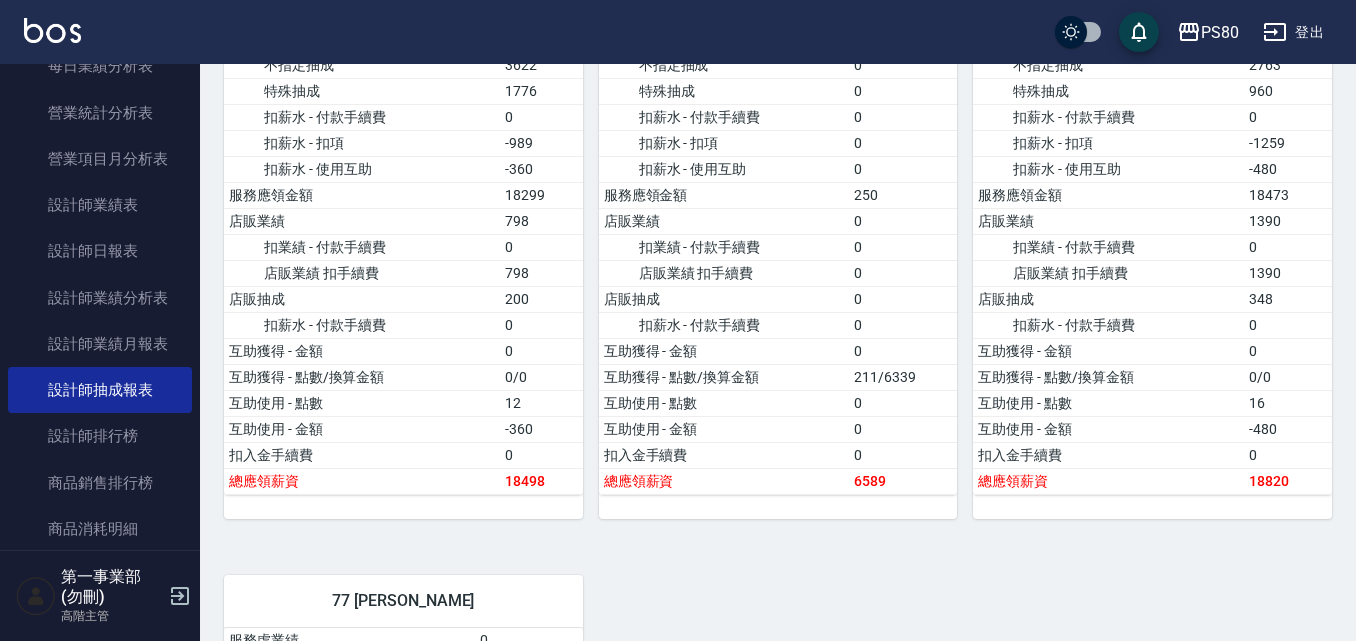 scroll, scrollTop: 600, scrollLeft: 0, axis: vertical 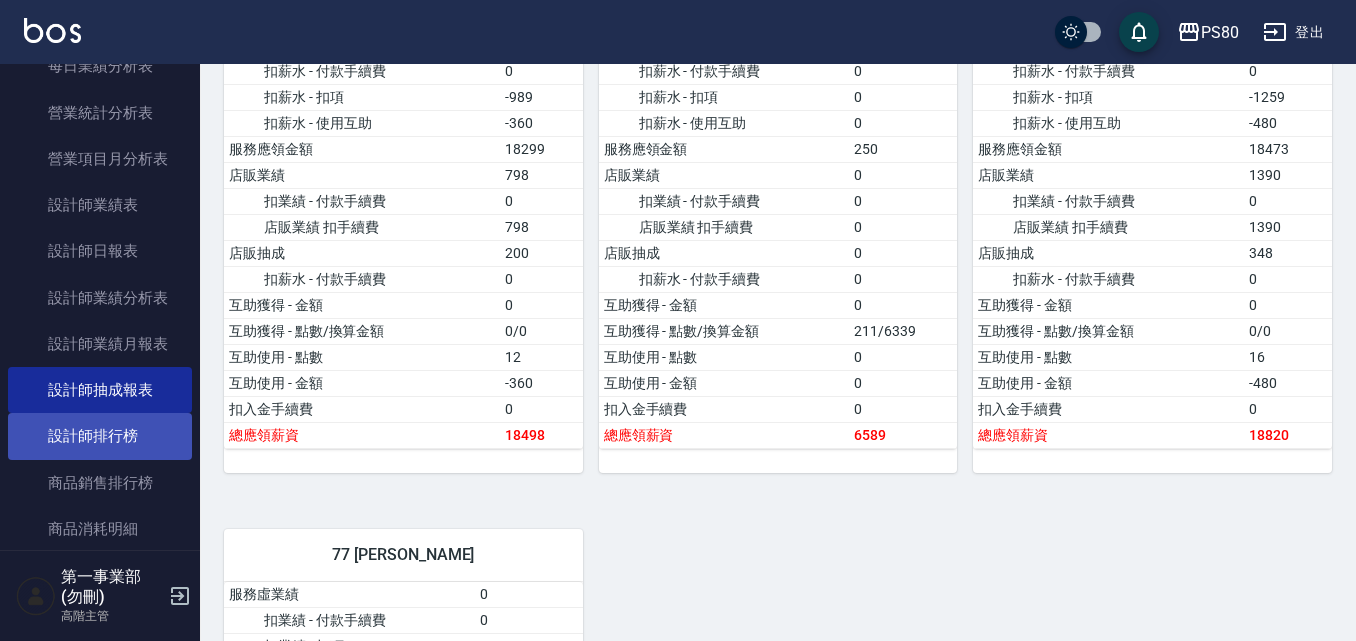 click on "設計師排行榜" at bounding box center [100, 436] 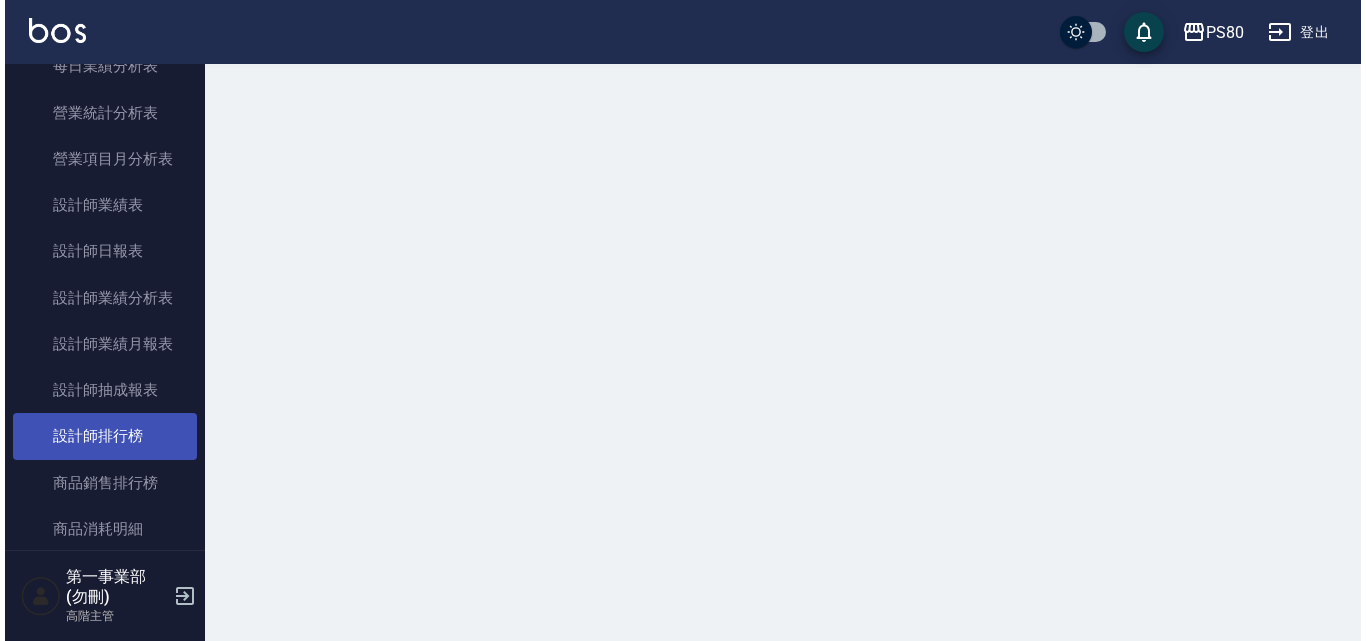 scroll, scrollTop: 0, scrollLeft: 0, axis: both 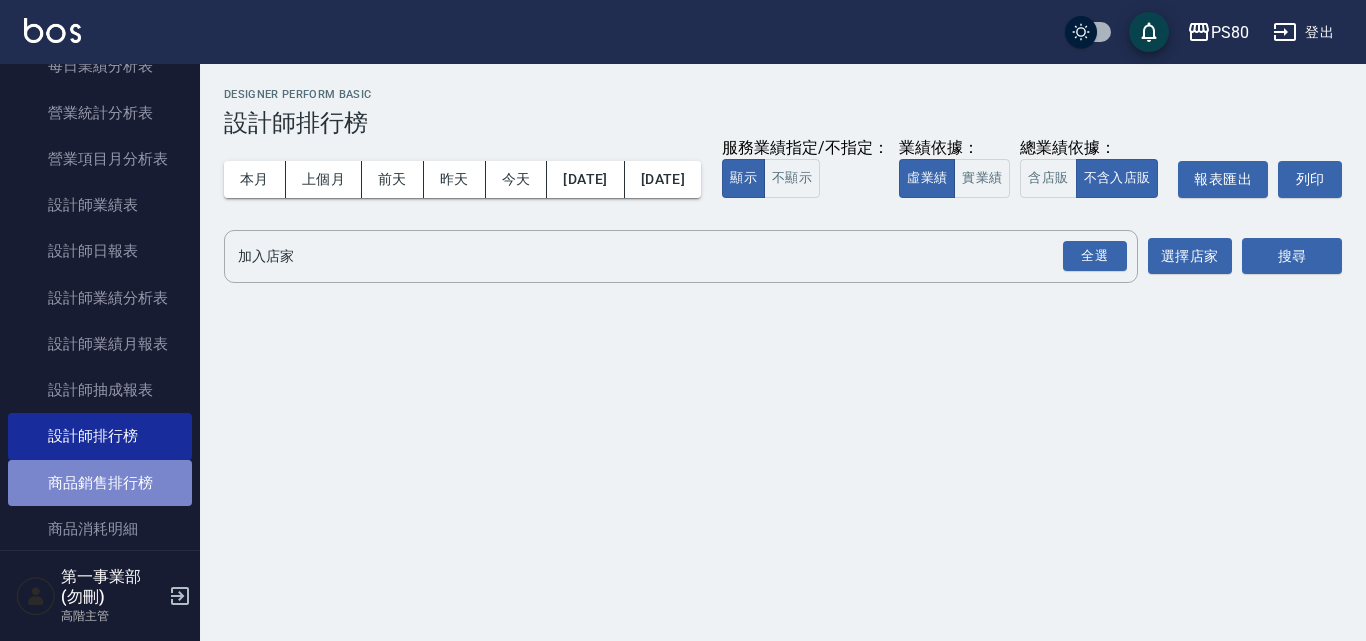 click on "商品銷售排行榜" at bounding box center [100, 483] 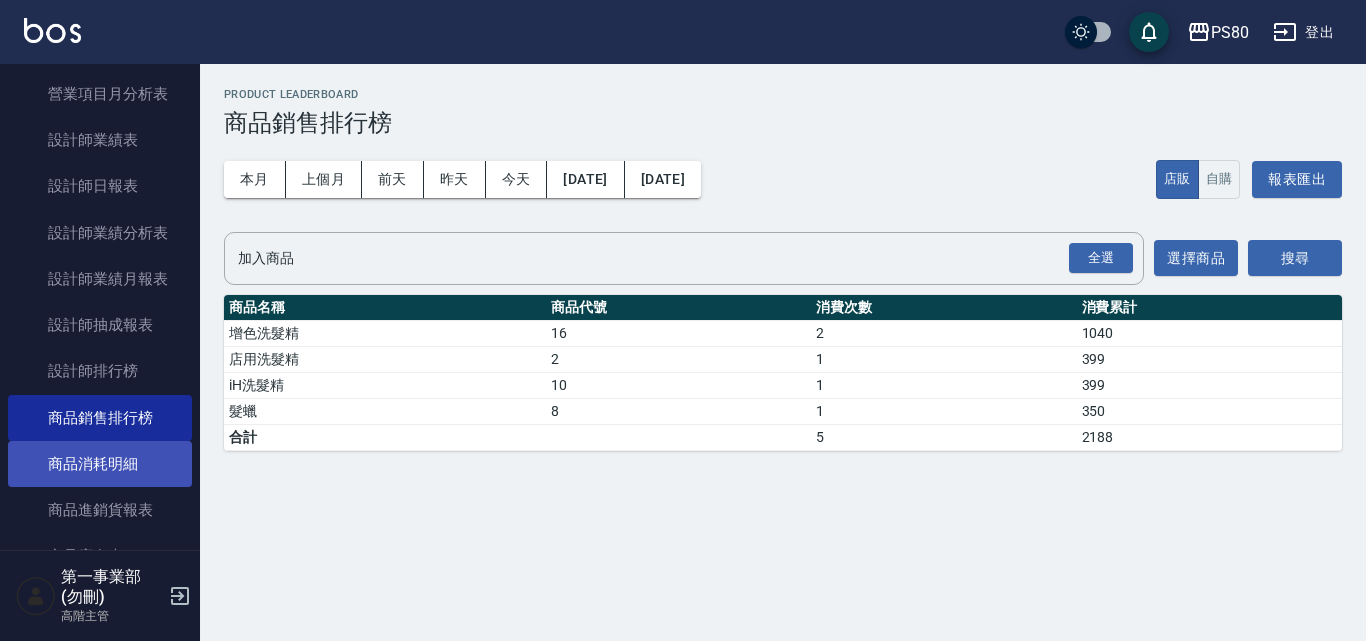 scroll, scrollTop: 800, scrollLeft: 0, axis: vertical 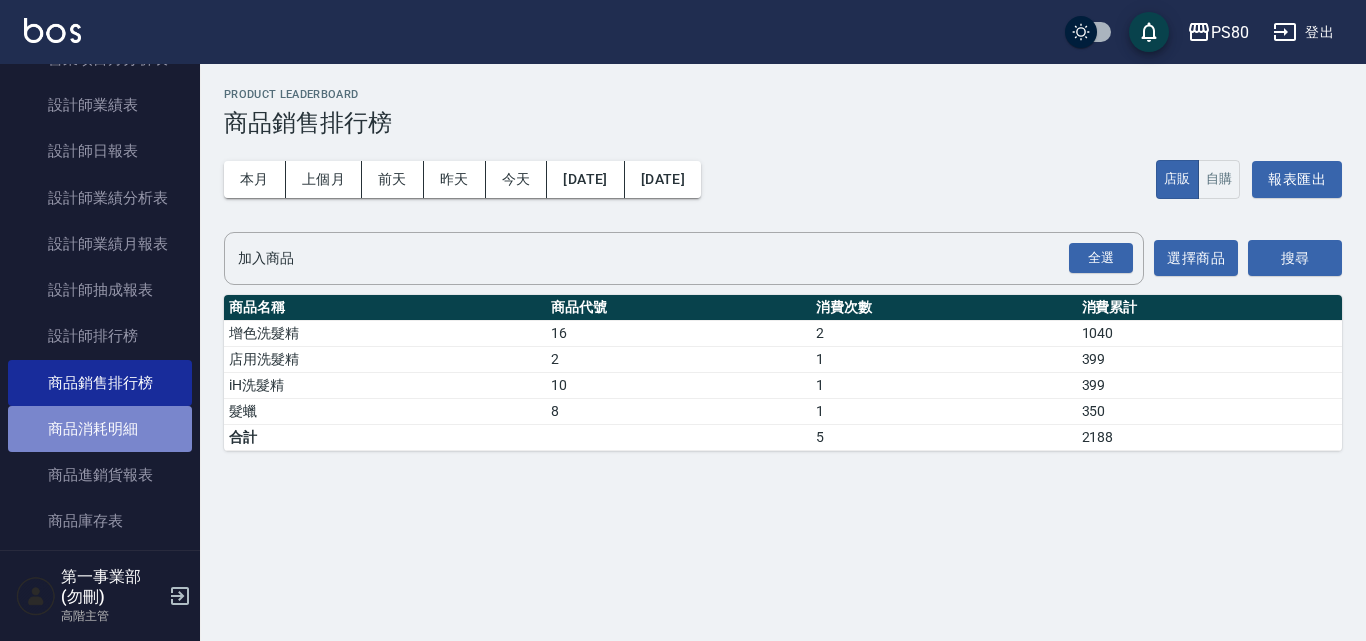 click on "商品消耗明細" at bounding box center [100, 429] 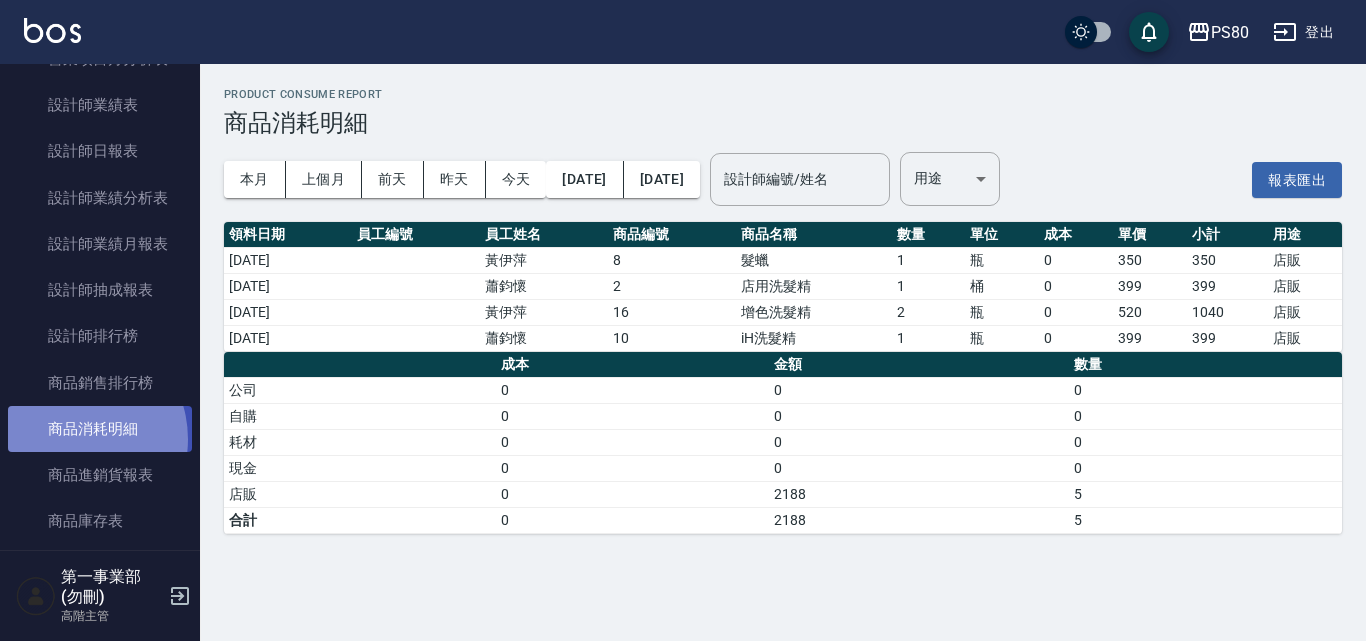 click on "商品消耗明細" at bounding box center (100, 429) 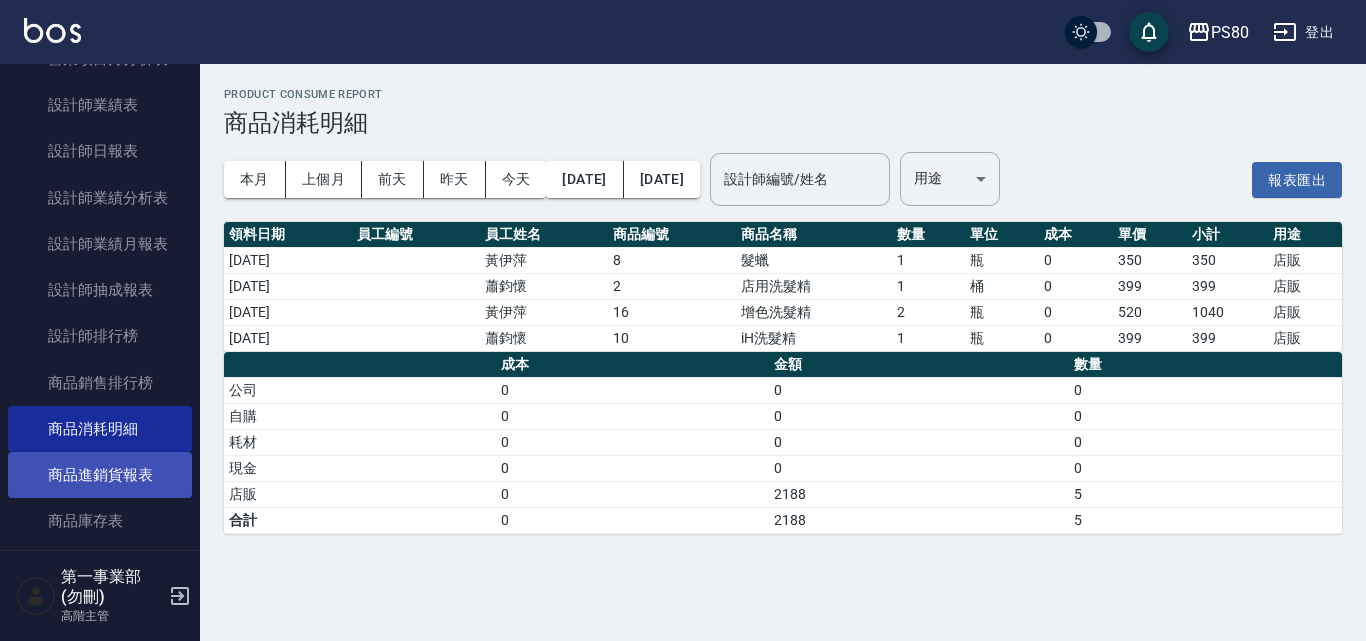 click on "商品進銷貨報表" at bounding box center (100, 475) 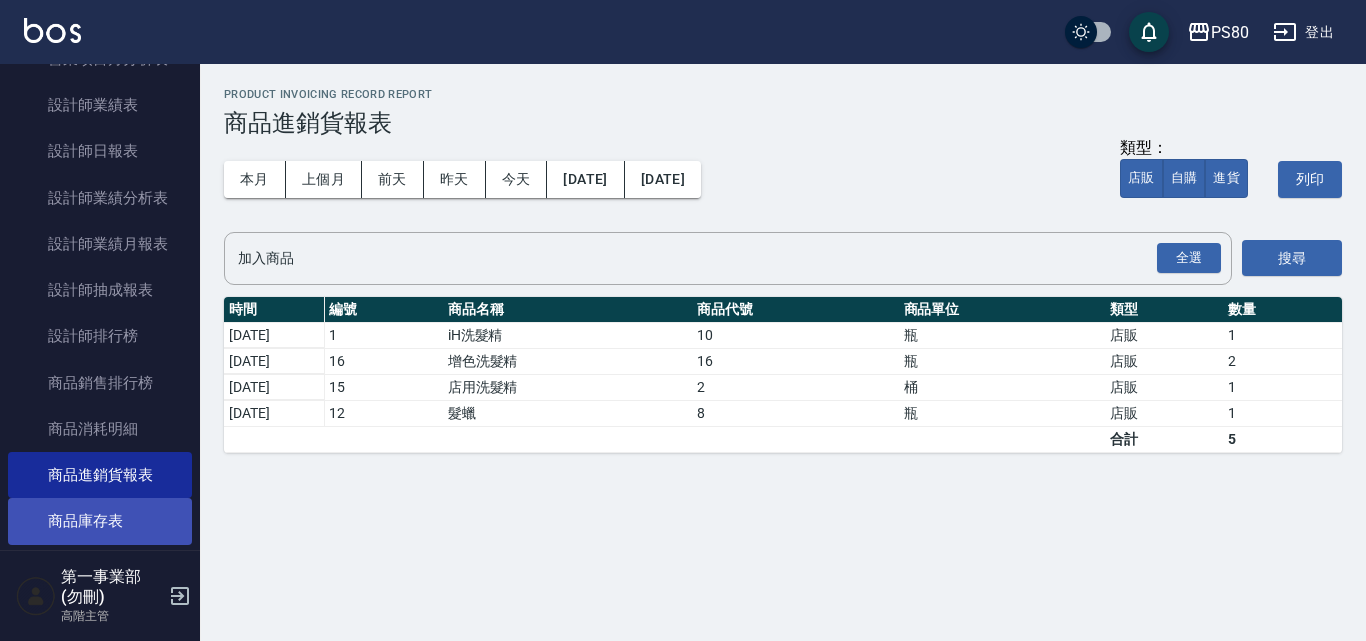 click on "商品庫存表" at bounding box center [100, 521] 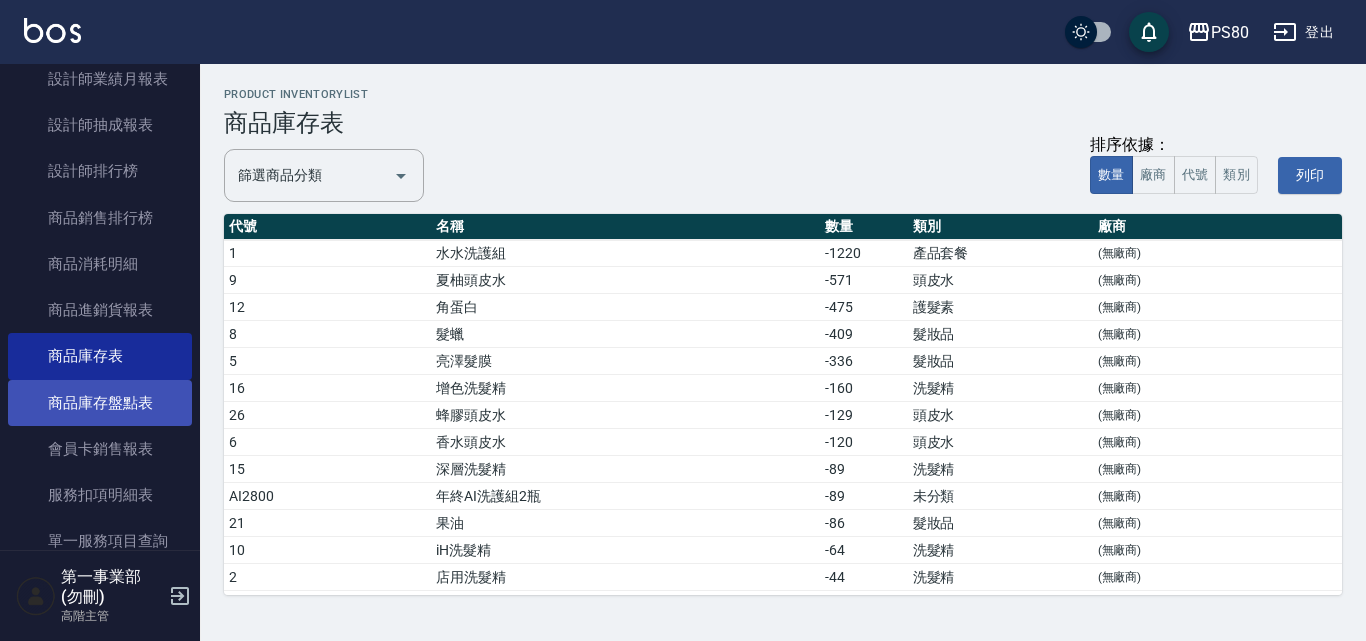 scroll, scrollTop: 1000, scrollLeft: 0, axis: vertical 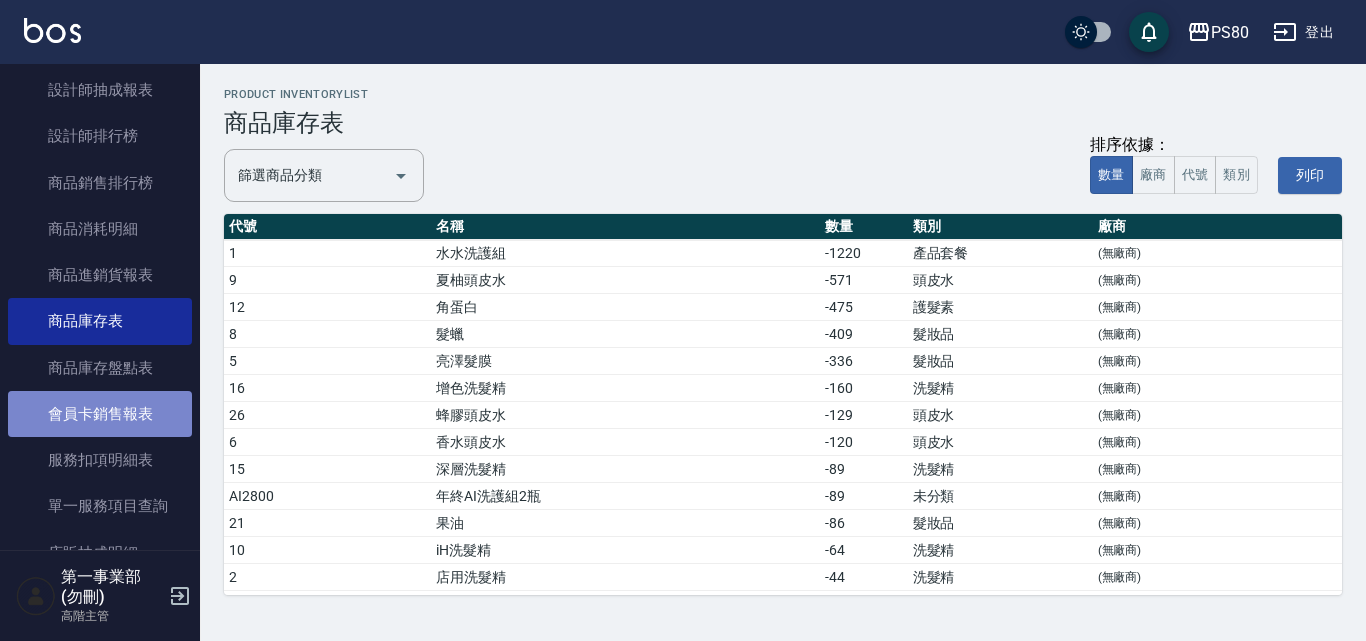click on "會員卡銷售報表" at bounding box center [100, 414] 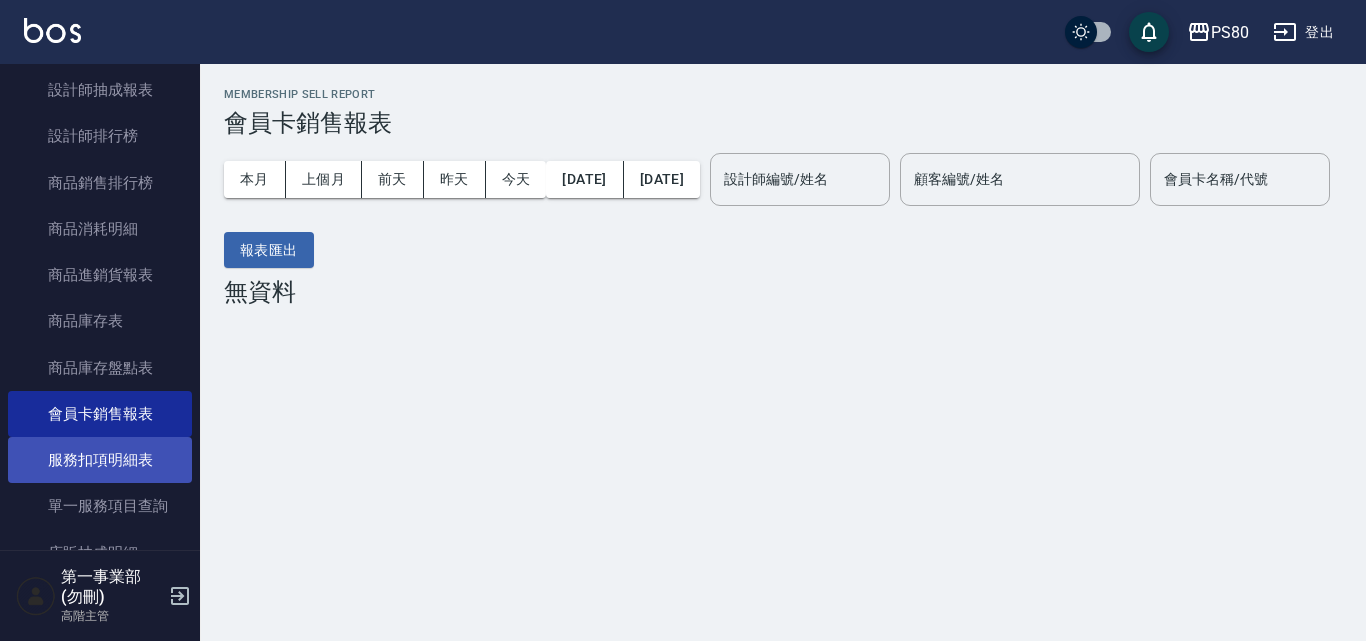 scroll, scrollTop: 1100, scrollLeft: 0, axis: vertical 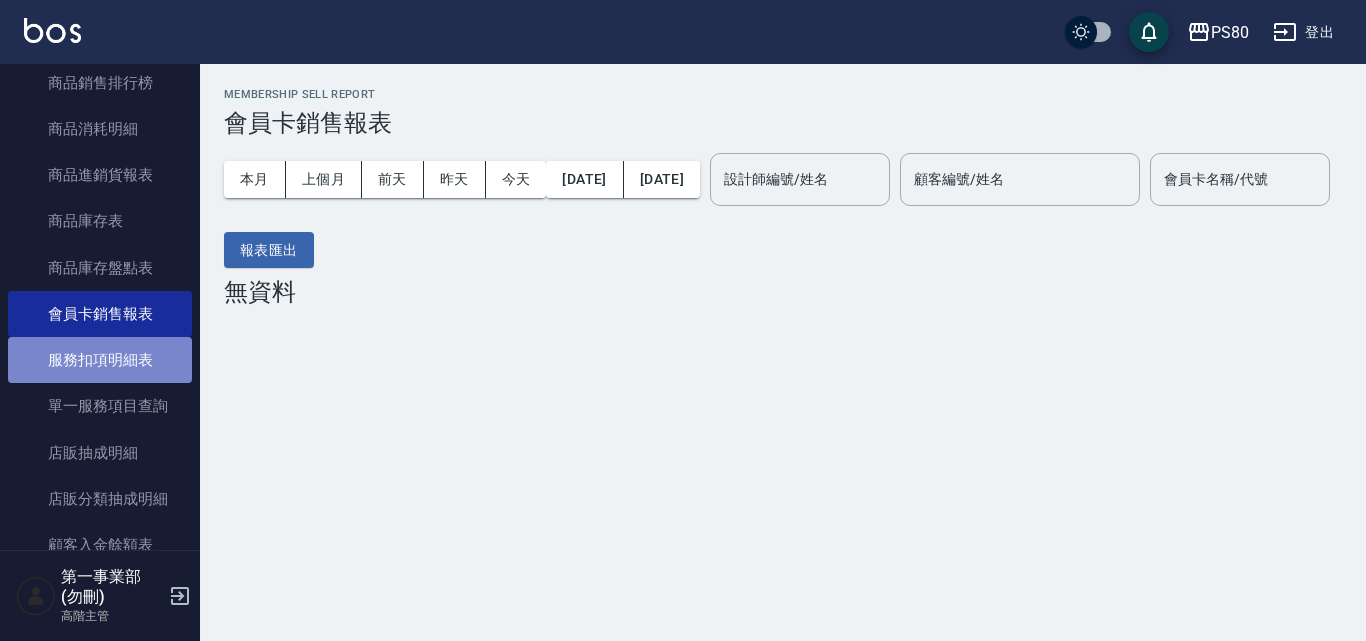 click on "服務扣項明細表" at bounding box center (100, 360) 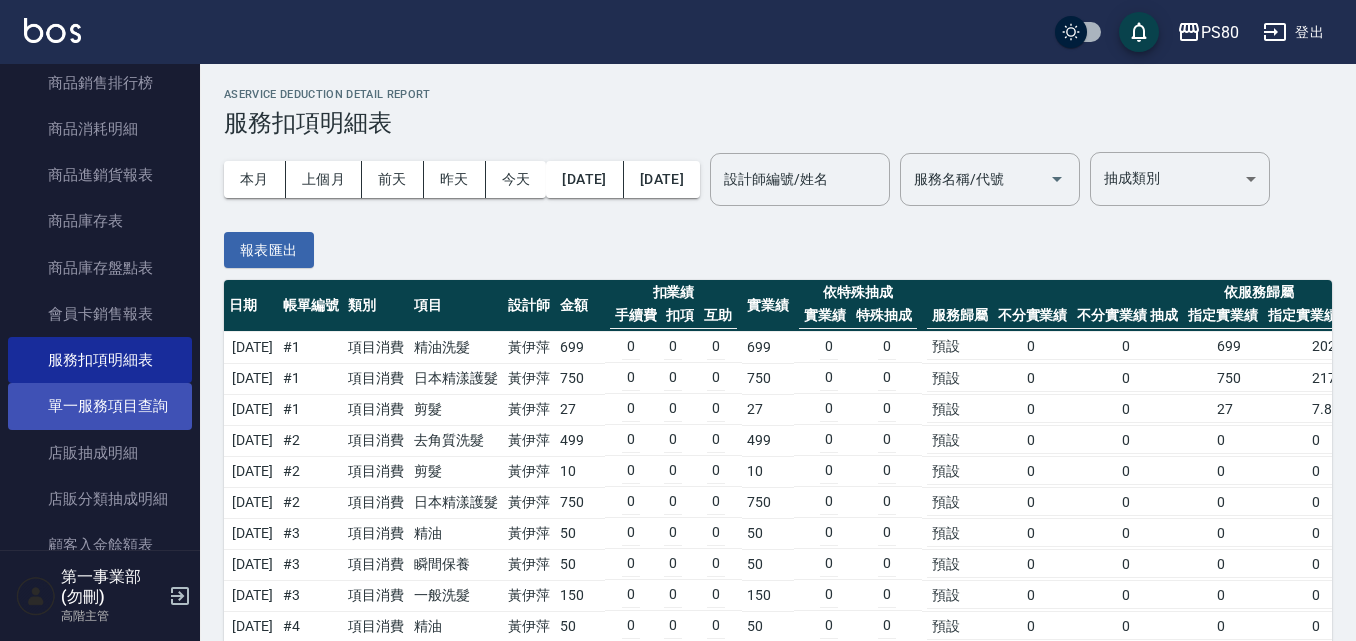 click on "單一服務項目查詢" at bounding box center (100, 406) 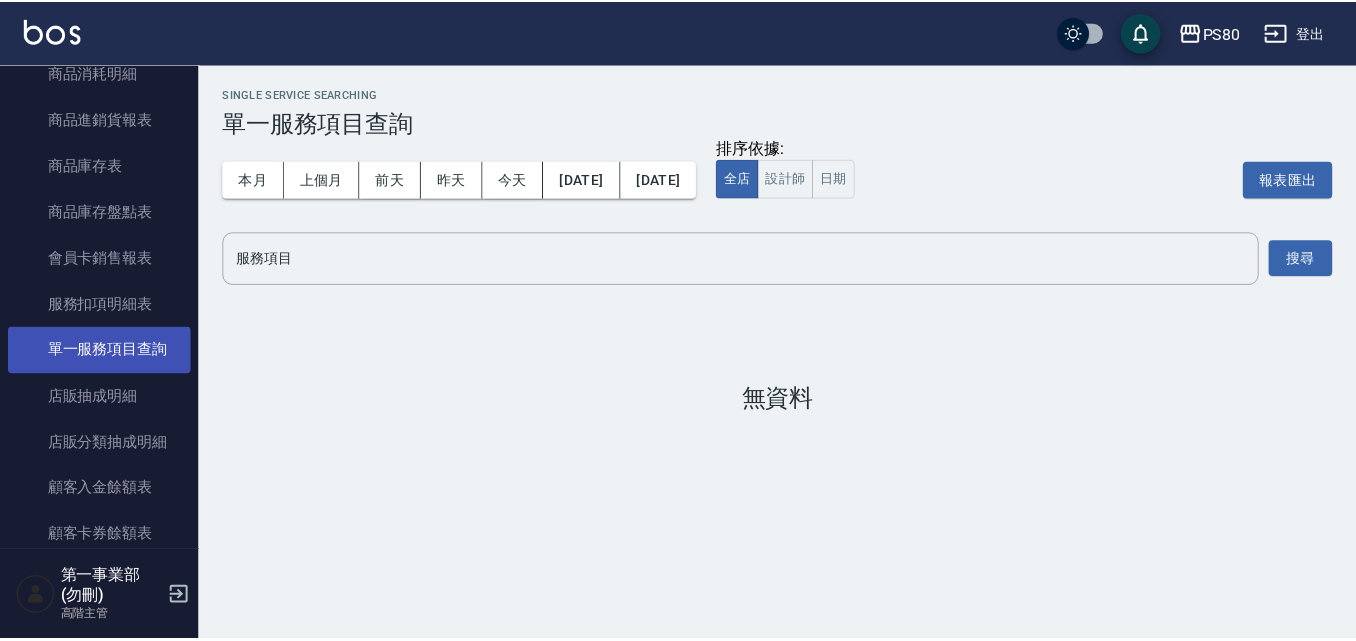scroll, scrollTop: 1200, scrollLeft: 0, axis: vertical 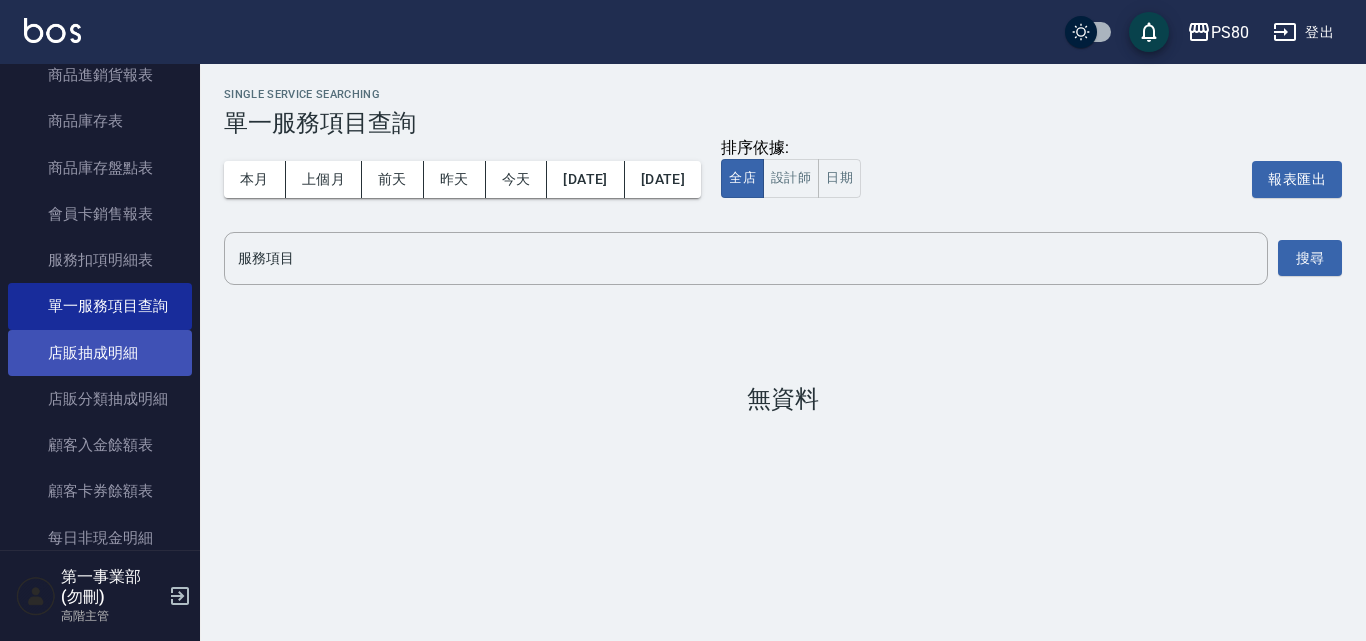 click on "店販抽成明細" at bounding box center [100, 353] 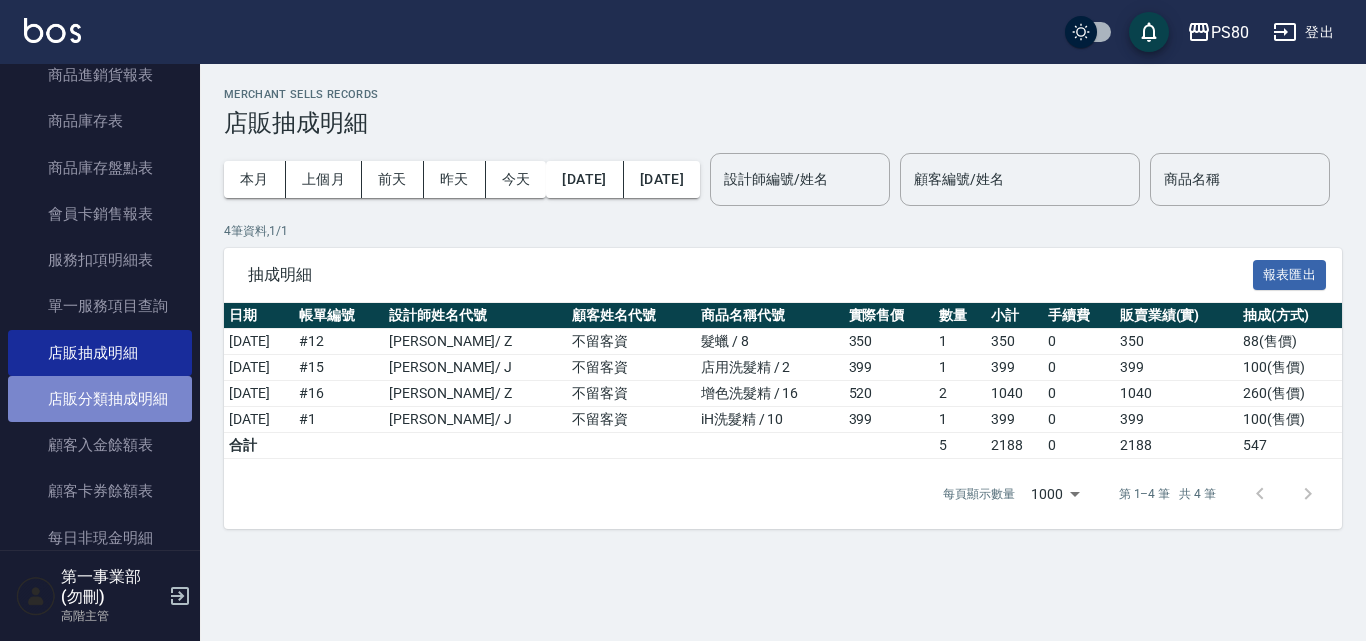 click on "店販分類抽成明細" at bounding box center [100, 399] 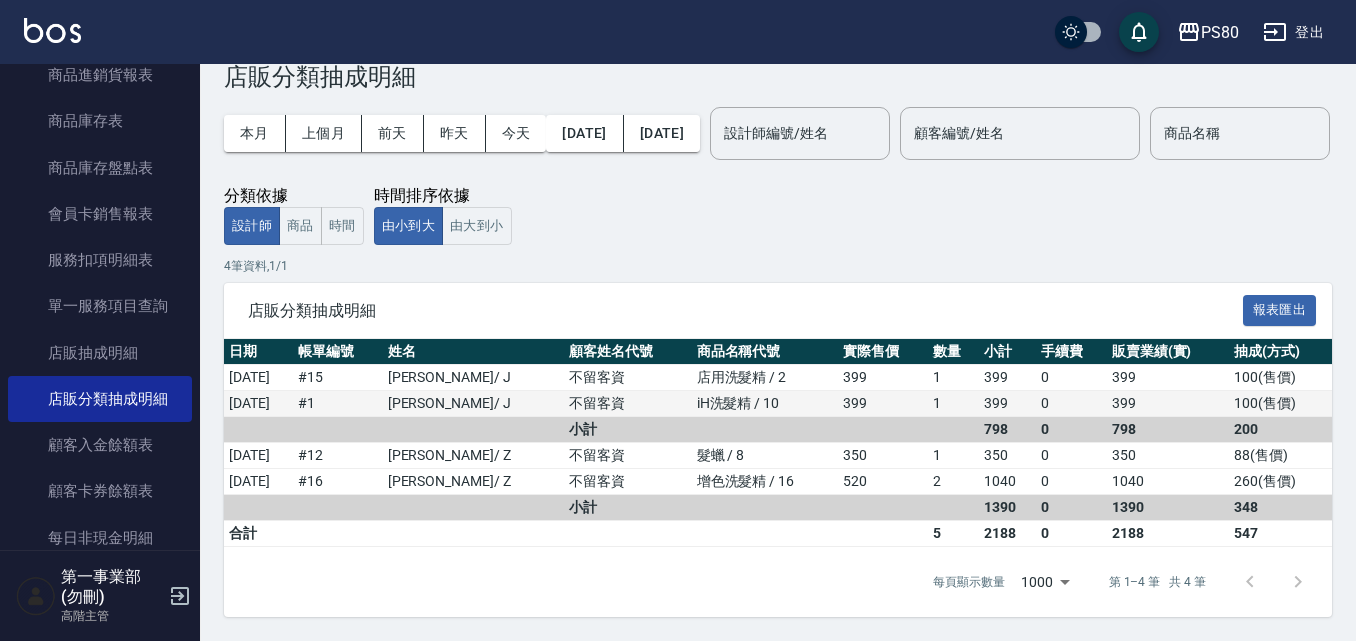 scroll, scrollTop: 112, scrollLeft: 0, axis: vertical 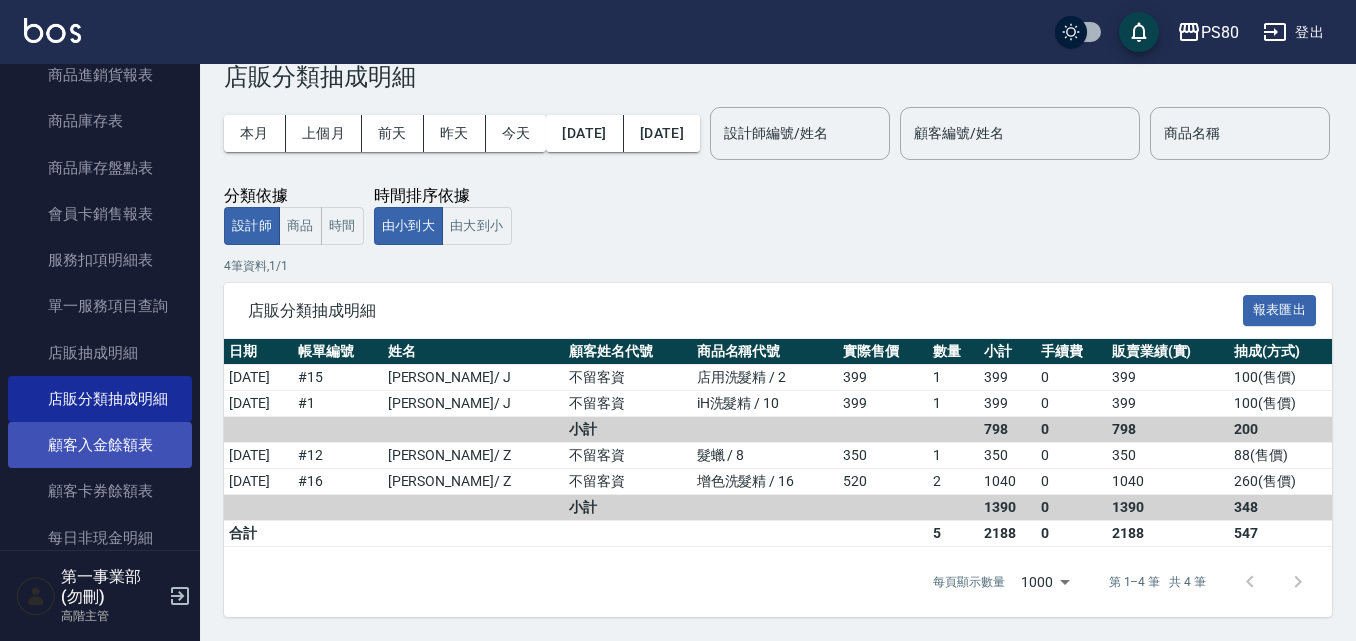 click on "顧客入金餘額表" at bounding box center [100, 445] 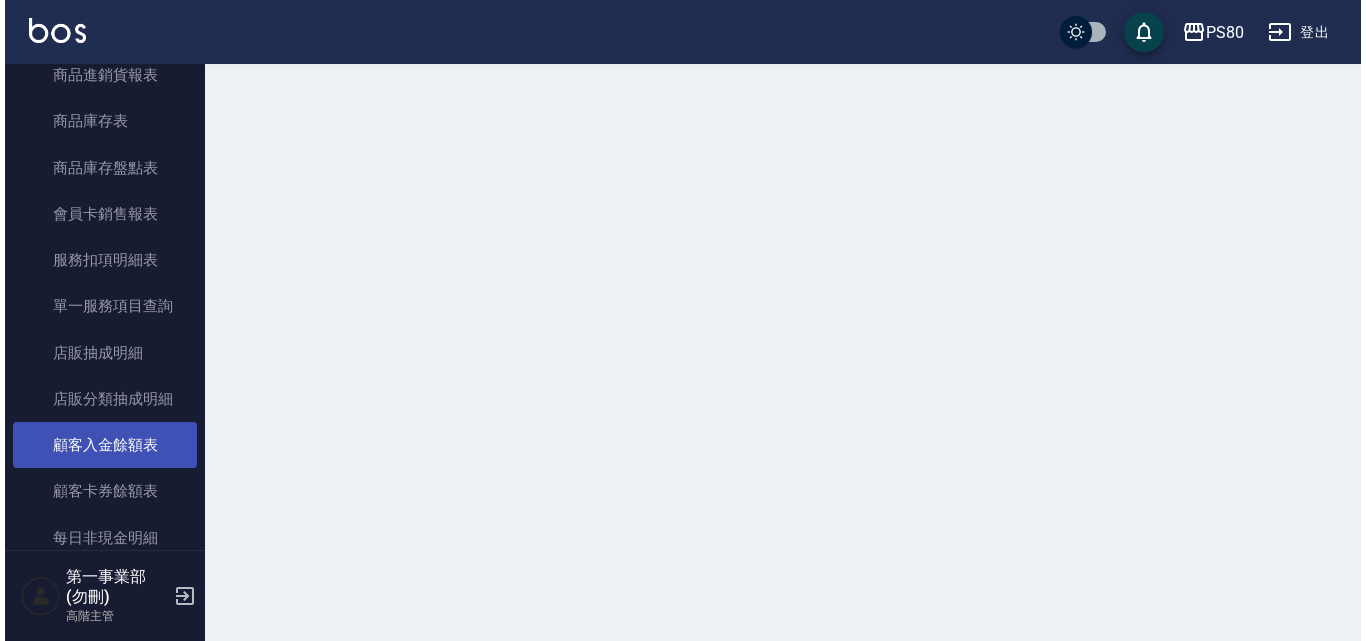 scroll, scrollTop: 0, scrollLeft: 0, axis: both 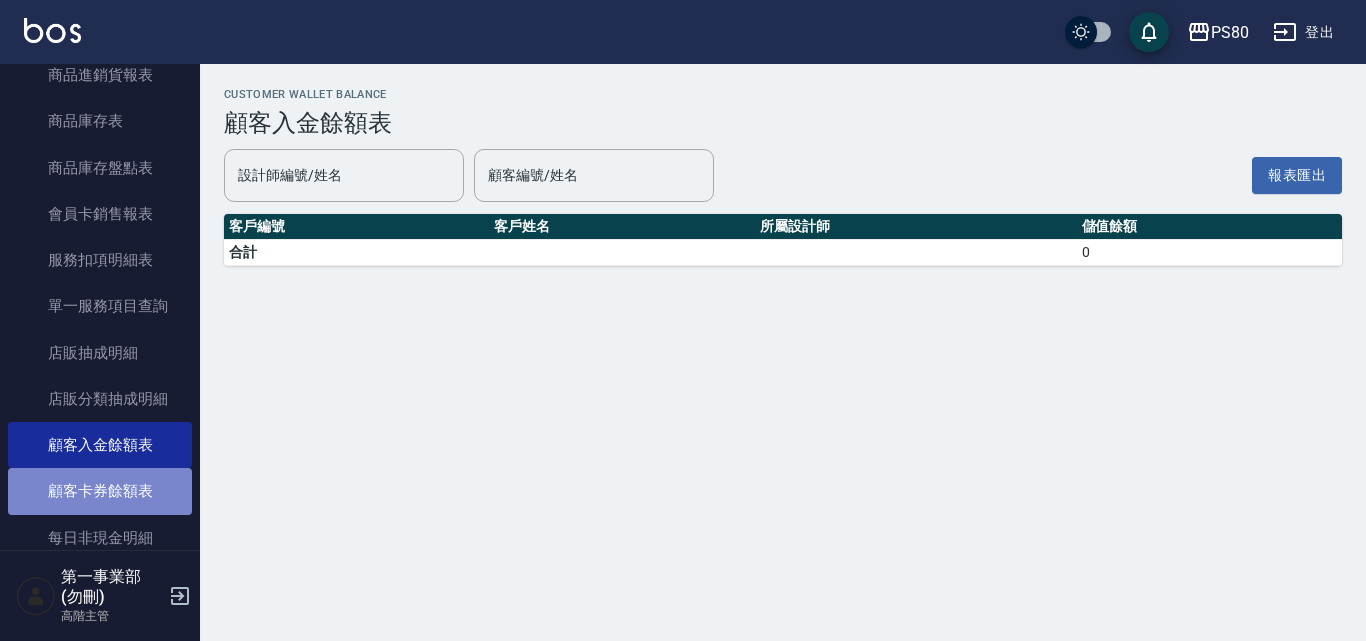click on "顧客卡券餘額表" at bounding box center [100, 491] 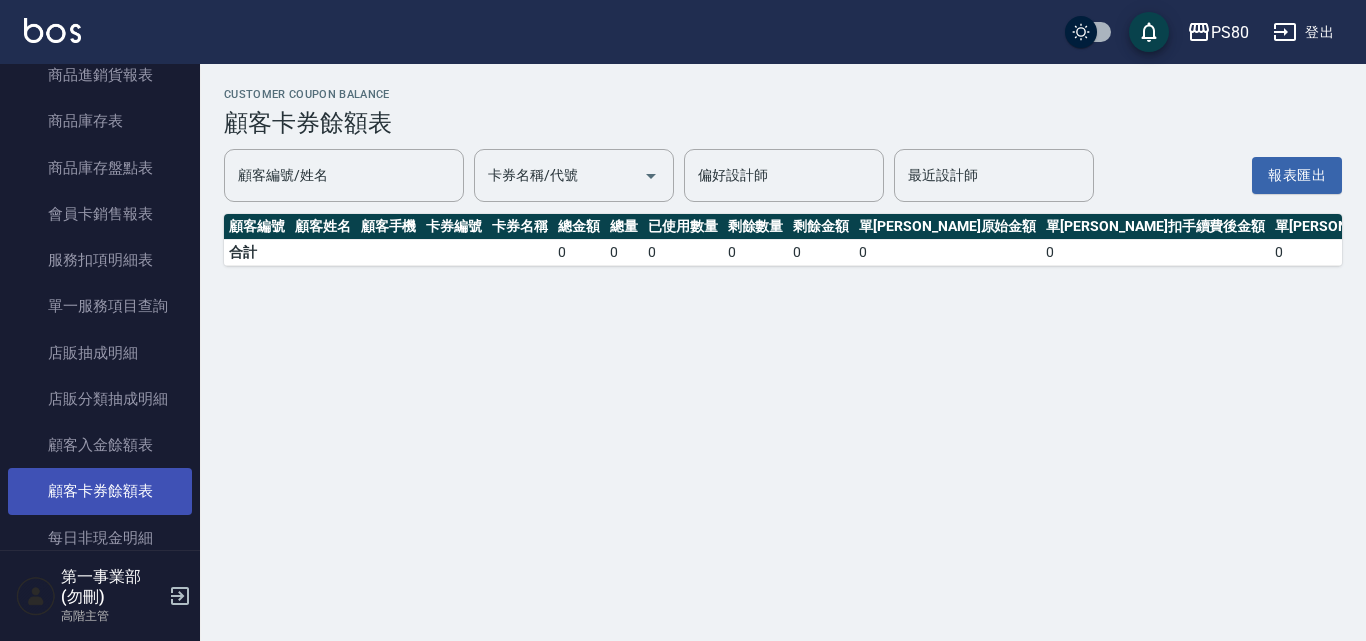 scroll, scrollTop: 1300, scrollLeft: 0, axis: vertical 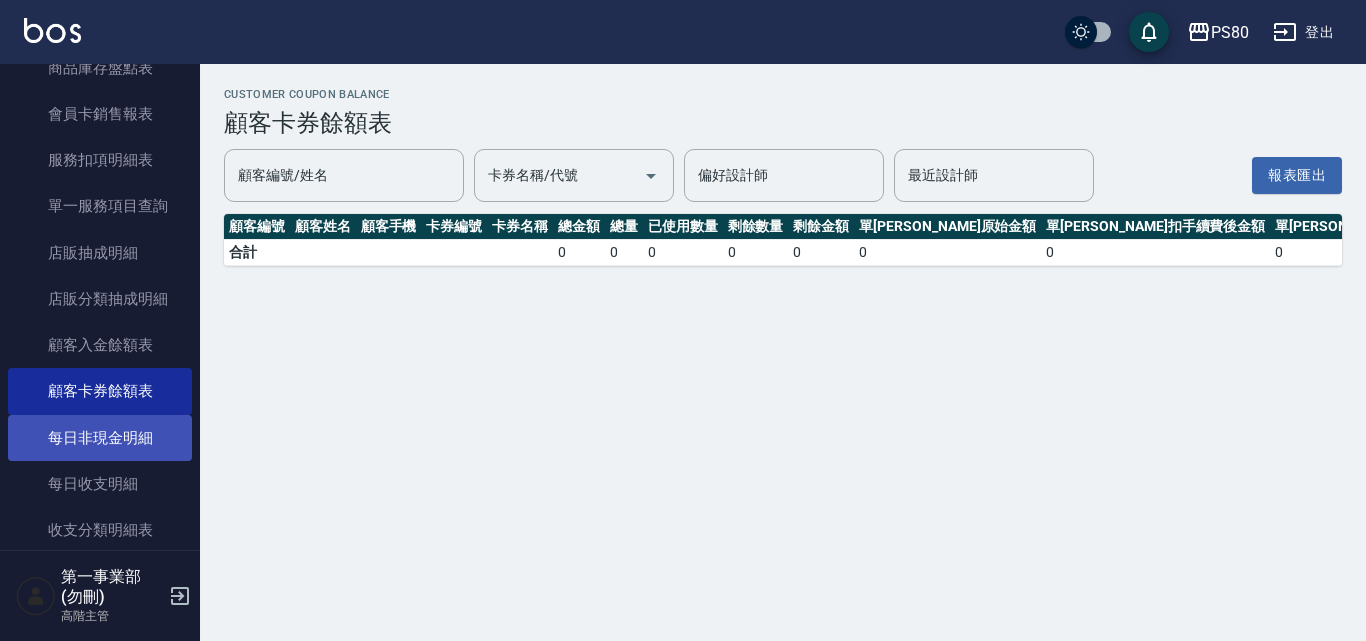 click on "每日非現金明細" at bounding box center [100, 438] 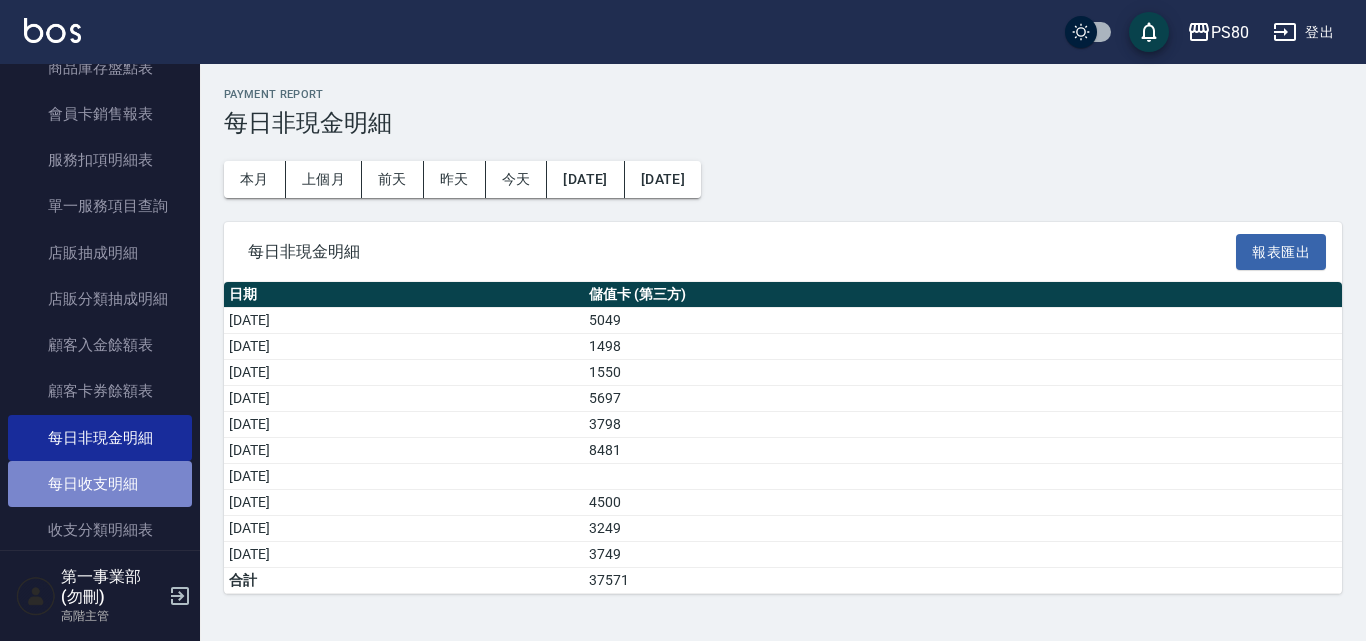 click on "每日收支明細" at bounding box center (100, 484) 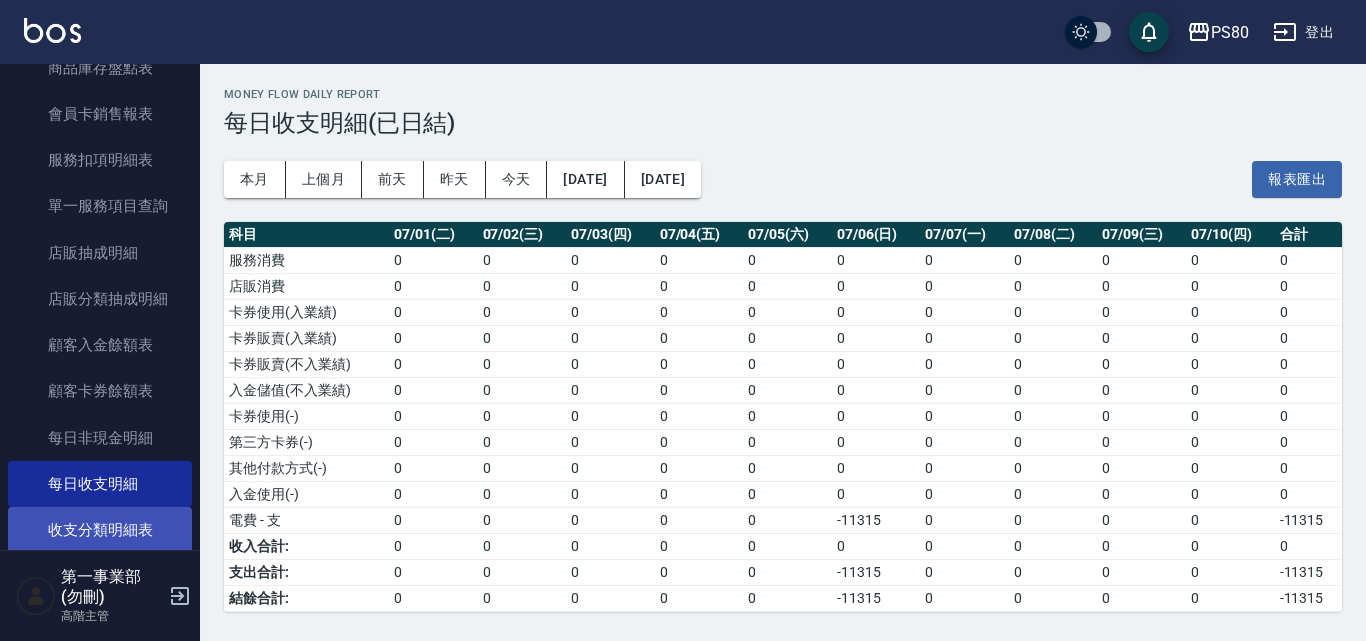 click on "收支分類明細表" at bounding box center [100, 530] 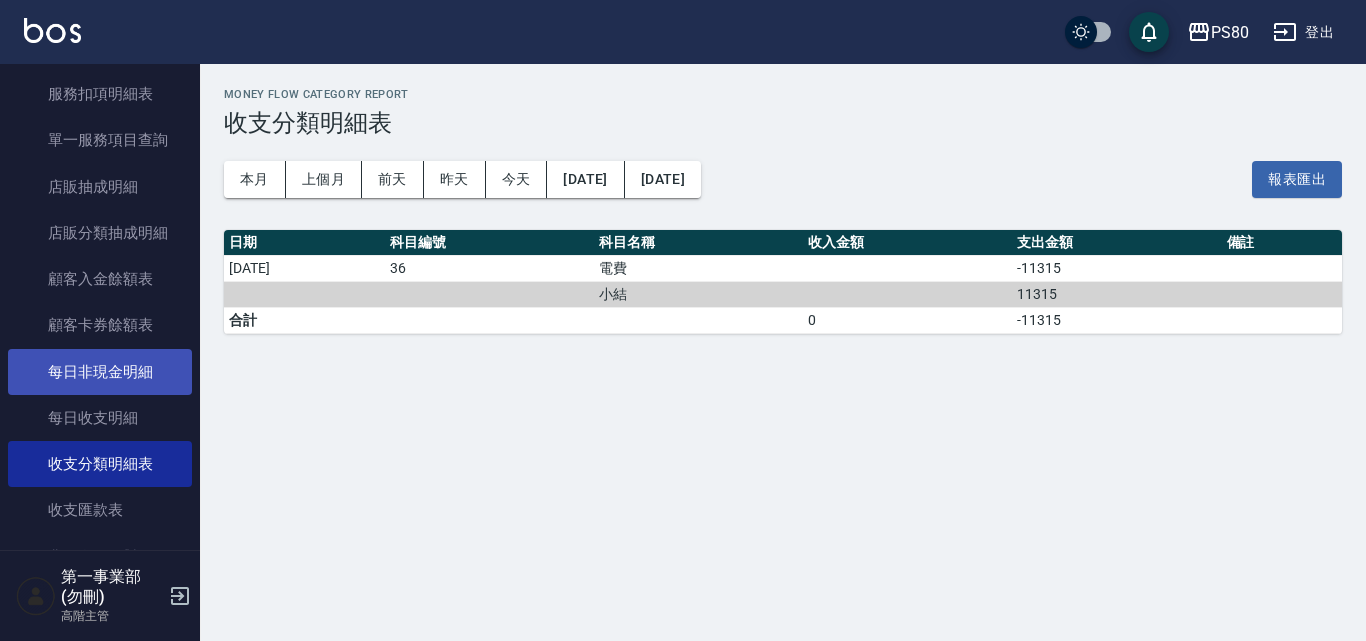 scroll, scrollTop: 1400, scrollLeft: 0, axis: vertical 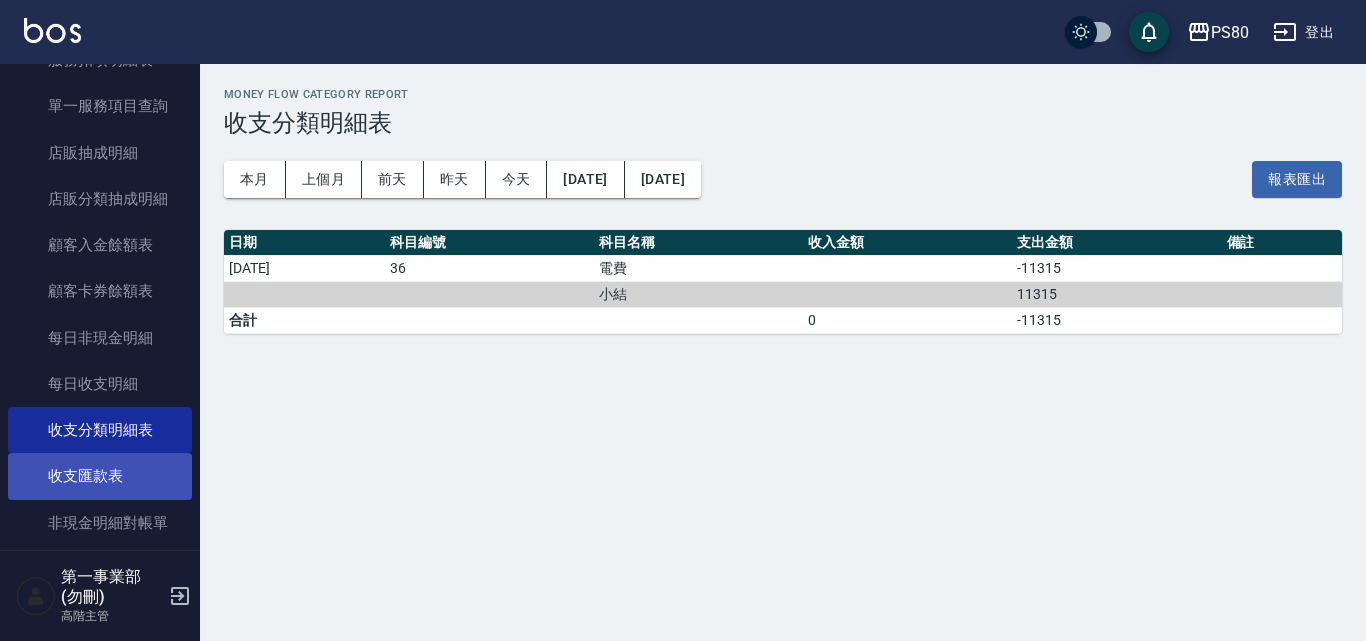 click on "收支匯款表" at bounding box center [100, 476] 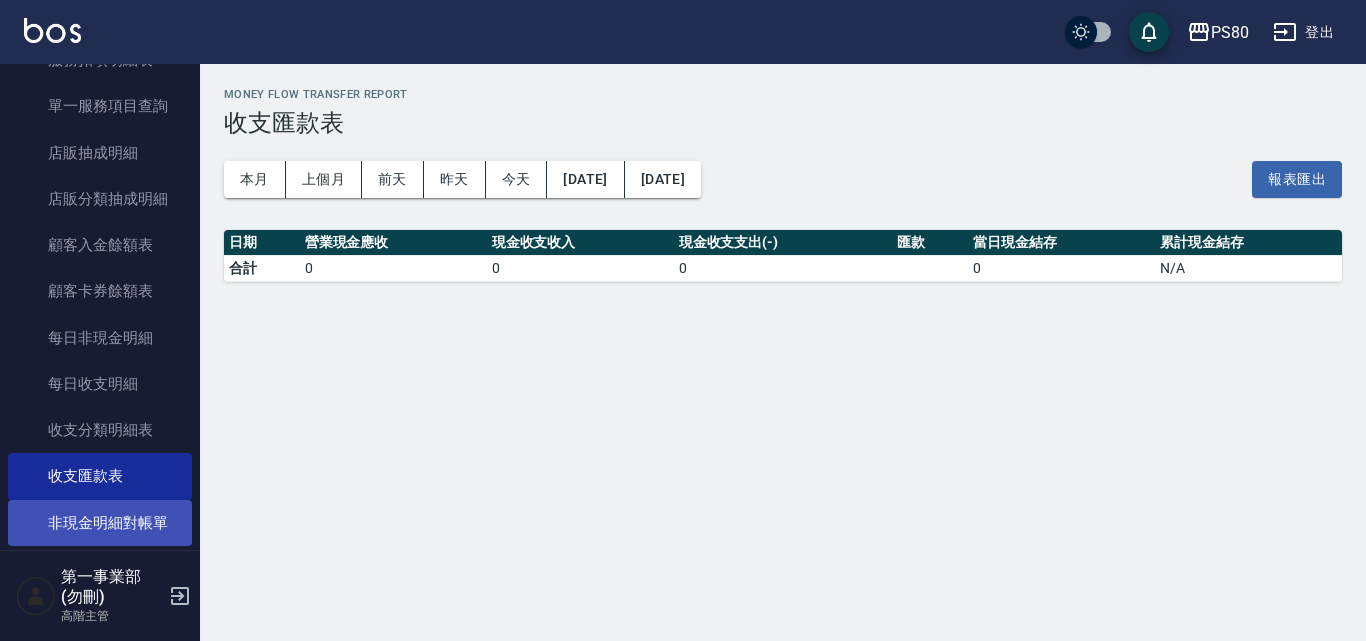 click on "非現金明細對帳單" at bounding box center (100, 523) 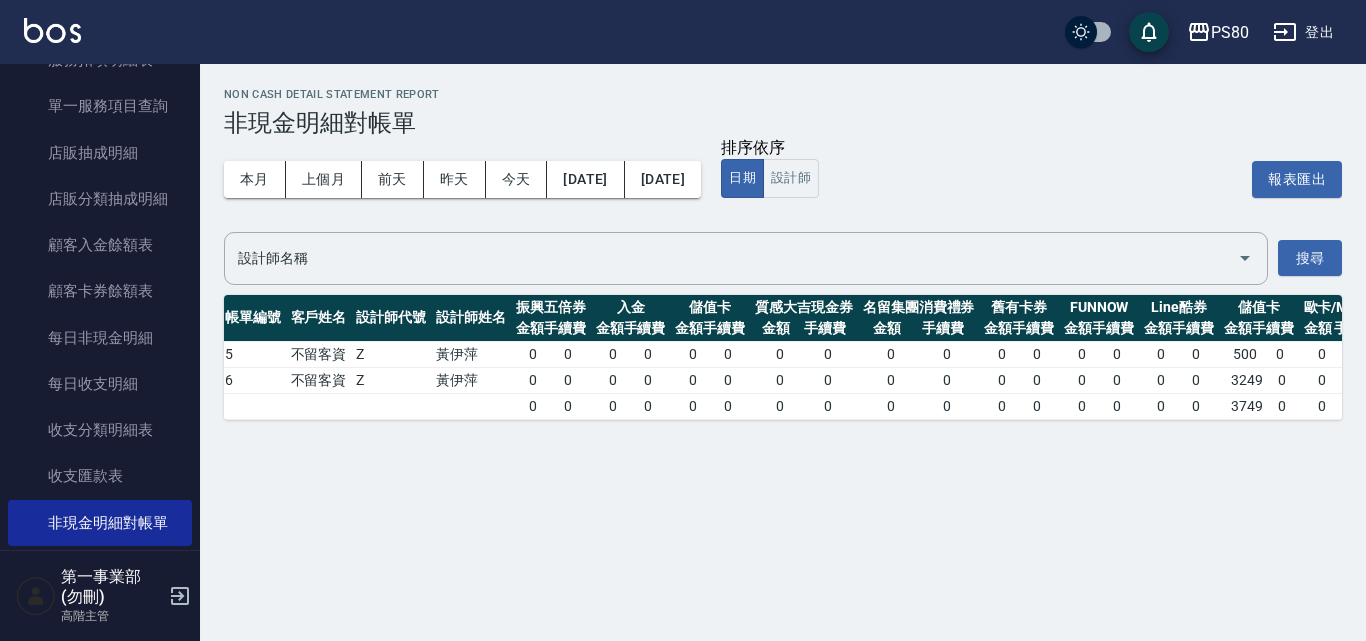 scroll, scrollTop: 0, scrollLeft: 0, axis: both 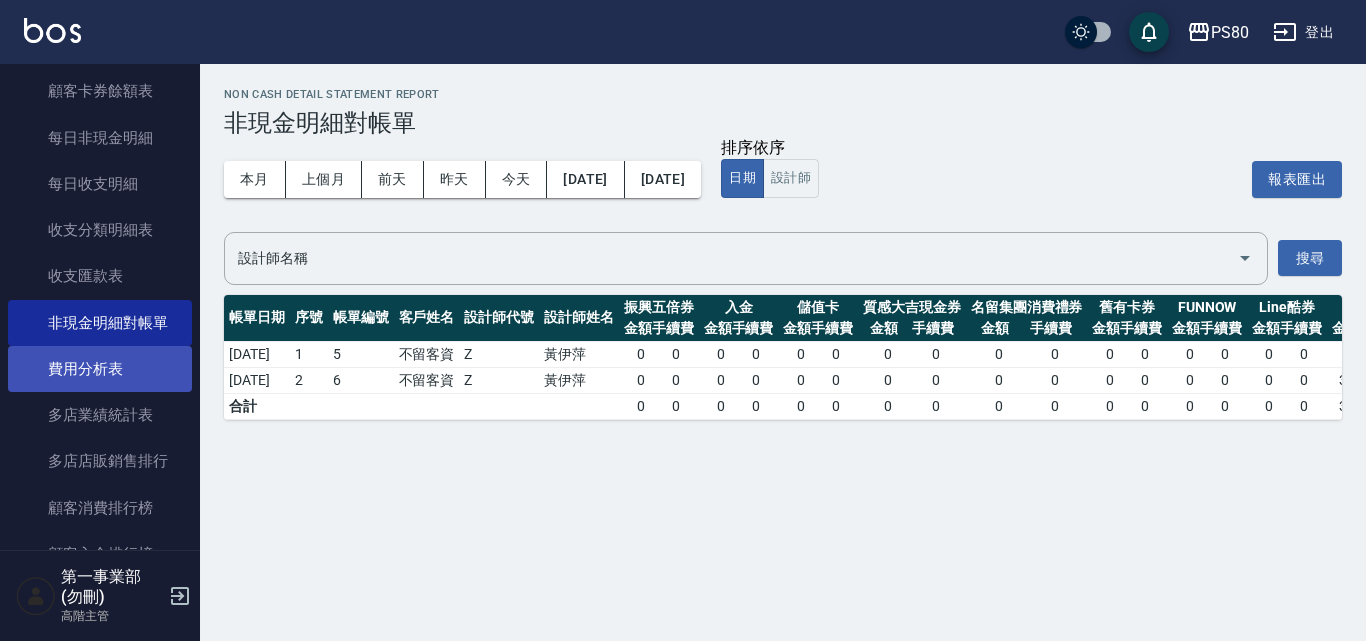 click on "費用分析表" at bounding box center (100, 369) 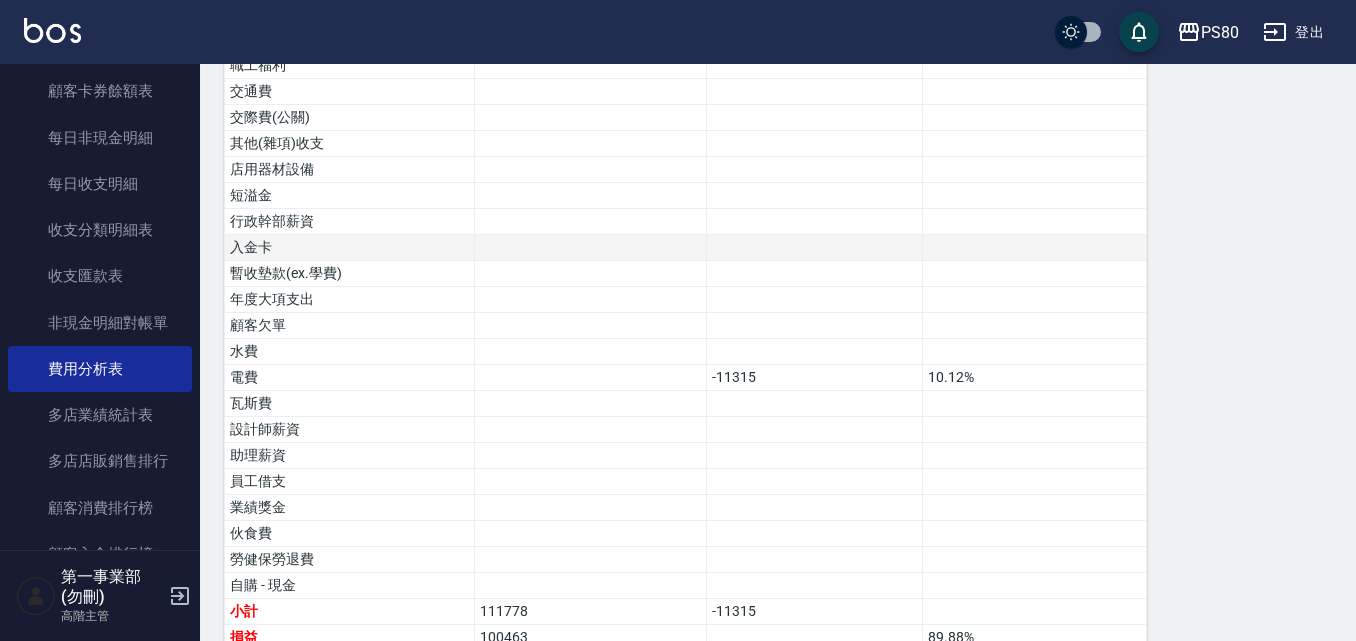 scroll, scrollTop: 1252, scrollLeft: 0, axis: vertical 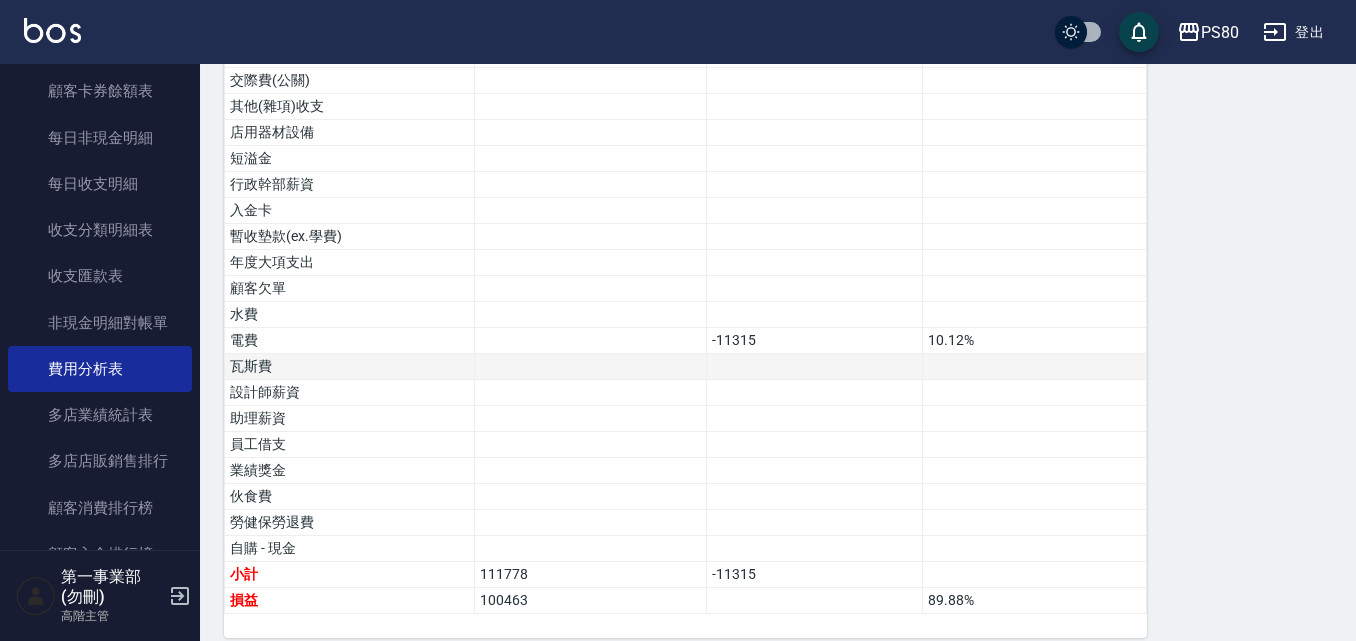 click on "瓦斯費" at bounding box center (350, 367) 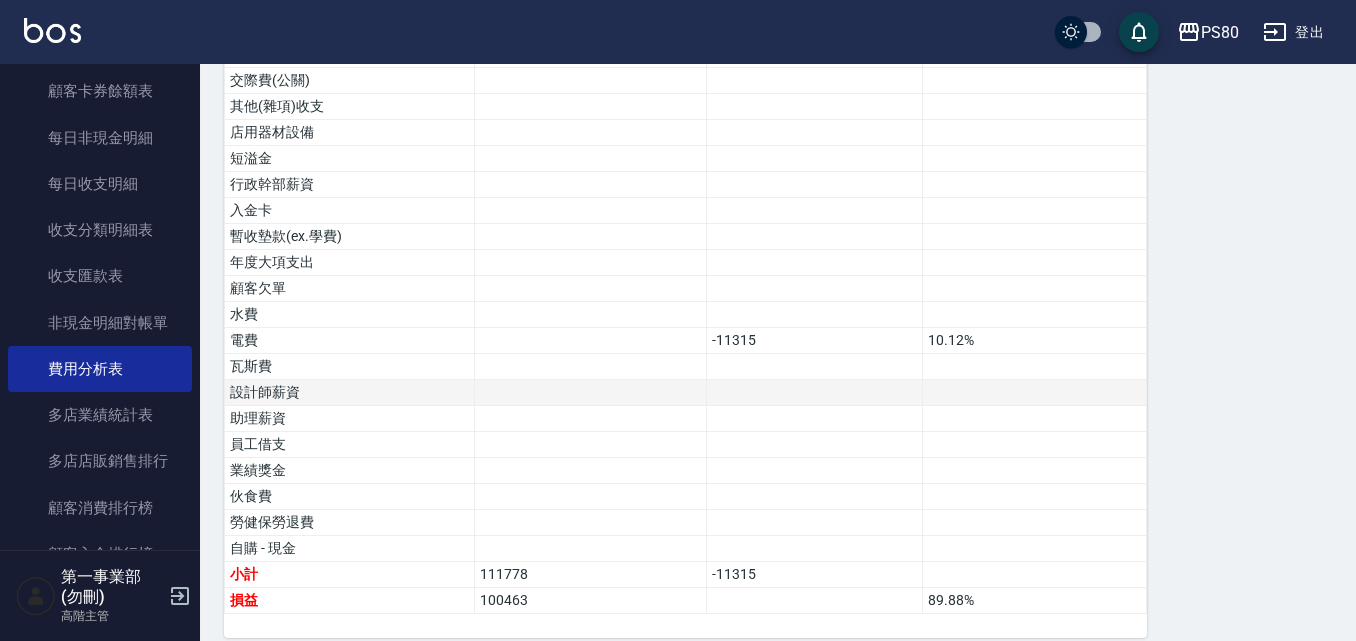 click on "設計師薪資" at bounding box center (350, 393) 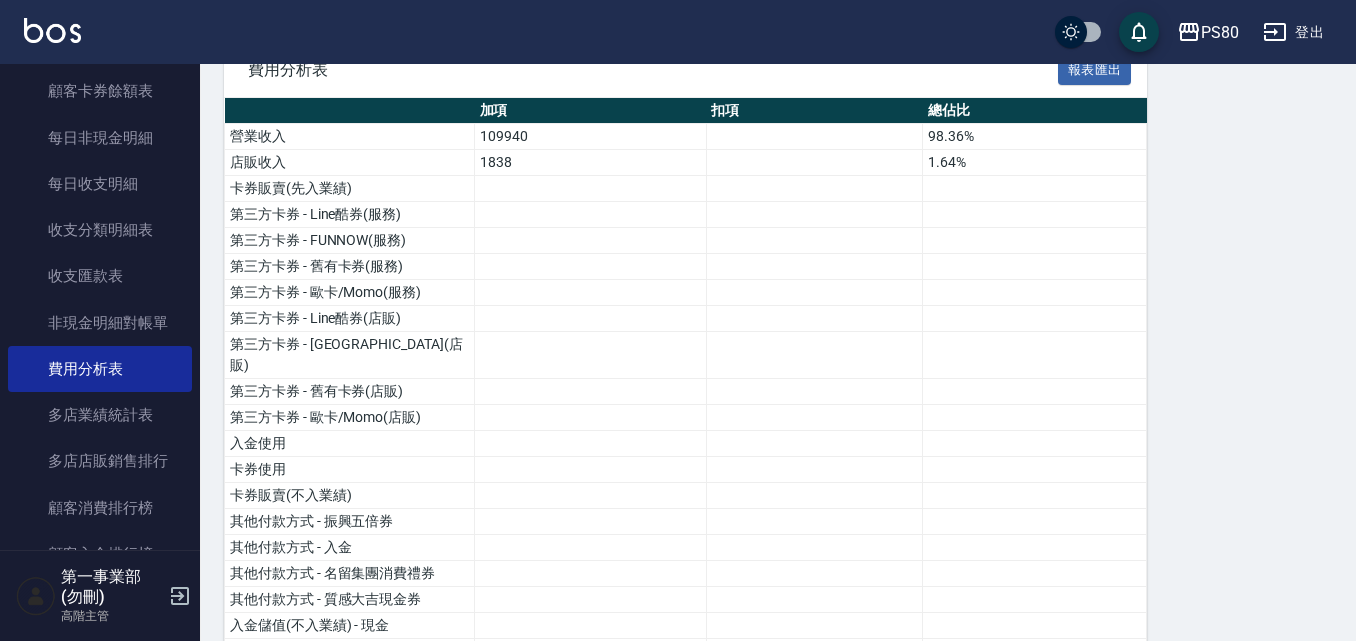 scroll, scrollTop: 152, scrollLeft: 0, axis: vertical 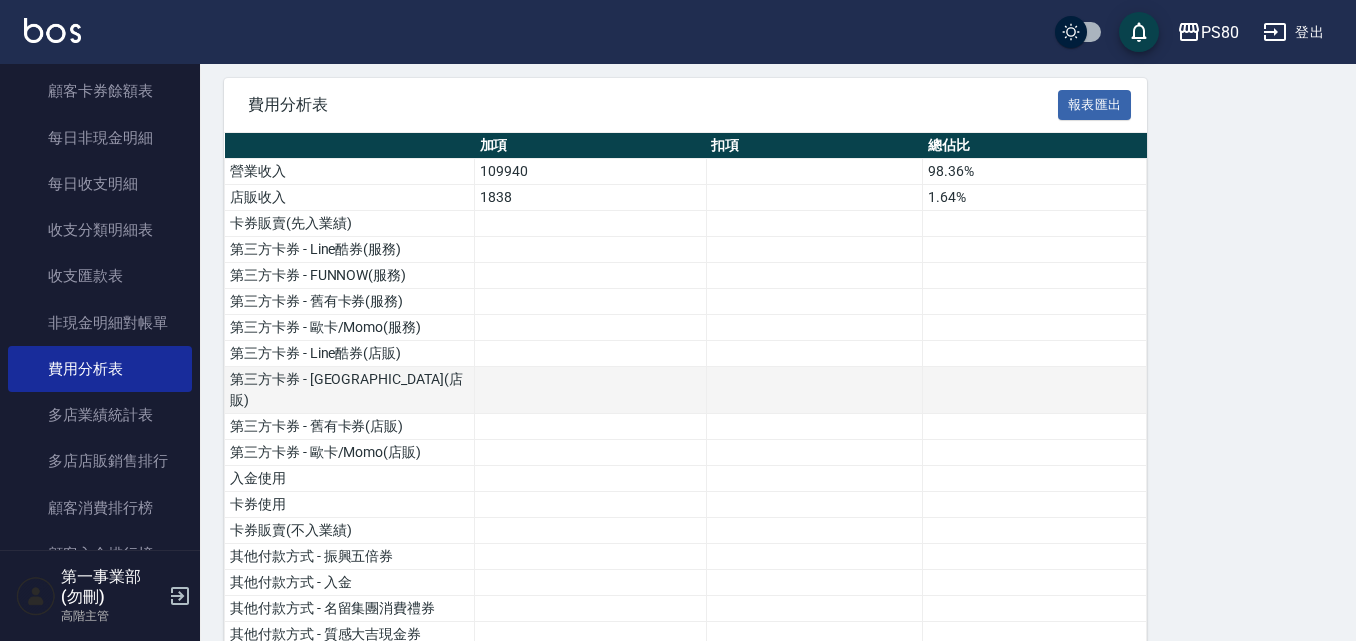 click on "第三方卡券 - FUNNOW(店販)" at bounding box center (350, 390) 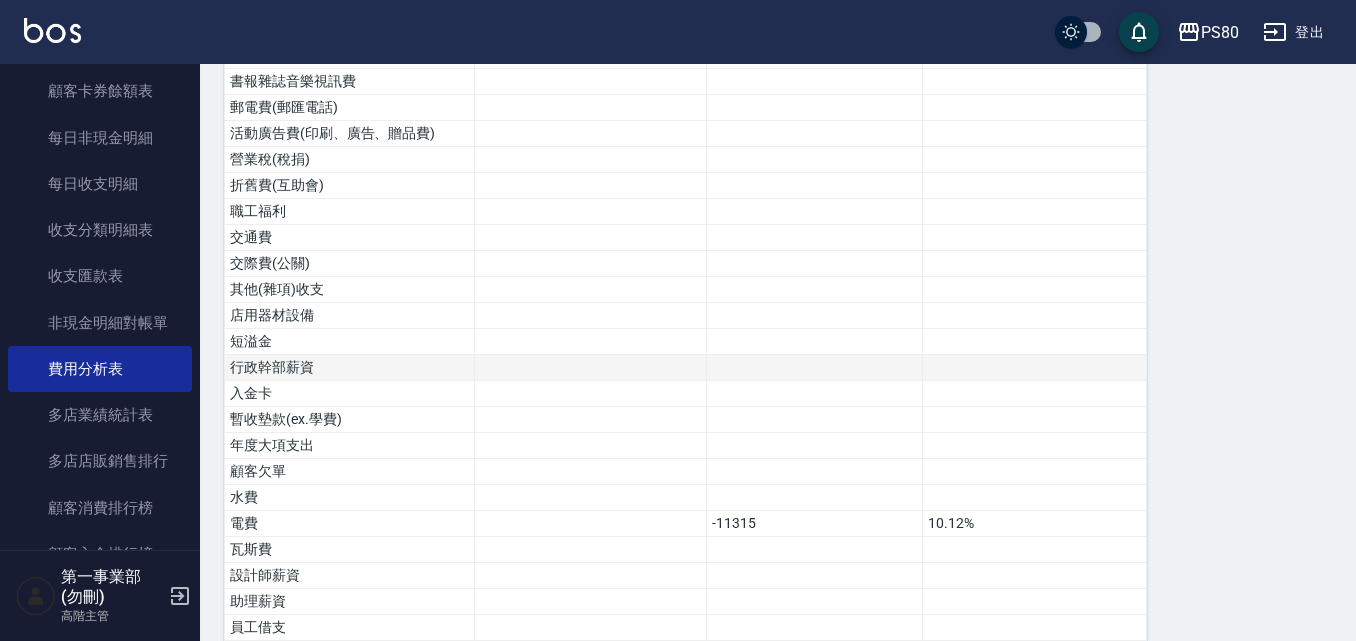 scroll, scrollTop: 1252, scrollLeft: 0, axis: vertical 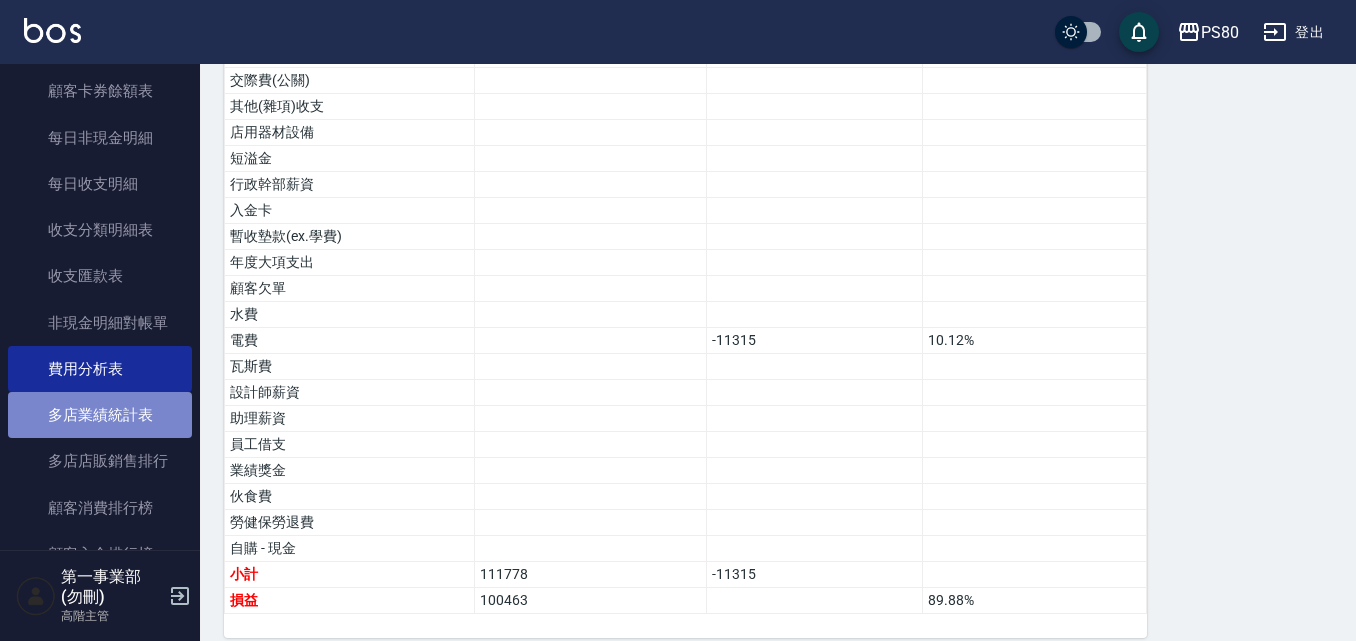 click on "多店業績統計表" at bounding box center [100, 415] 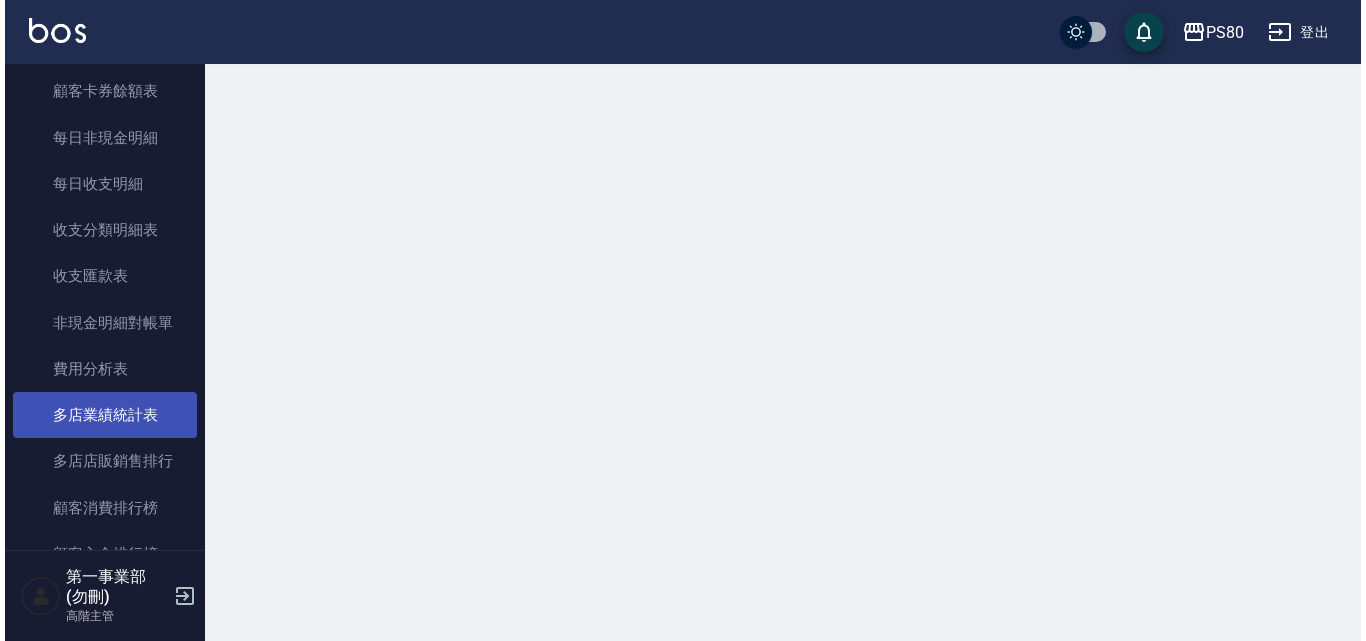 scroll, scrollTop: 0, scrollLeft: 0, axis: both 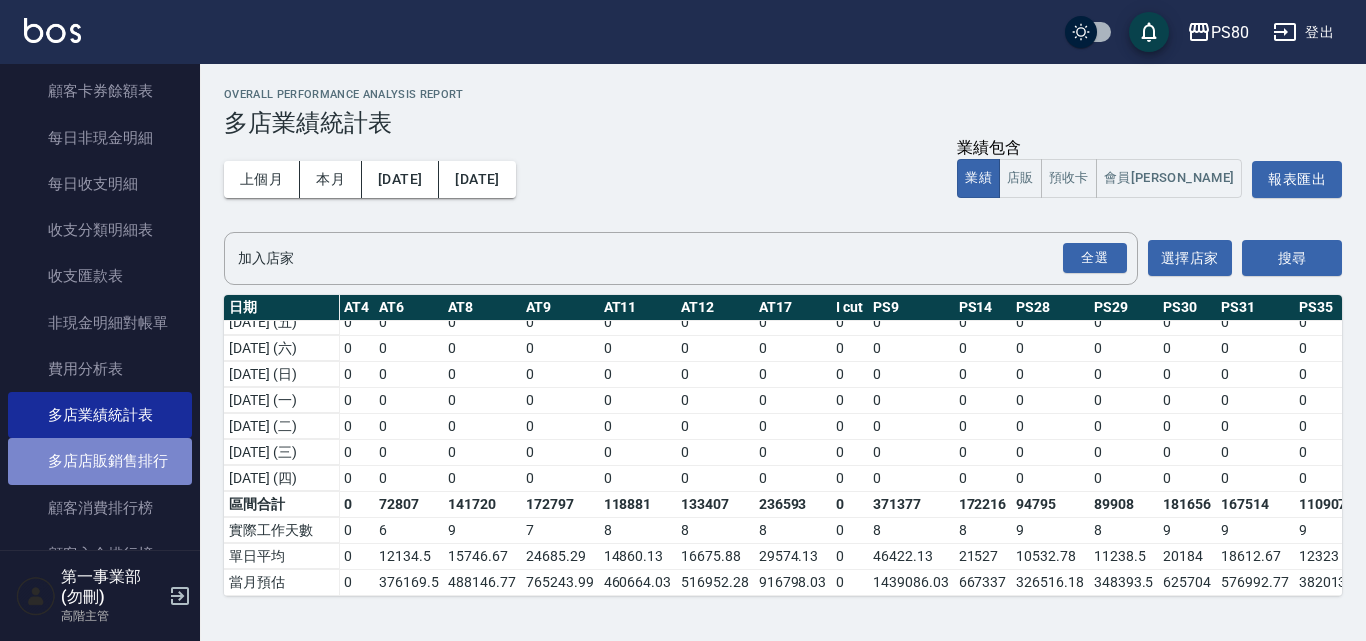 click on "多店店販銷售排行" at bounding box center [100, 461] 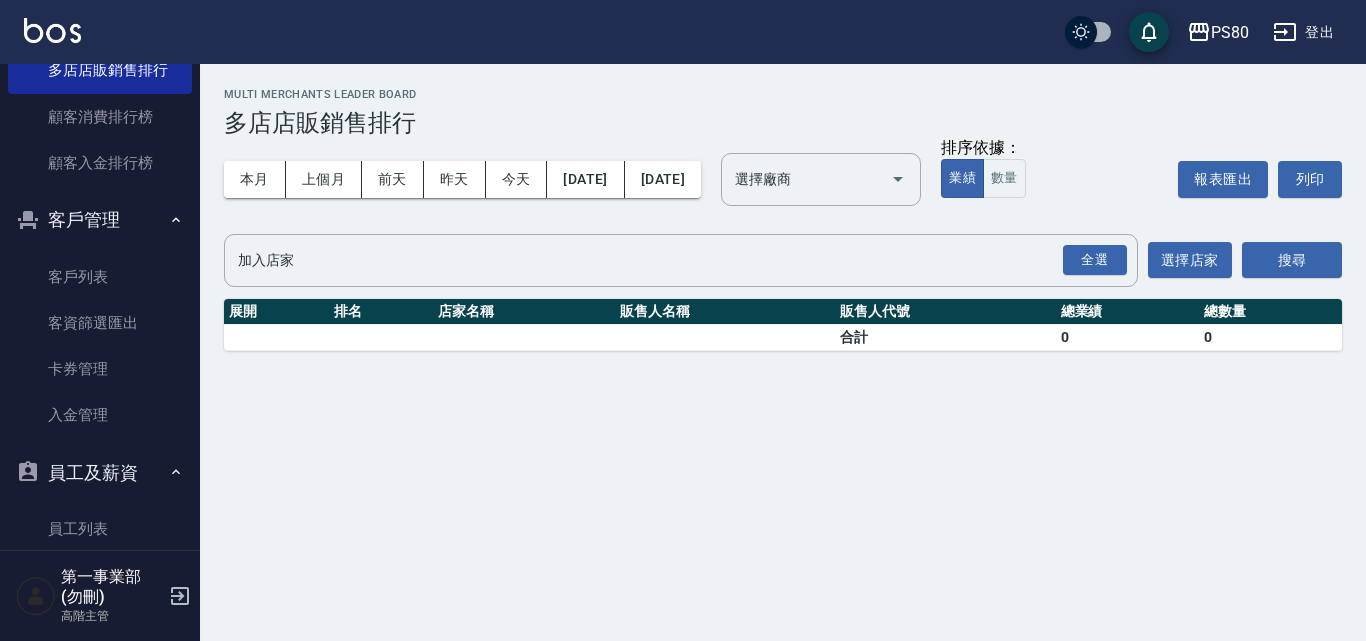 scroll, scrollTop: 2000, scrollLeft: 0, axis: vertical 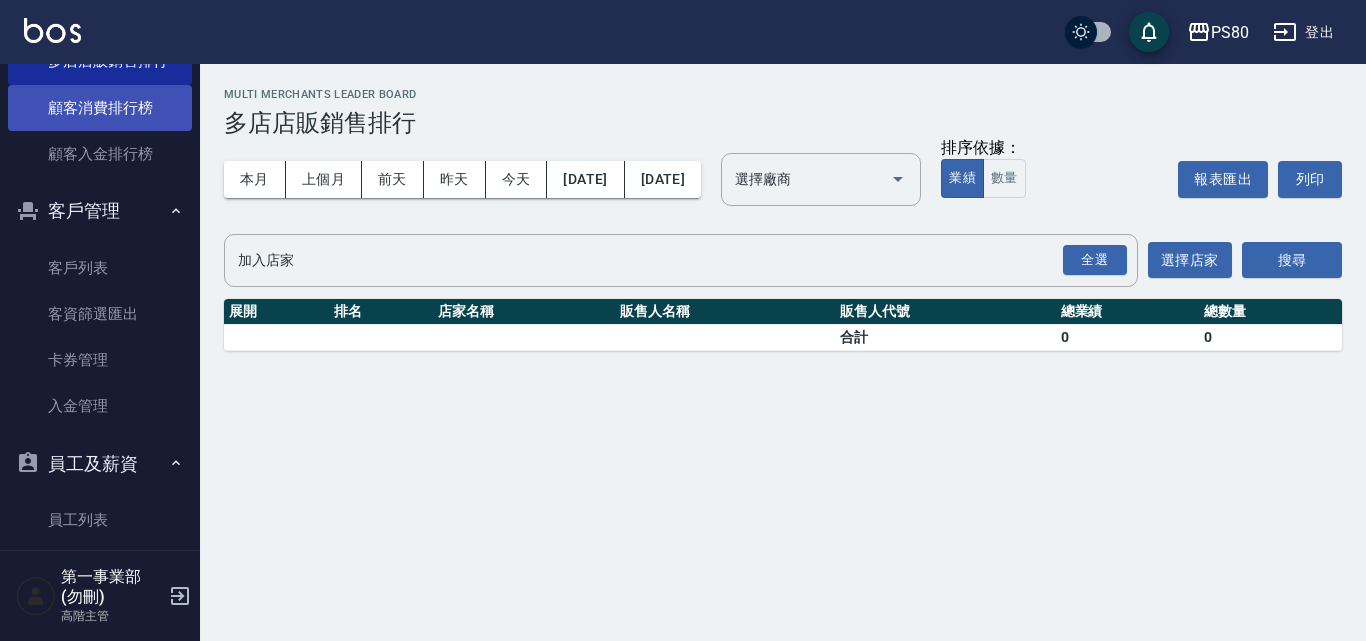 click on "顧客消費排行榜" at bounding box center (100, 108) 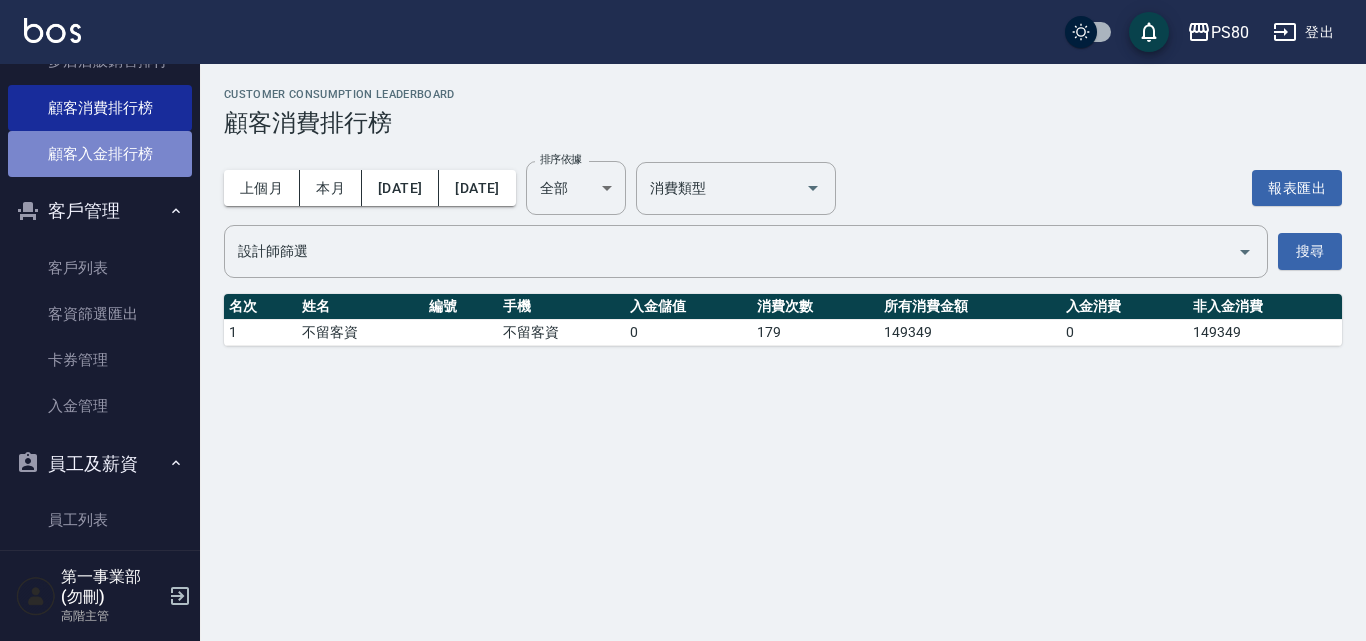 click on "顧客入金排行榜" at bounding box center (100, 154) 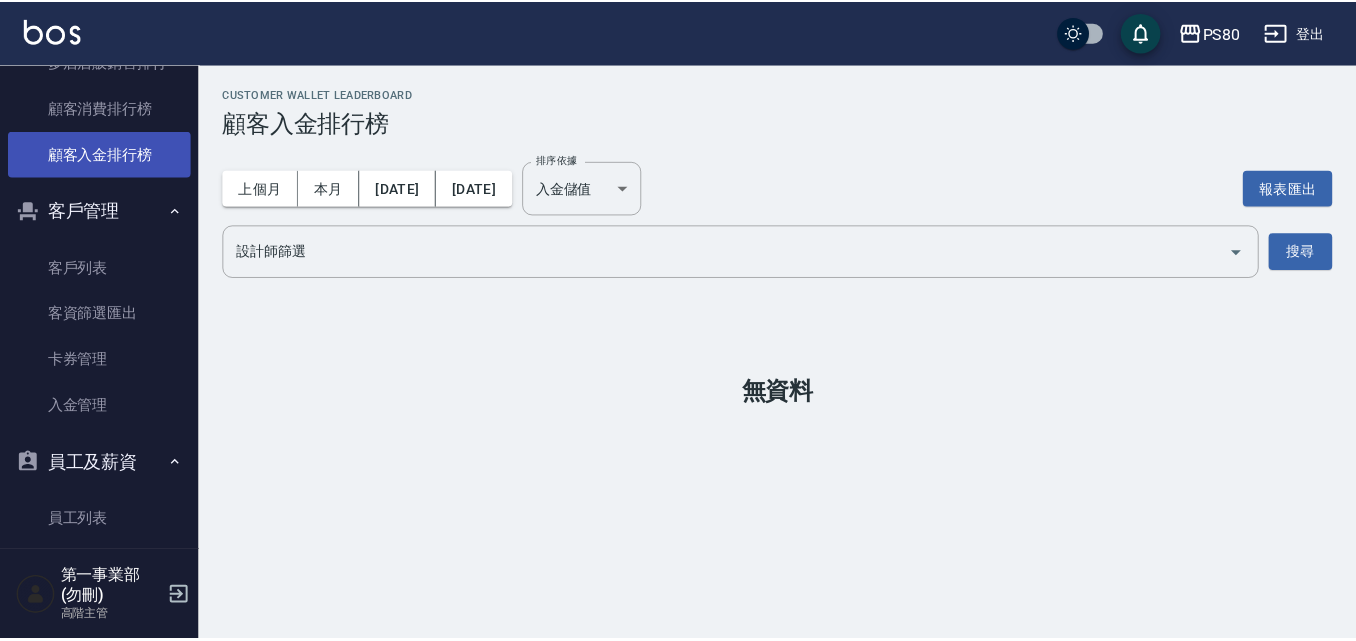 scroll, scrollTop: 2100, scrollLeft: 0, axis: vertical 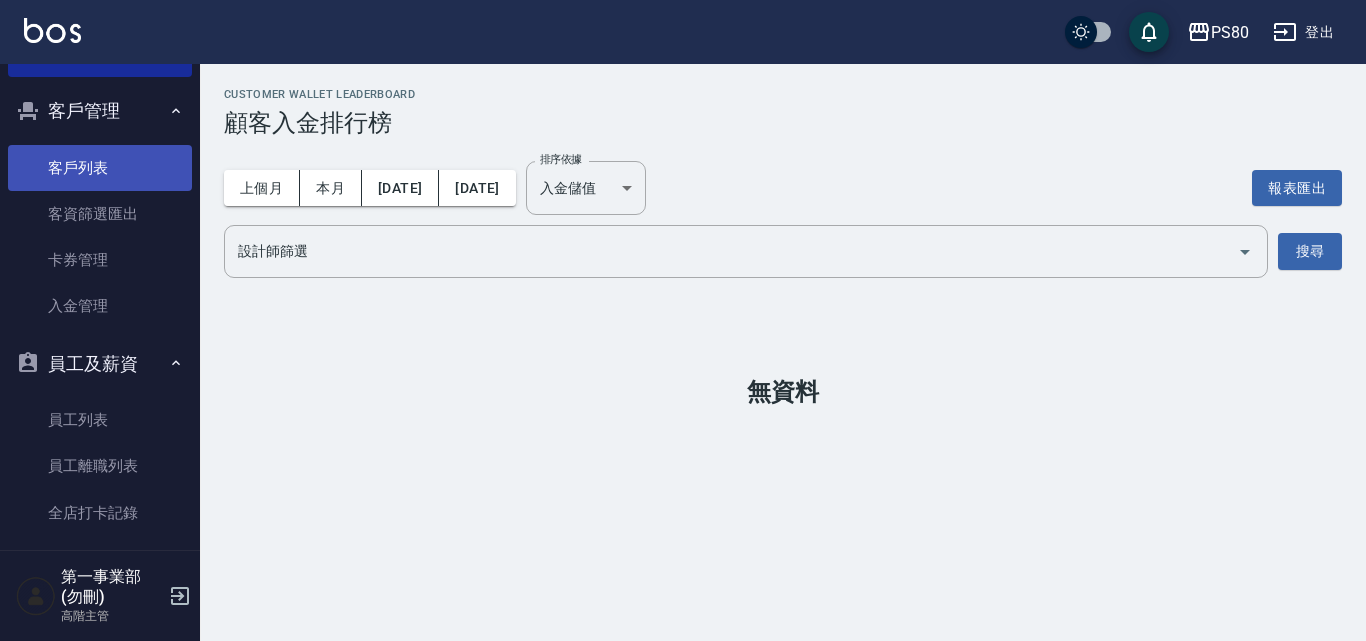 click on "客戶列表" at bounding box center (100, 168) 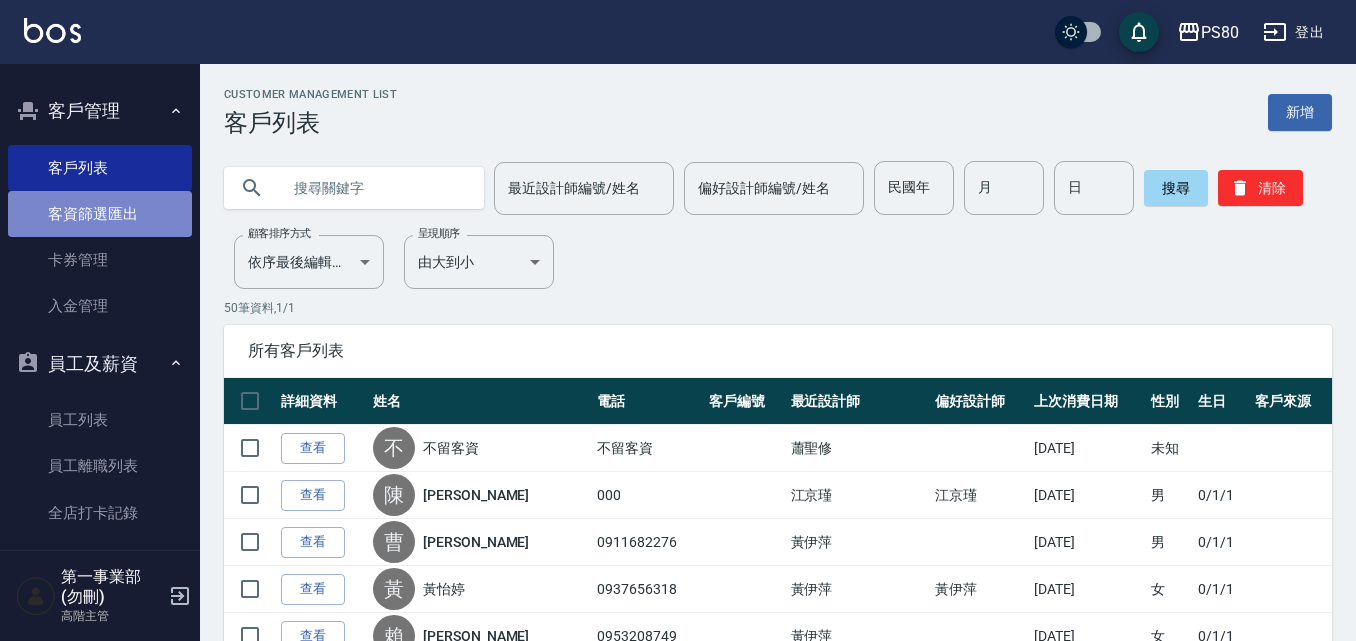 click on "客資篩選匯出" at bounding box center [100, 214] 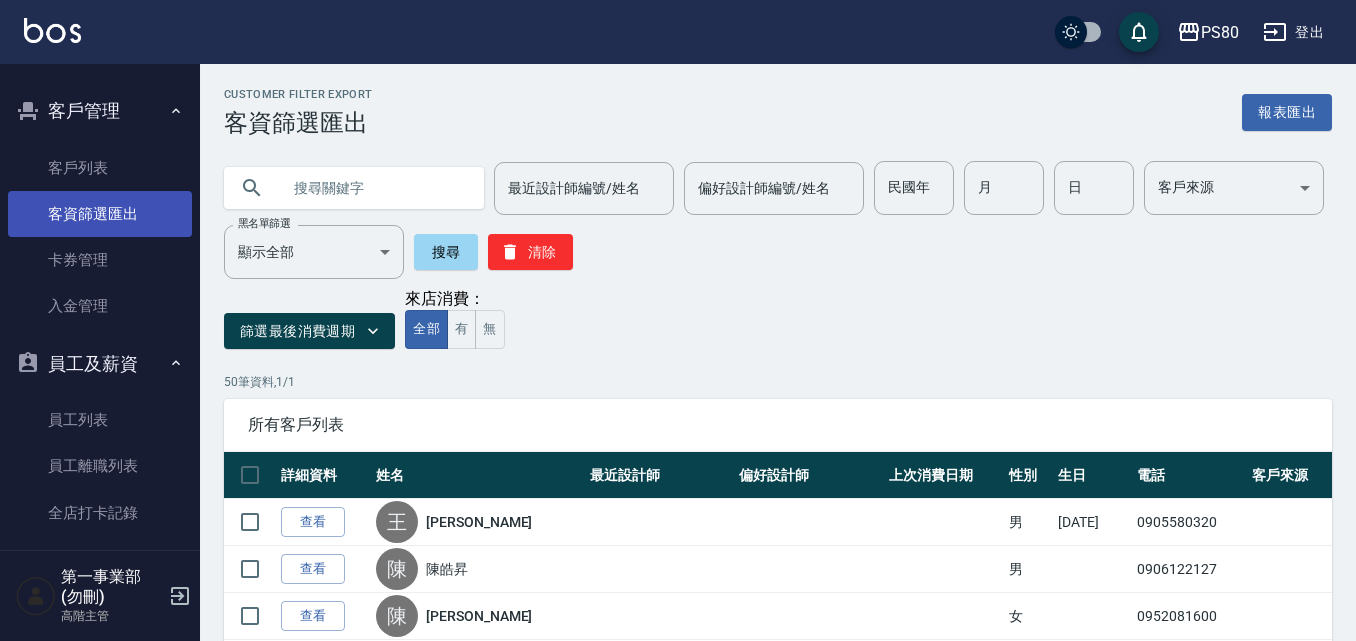 scroll, scrollTop: 2200, scrollLeft: 0, axis: vertical 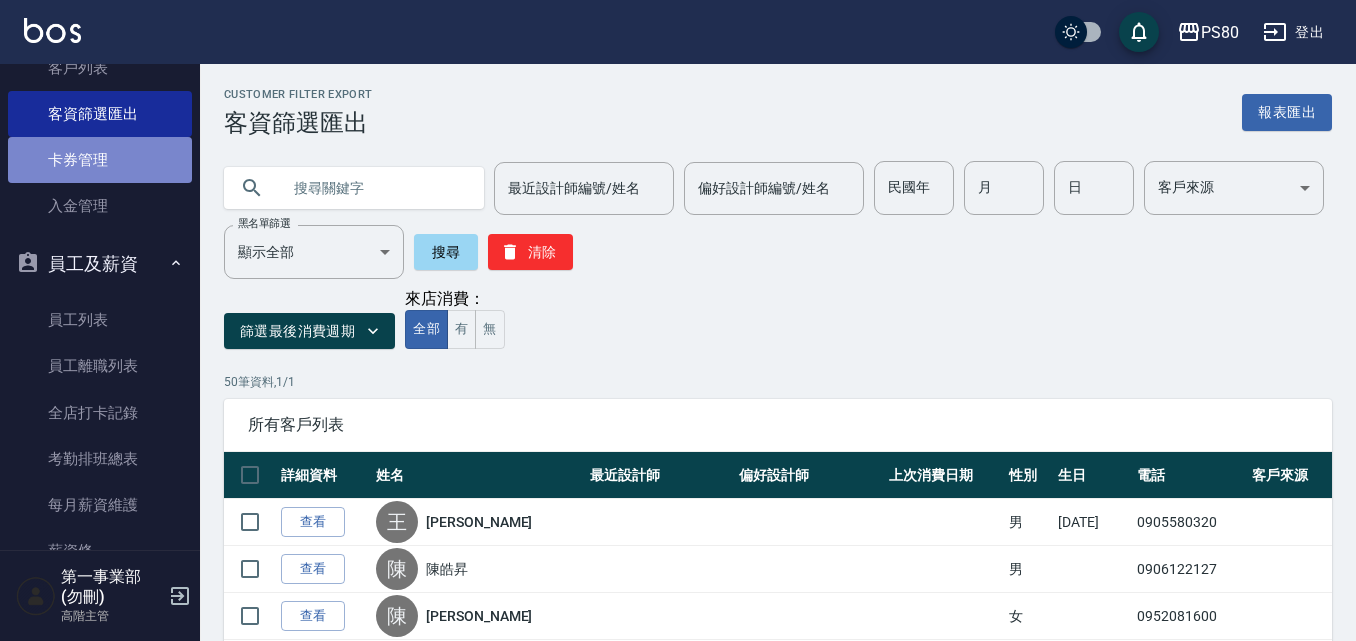 click on "卡券管理" at bounding box center (100, 160) 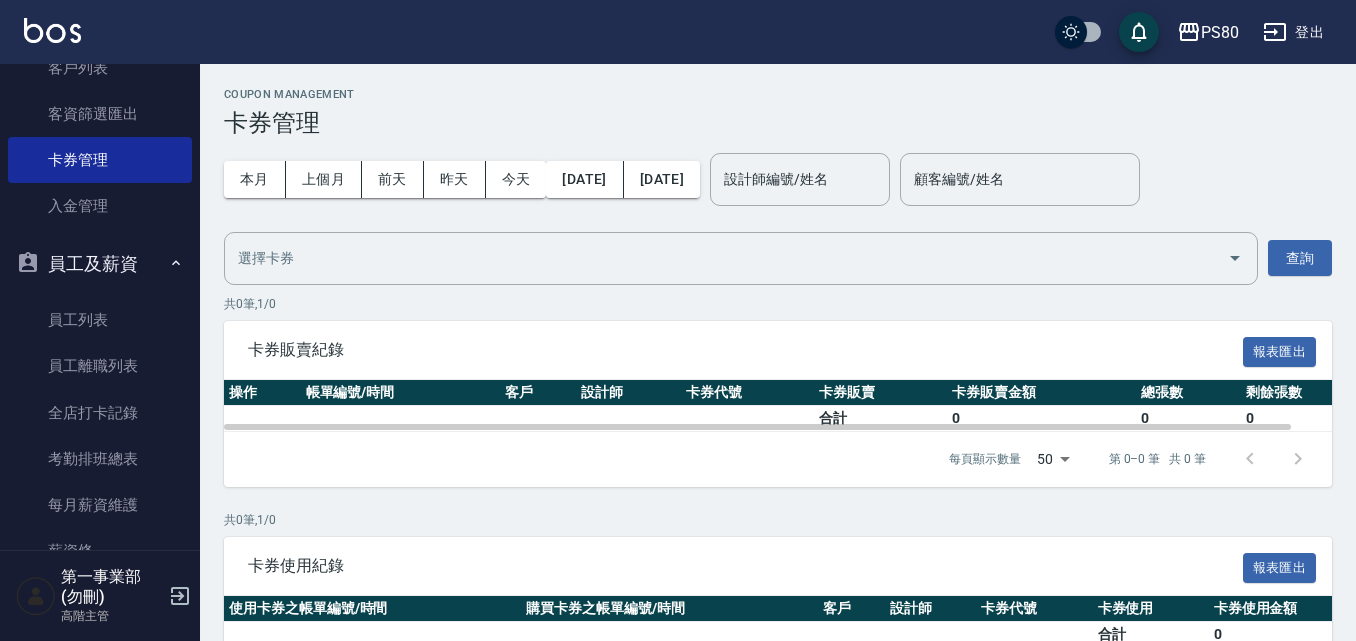 scroll, scrollTop: 85, scrollLeft: 0, axis: vertical 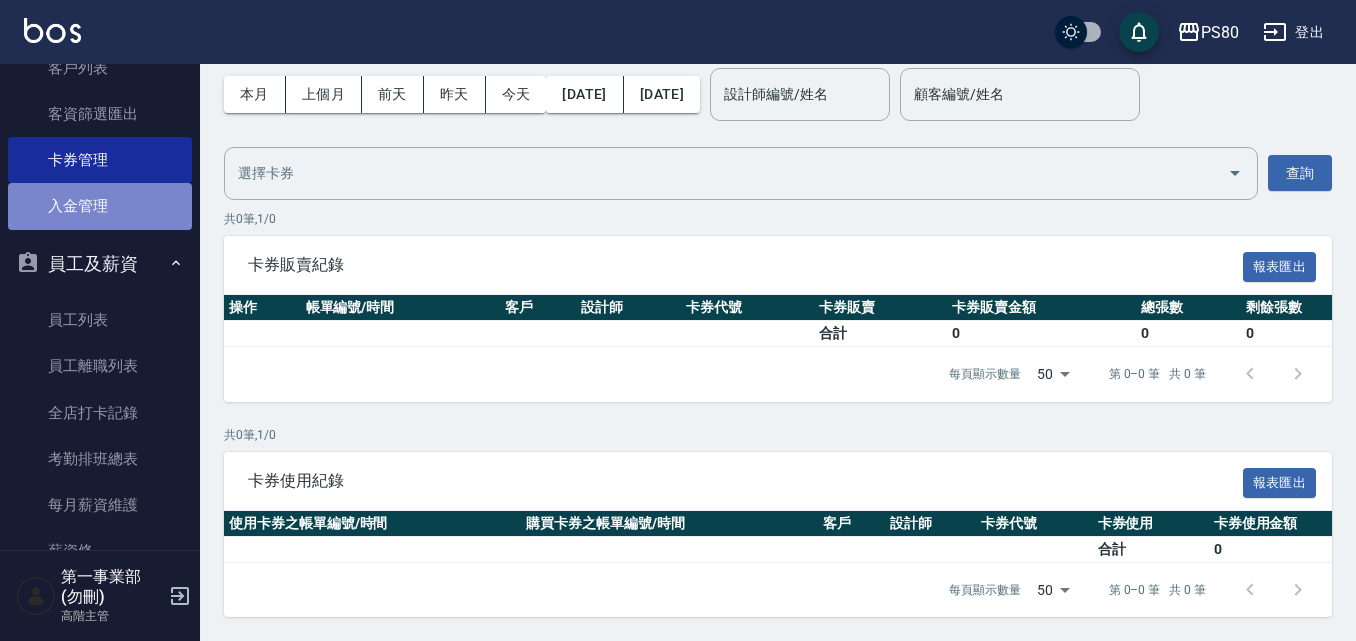 click on "入金管理" at bounding box center (100, 206) 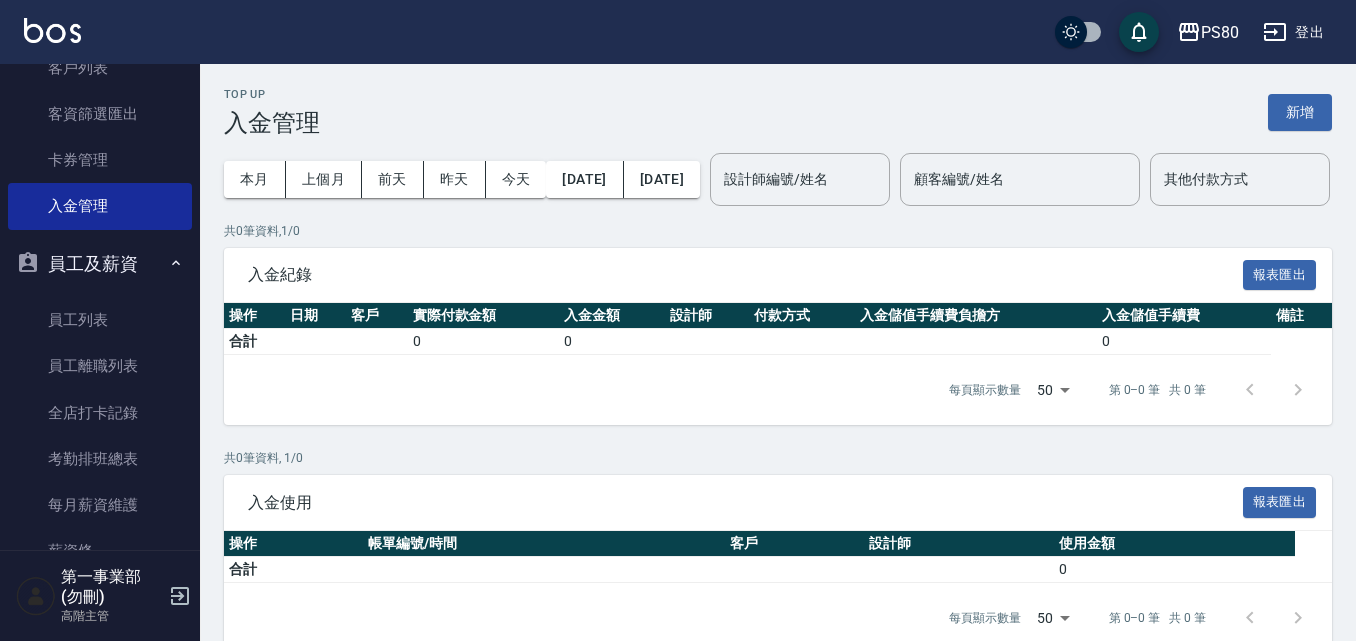 scroll, scrollTop: 99, scrollLeft: 0, axis: vertical 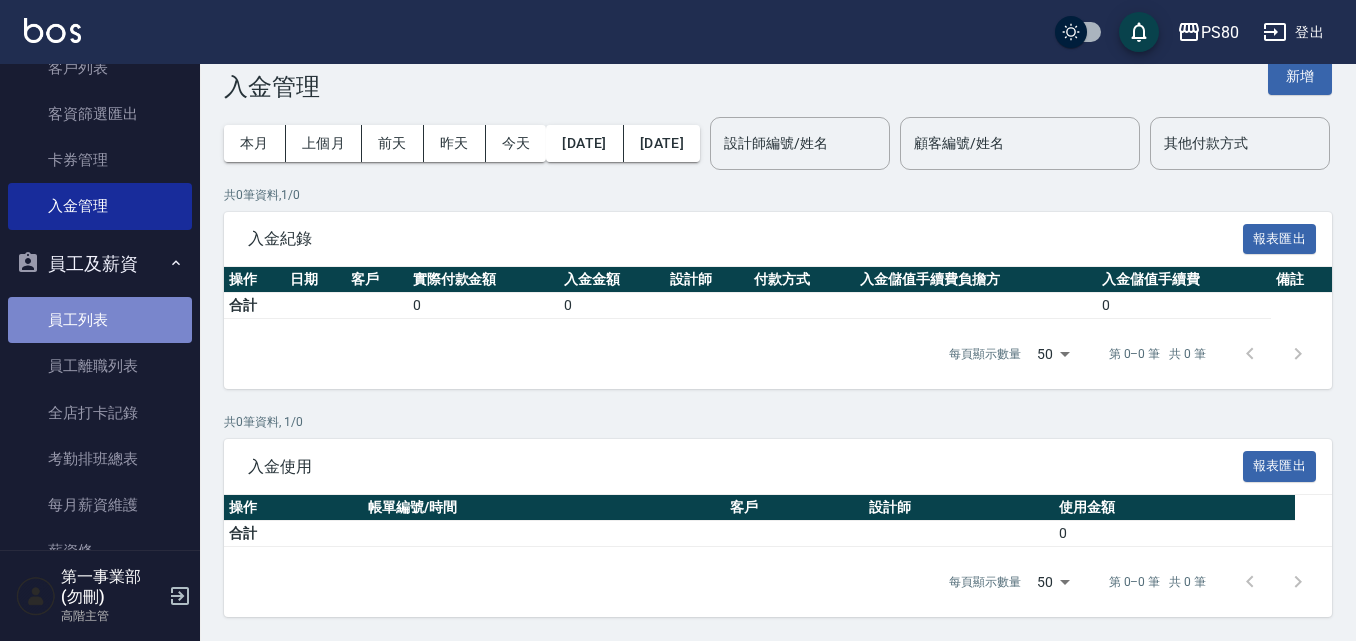click on "員工列表" at bounding box center (100, 320) 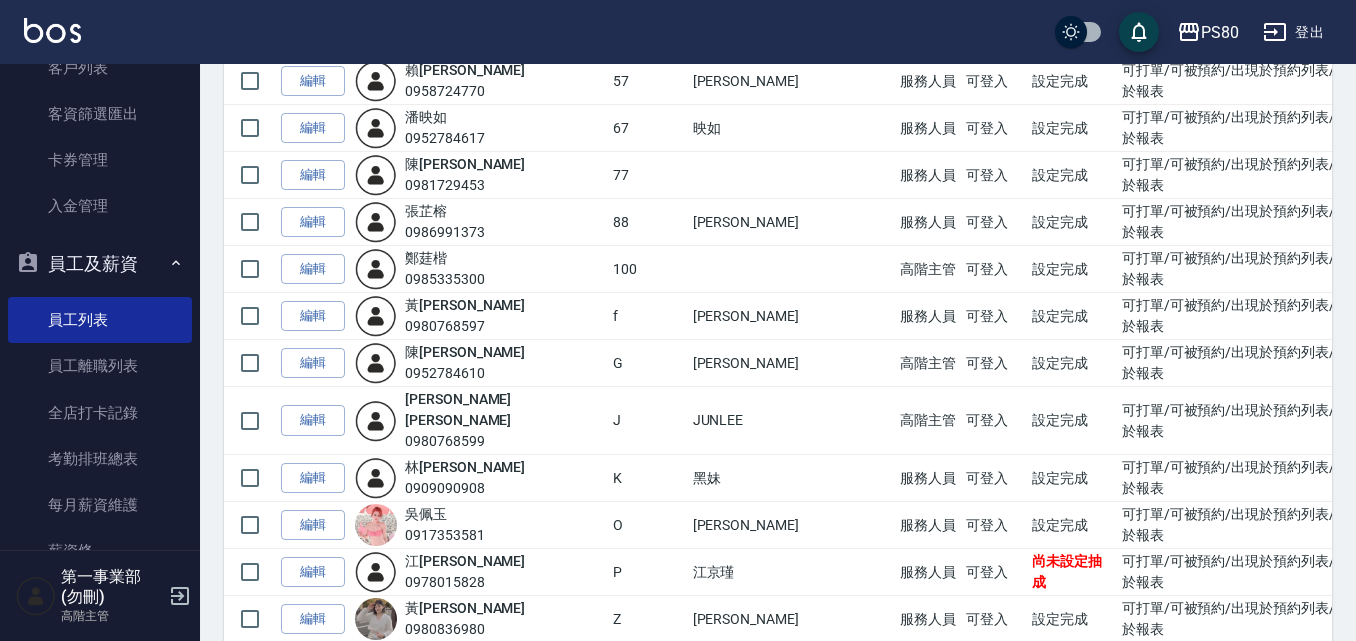 scroll, scrollTop: 1220, scrollLeft: 0, axis: vertical 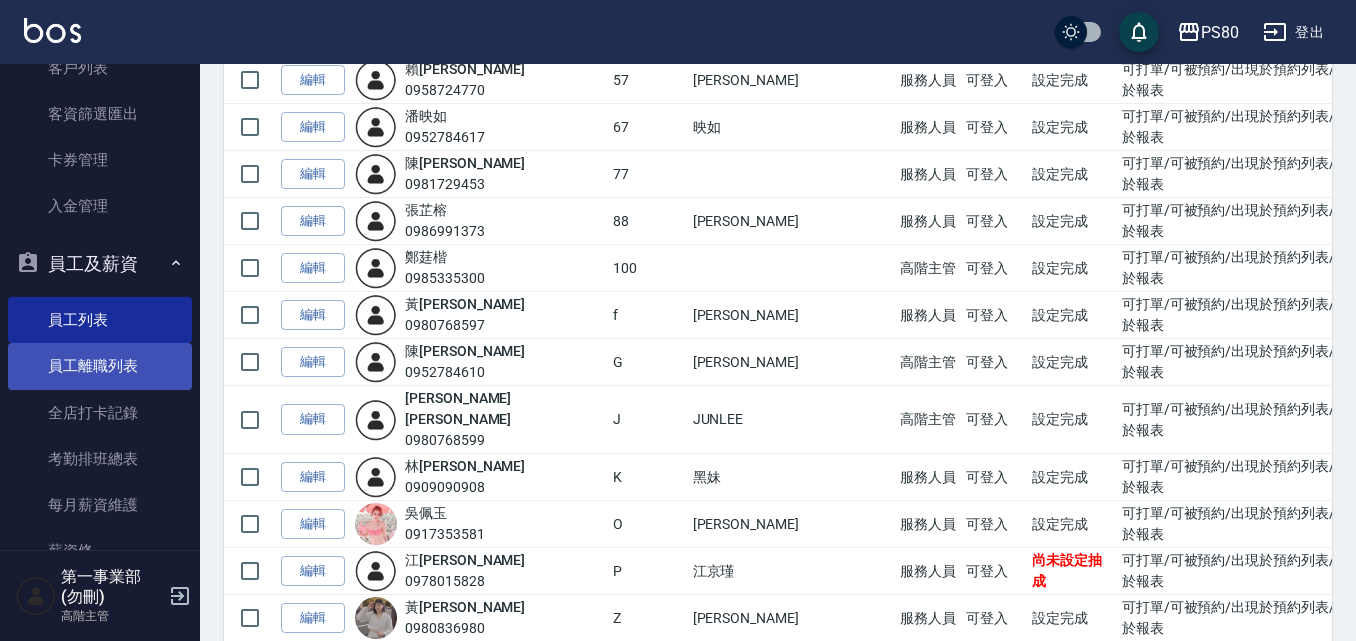 click on "員工離職列表" at bounding box center [100, 366] 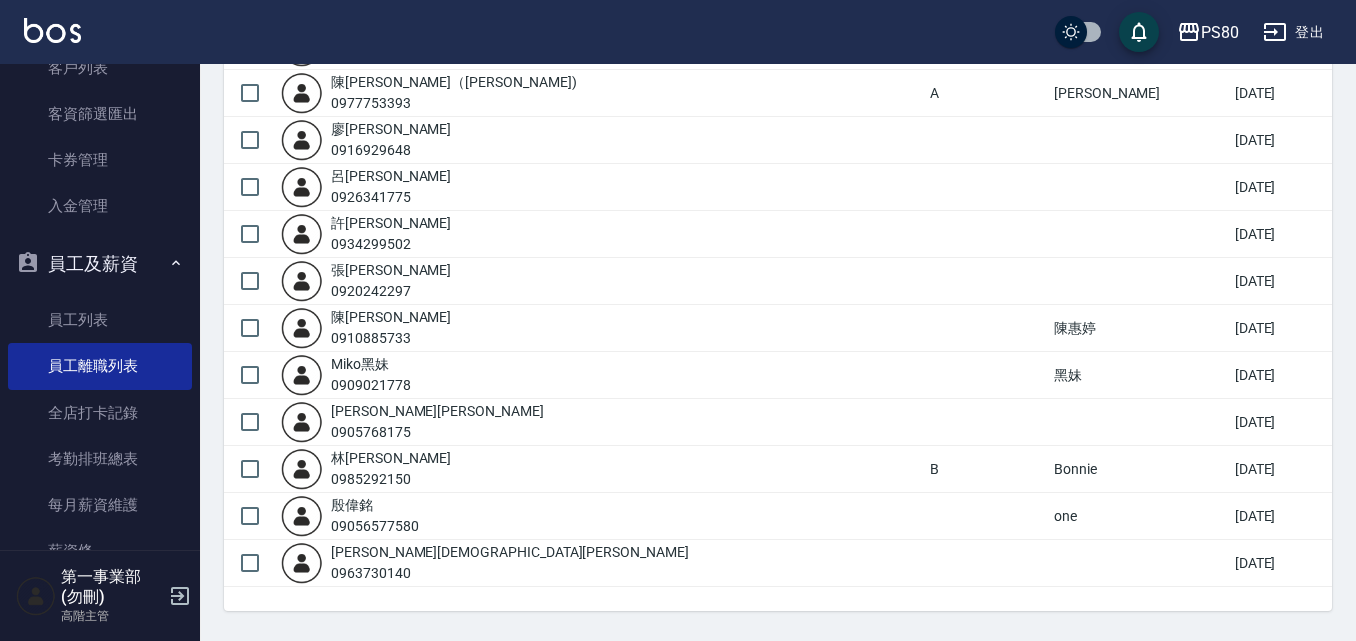 scroll, scrollTop: 752, scrollLeft: 0, axis: vertical 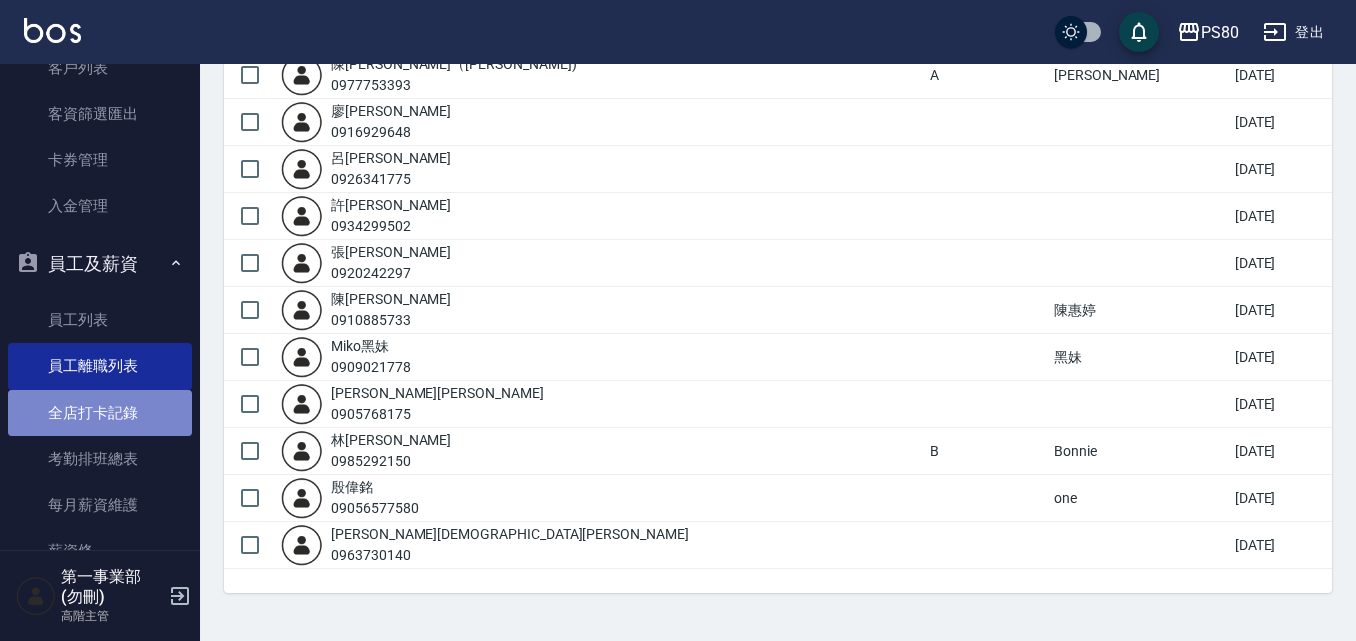 click on "全店打卡記錄" at bounding box center [100, 413] 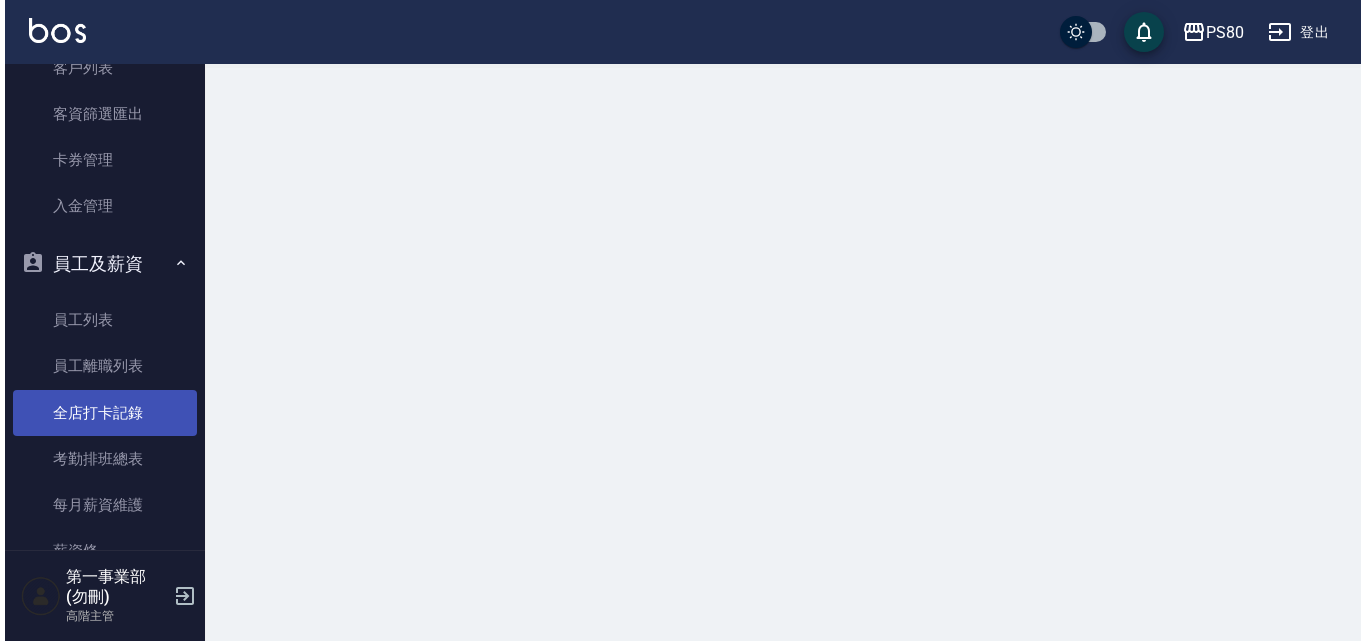 scroll, scrollTop: 0, scrollLeft: 0, axis: both 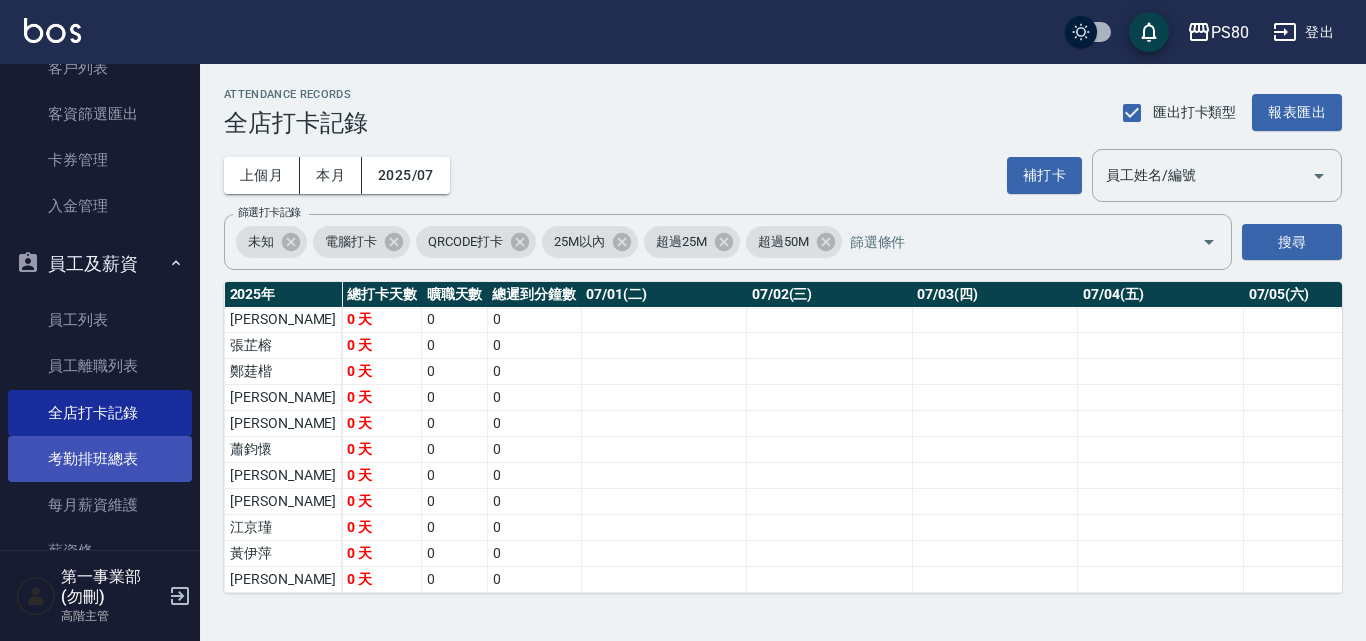 click on "考勤排班總表" at bounding box center (100, 459) 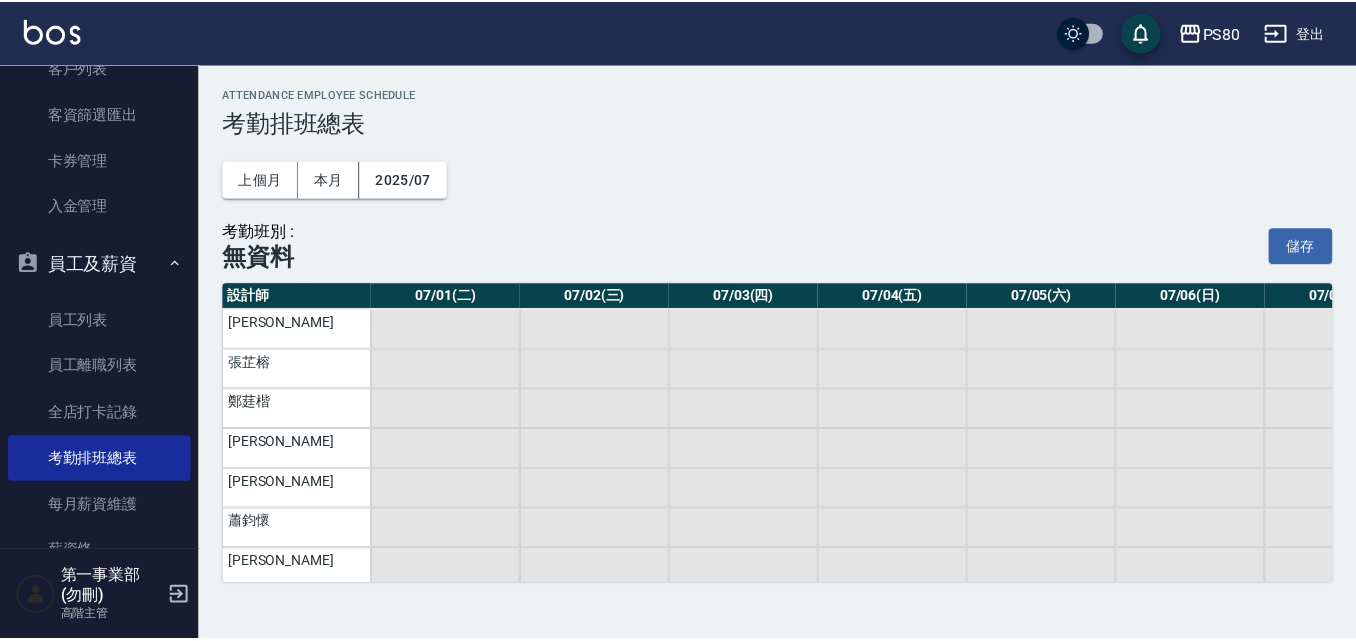 scroll, scrollTop: 980, scrollLeft: 0, axis: vertical 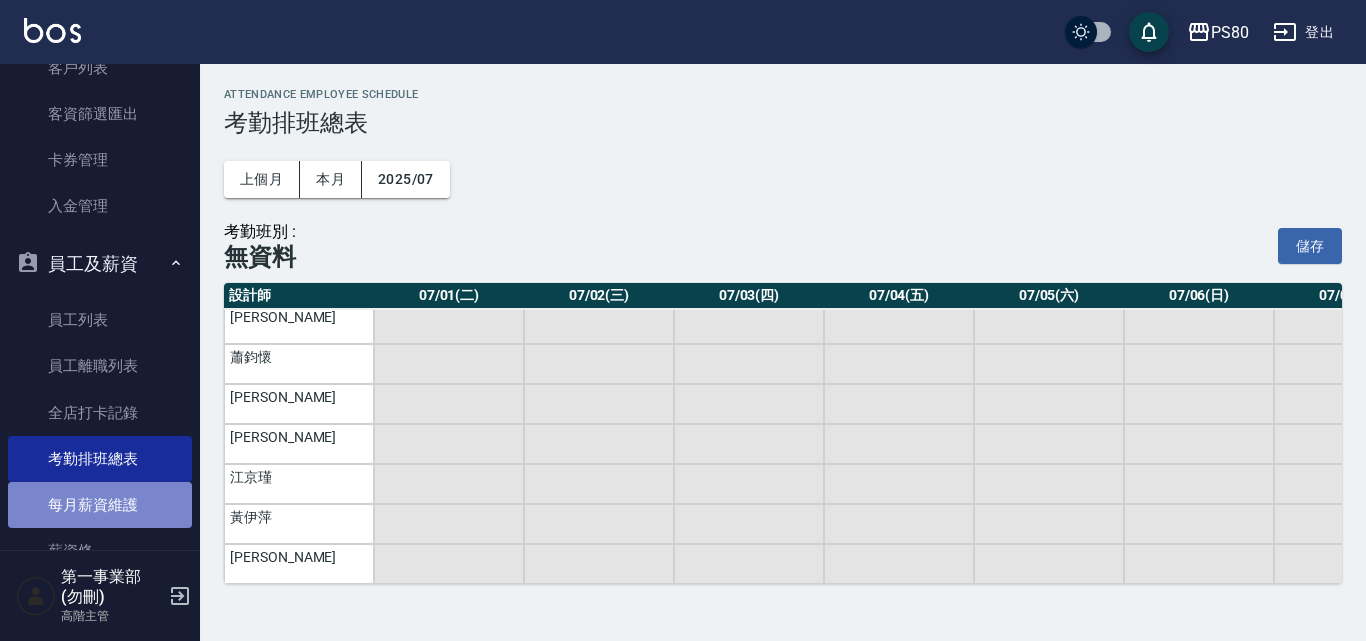 click on "每月薪資維護" at bounding box center (100, 505) 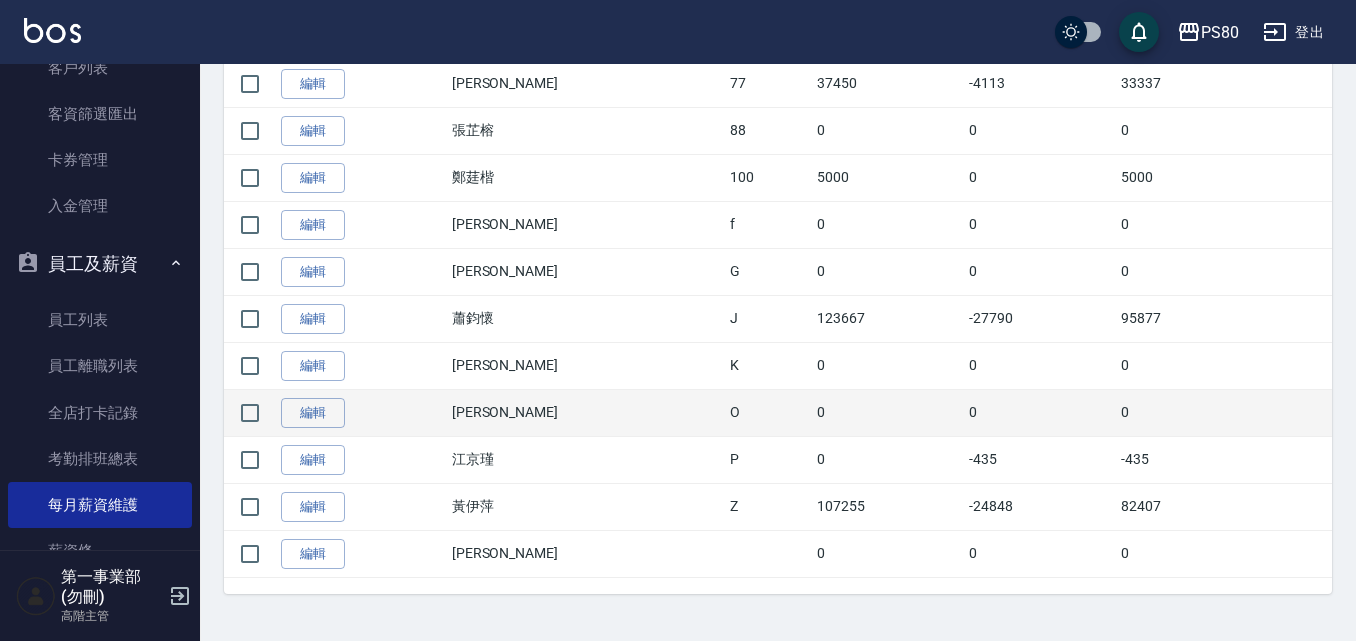 scroll, scrollTop: 1458, scrollLeft: 0, axis: vertical 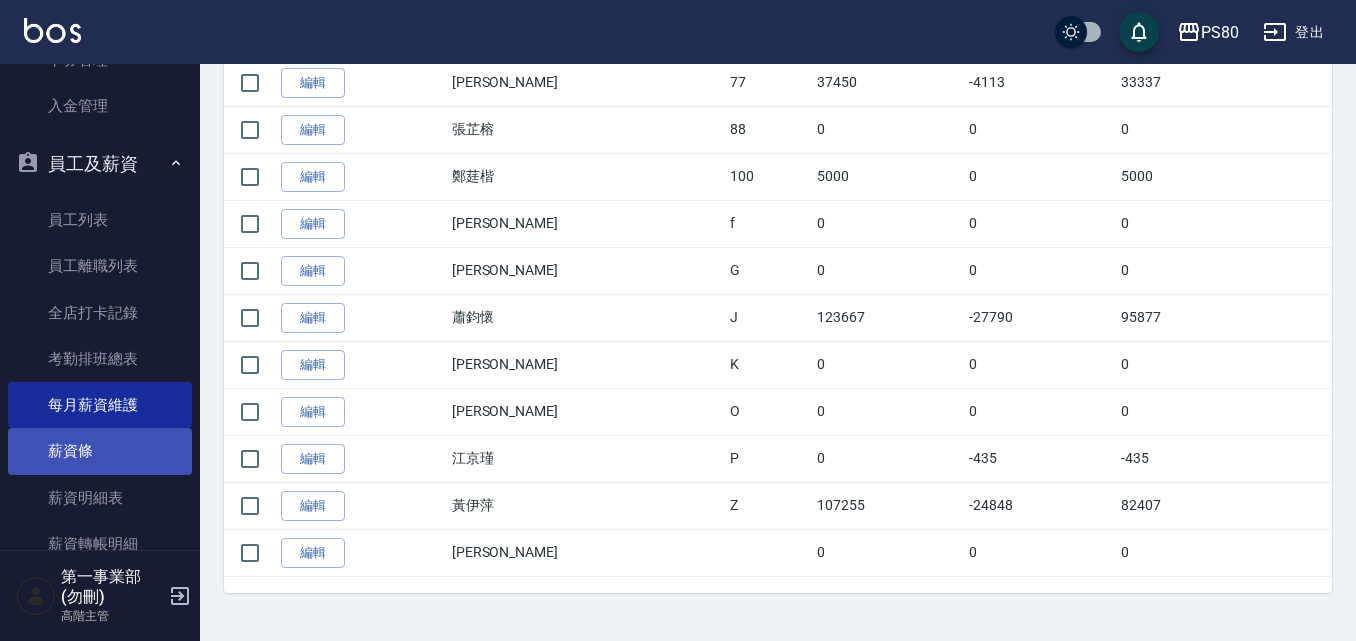 click on "薪資條" at bounding box center (100, 451) 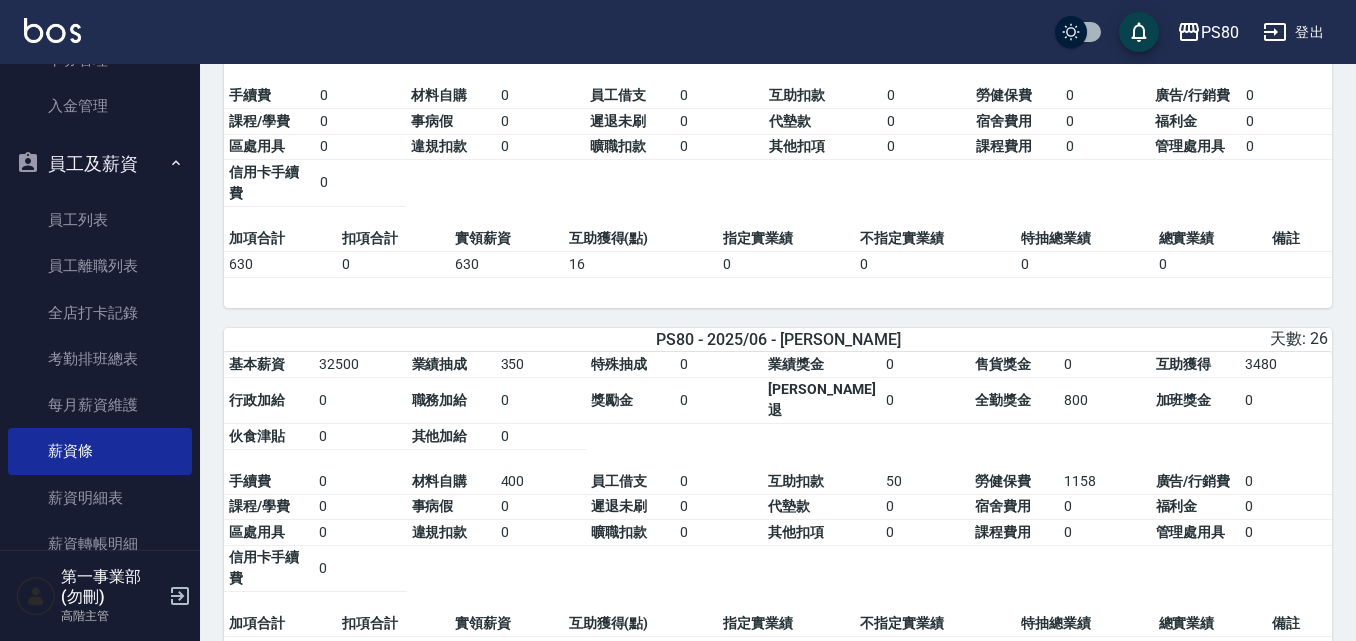 scroll, scrollTop: 700, scrollLeft: 0, axis: vertical 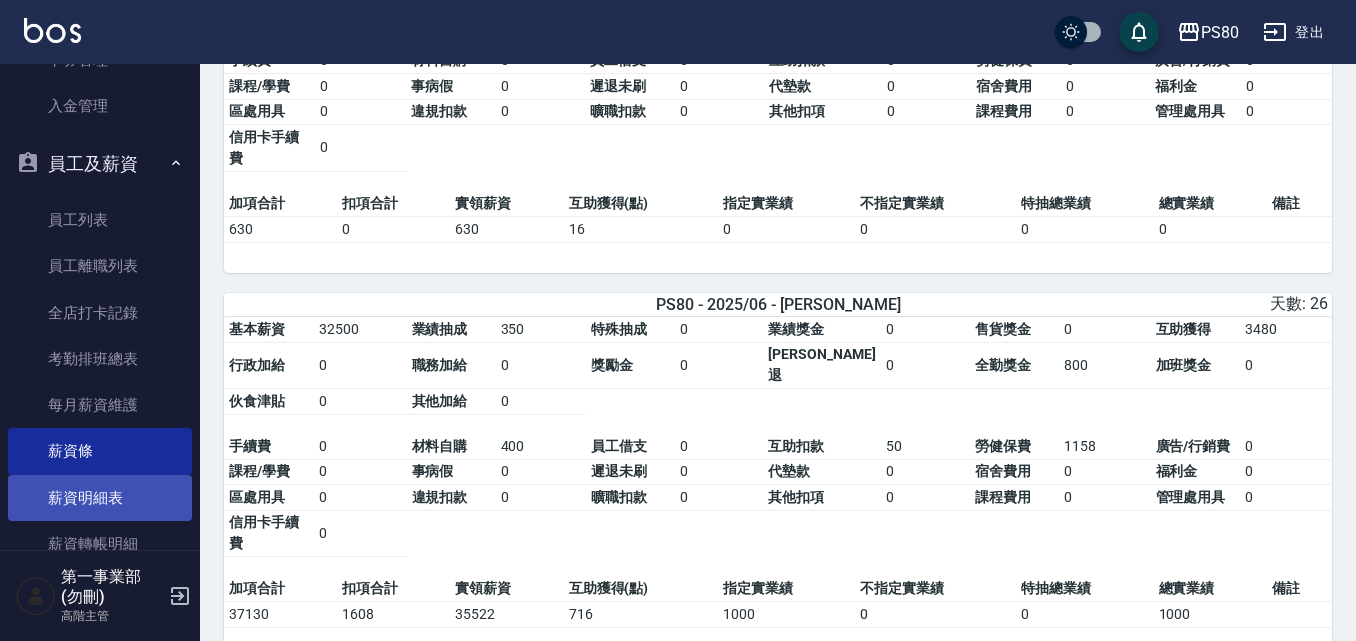 click on "薪資明細表" at bounding box center (100, 498) 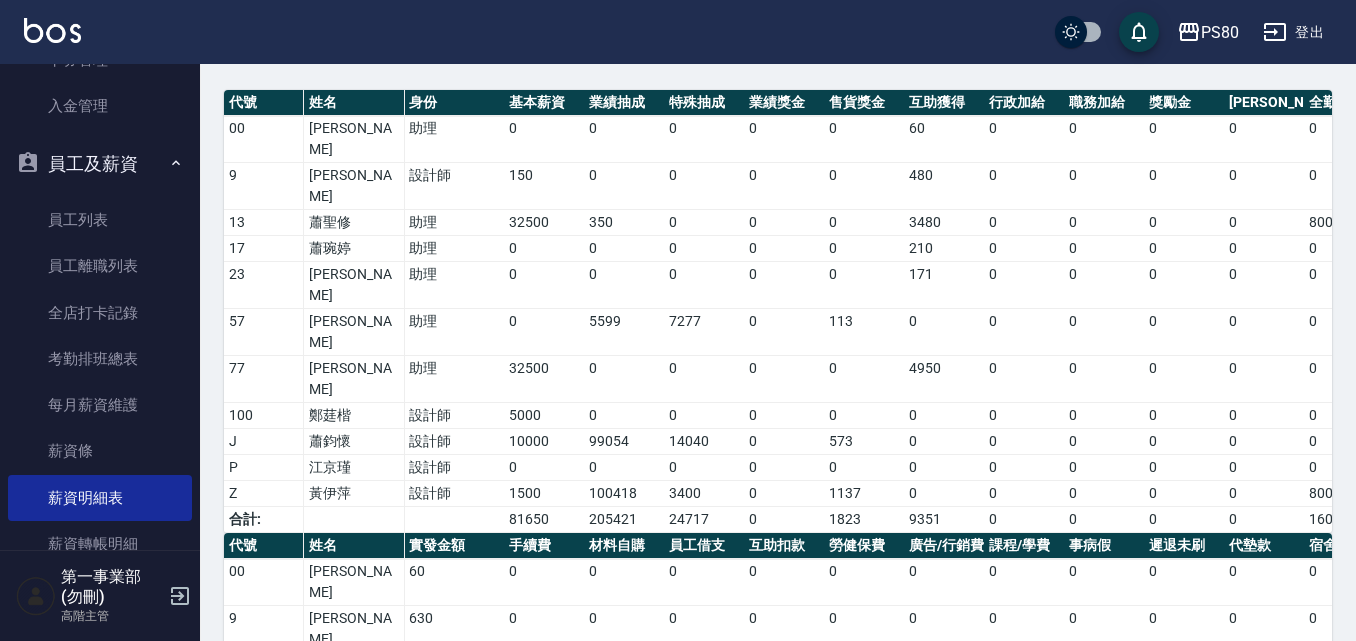 scroll, scrollTop: 297, scrollLeft: 0, axis: vertical 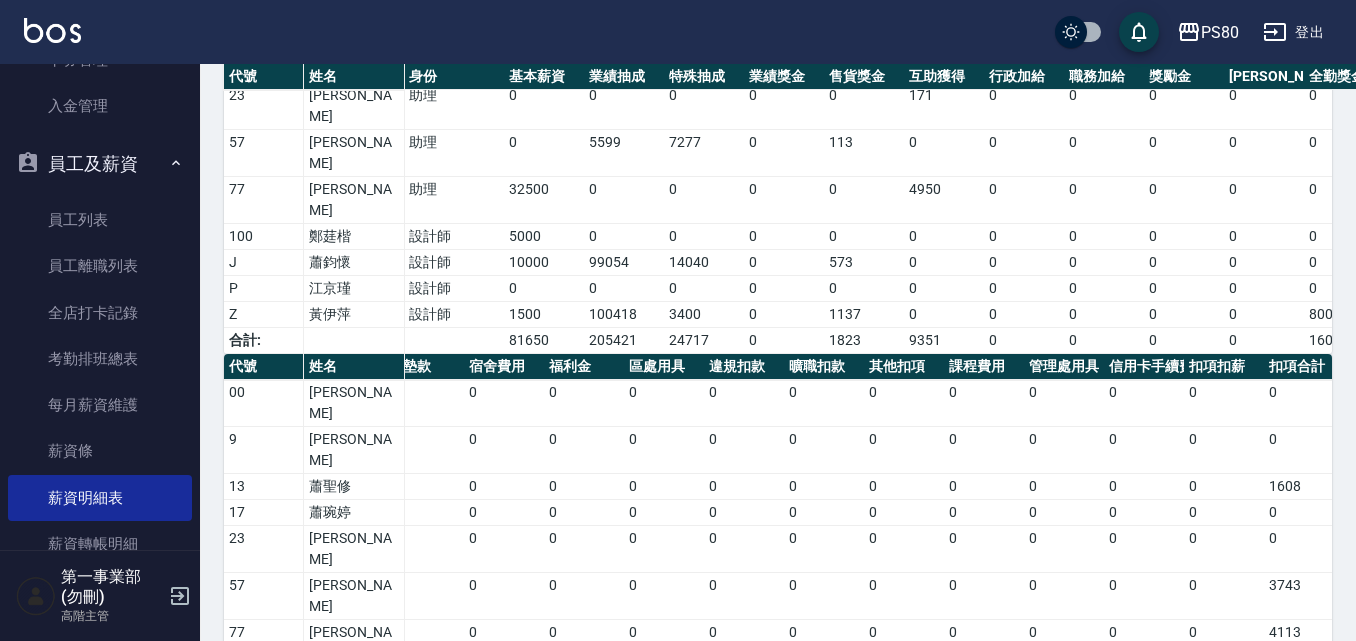 drag, startPoint x: 1060, startPoint y: 600, endPoint x: 1200, endPoint y: 583, distance: 141.02837 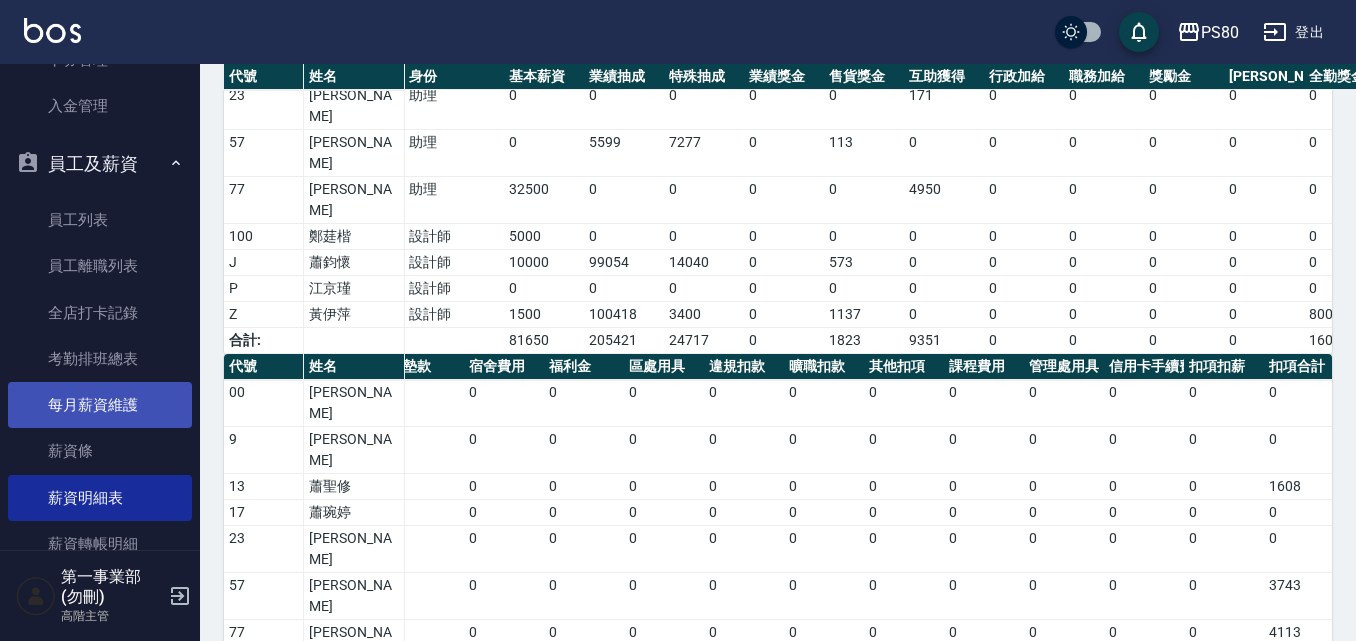 scroll, scrollTop: 2400, scrollLeft: 0, axis: vertical 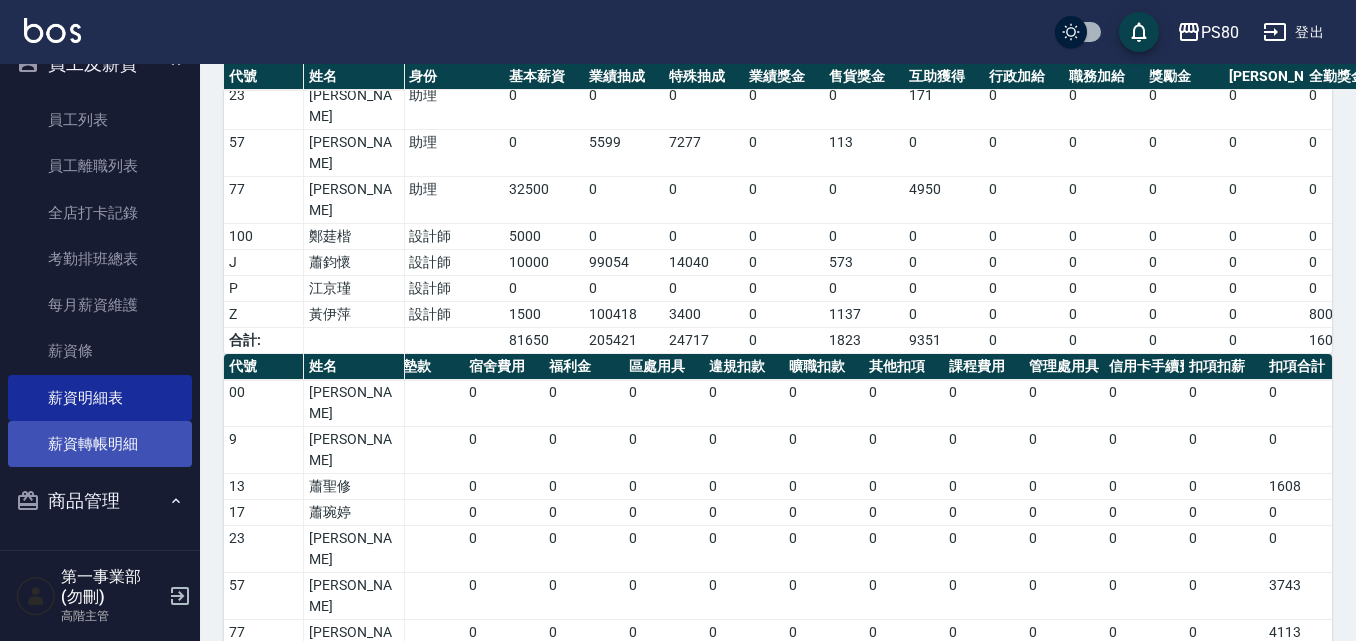 click on "薪資轉帳明細" at bounding box center (100, 444) 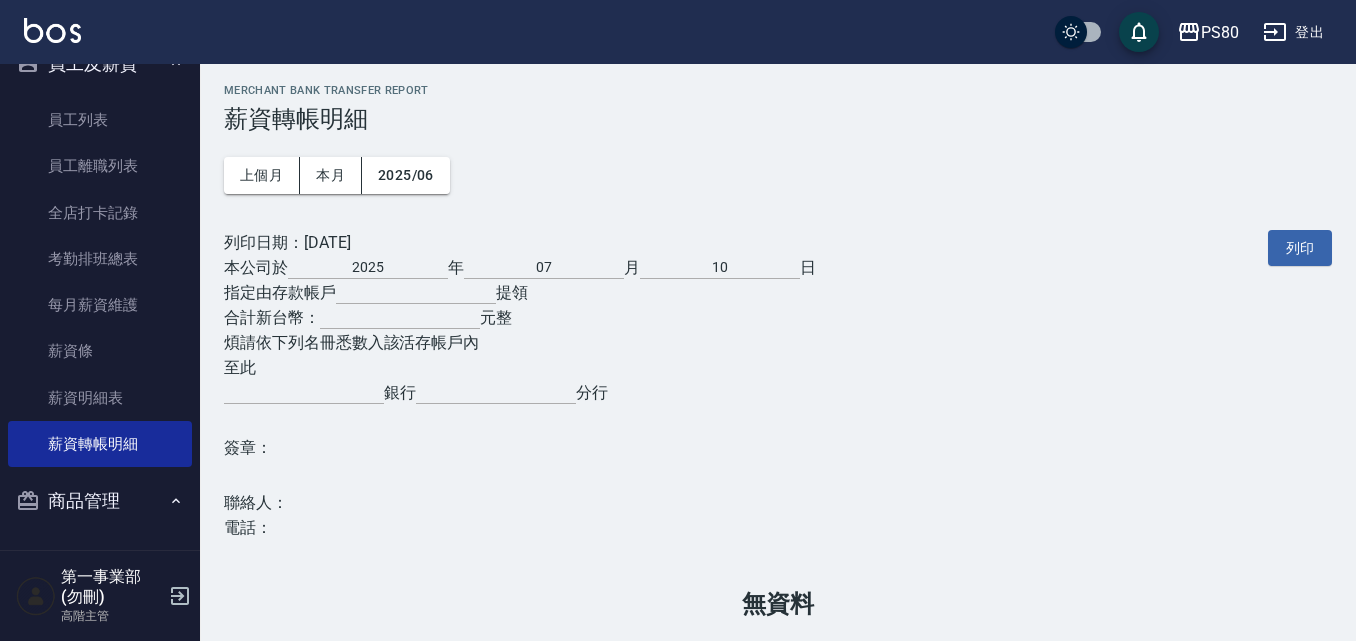 scroll, scrollTop: 5, scrollLeft: 0, axis: vertical 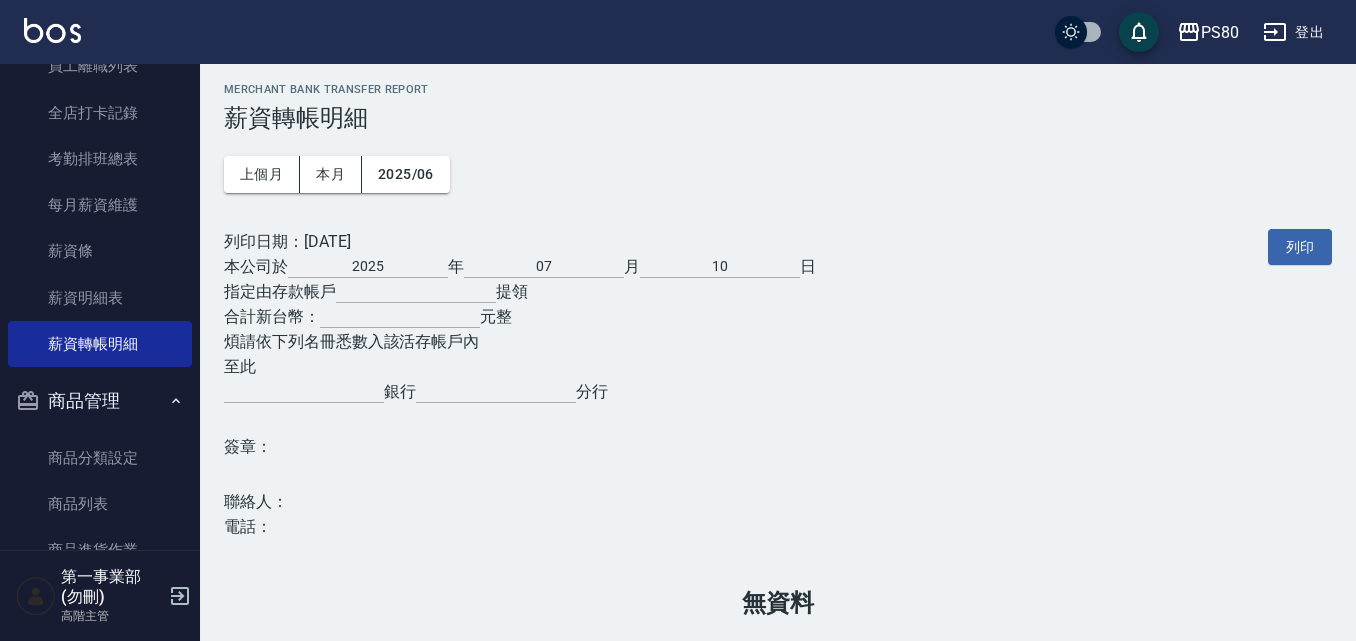 click on "商品管理" at bounding box center (100, 401) 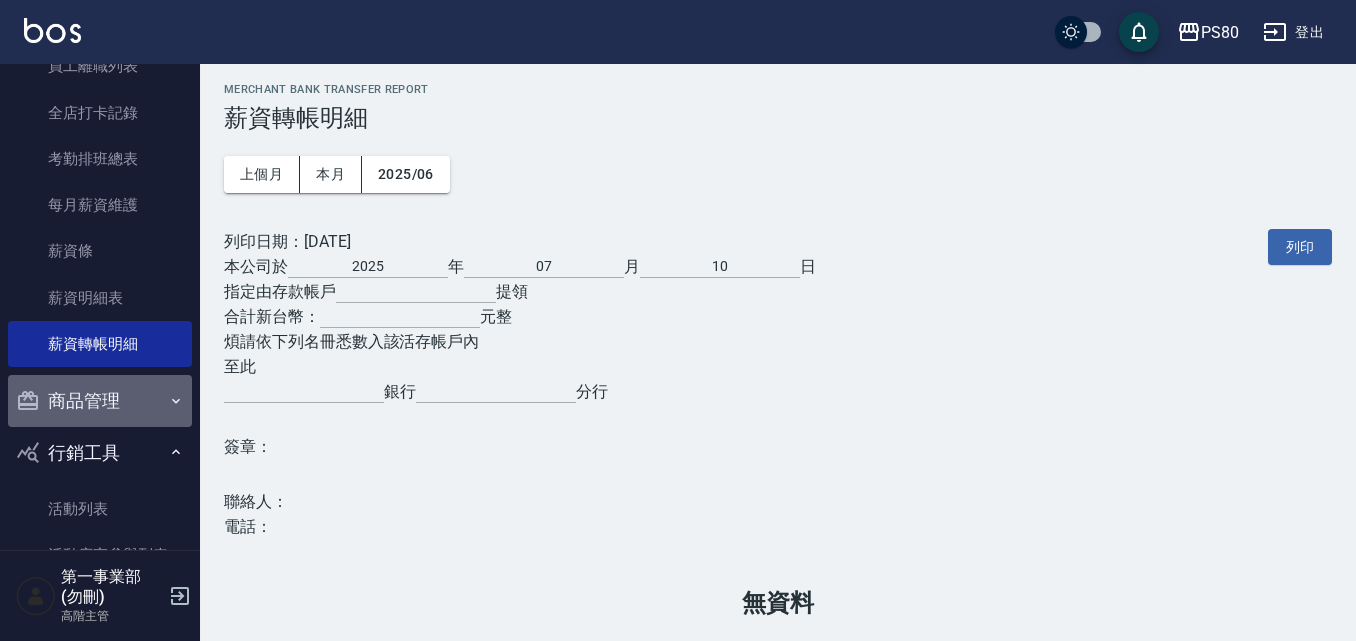 click on "商品管理" at bounding box center (100, 401) 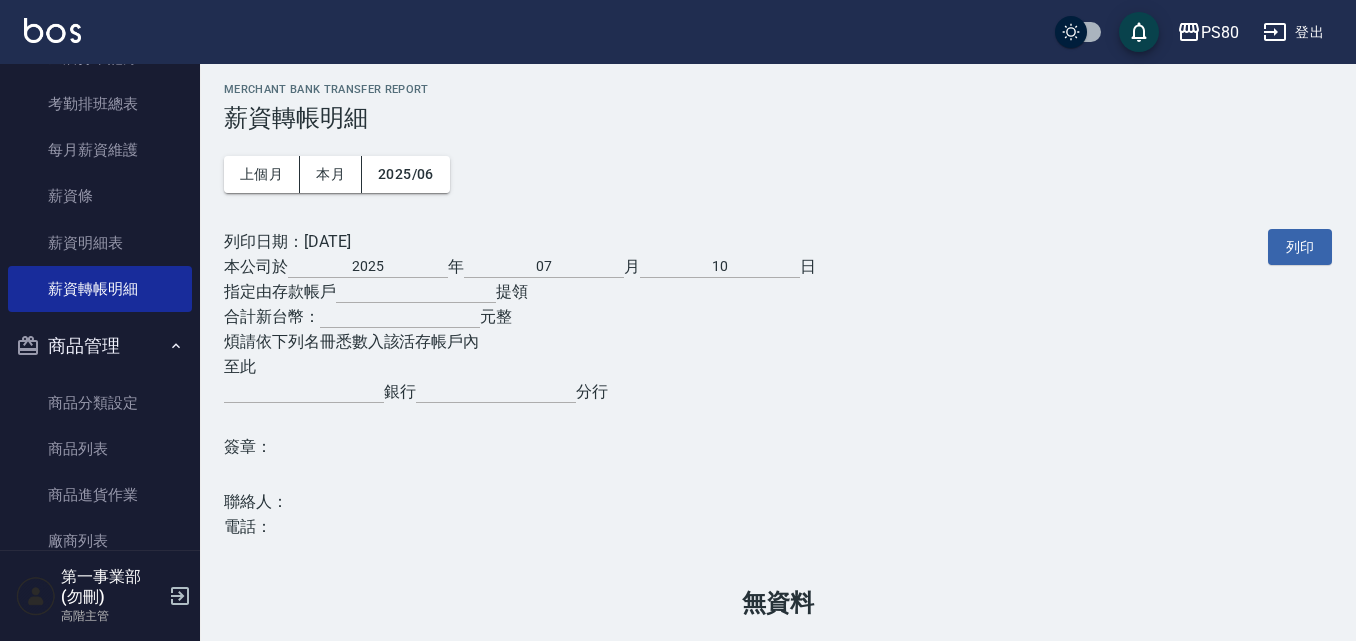scroll, scrollTop: 2600, scrollLeft: 0, axis: vertical 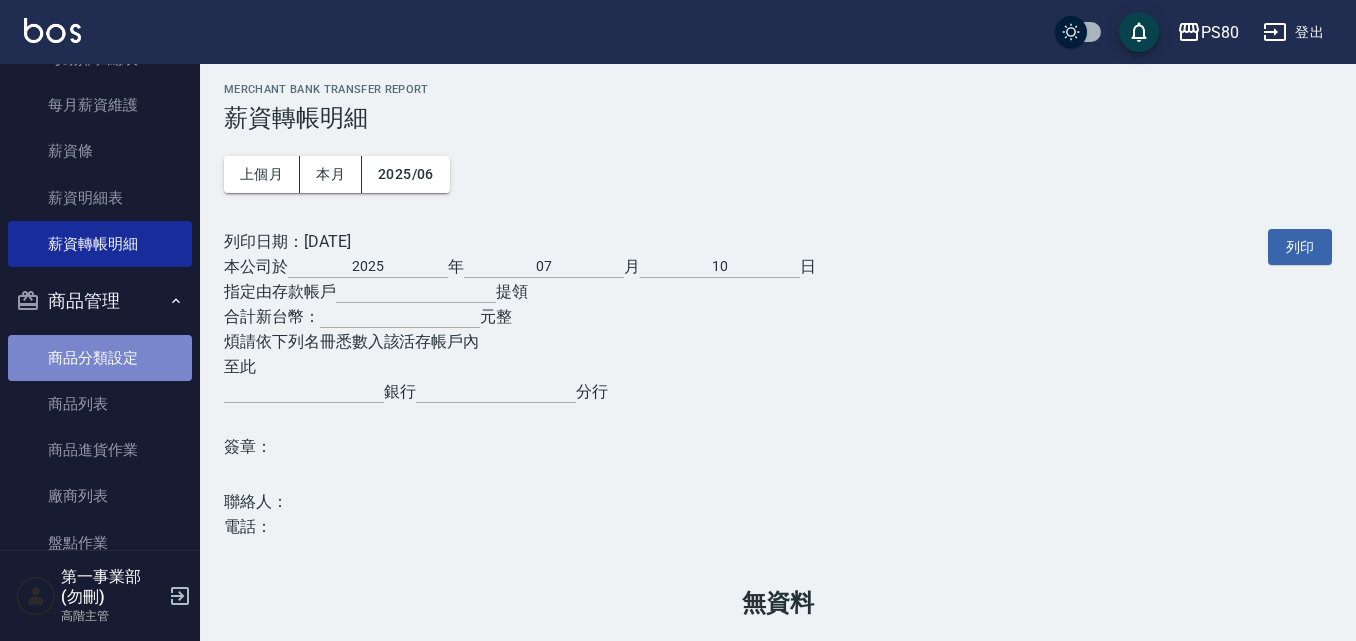 click on "商品分類設定" at bounding box center [100, 358] 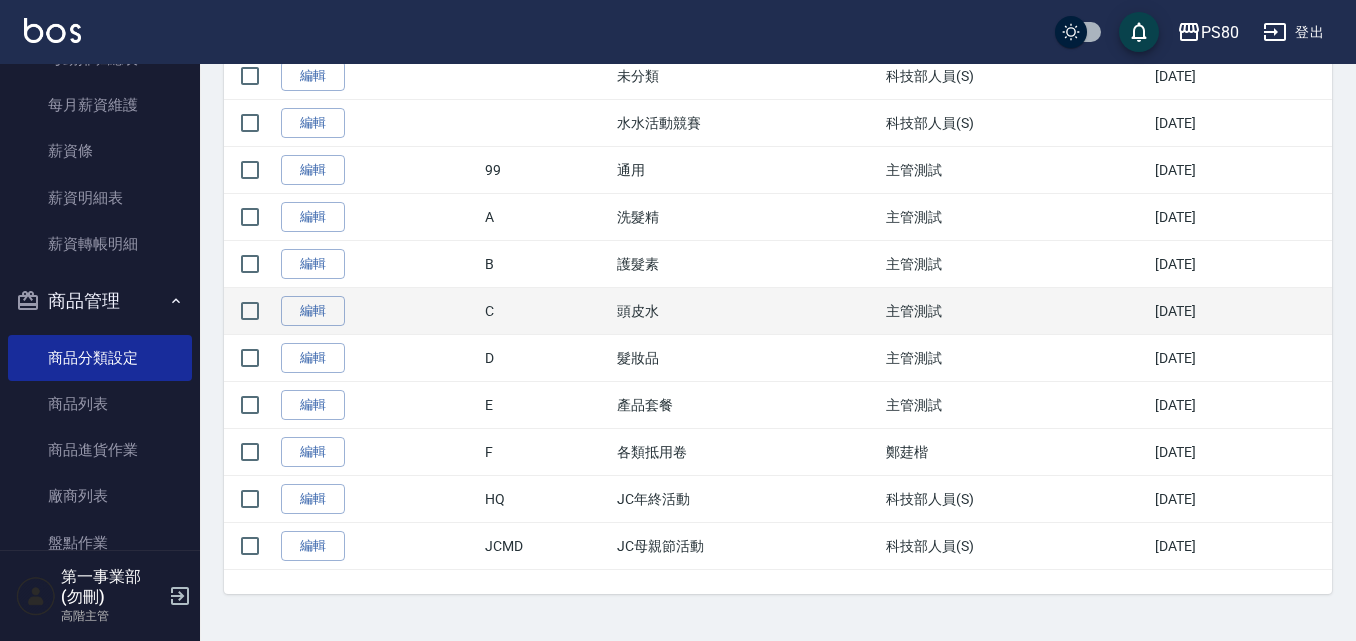 scroll, scrollTop: 274, scrollLeft: 0, axis: vertical 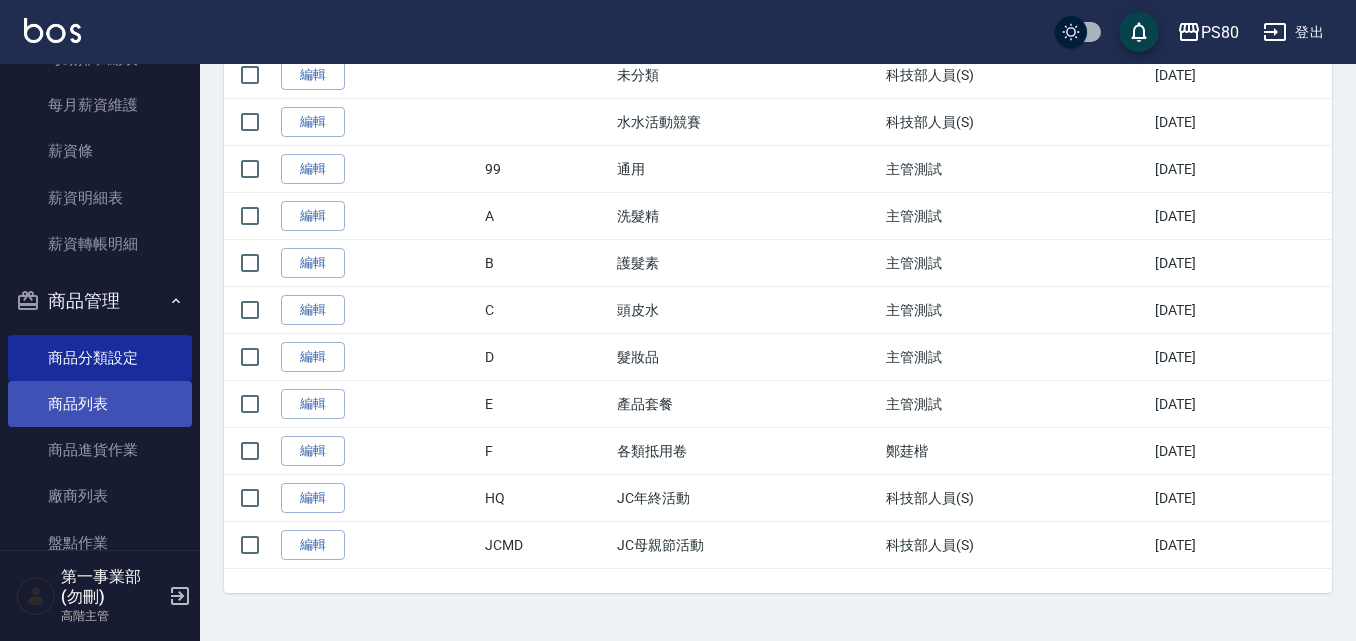 click on "商品列表" at bounding box center (100, 404) 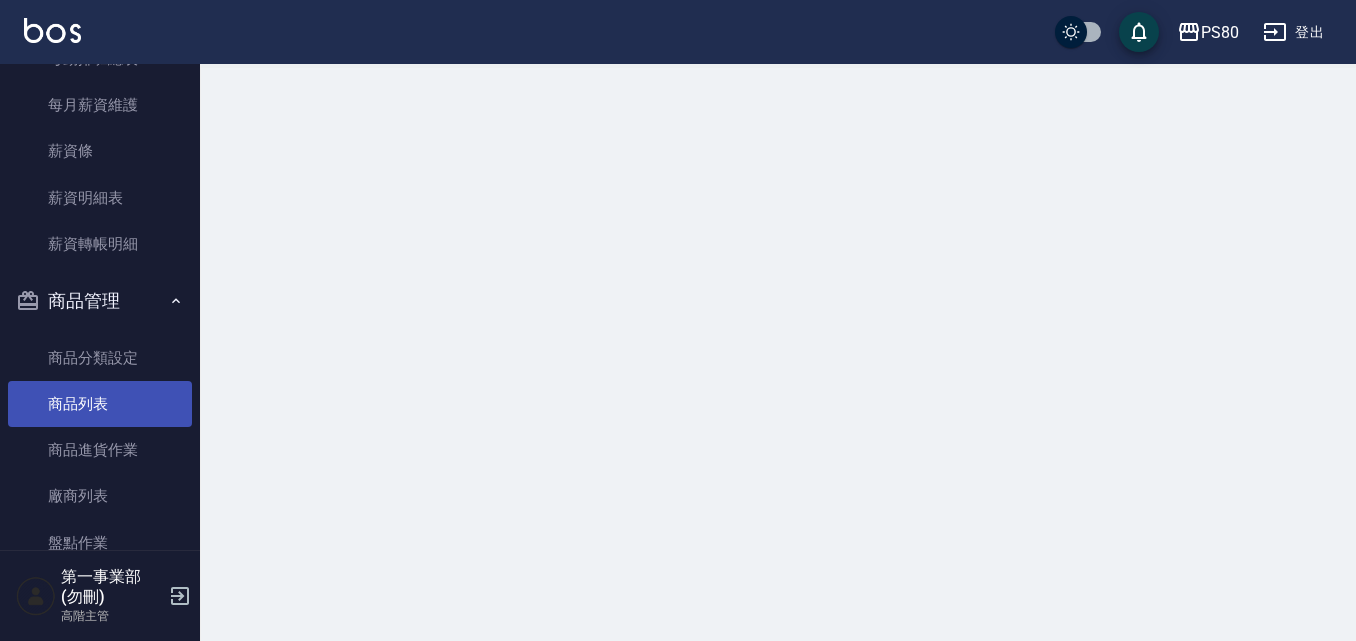 scroll, scrollTop: 0, scrollLeft: 0, axis: both 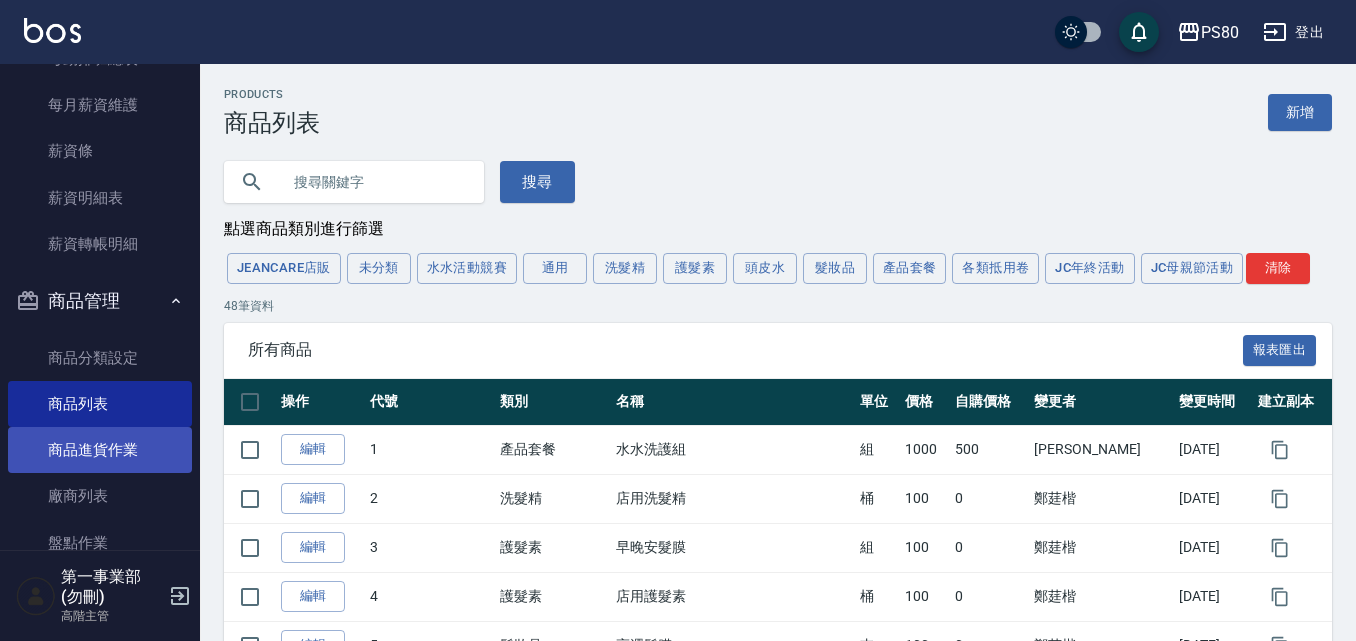 click on "商品進貨作業" at bounding box center [100, 450] 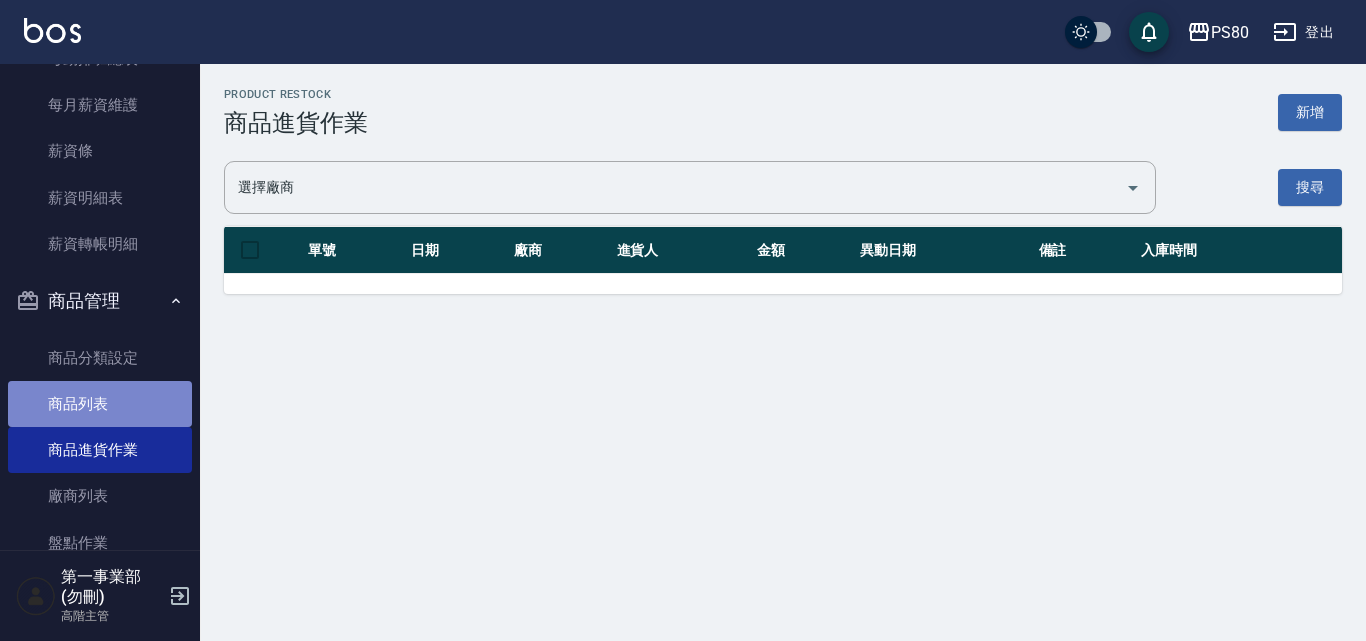 click on "商品列表" at bounding box center (100, 404) 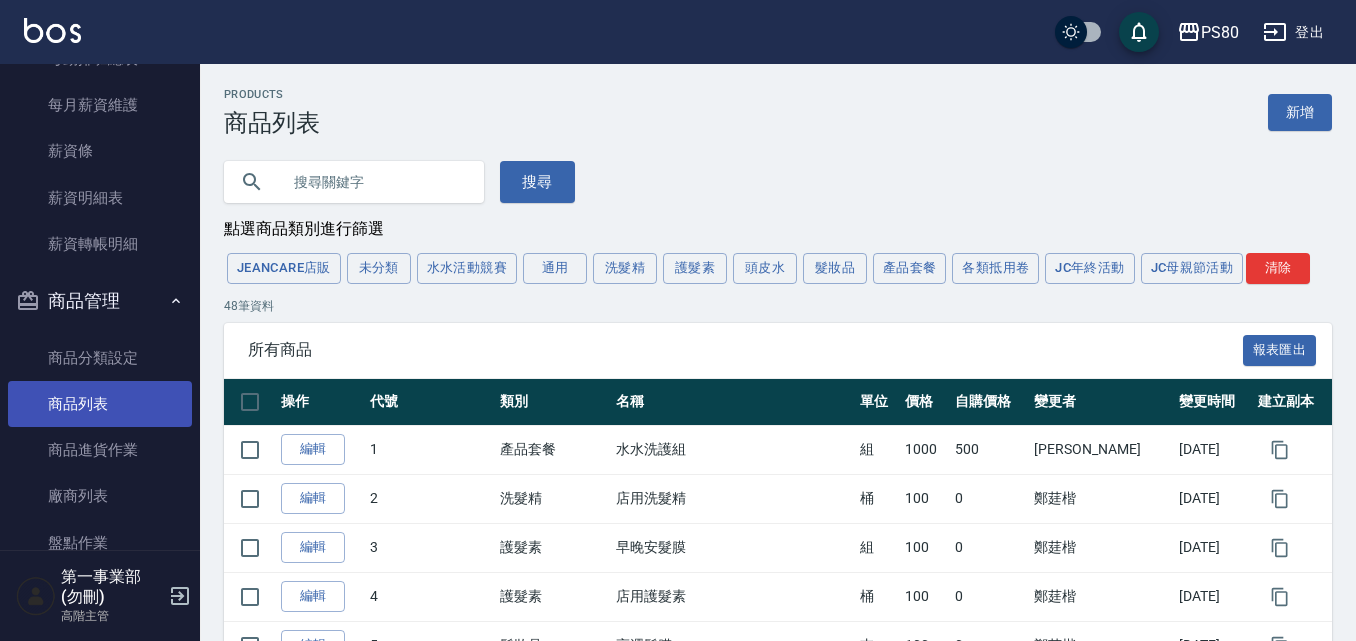 scroll, scrollTop: 2700, scrollLeft: 0, axis: vertical 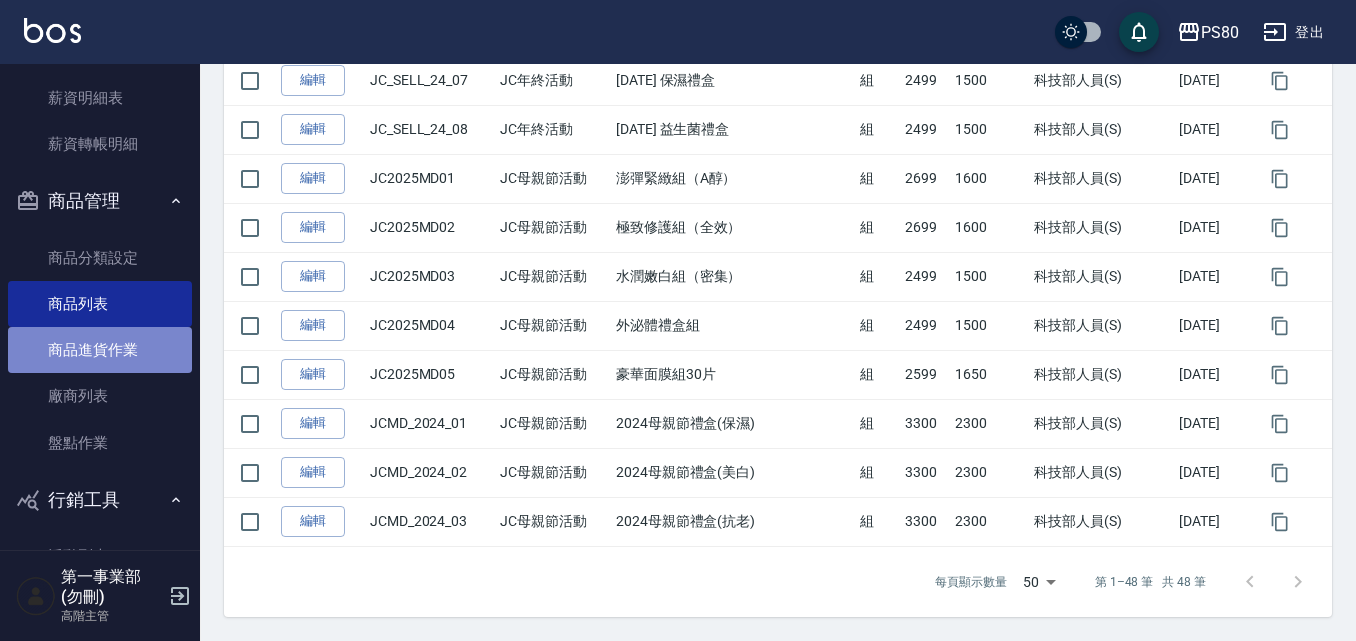 click on "商品進貨作業" at bounding box center [100, 350] 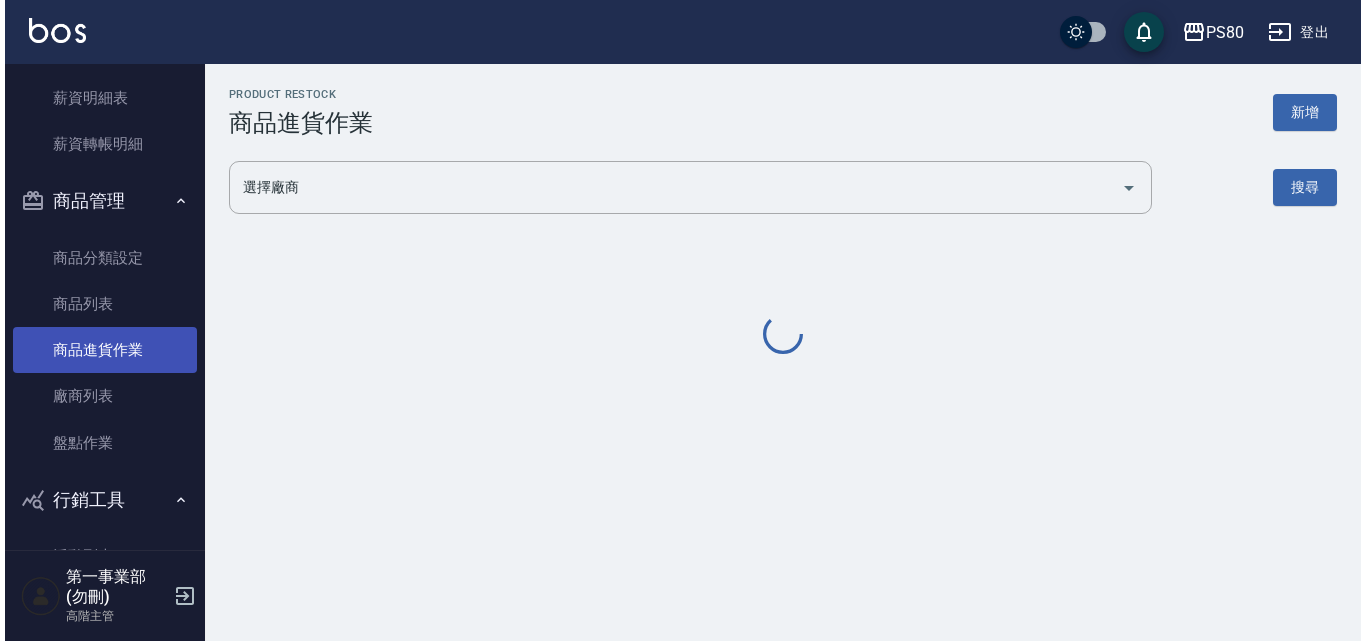 scroll, scrollTop: 0, scrollLeft: 0, axis: both 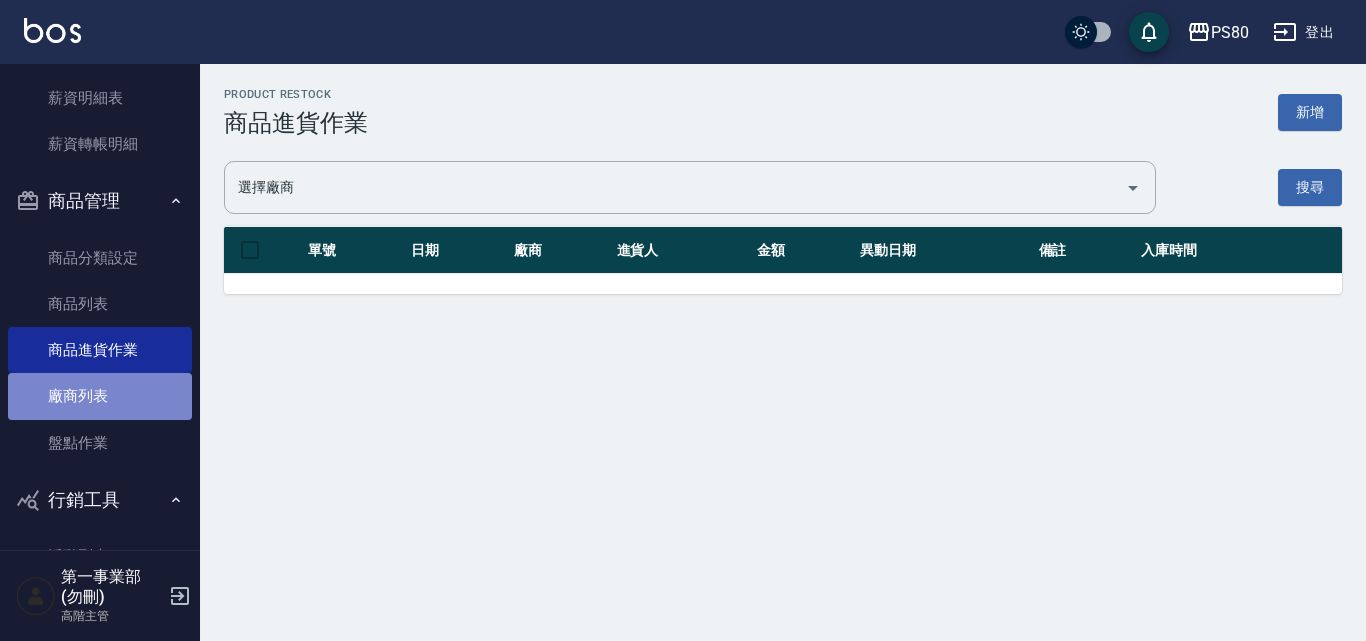 click on "廠商列表" at bounding box center (100, 396) 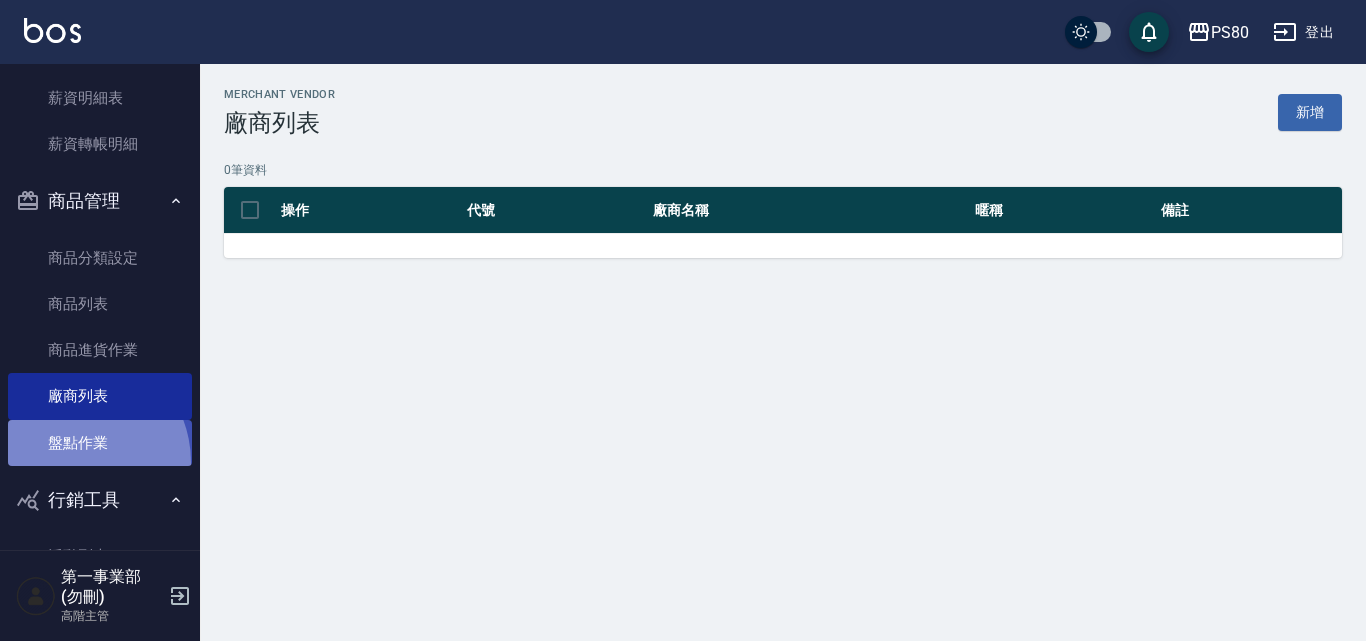click on "盤點作業" at bounding box center [100, 443] 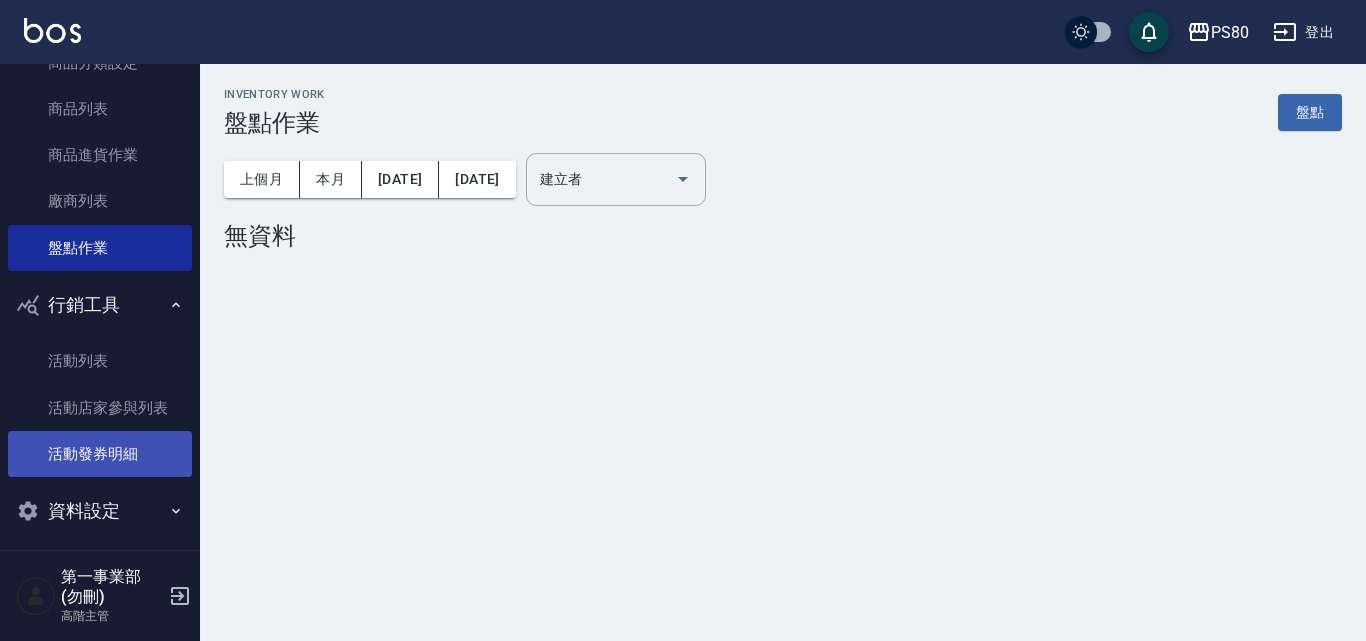 scroll, scrollTop: 2906, scrollLeft: 0, axis: vertical 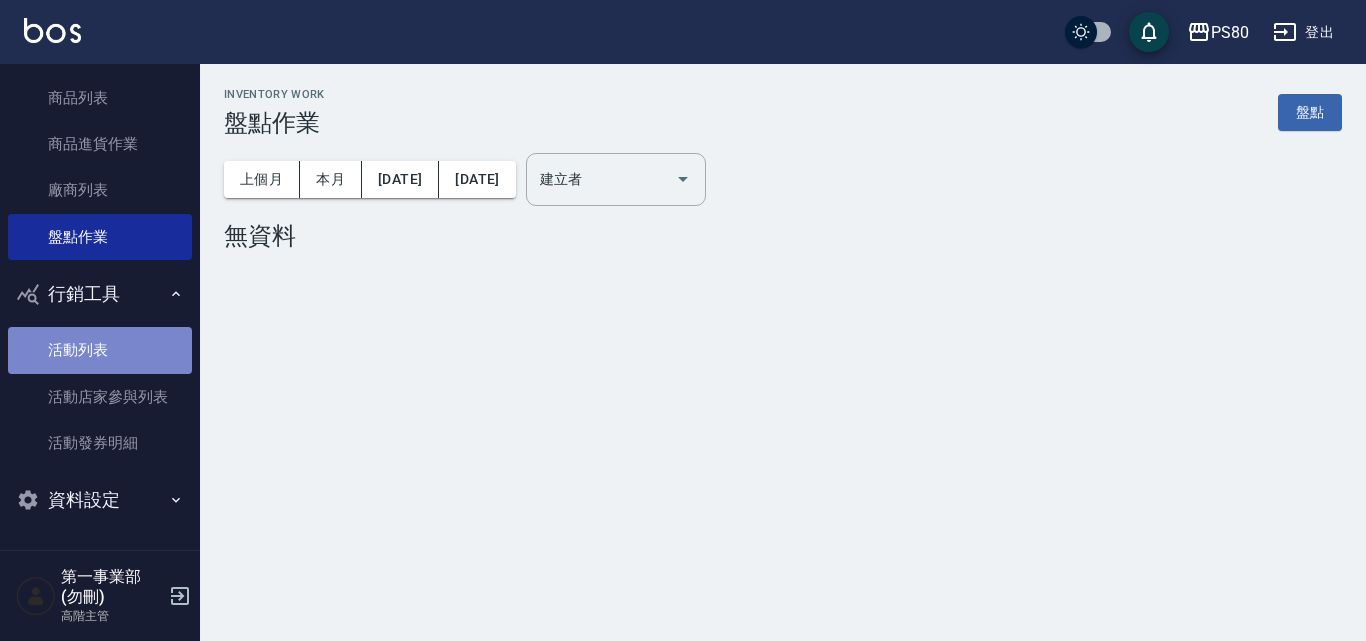 click on "活動列表" at bounding box center (100, 350) 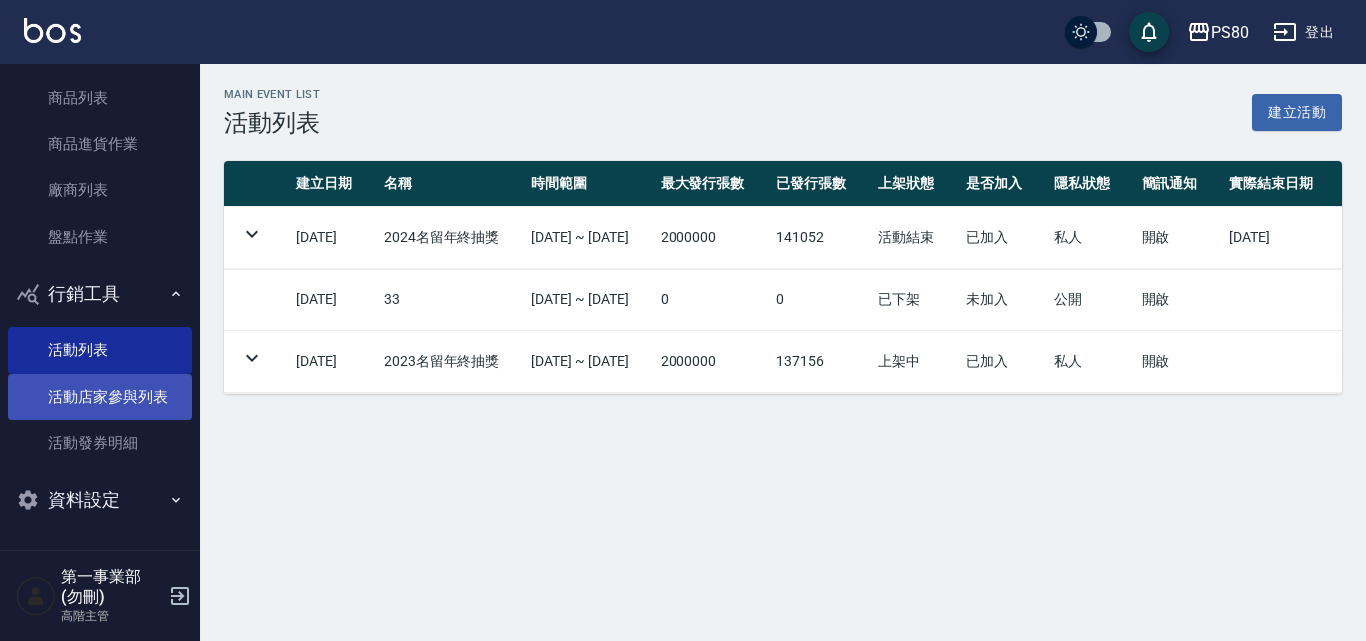 click on "活動店家參與列表" at bounding box center (100, 397) 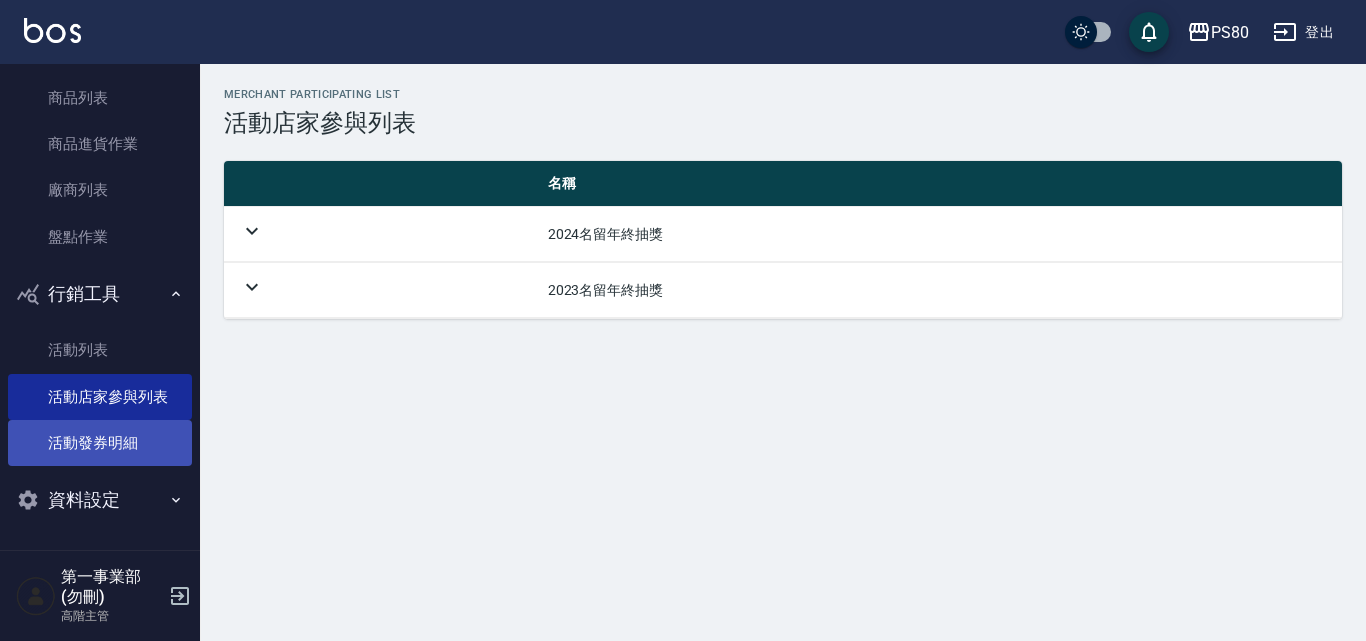 click on "活動發券明細" at bounding box center [100, 443] 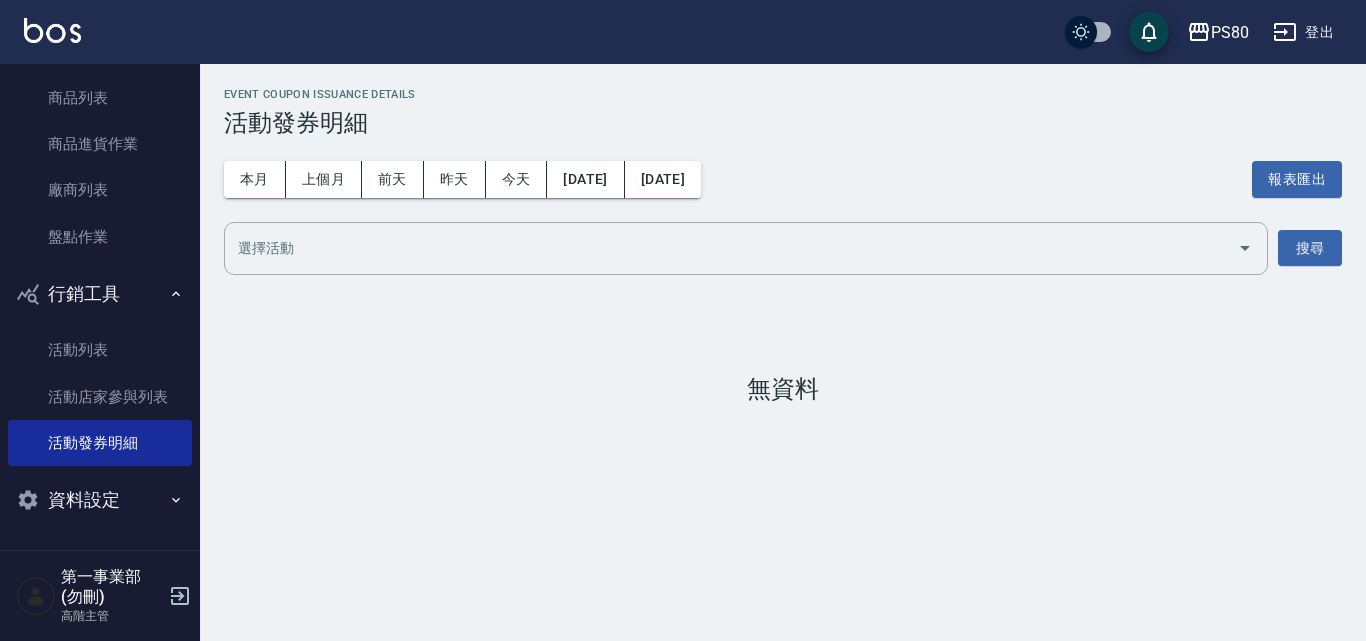 click on "資料設定" at bounding box center (100, 500) 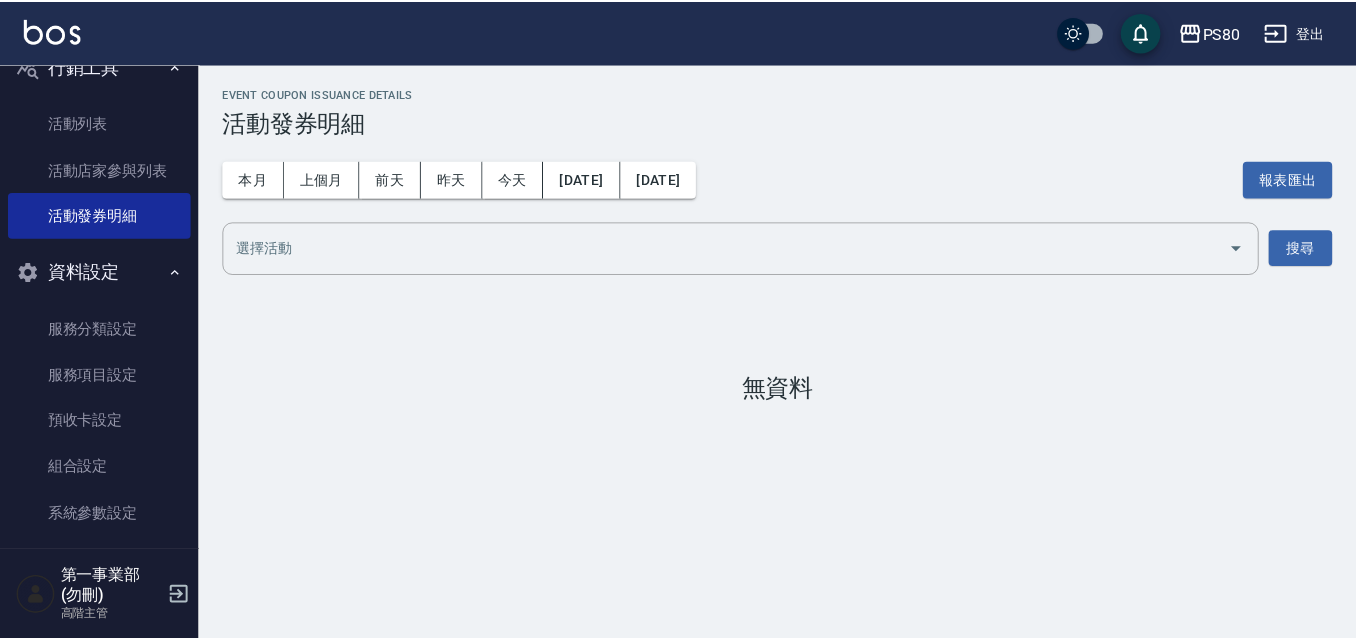 scroll, scrollTop: 3306, scrollLeft: 0, axis: vertical 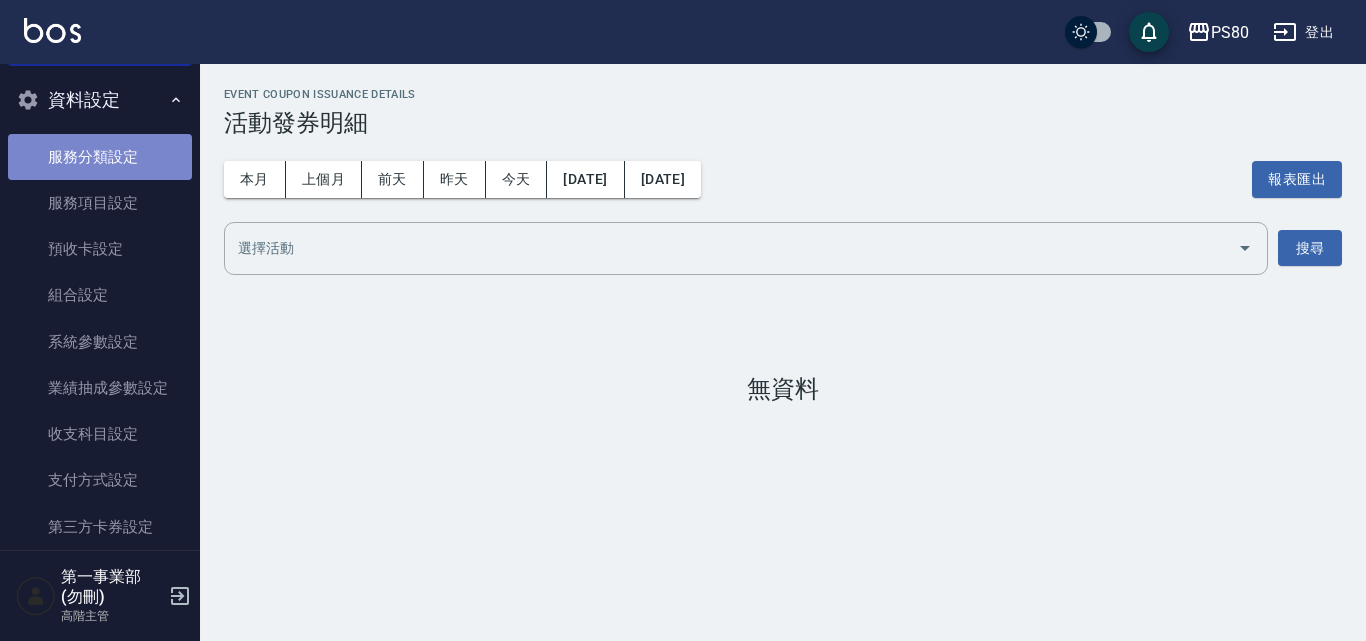 click on "服務分類設定" at bounding box center [100, 157] 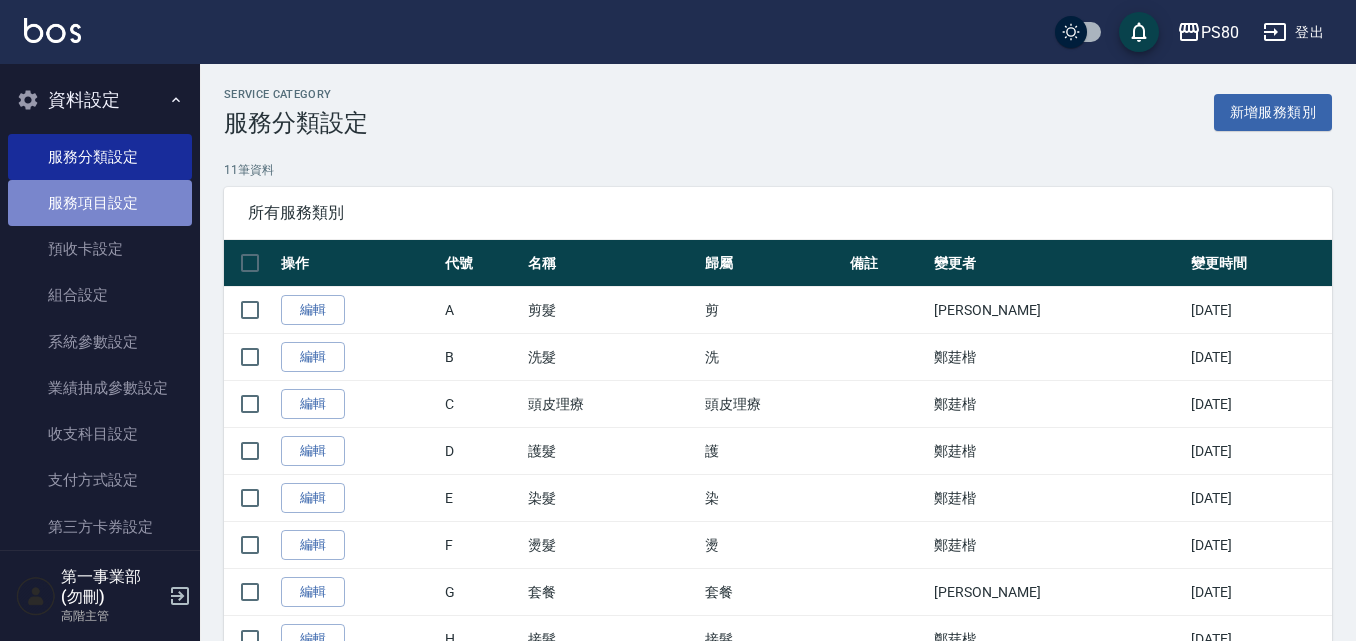 click on "服務項目設定" at bounding box center [100, 203] 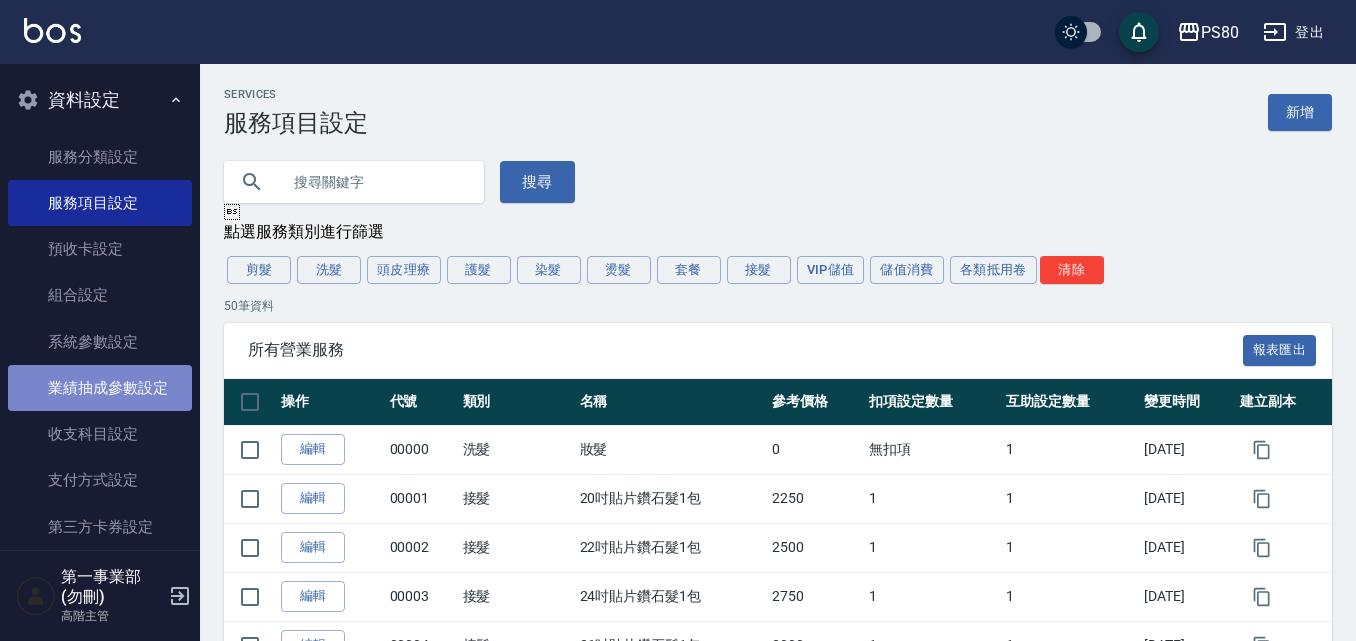click on "業績抽成參數設定" at bounding box center [100, 388] 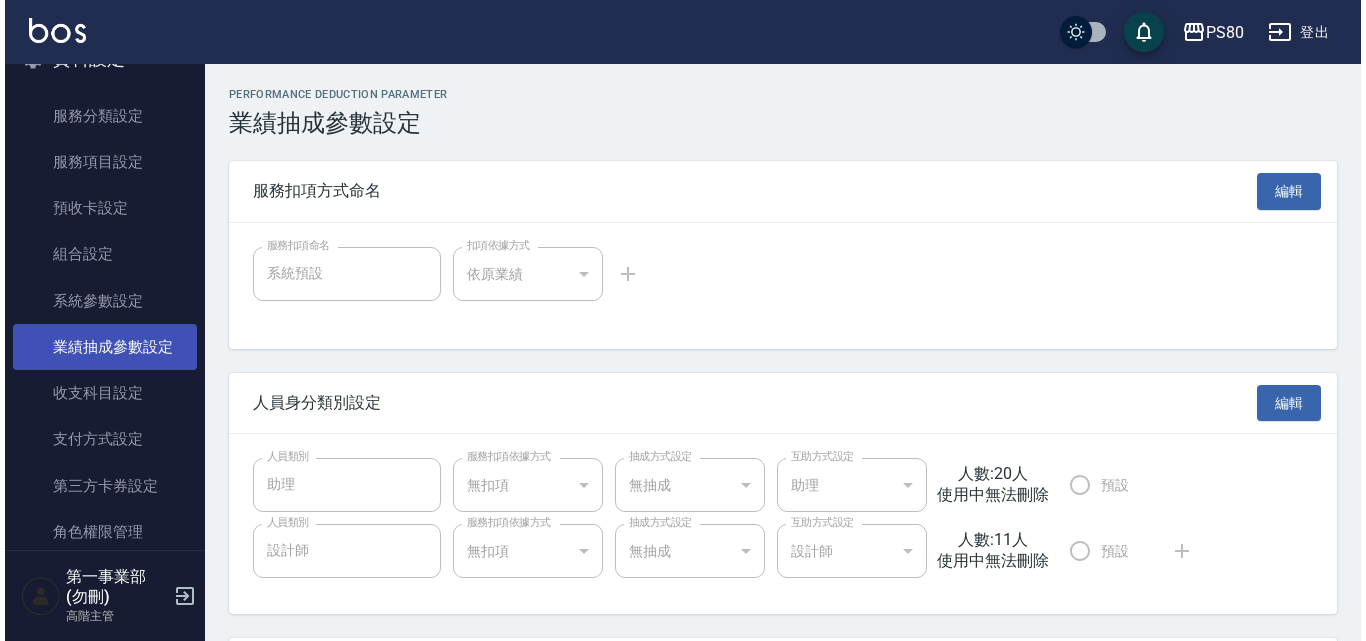 scroll, scrollTop: 3384, scrollLeft: 0, axis: vertical 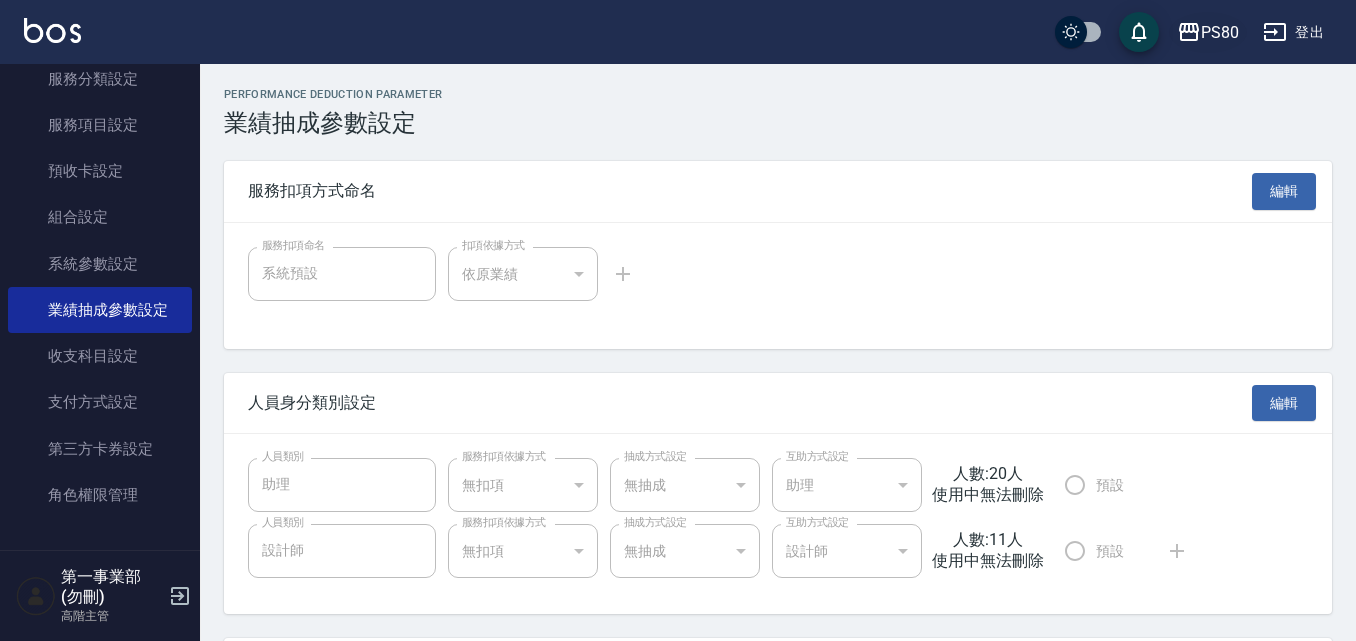 click on "PS80" at bounding box center [1220, 32] 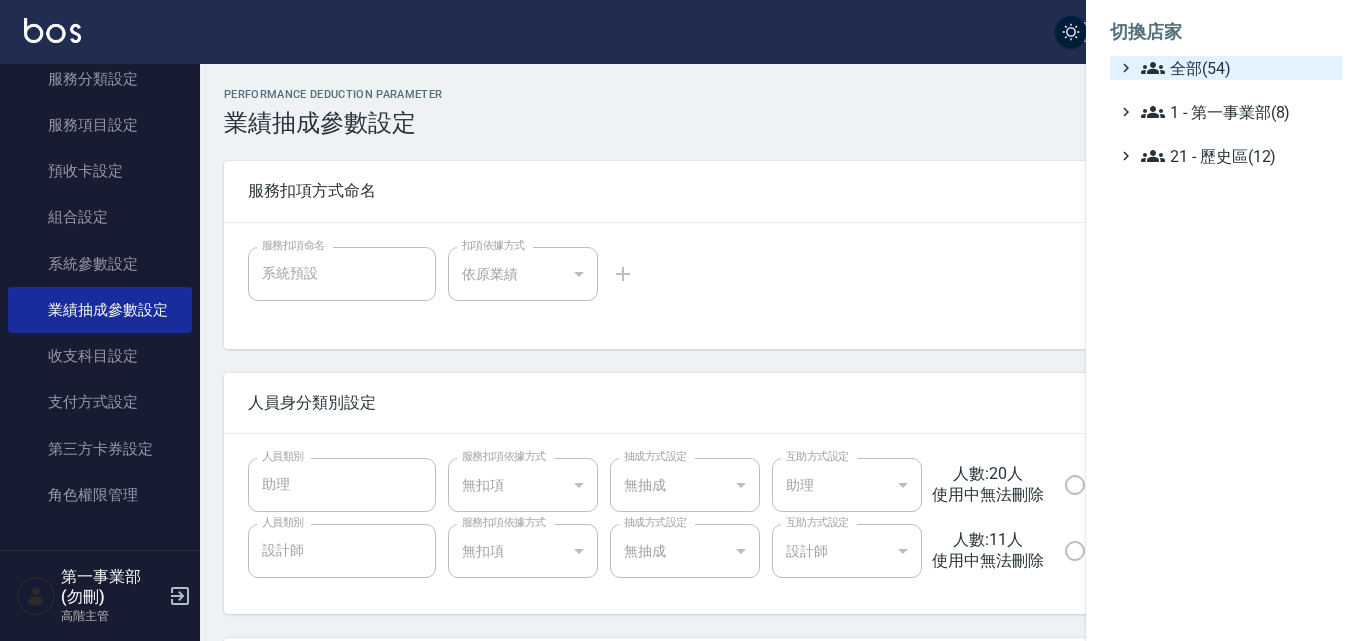 click on "全部(54)" at bounding box center [1237, 68] 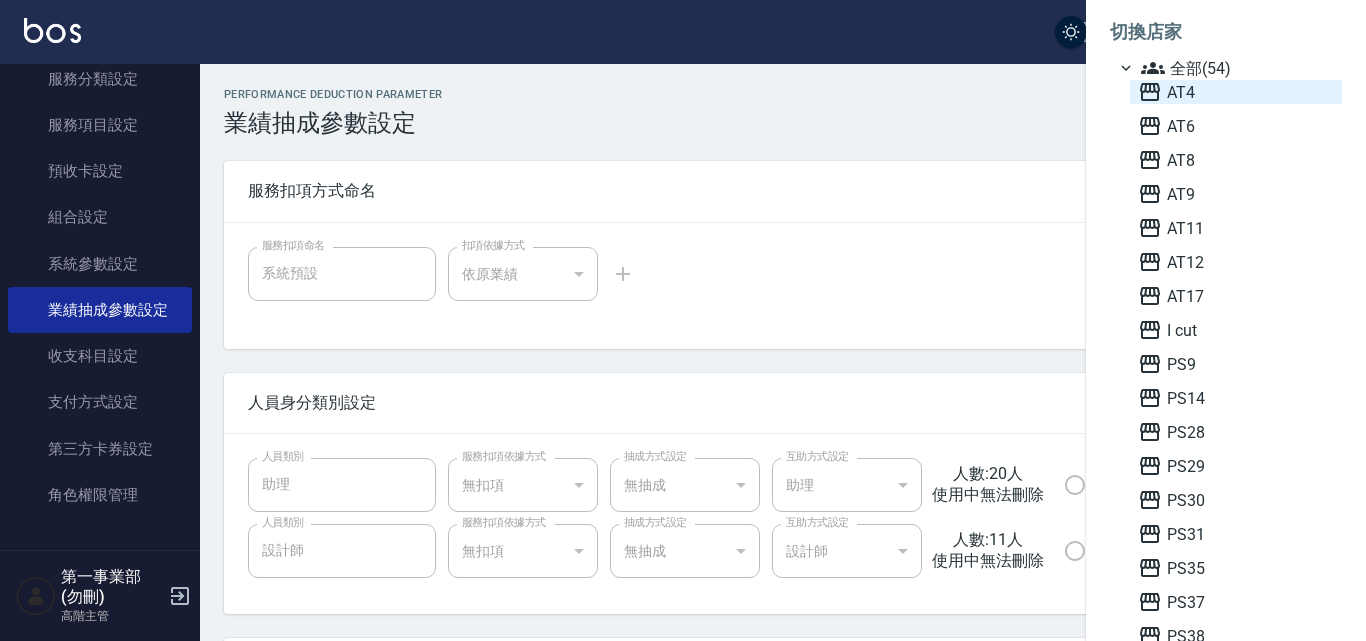 click on "AT4" at bounding box center (1236, 92) 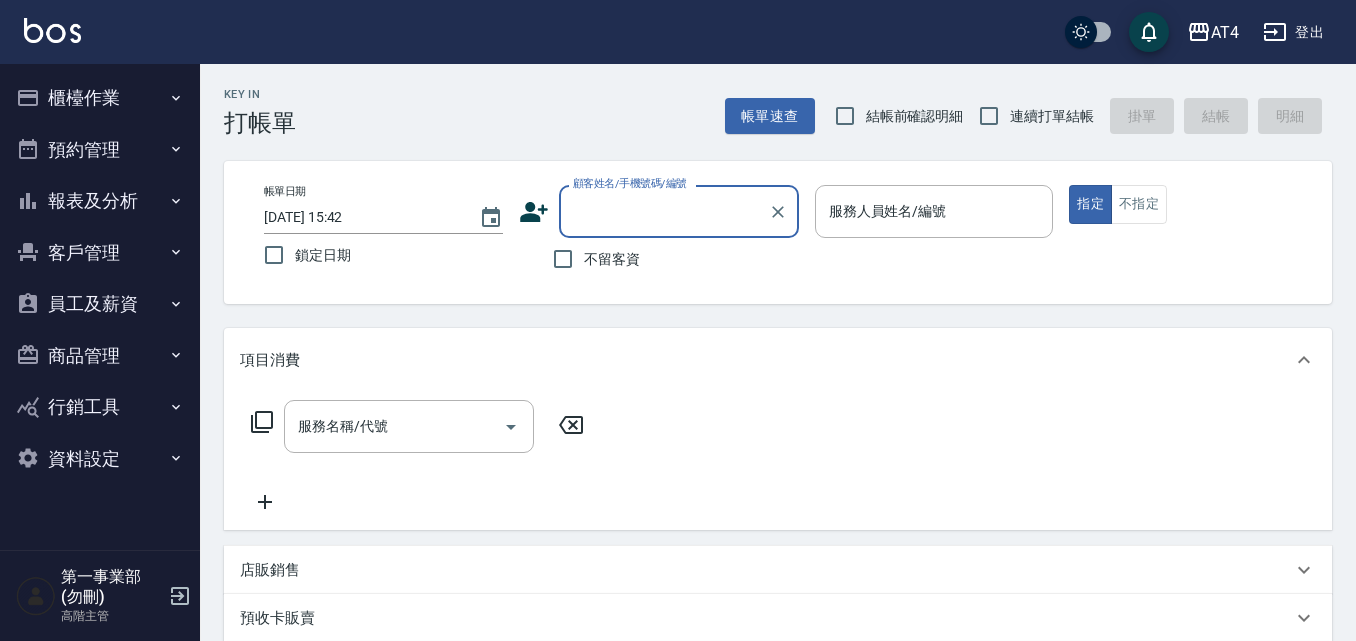 scroll, scrollTop: 0, scrollLeft: 0, axis: both 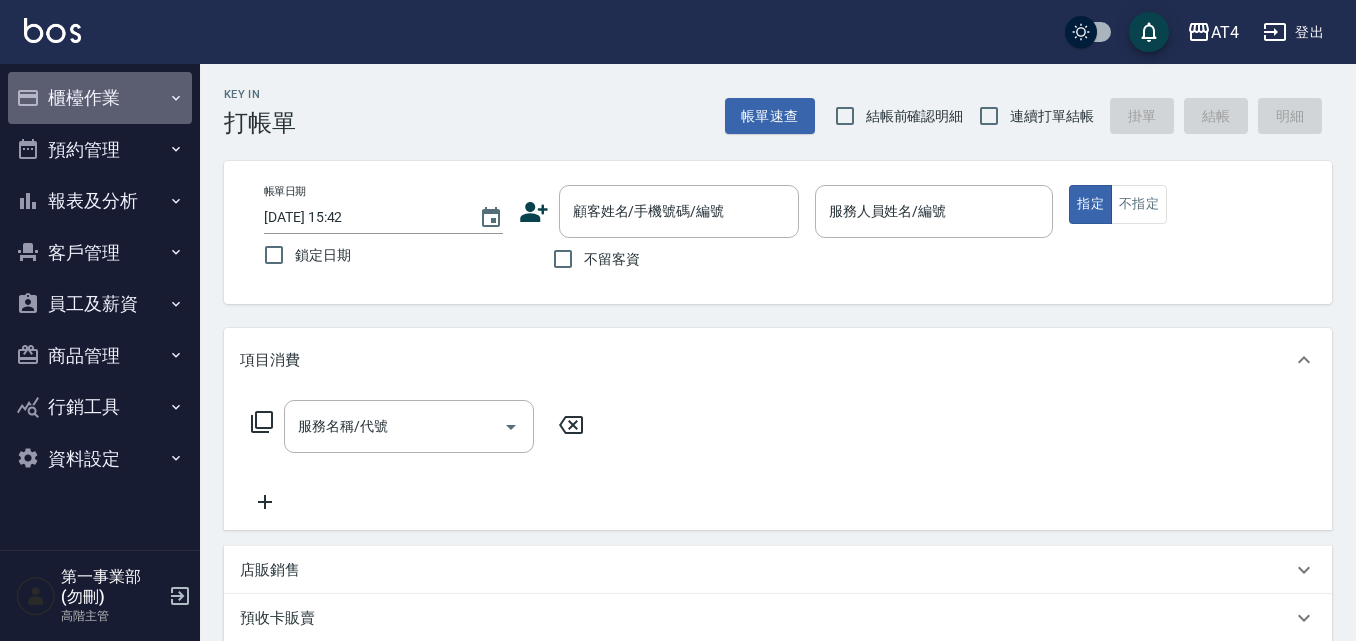 click on "櫃檯作業" at bounding box center [100, 98] 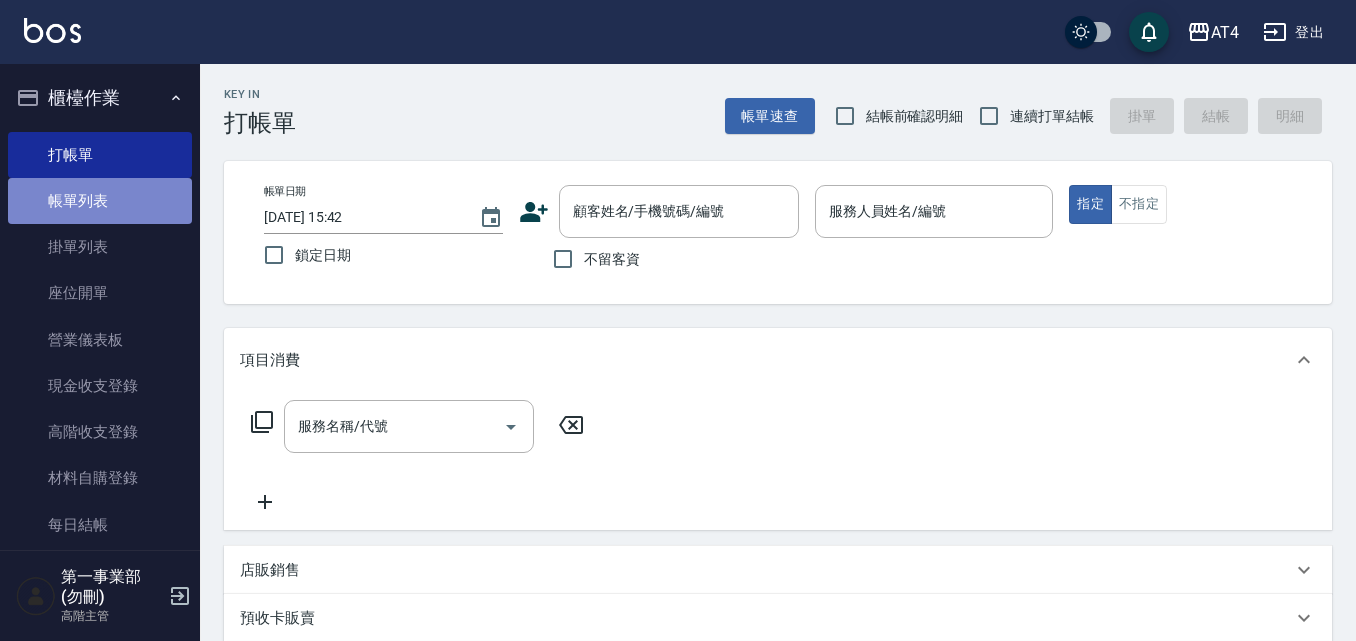click on "帳單列表" at bounding box center [100, 201] 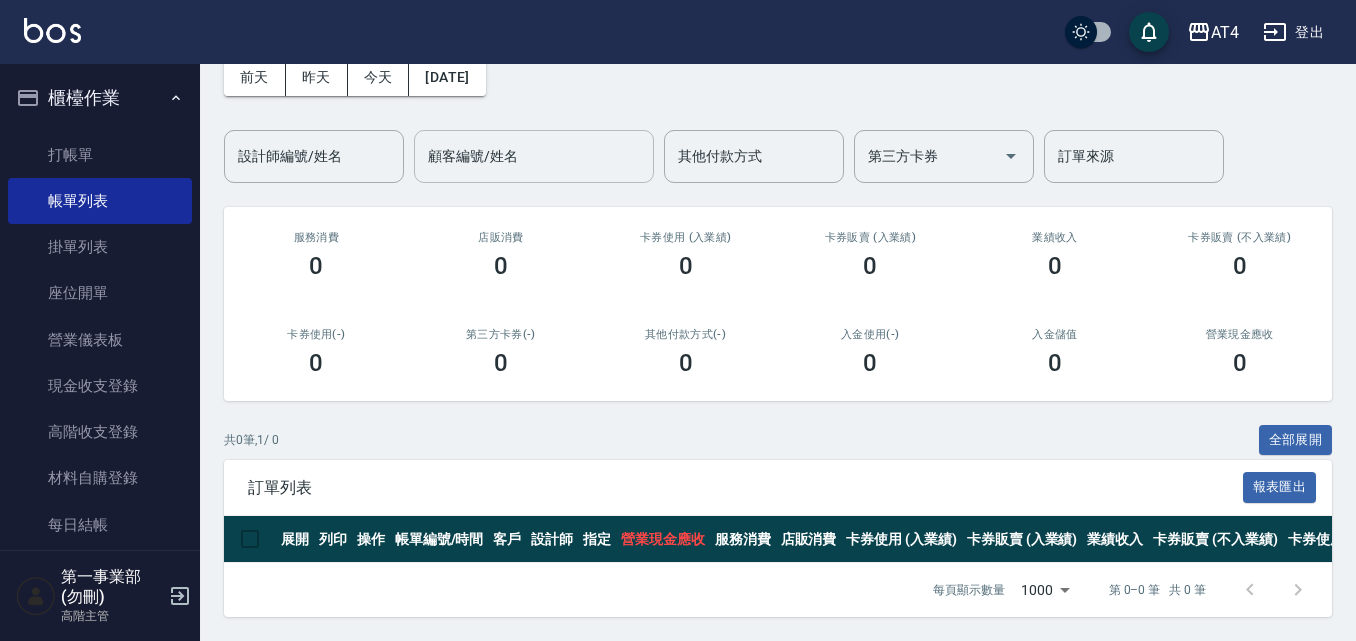 scroll, scrollTop: 117, scrollLeft: 0, axis: vertical 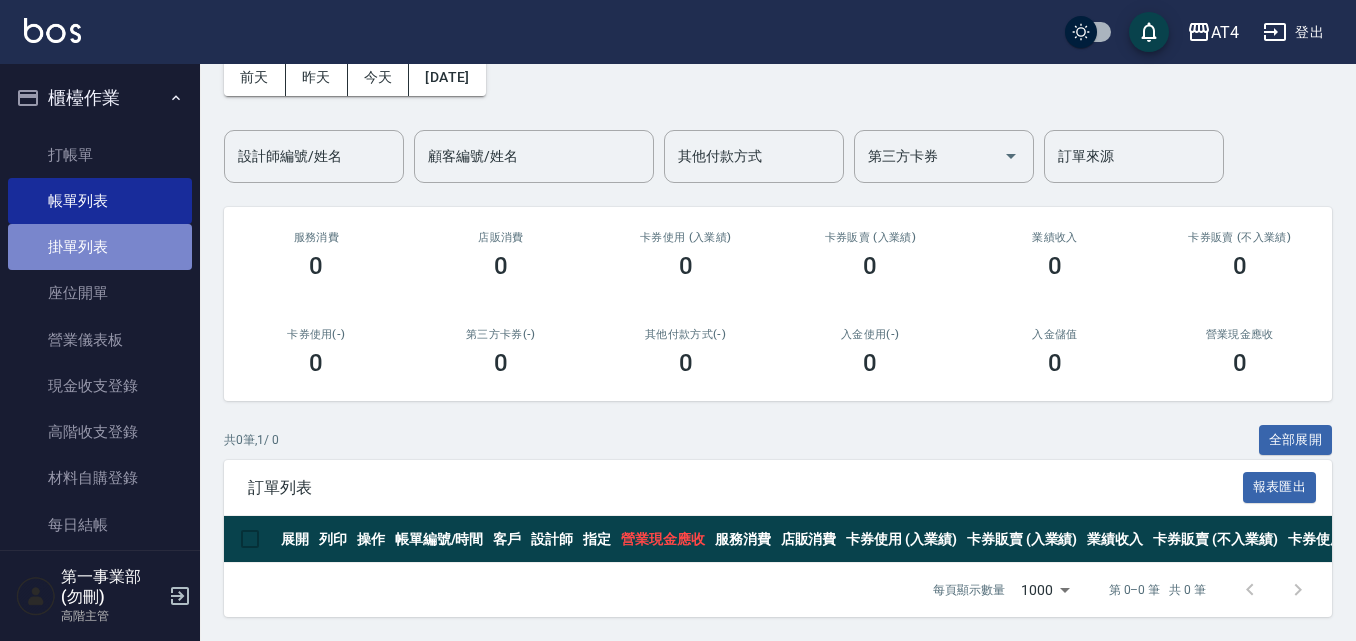 click on "掛單列表" at bounding box center [100, 247] 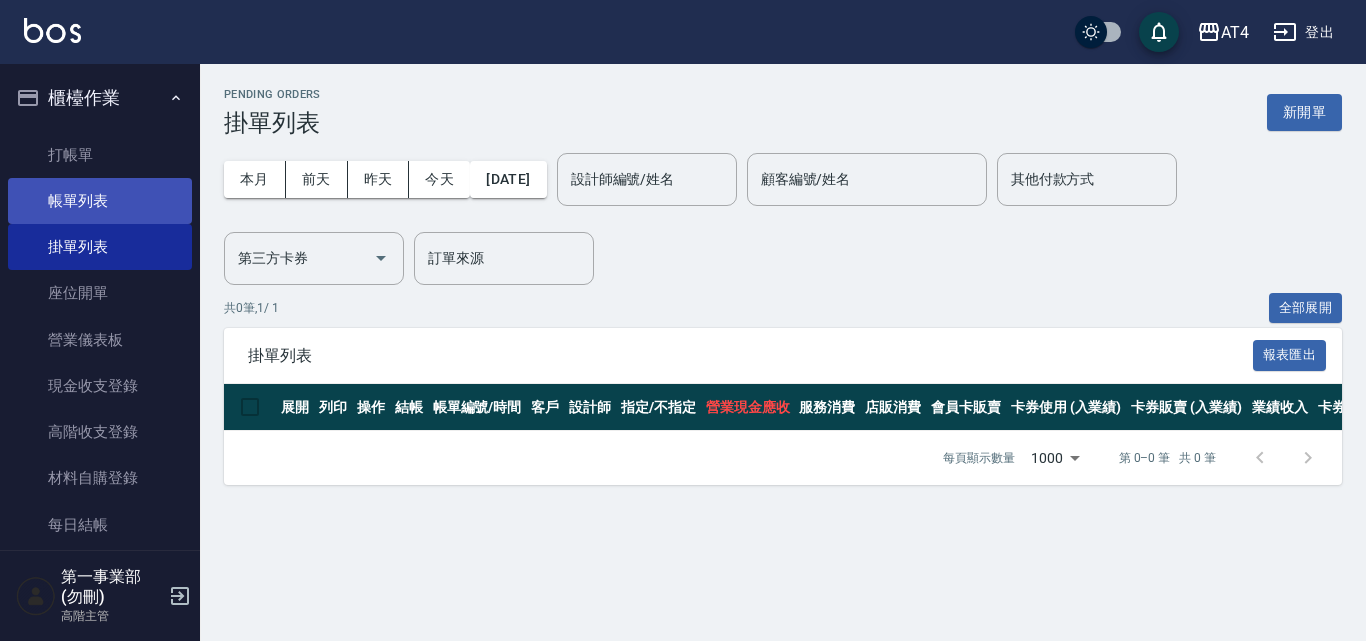 click on "帳單列表" at bounding box center (100, 201) 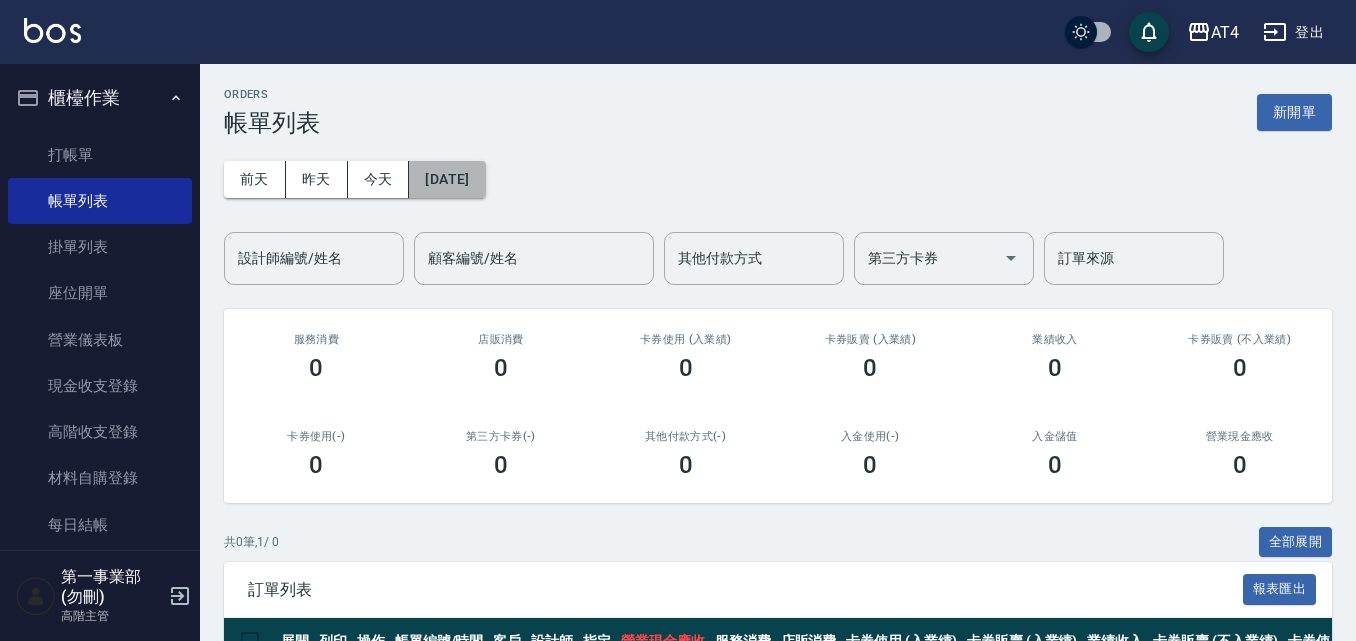 click on "[DATE]" at bounding box center (447, 179) 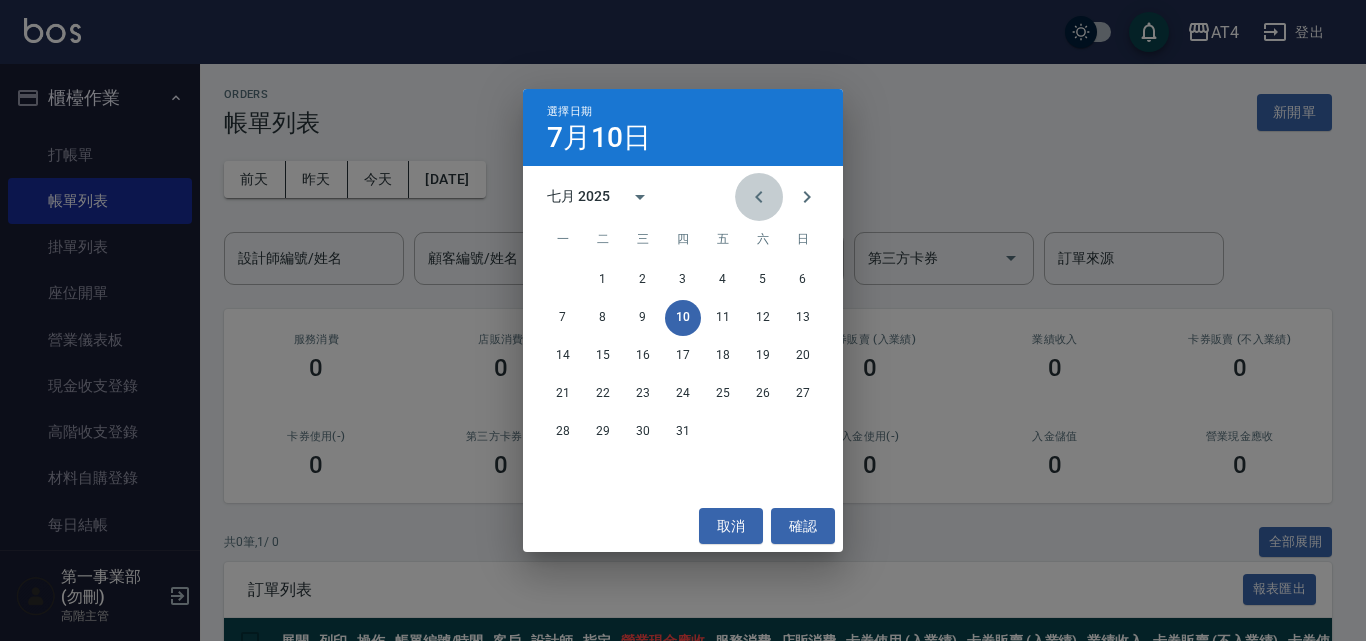 click 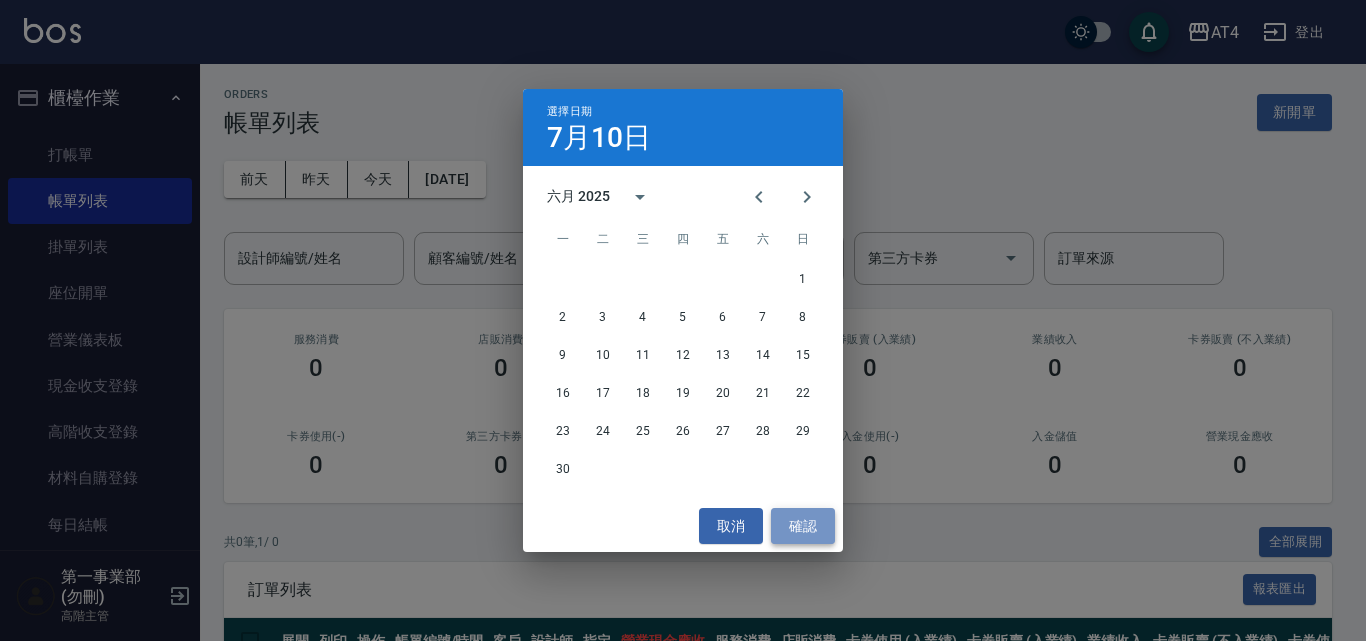 click on "確認" at bounding box center [803, 526] 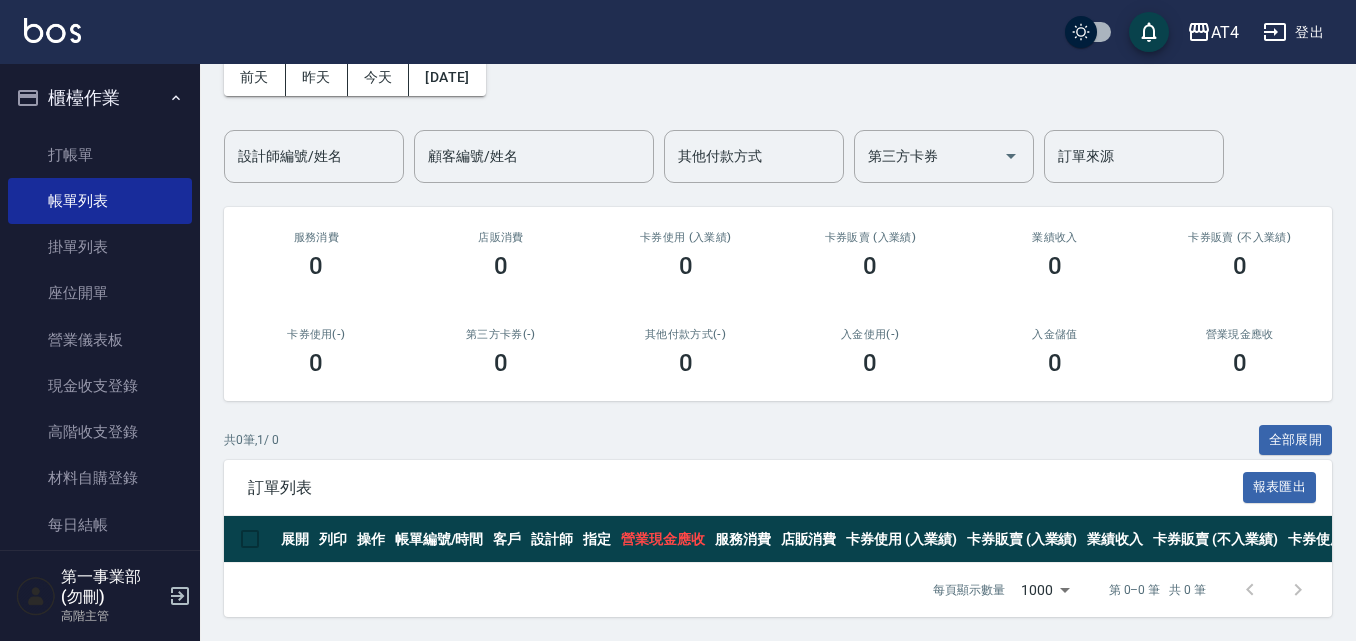 scroll, scrollTop: 117, scrollLeft: 0, axis: vertical 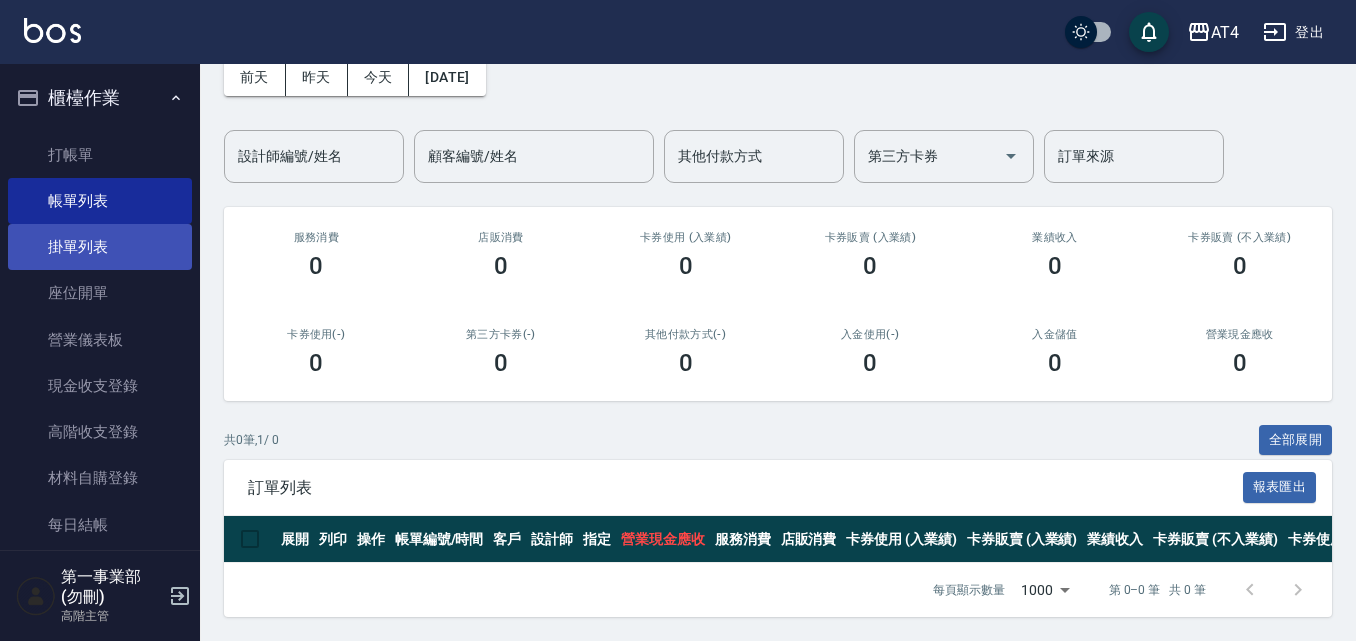click on "掛單列表" at bounding box center (100, 247) 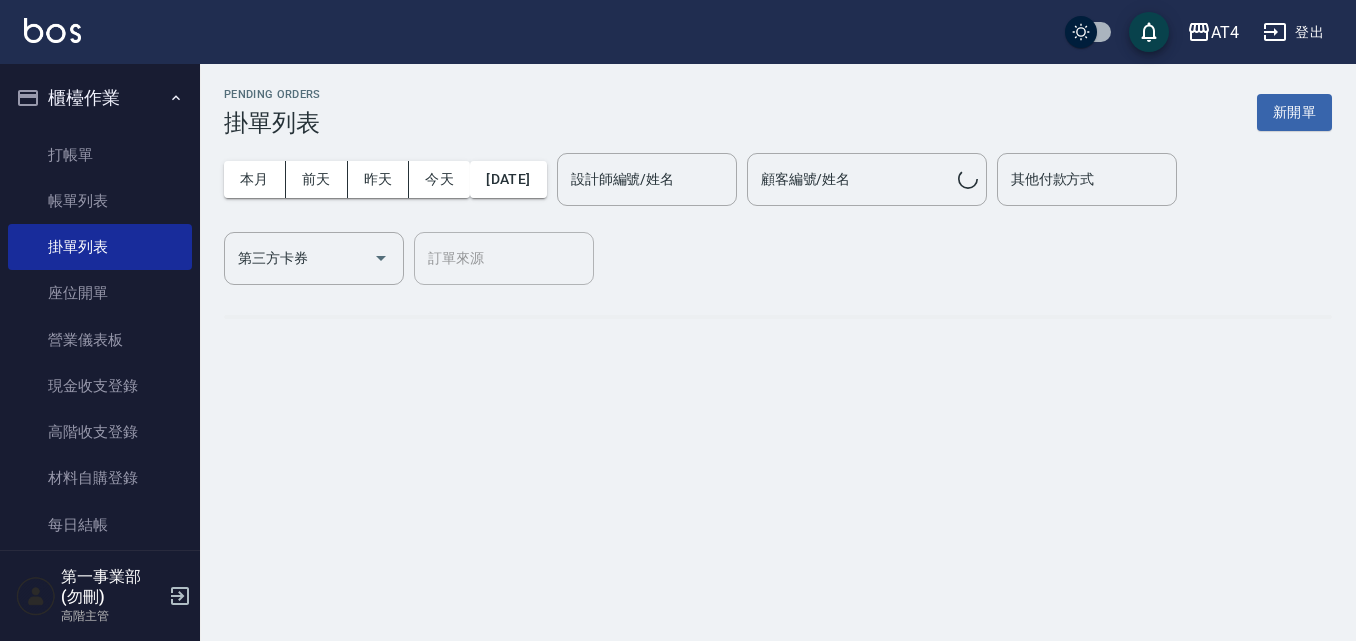 scroll, scrollTop: 0, scrollLeft: 0, axis: both 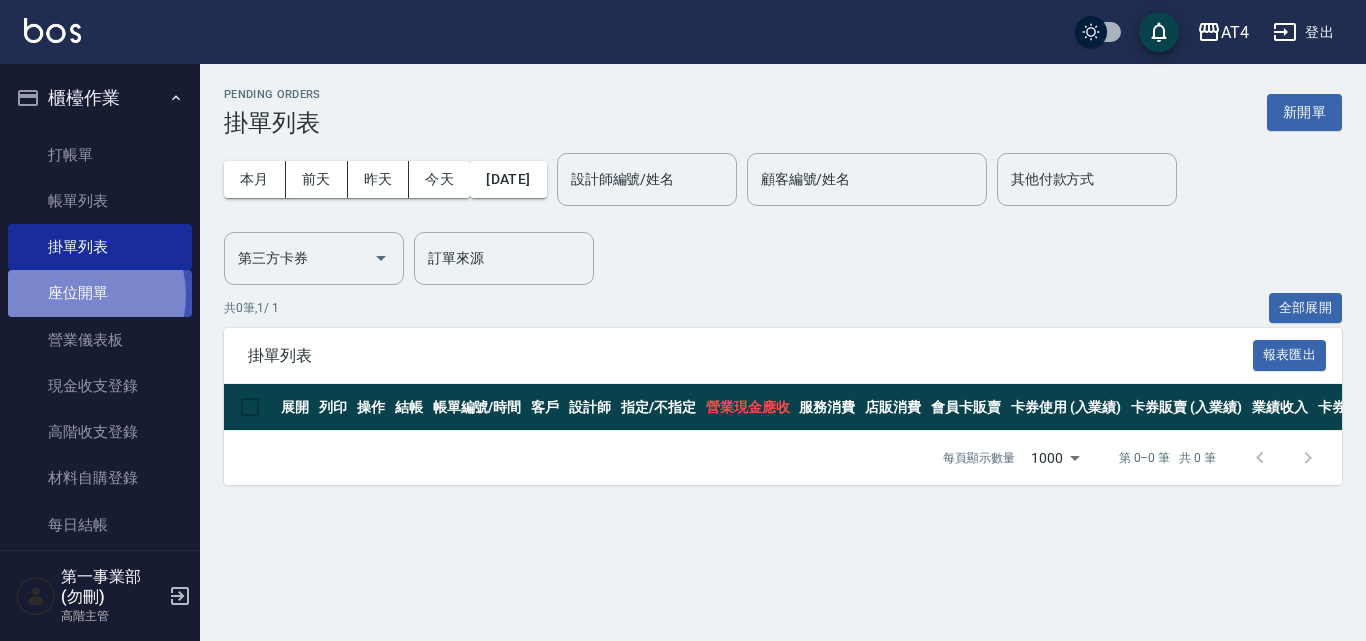 click on "座位開單" at bounding box center (100, 293) 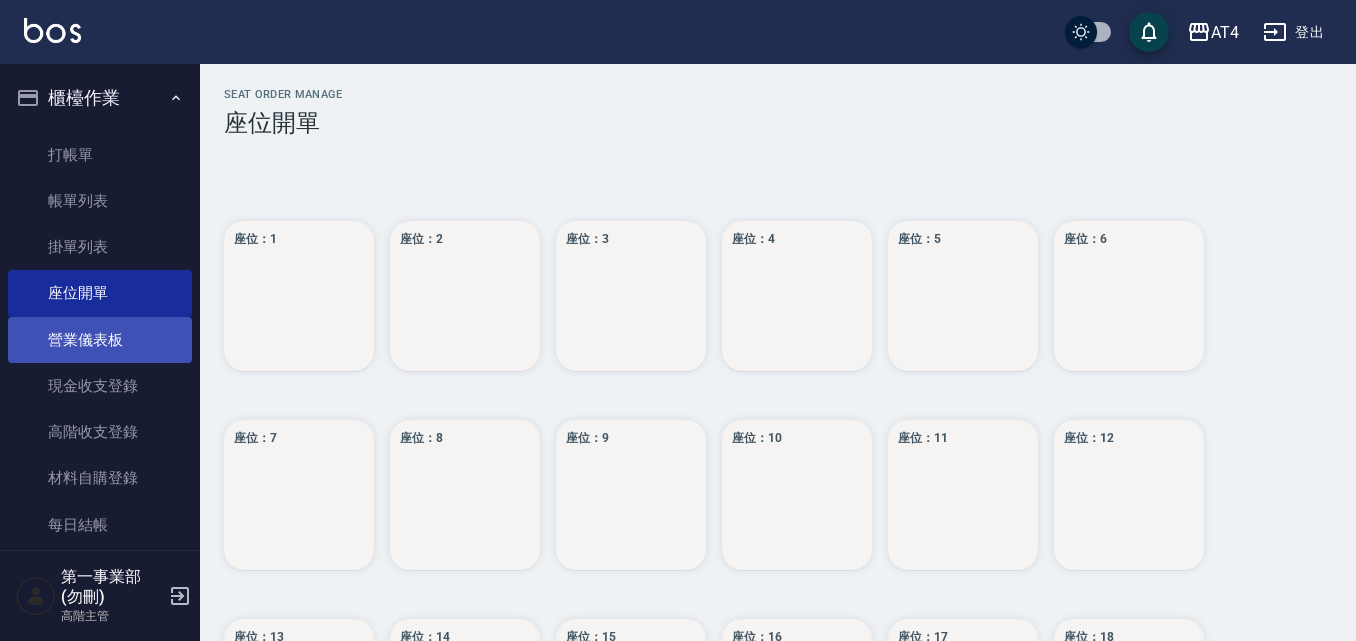 click on "營業儀表板" at bounding box center (100, 340) 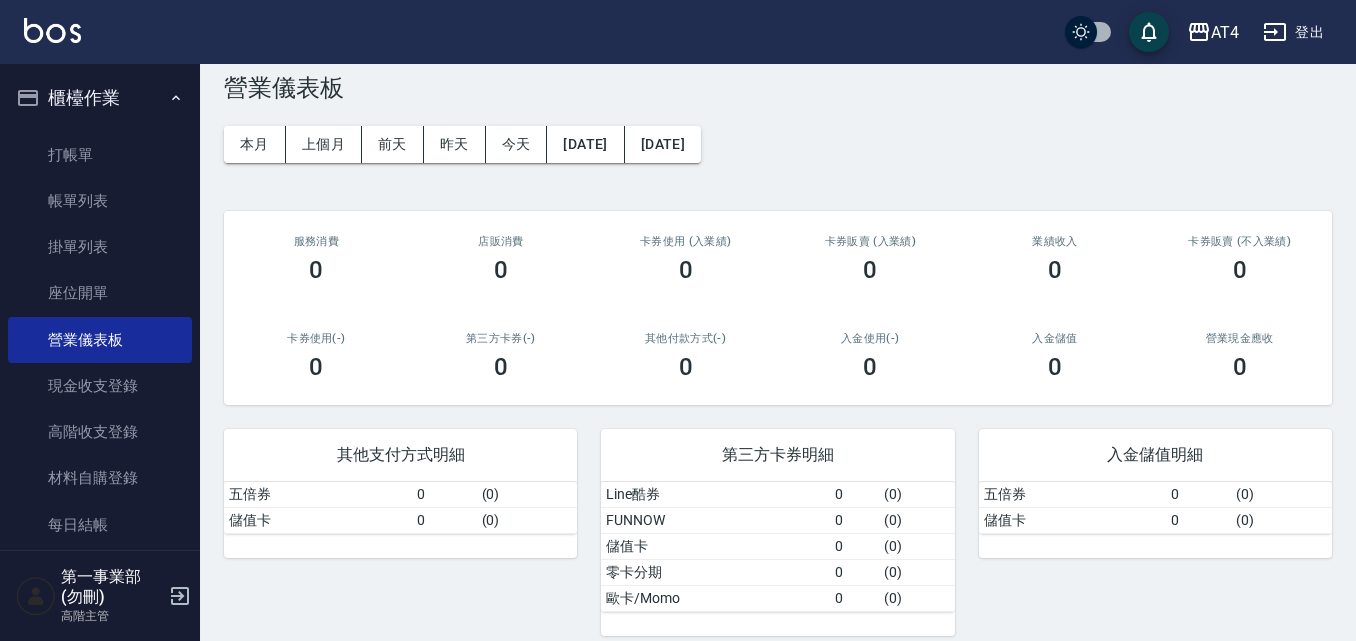 scroll, scrollTop: 54, scrollLeft: 0, axis: vertical 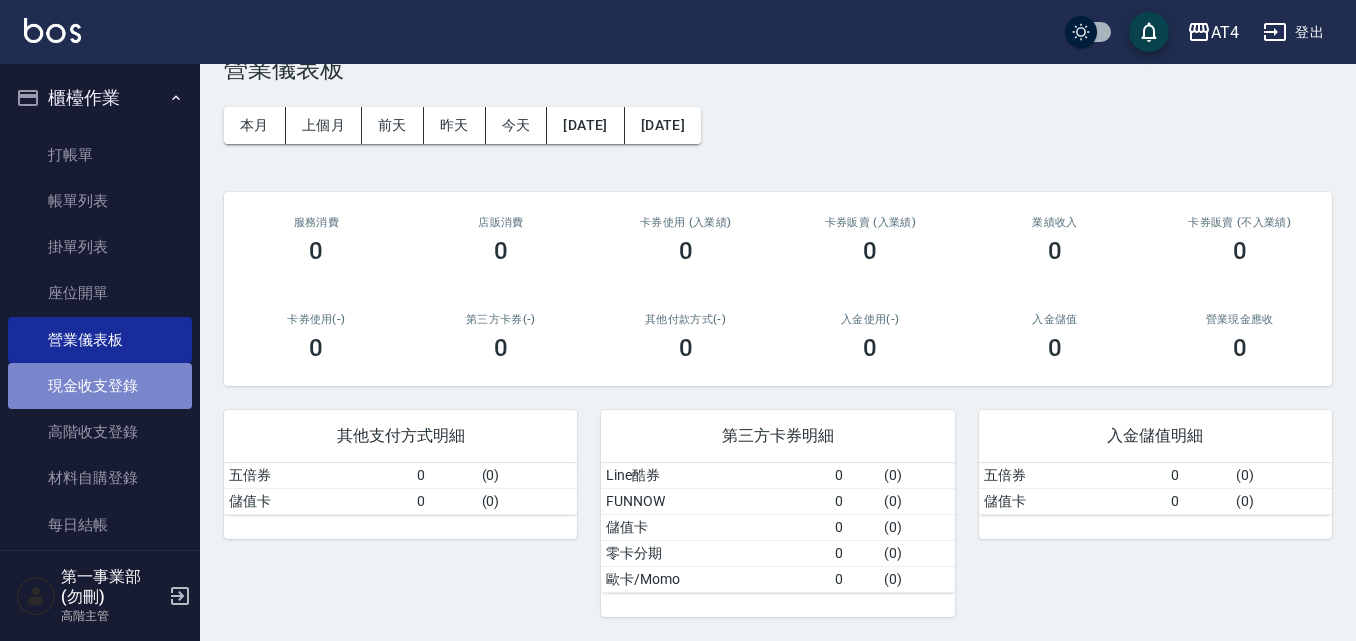 click on "現金收支登錄" at bounding box center (100, 386) 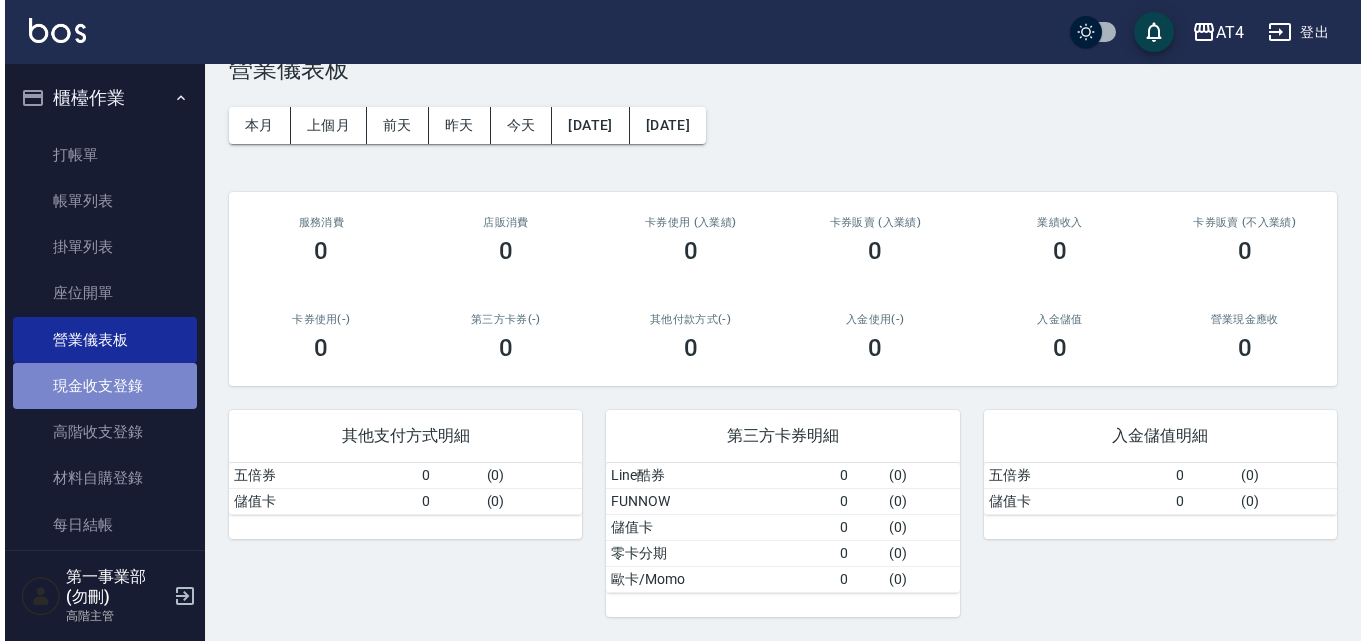scroll, scrollTop: 0, scrollLeft: 0, axis: both 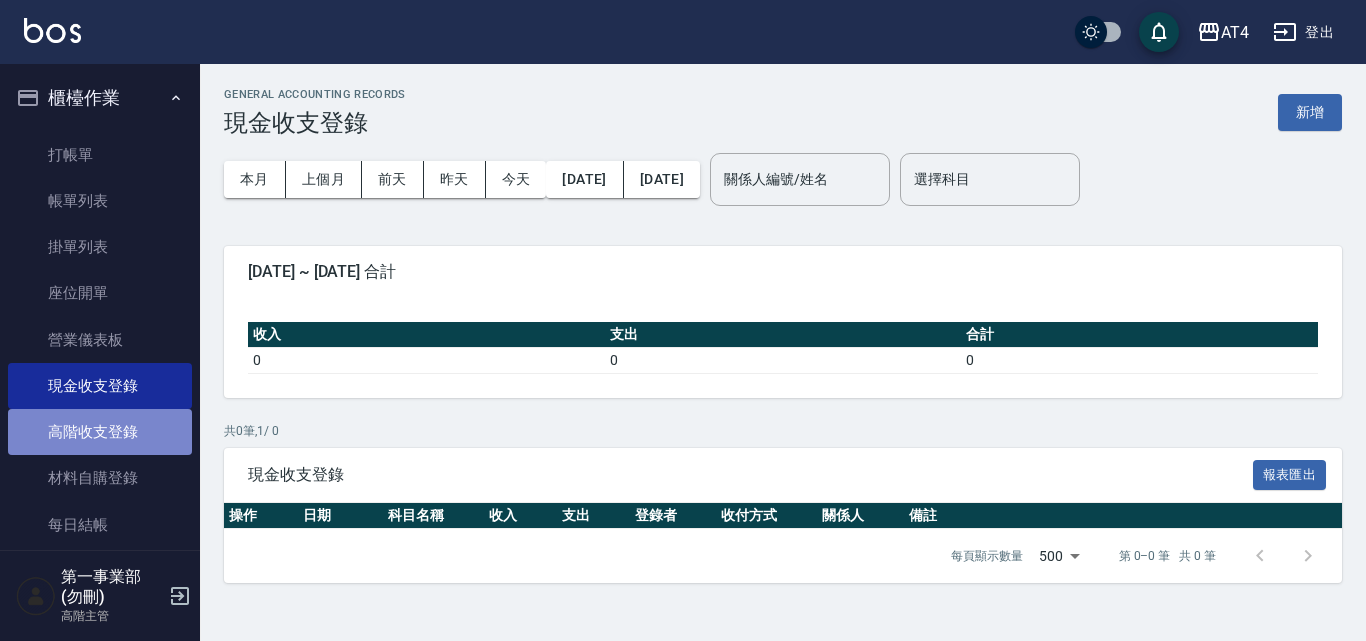 click on "高階收支登錄" at bounding box center [100, 432] 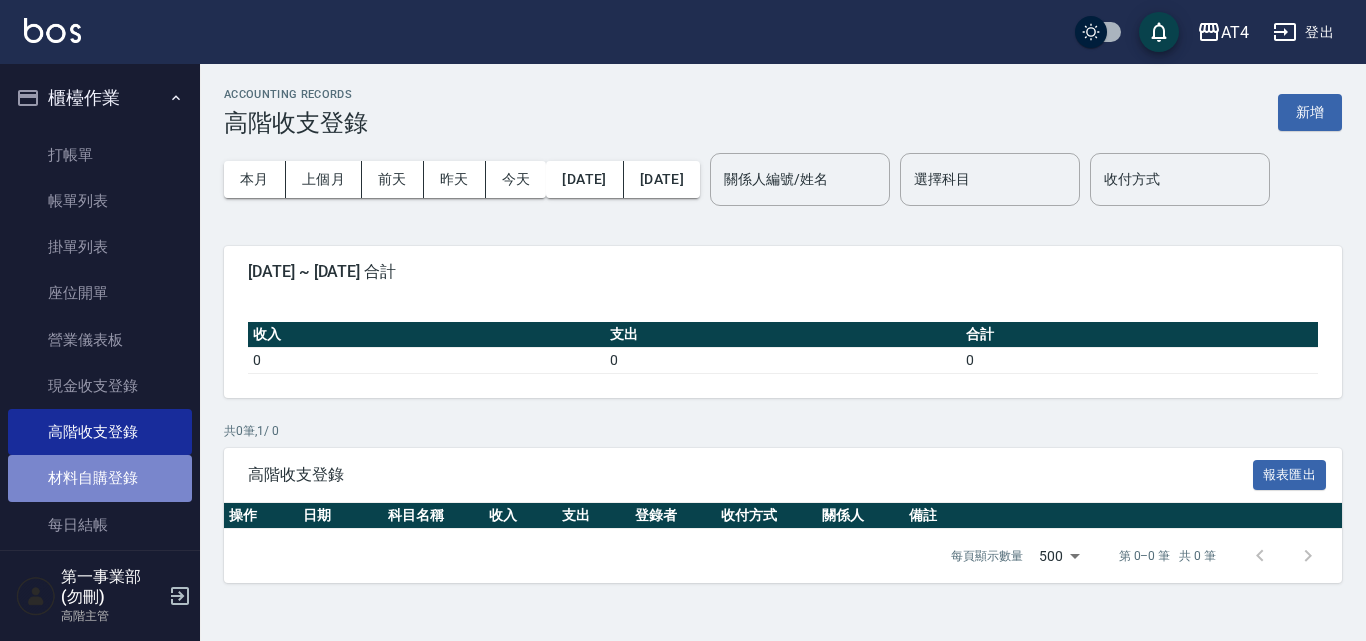 click on "材料自購登錄" at bounding box center [100, 478] 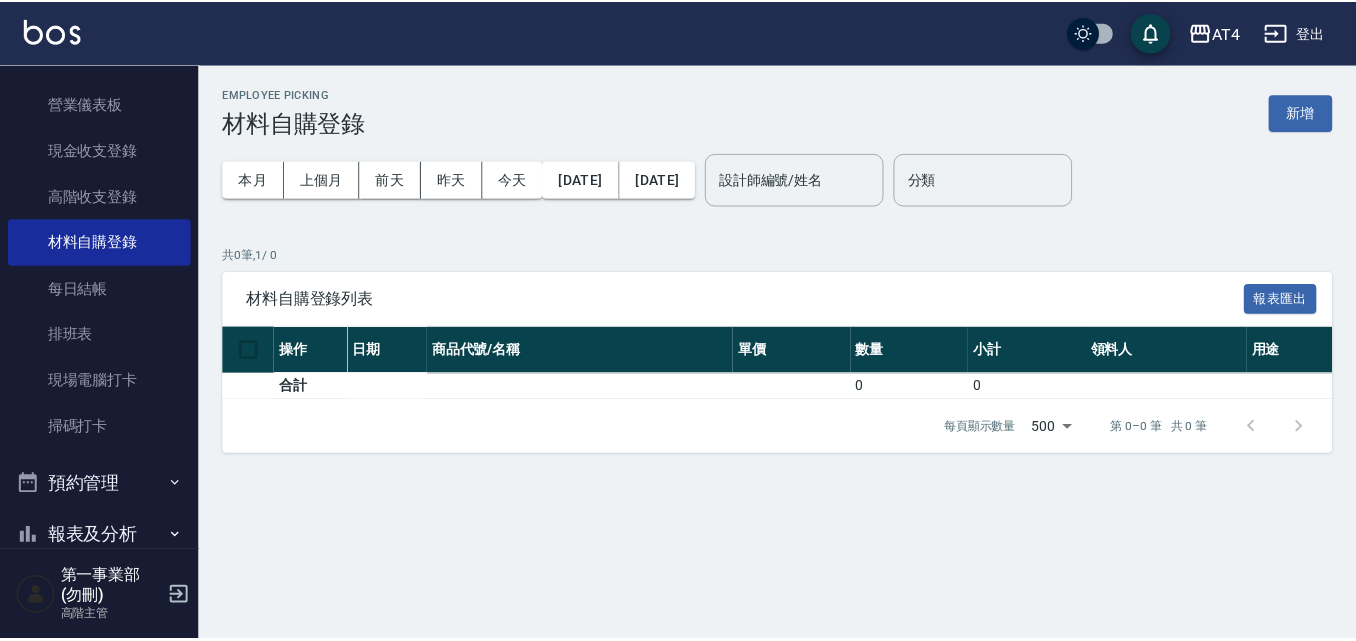 scroll, scrollTop: 300, scrollLeft: 0, axis: vertical 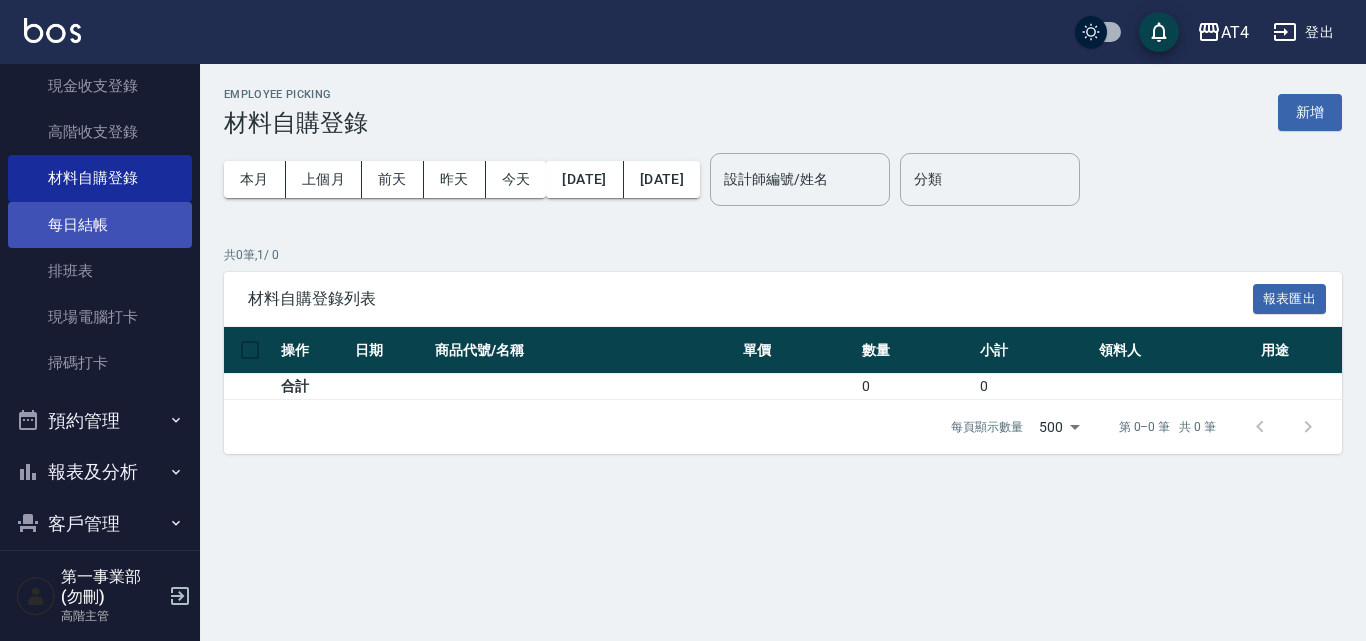 click on "每日結帳" at bounding box center [100, 225] 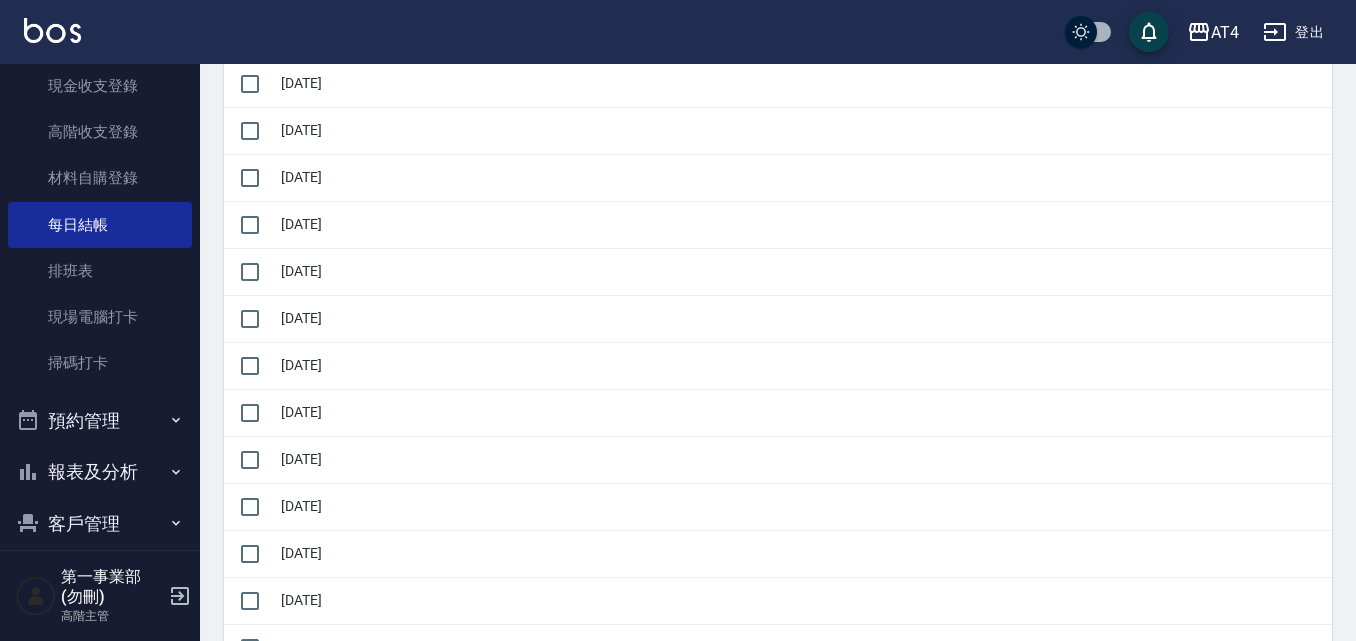 scroll, scrollTop: 600, scrollLeft: 0, axis: vertical 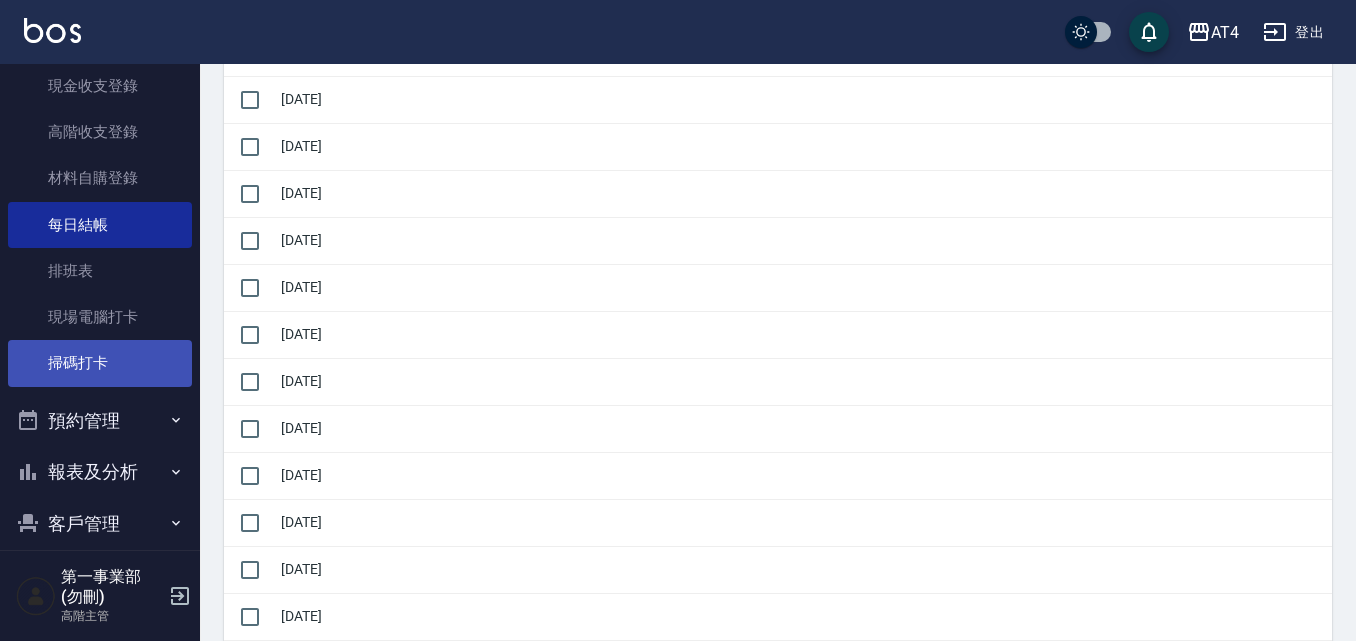 click on "掃碼打卡" at bounding box center (100, 363) 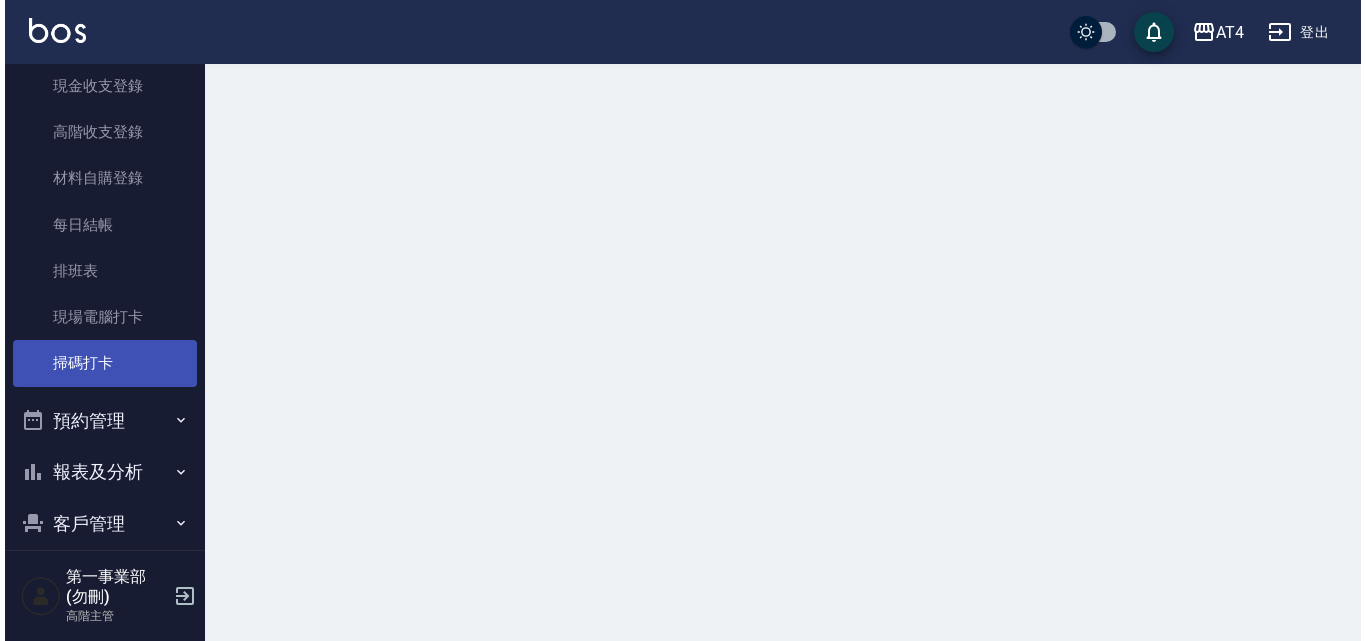 scroll, scrollTop: 0, scrollLeft: 0, axis: both 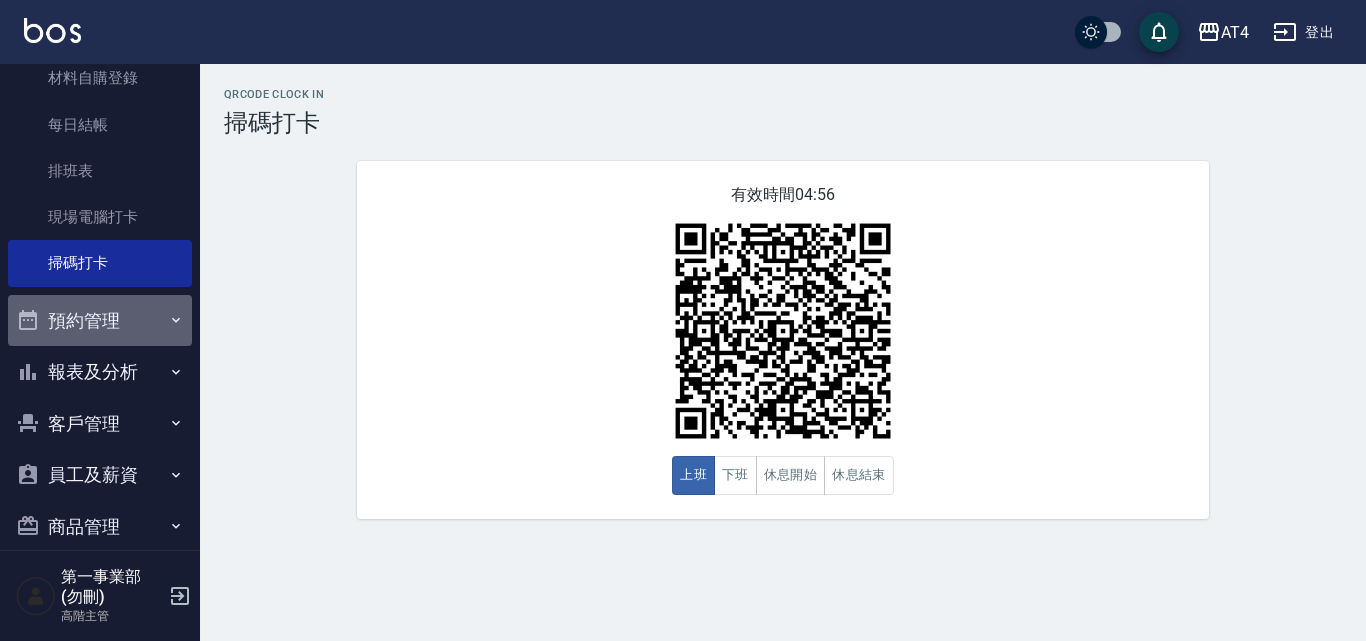 click on "預約管理" at bounding box center [100, 321] 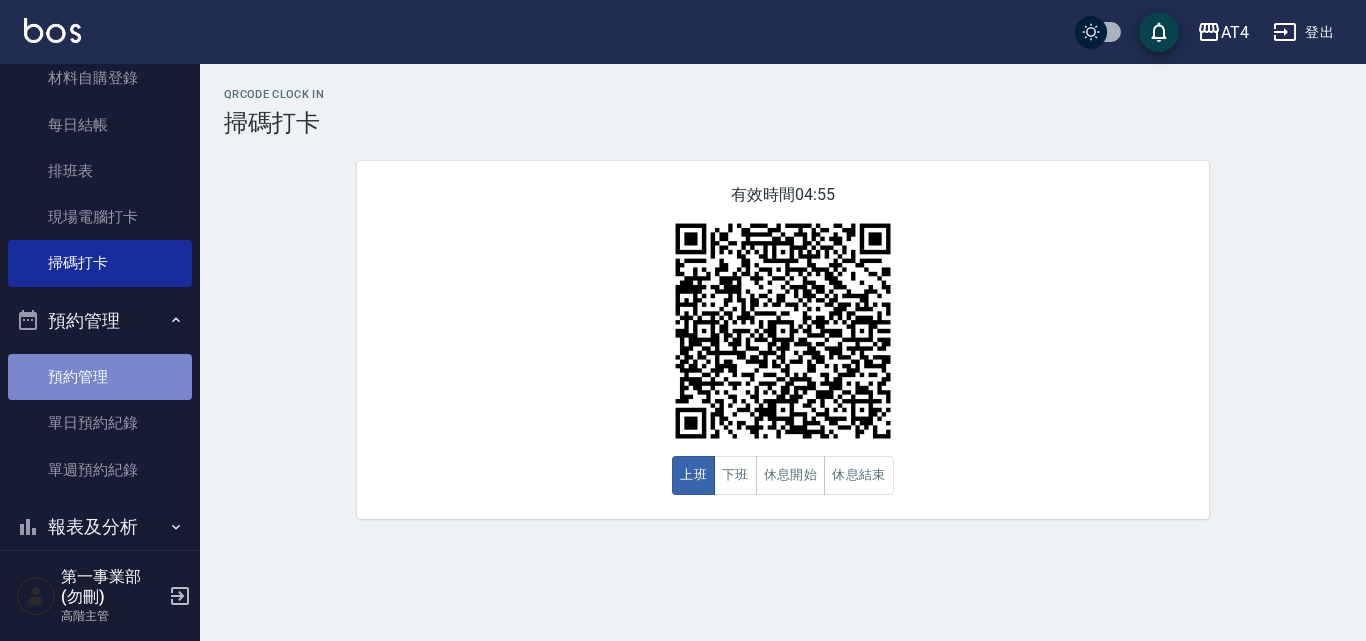 click on "預約管理" at bounding box center (100, 377) 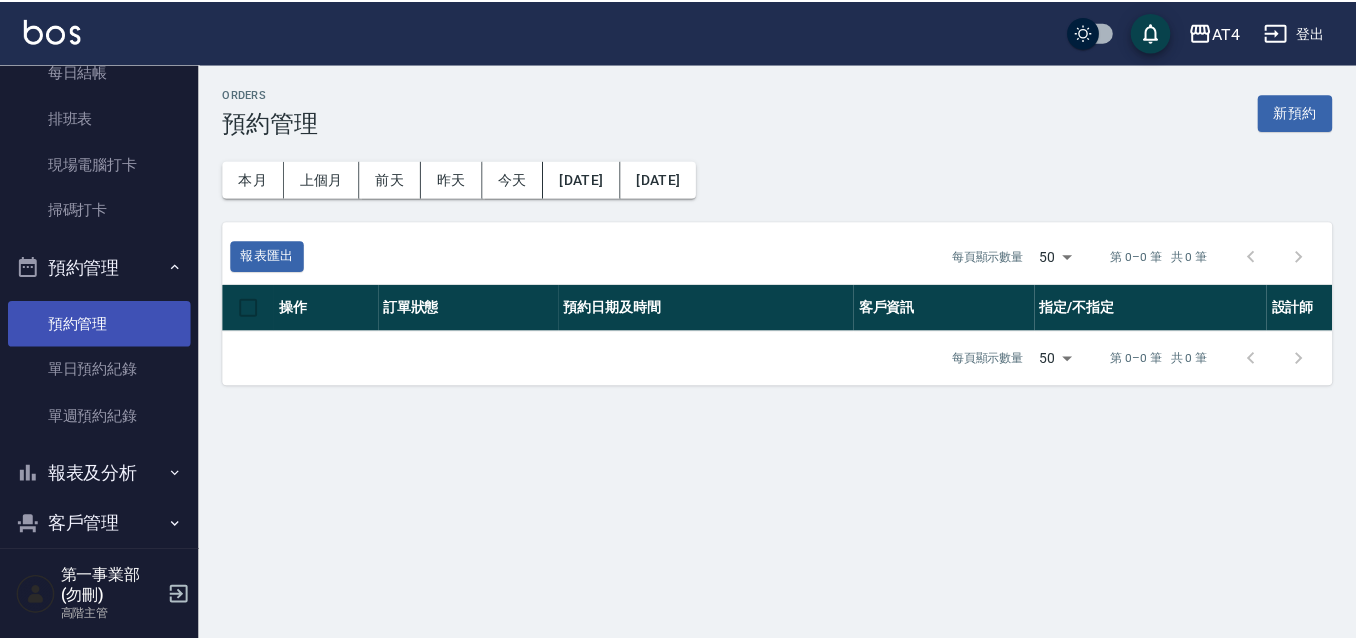 scroll, scrollTop: 500, scrollLeft: 0, axis: vertical 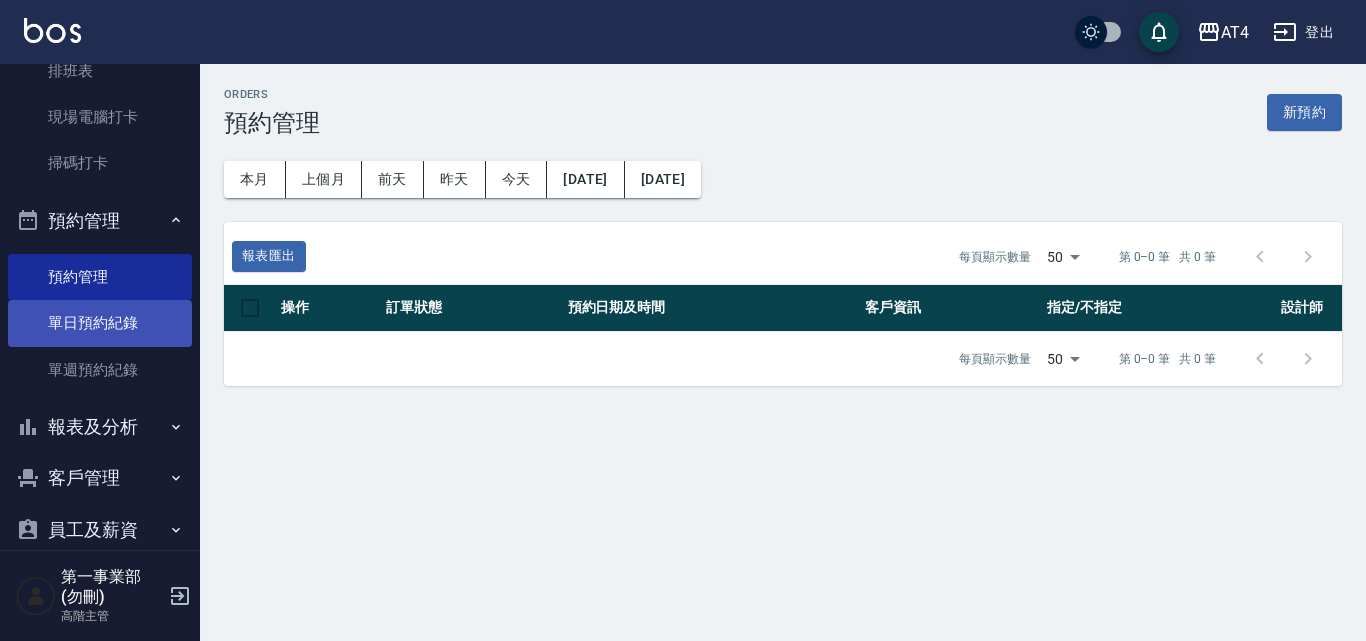 click on "單日預約紀錄" at bounding box center [100, 323] 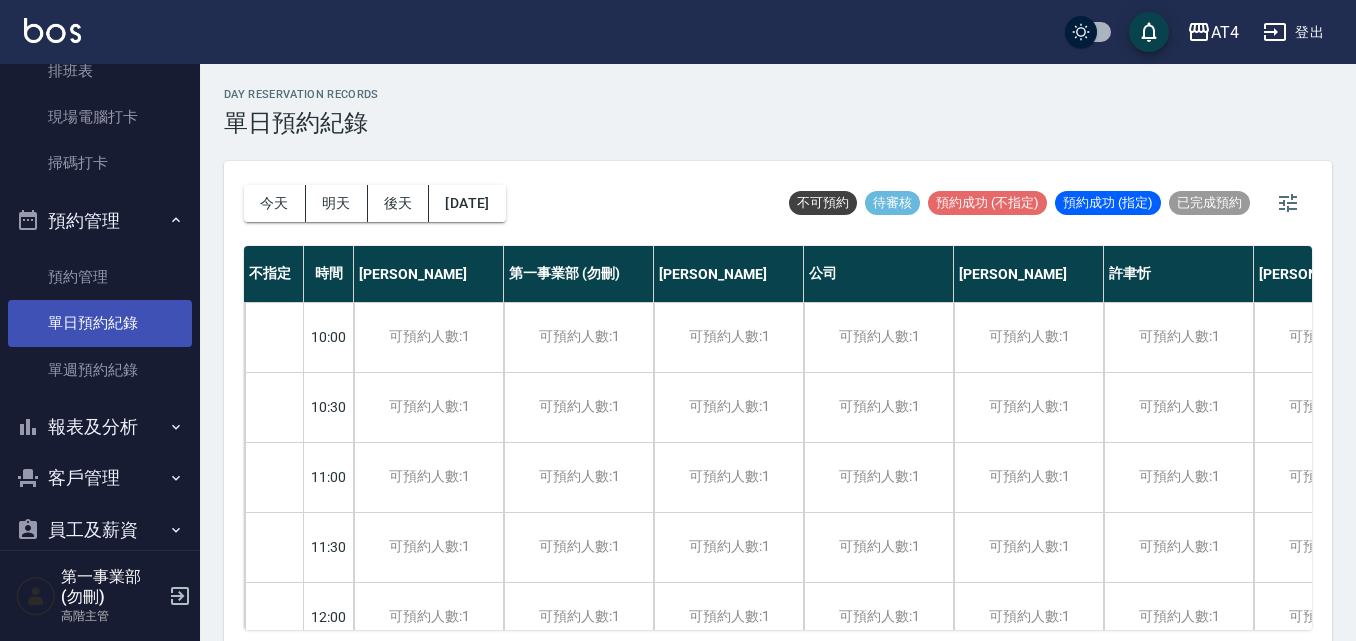 scroll, scrollTop: 600, scrollLeft: 0, axis: vertical 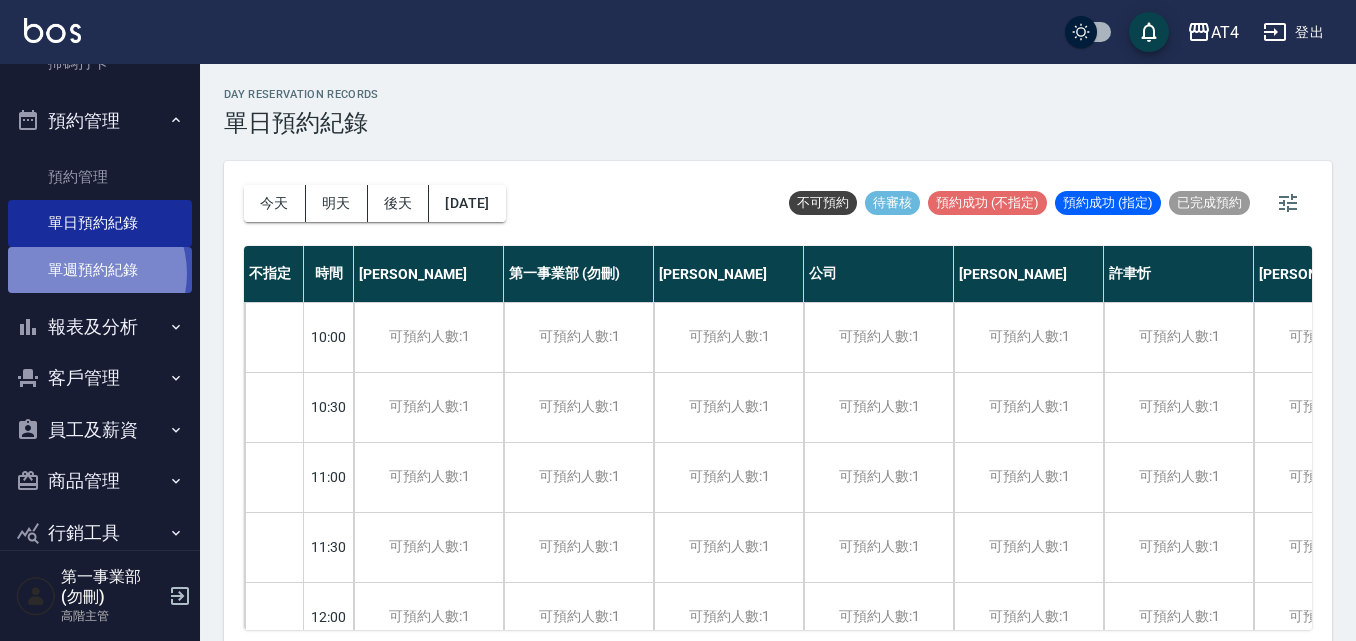 click on "單週預約紀錄" at bounding box center (100, 270) 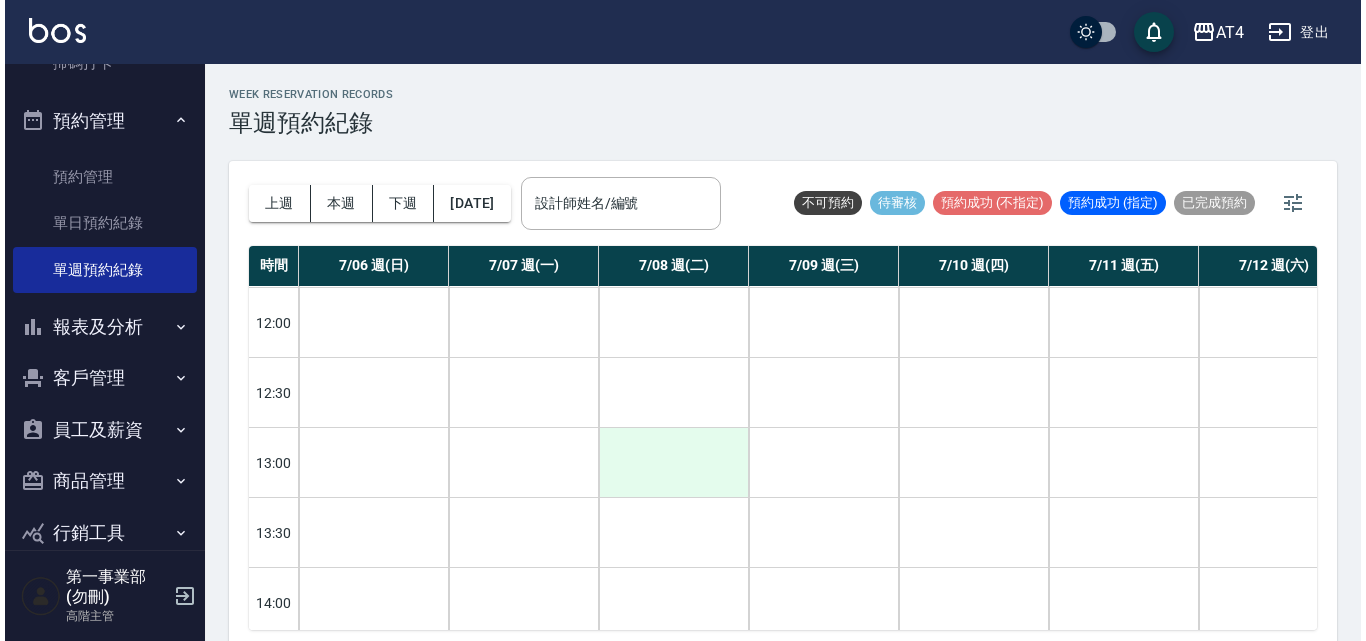 scroll, scrollTop: 300, scrollLeft: 0, axis: vertical 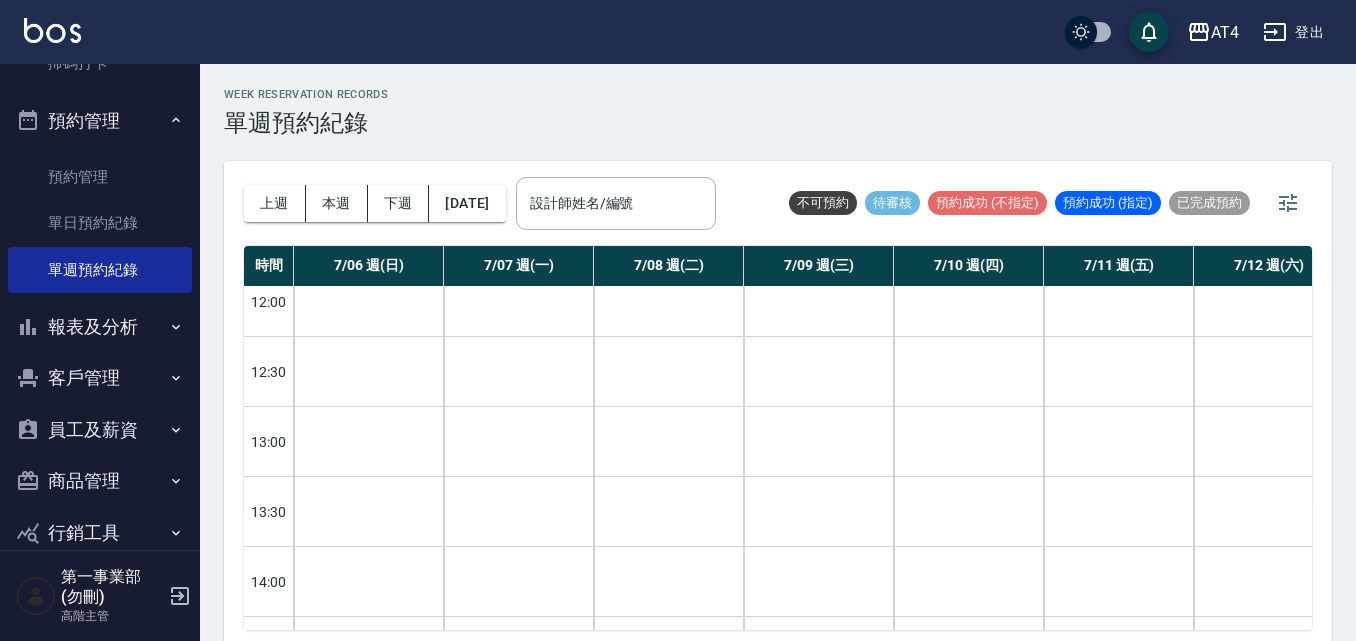 click on "報表及分析" at bounding box center (100, 327) 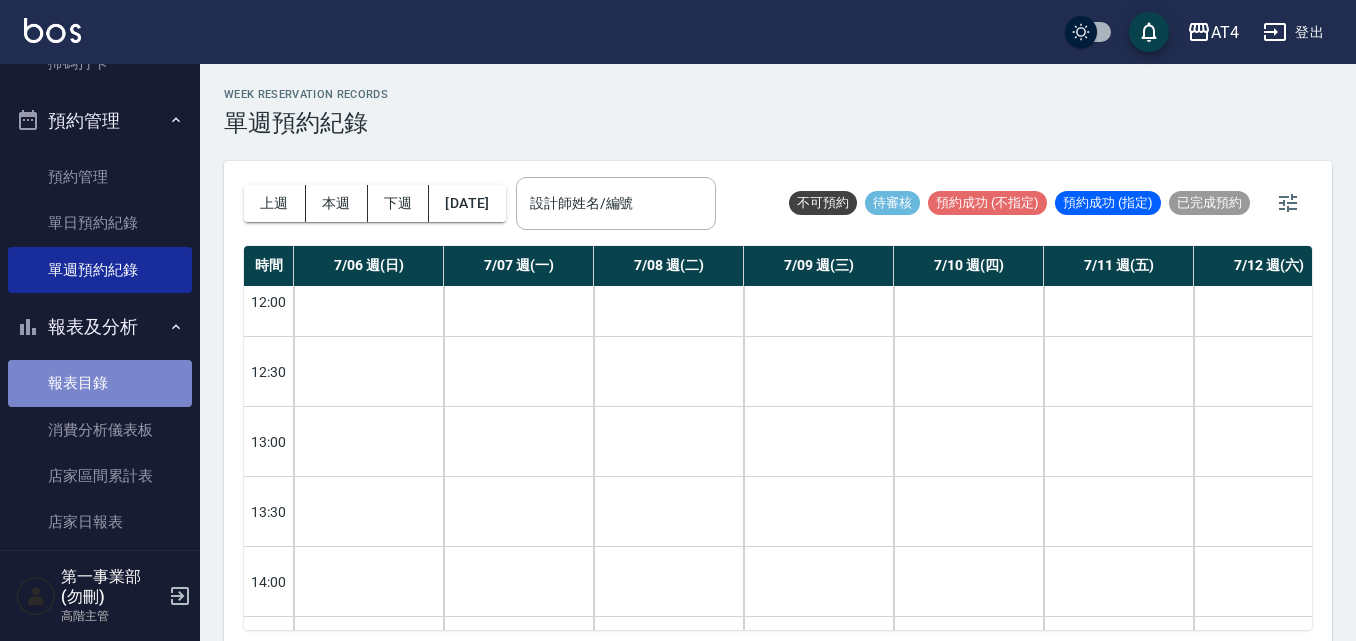 click on "報表目錄" at bounding box center (100, 383) 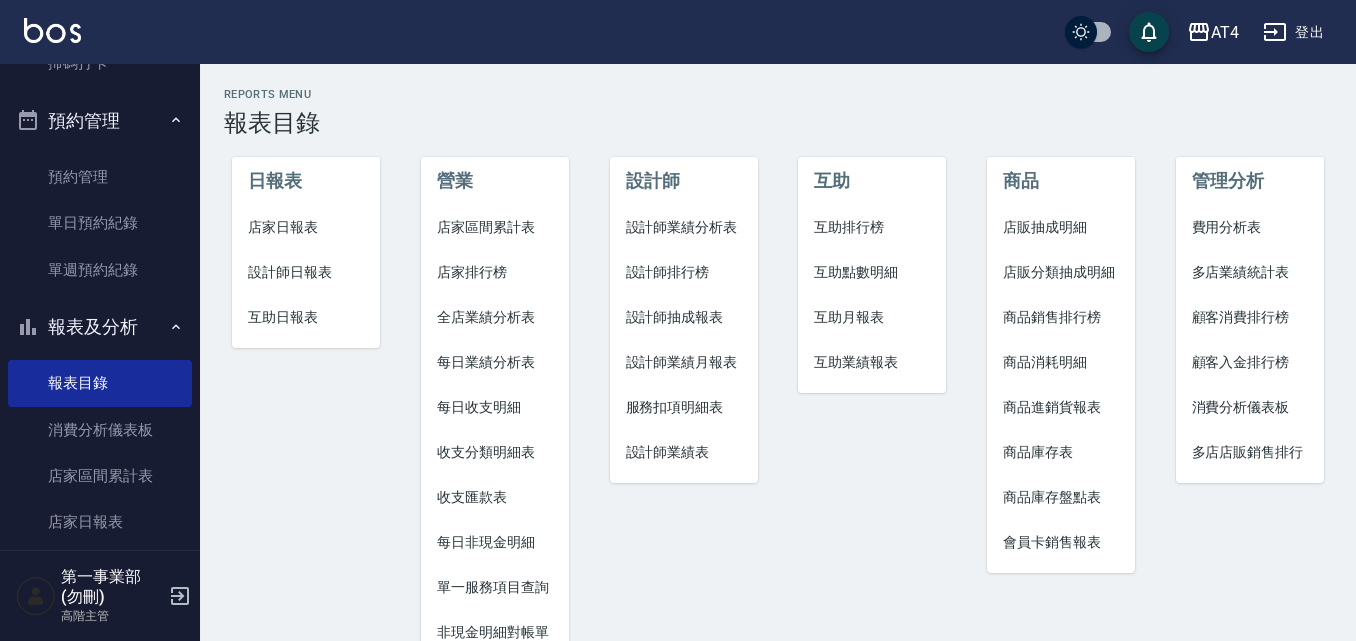 click on "每日收支明細" at bounding box center (495, 407) 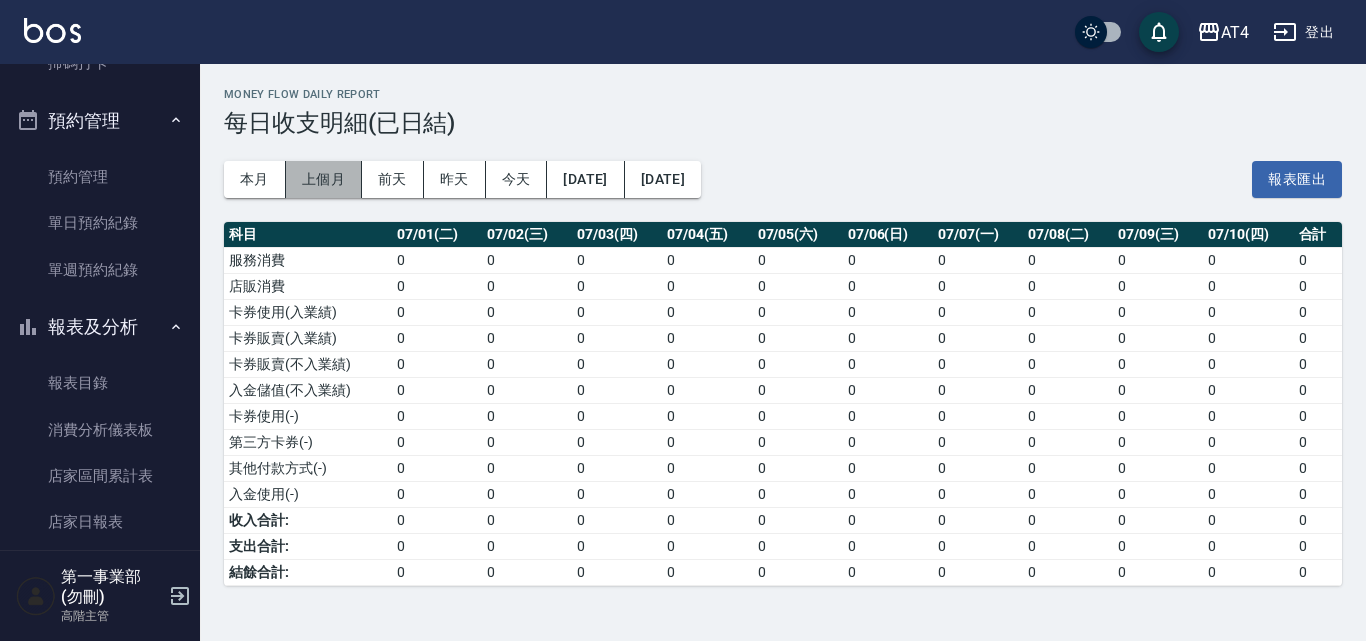 click on "上個月" at bounding box center [324, 179] 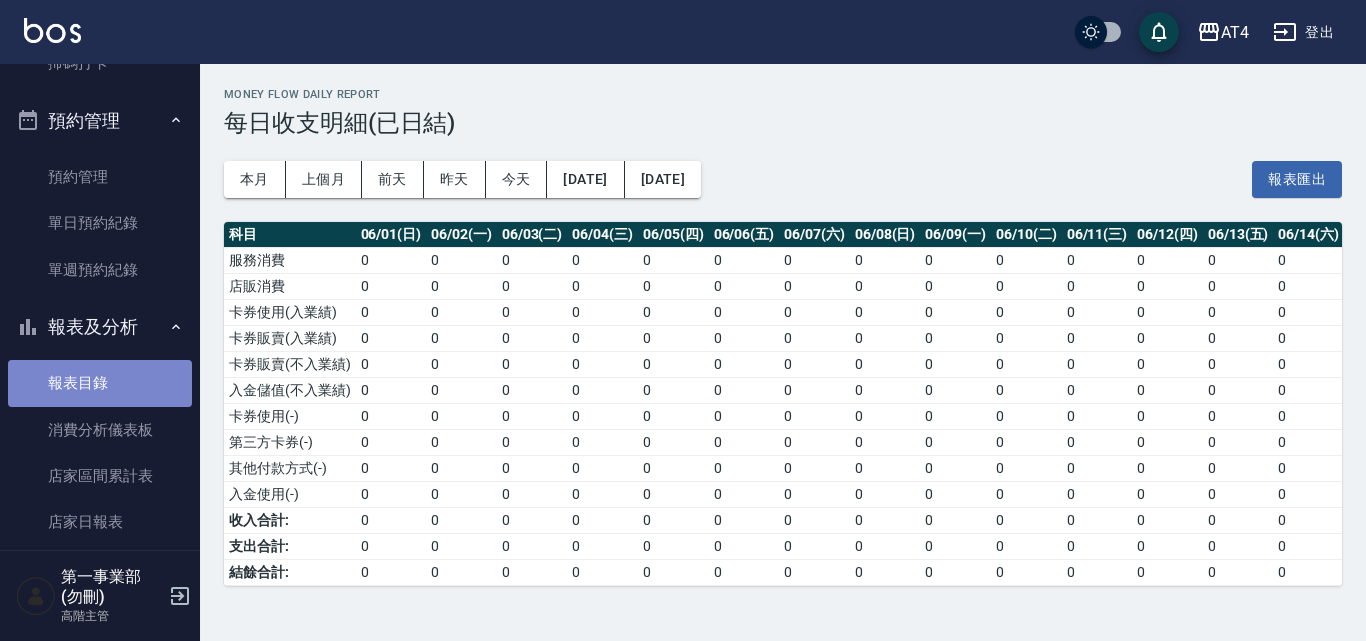 click on "報表目錄" at bounding box center (100, 383) 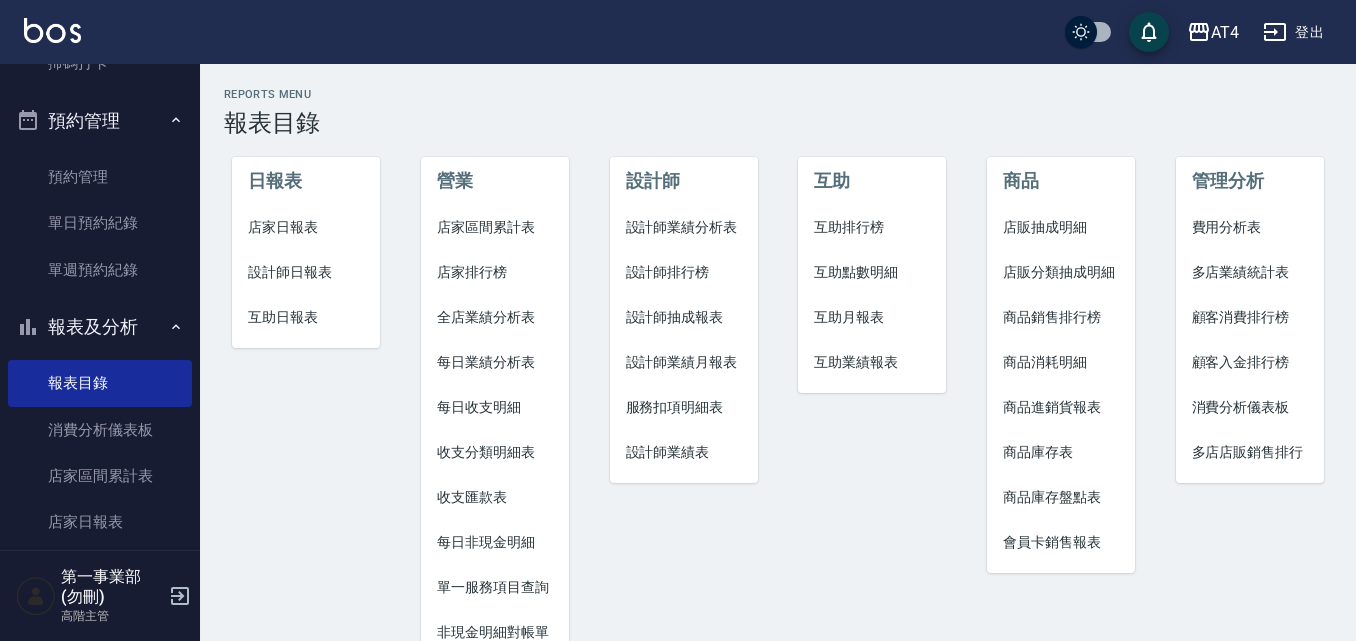 click on "收支分類明細表" at bounding box center [495, 452] 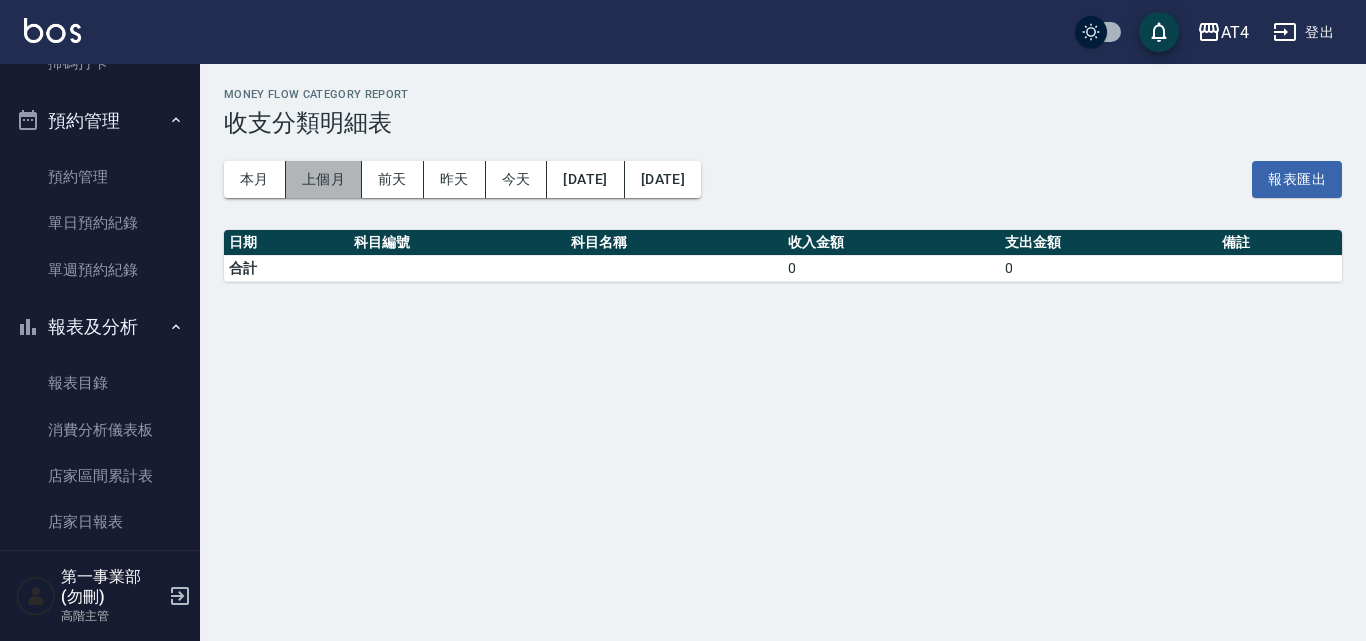 click on "上個月" at bounding box center [324, 179] 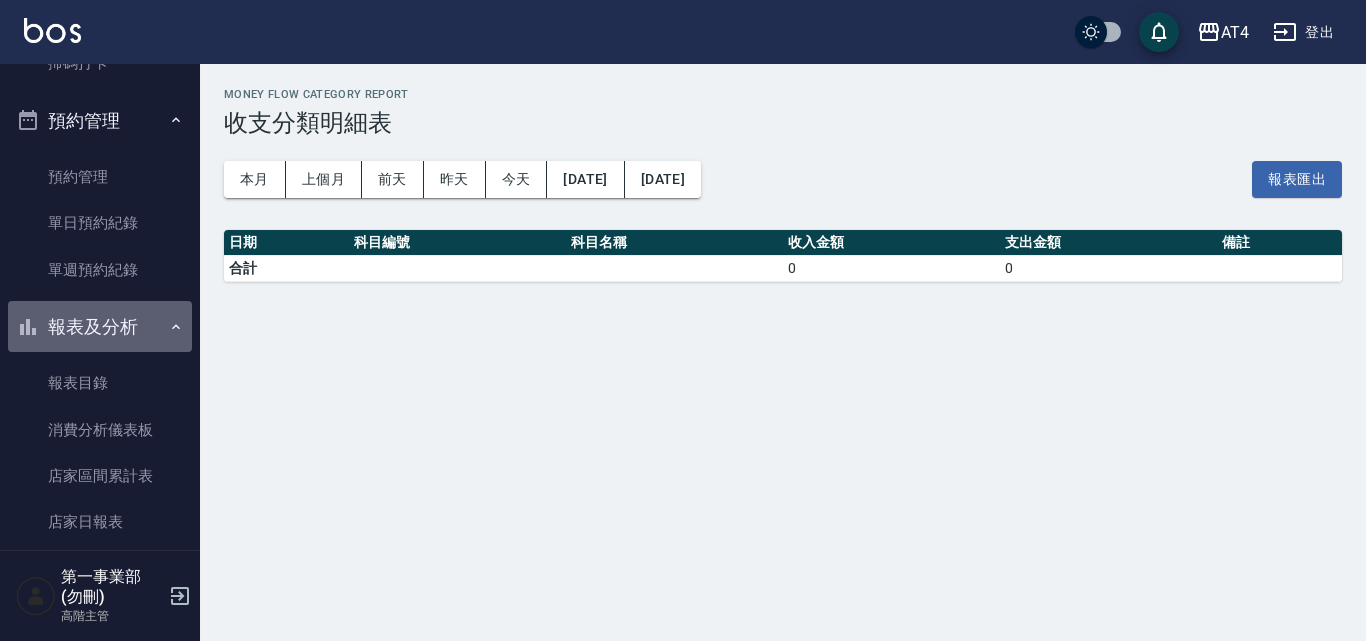 click on "報表及分析" at bounding box center [100, 327] 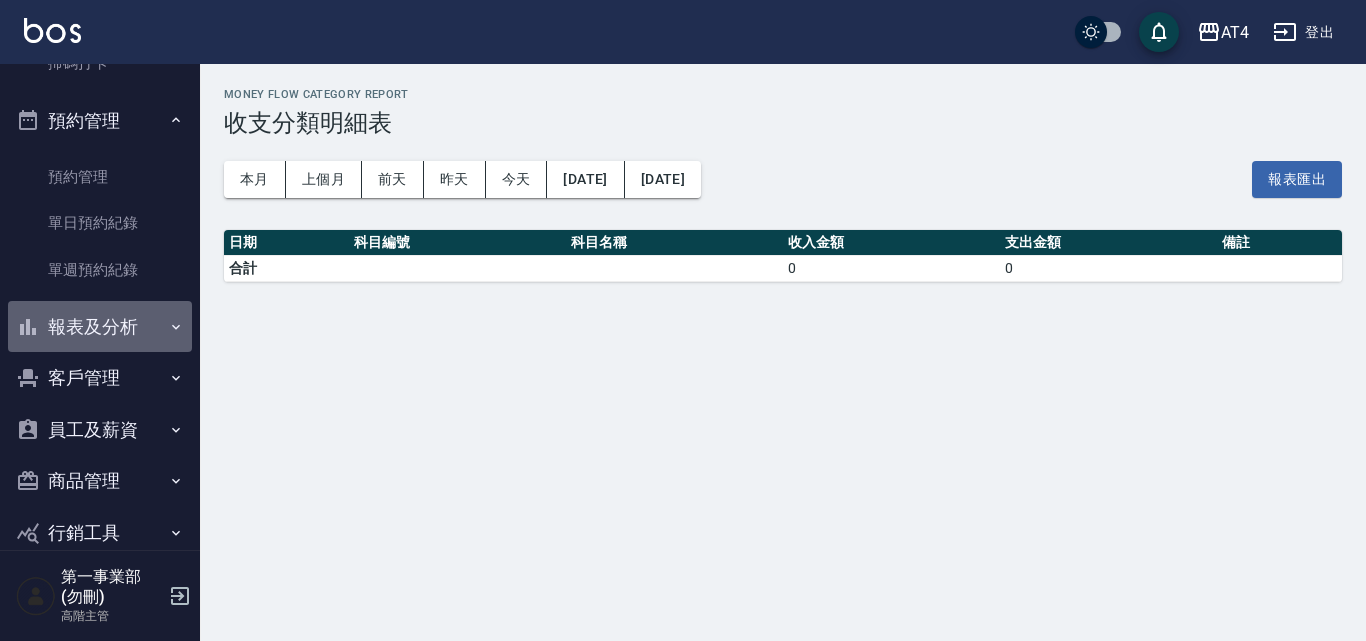 click on "報表及分析" at bounding box center (100, 327) 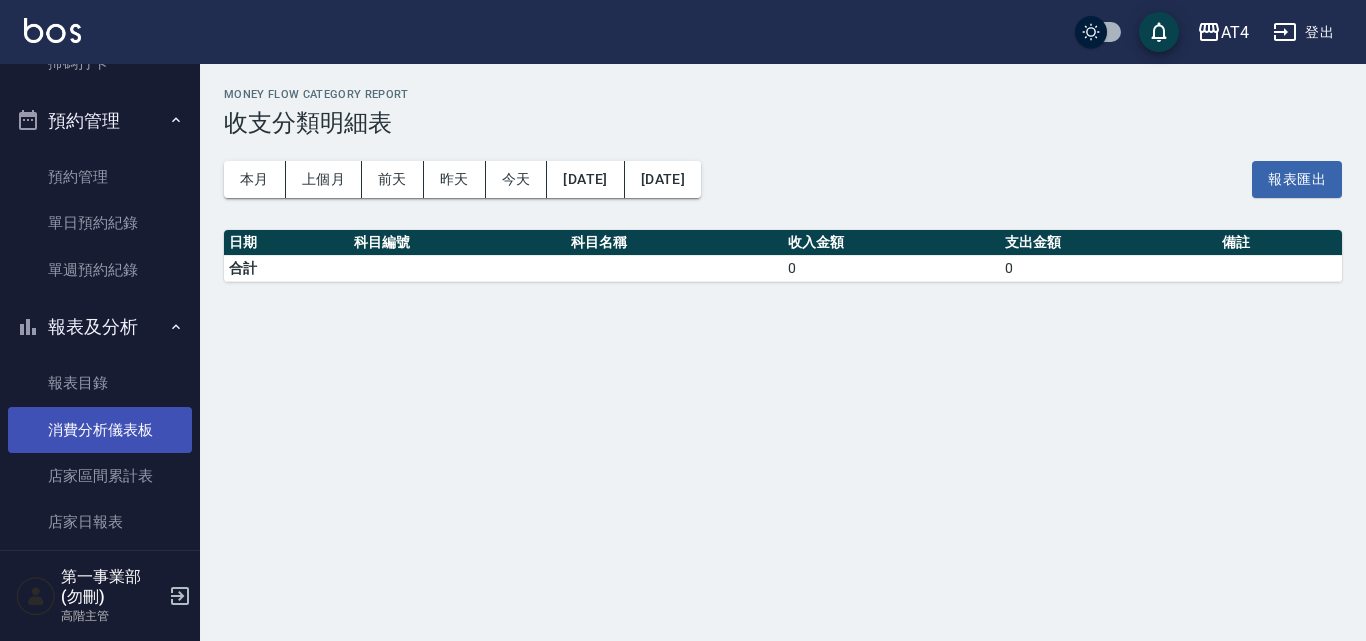 click on "消費分析儀表板" at bounding box center [100, 430] 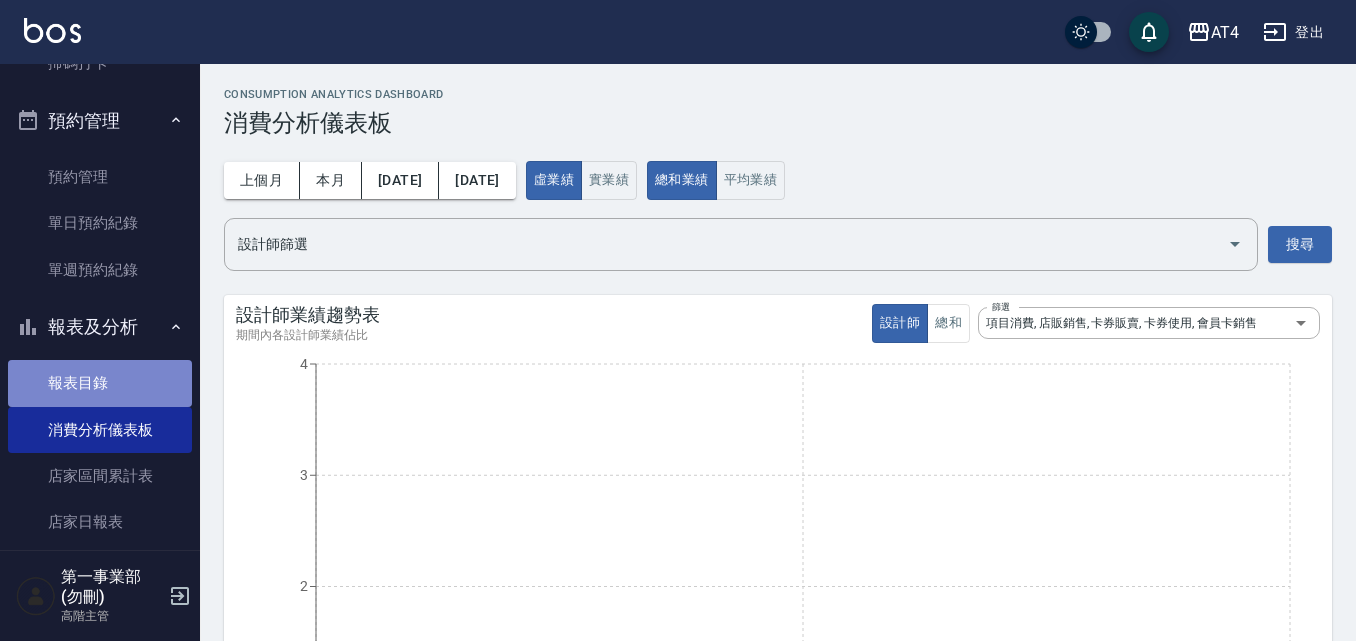 click on "報表目錄" at bounding box center [100, 383] 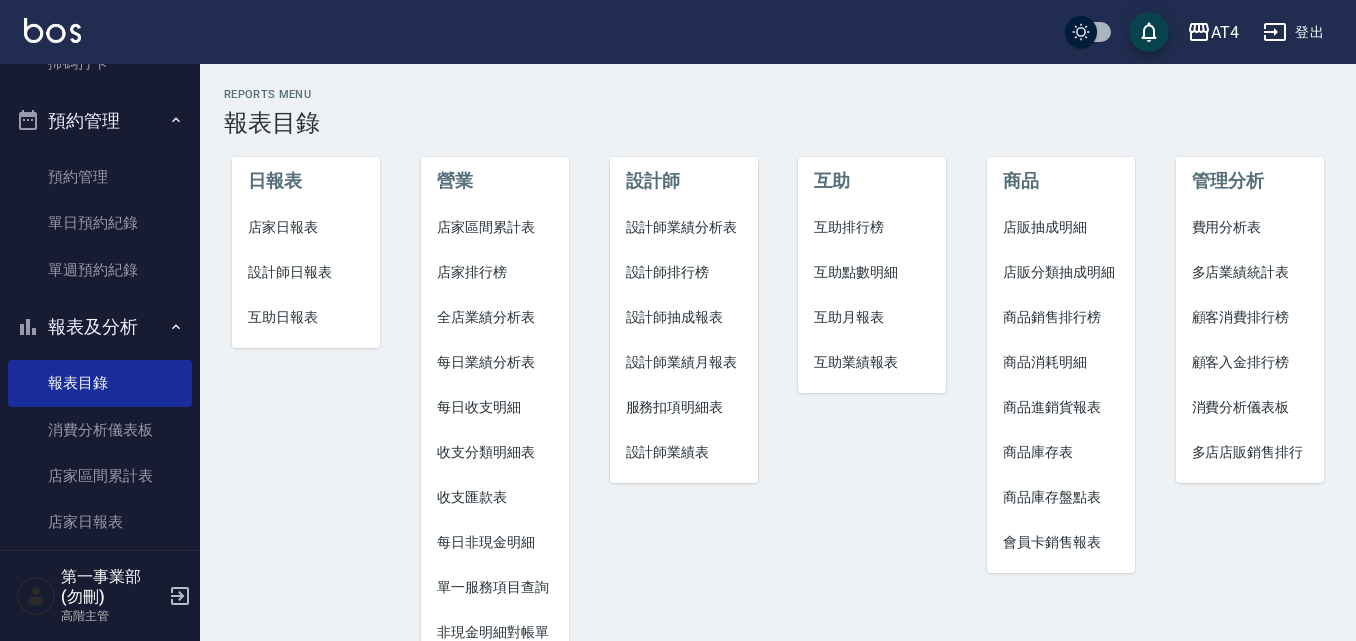 click on "店販分類抽成明細" at bounding box center (1061, 272) 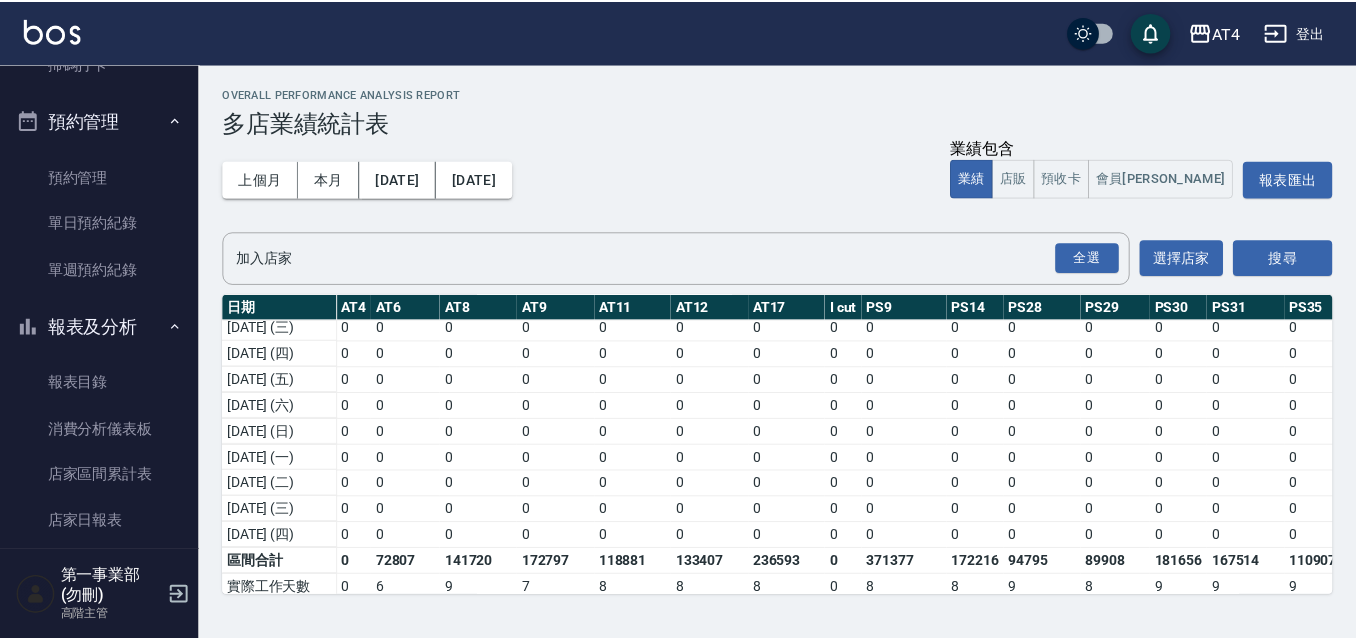scroll, scrollTop: 600, scrollLeft: 0, axis: vertical 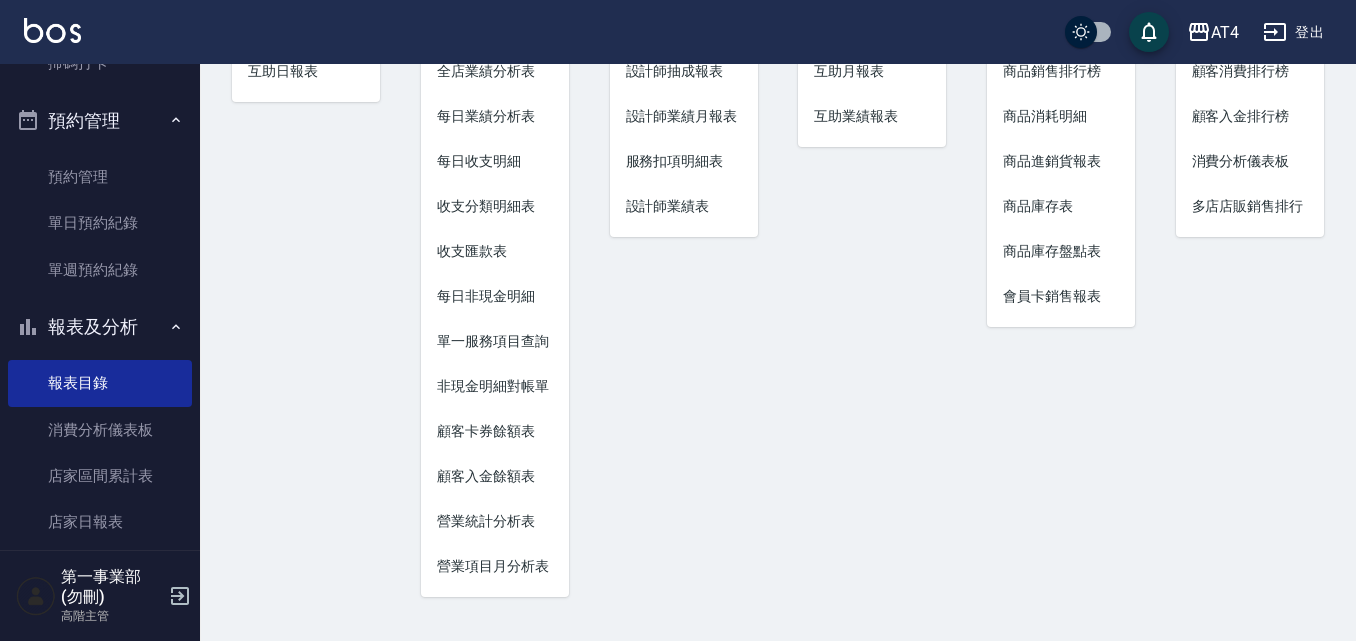 click on "每日非現金明細" at bounding box center [495, 296] 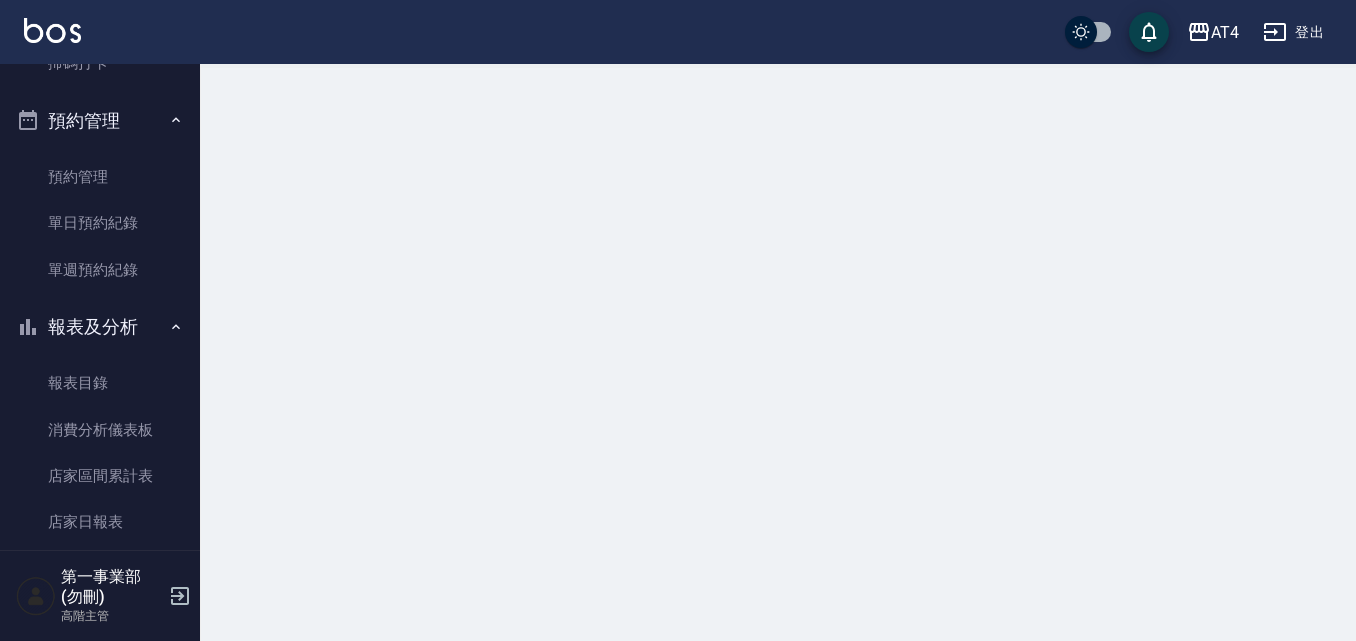 scroll, scrollTop: 0, scrollLeft: 0, axis: both 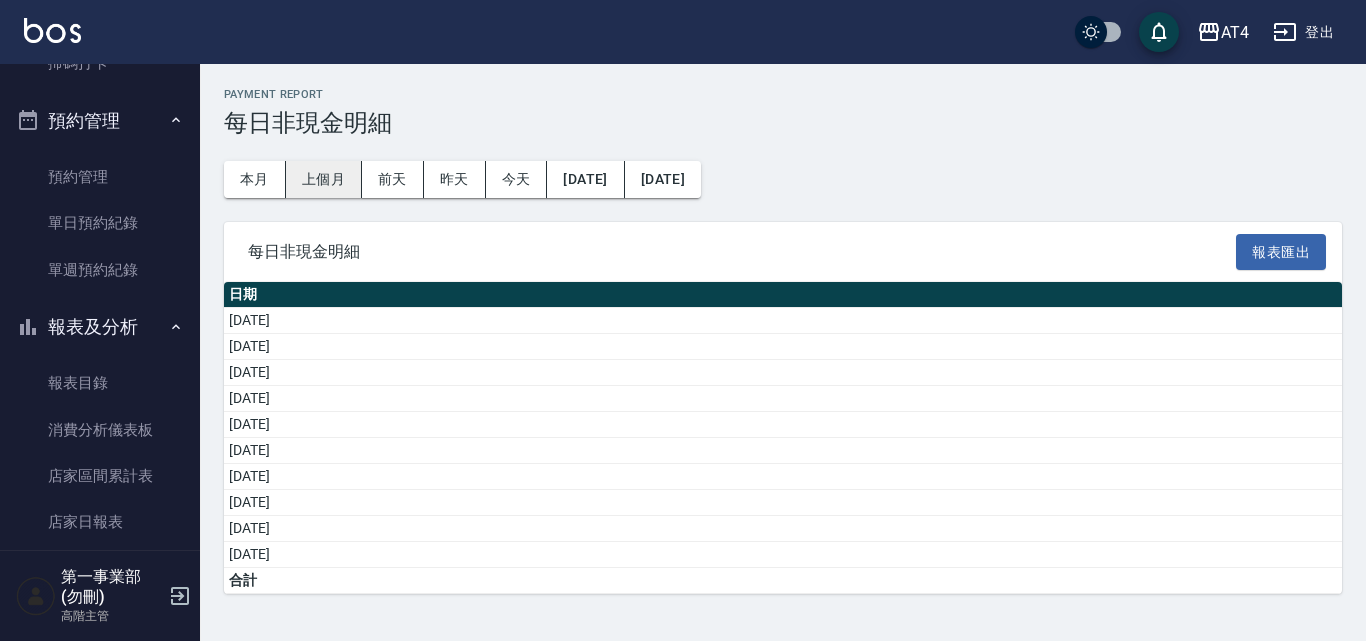 click on "上個月" at bounding box center [324, 179] 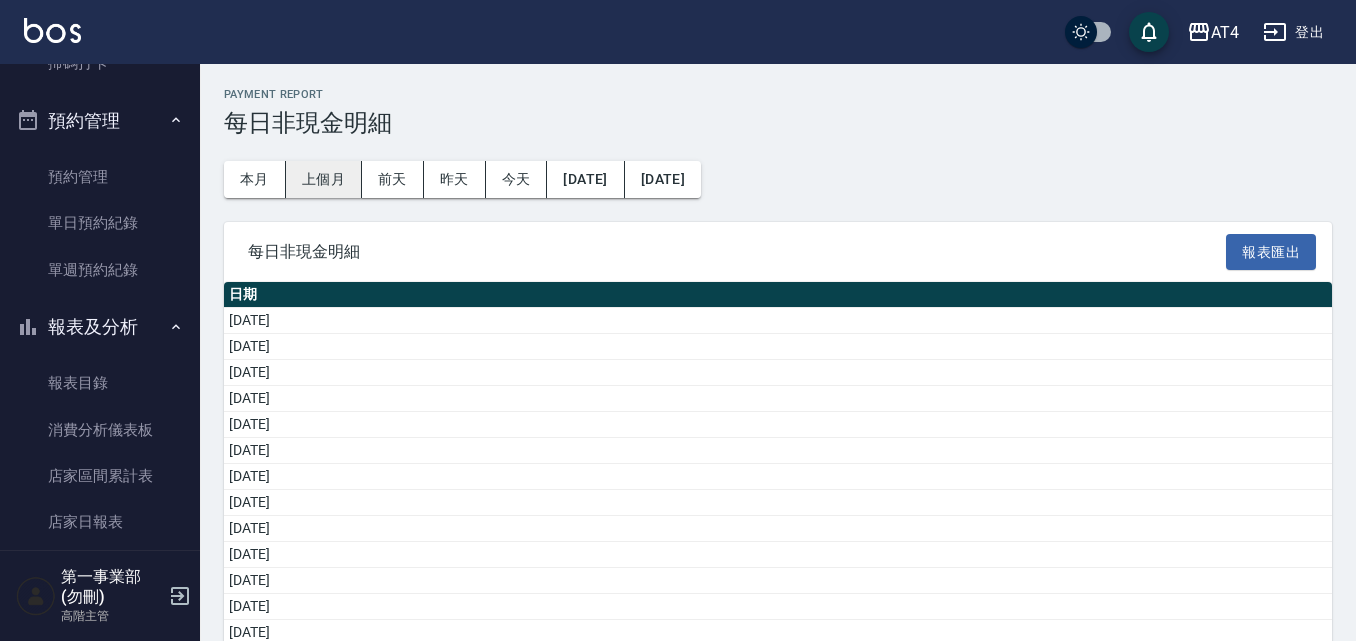 click on "上個月" at bounding box center (324, 179) 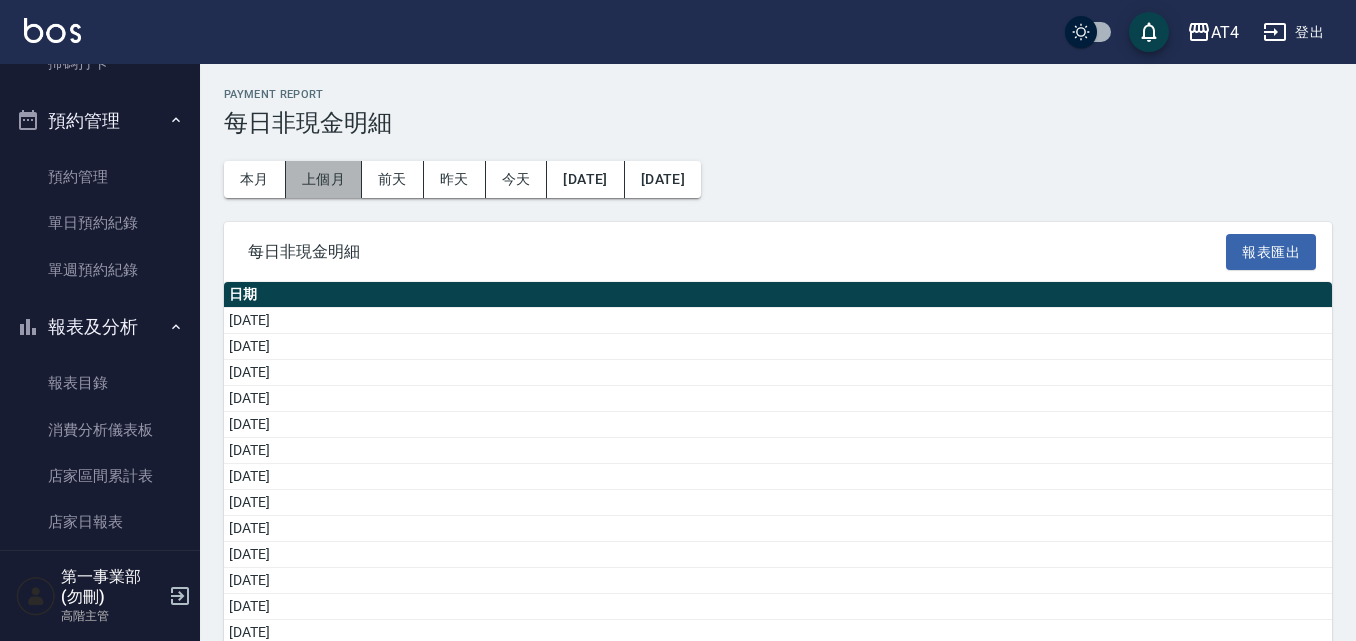 click on "上個月" at bounding box center (324, 179) 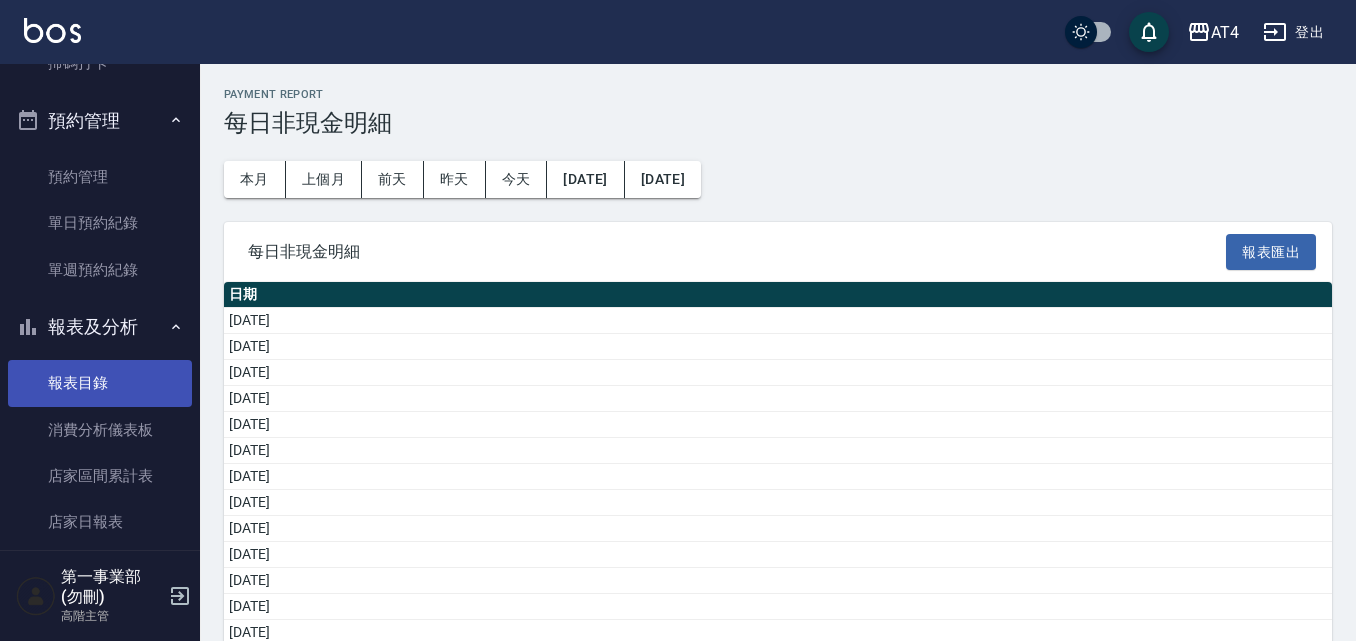 click on "報表目錄" at bounding box center (100, 383) 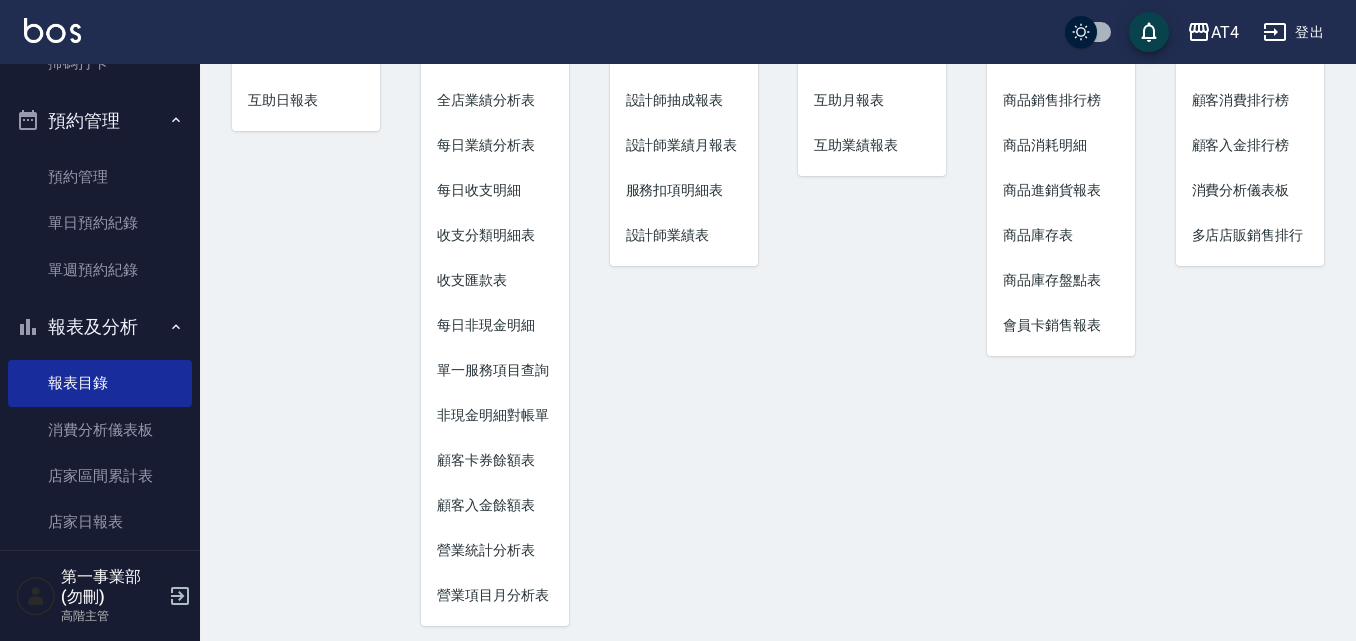 scroll, scrollTop: 246, scrollLeft: 0, axis: vertical 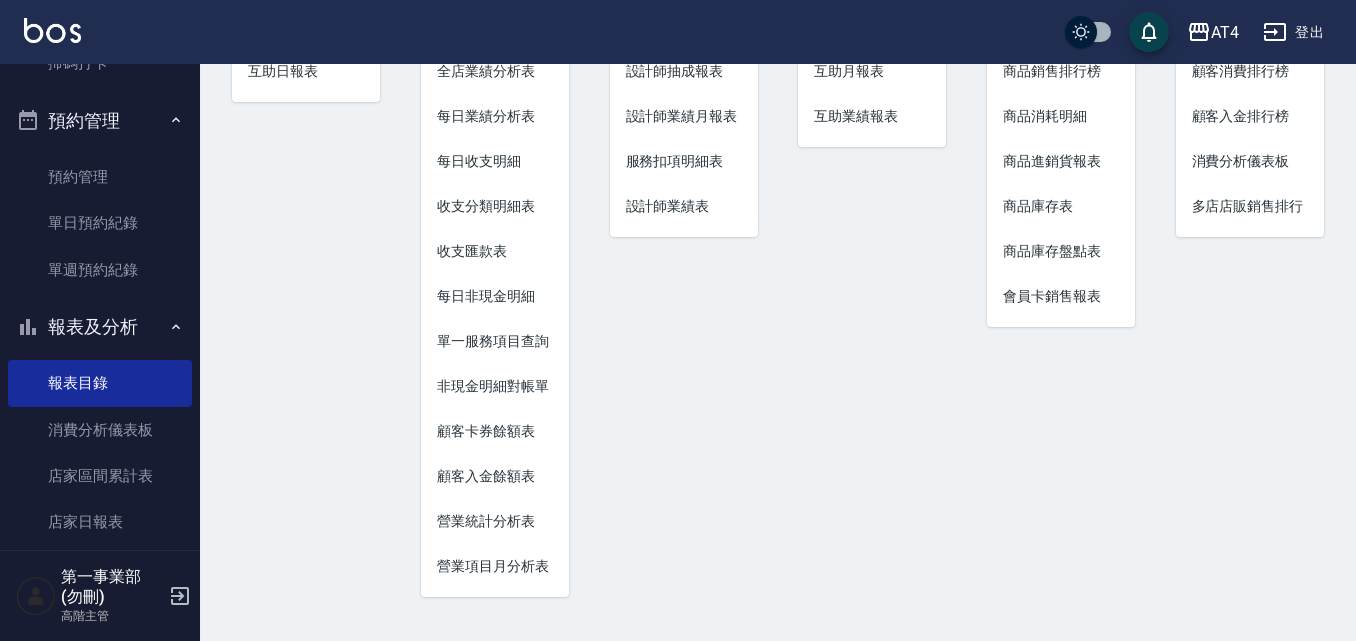 click on "每日非現金明細" at bounding box center [495, 296] 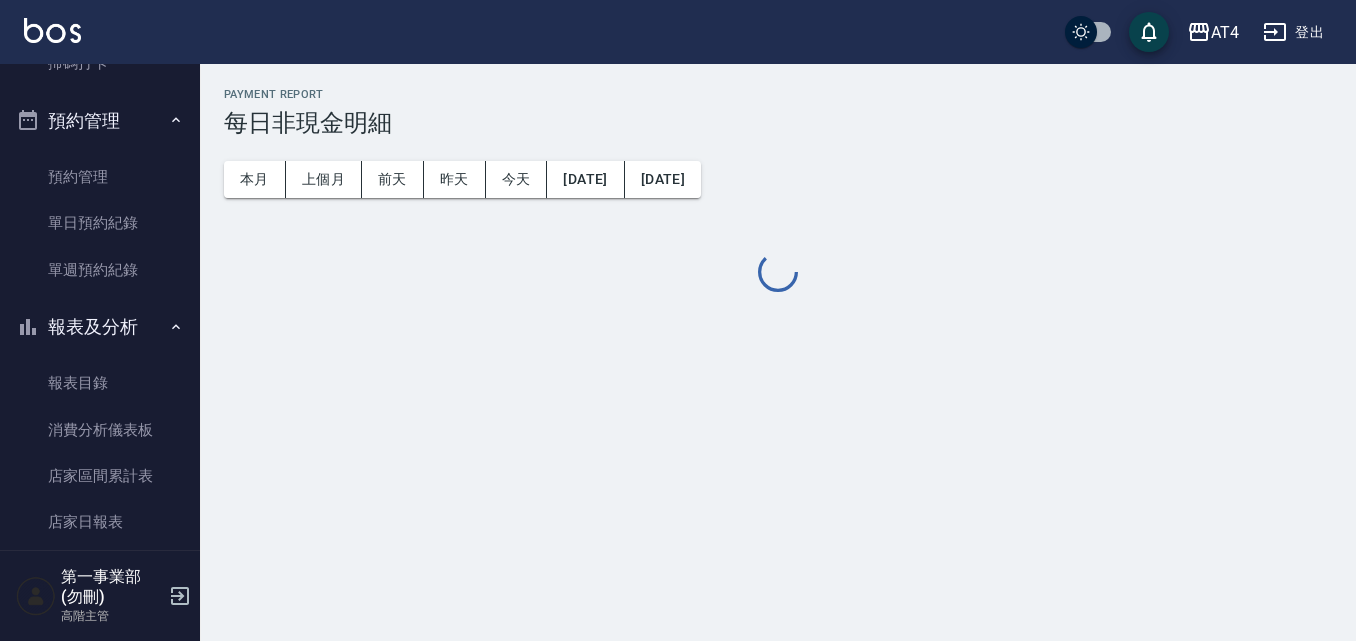 scroll, scrollTop: 0, scrollLeft: 0, axis: both 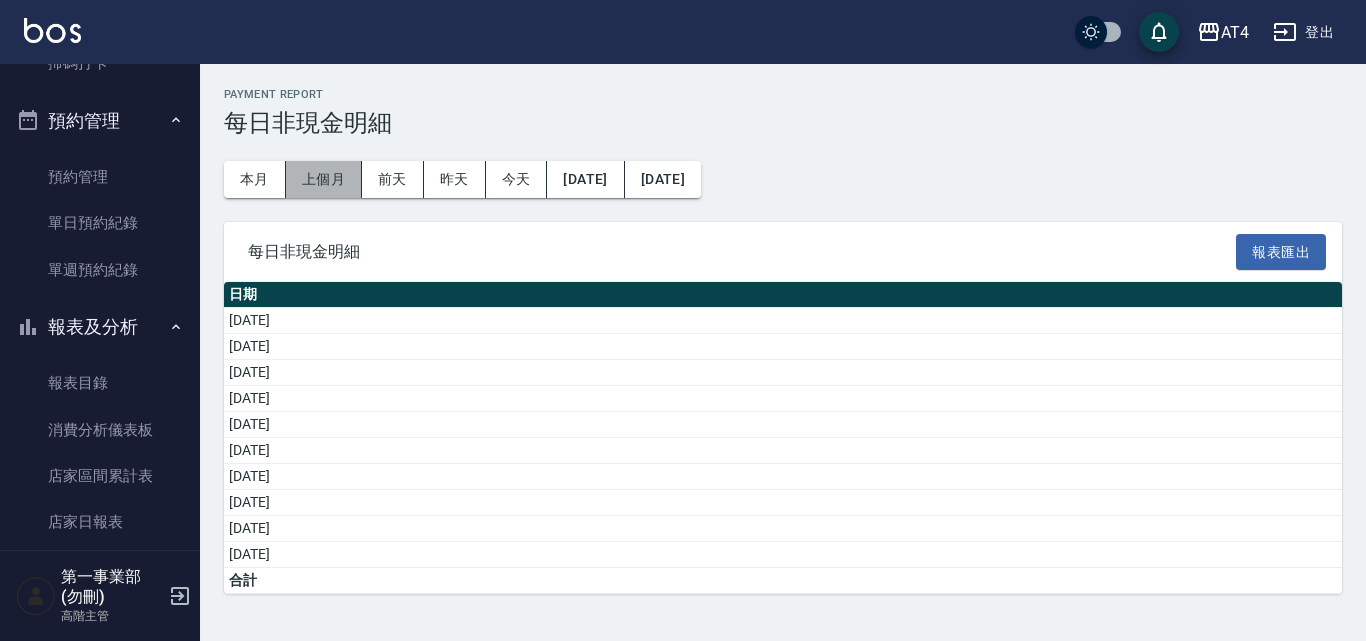 click on "上個月" at bounding box center [324, 179] 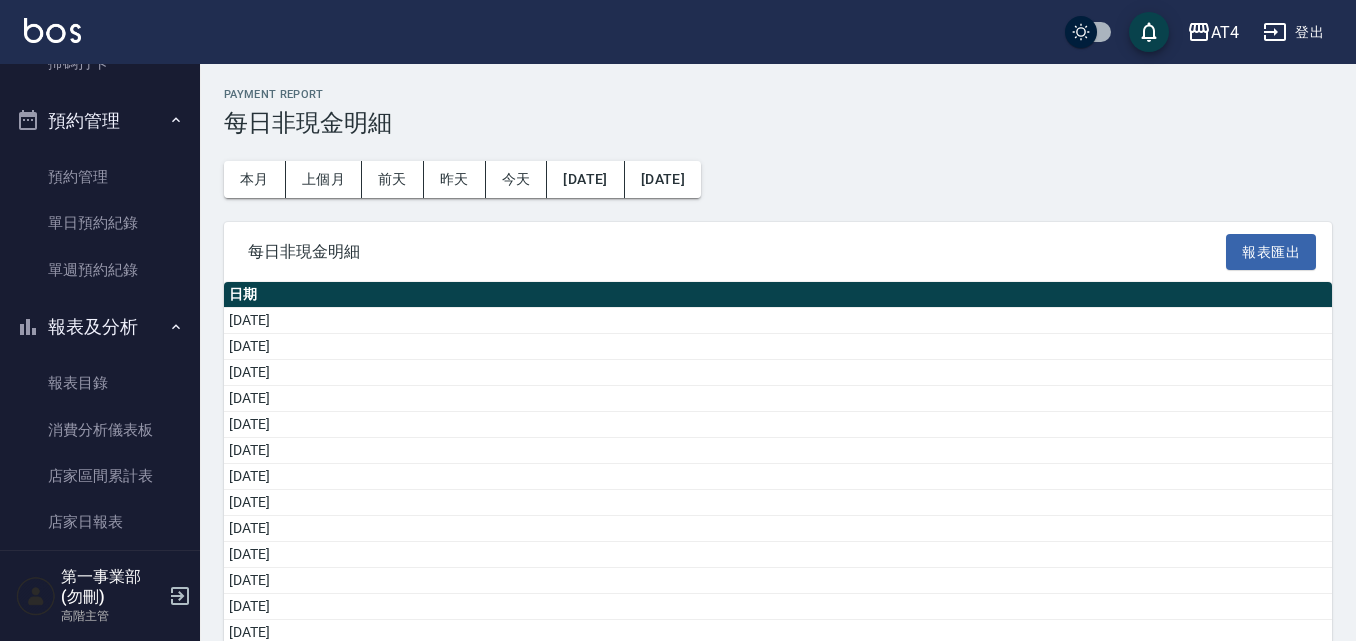 click on "報表及分析" at bounding box center [100, 327] 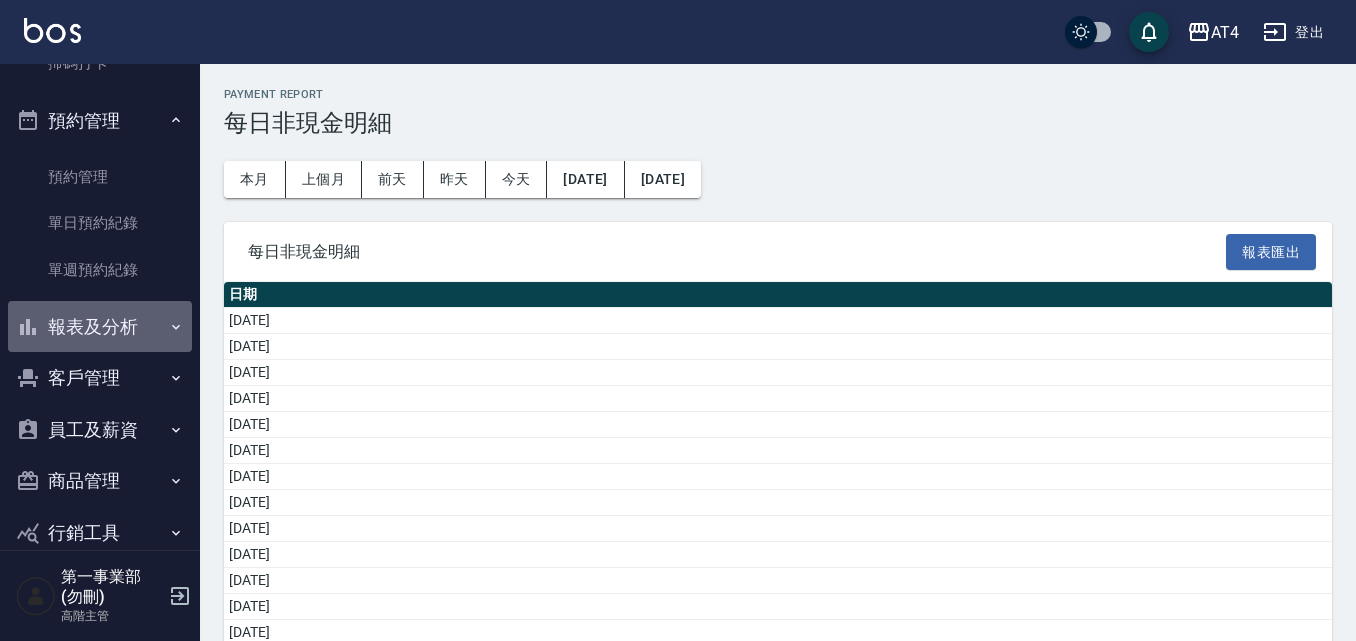 click on "報表及分析" at bounding box center (100, 327) 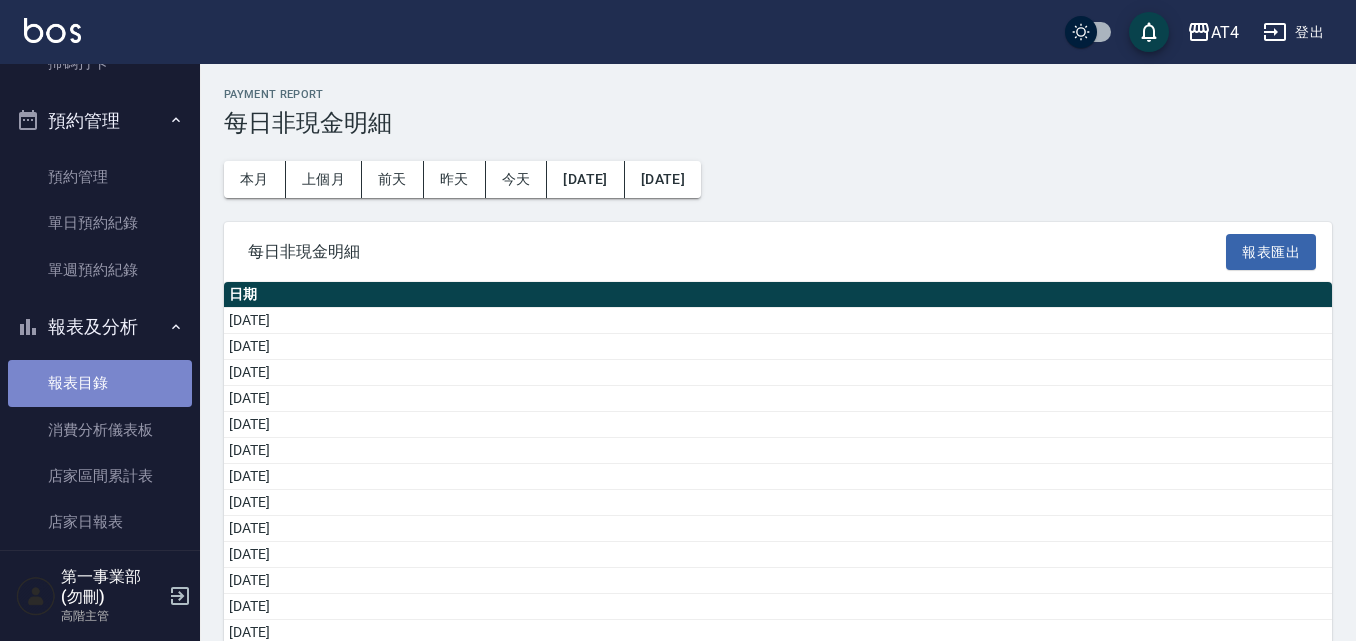 click on "報表目錄" at bounding box center (100, 383) 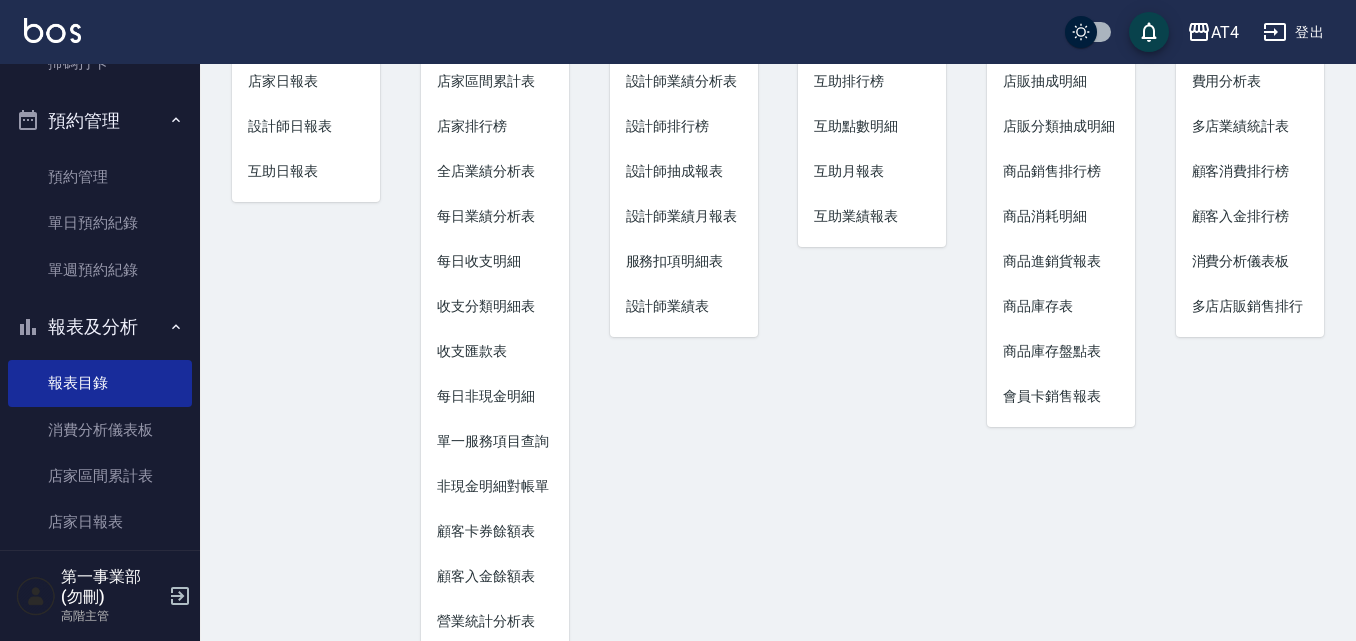 scroll, scrollTop: 46, scrollLeft: 0, axis: vertical 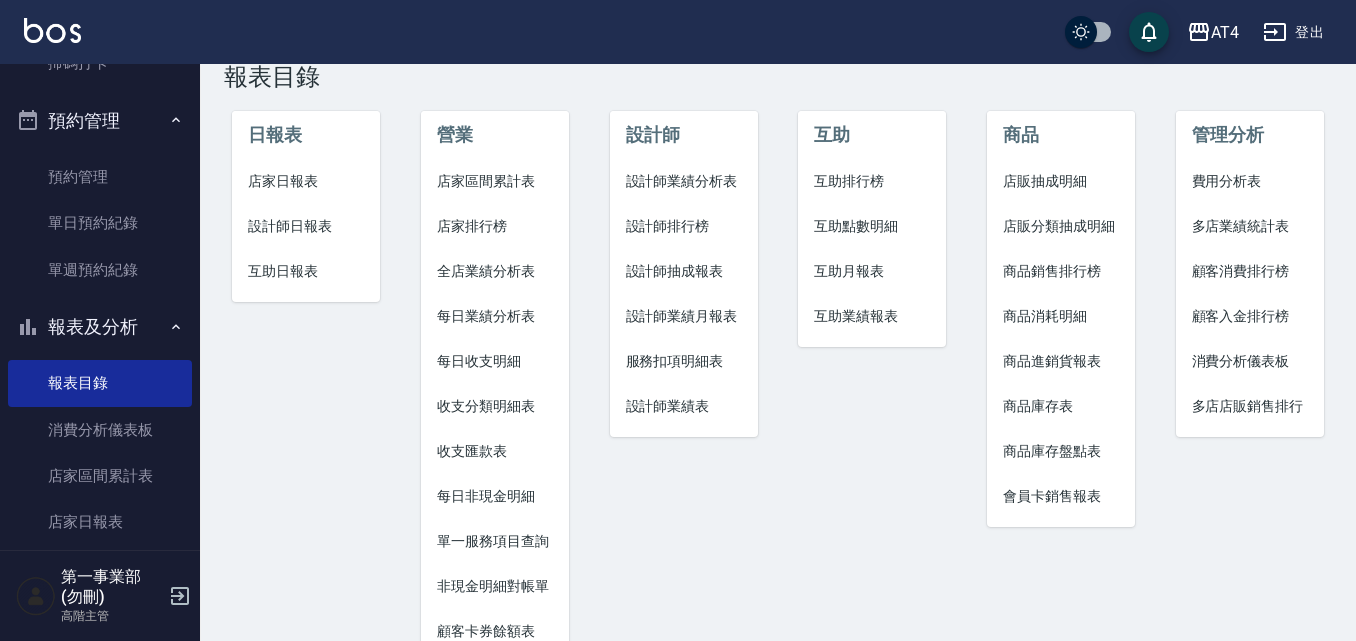 click on "店家區間累計表" at bounding box center (495, 181) 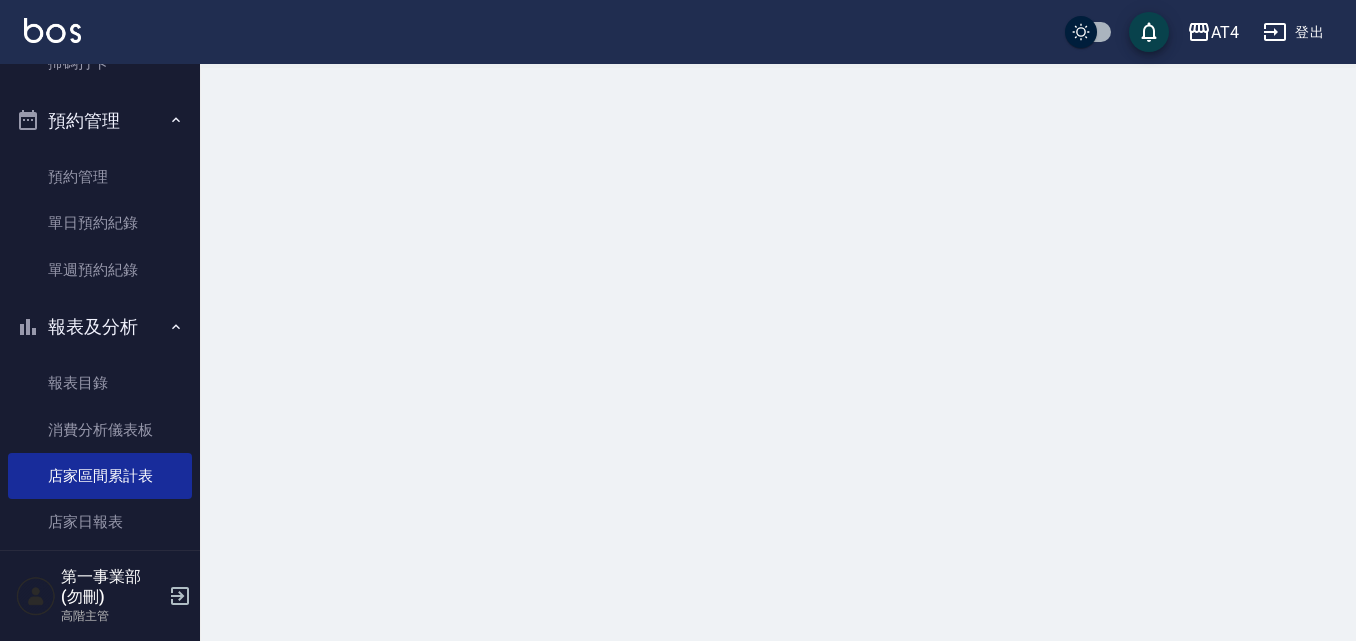 scroll, scrollTop: 0, scrollLeft: 0, axis: both 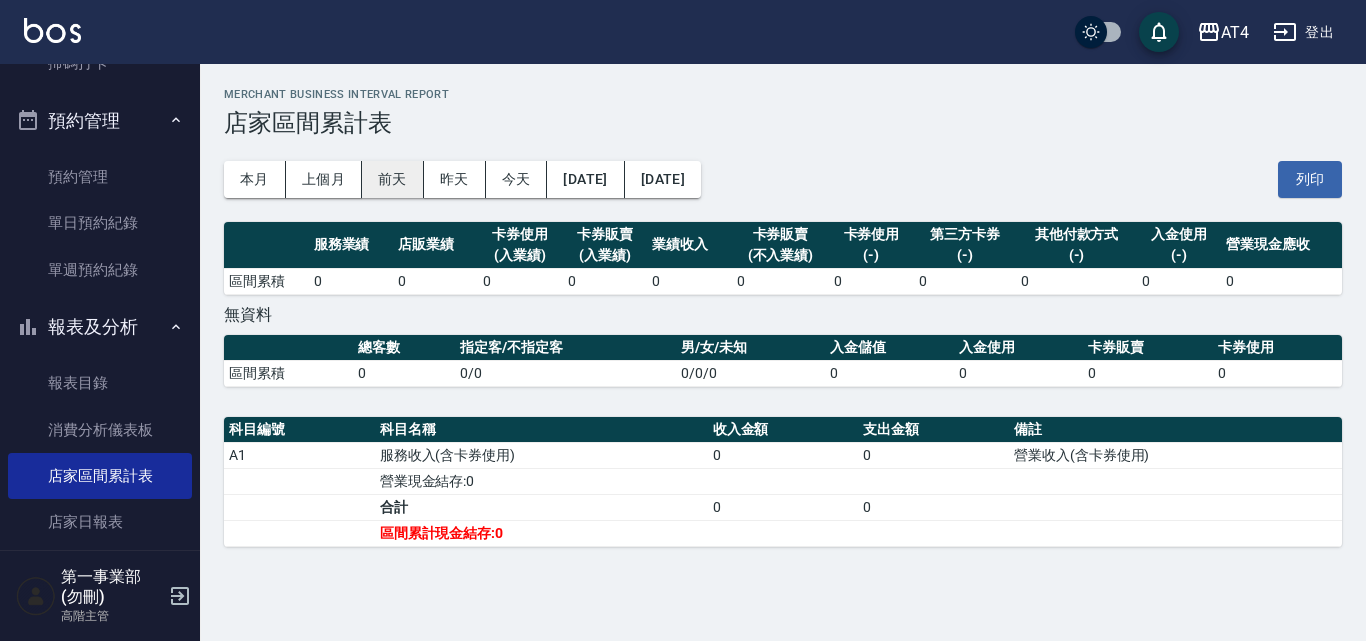 click on "前天" at bounding box center [393, 179] 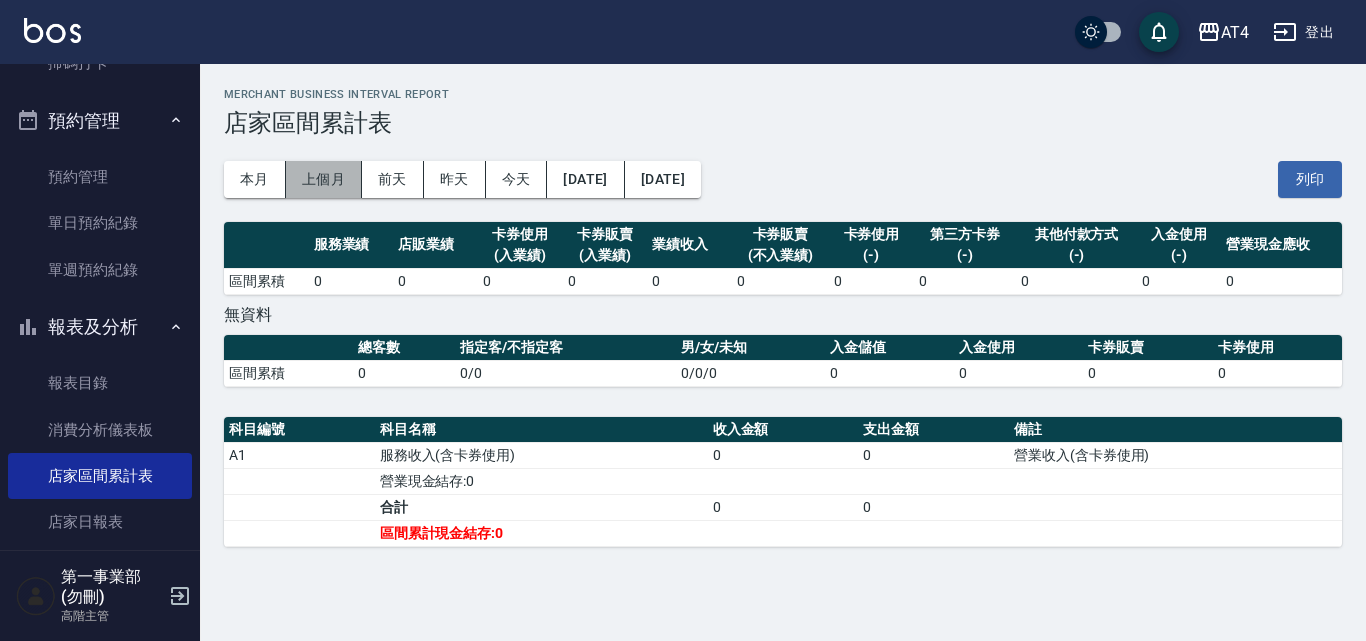 click on "上個月" at bounding box center (324, 179) 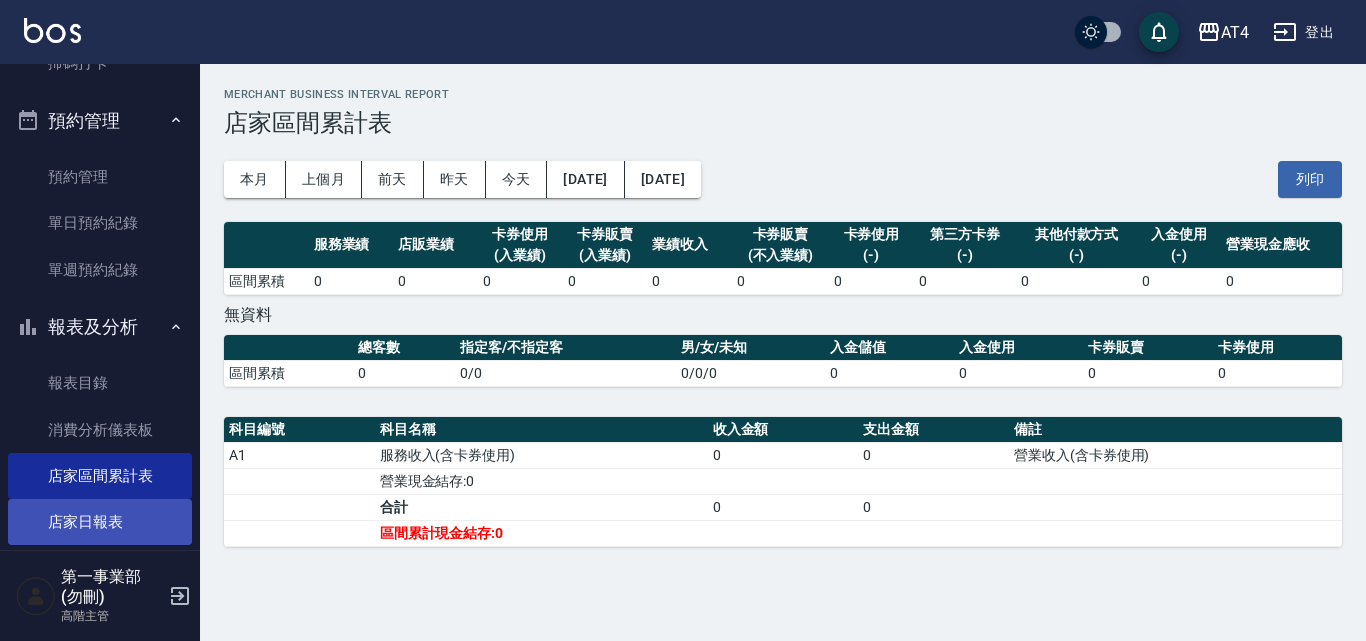 click on "店家日報表" at bounding box center (100, 522) 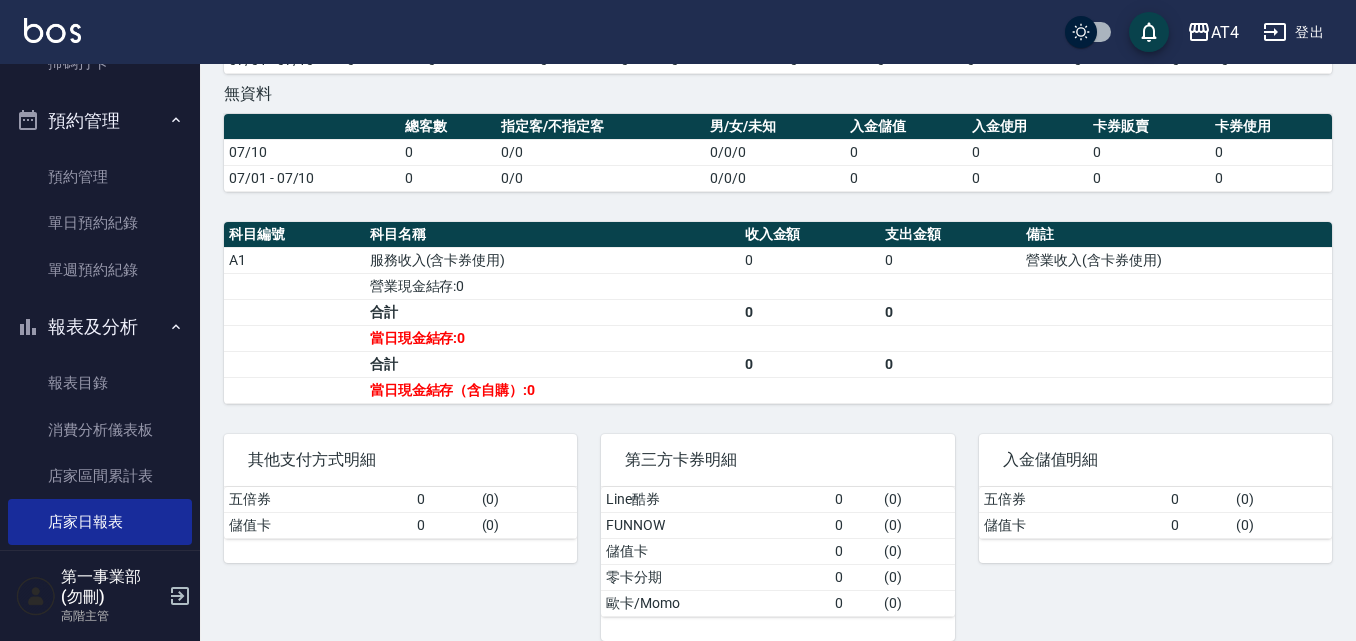 scroll, scrollTop: 271, scrollLeft: 0, axis: vertical 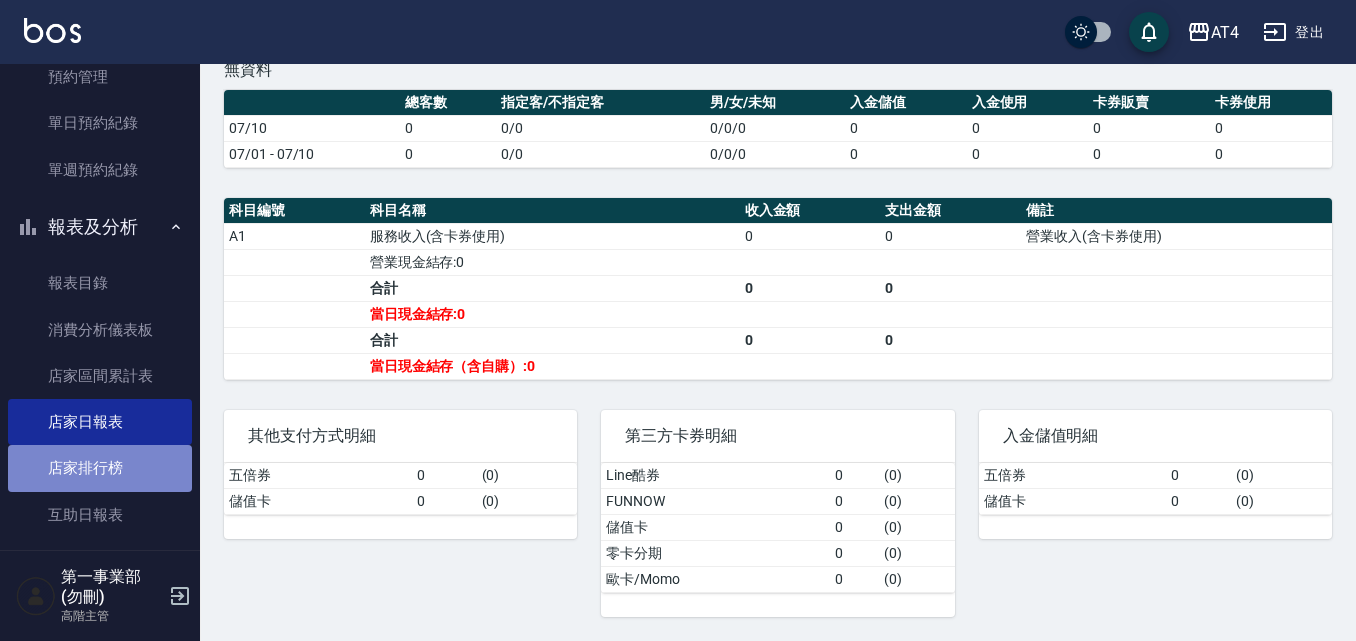click on "店家排行榜" at bounding box center (100, 468) 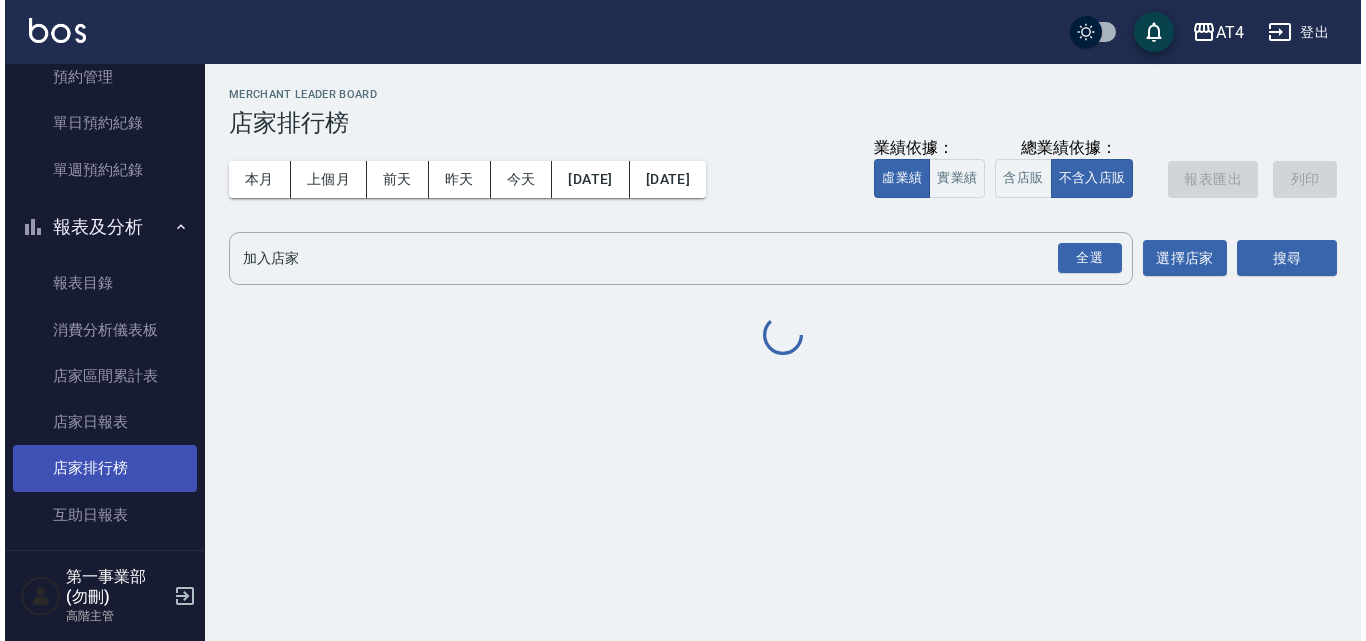 scroll, scrollTop: 0, scrollLeft: 0, axis: both 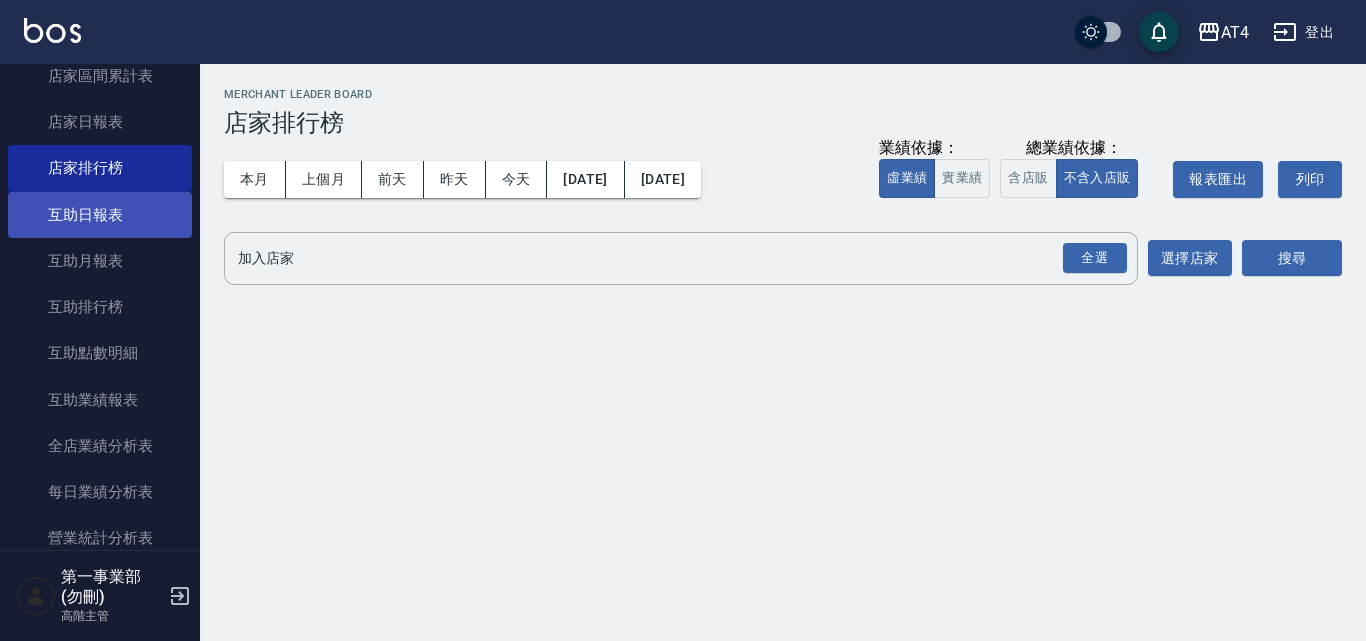 click on "互助日報表" at bounding box center [100, 215] 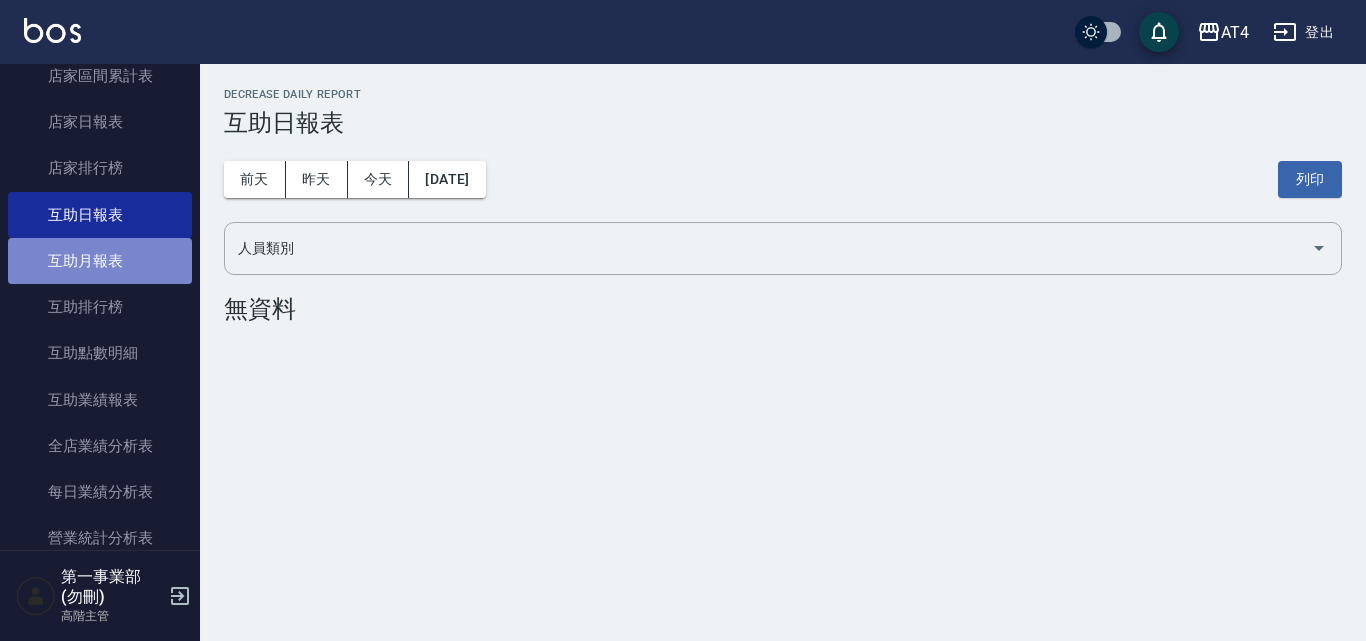 click on "互助月報表" at bounding box center [100, 261] 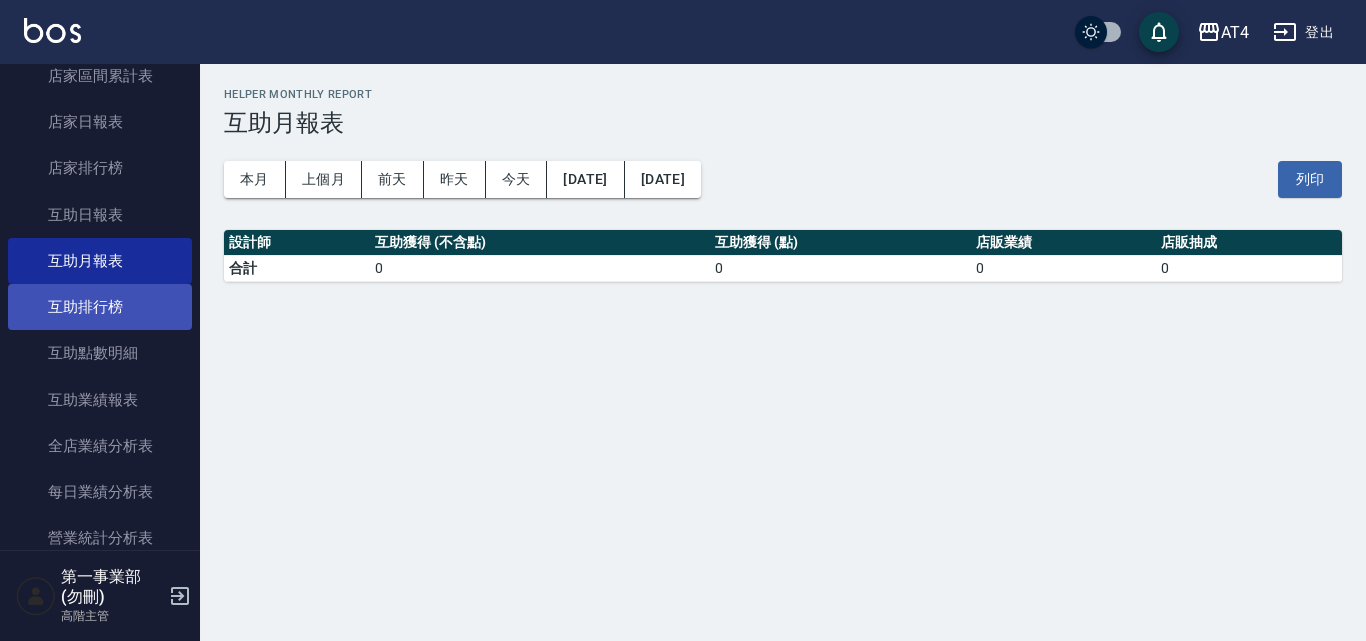 click on "互助排行榜" at bounding box center [100, 307] 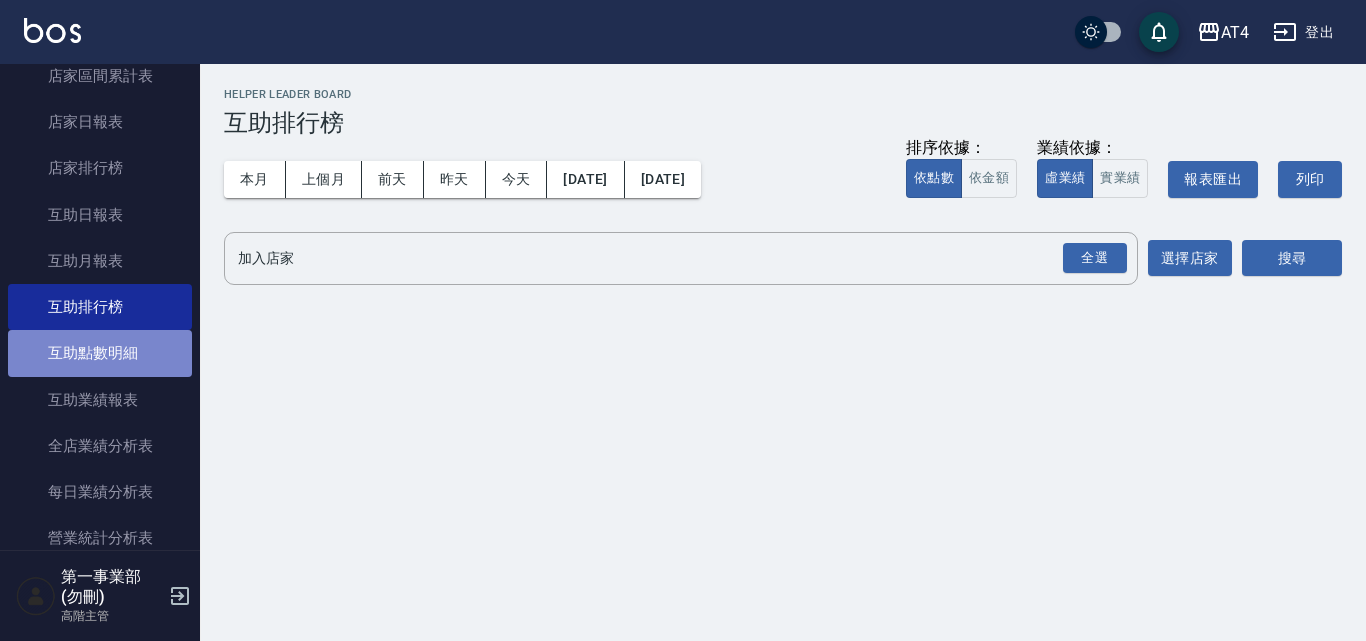 click on "互助點數明細" at bounding box center [100, 353] 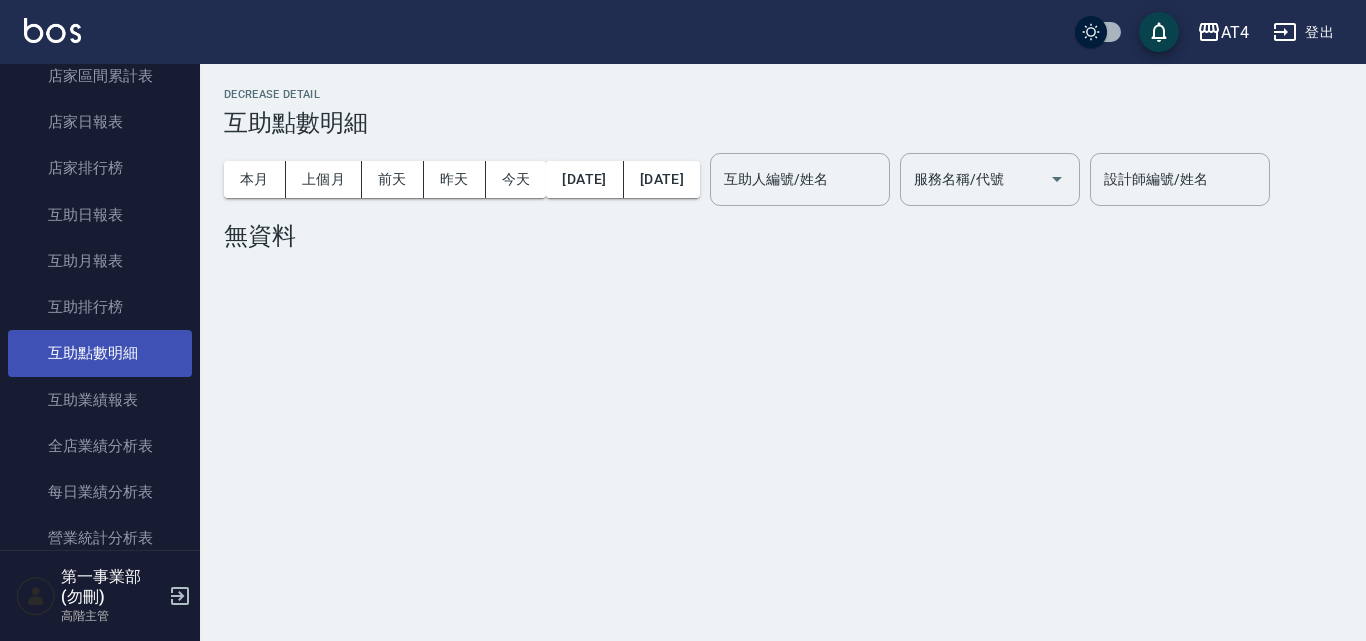 scroll, scrollTop: 1100, scrollLeft: 0, axis: vertical 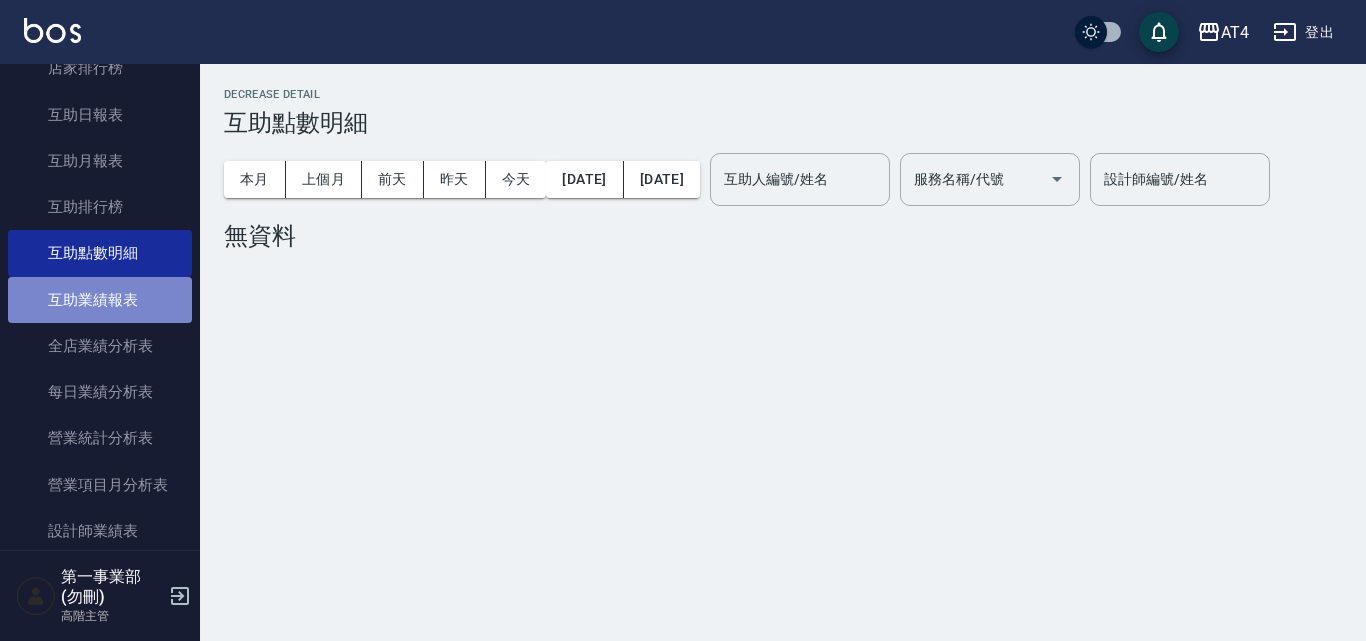 click on "互助業績報表" at bounding box center (100, 300) 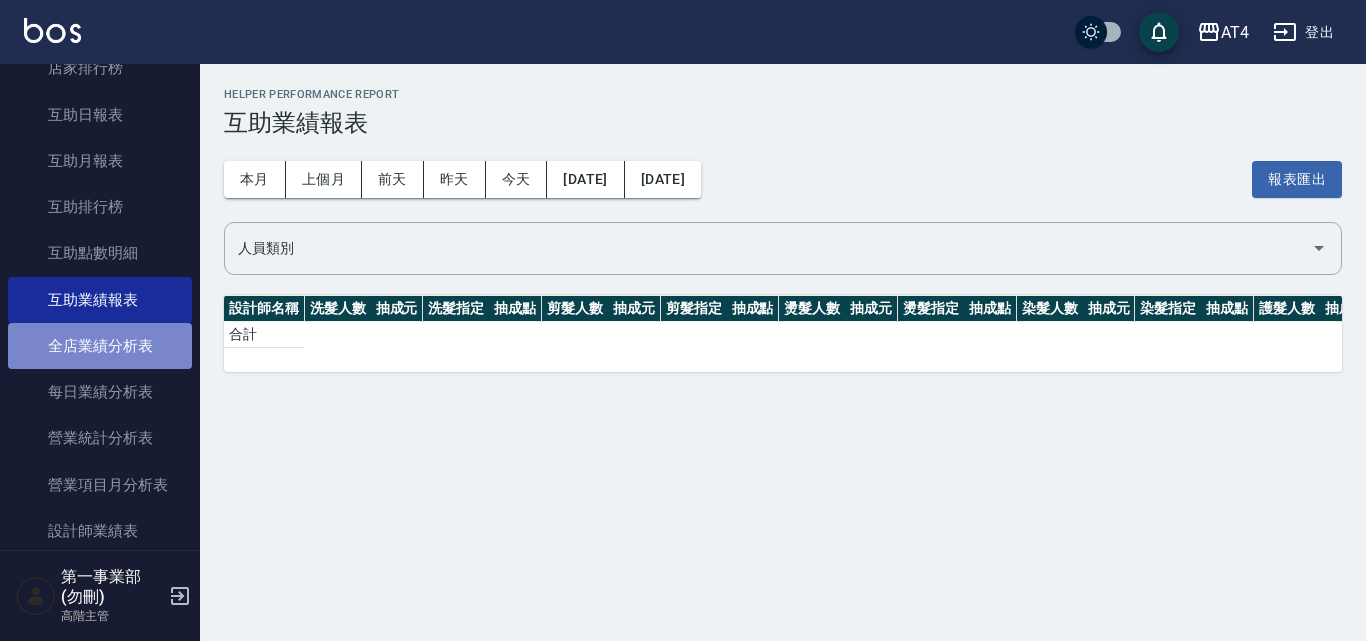 click on "全店業績分析表" at bounding box center (100, 346) 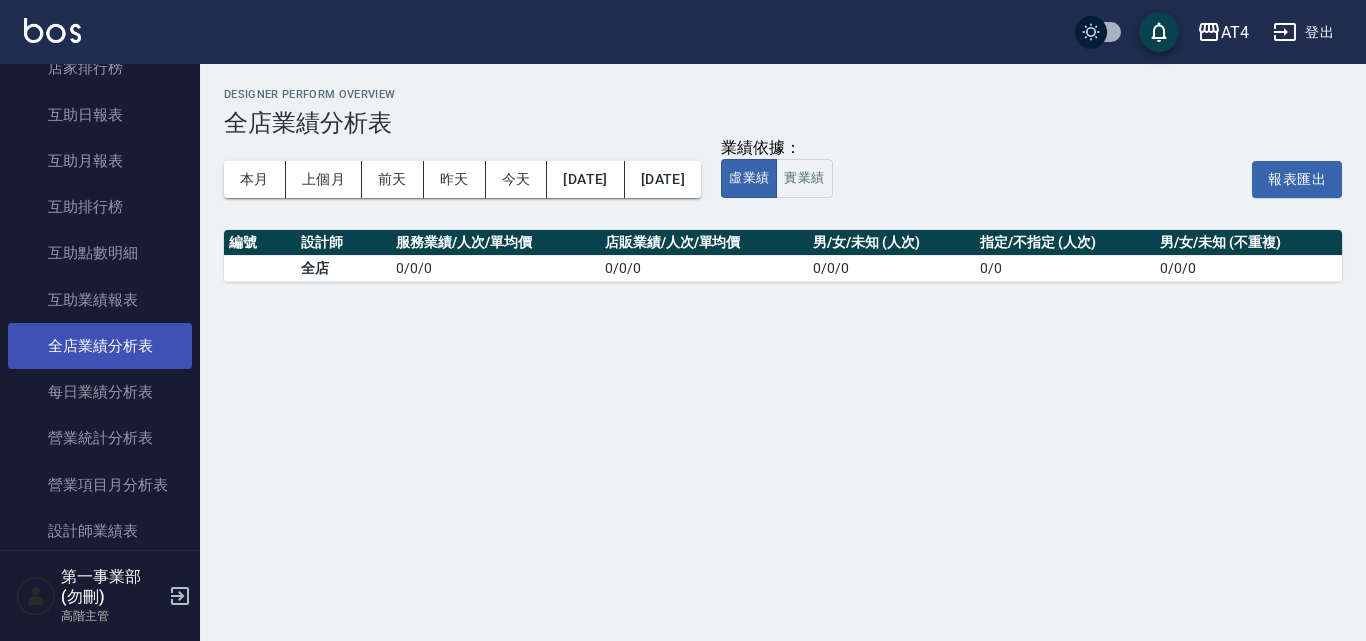 click on "全店業績分析表" at bounding box center [100, 346] 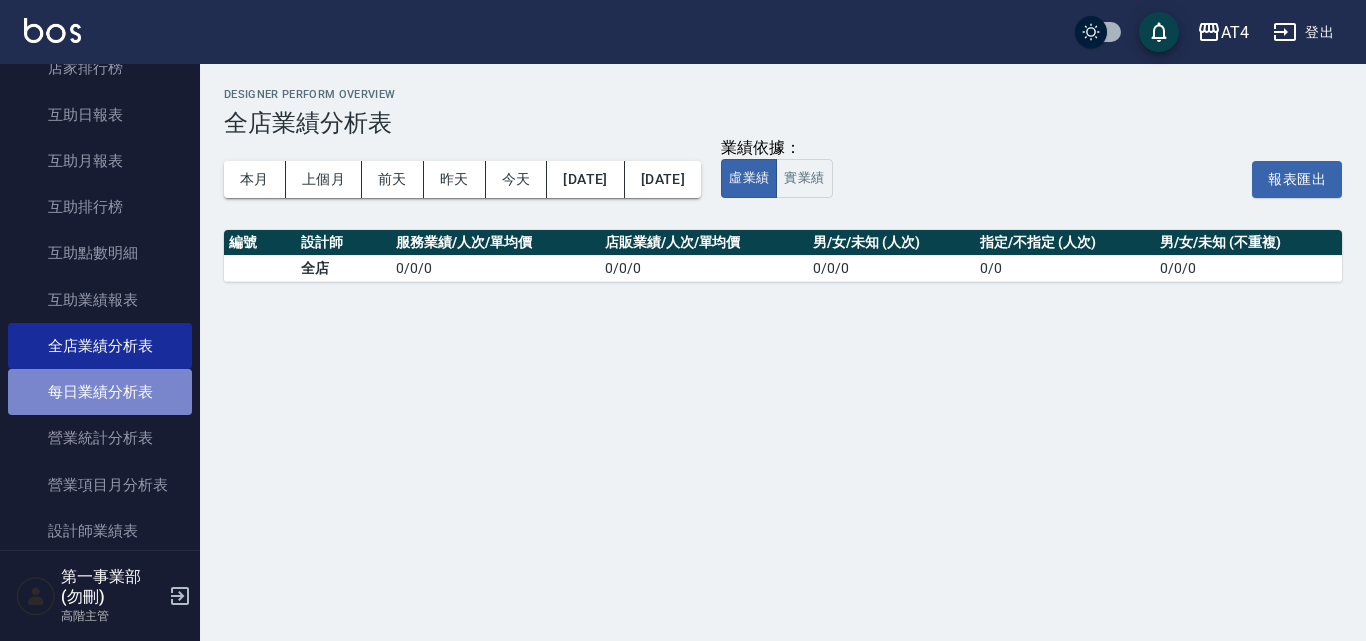 click on "每日業績分析表" at bounding box center (100, 392) 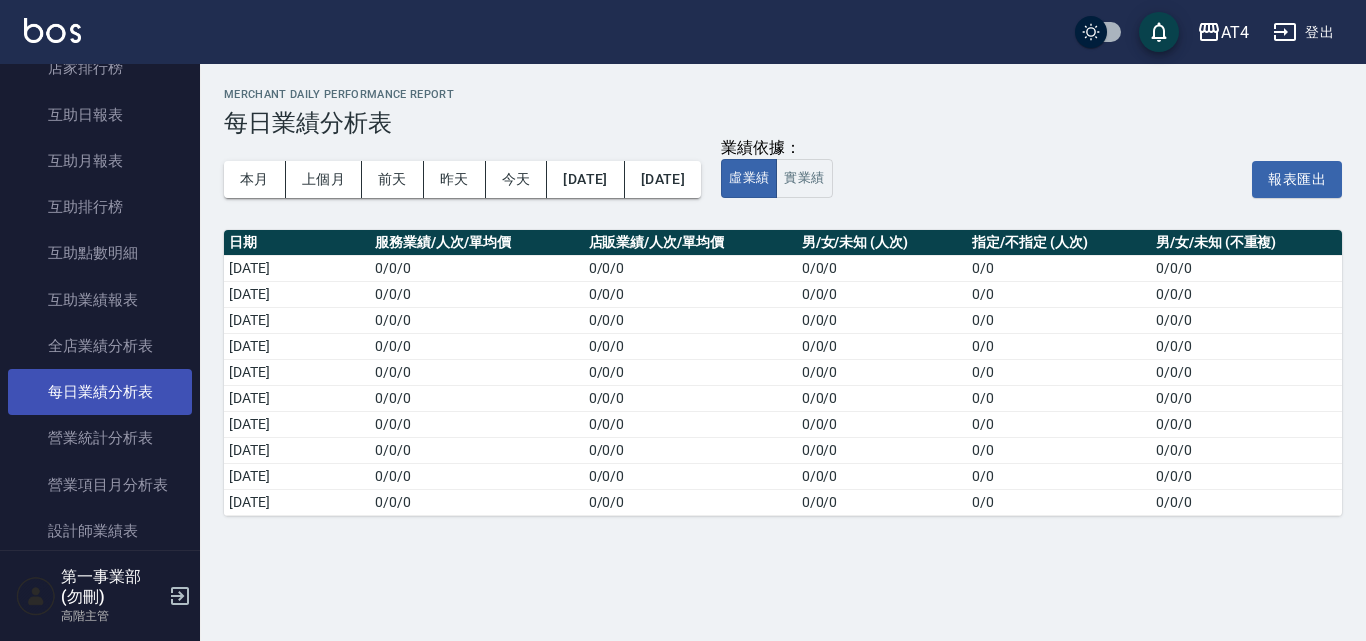 scroll, scrollTop: 1200, scrollLeft: 0, axis: vertical 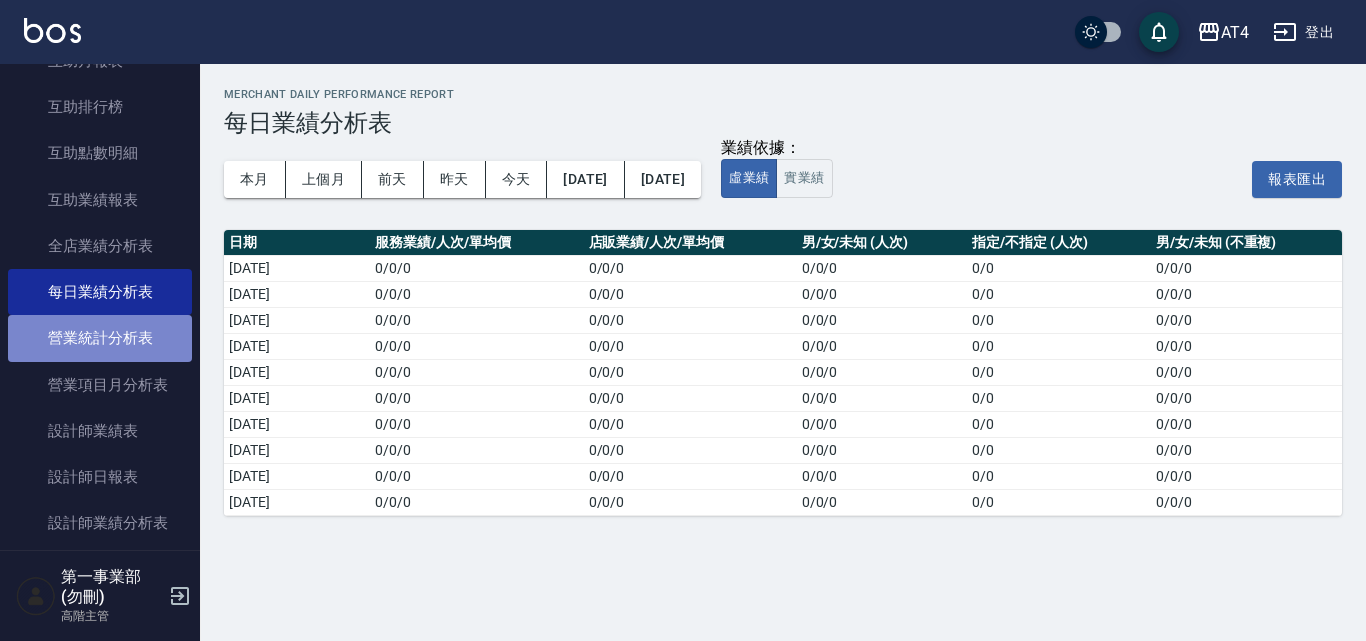 click on "營業統計分析表" at bounding box center [100, 338] 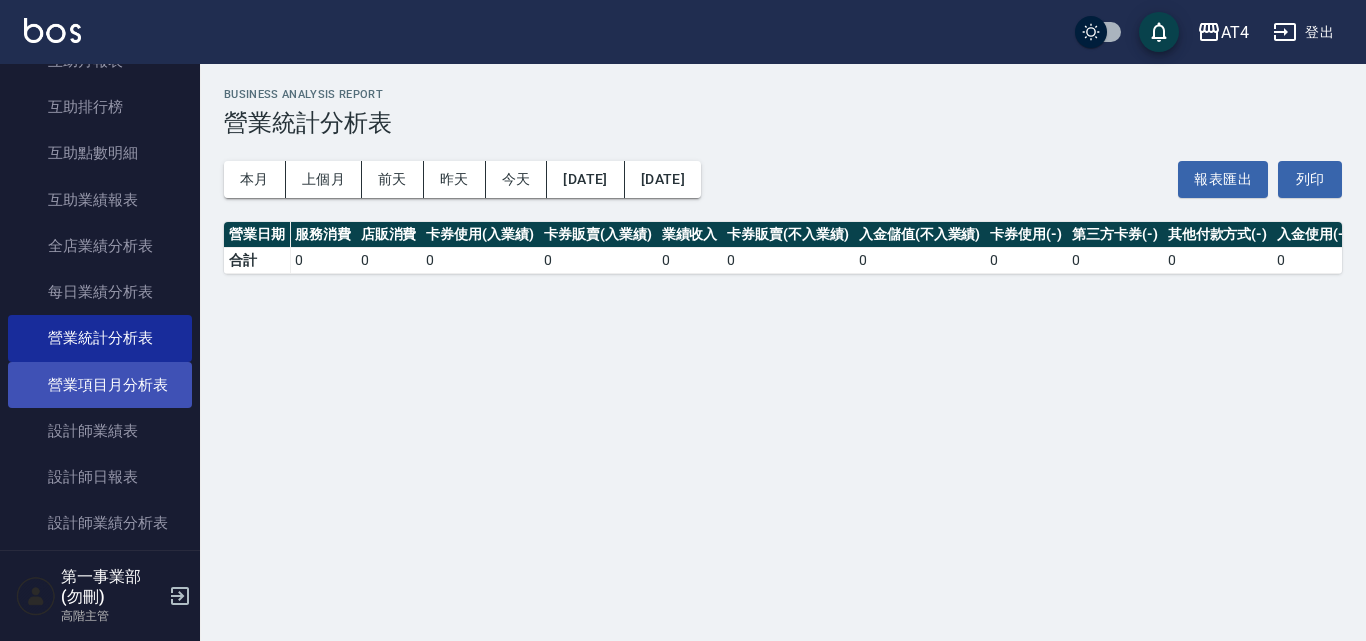 click on "營業項目月分析表" at bounding box center [100, 385] 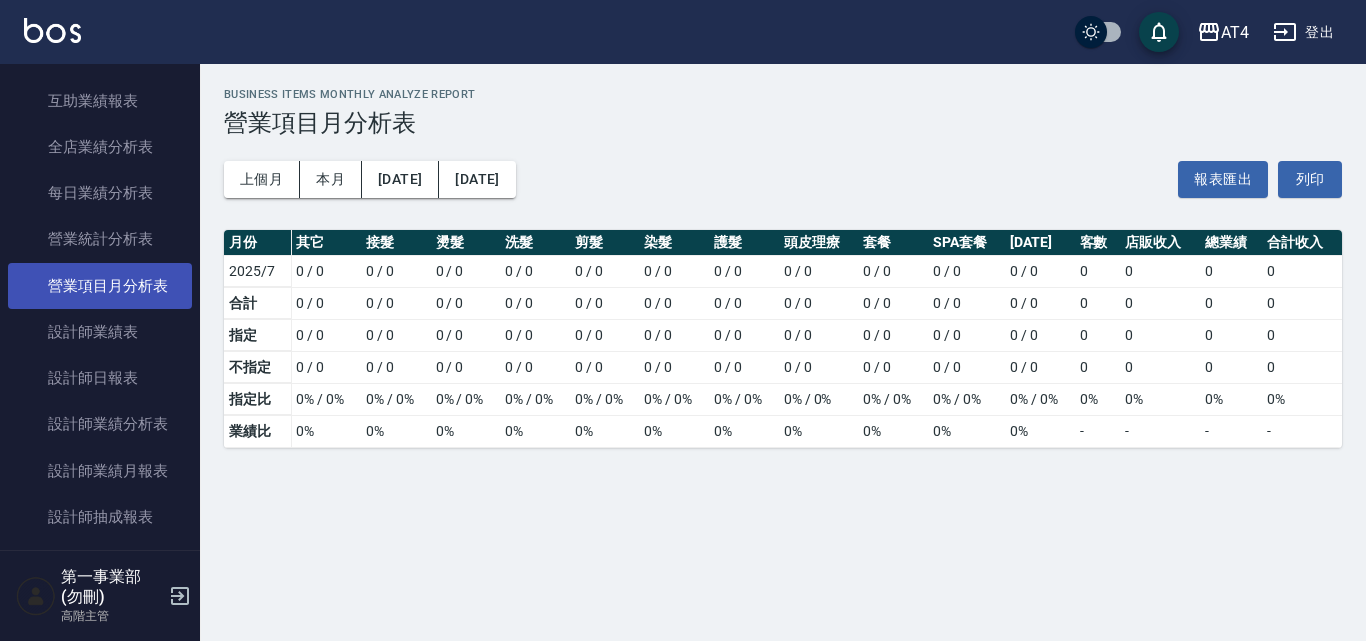 scroll, scrollTop: 1300, scrollLeft: 0, axis: vertical 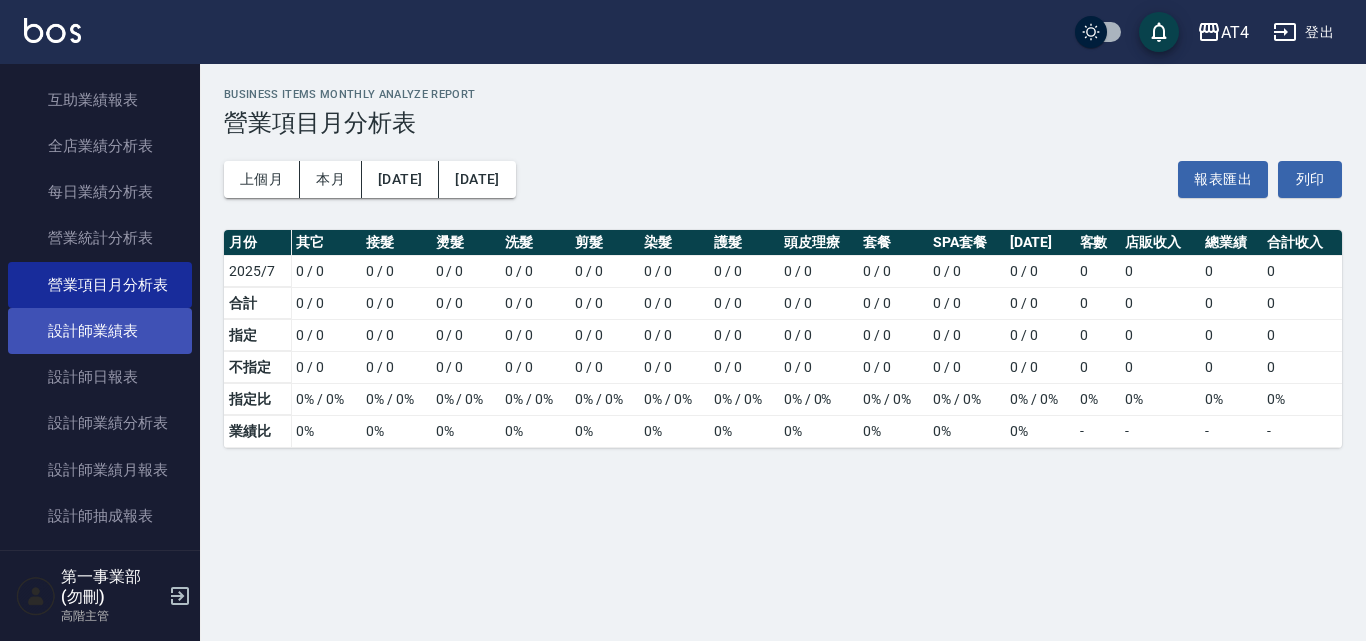 click on "設計師業績表" at bounding box center [100, 331] 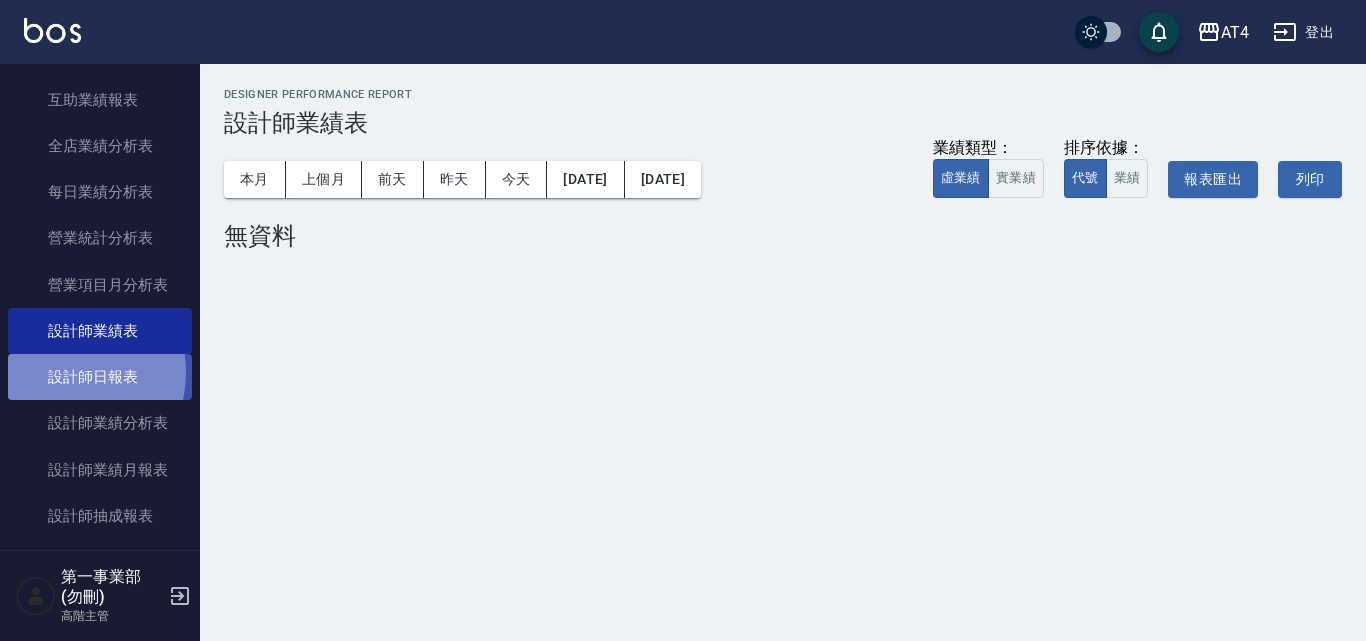 click on "設計師日報表" at bounding box center (100, 377) 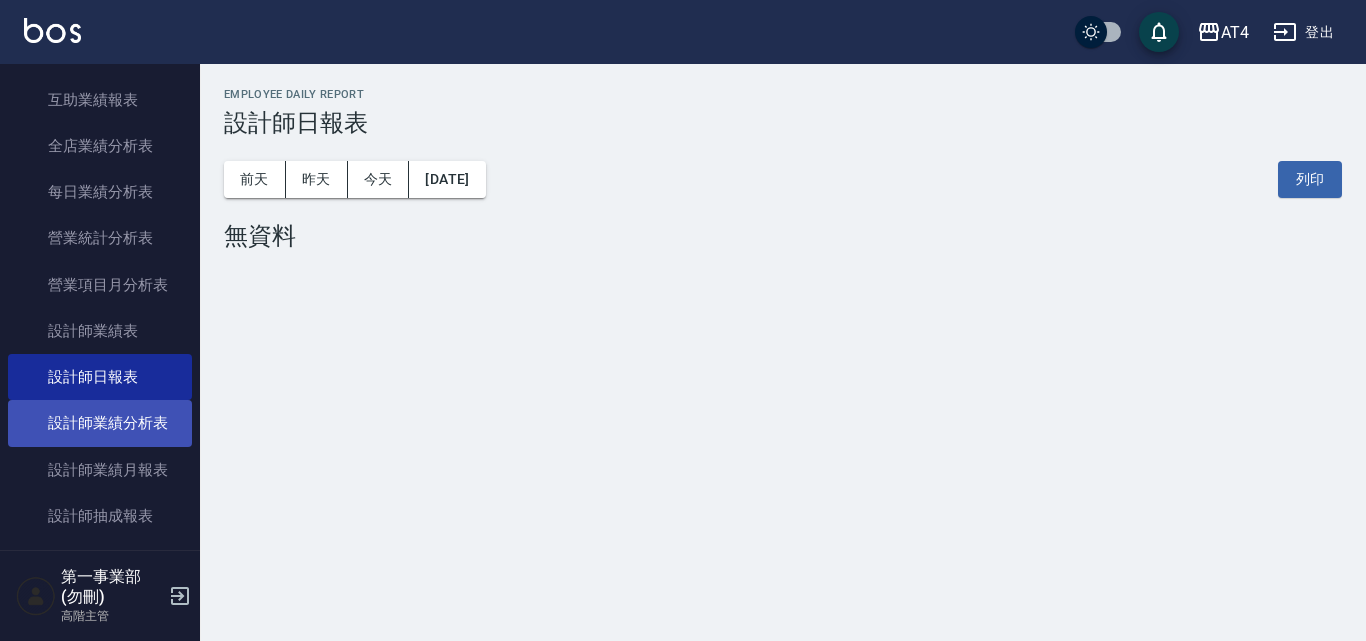 click on "設計師業績分析表" at bounding box center [100, 423] 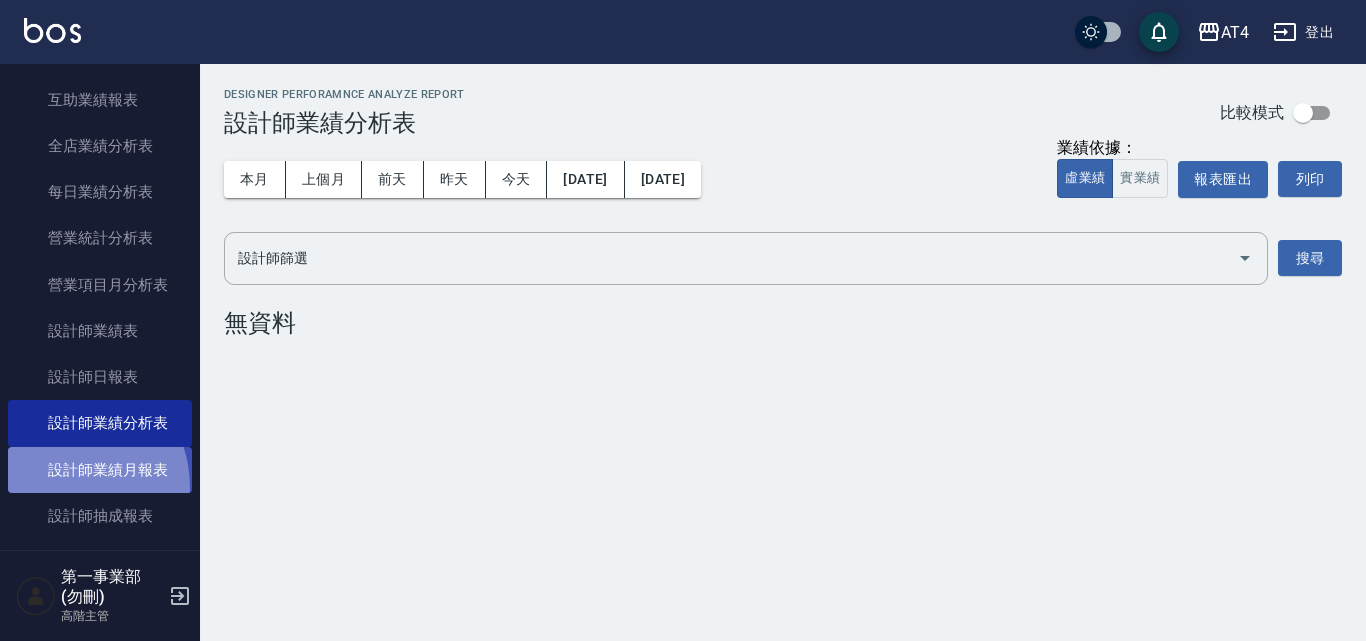 click on "設計師業績月報表" at bounding box center (100, 470) 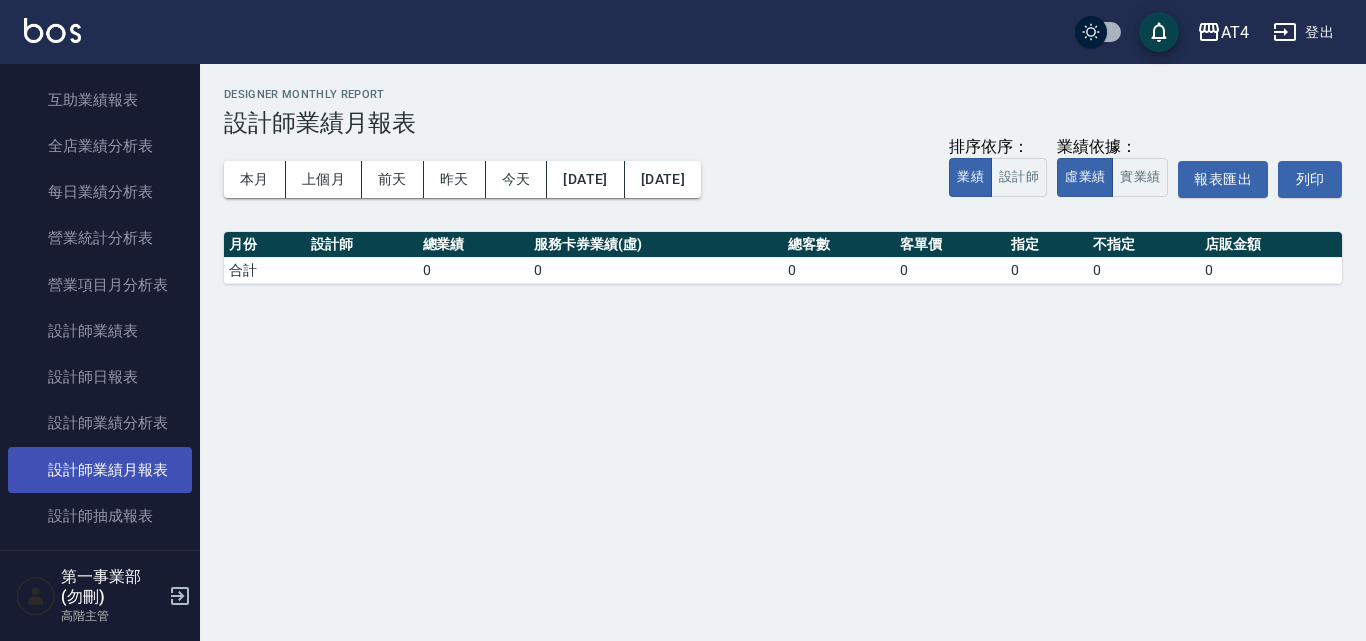 scroll, scrollTop: 1400, scrollLeft: 0, axis: vertical 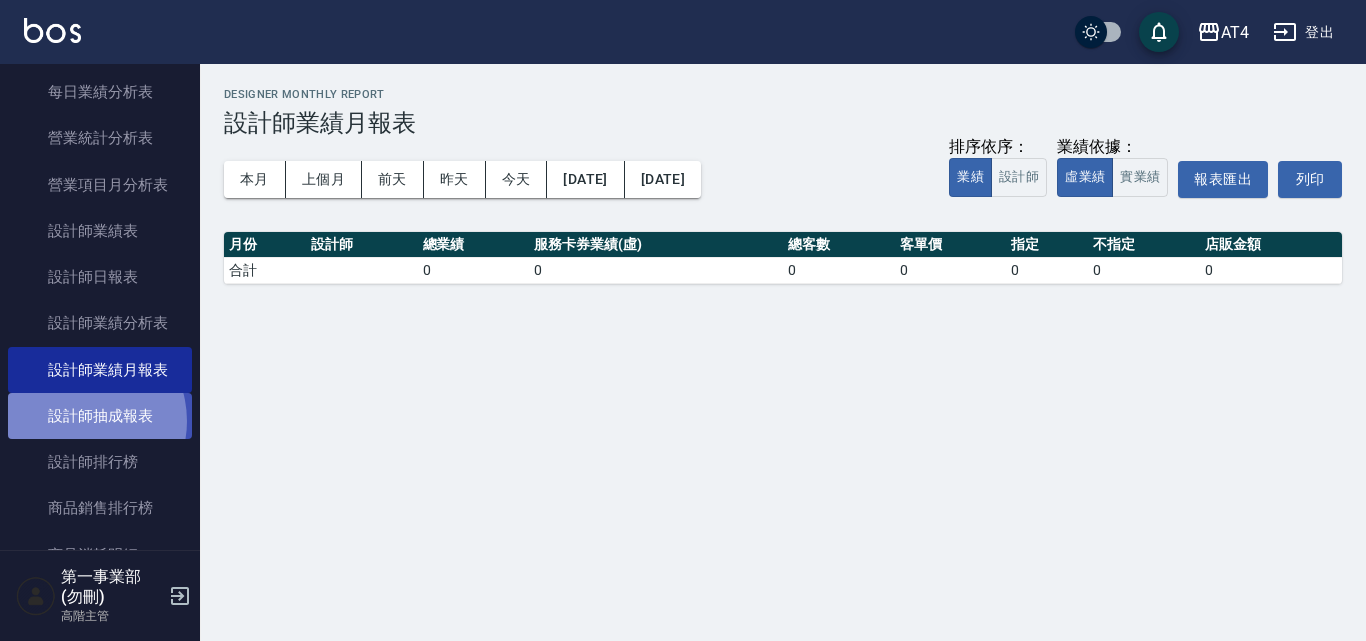 click on "設計師抽成報表" at bounding box center (100, 416) 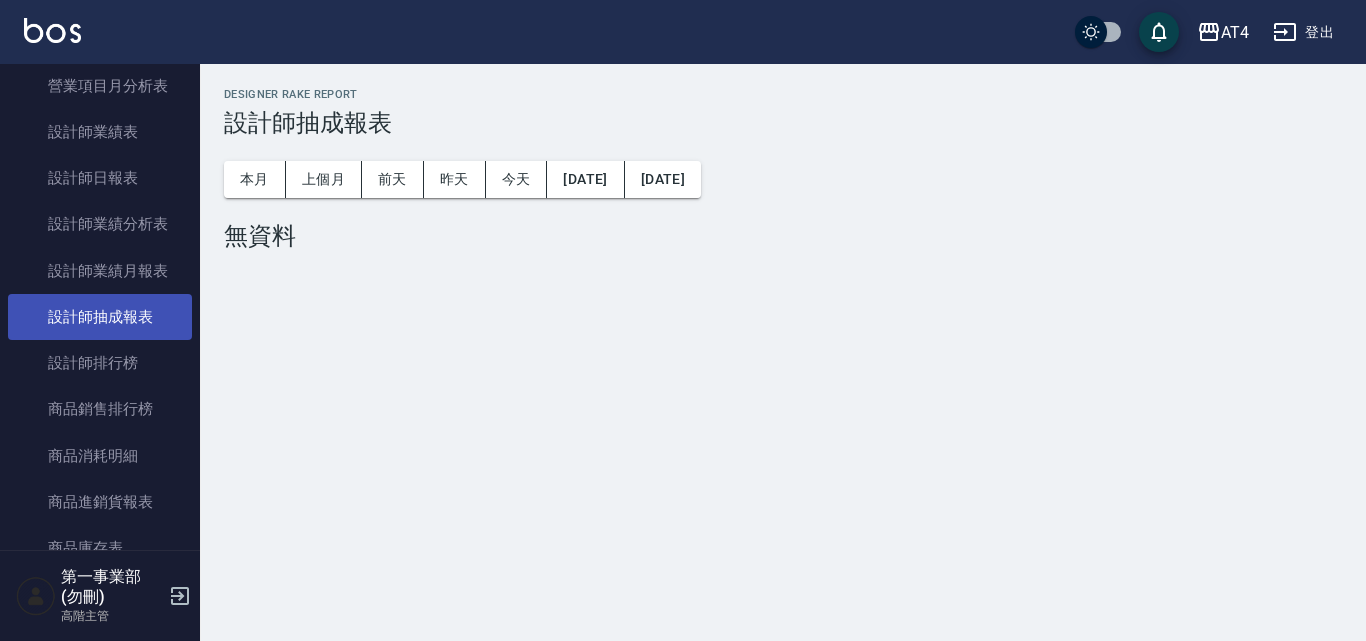 scroll, scrollTop: 1500, scrollLeft: 0, axis: vertical 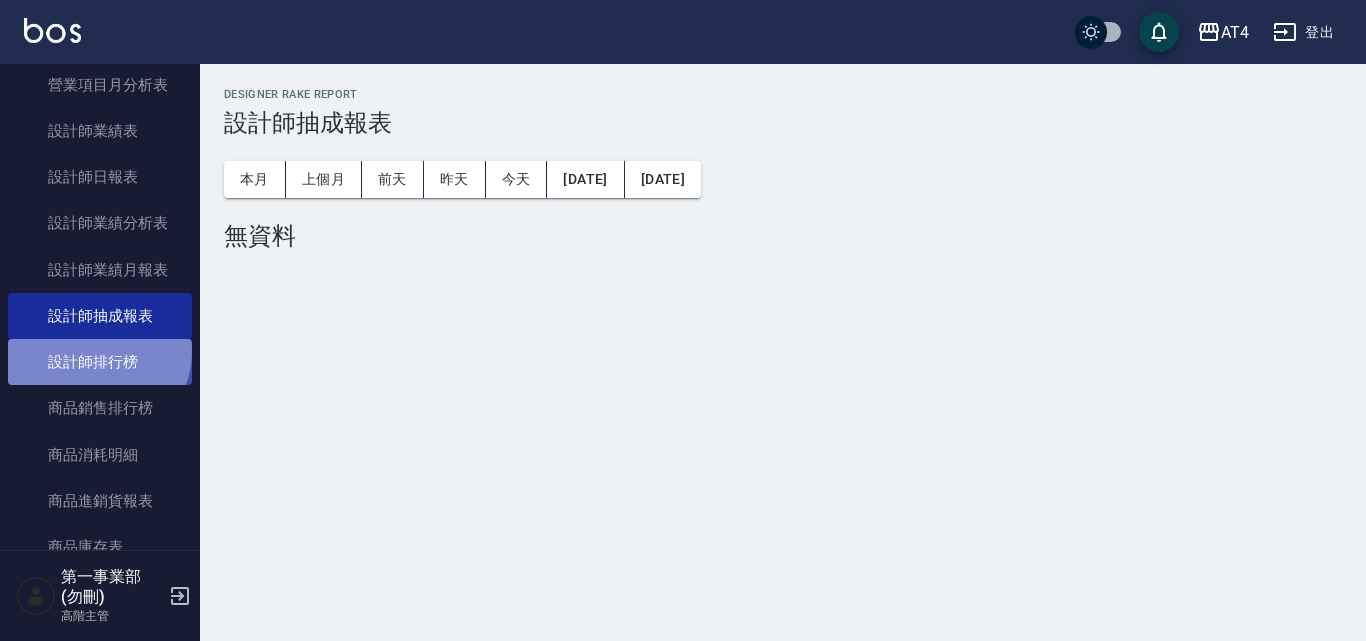 click on "設計師排行榜" at bounding box center [100, 362] 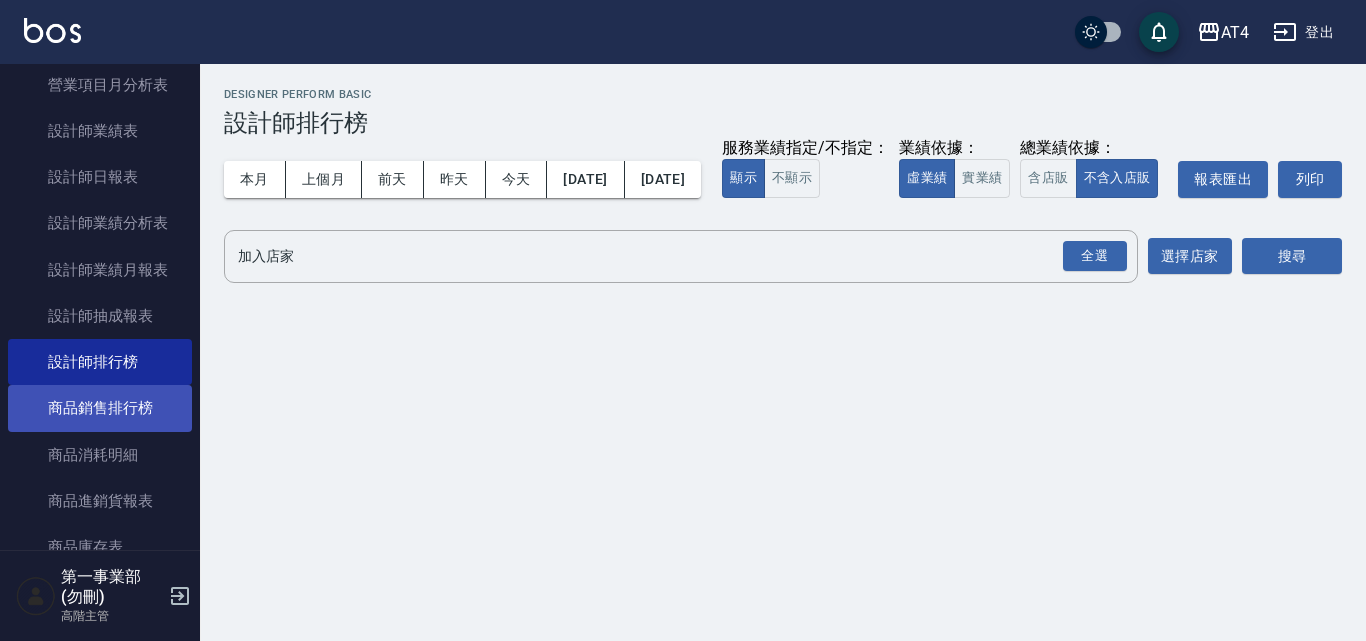 click on "商品銷售排行榜" at bounding box center (100, 408) 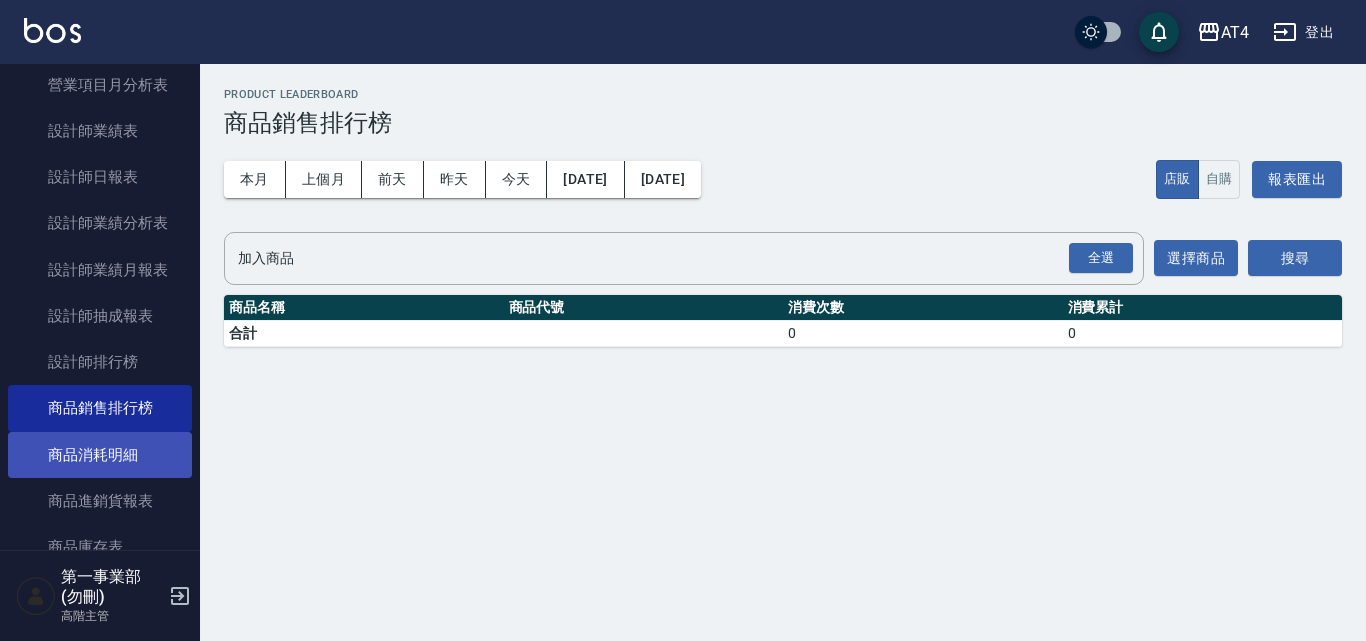 click on "商品消耗明細" at bounding box center (100, 455) 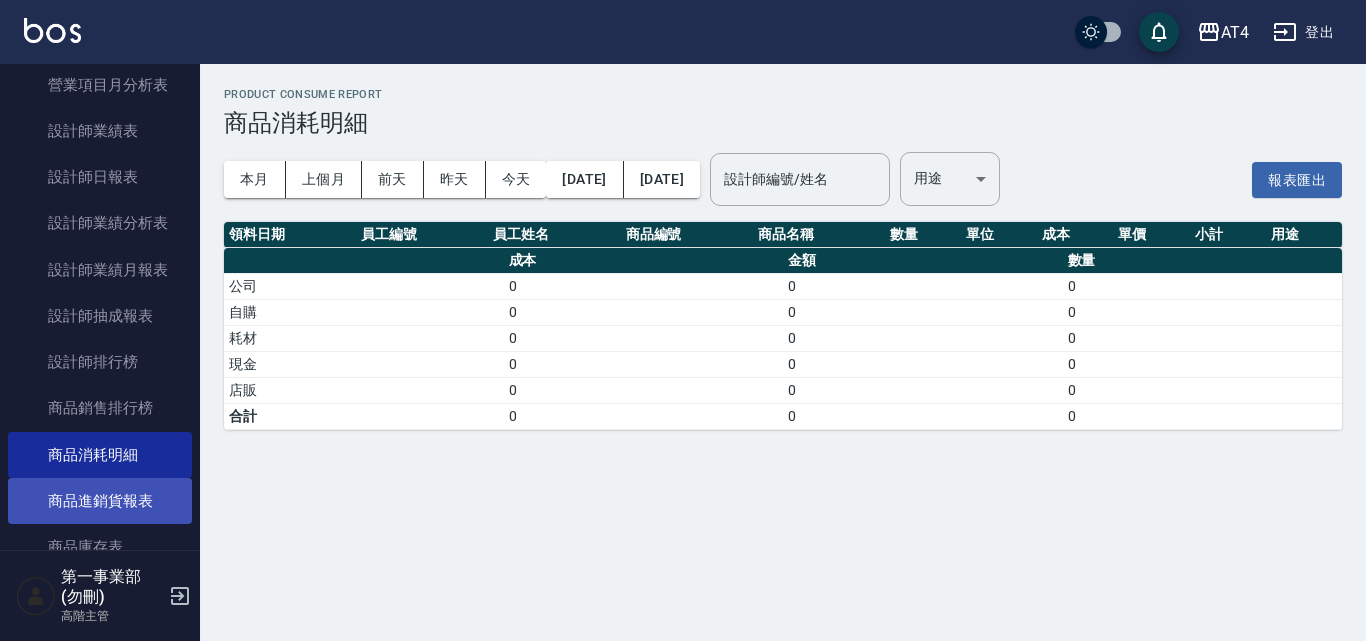 click on "商品進銷貨報表" at bounding box center [100, 501] 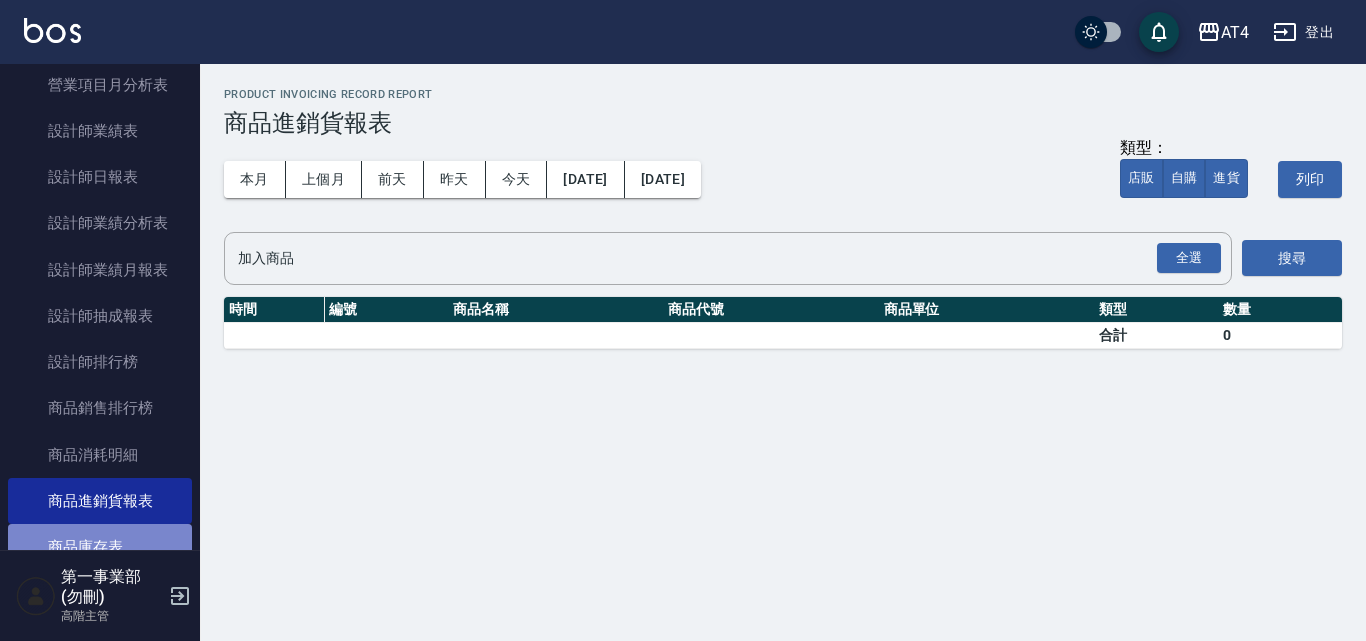 click on "商品庫存表" at bounding box center (100, 547) 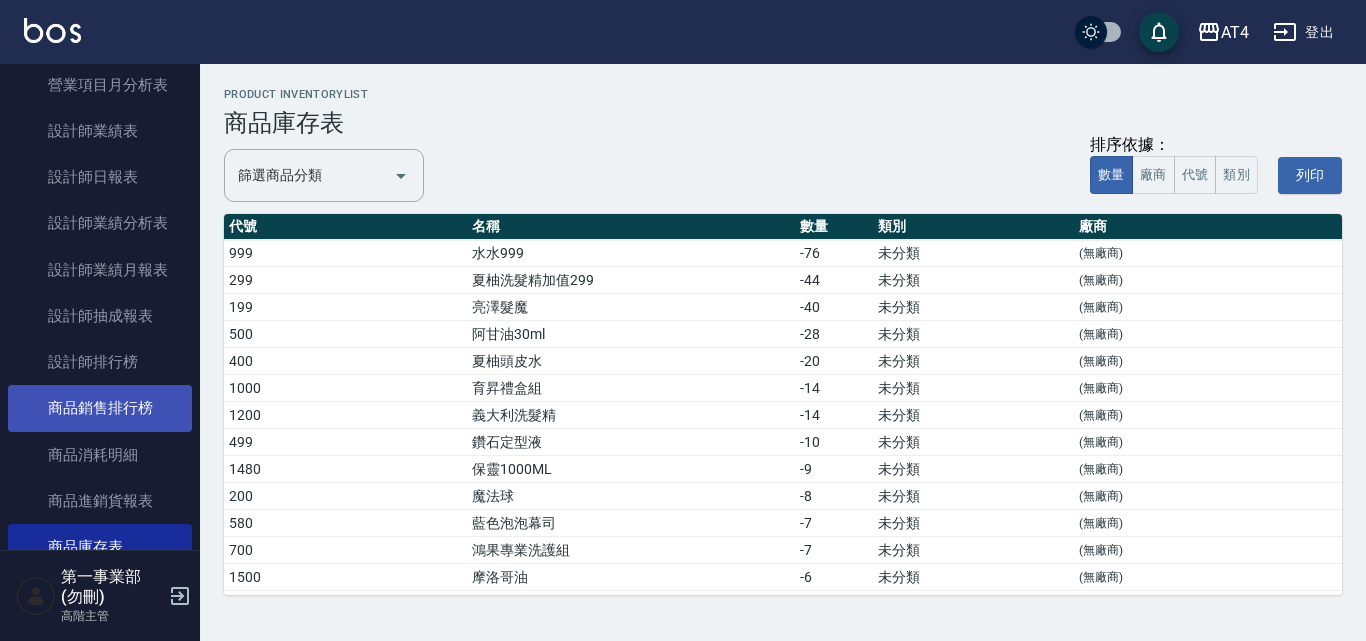 scroll, scrollTop: 1600, scrollLeft: 0, axis: vertical 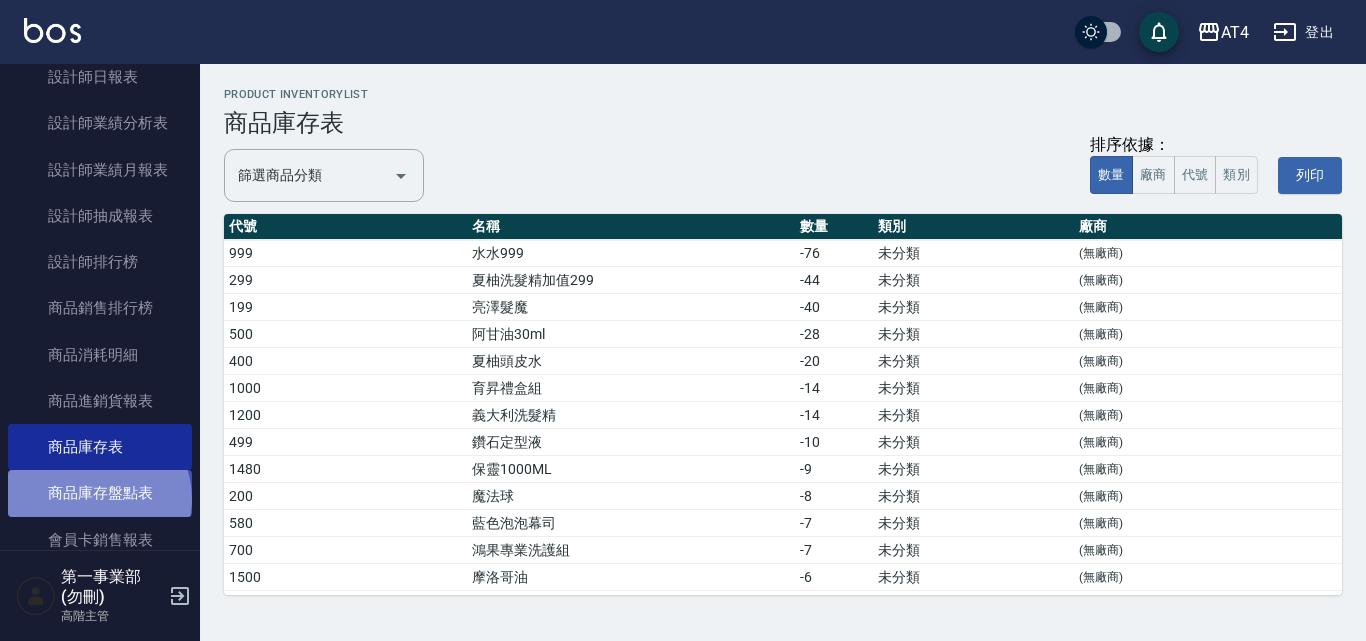 click on "商品庫存盤點表" at bounding box center [100, 493] 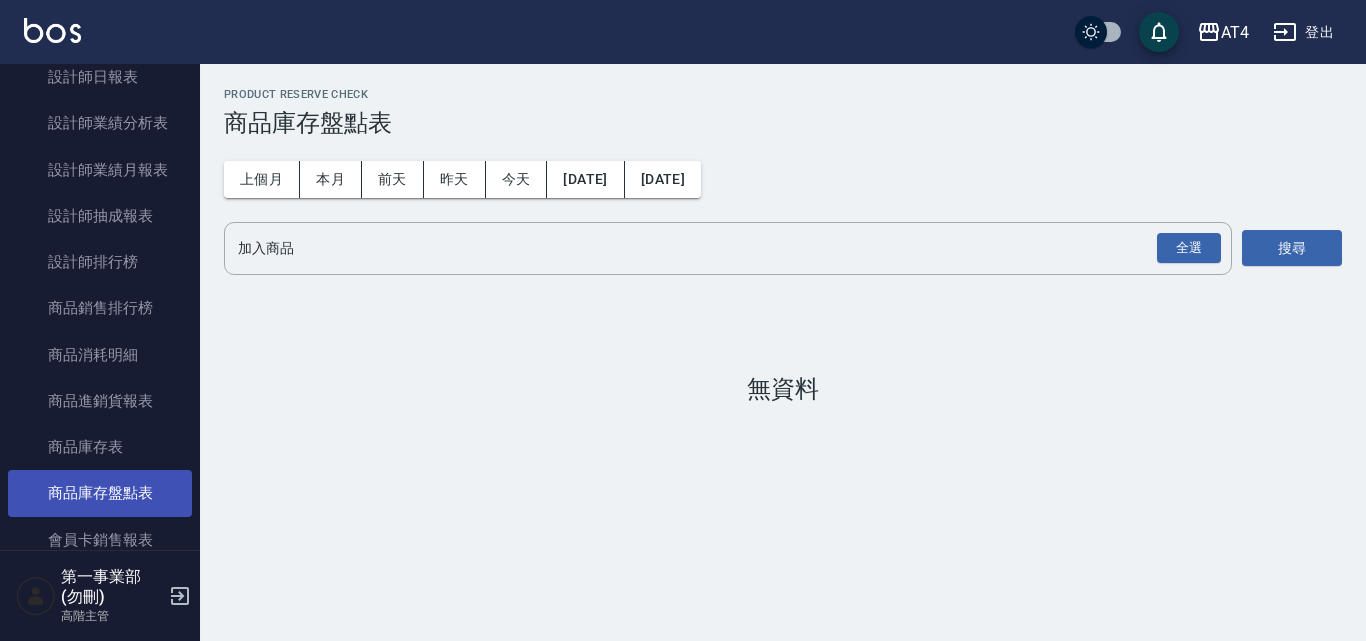 scroll, scrollTop: 1700, scrollLeft: 0, axis: vertical 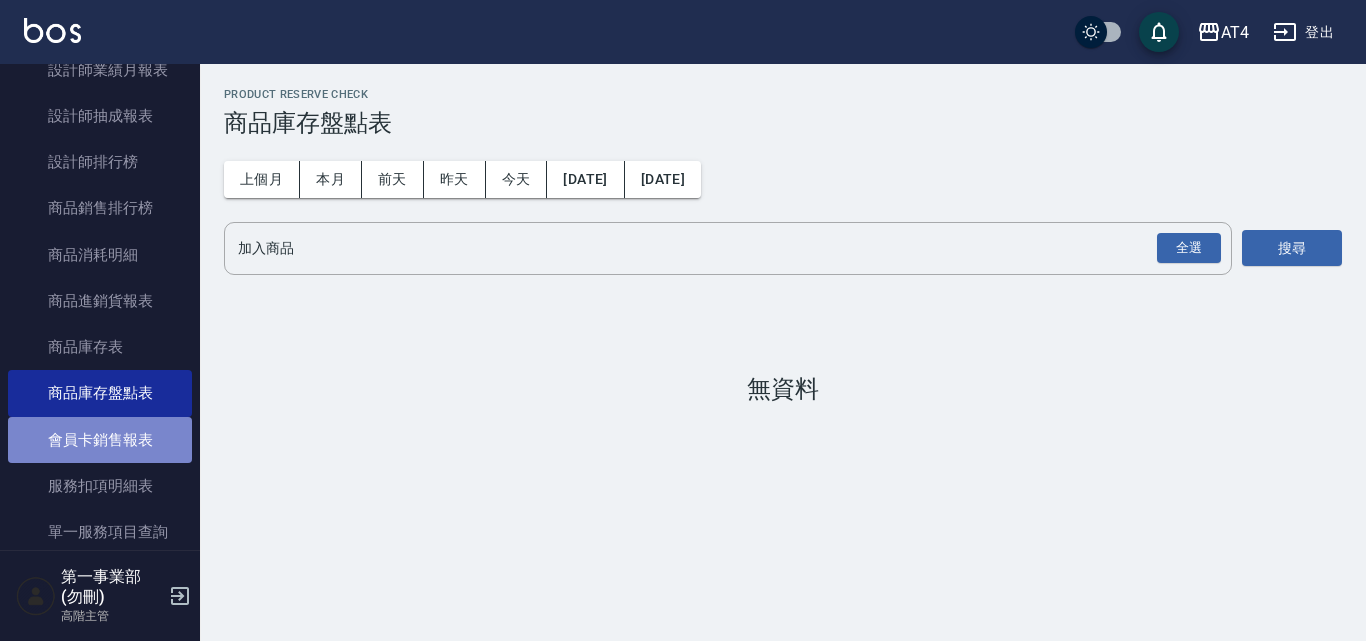 click on "會員卡銷售報表" at bounding box center [100, 440] 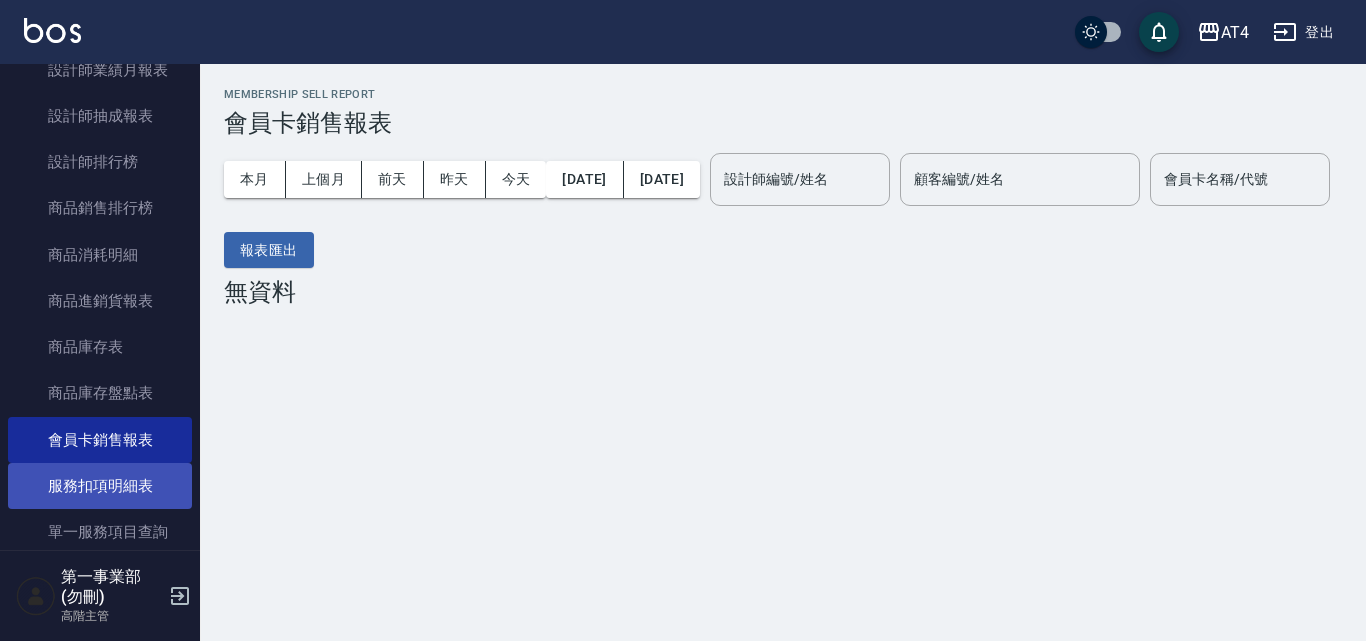 click on "服務扣項明細表" at bounding box center [100, 486] 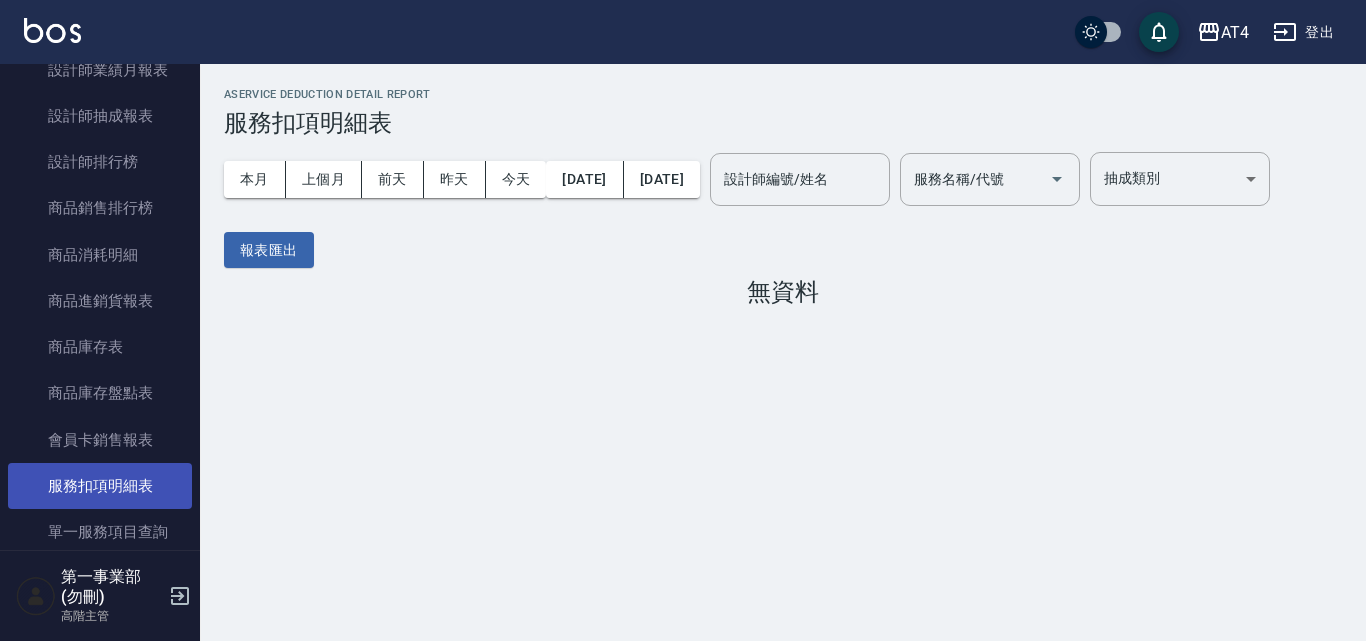 scroll, scrollTop: 1800, scrollLeft: 0, axis: vertical 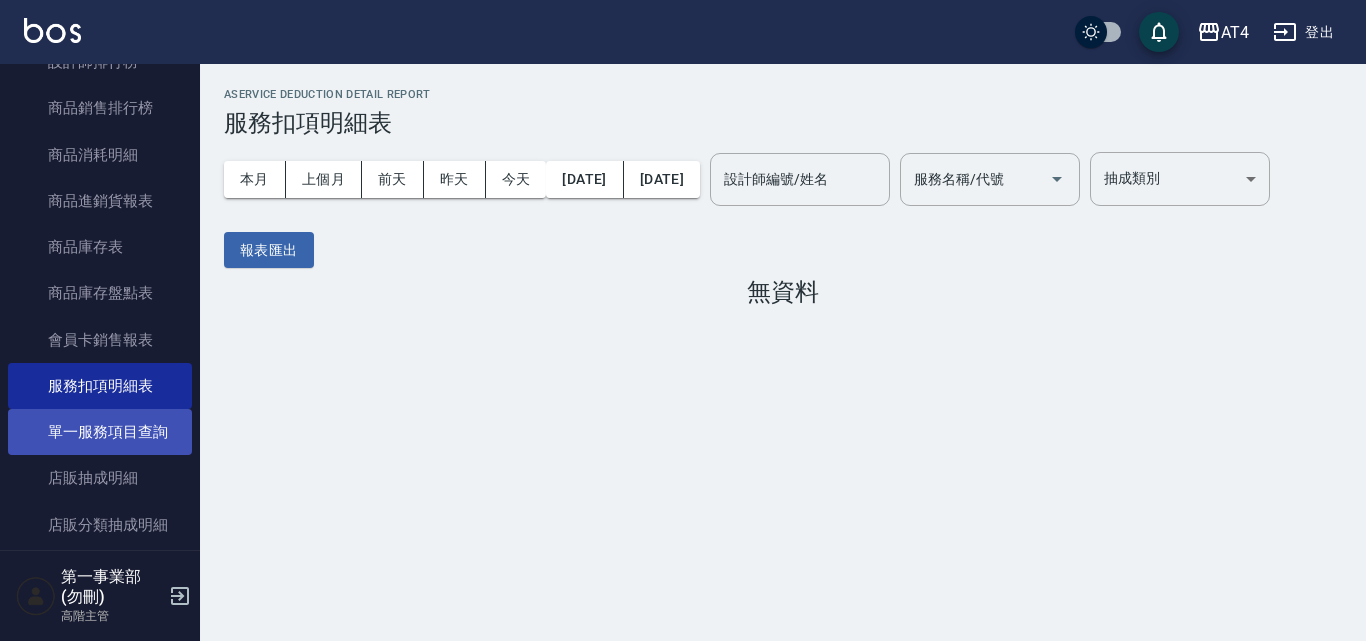 click on "單一服務項目查詢" at bounding box center [100, 432] 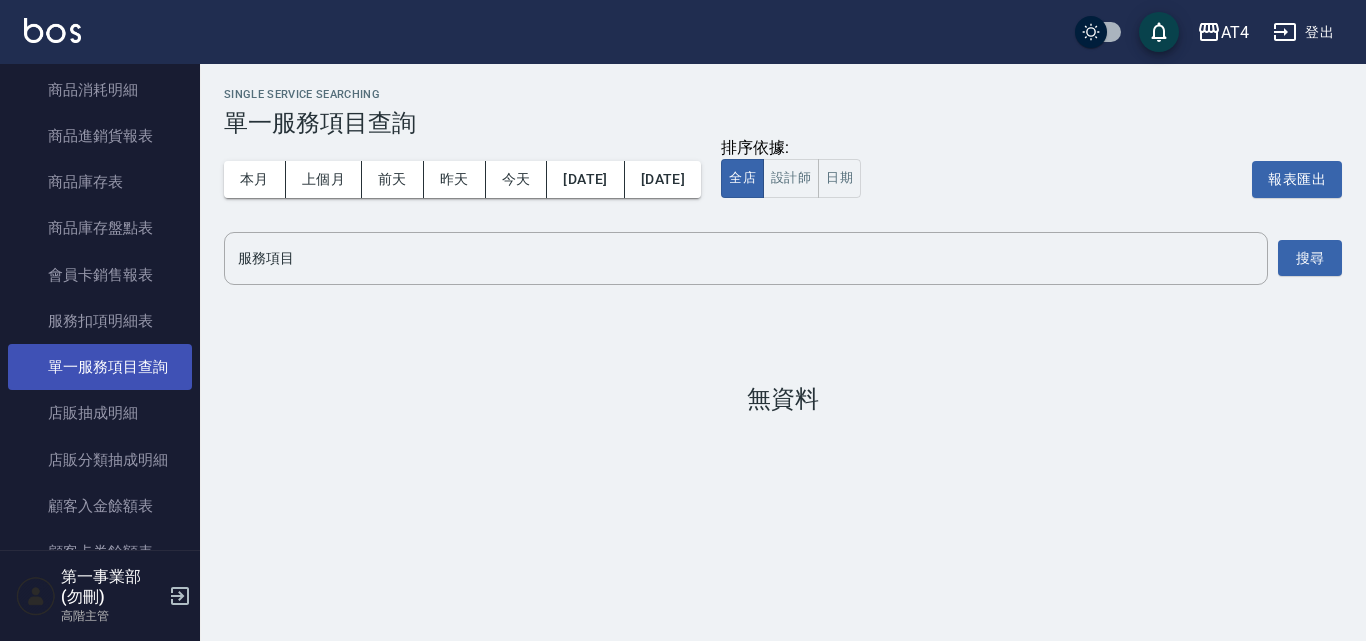 scroll, scrollTop: 1900, scrollLeft: 0, axis: vertical 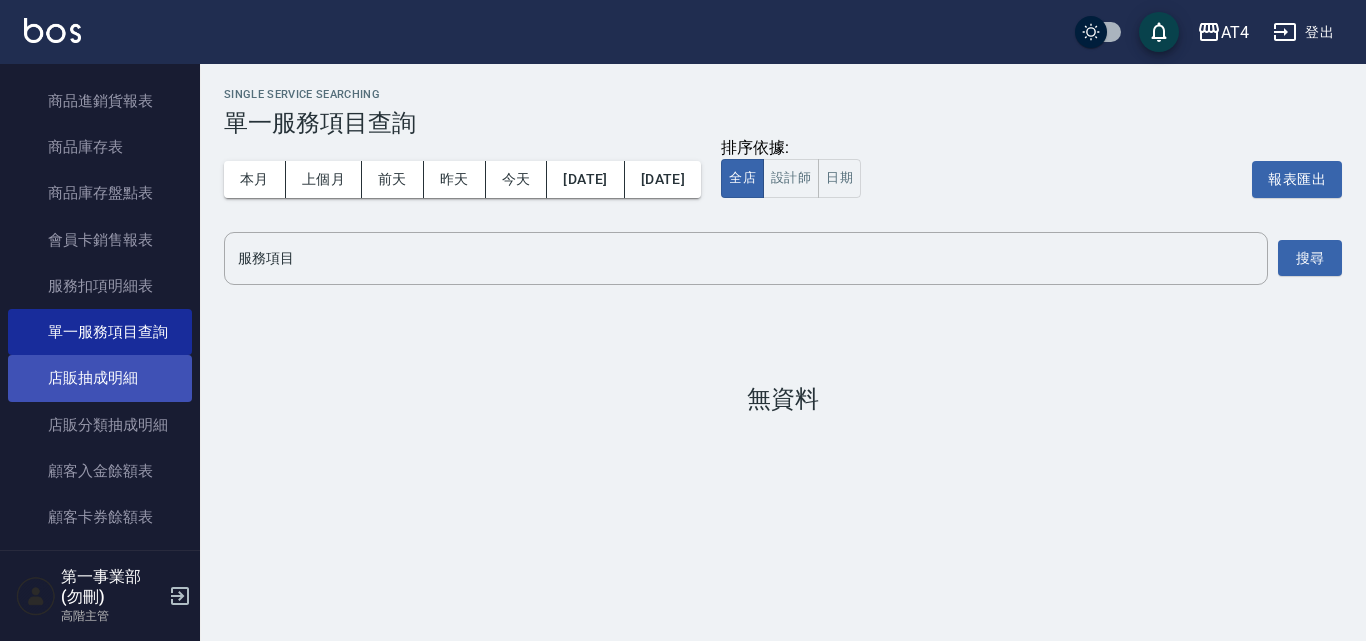 click on "店販抽成明細" at bounding box center [100, 378] 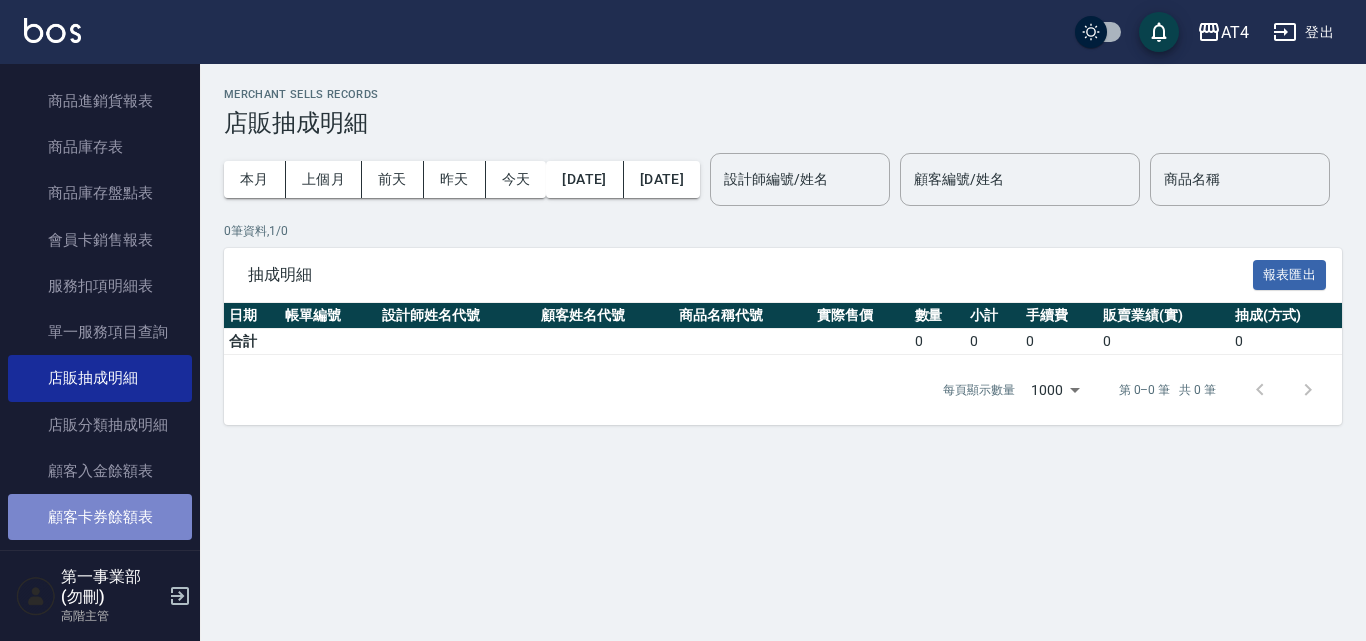 click on "顧客卡券餘額表" at bounding box center (100, 517) 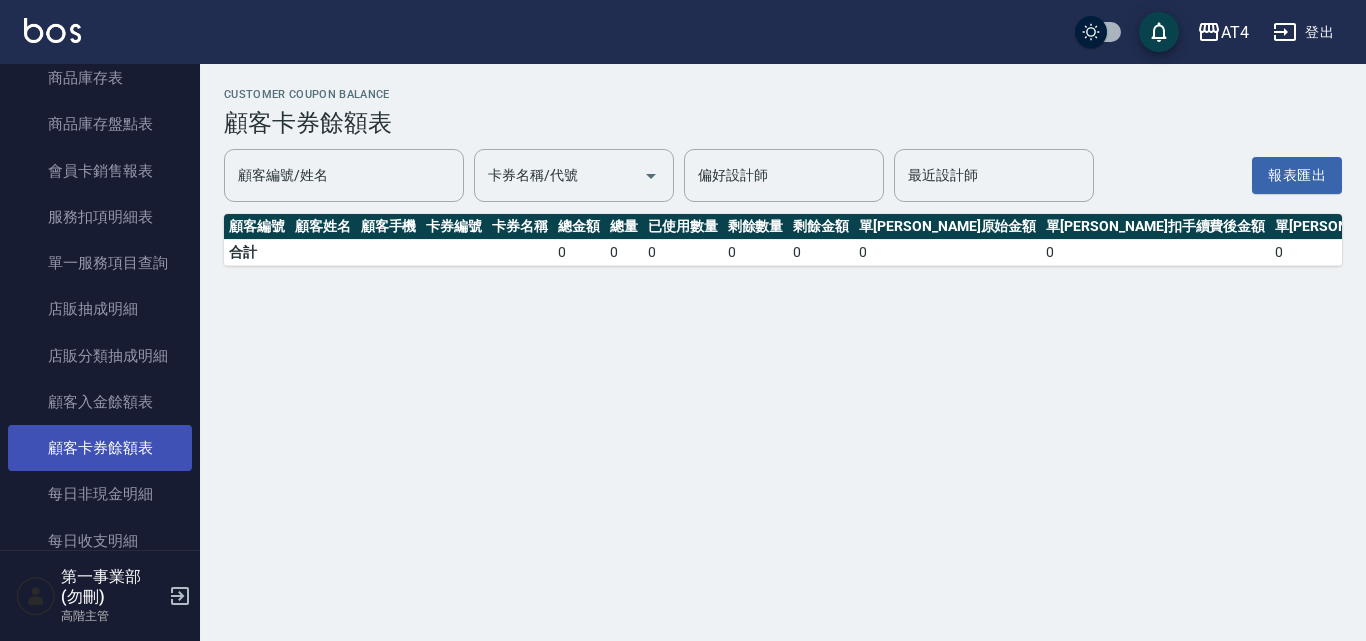 scroll, scrollTop: 2000, scrollLeft: 0, axis: vertical 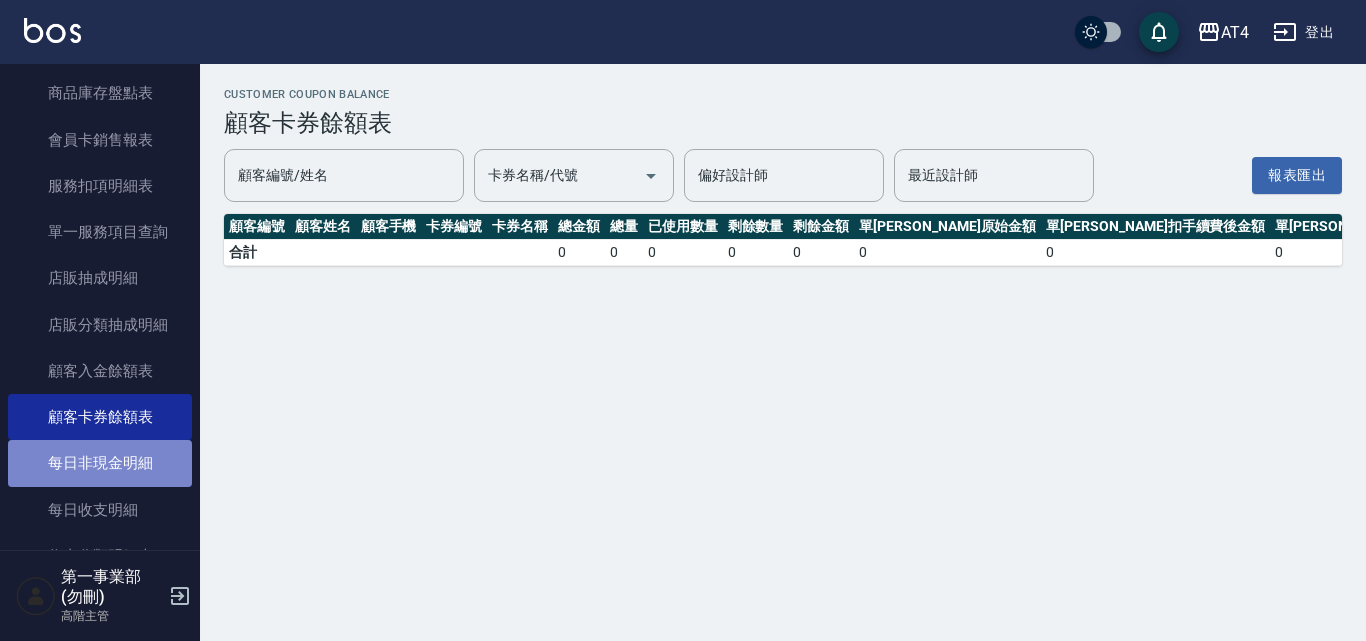 click on "每日非現金明細" at bounding box center (100, 463) 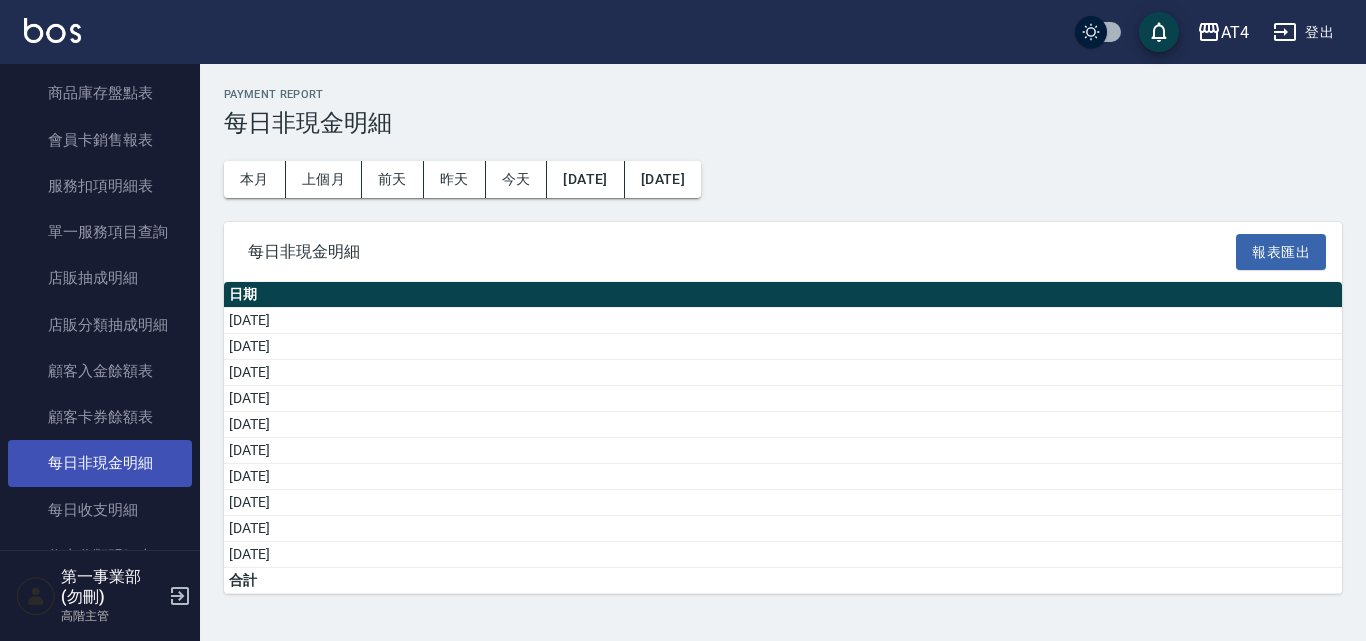 scroll, scrollTop: 2100, scrollLeft: 0, axis: vertical 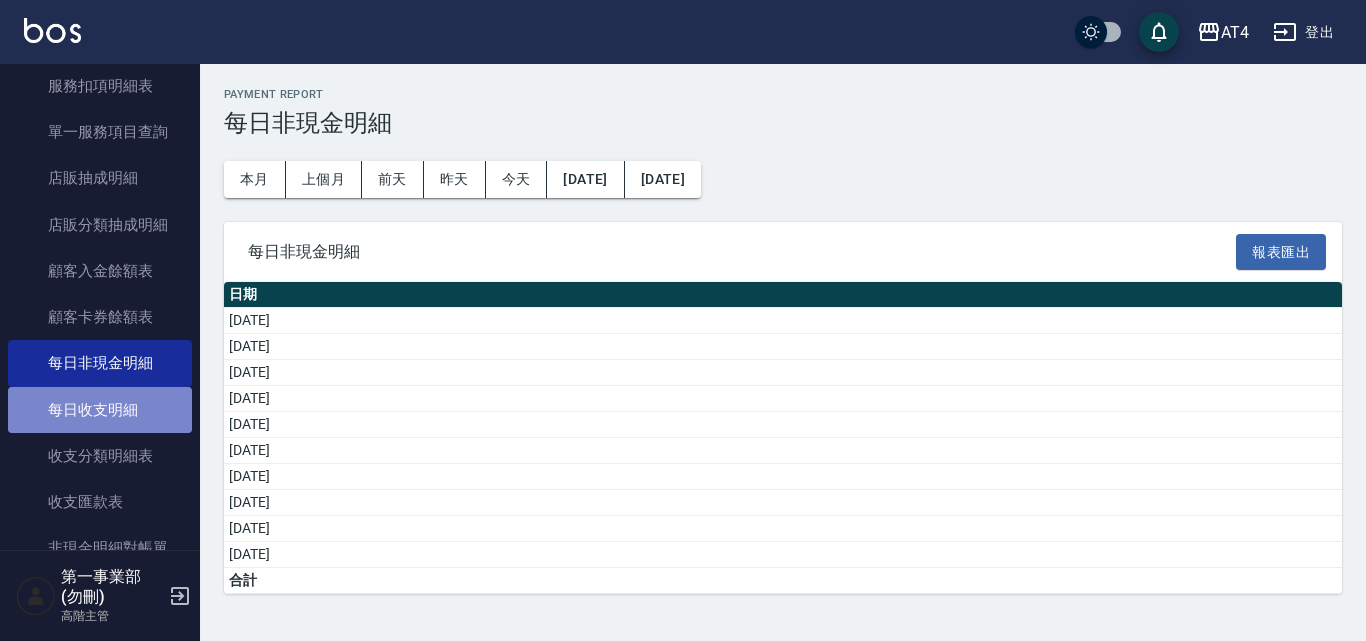 click on "每日收支明細" at bounding box center (100, 410) 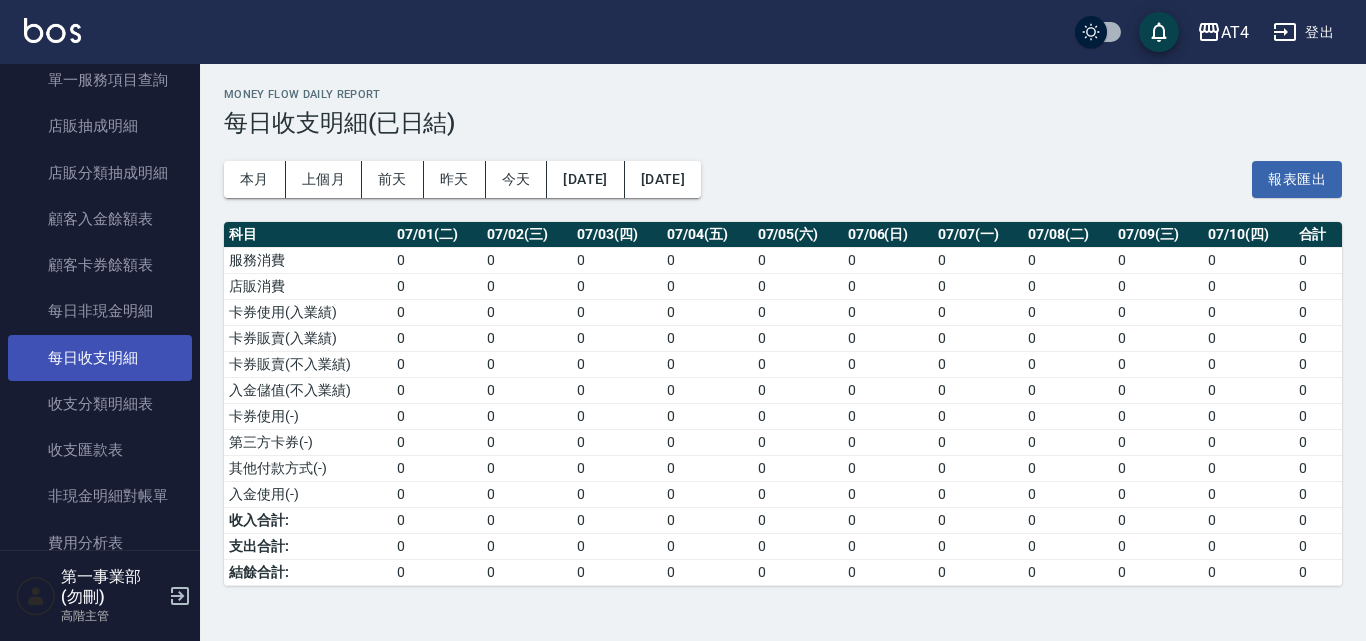 scroll, scrollTop: 2200, scrollLeft: 0, axis: vertical 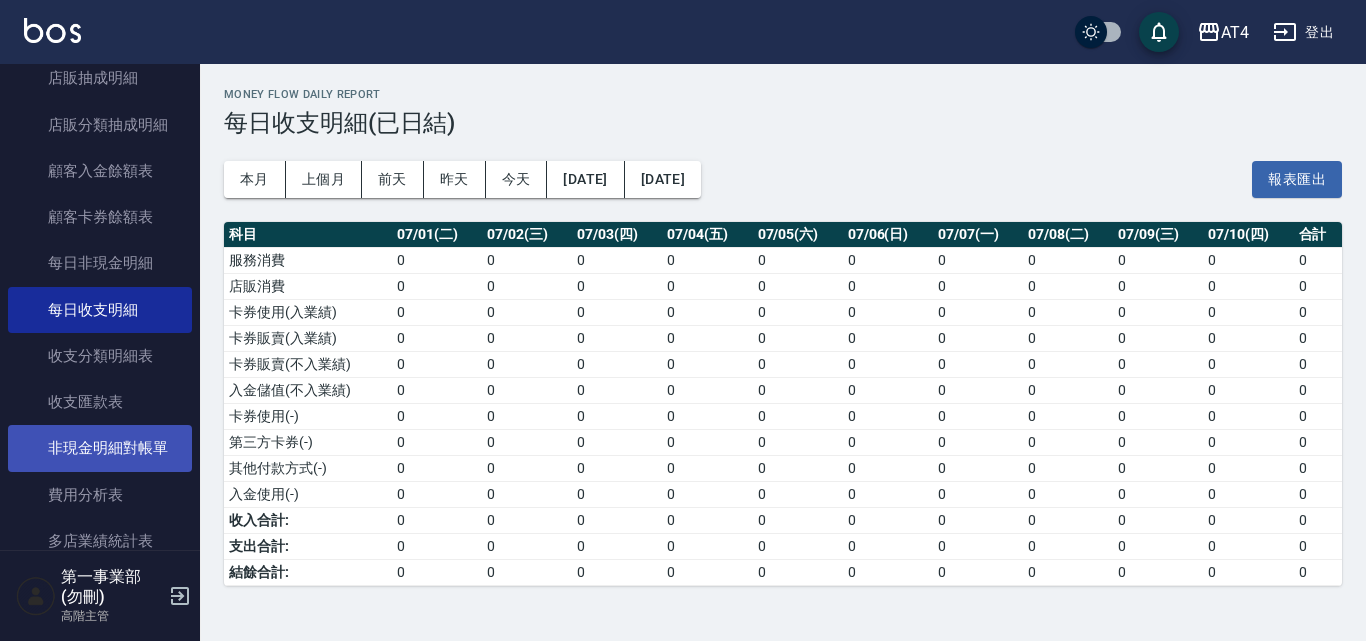 click on "非現金明細對帳單" at bounding box center [100, 448] 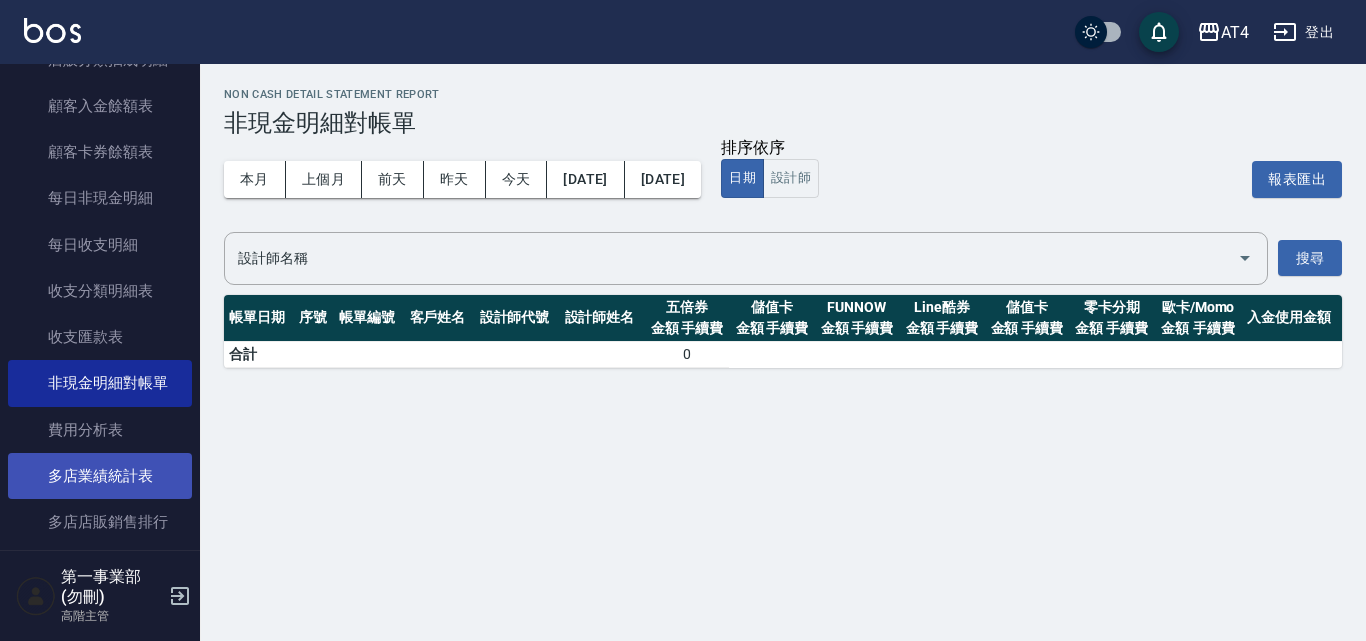 scroll, scrollTop: 2300, scrollLeft: 0, axis: vertical 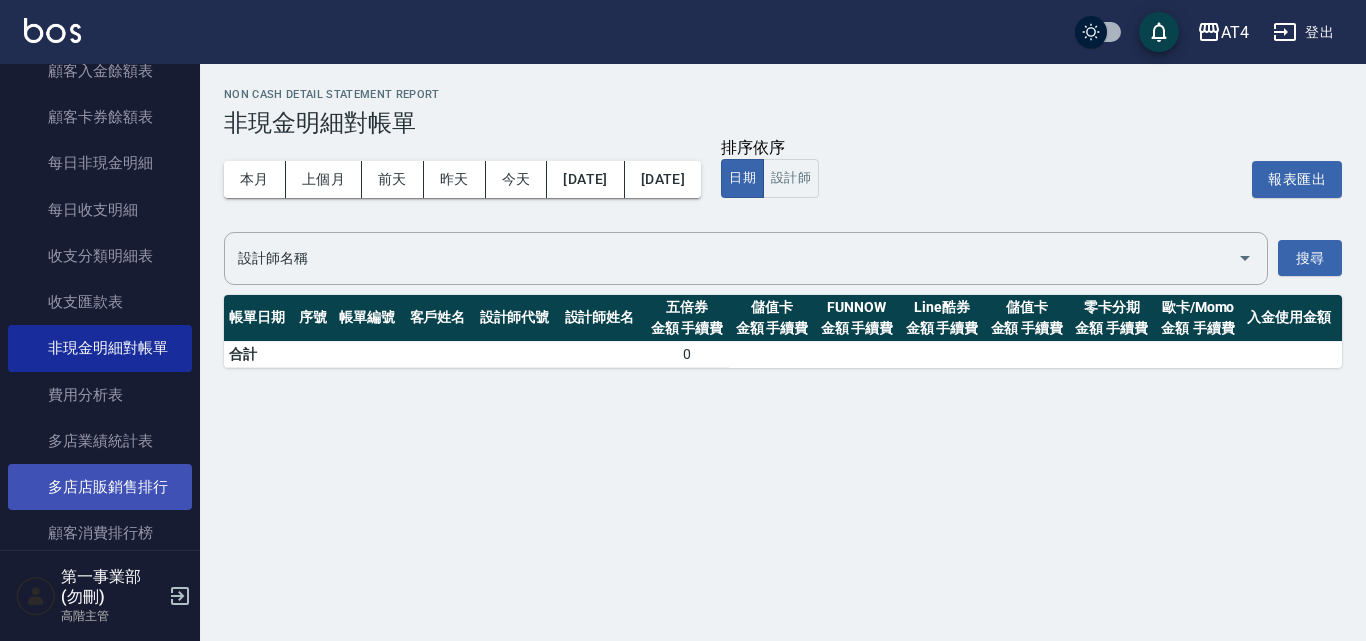 click on "多店店販銷售排行" at bounding box center (100, 487) 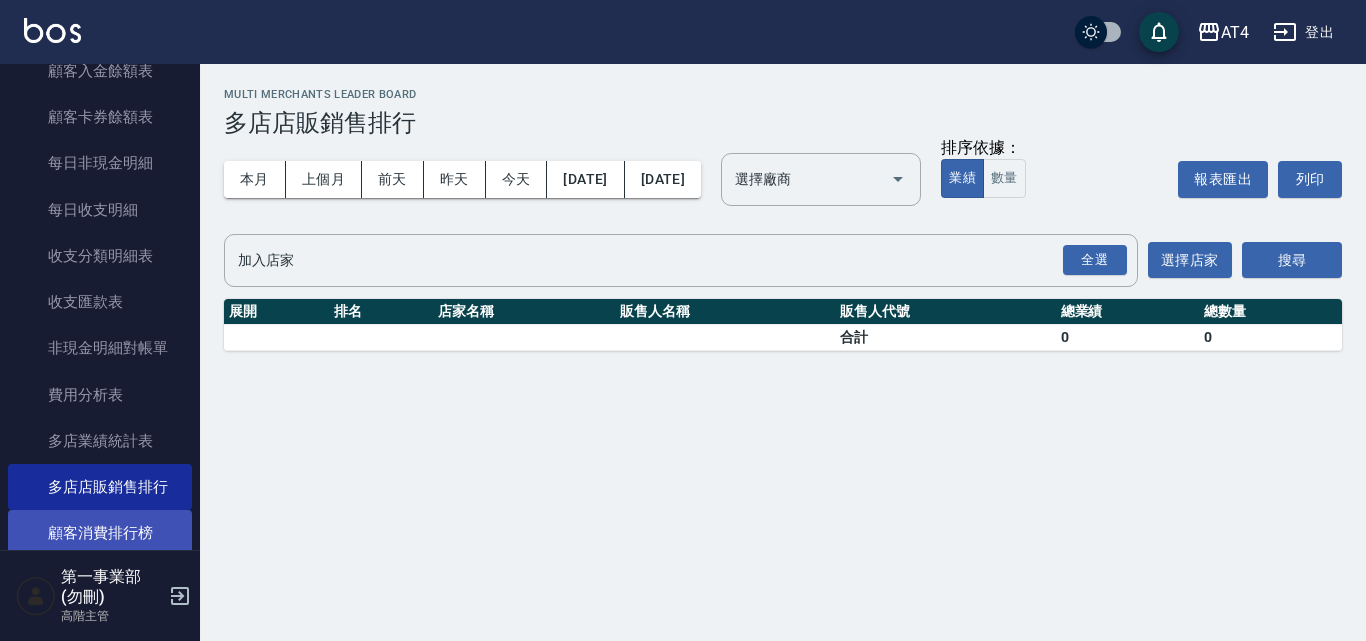 click on "顧客消費排行榜" at bounding box center [100, 533] 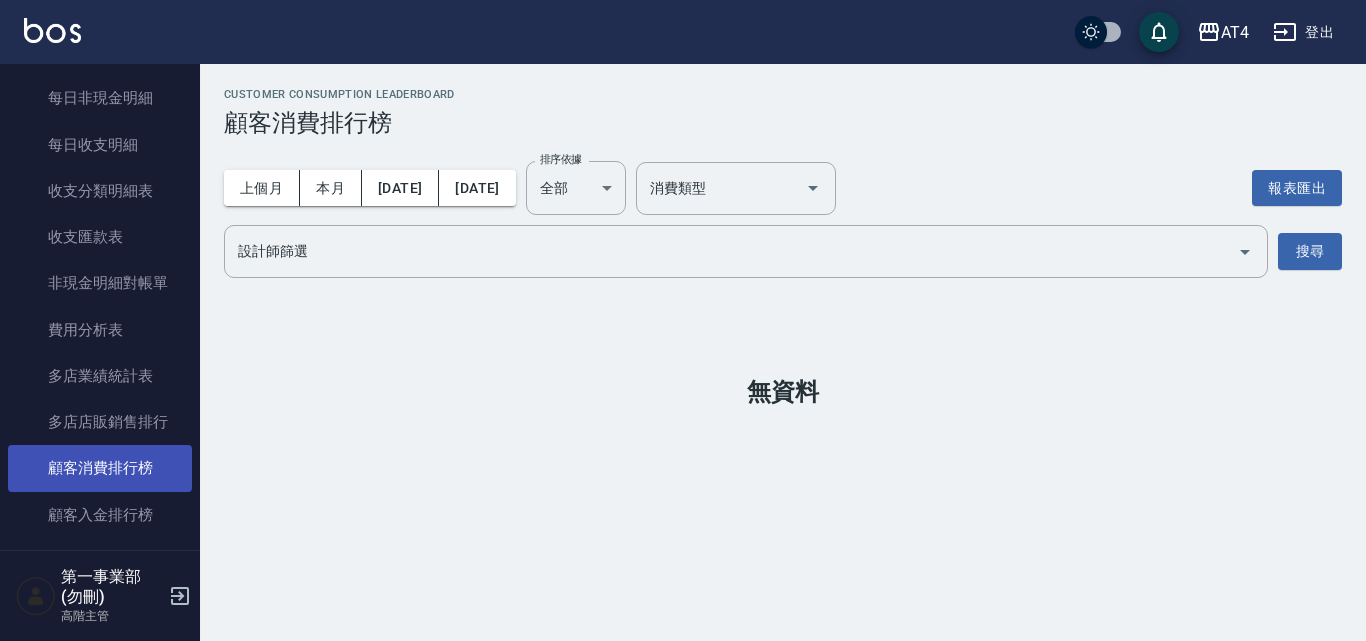 scroll, scrollTop: 2400, scrollLeft: 0, axis: vertical 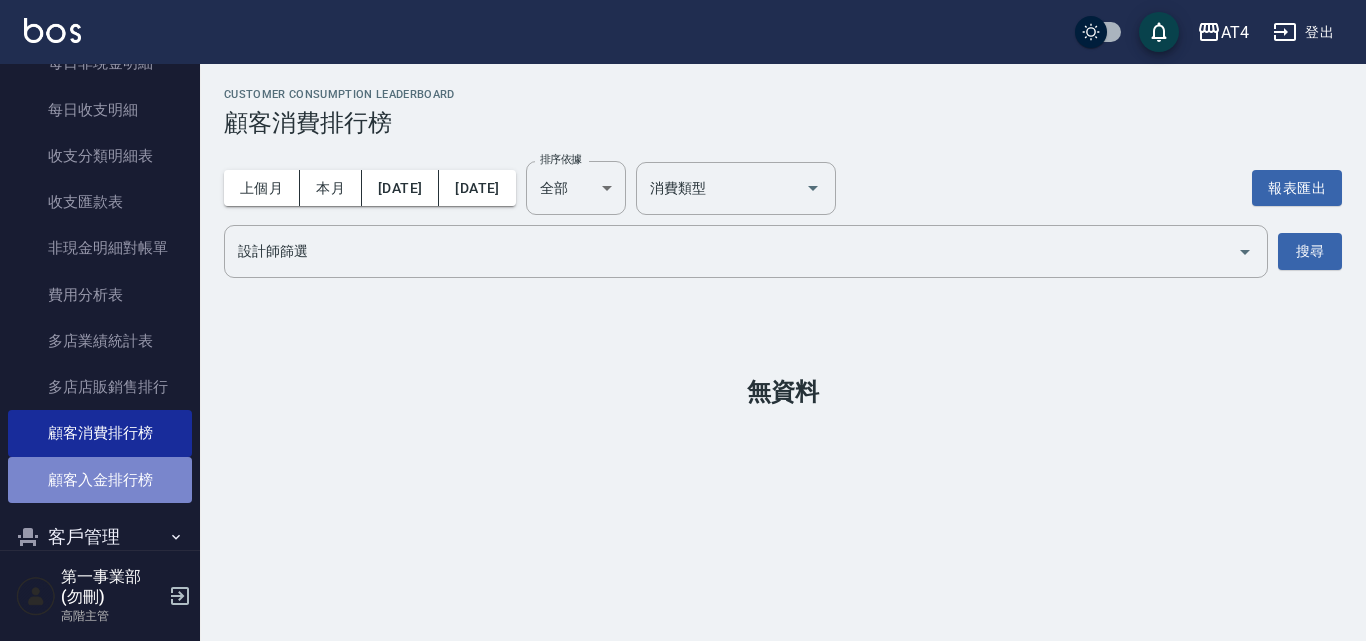 click on "顧客入金排行榜" at bounding box center (100, 480) 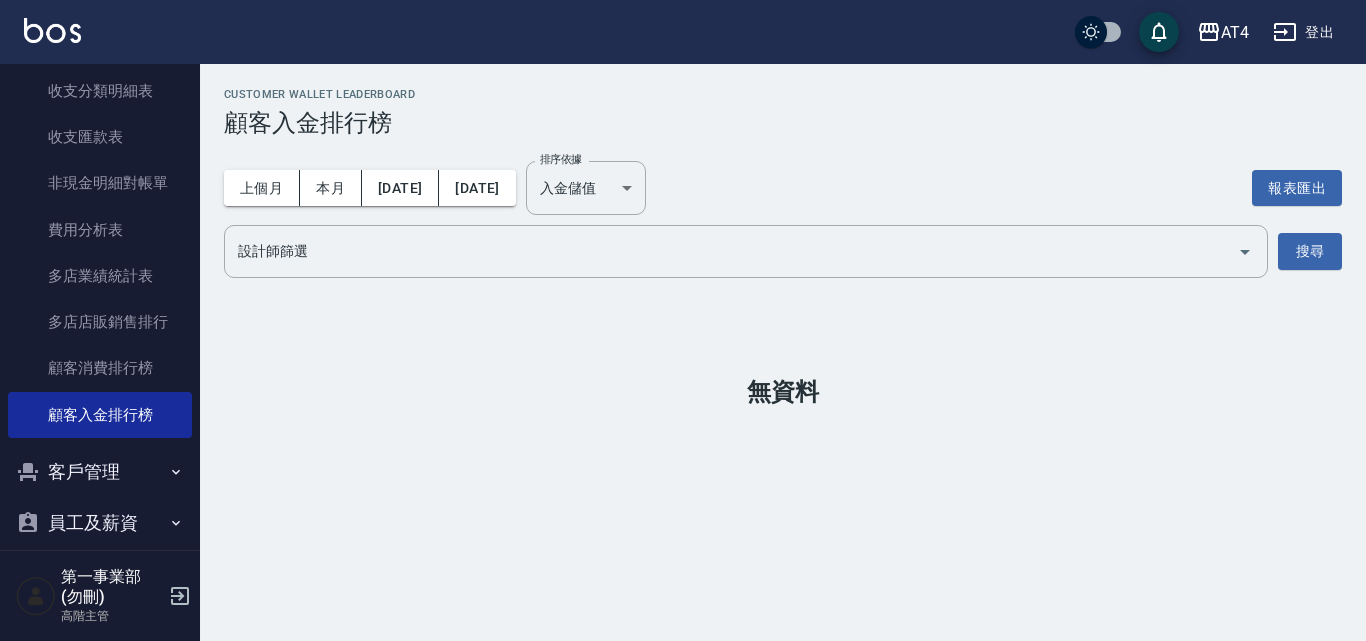 scroll, scrollTop: 2500, scrollLeft: 0, axis: vertical 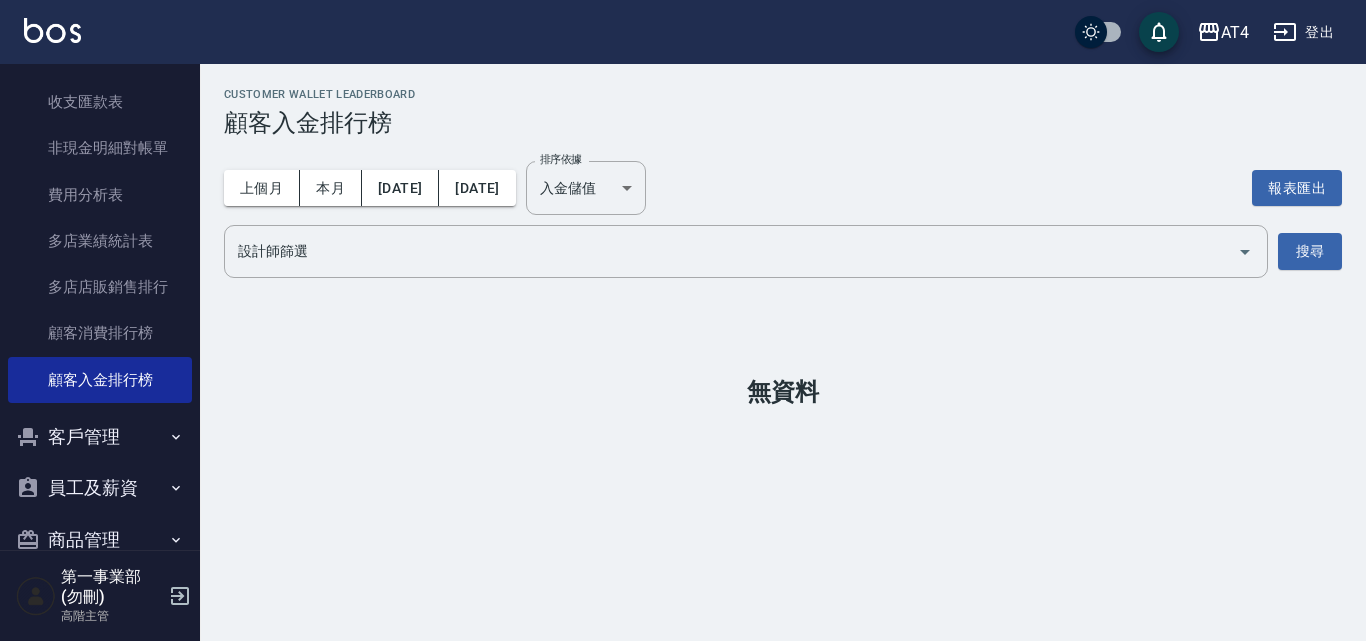 click on "客戶管理" at bounding box center (100, 437) 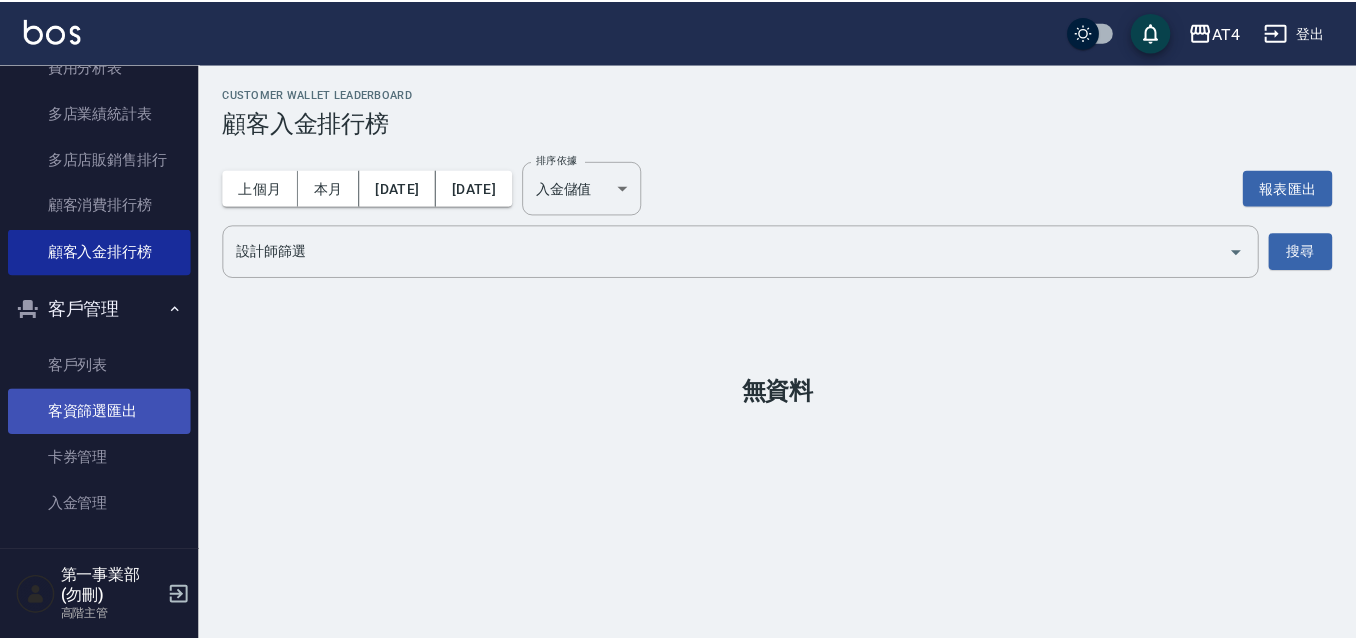 scroll, scrollTop: 2700, scrollLeft: 0, axis: vertical 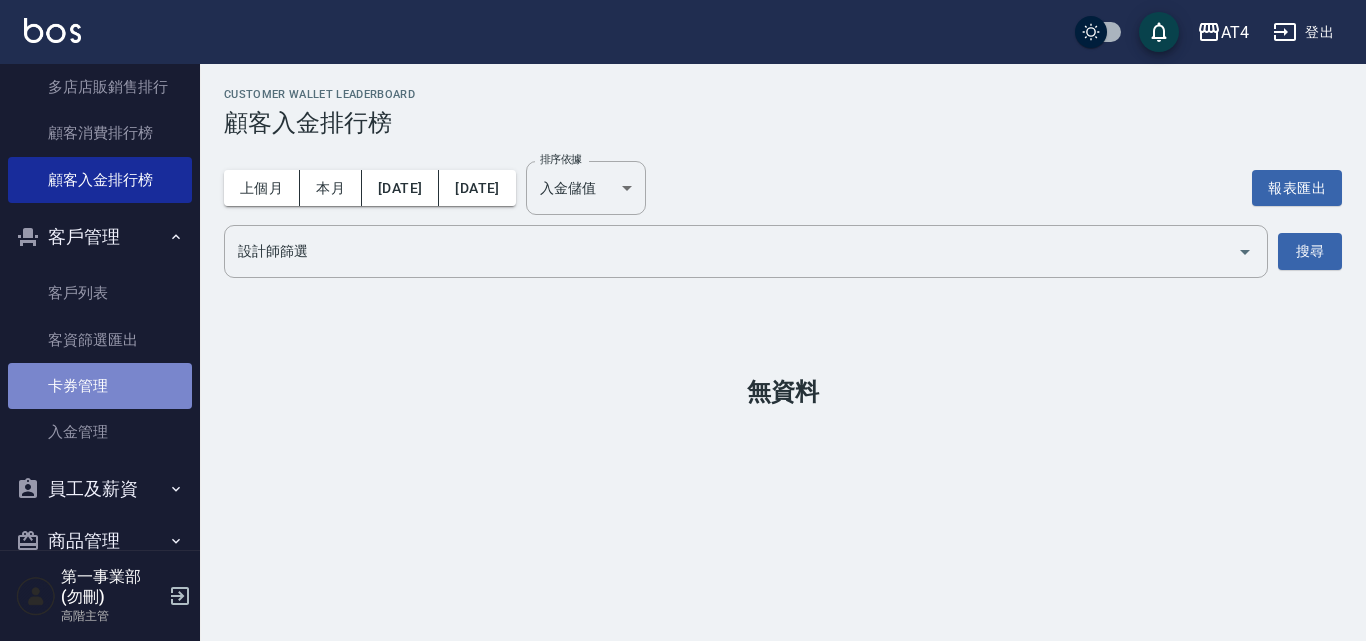 click on "卡券管理" at bounding box center [100, 386] 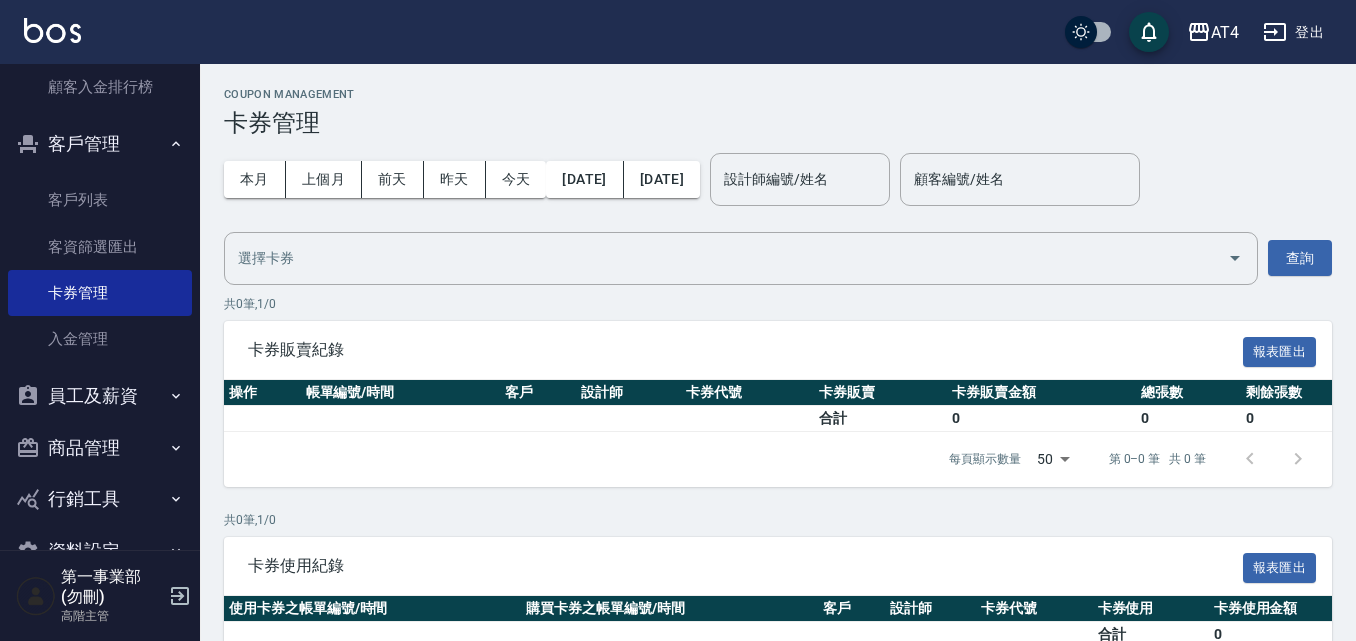 scroll, scrollTop: 2843, scrollLeft: 0, axis: vertical 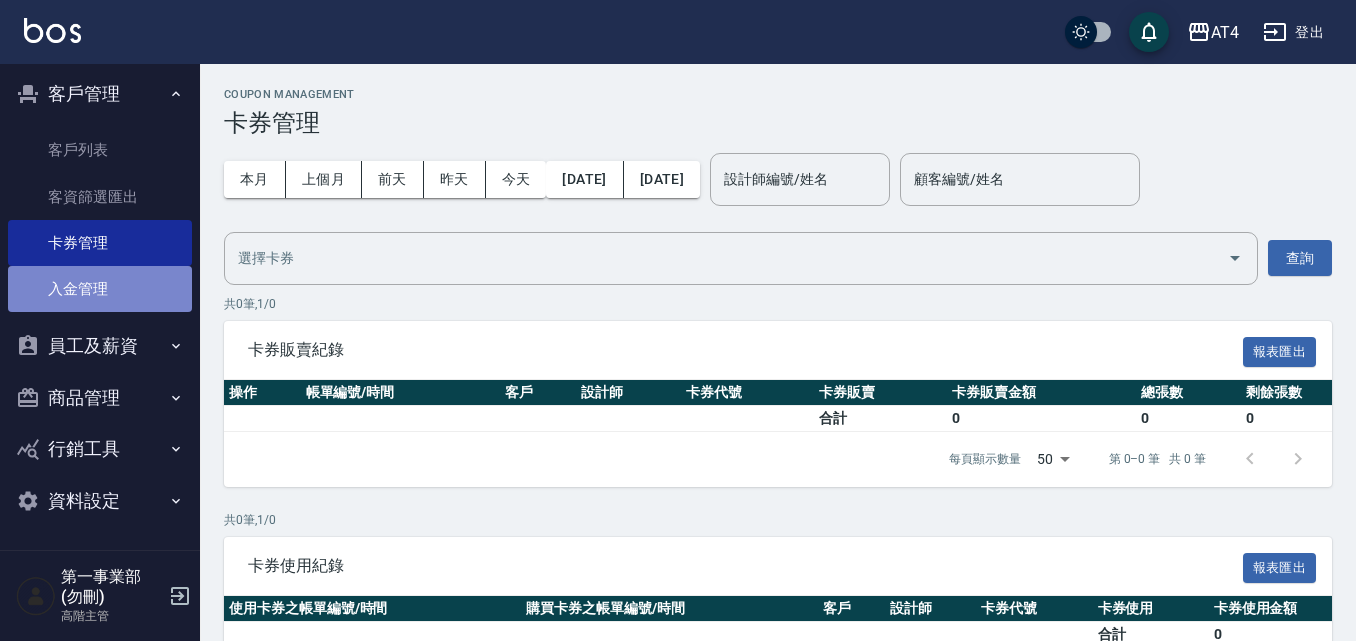 click on "入金管理" at bounding box center [100, 289] 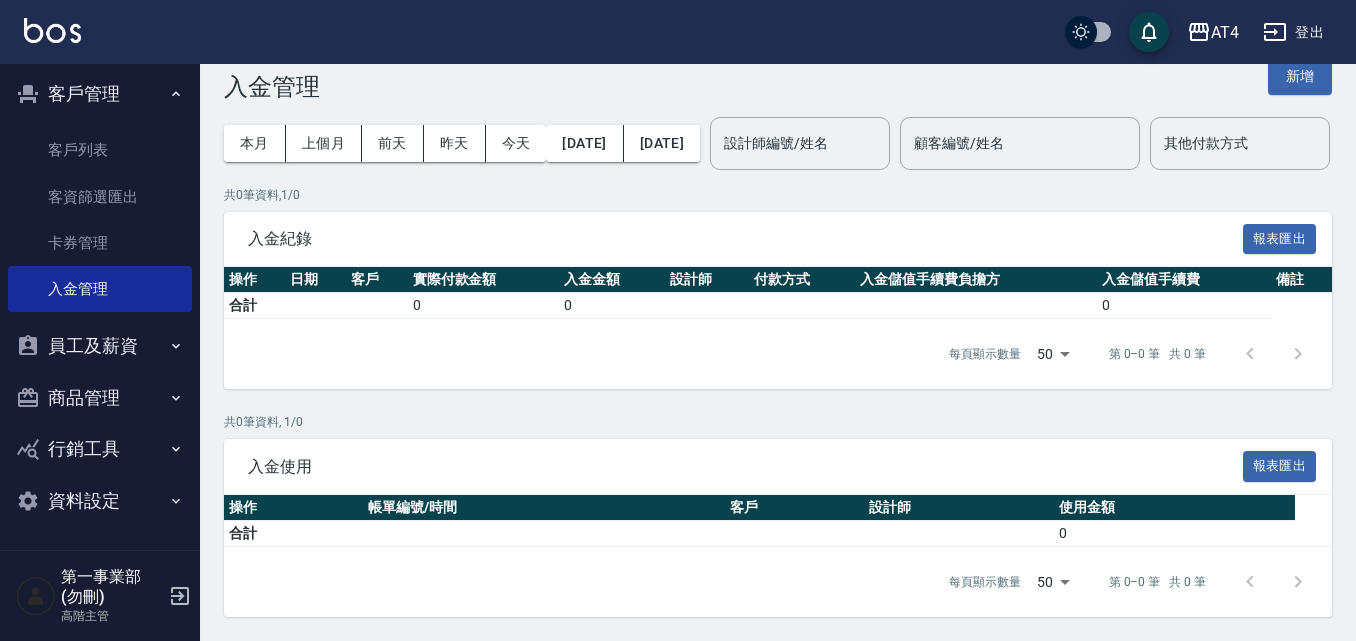scroll, scrollTop: 0, scrollLeft: 0, axis: both 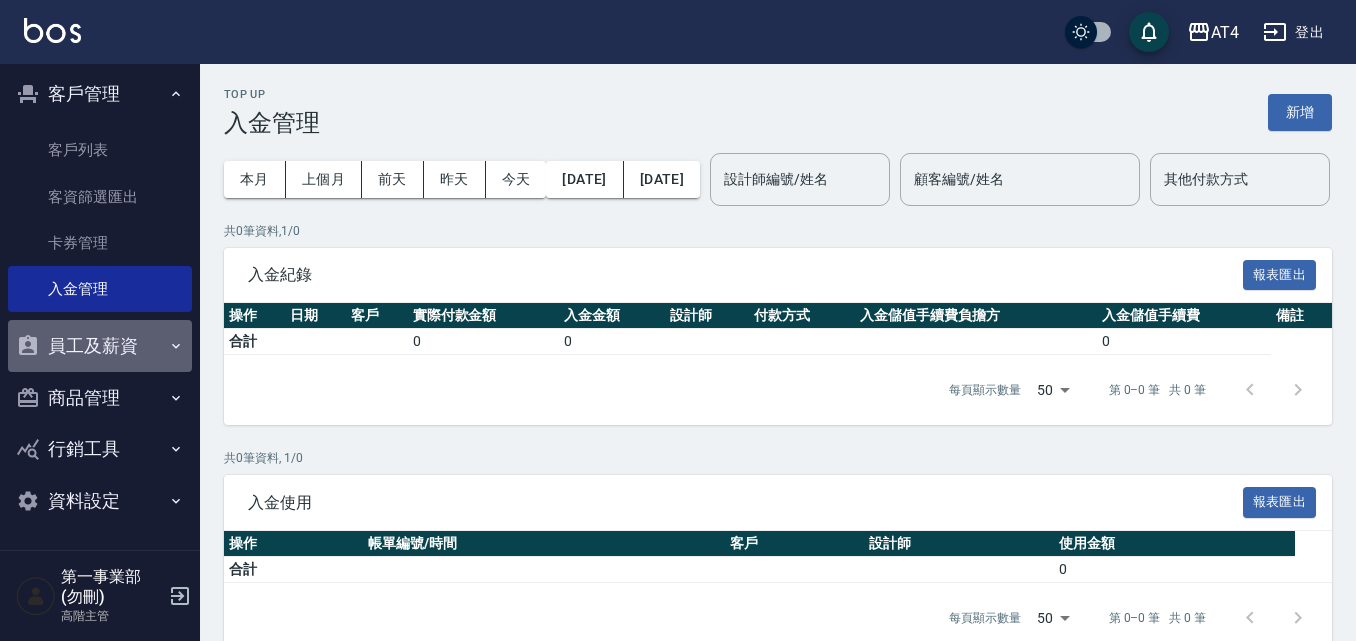 click on "員工及薪資" at bounding box center (100, 346) 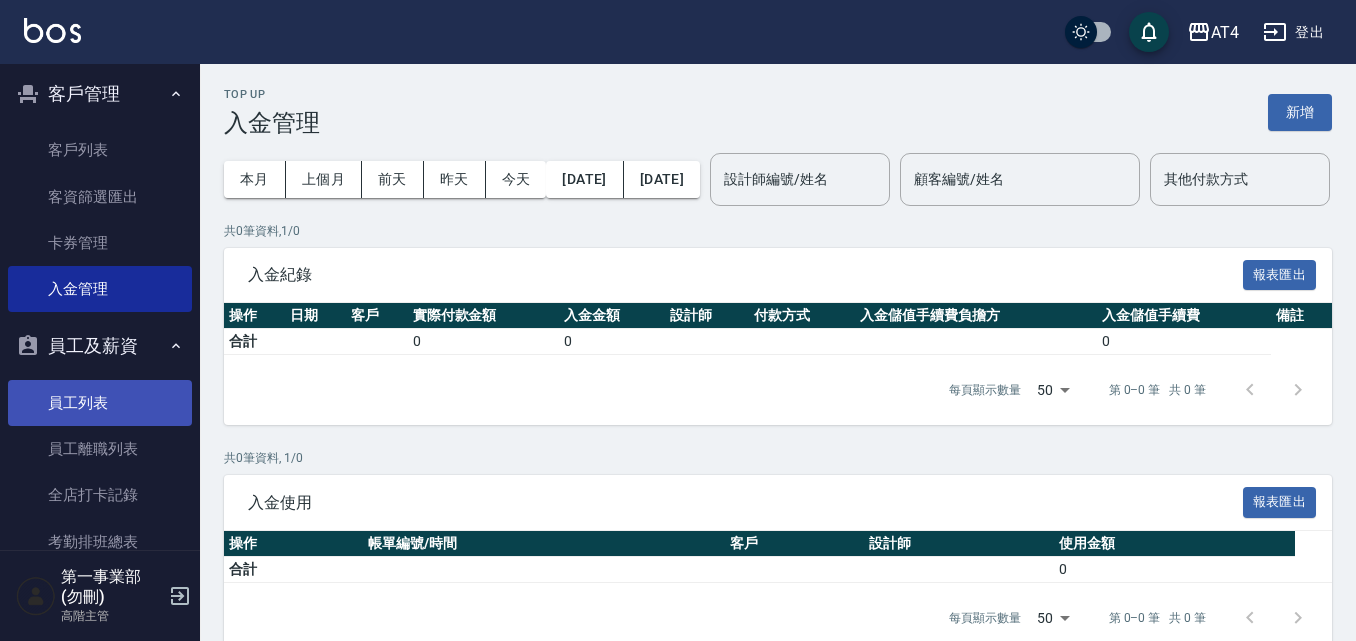 click on "員工列表" at bounding box center (100, 403) 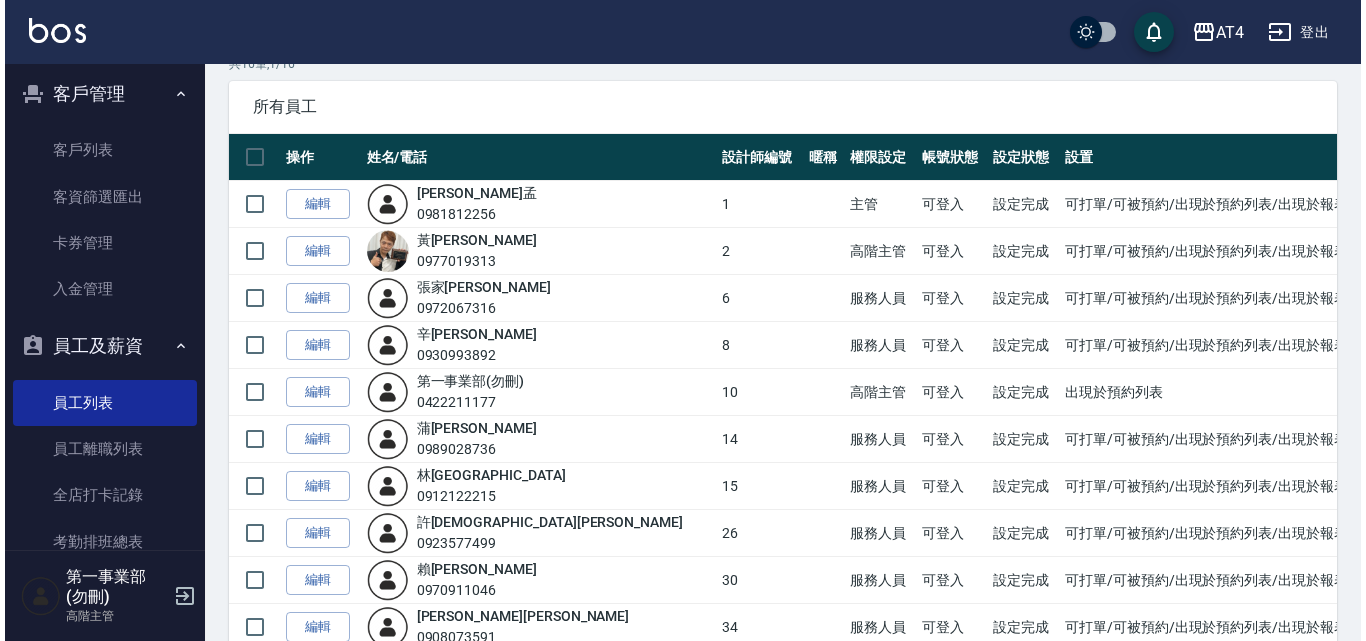 scroll, scrollTop: 0, scrollLeft: 0, axis: both 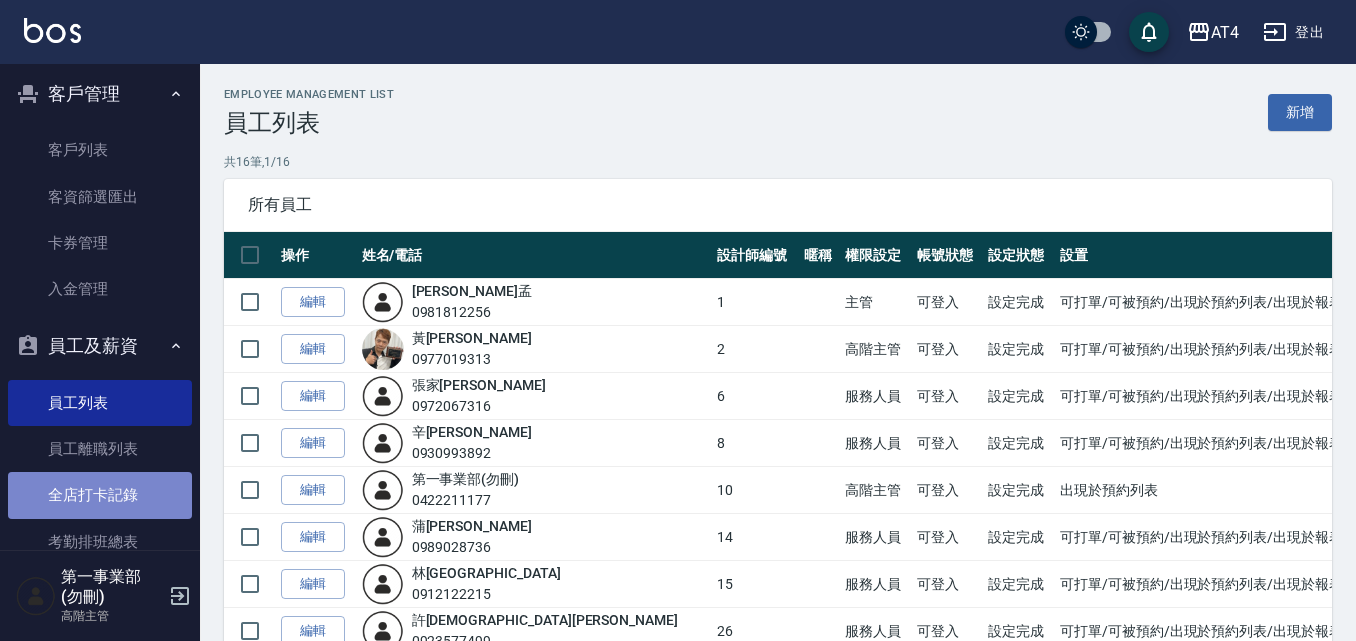 click on "全店打卡記錄" at bounding box center (100, 495) 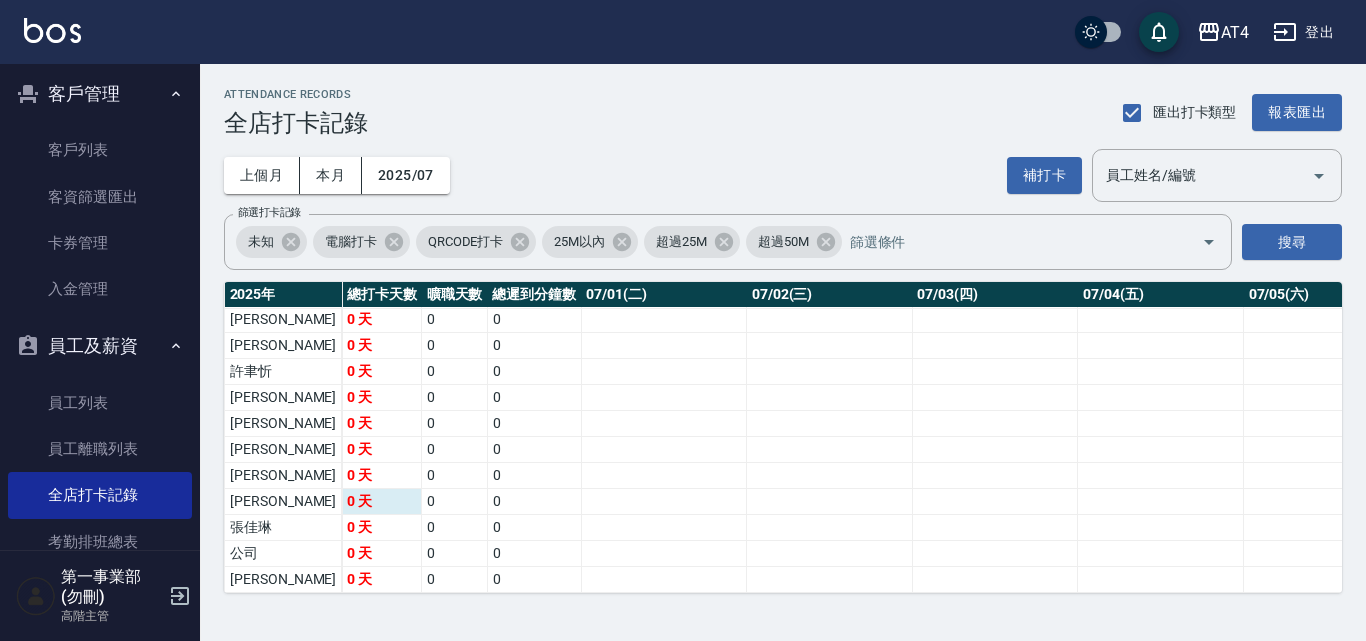 scroll, scrollTop: 188, scrollLeft: 0, axis: vertical 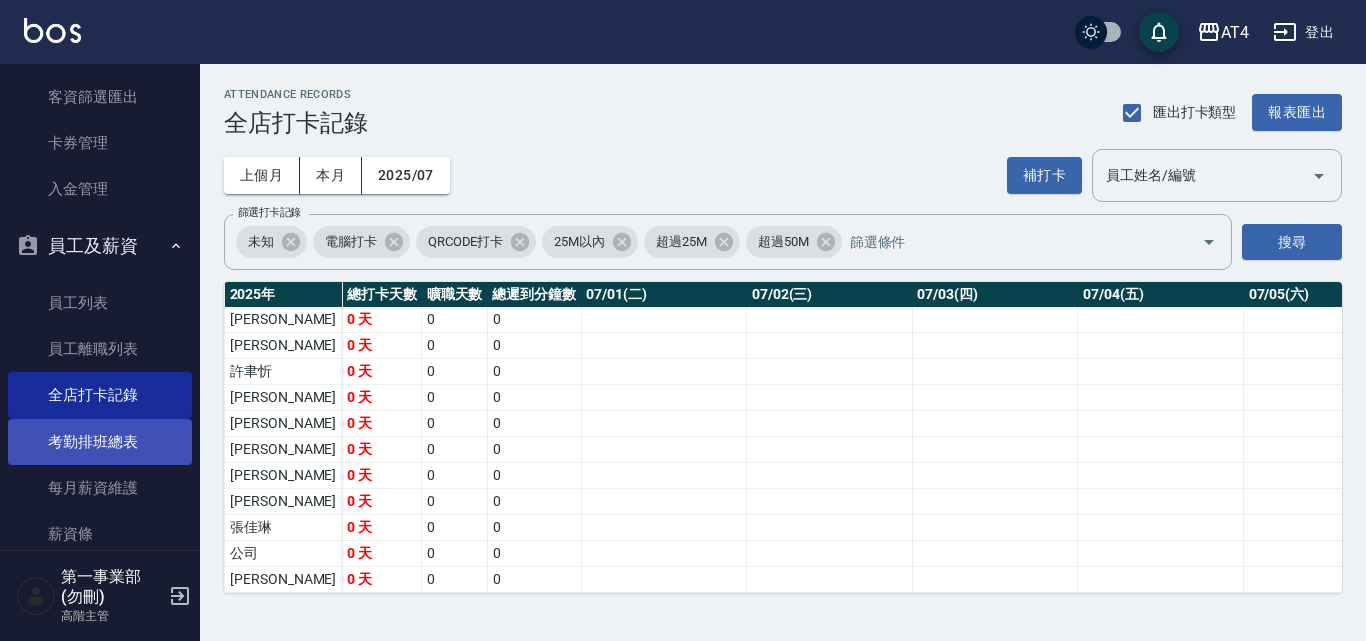 click on "考勤排班總表" at bounding box center (100, 442) 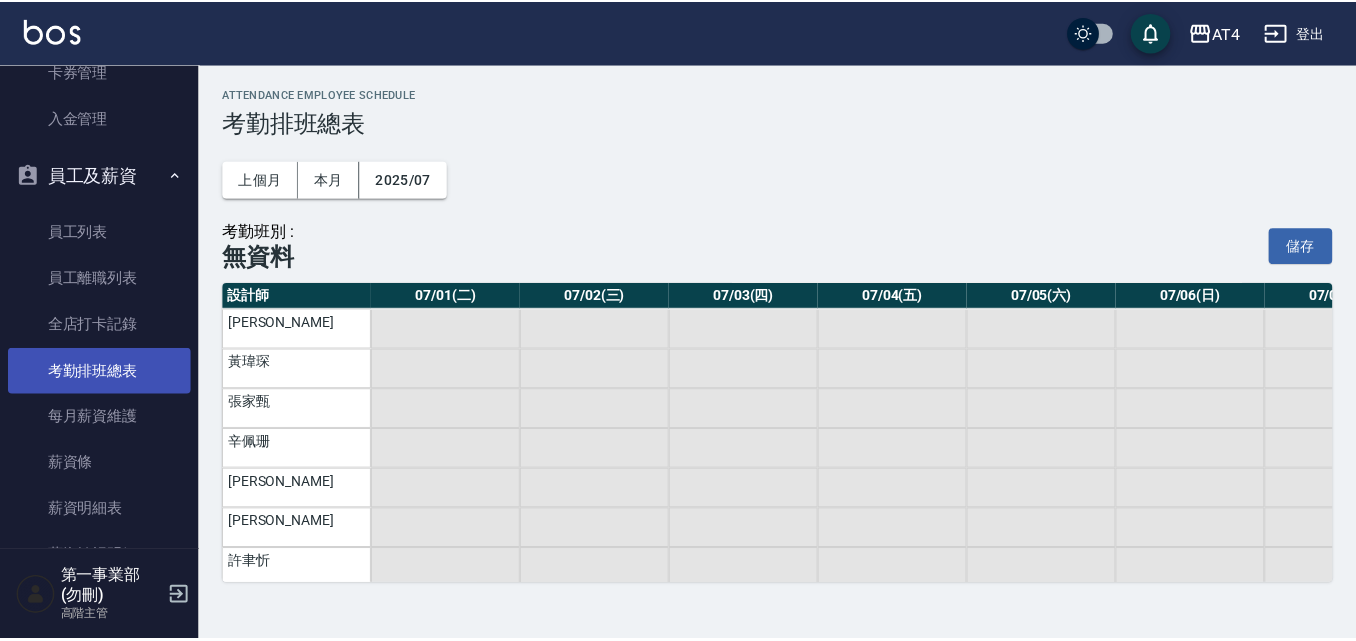scroll, scrollTop: 3043, scrollLeft: 0, axis: vertical 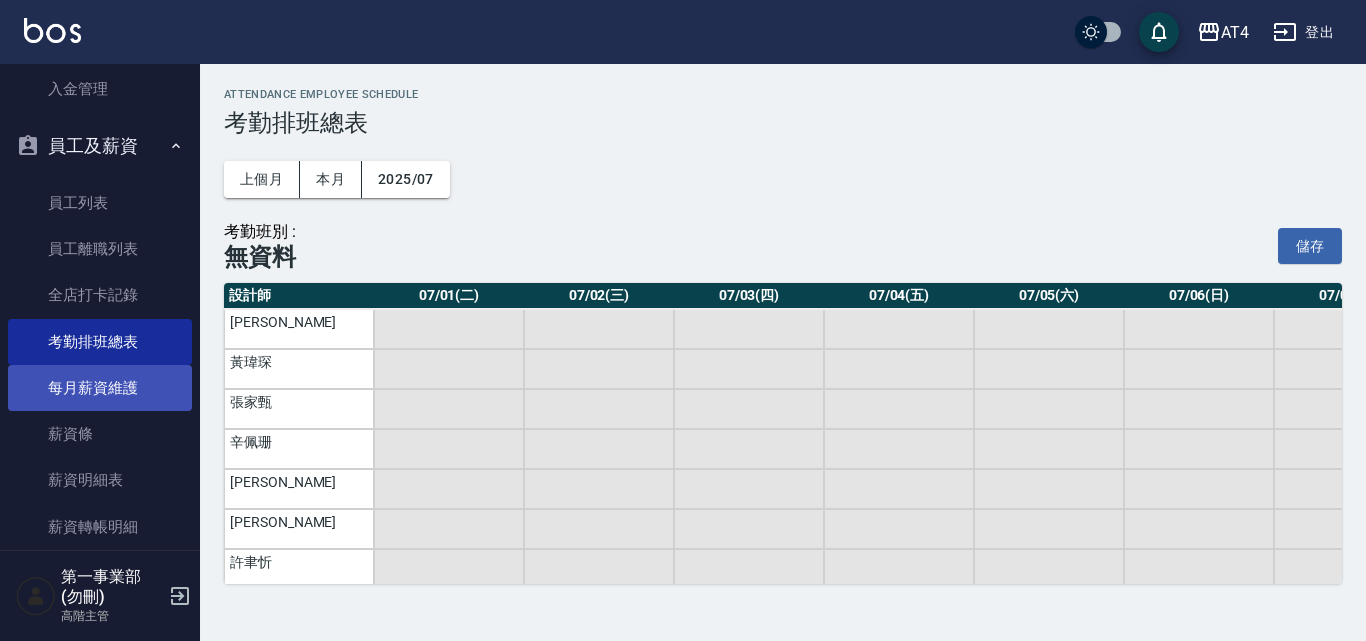 click on "每月薪資維護" at bounding box center (100, 388) 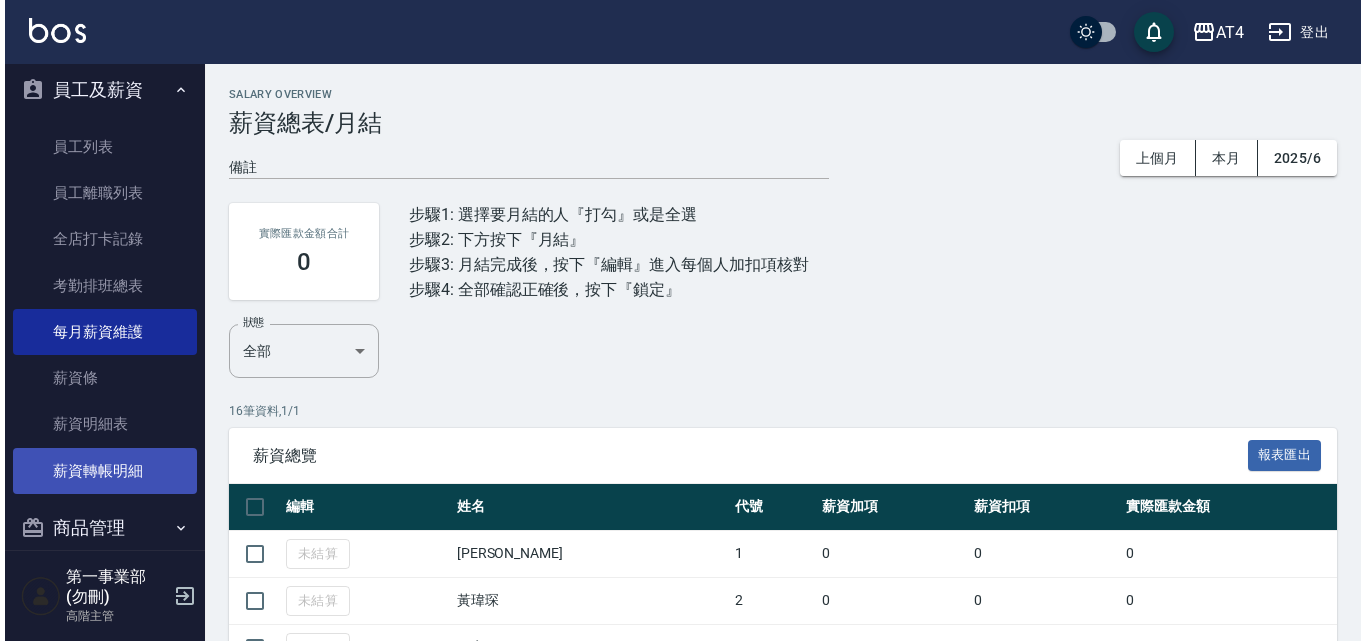 scroll, scrollTop: 3143, scrollLeft: 0, axis: vertical 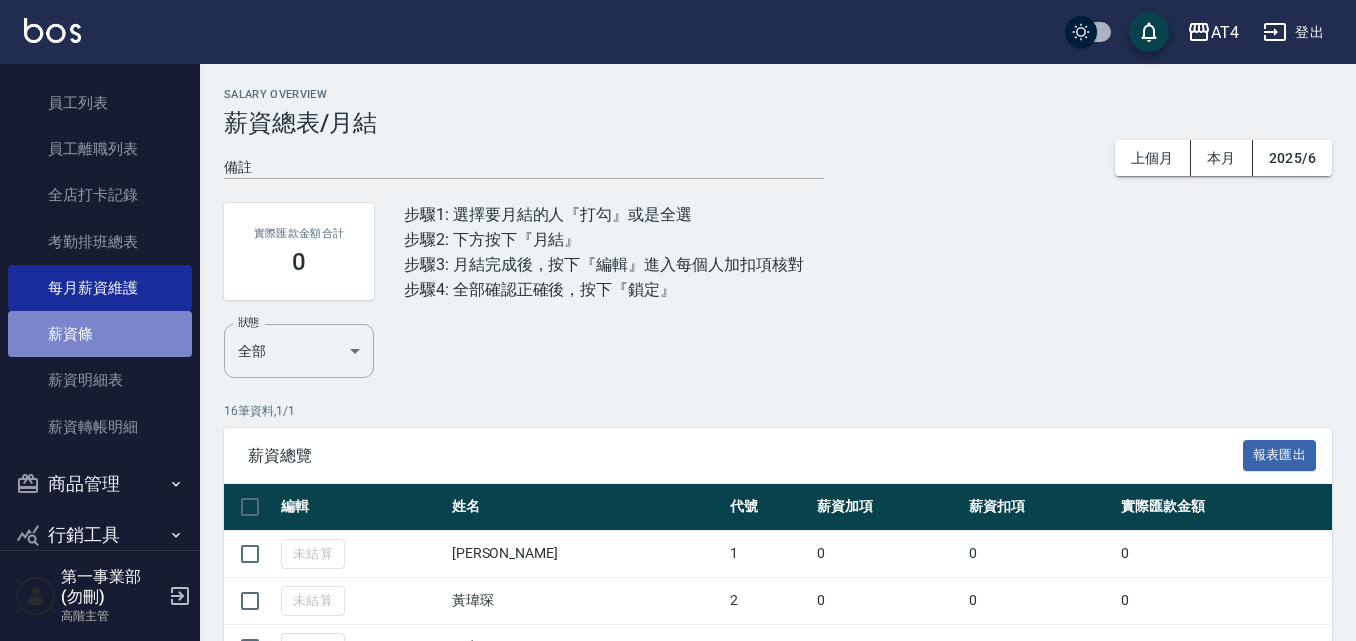 click on "薪資條" at bounding box center (100, 334) 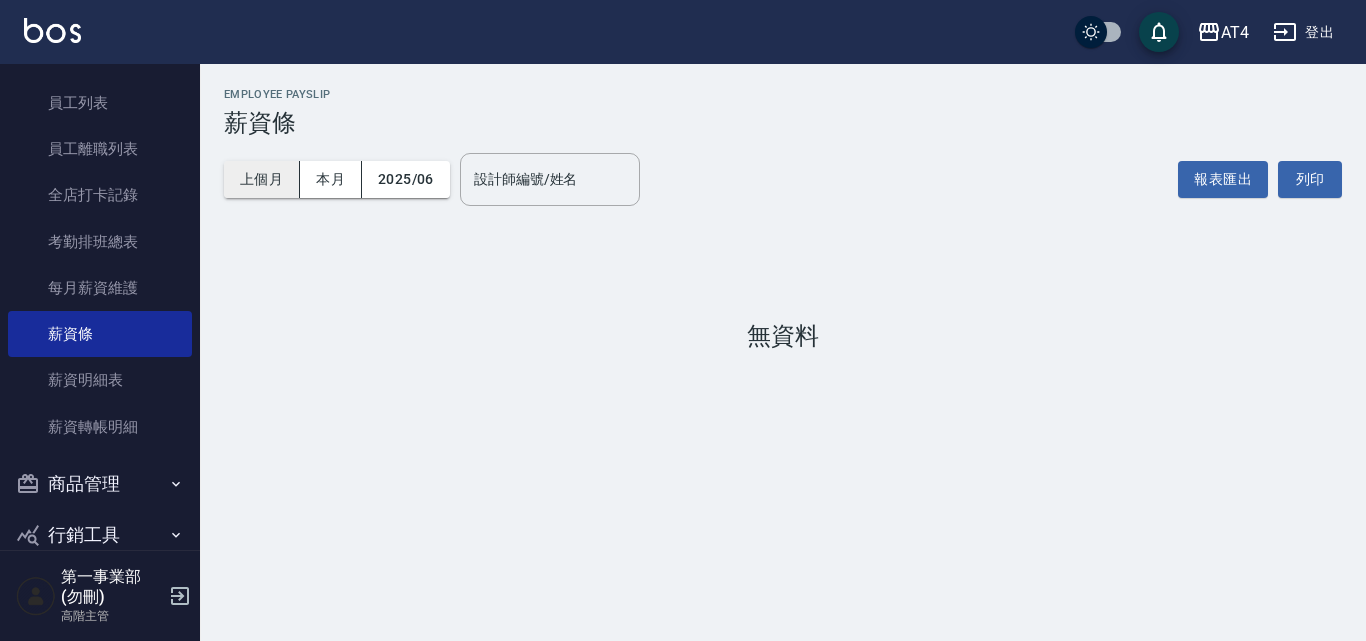 click on "上個月" at bounding box center (262, 179) 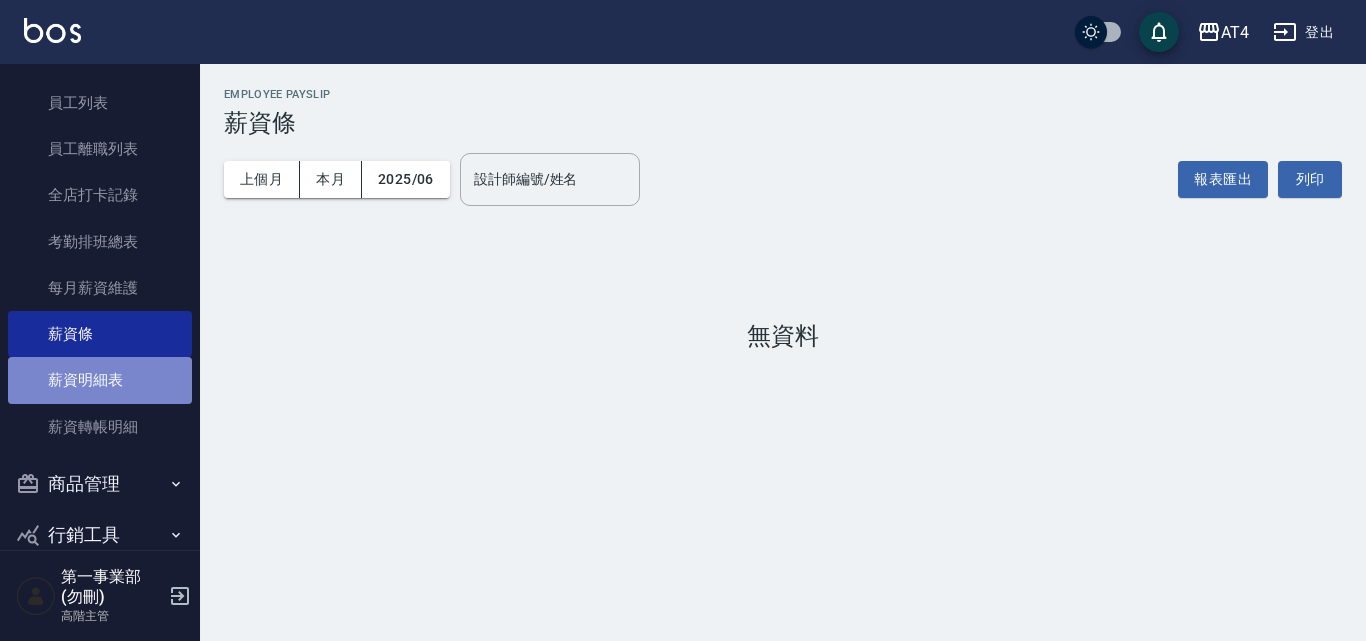 click on "薪資明細表" at bounding box center [100, 380] 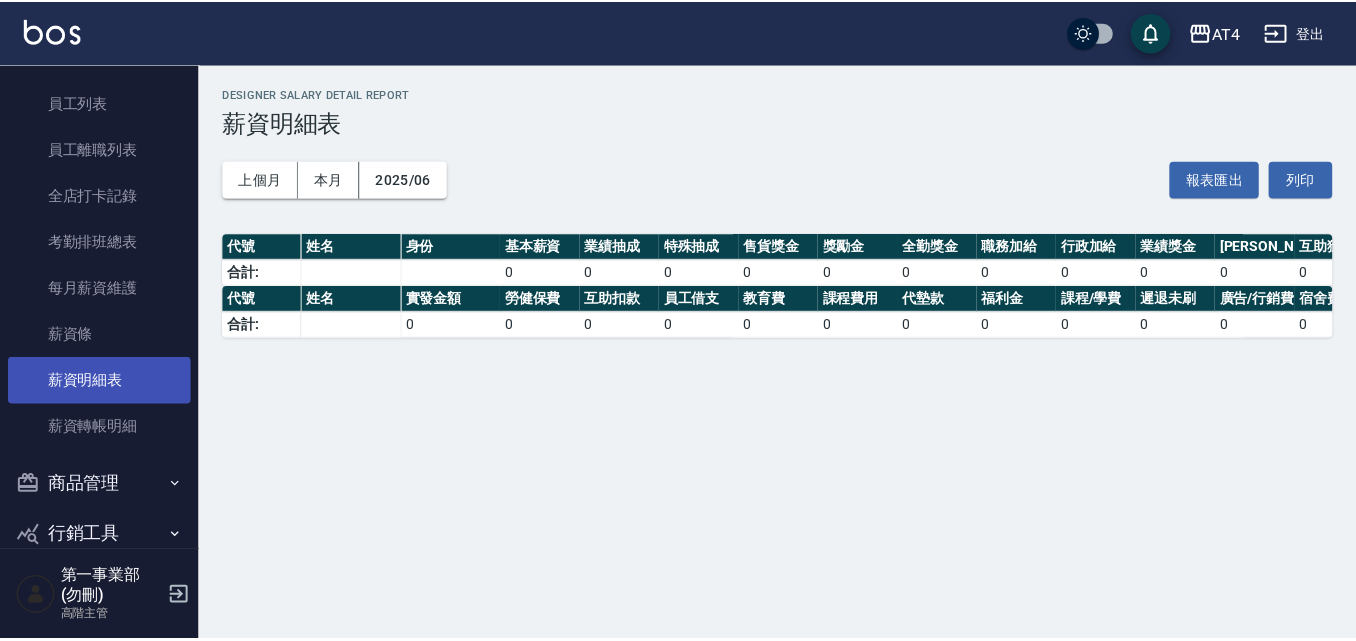 scroll, scrollTop: 3229, scrollLeft: 0, axis: vertical 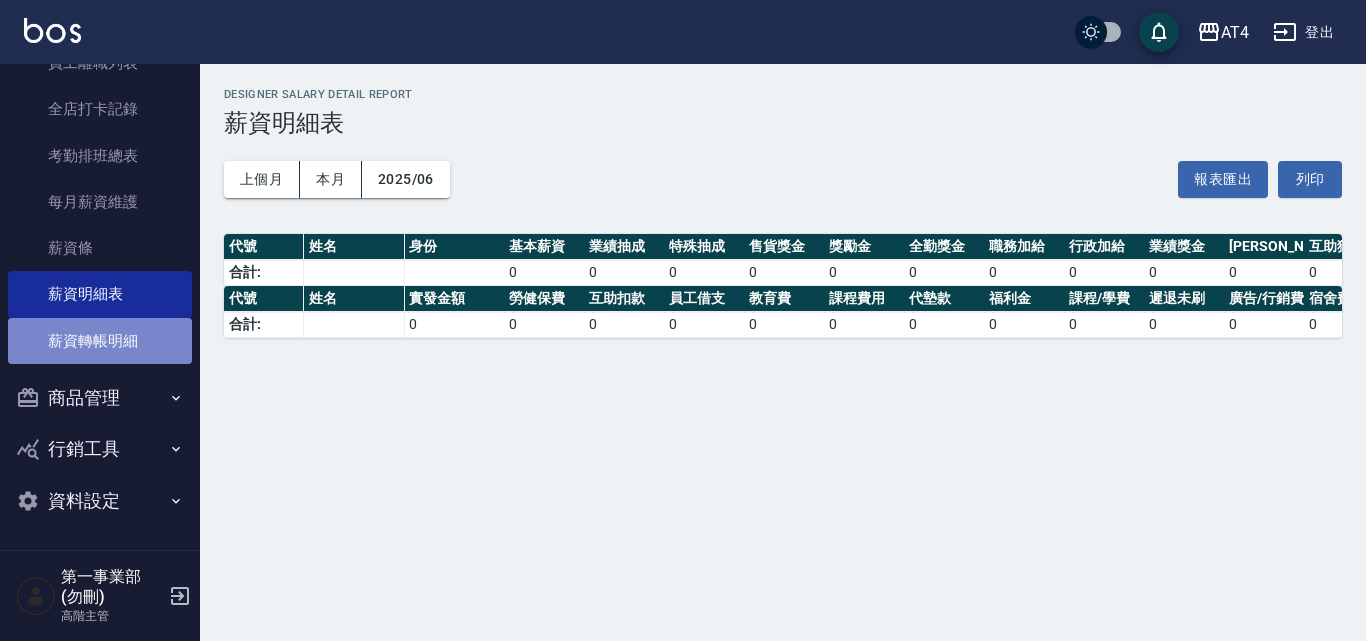 click on "薪資轉帳明細" at bounding box center (100, 341) 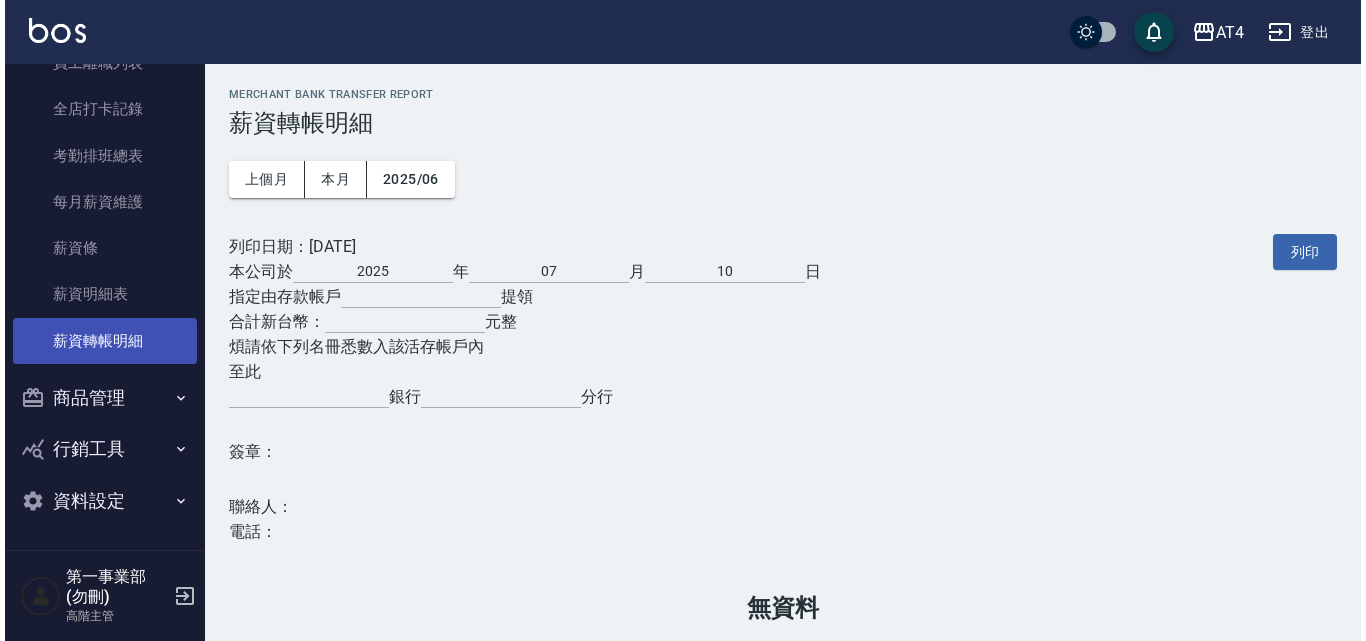 scroll, scrollTop: 5, scrollLeft: 0, axis: vertical 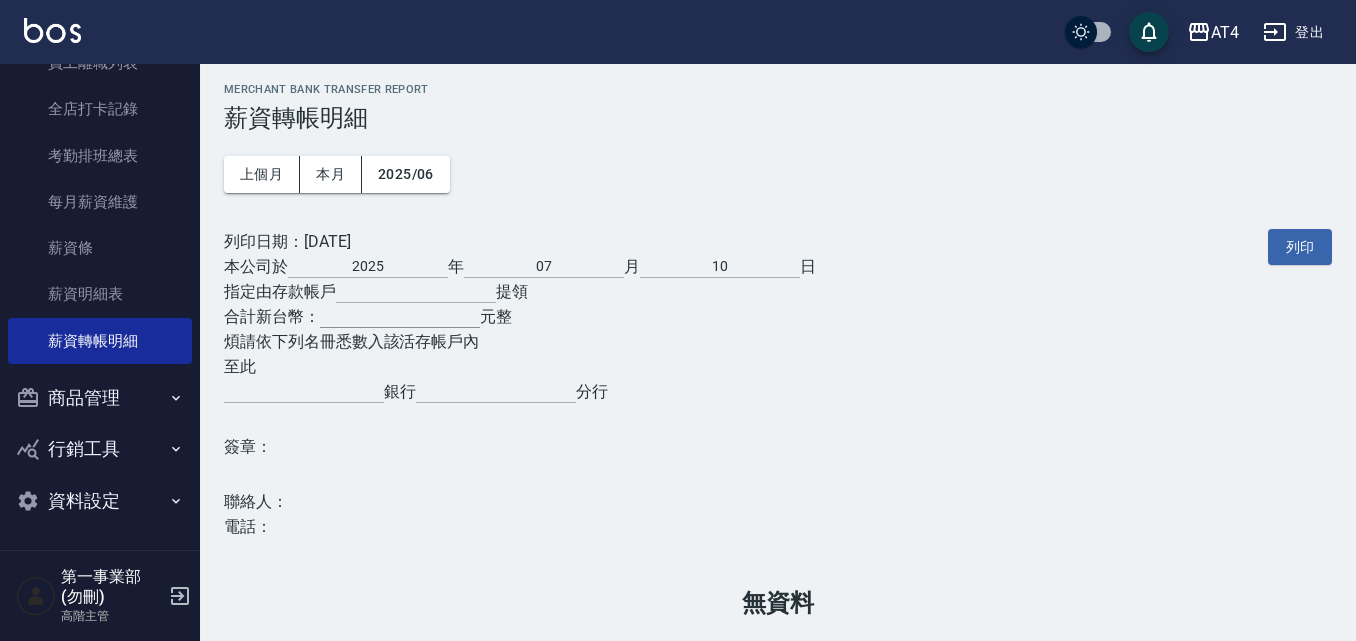 click at bounding box center [400, 313] 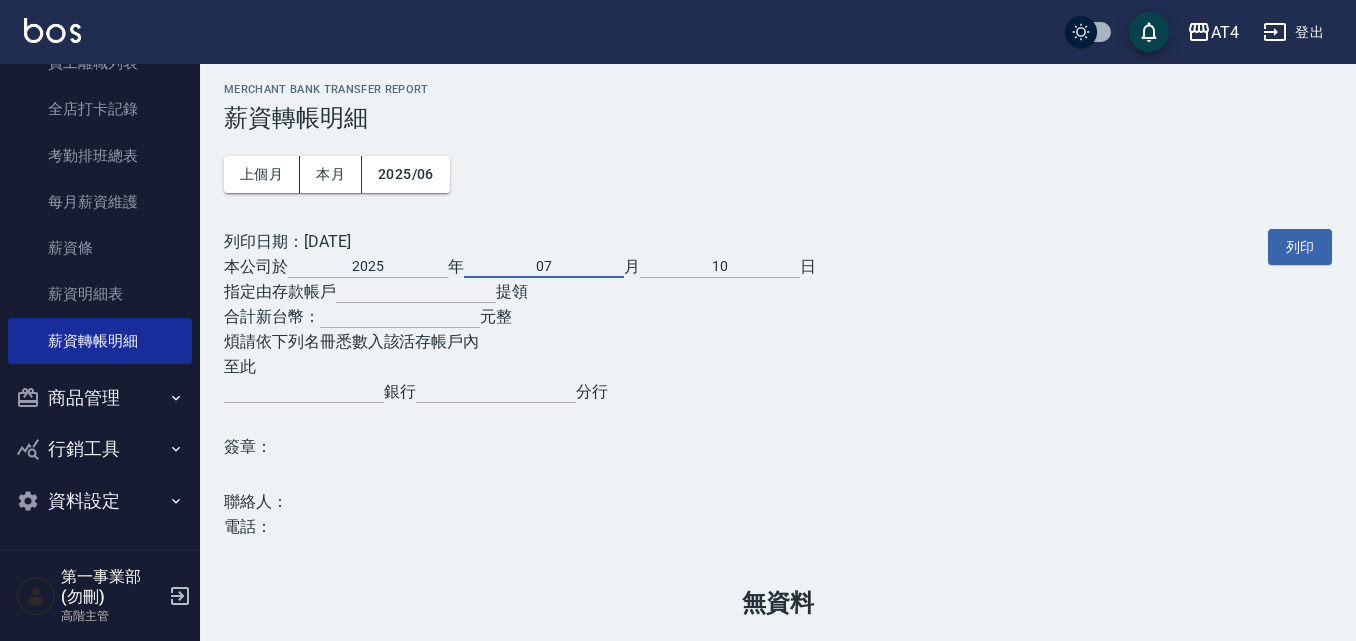 click on "07" at bounding box center [544, 263] 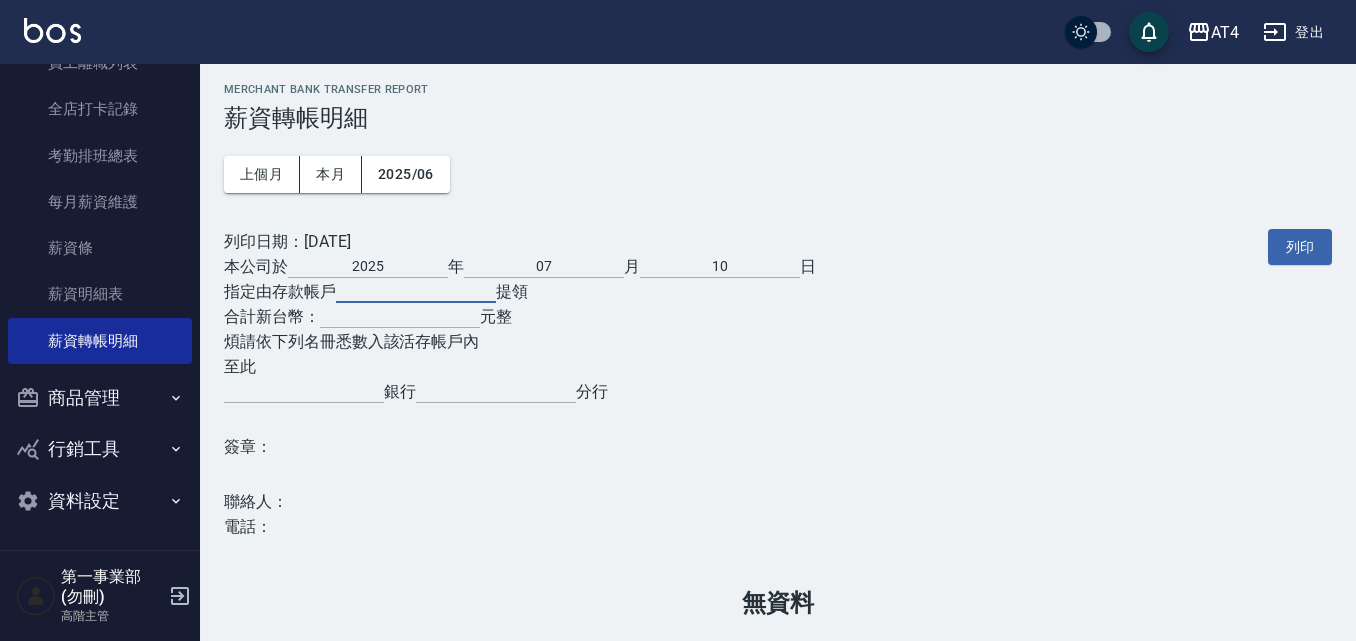 click at bounding box center (416, 288) 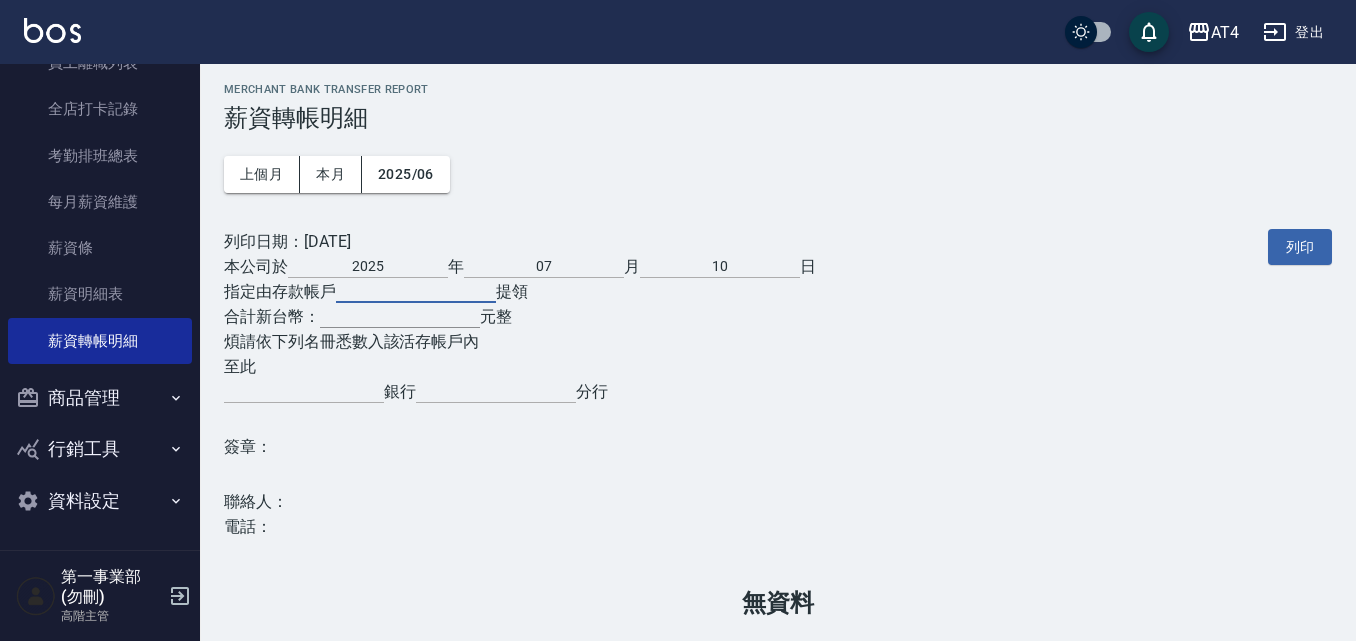 click at bounding box center [400, 313] 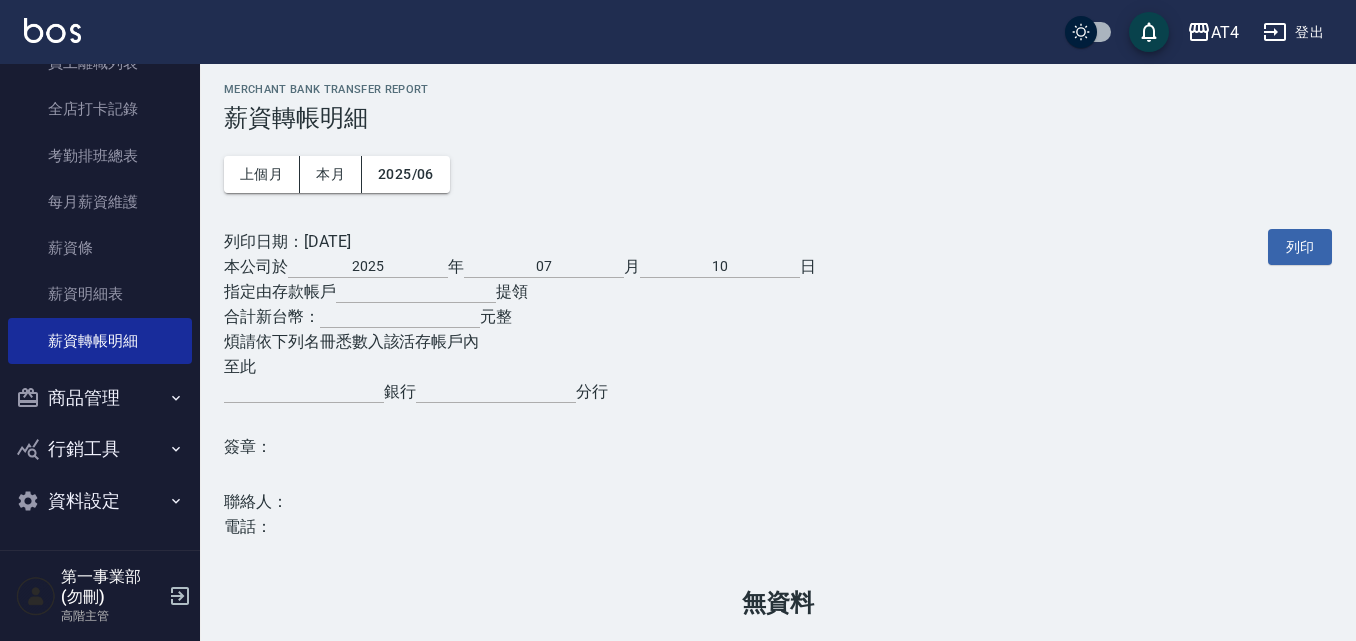 click on "煩請依下列名冊悉數入該活存帳戶內" at bounding box center [520, 341] 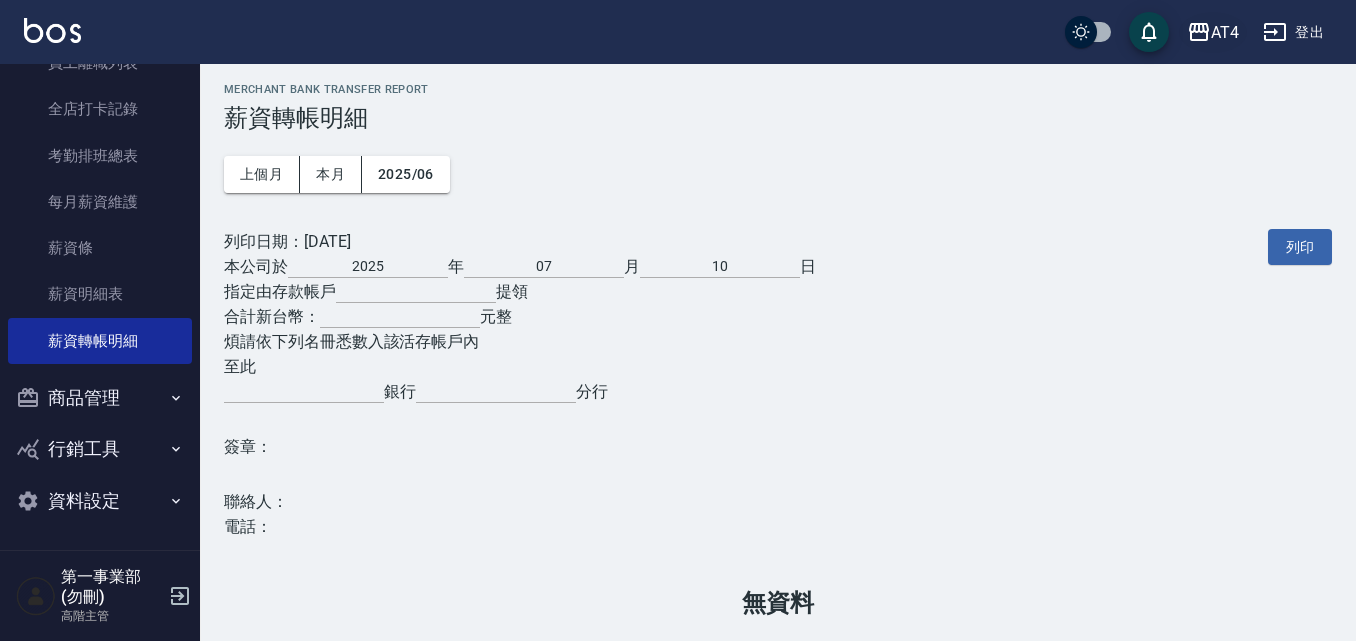 click on "AT4" at bounding box center [1225, 32] 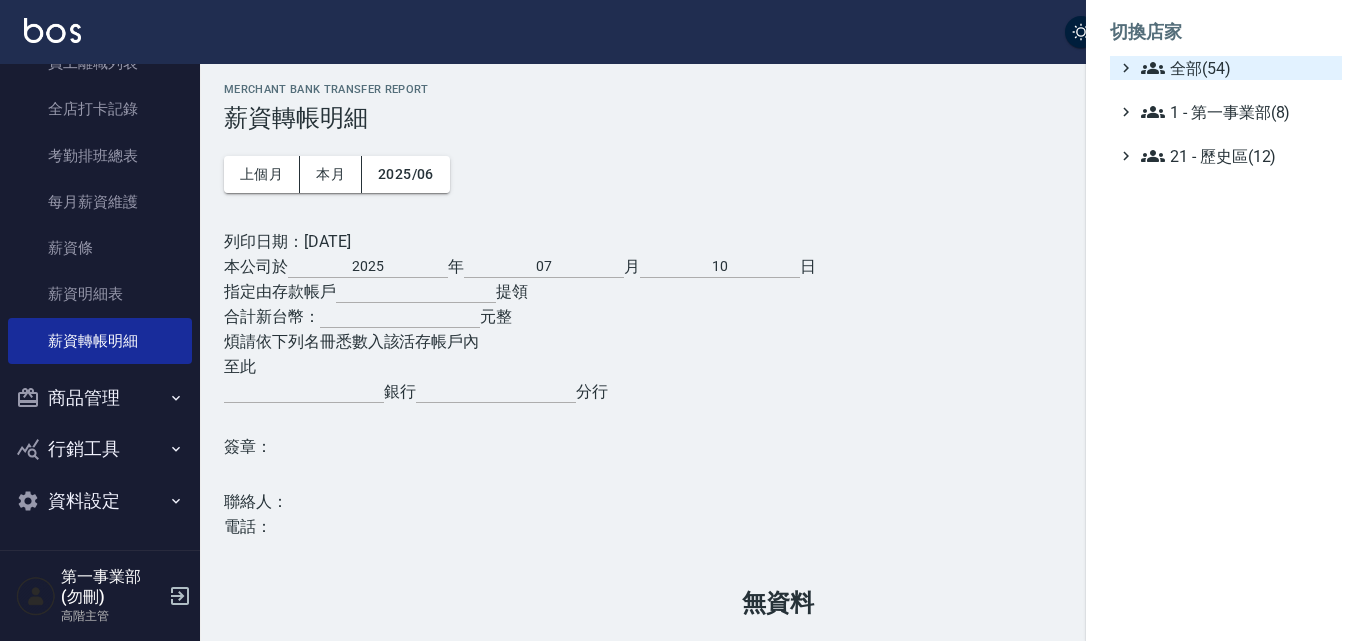 click on "全部(54)" at bounding box center [1237, 68] 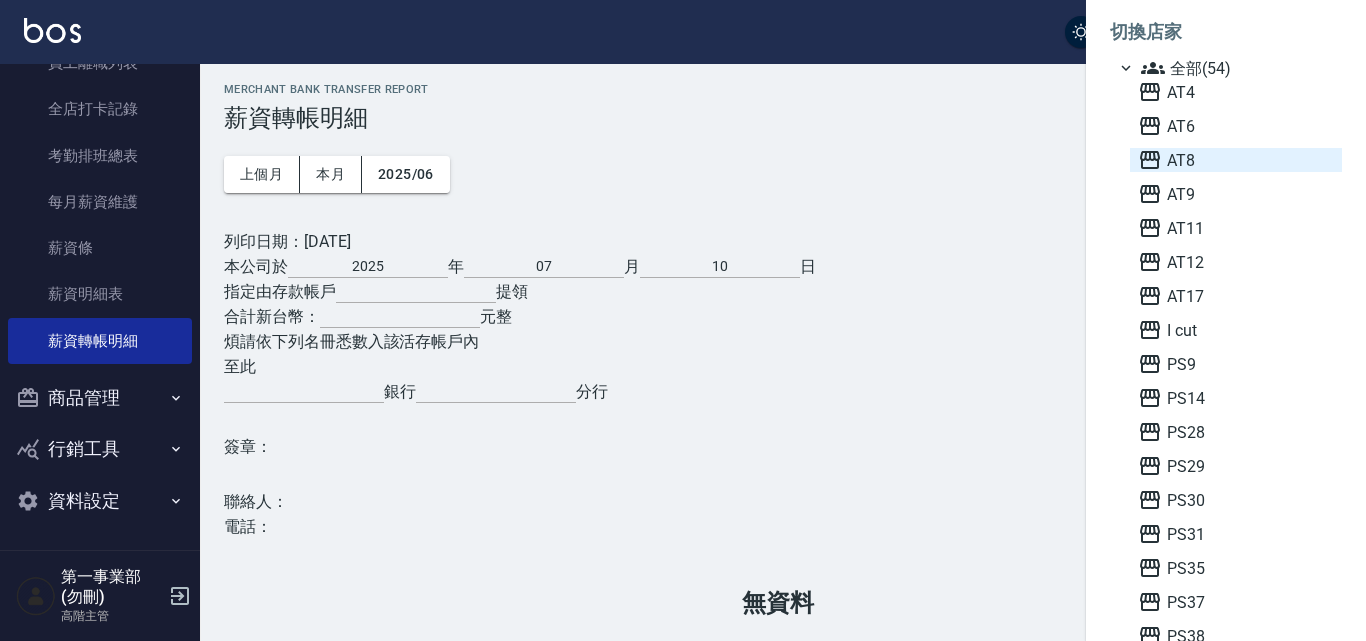 click on "AT8" at bounding box center [1236, 160] 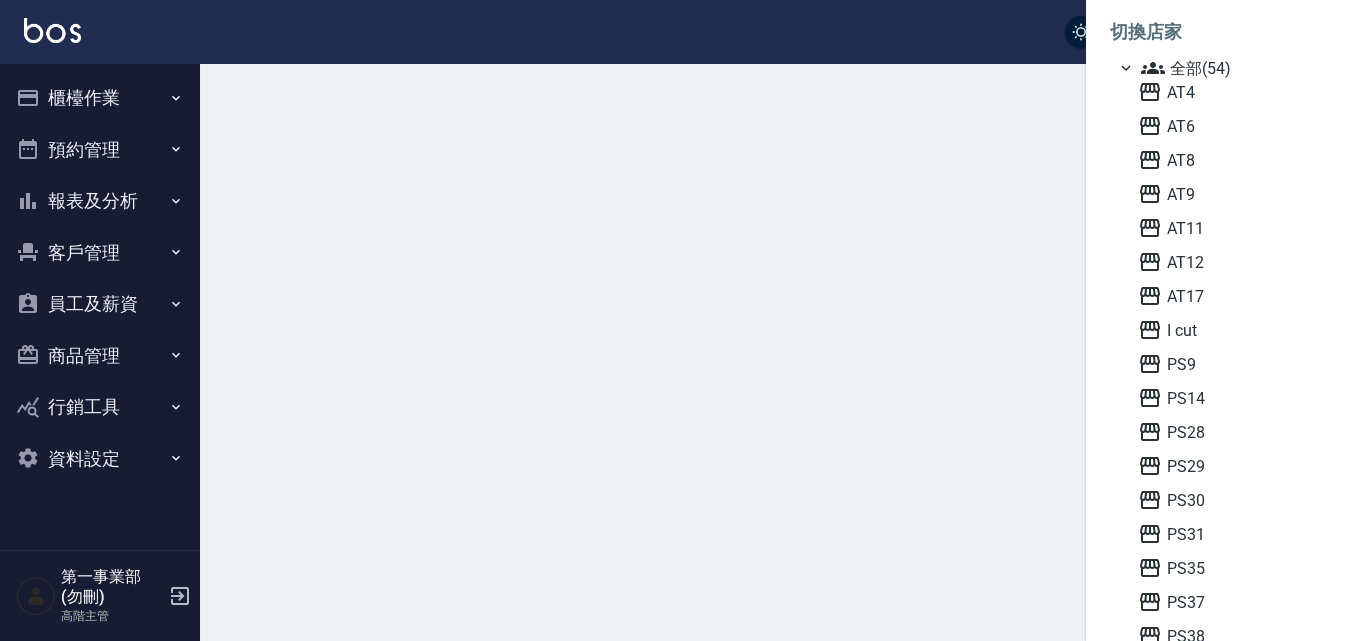 scroll, scrollTop: 0, scrollLeft: 0, axis: both 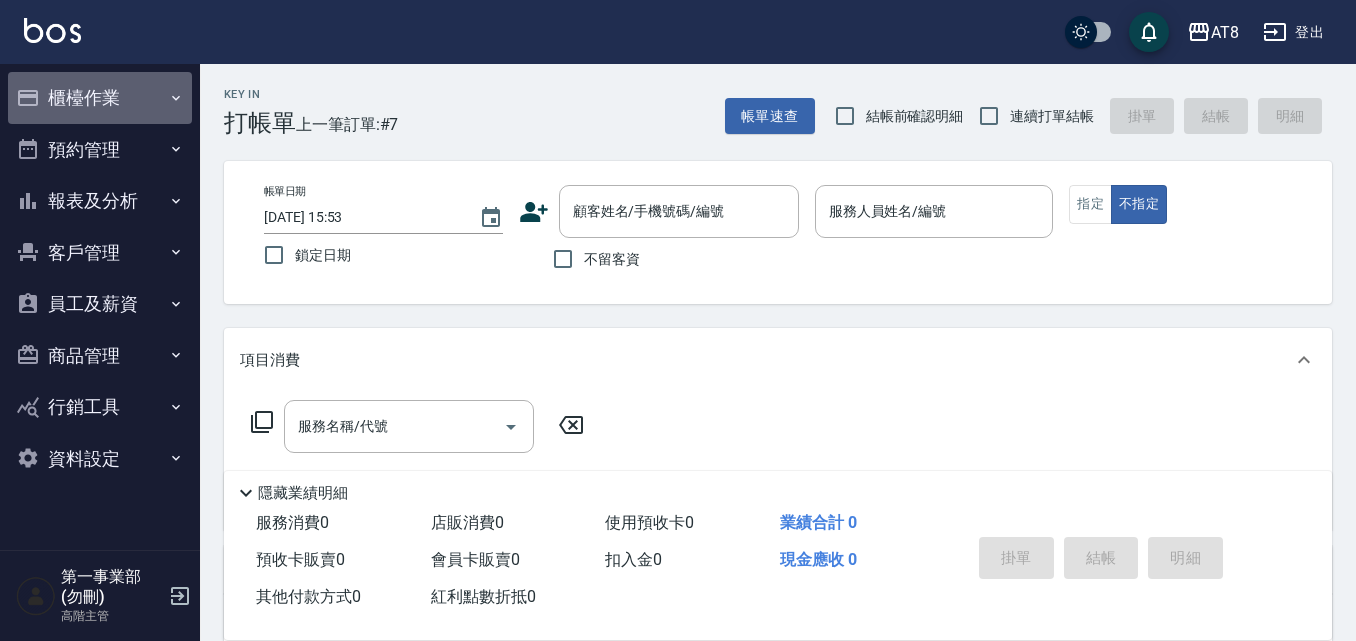 click on "櫃檯作業" at bounding box center [100, 98] 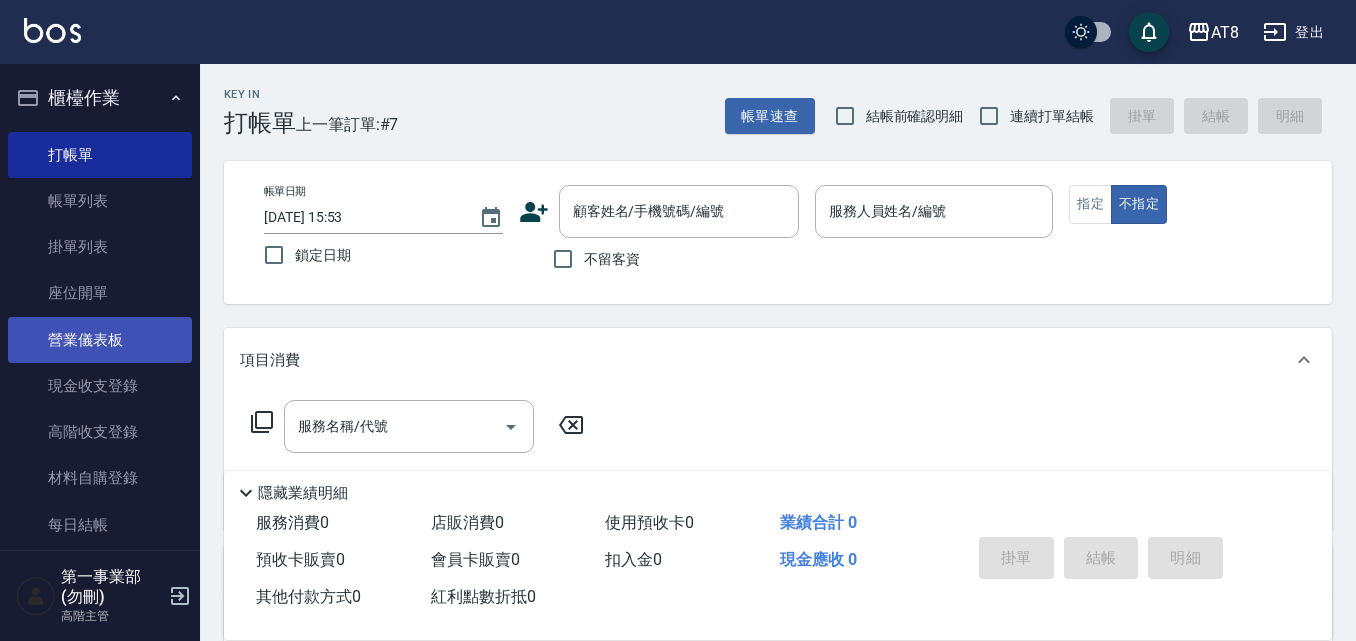 click on "營業儀表板" at bounding box center [100, 340] 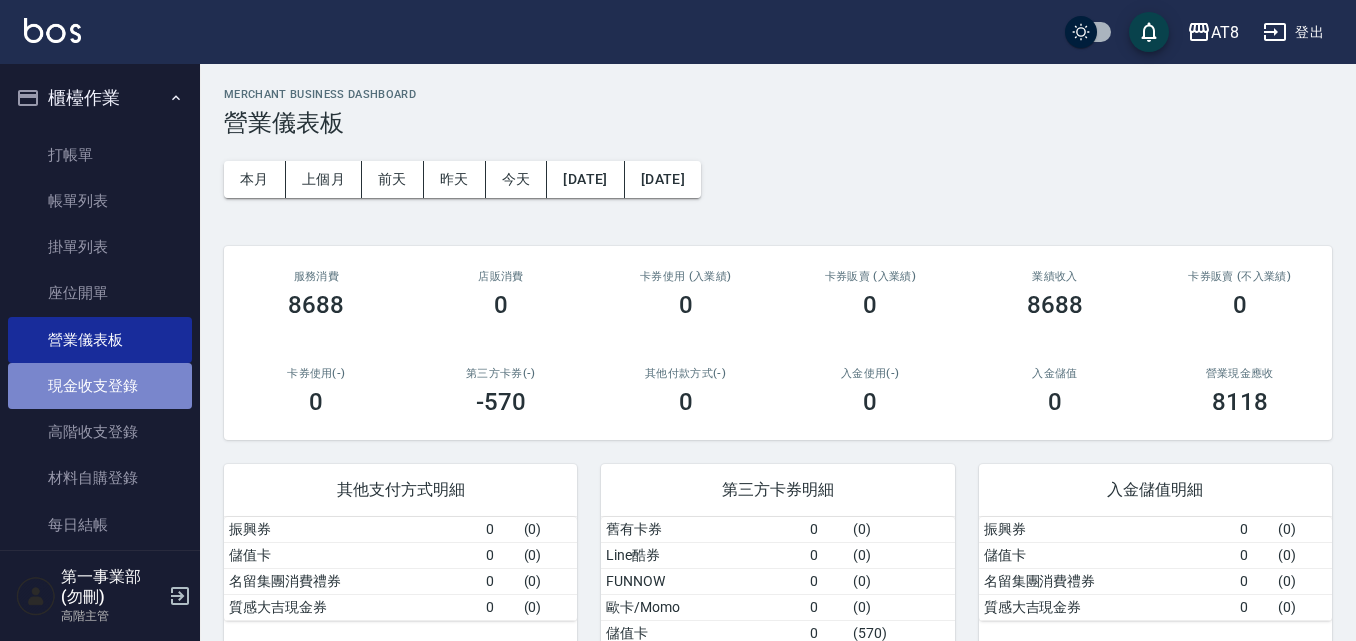 click on "現金收支登錄" at bounding box center (100, 386) 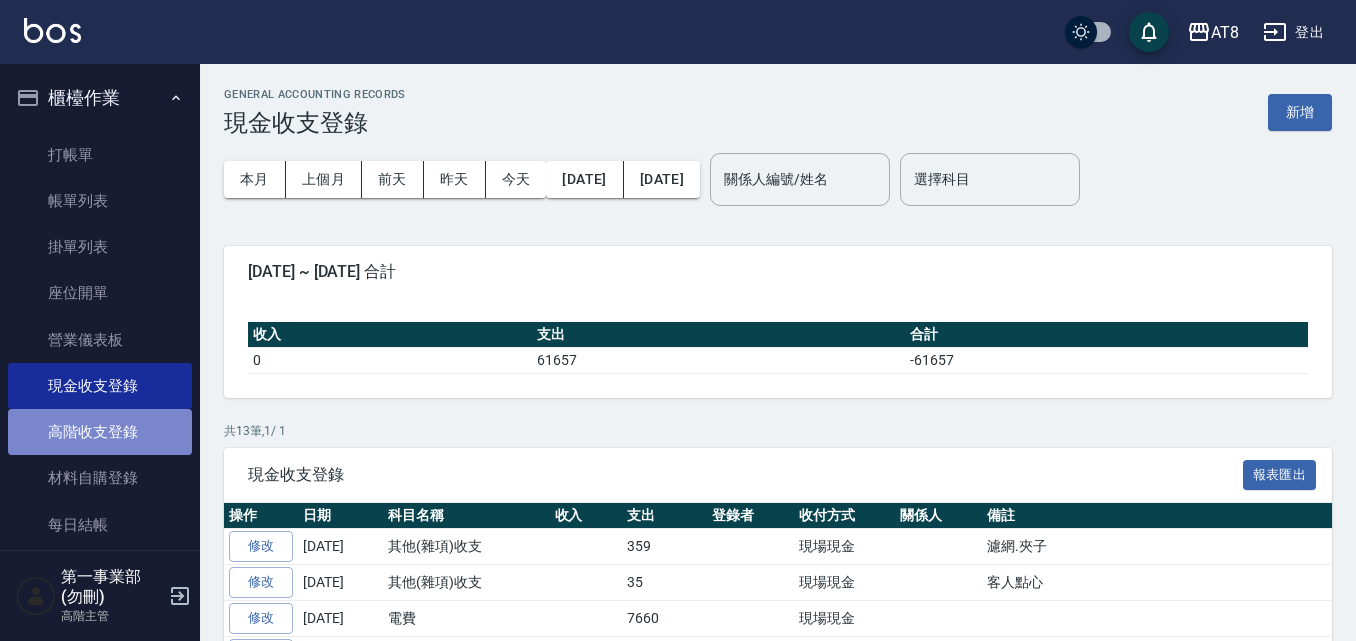 click on "高階收支登錄" at bounding box center (100, 432) 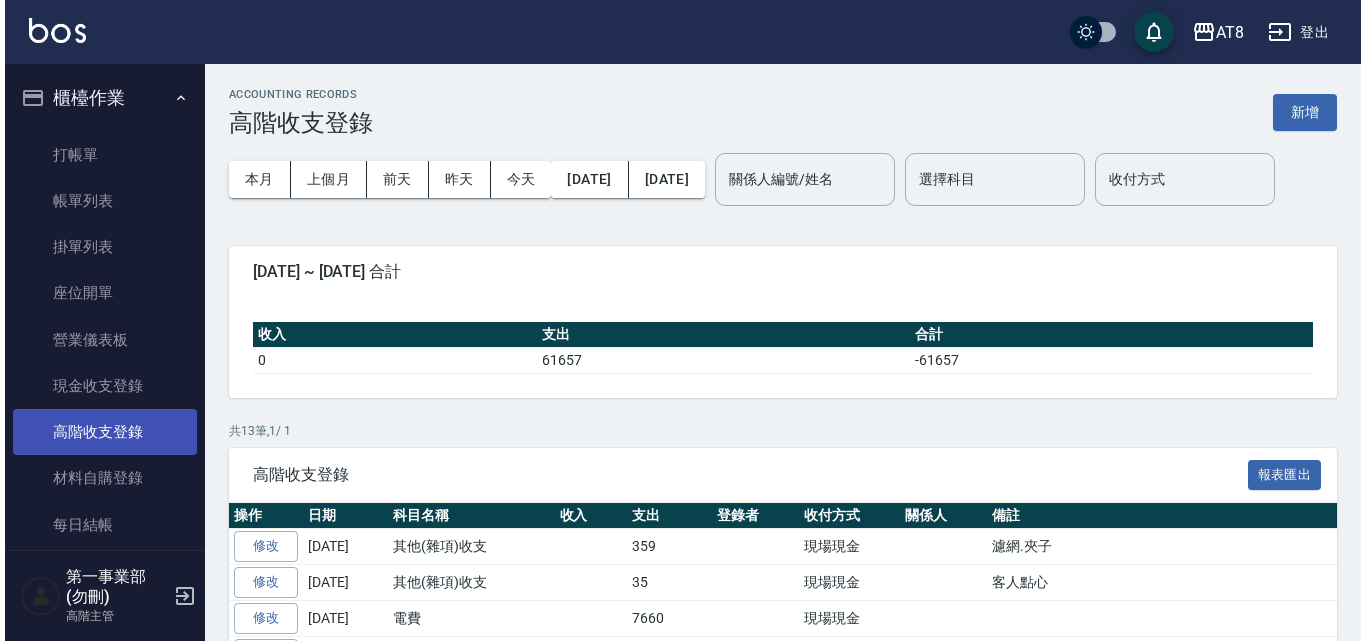scroll, scrollTop: 100, scrollLeft: 0, axis: vertical 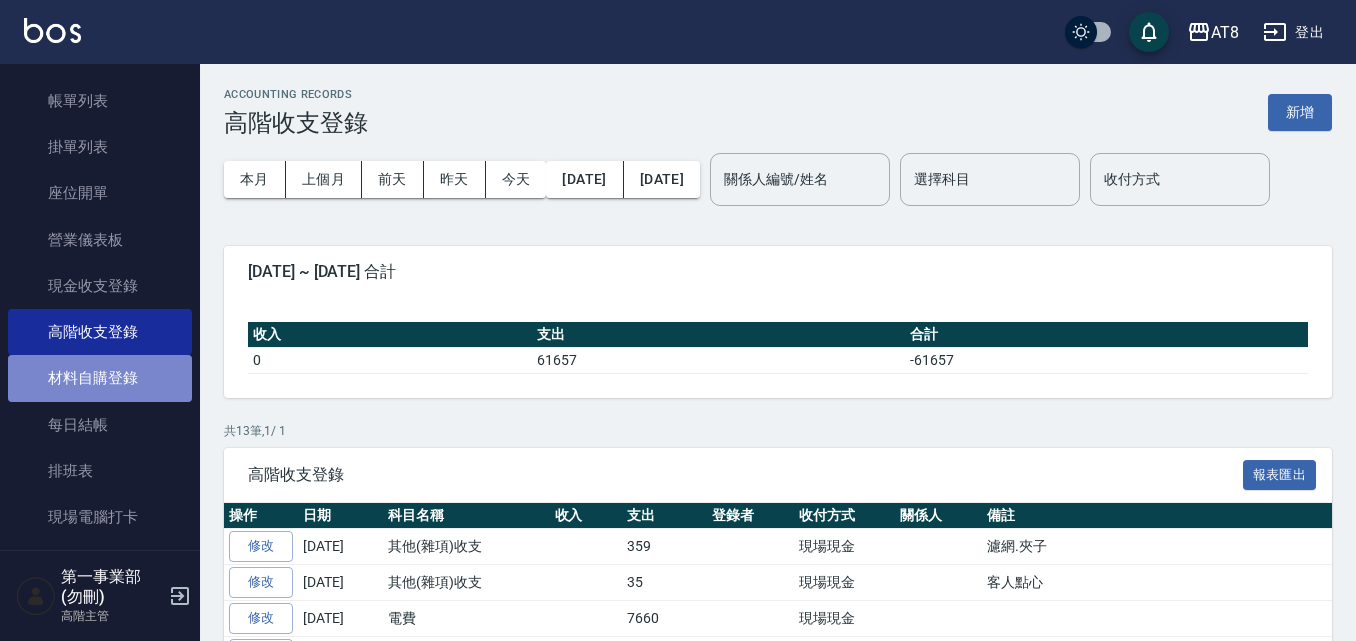 click on "材料自購登錄" at bounding box center (100, 378) 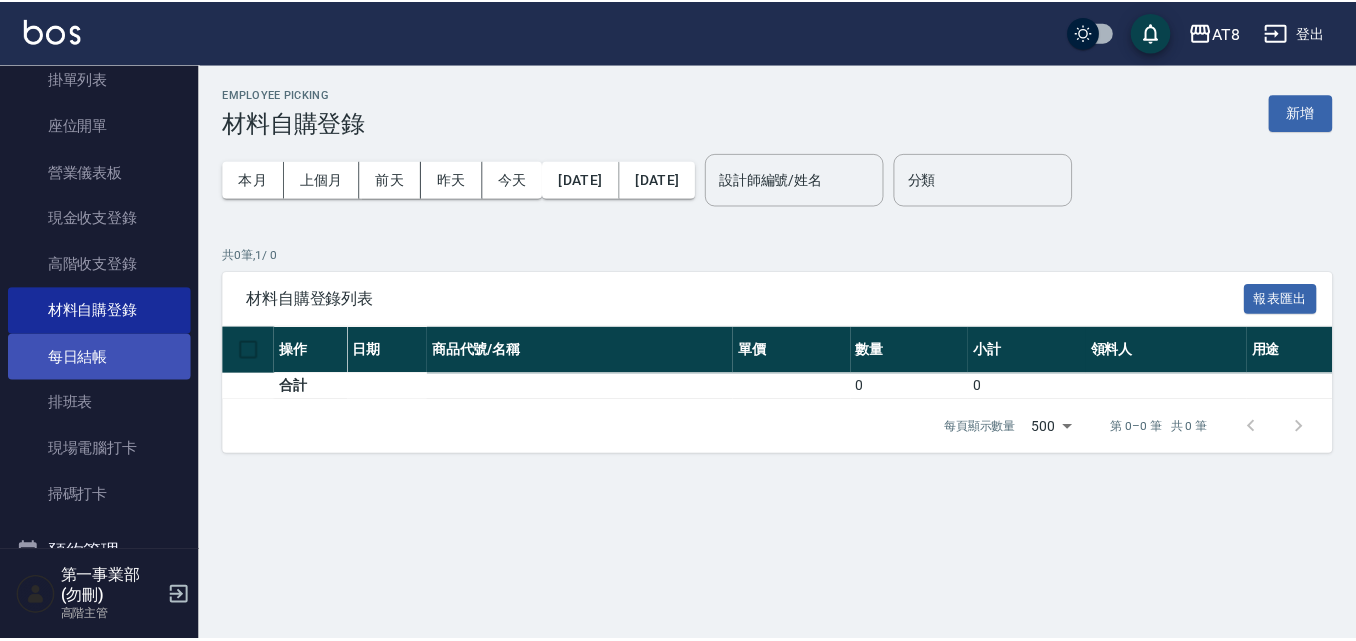 scroll, scrollTop: 200, scrollLeft: 0, axis: vertical 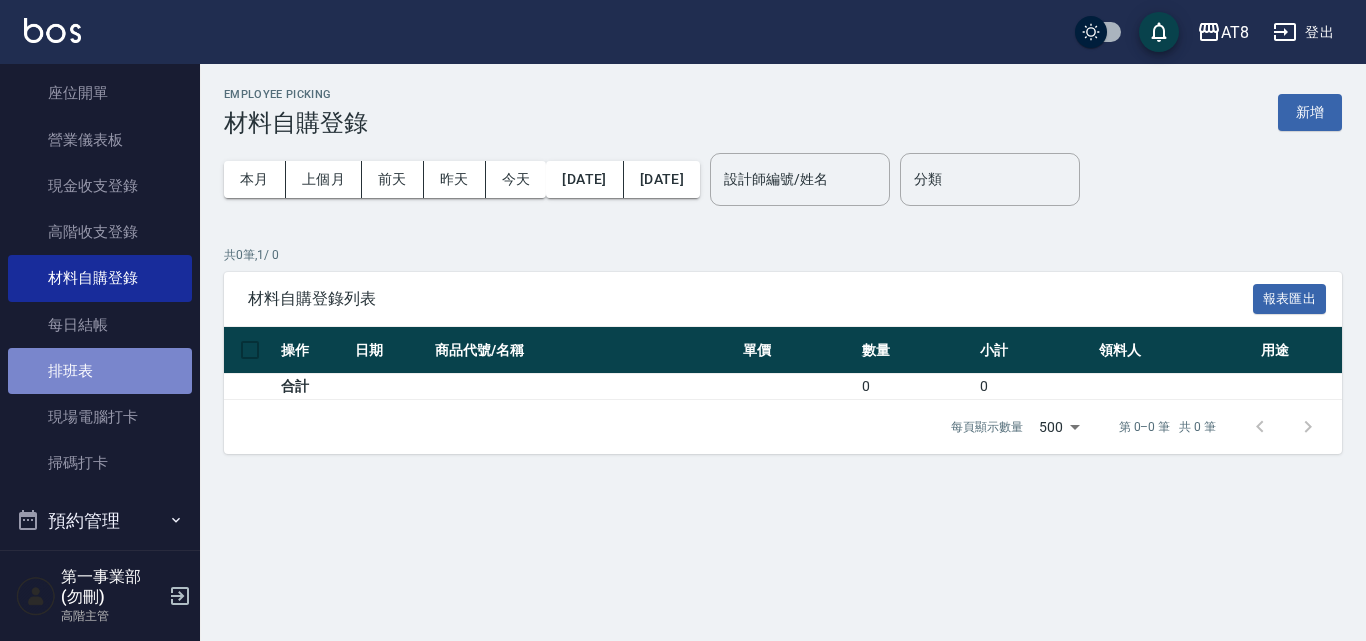 click on "排班表" at bounding box center [100, 371] 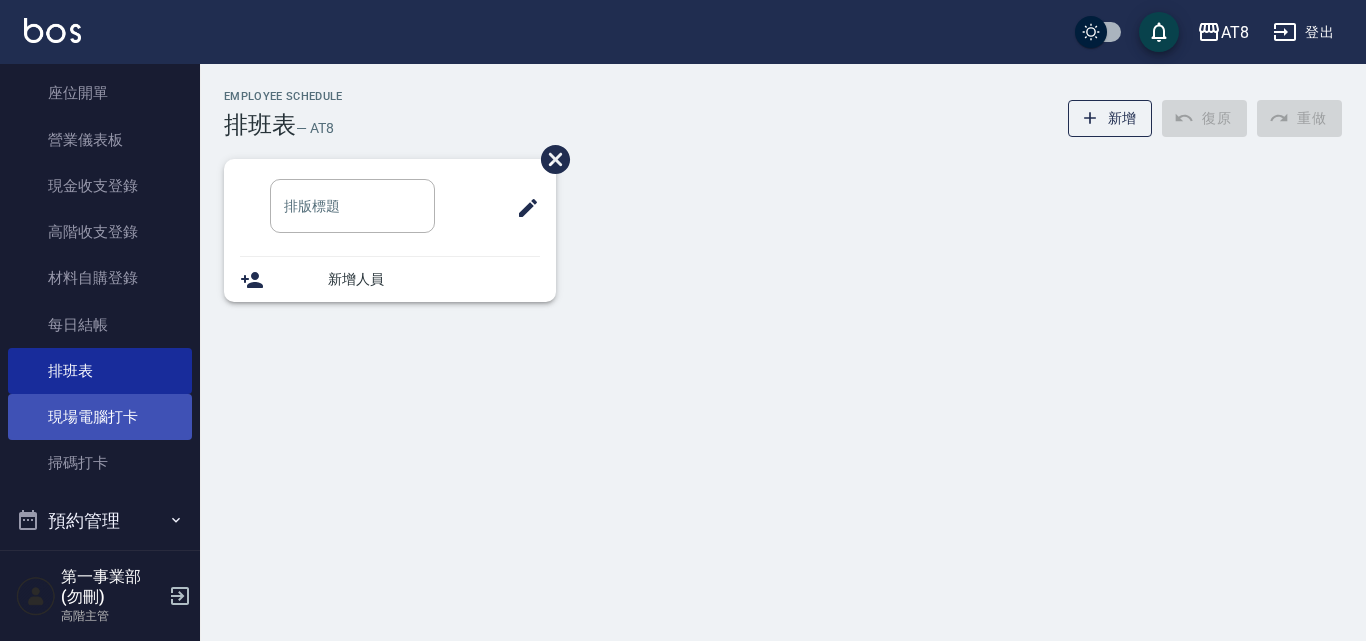 click on "現場電腦打卡" at bounding box center [100, 417] 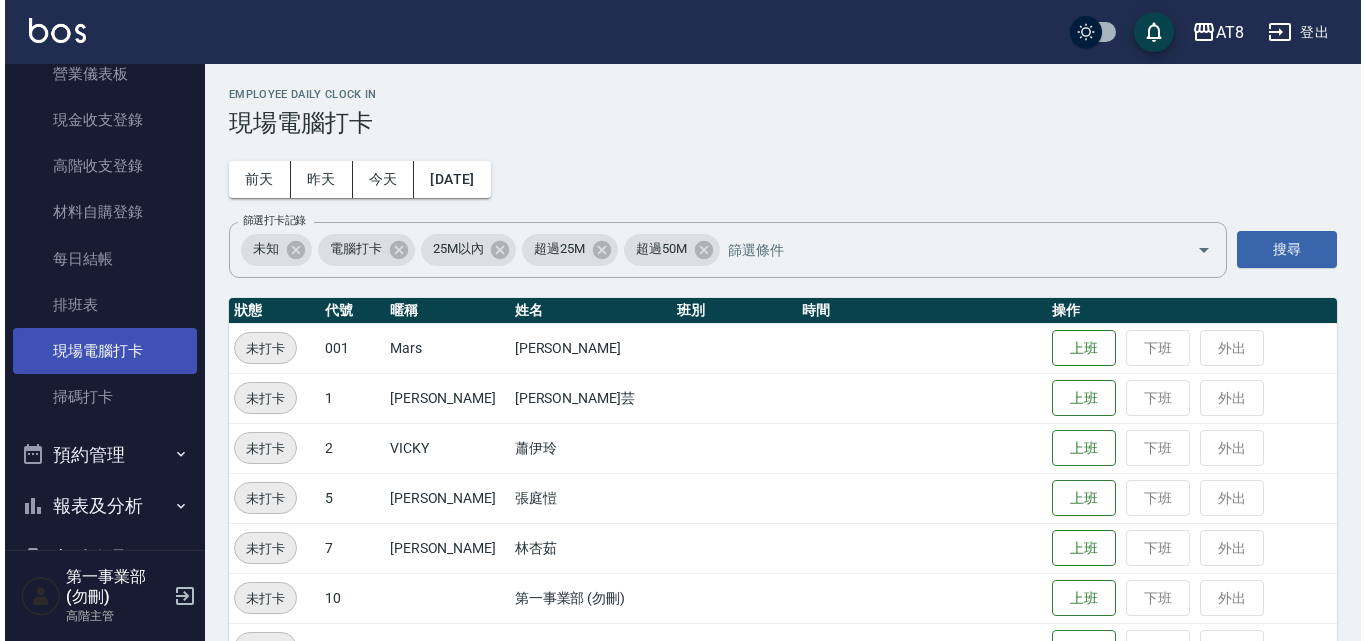 scroll, scrollTop: 300, scrollLeft: 0, axis: vertical 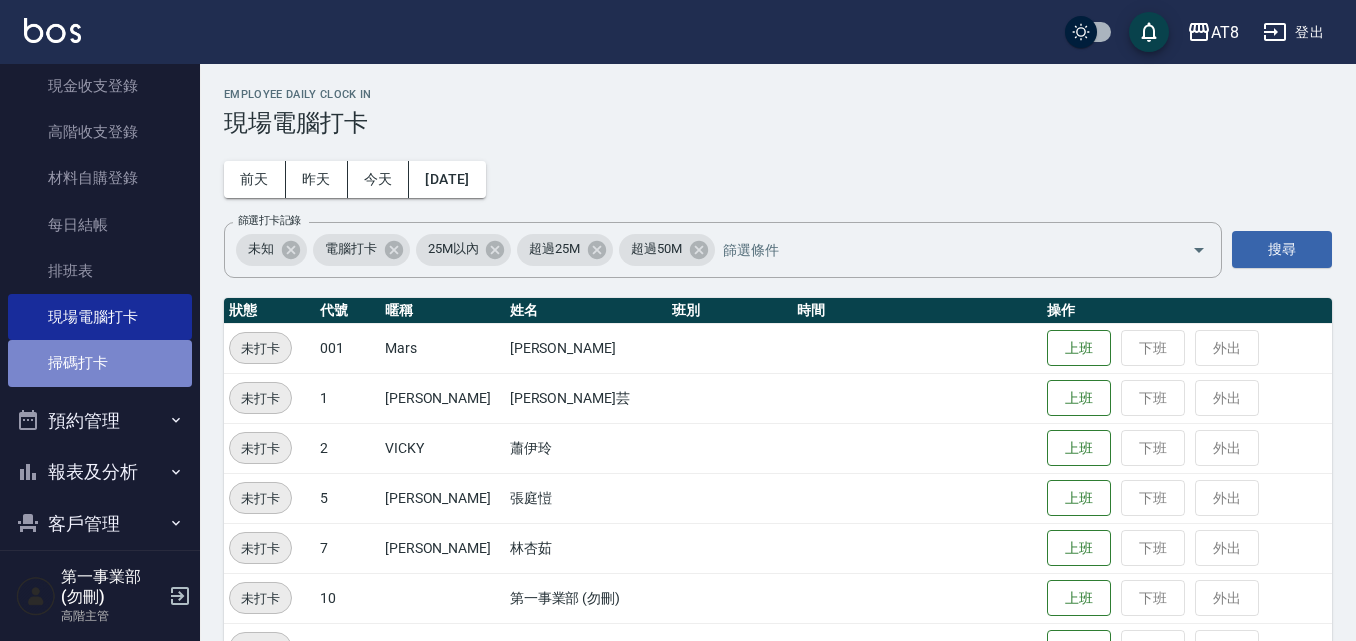 click on "掃碼打卡" at bounding box center [100, 363] 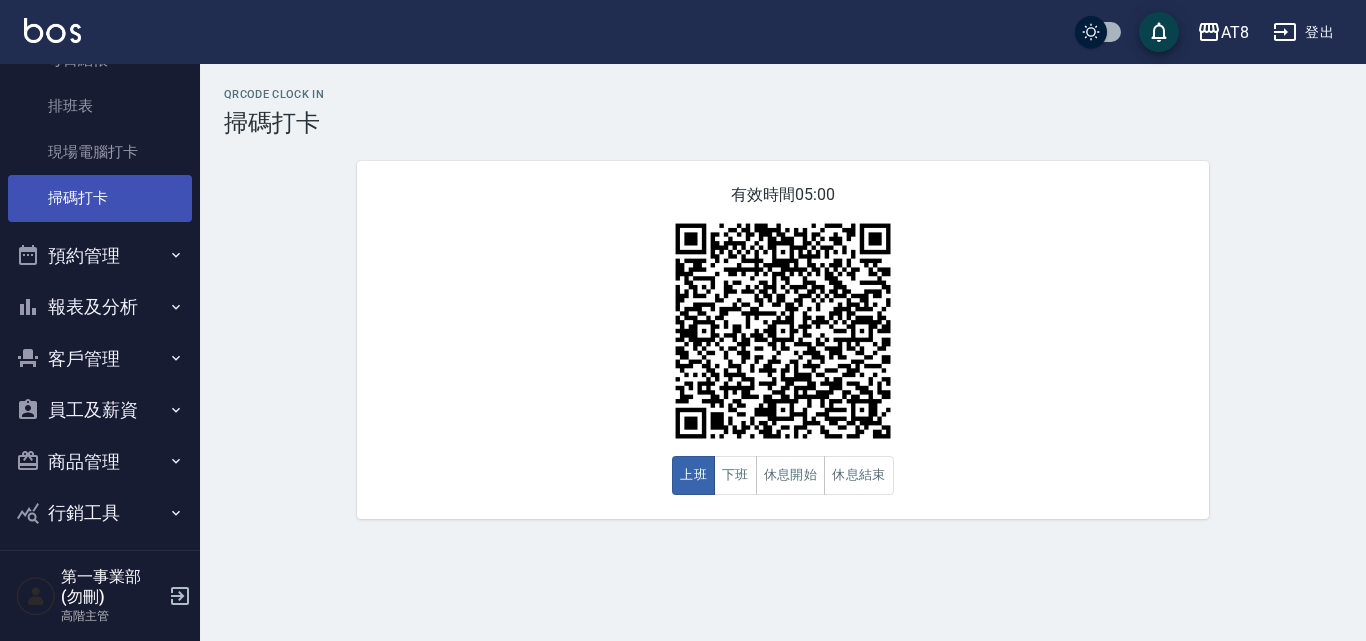 scroll, scrollTop: 500, scrollLeft: 0, axis: vertical 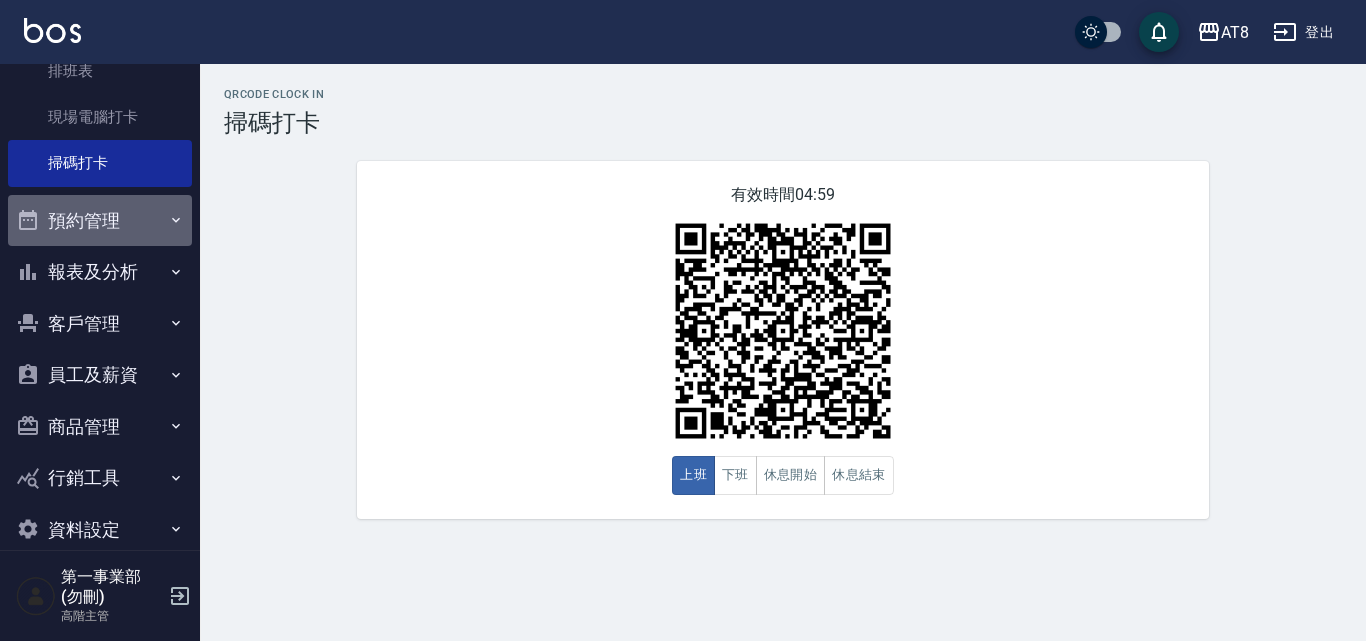 click on "預約管理" at bounding box center [100, 221] 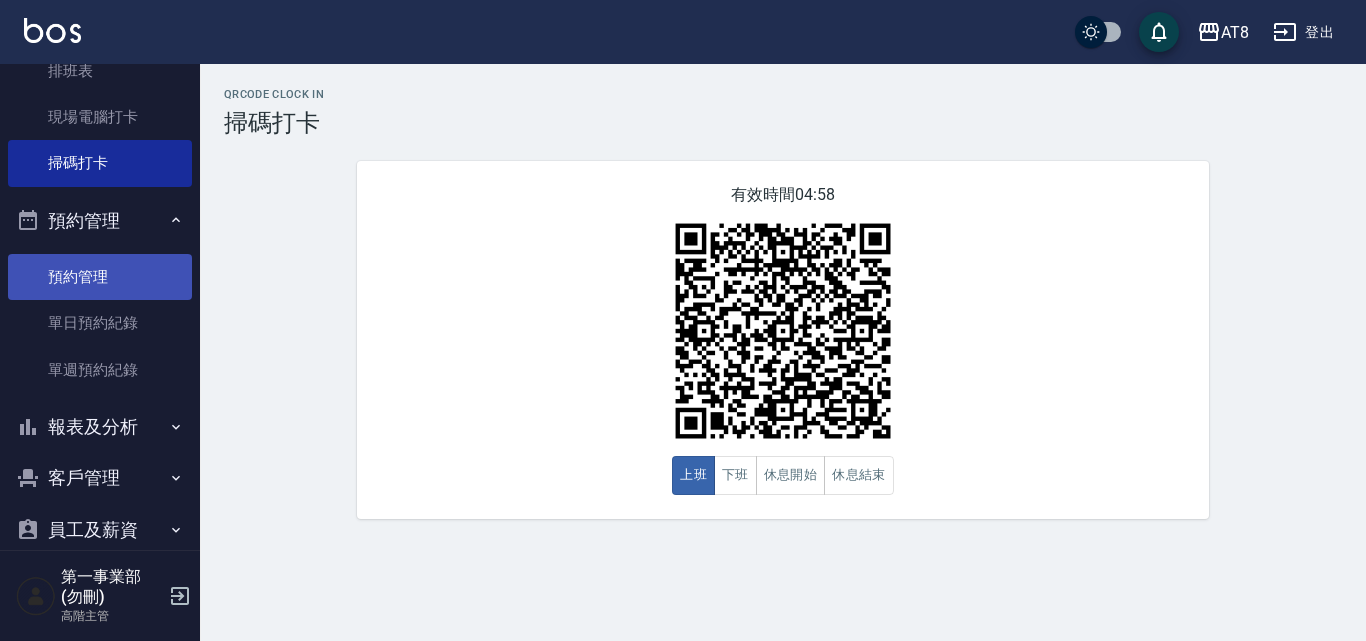 click on "預約管理" at bounding box center [100, 277] 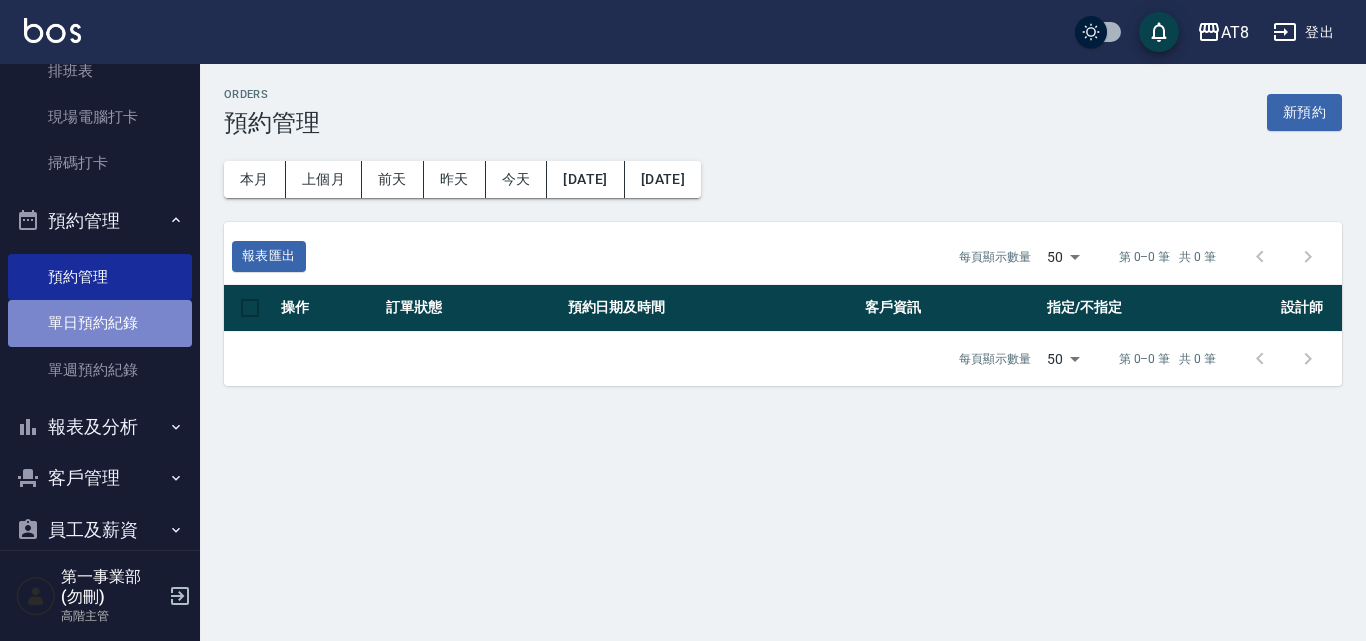 click on "單日預約紀錄" at bounding box center (100, 323) 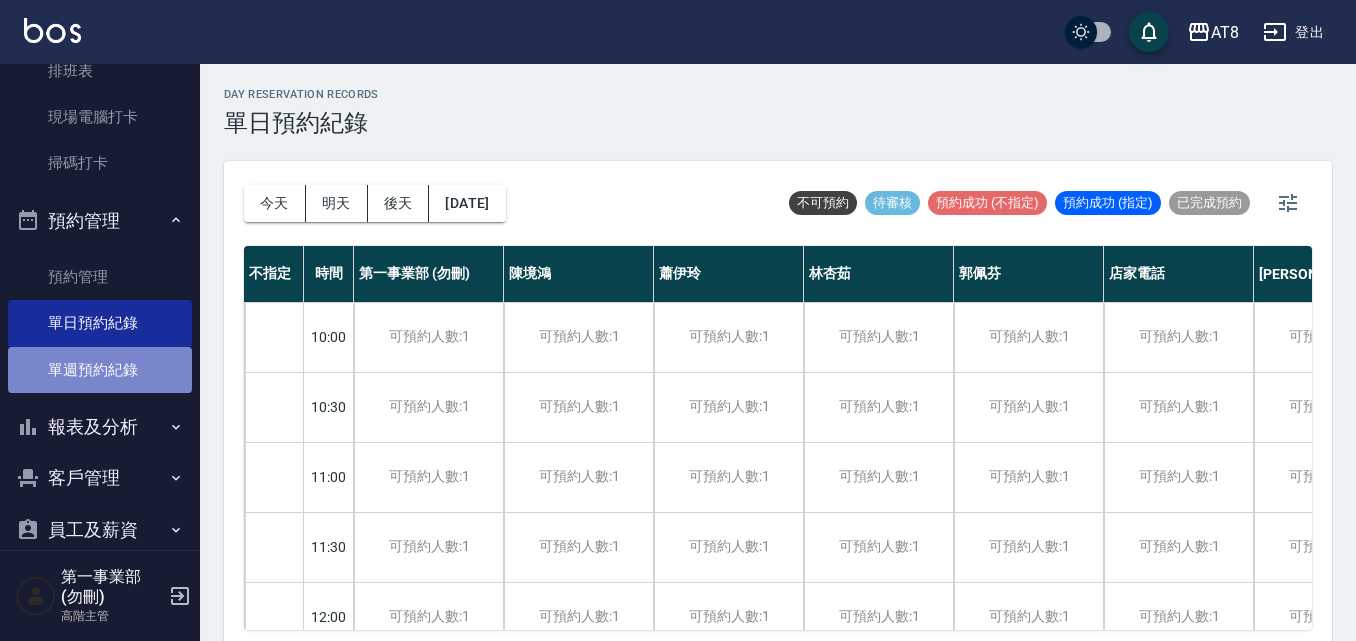 click on "單週預約紀錄" at bounding box center (100, 370) 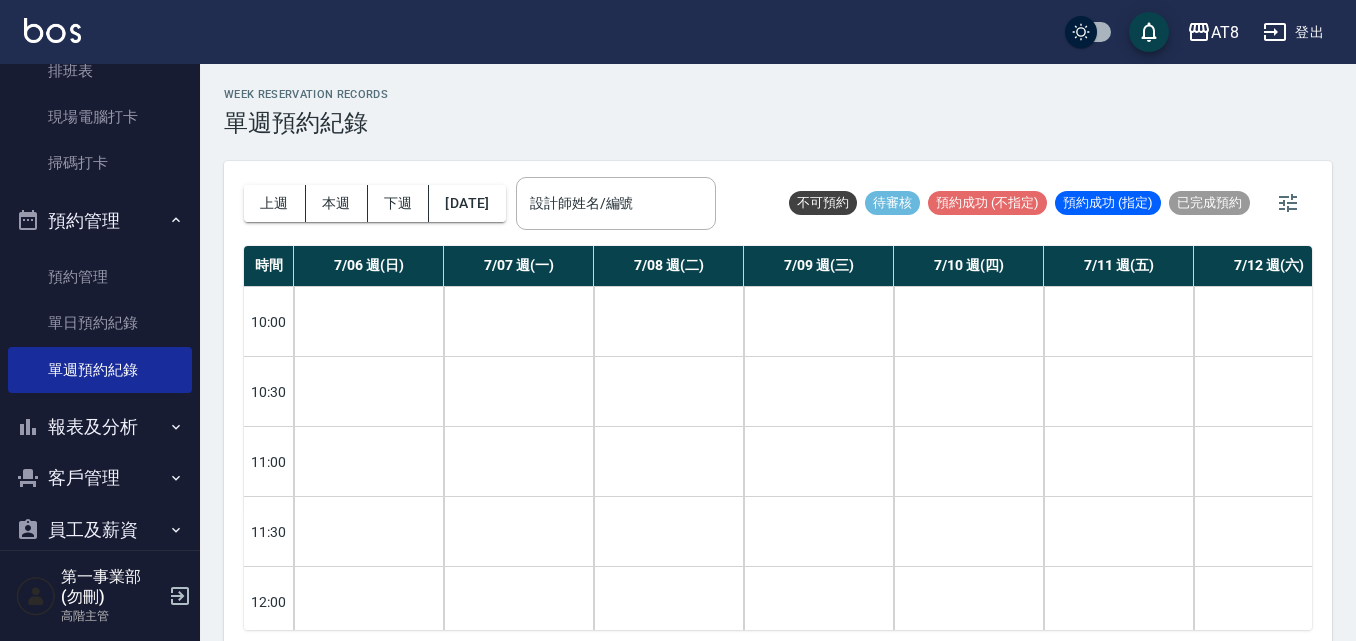 click on "報表及分析" at bounding box center [100, 427] 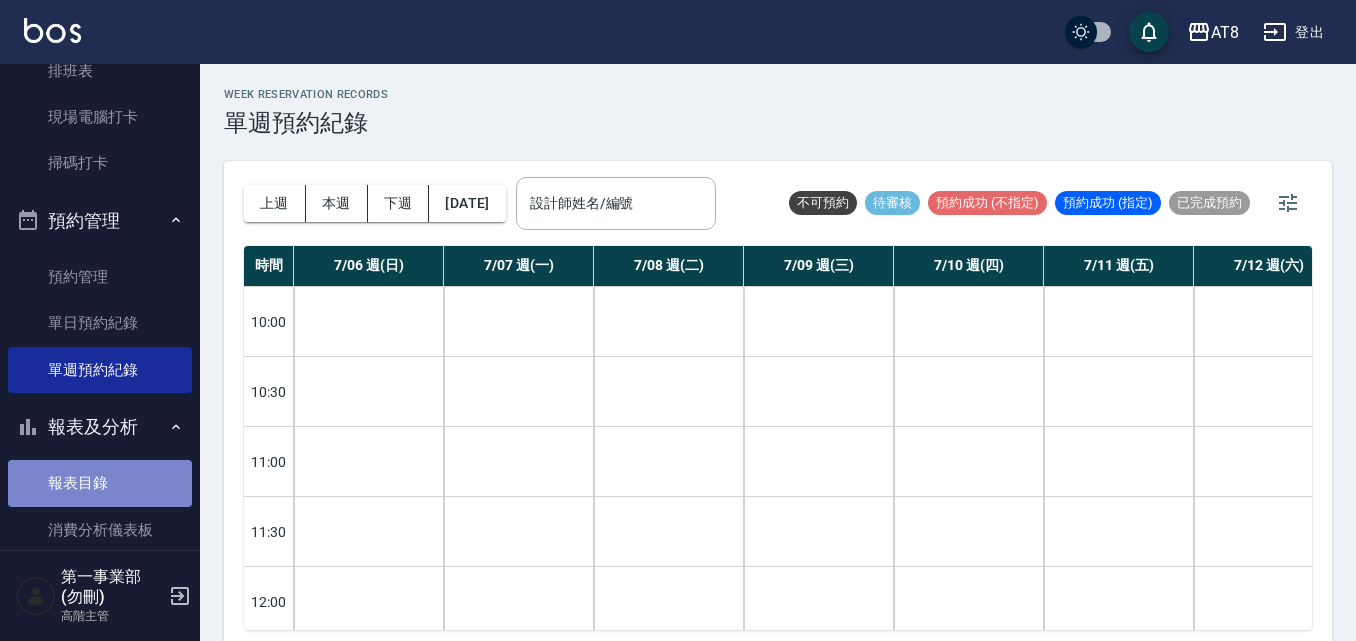 click on "報表目錄" at bounding box center (100, 483) 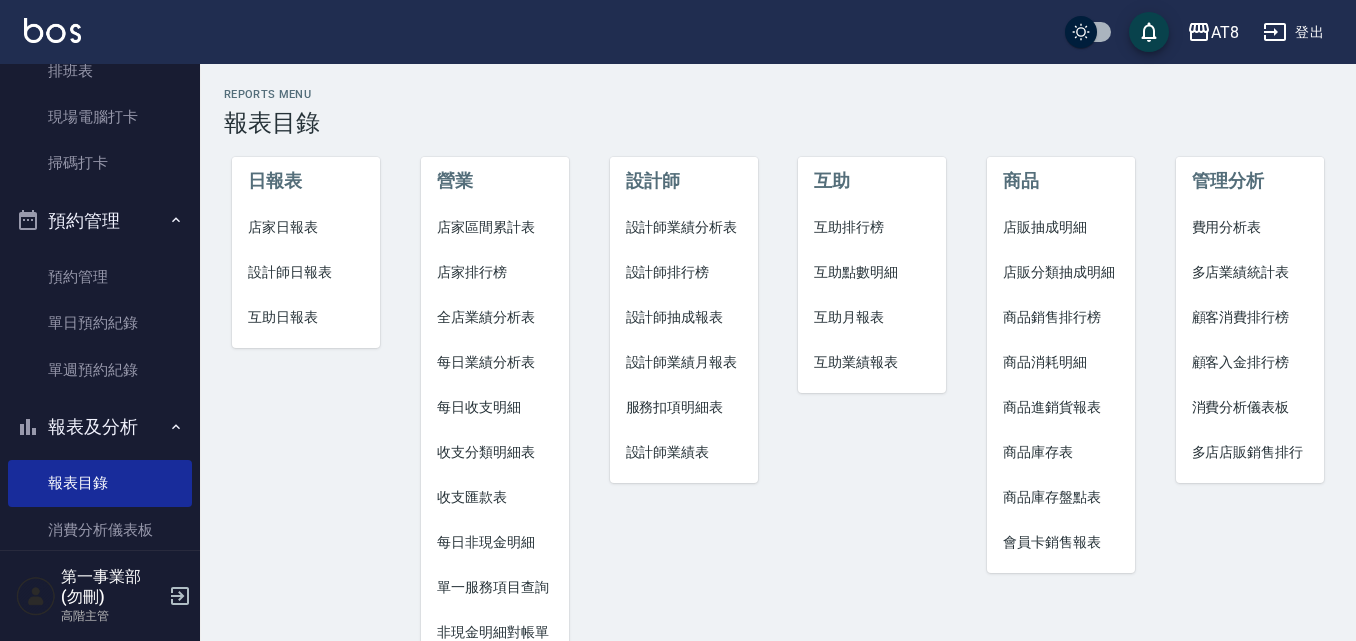 click on "商品庫存表" at bounding box center [1061, 452] 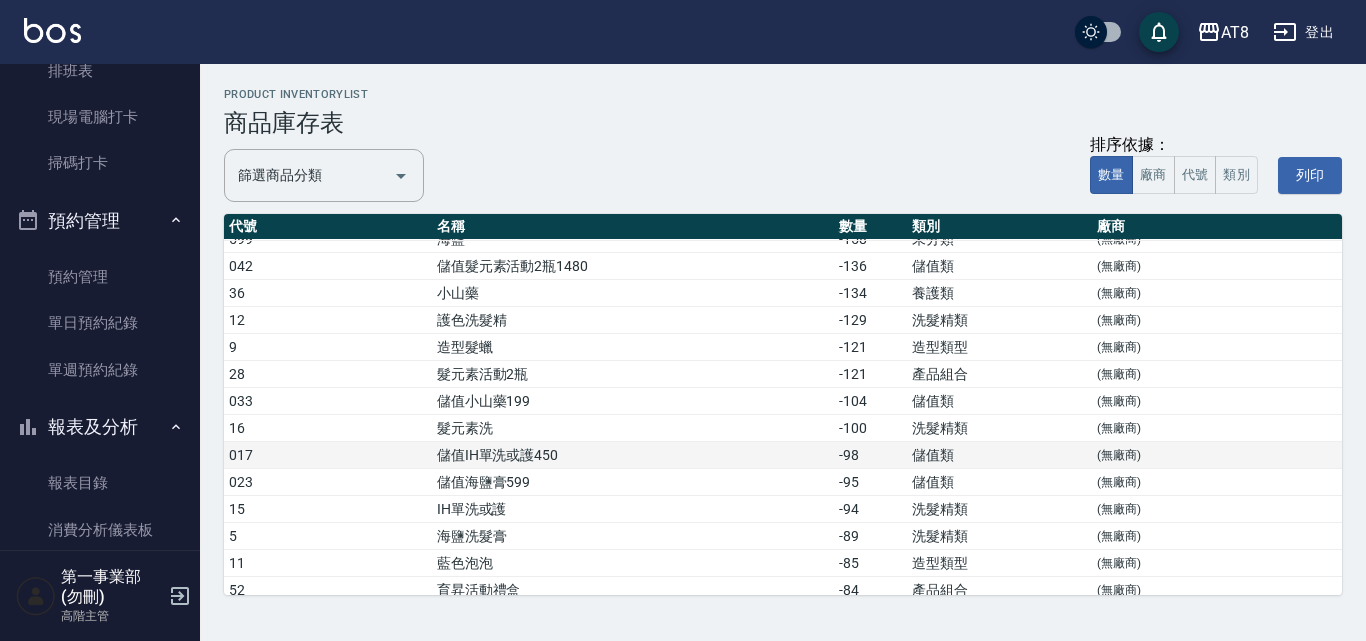 scroll, scrollTop: 200, scrollLeft: 0, axis: vertical 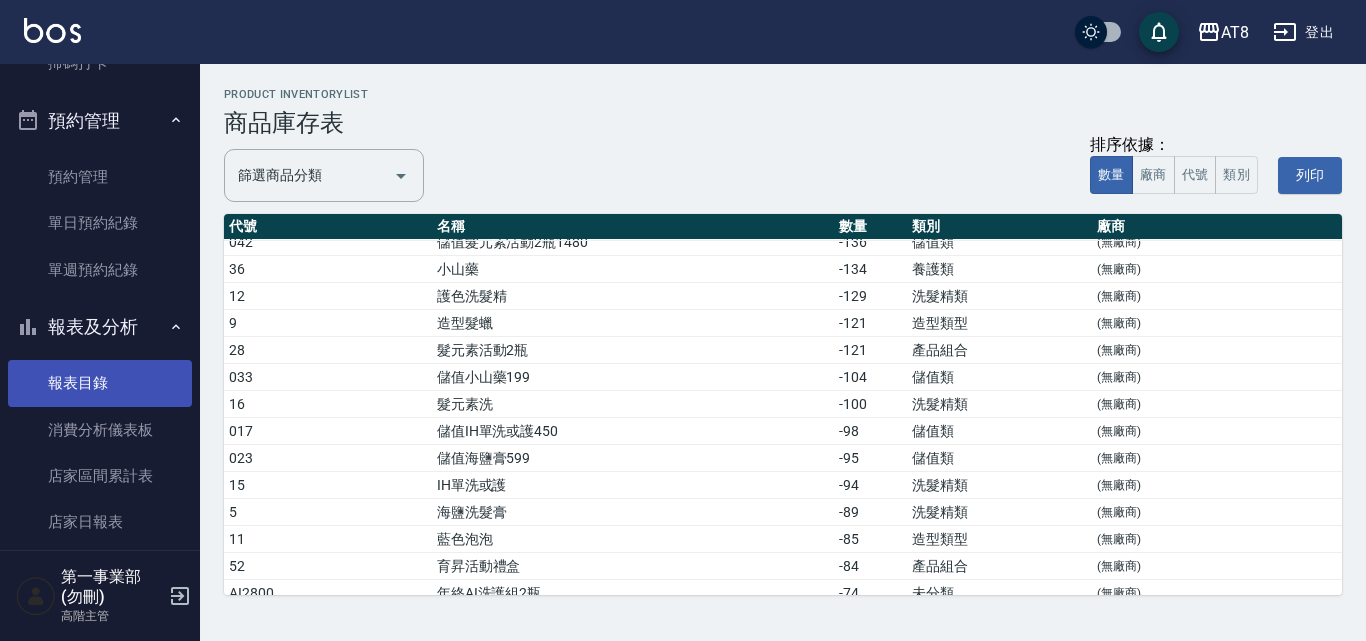 click on "報表目錄" at bounding box center [100, 383] 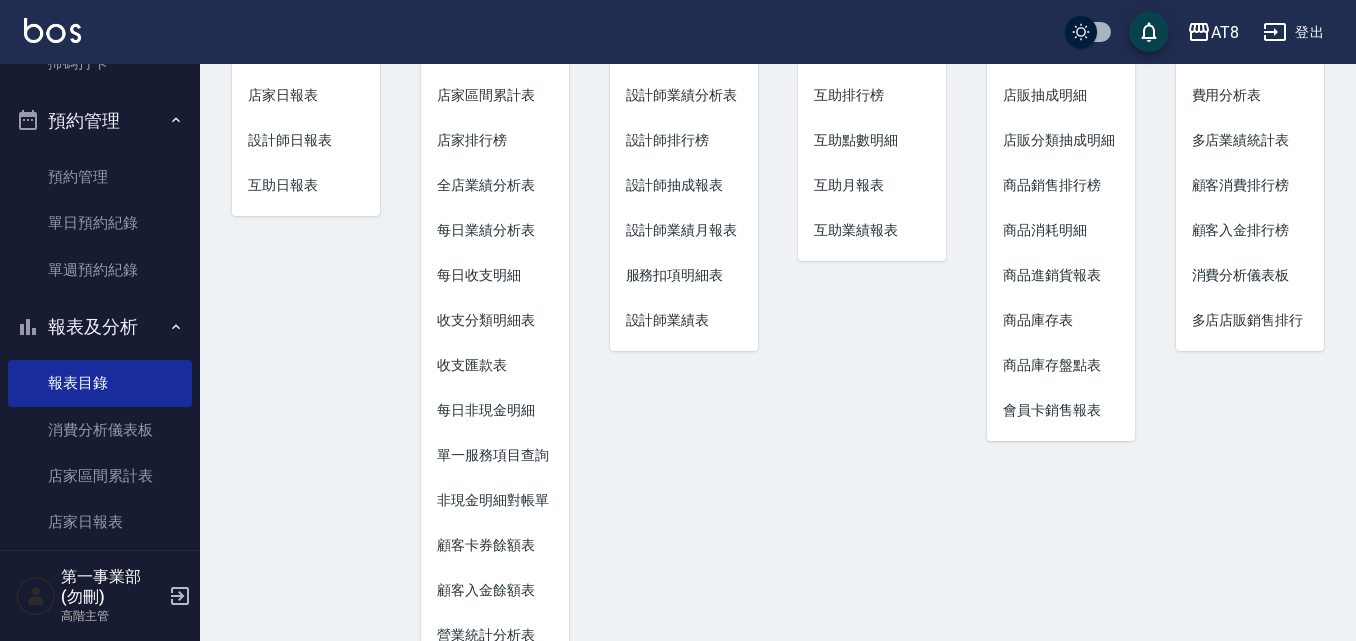 scroll, scrollTop: 100, scrollLeft: 0, axis: vertical 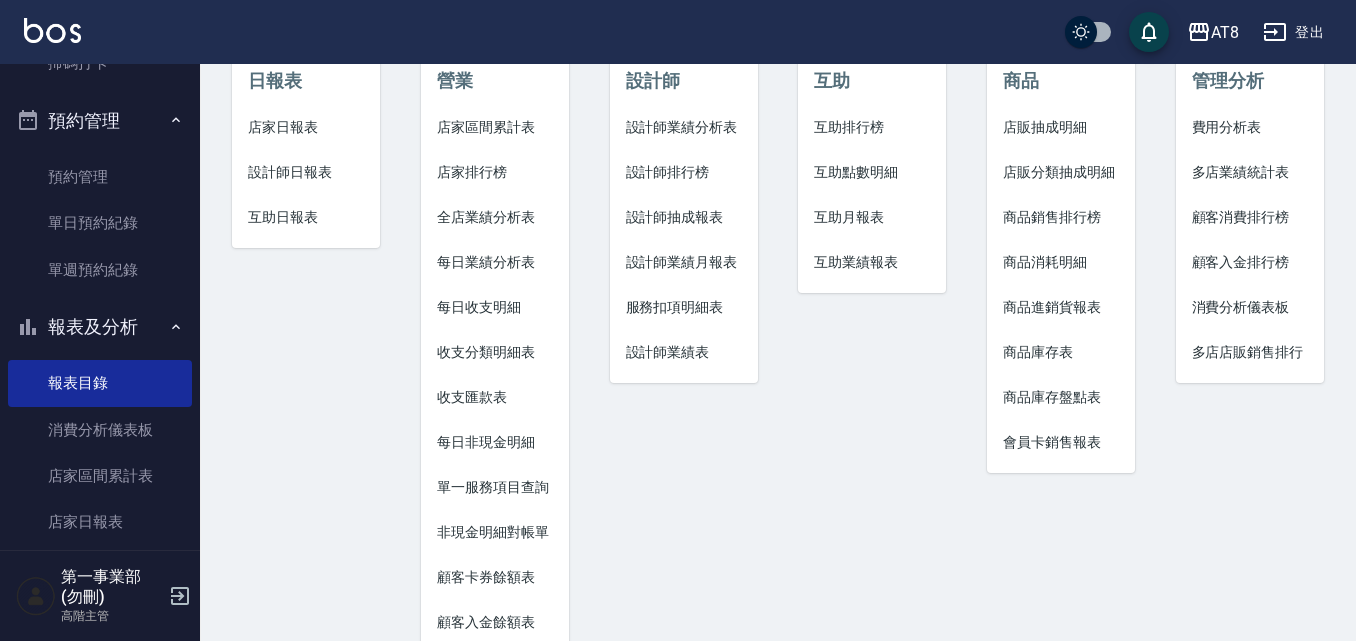 click on "收支分類明細表" at bounding box center [495, 352] 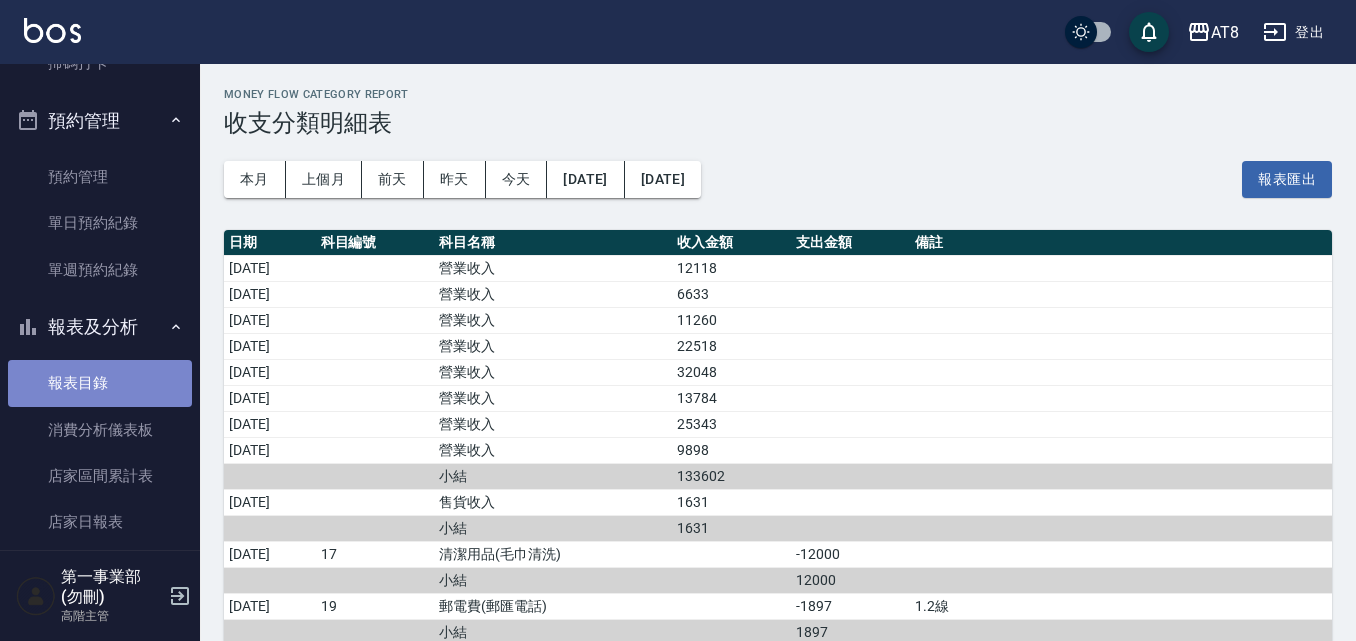 click on "報表目錄" at bounding box center [100, 383] 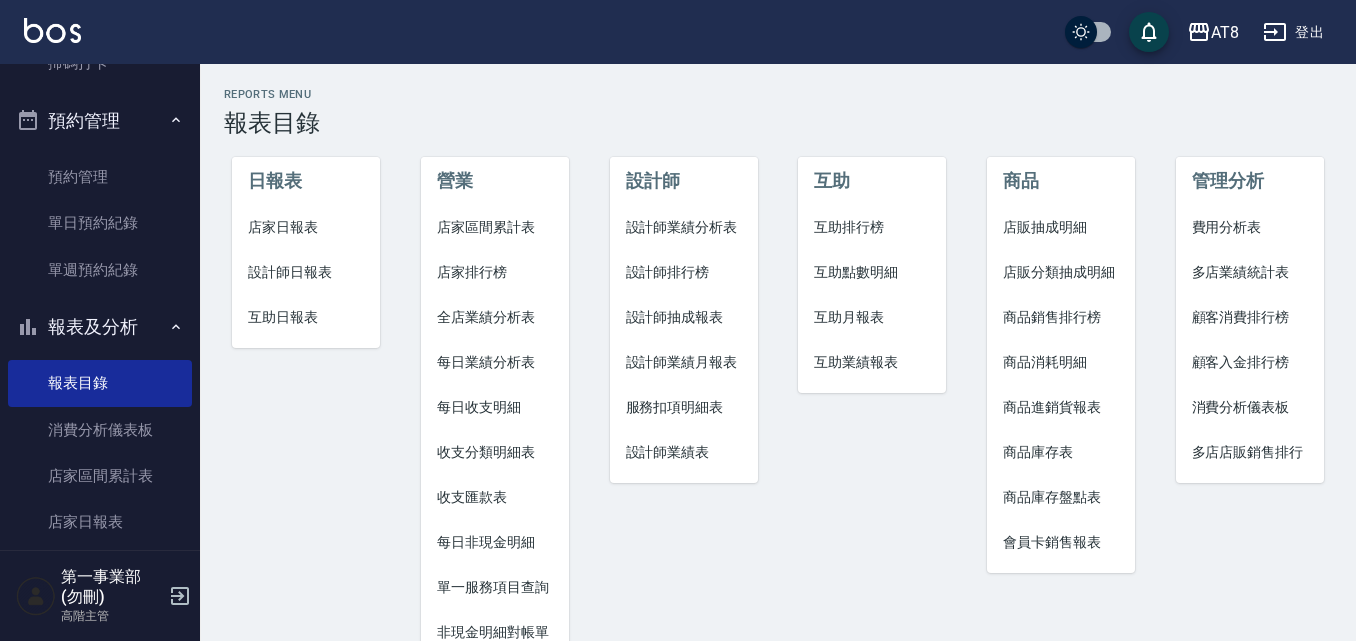 click on "收支分類明細表" at bounding box center [495, 452] 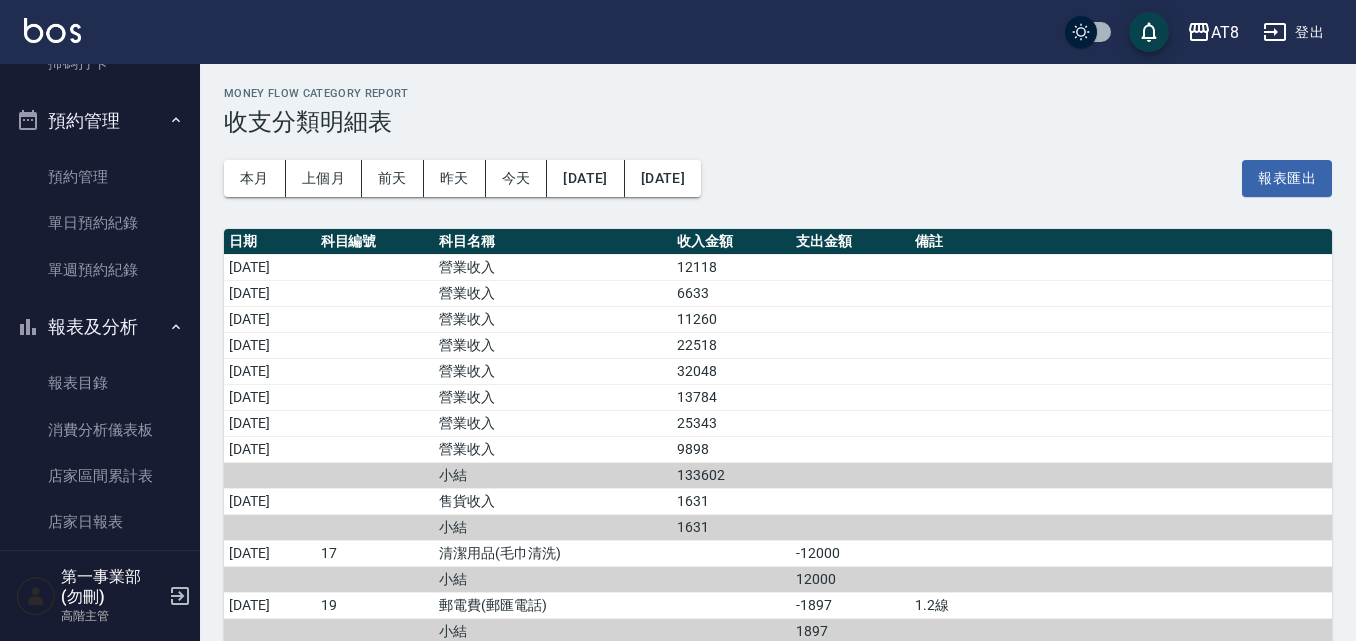 scroll, scrollTop: 0, scrollLeft: 0, axis: both 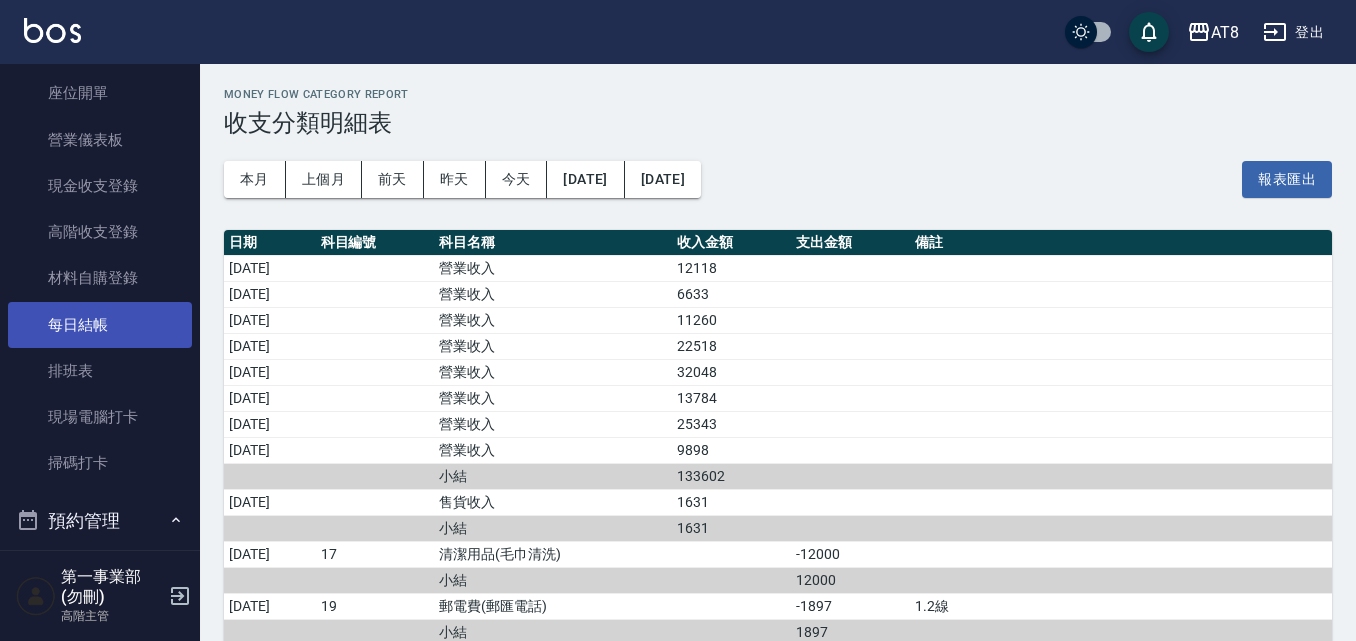 click on "每日結帳" at bounding box center (100, 325) 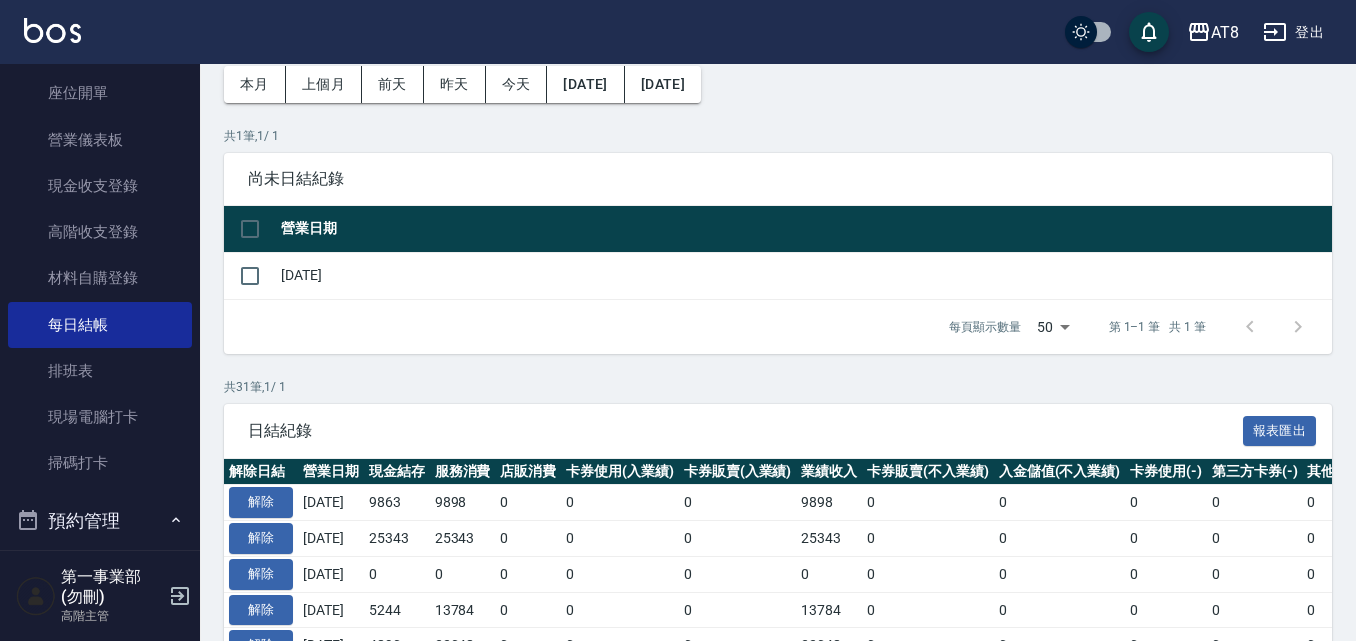 scroll, scrollTop: 0, scrollLeft: 0, axis: both 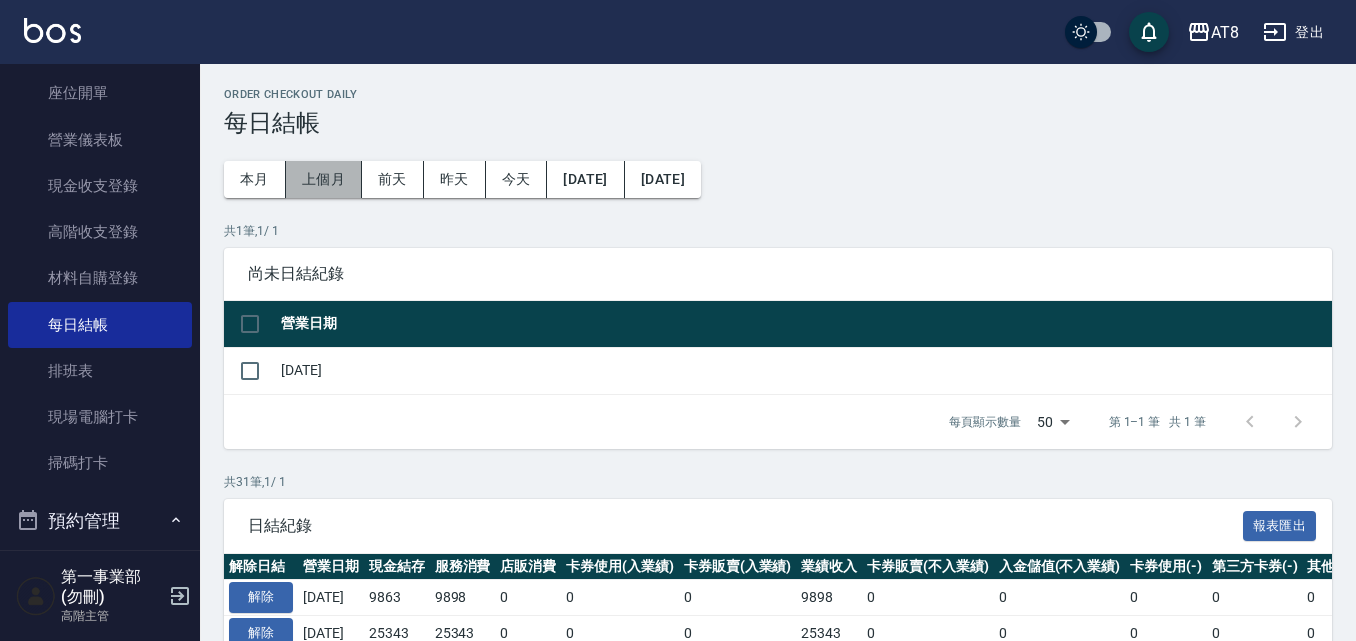 click on "上個月" at bounding box center [324, 179] 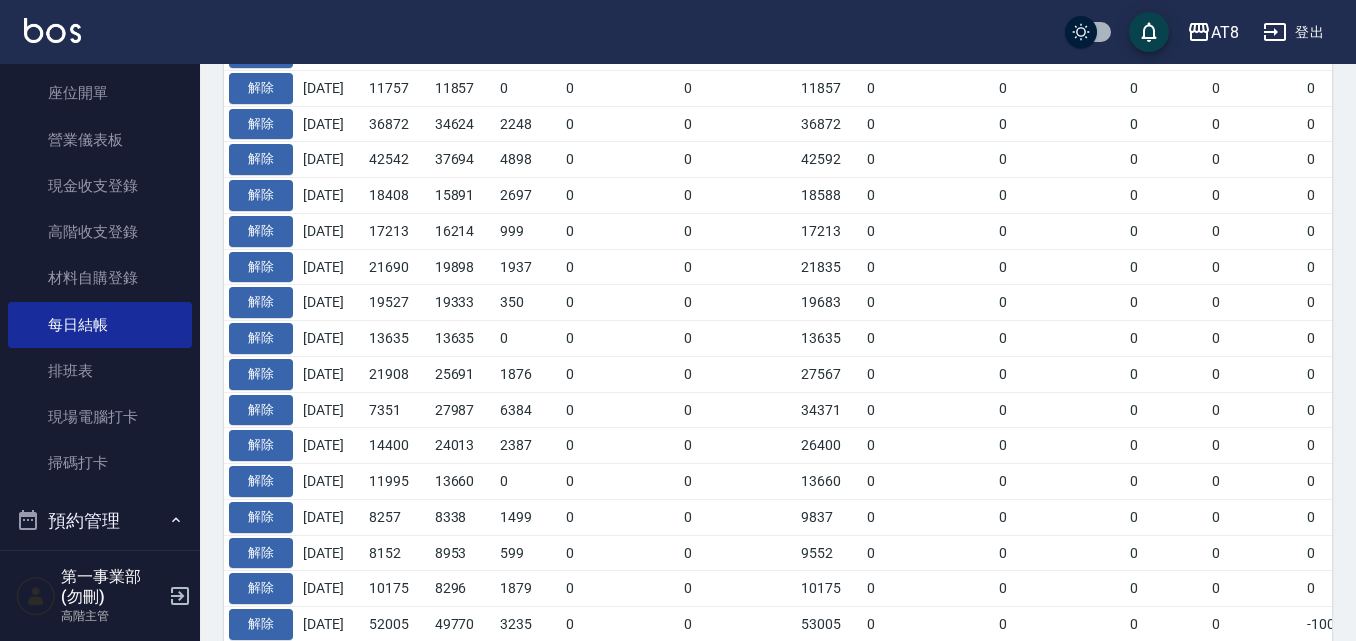 scroll, scrollTop: 1084, scrollLeft: 0, axis: vertical 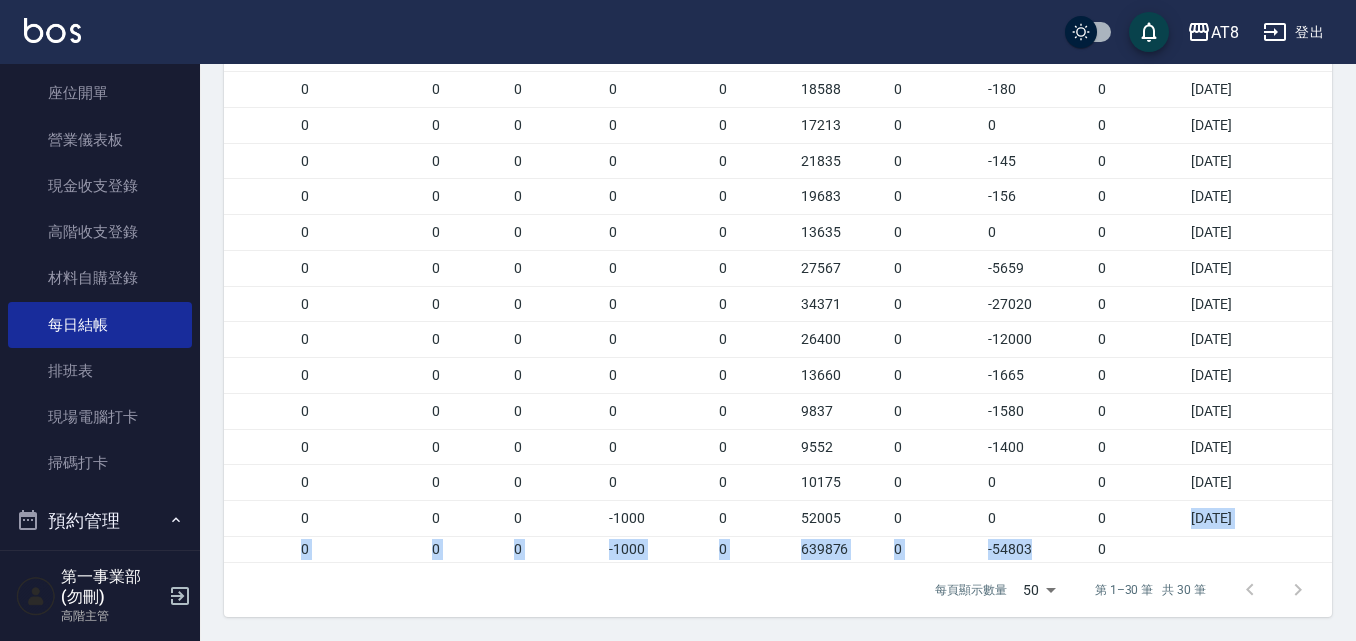 drag, startPoint x: 1067, startPoint y: 541, endPoint x: 1209, endPoint y: 514, distance: 144.54411 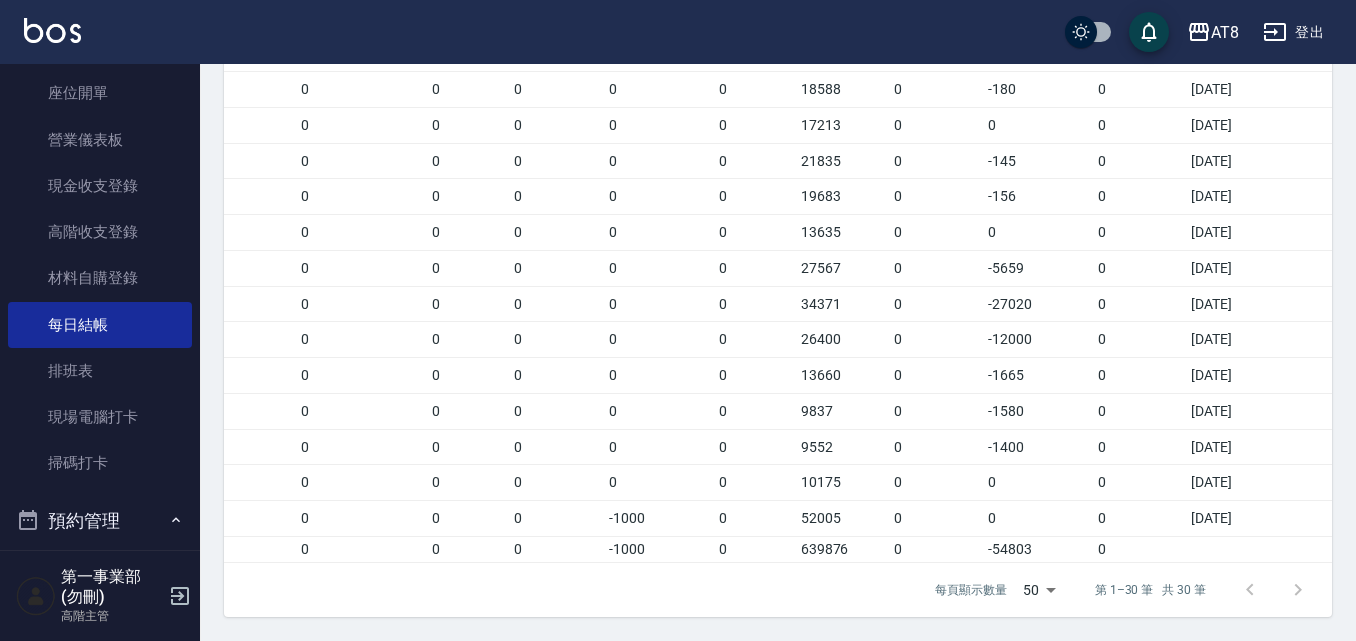 drag, startPoint x: 1186, startPoint y: 544, endPoint x: 1201, endPoint y: 543, distance: 15.033297 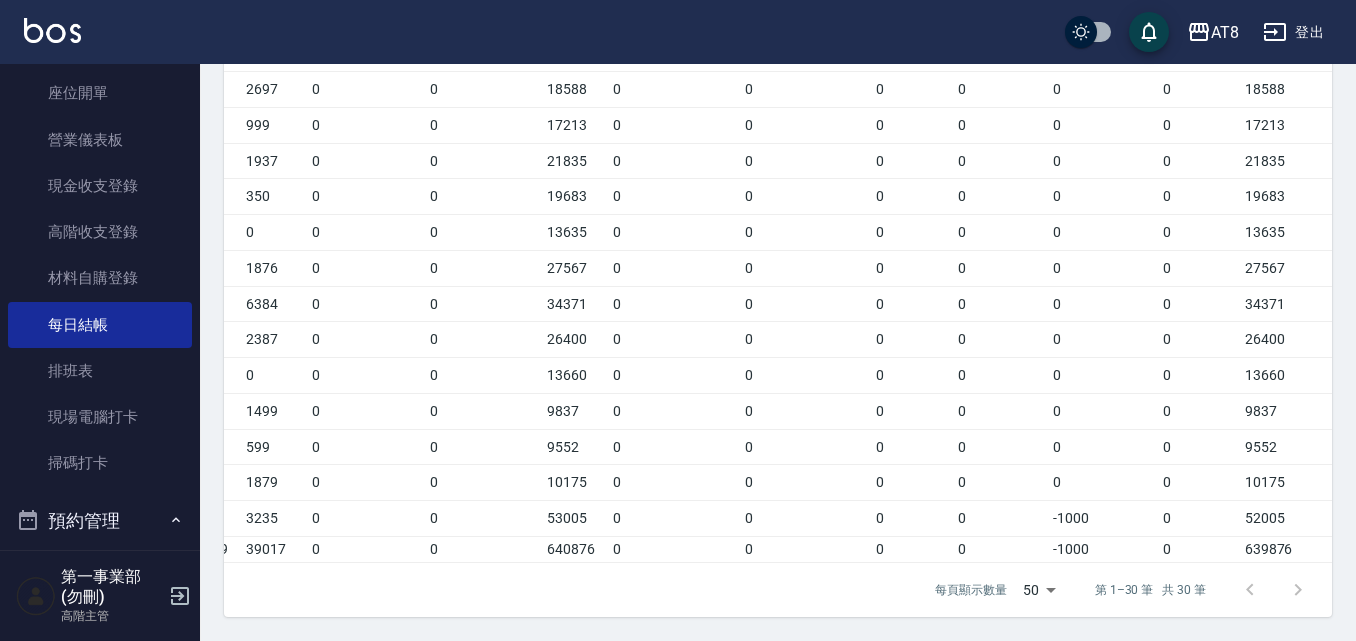 scroll, scrollTop: 0, scrollLeft: 0, axis: both 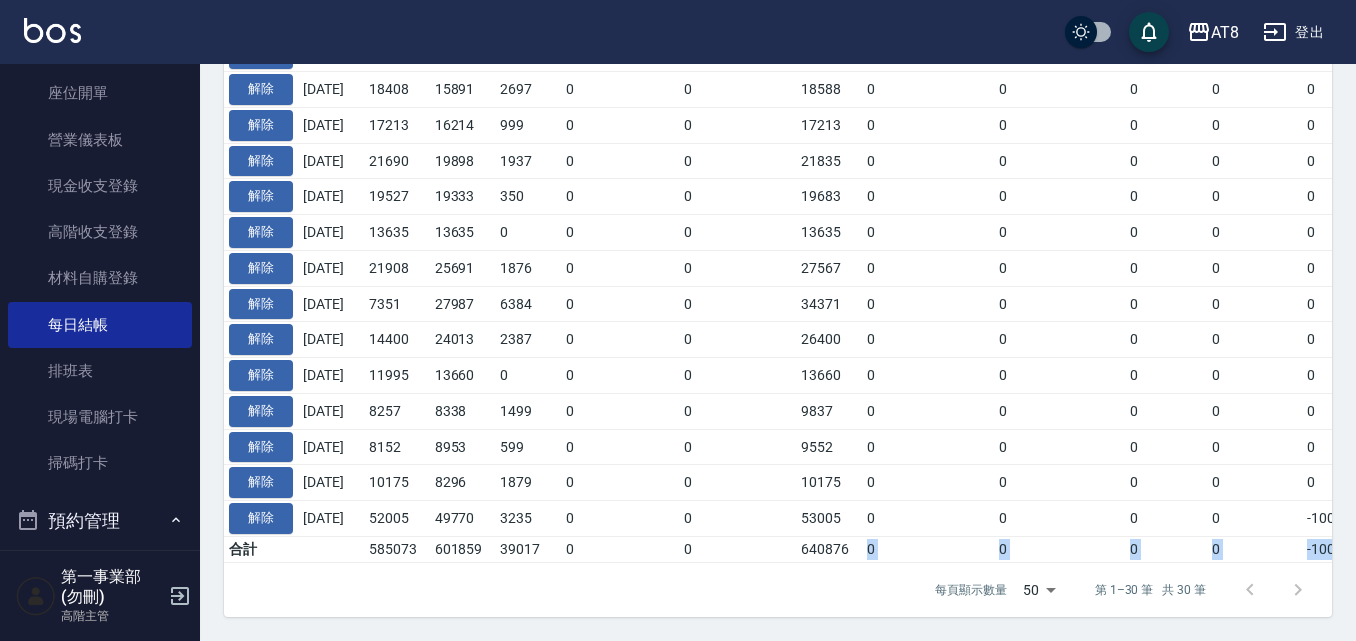 drag, startPoint x: 871, startPoint y: 629, endPoint x: 814, endPoint y: 642, distance: 58.463665 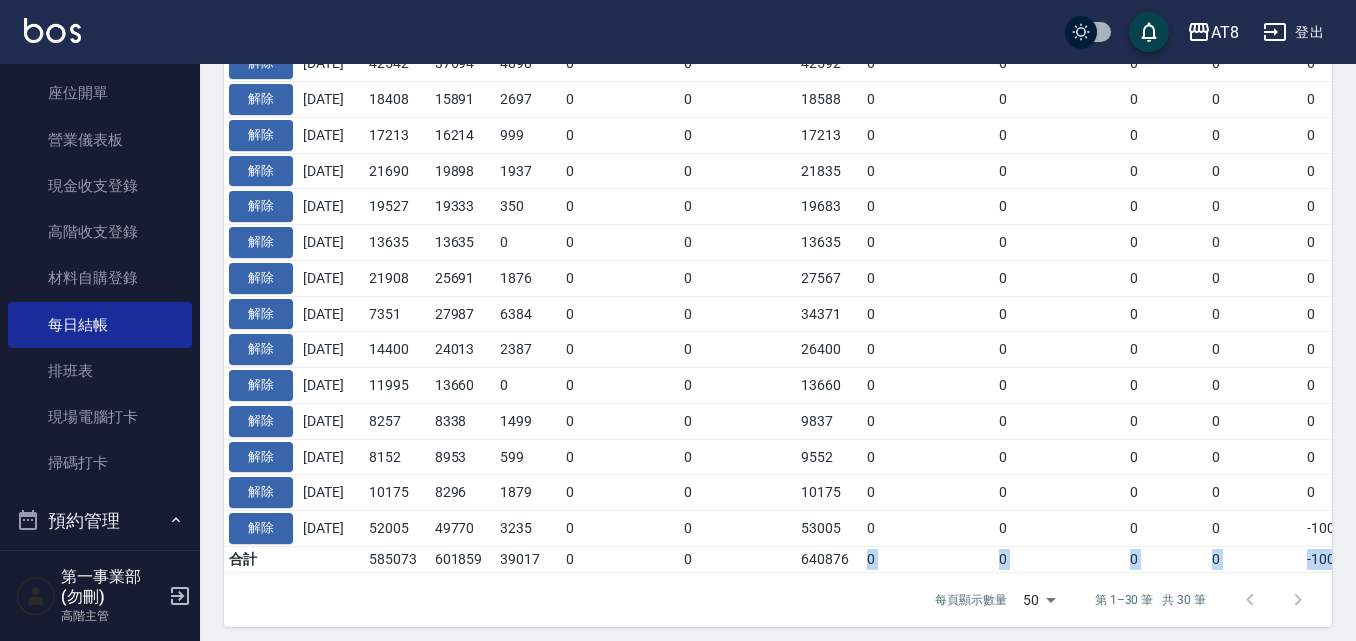 scroll, scrollTop: 1084, scrollLeft: 0, axis: vertical 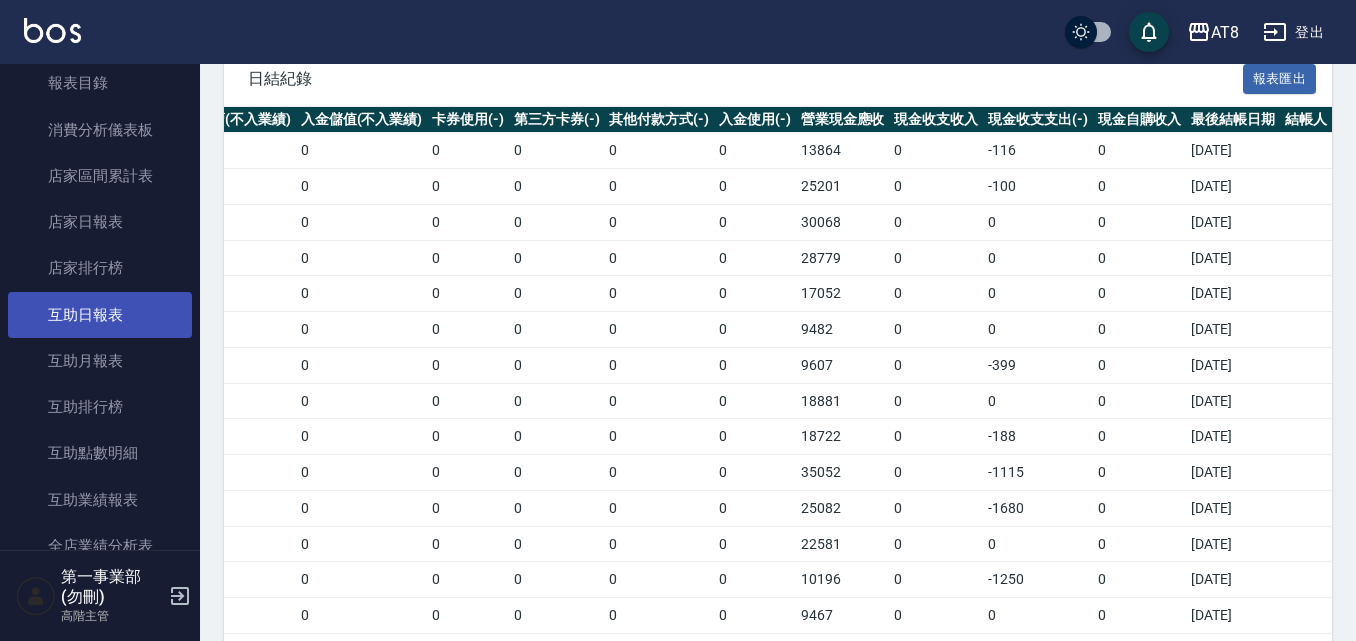 click on "互助日報表" at bounding box center (100, 315) 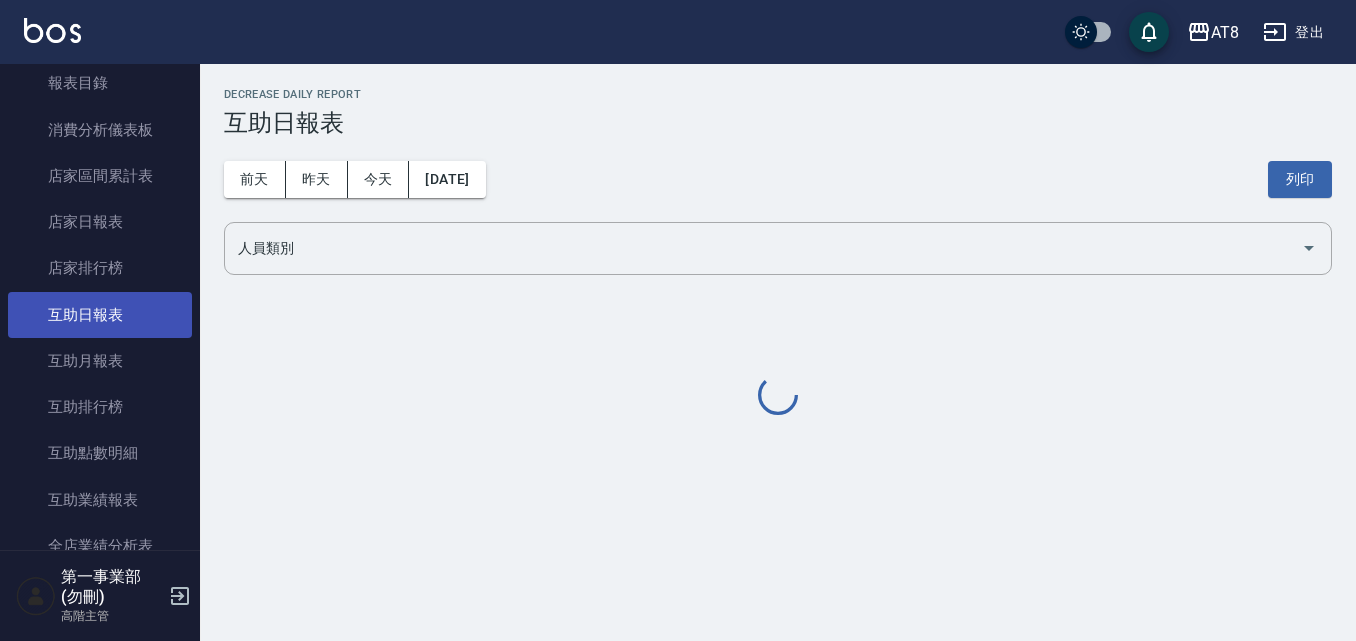 scroll, scrollTop: 0, scrollLeft: 0, axis: both 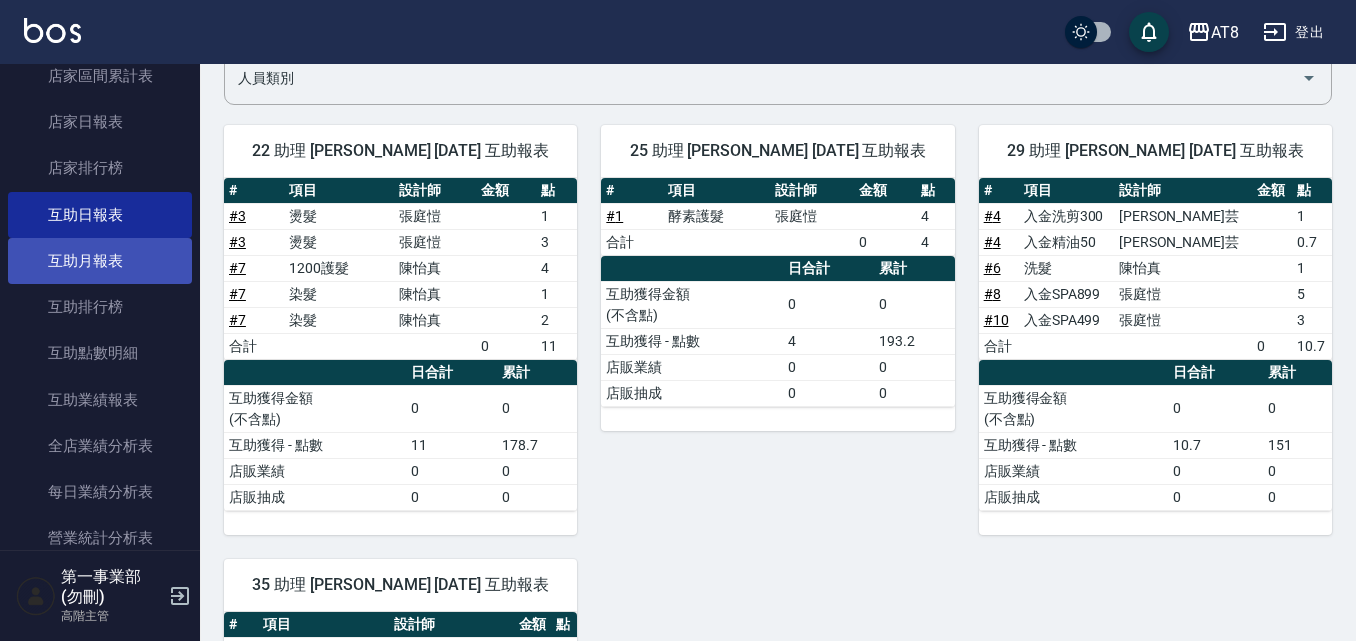 click on "互助月報表" at bounding box center [100, 261] 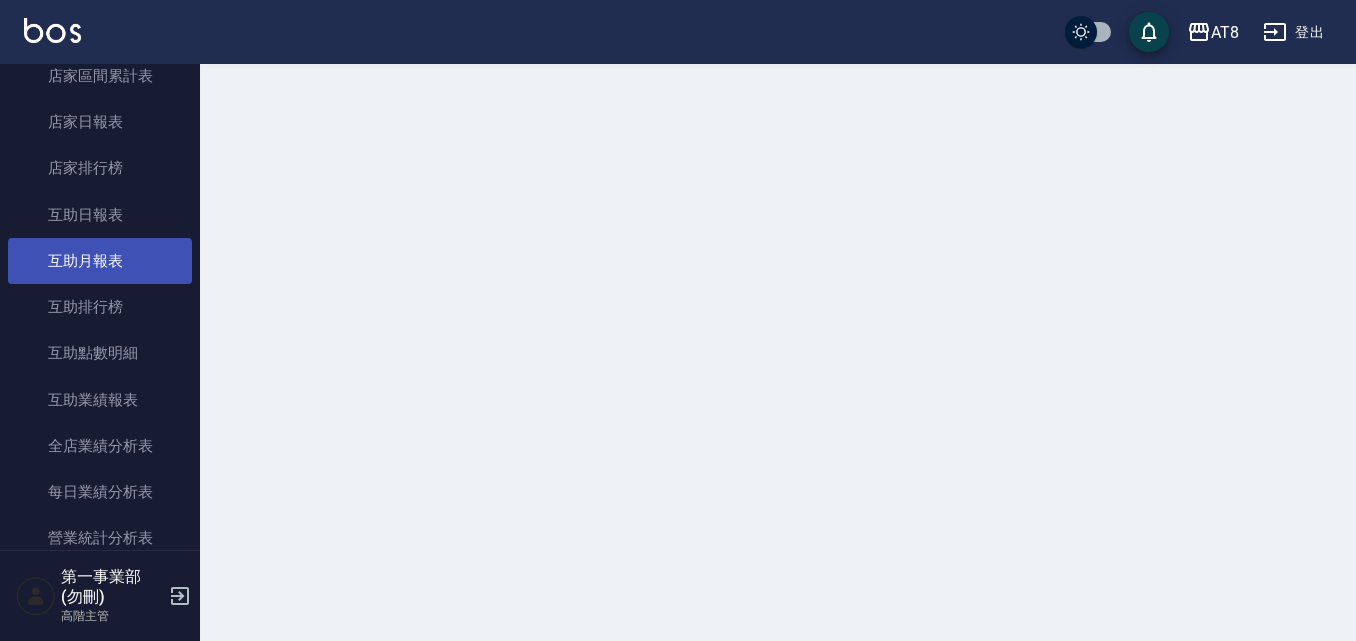 scroll, scrollTop: 0, scrollLeft: 0, axis: both 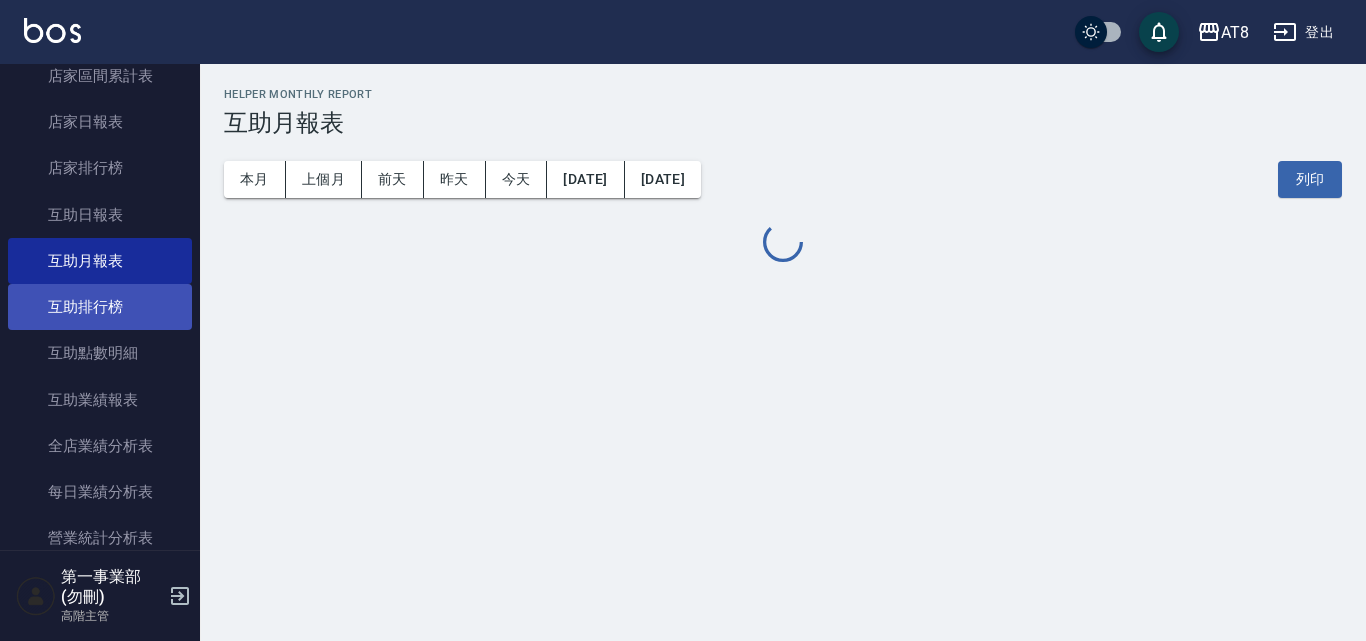 click on "互助排行榜" at bounding box center [100, 307] 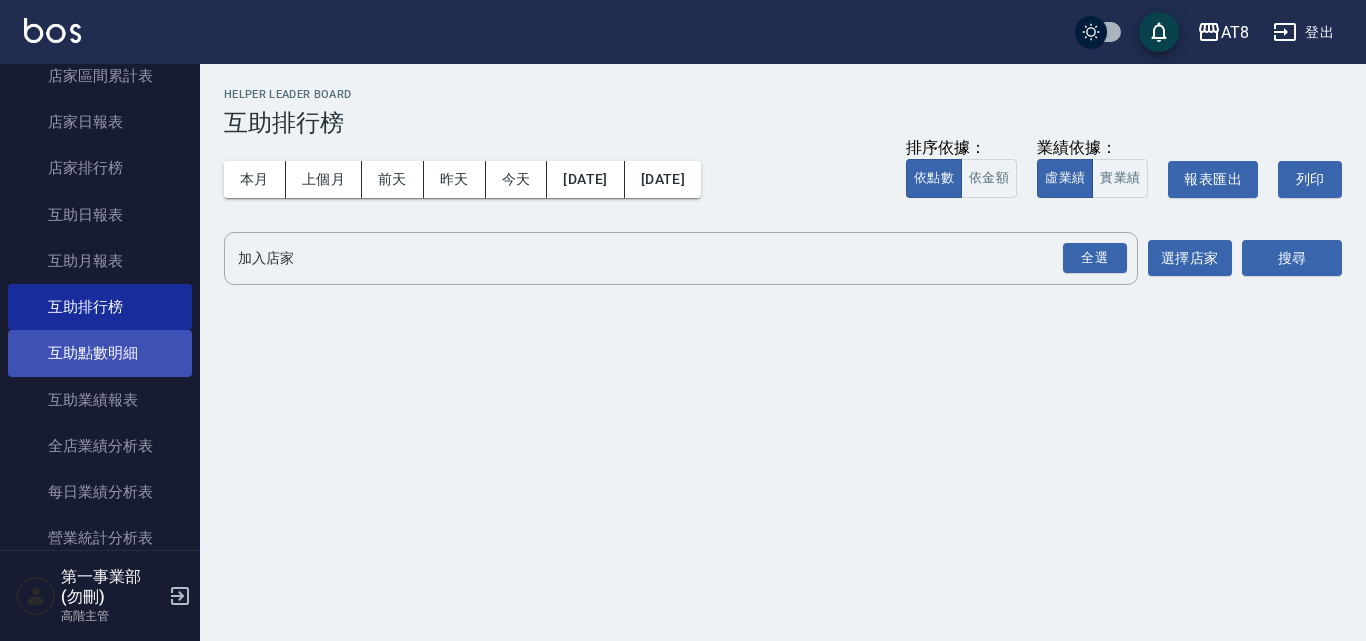 click on "互助點數明細" at bounding box center (100, 353) 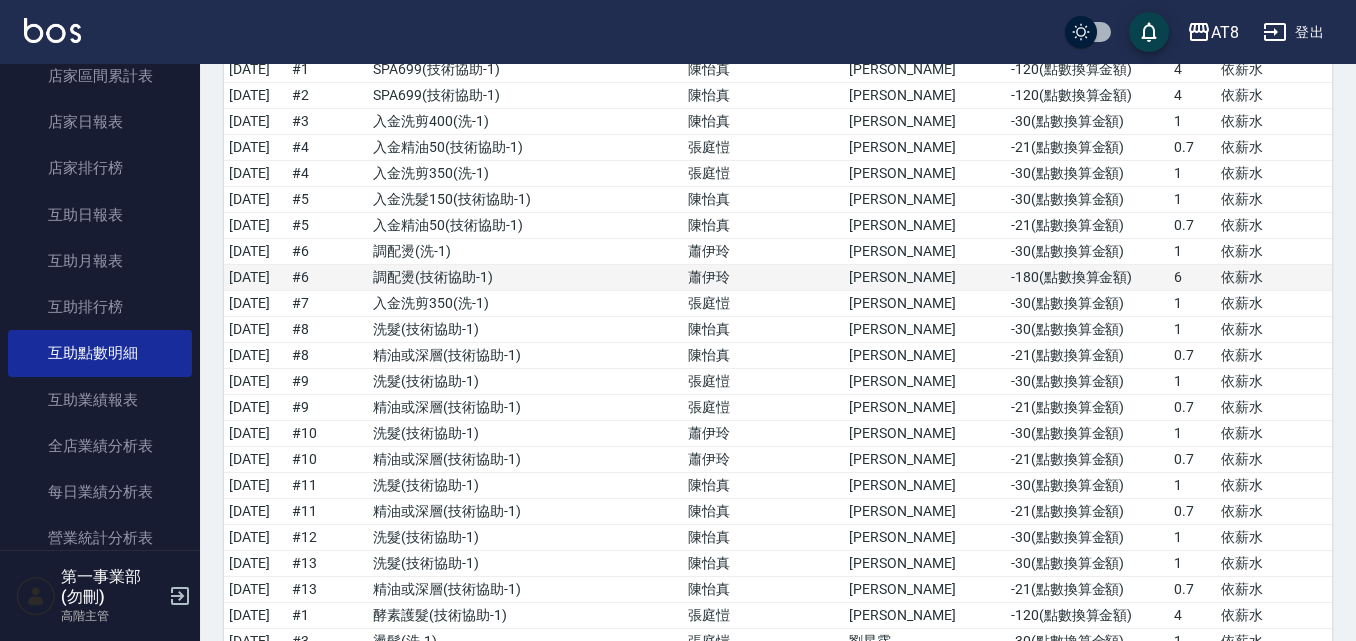 scroll, scrollTop: 9200, scrollLeft: 0, axis: vertical 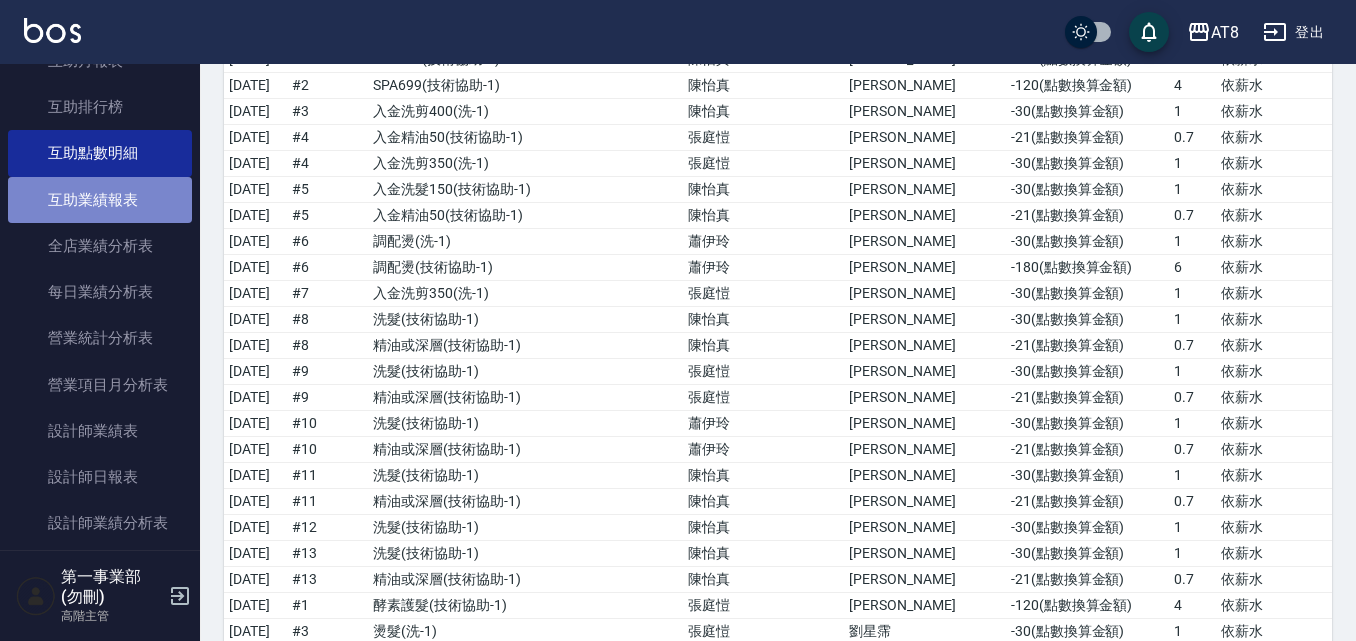 click on "互助業績報表" at bounding box center [100, 200] 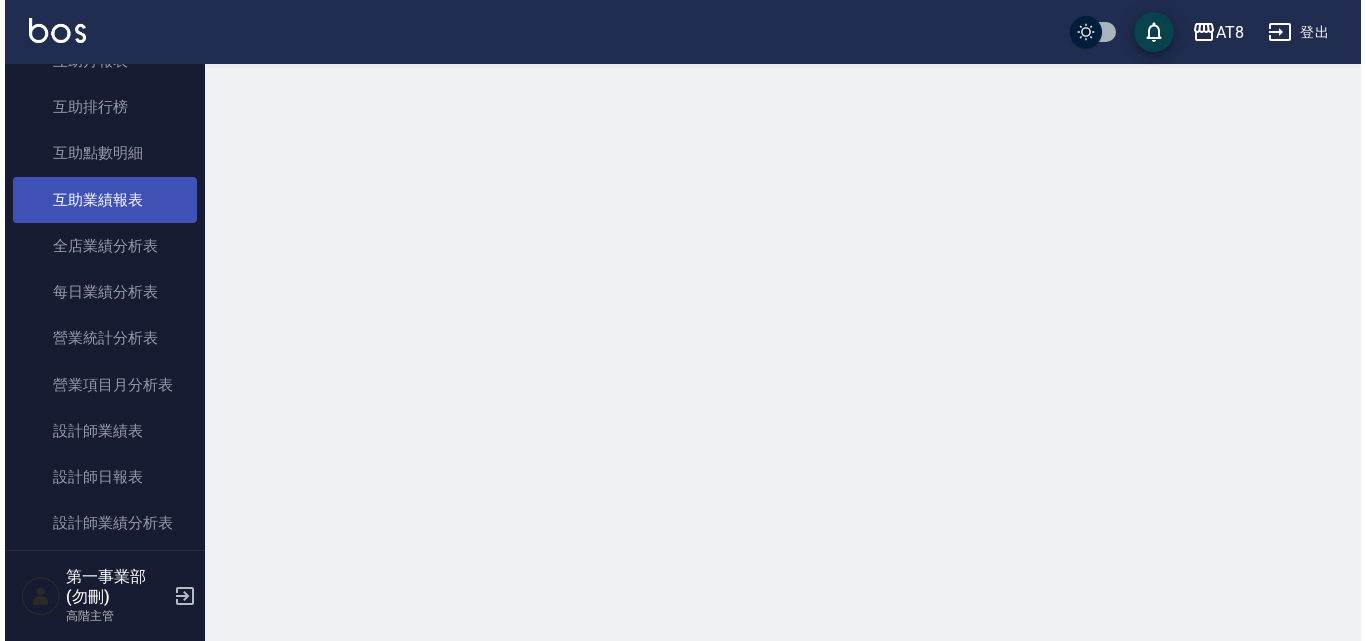 scroll, scrollTop: 0, scrollLeft: 0, axis: both 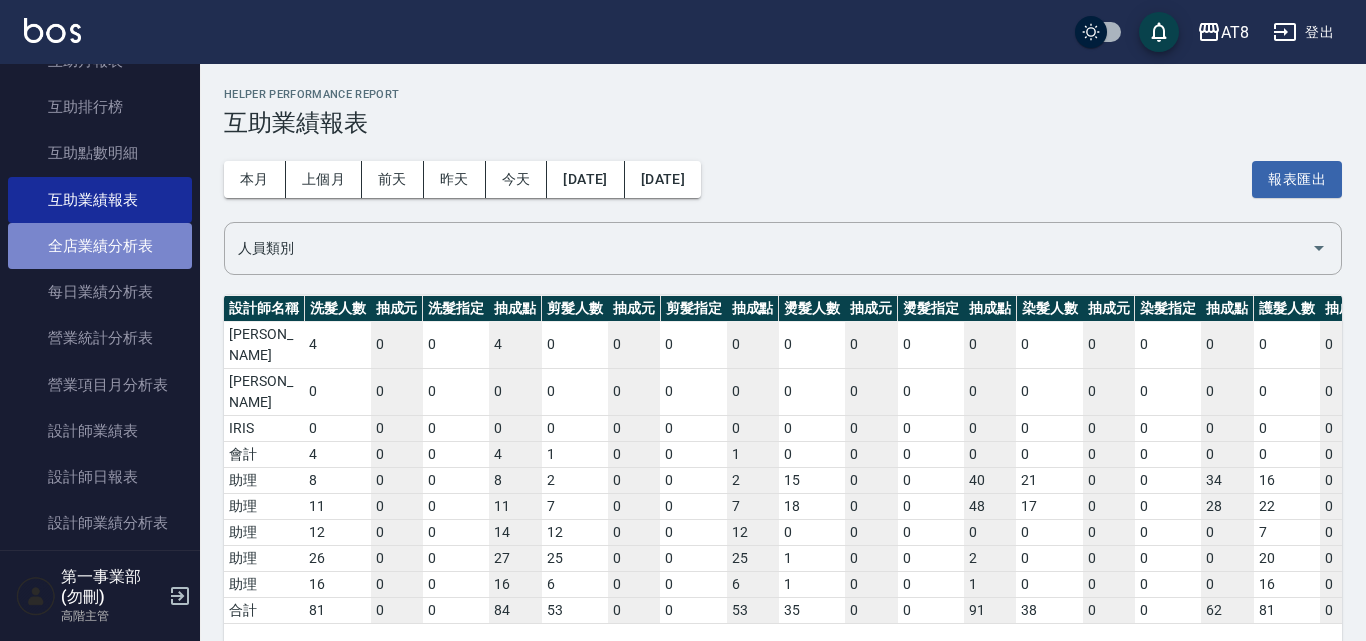 click on "全店業績分析表" at bounding box center (100, 246) 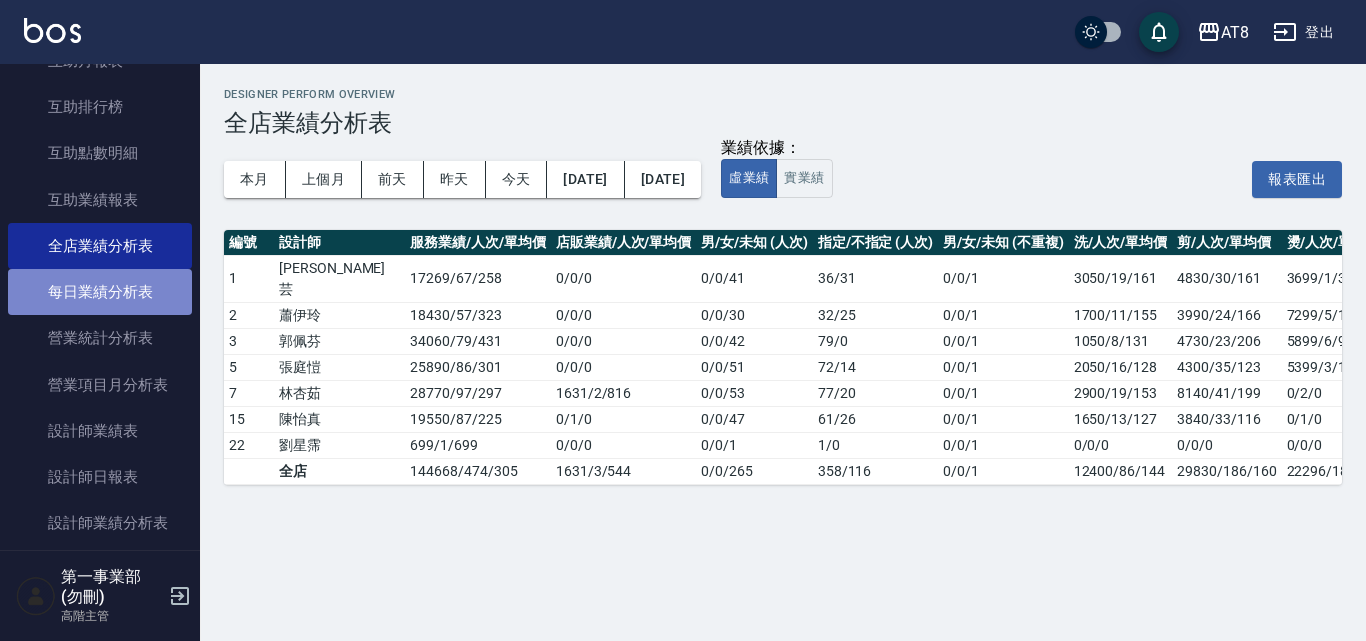 click on "每日業績分析表" at bounding box center [100, 292] 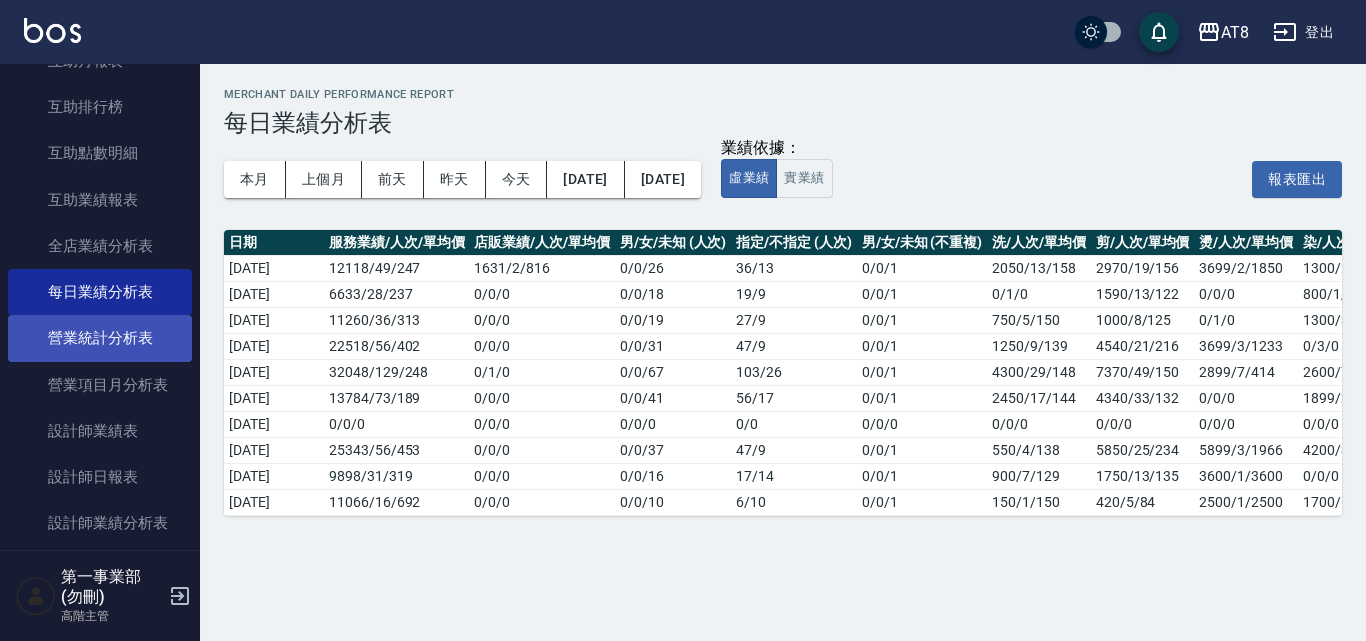 click on "營業統計分析表" at bounding box center [100, 338] 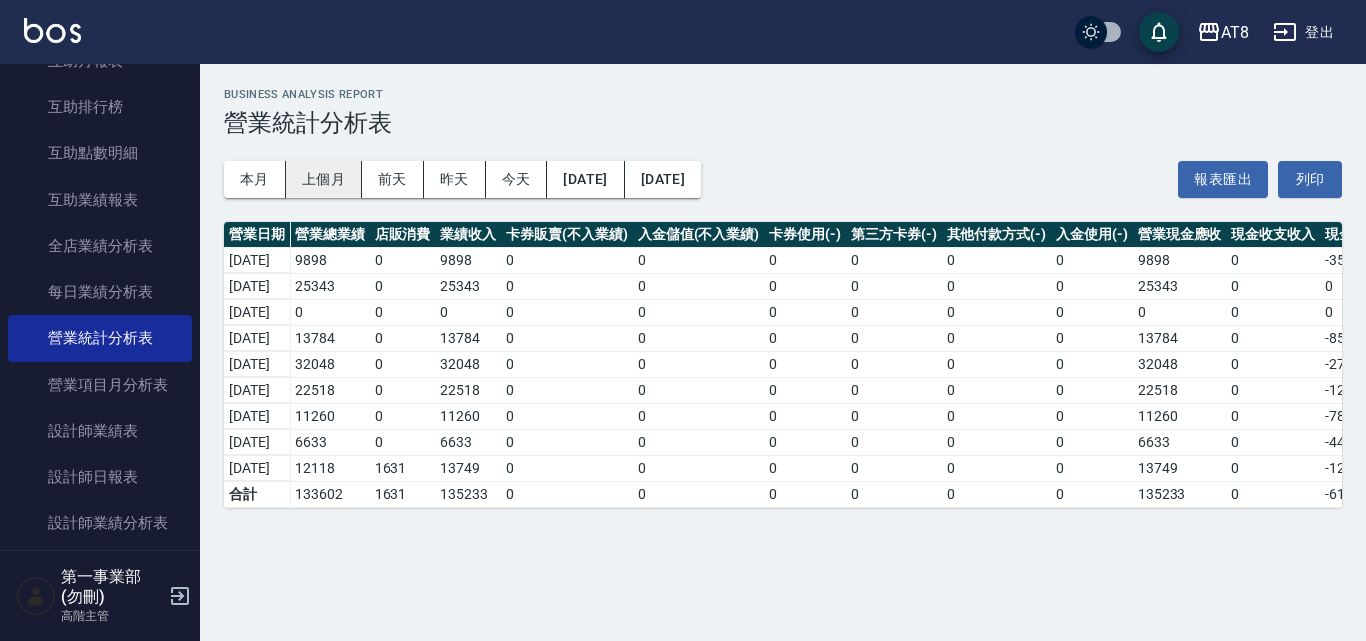 click on "上個月" at bounding box center [324, 179] 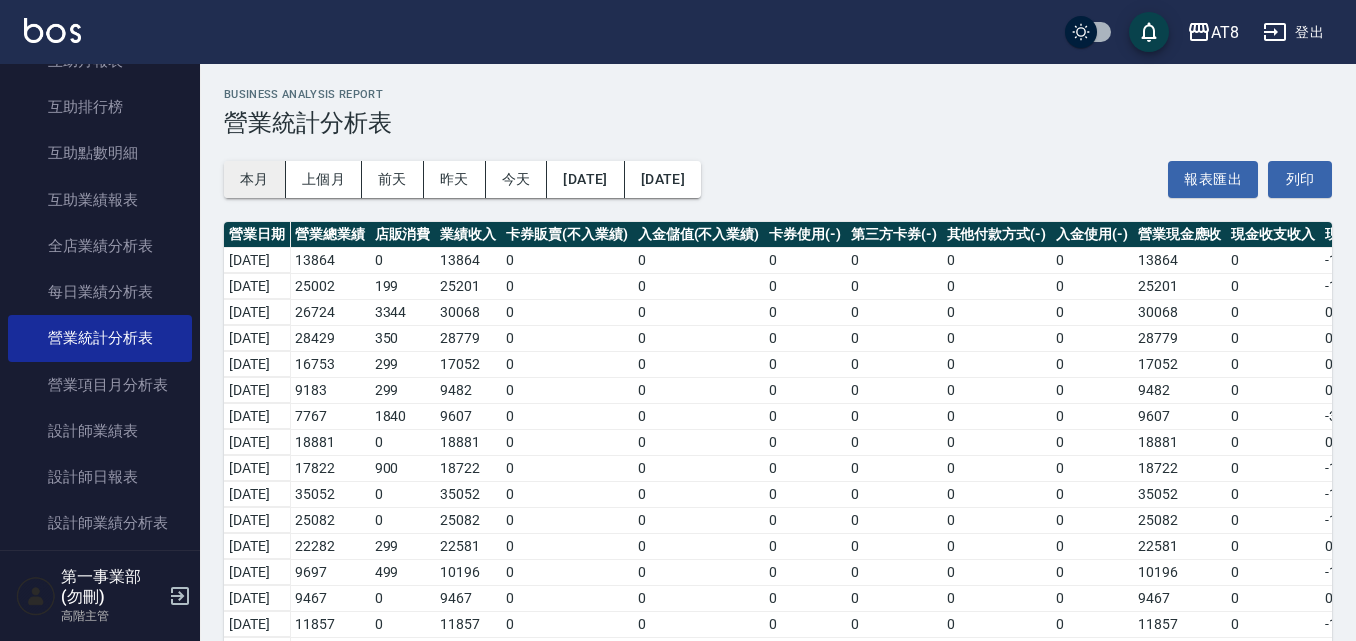 click on "本月" at bounding box center (255, 179) 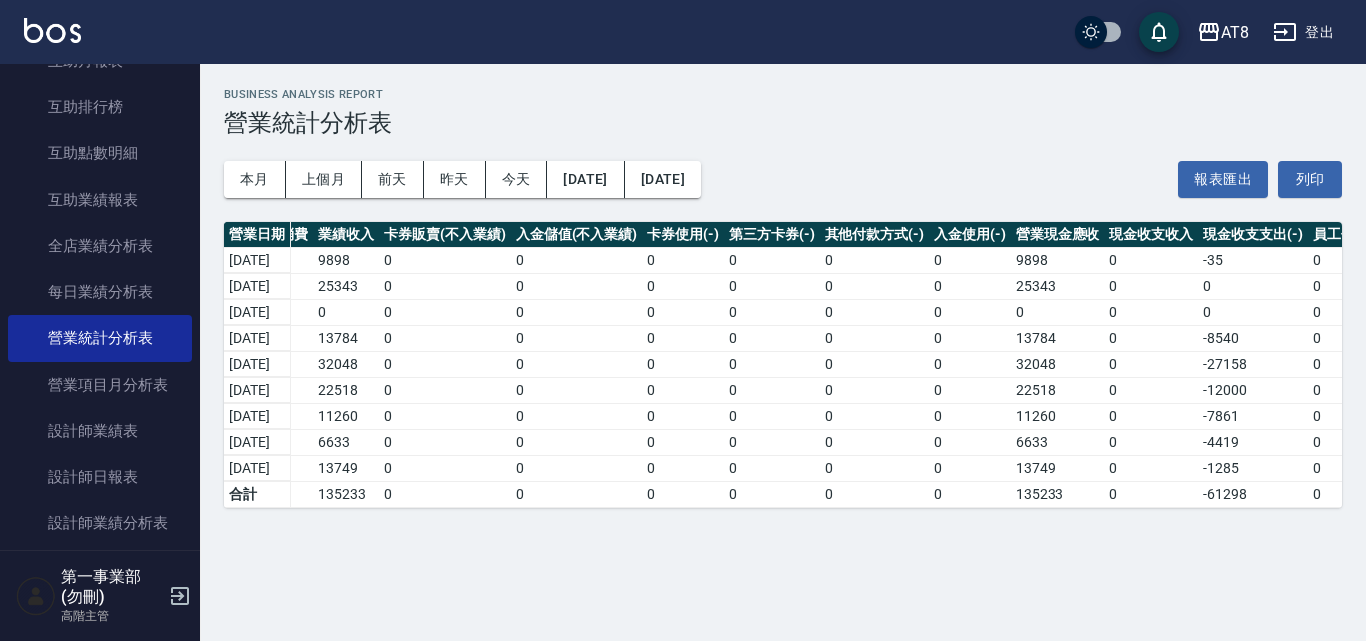 scroll, scrollTop: 0, scrollLeft: 0, axis: both 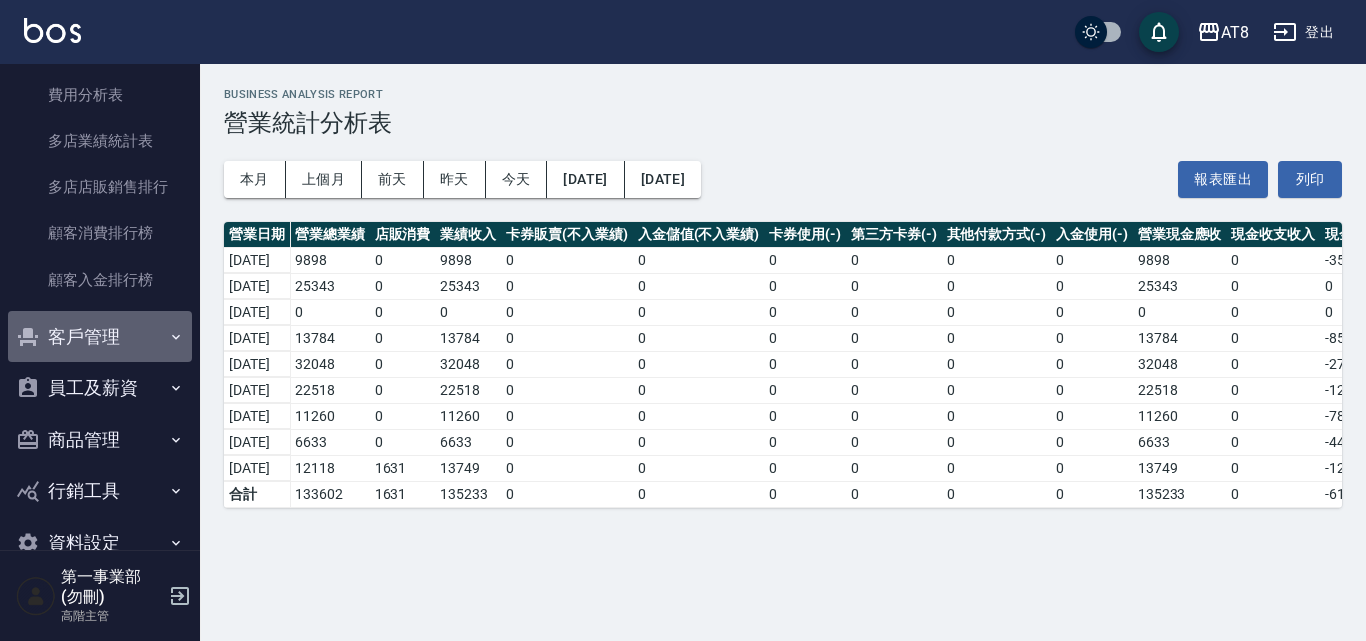 click on "客戶管理" at bounding box center (100, 337) 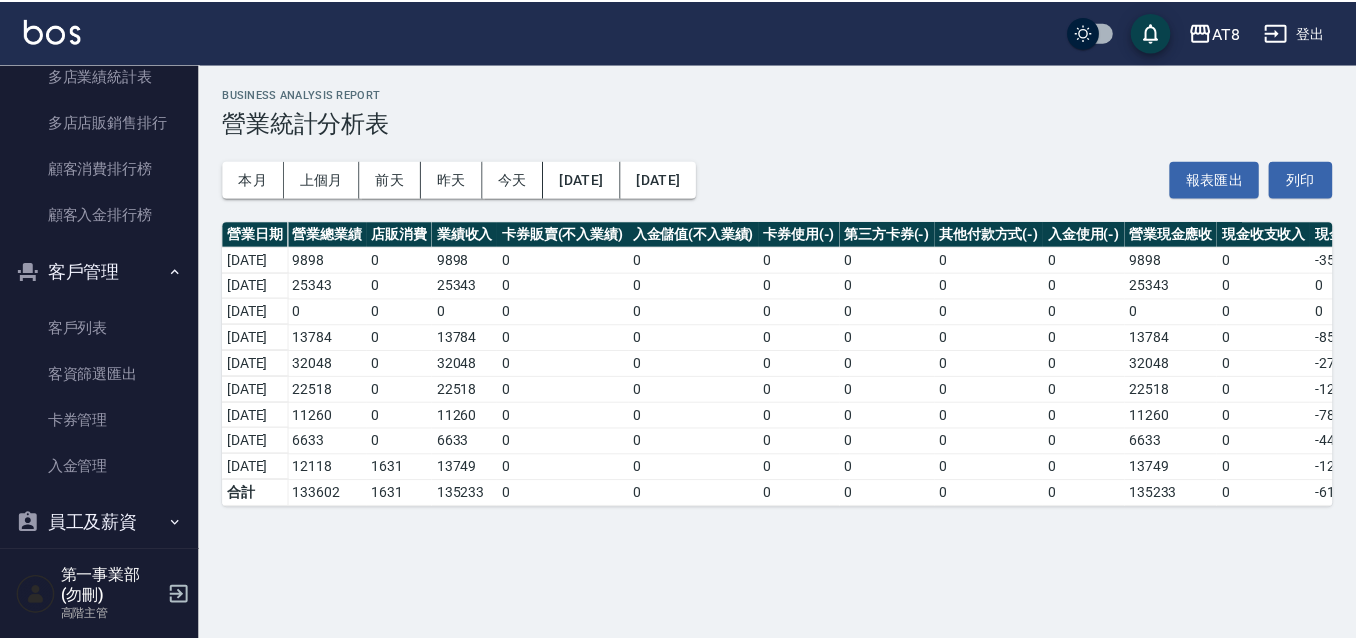 scroll, scrollTop: 2700, scrollLeft: 0, axis: vertical 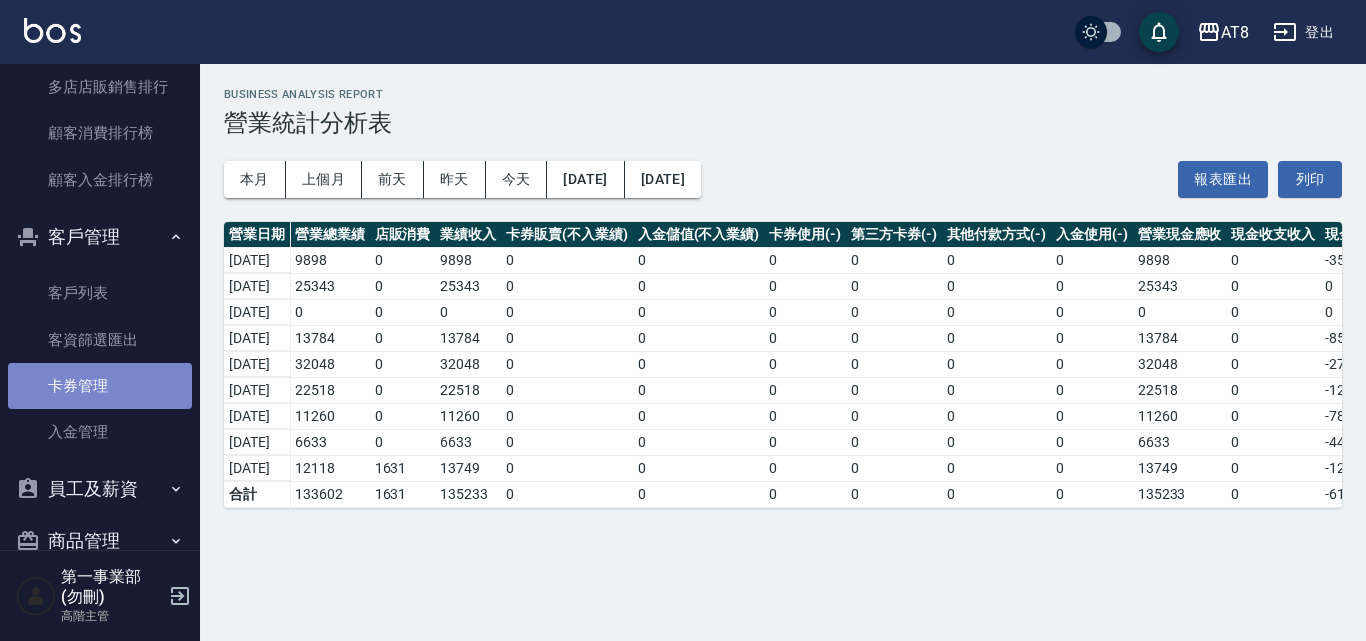 click on "卡券管理" at bounding box center [100, 386] 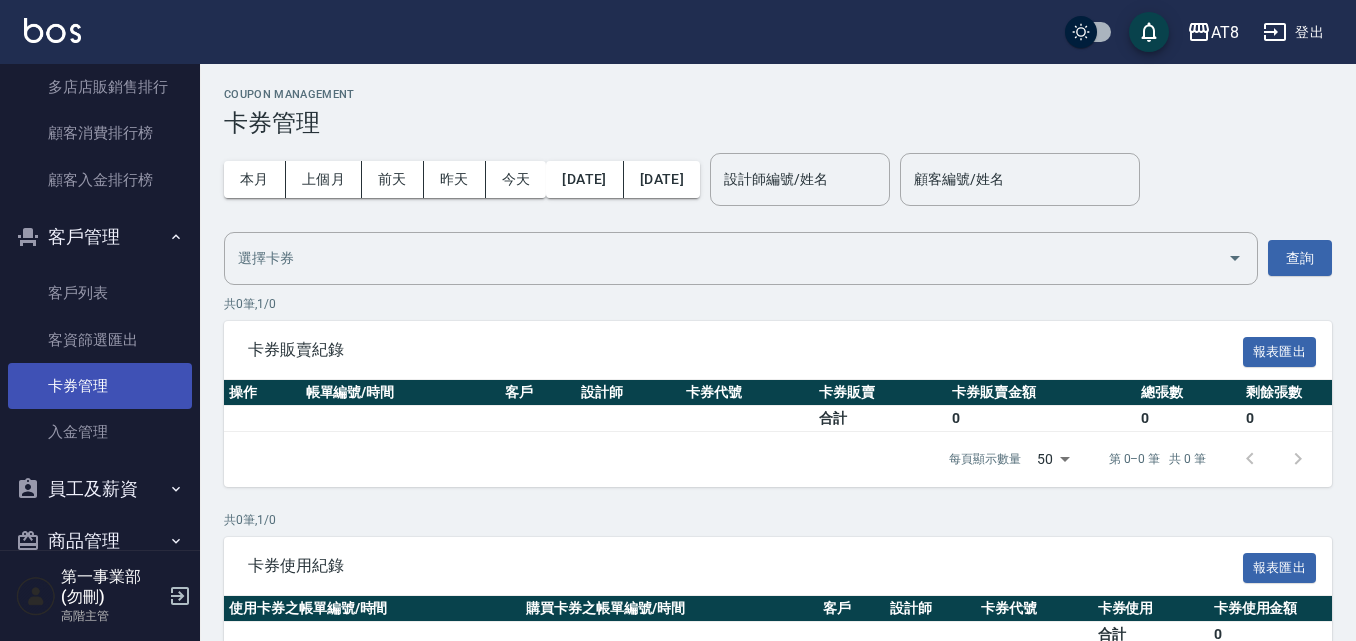 scroll, scrollTop: 2800, scrollLeft: 0, axis: vertical 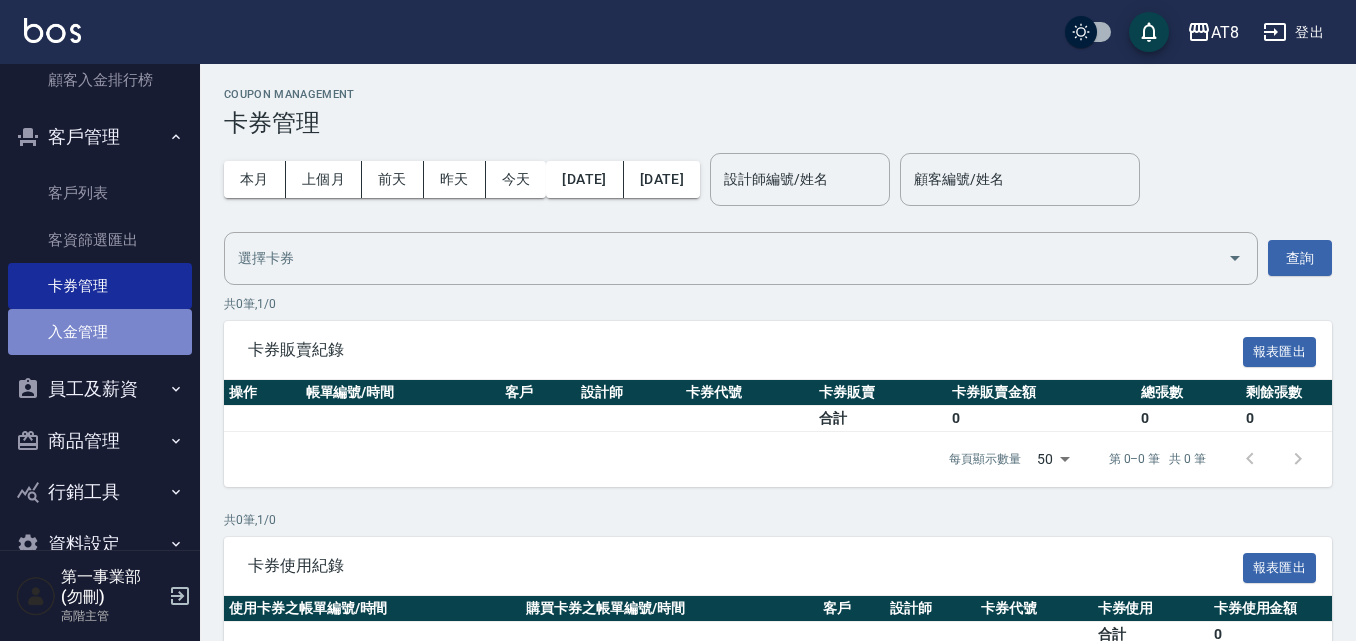 click on "入金管理" at bounding box center [100, 332] 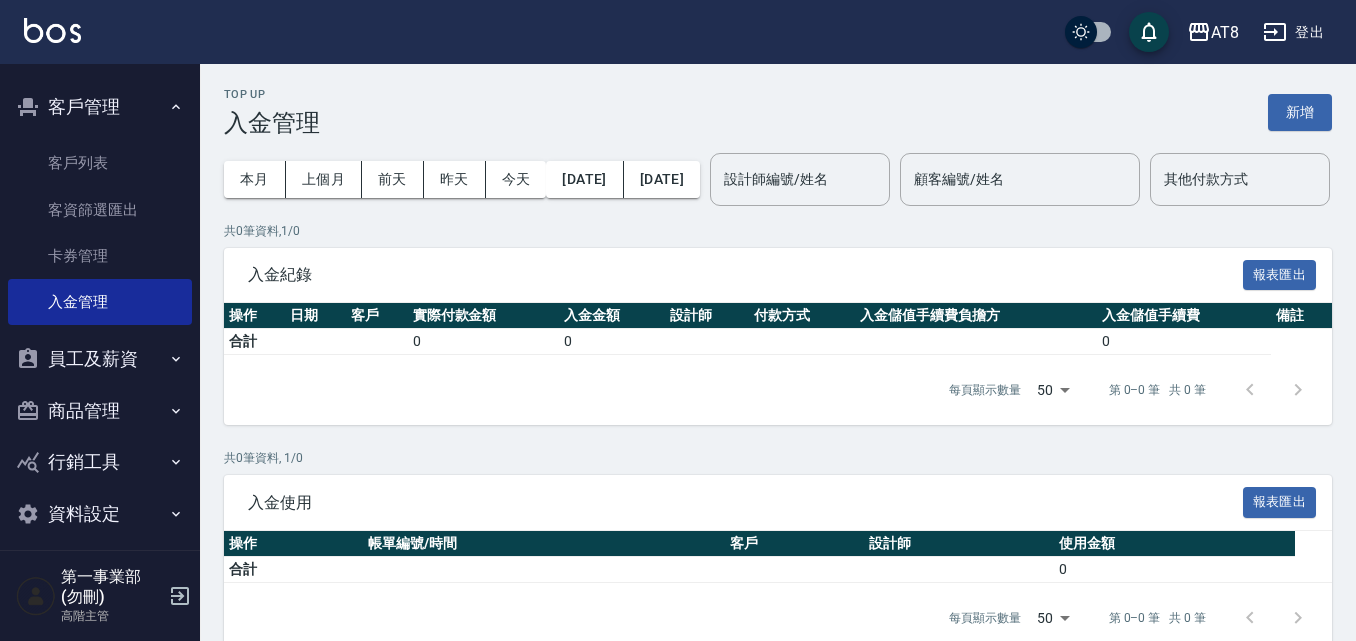 scroll, scrollTop: 2843, scrollLeft: 0, axis: vertical 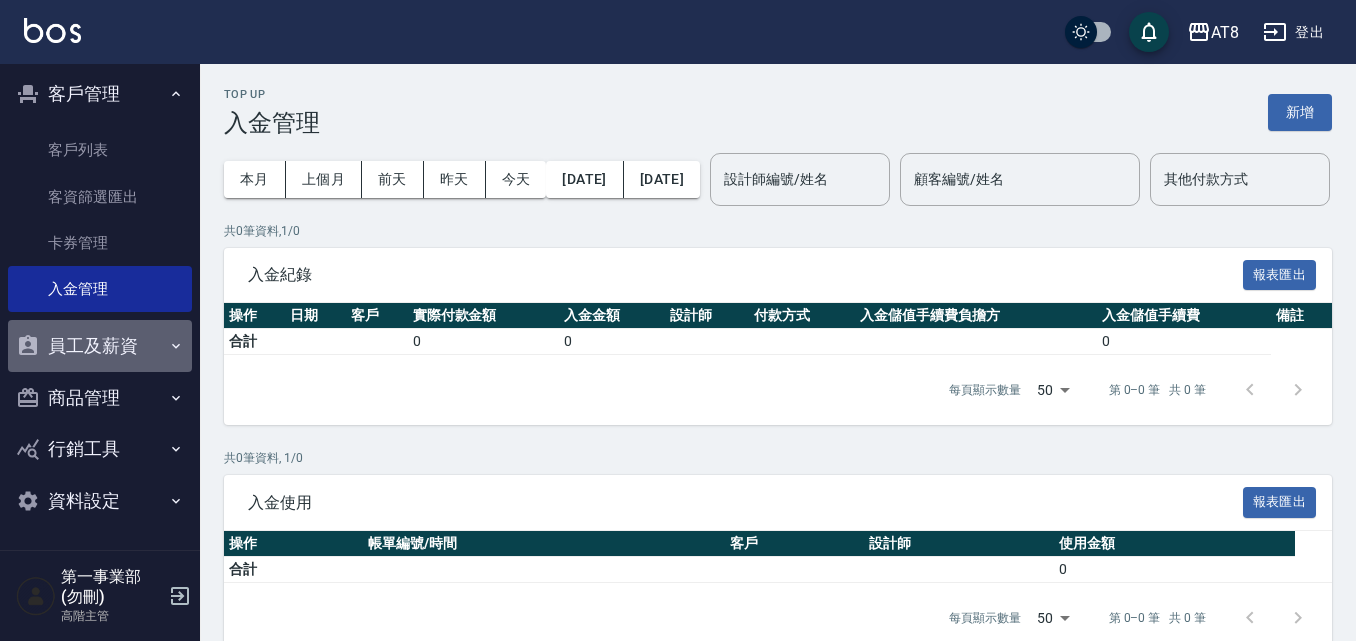 click on "員工及薪資" at bounding box center [100, 346] 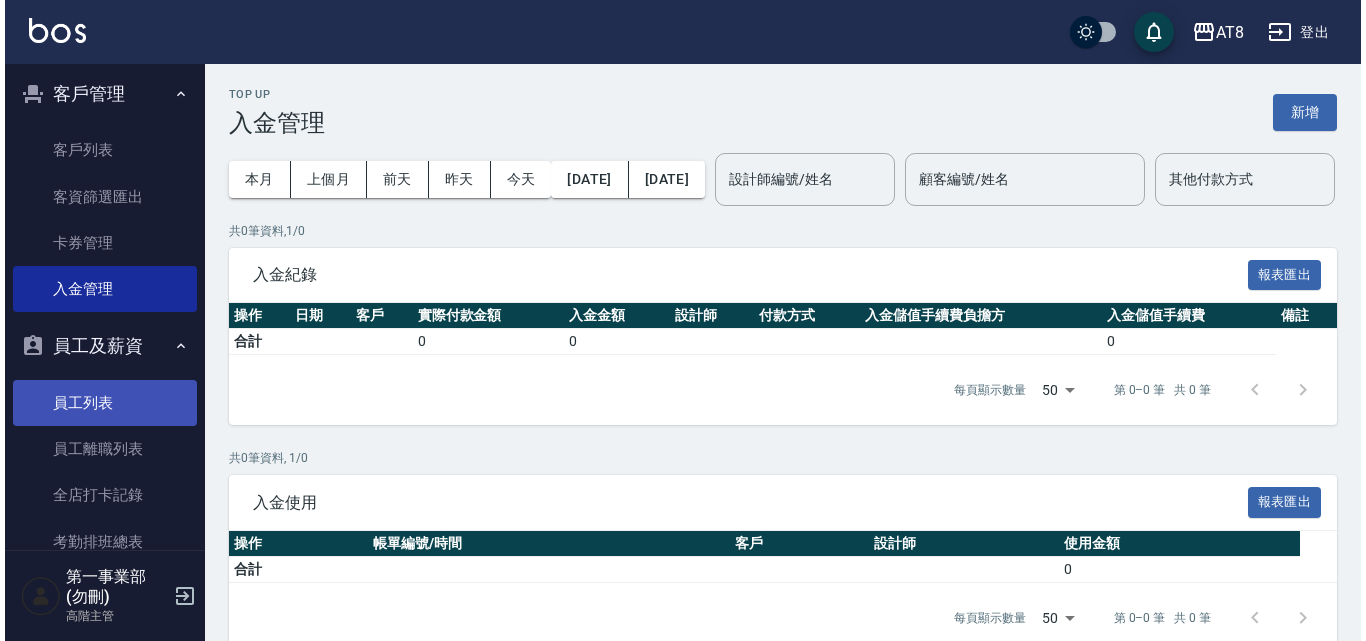 scroll, scrollTop: 2943, scrollLeft: 0, axis: vertical 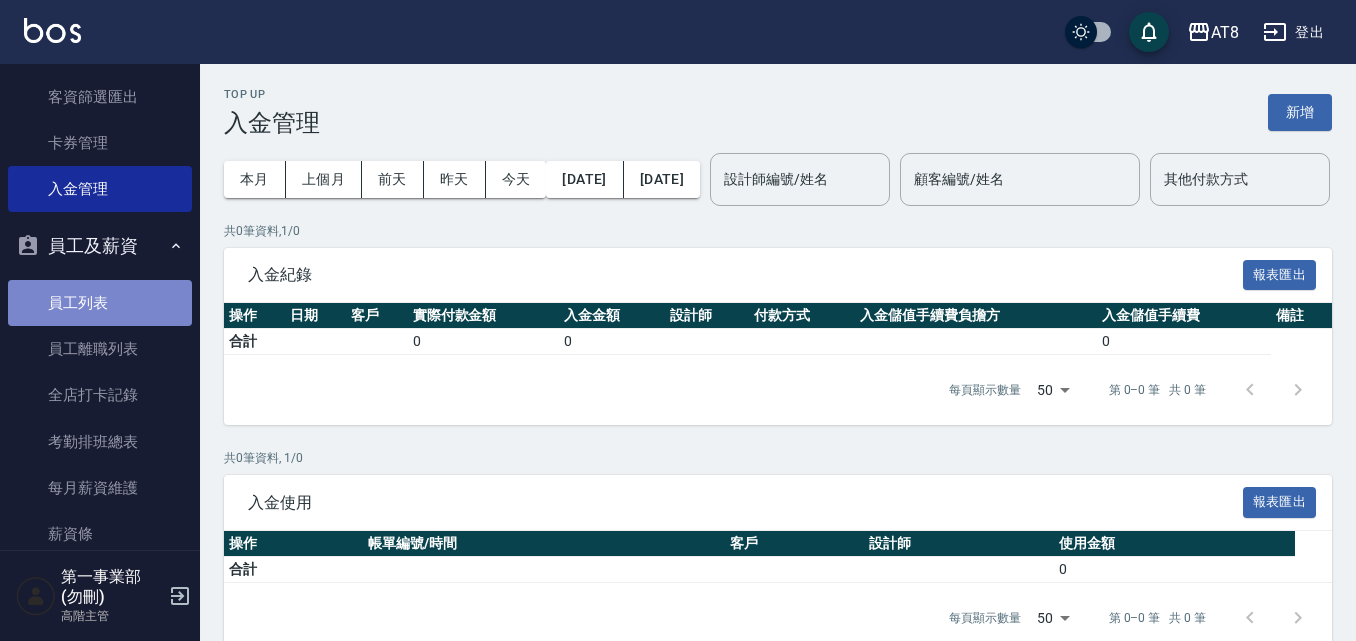 click on "員工列表" at bounding box center [100, 303] 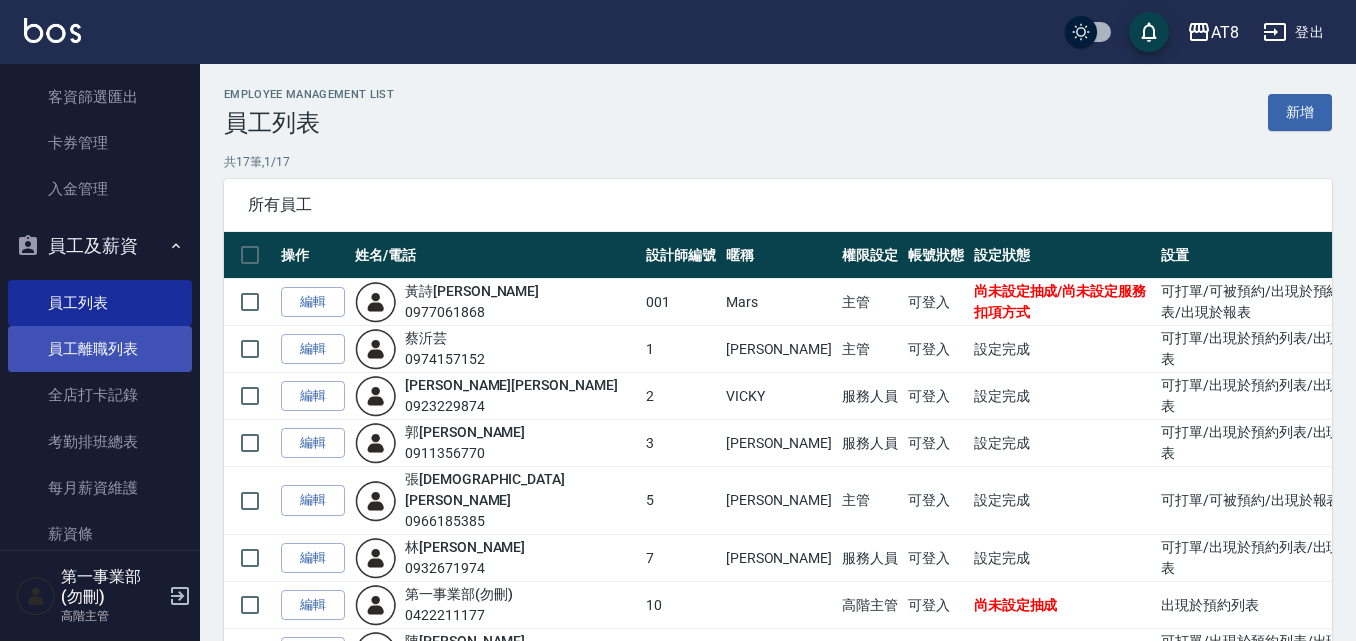 click on "員工離職列表" at bounding box center [100, 349] 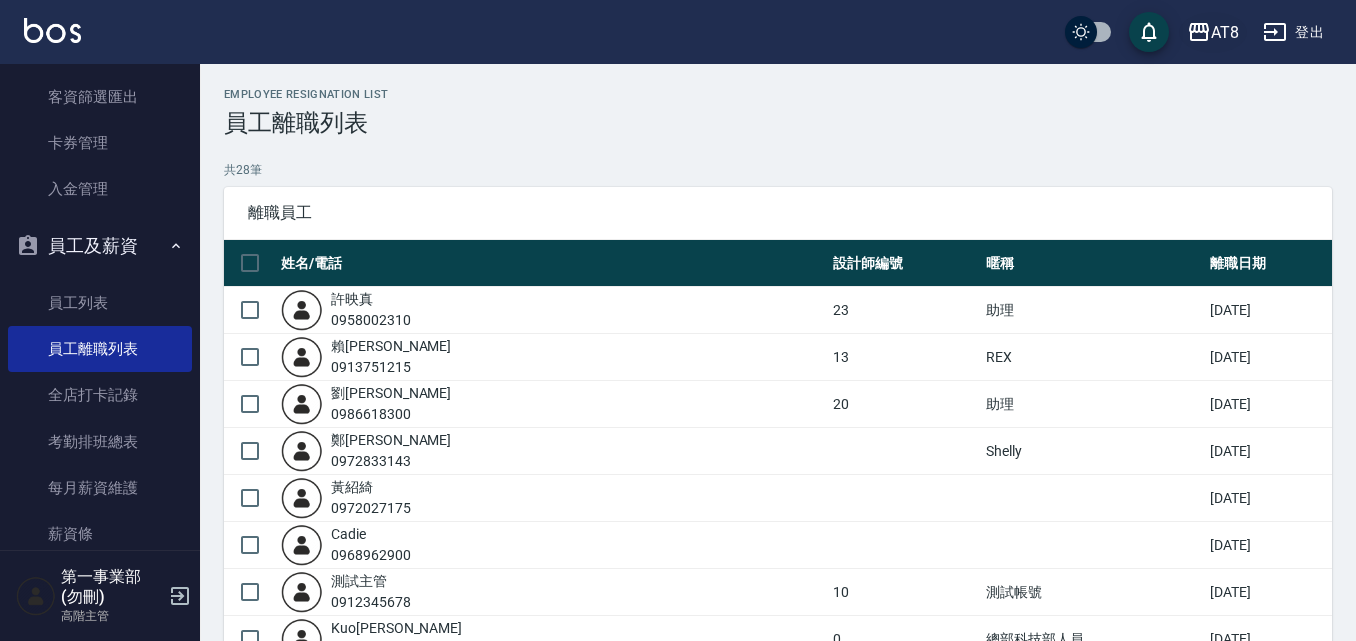 click on "AT8" at bounding box center [1225, 32] 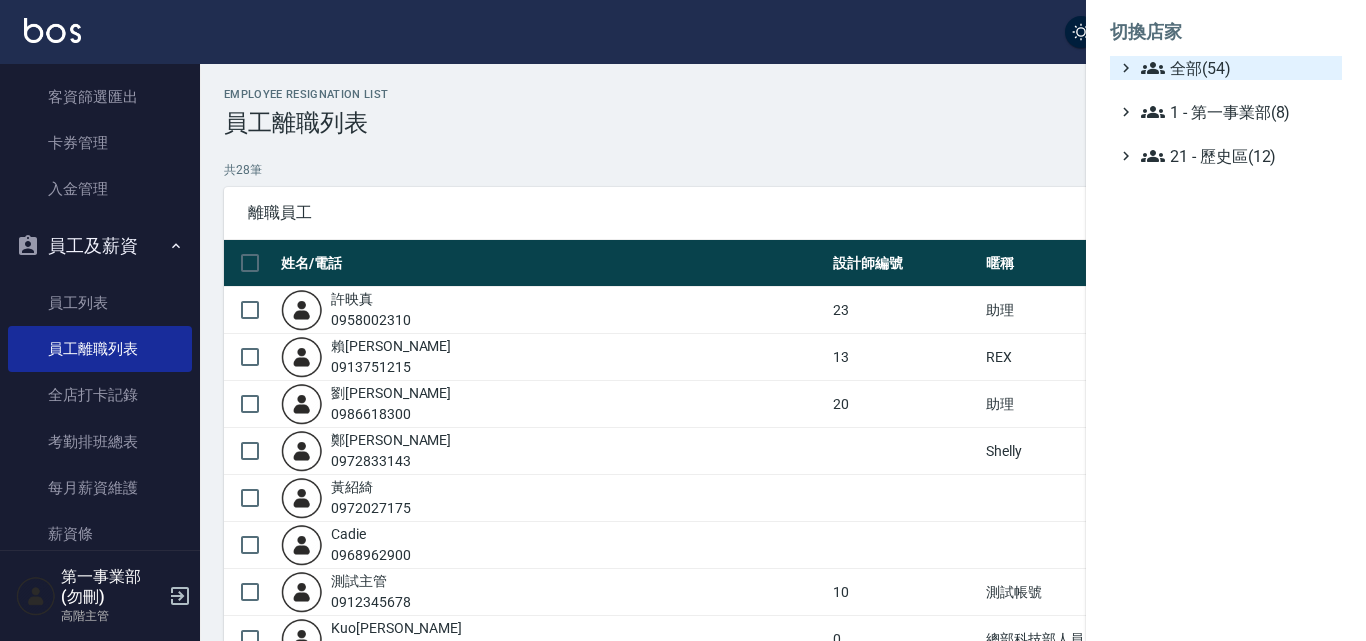 click on "全部(54)" at bounding box center (1237, 68) 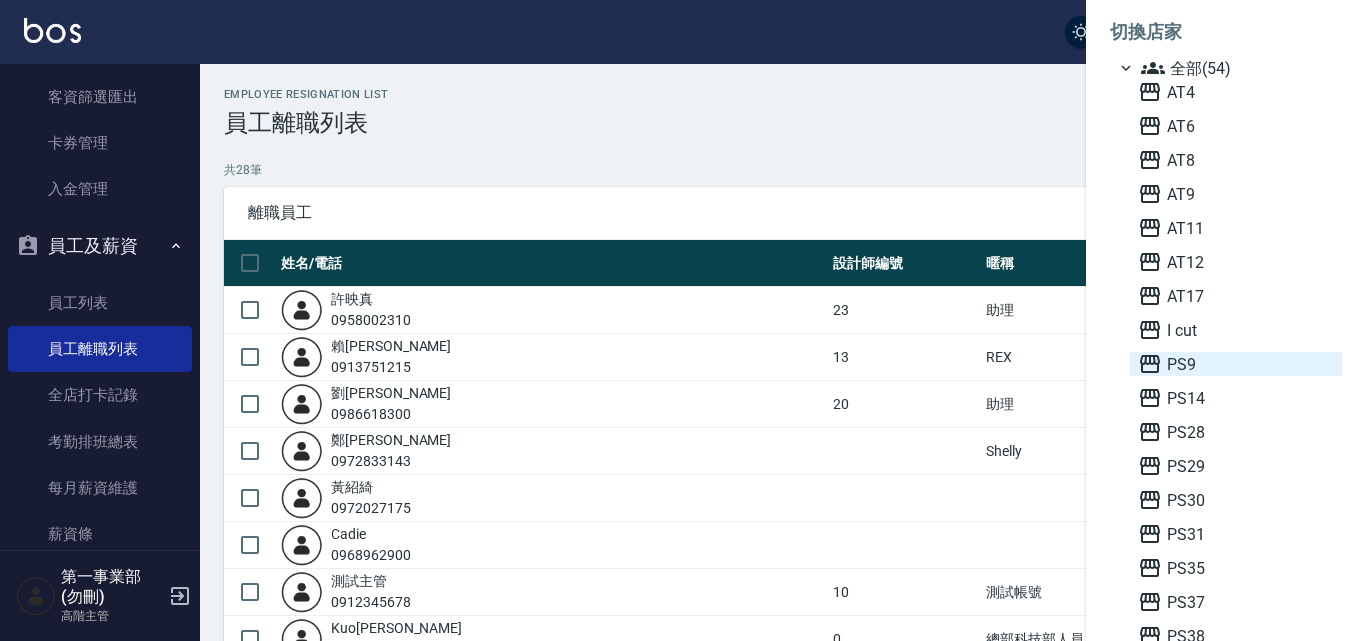 click on "PS9" at bounding box center [1236, 364] 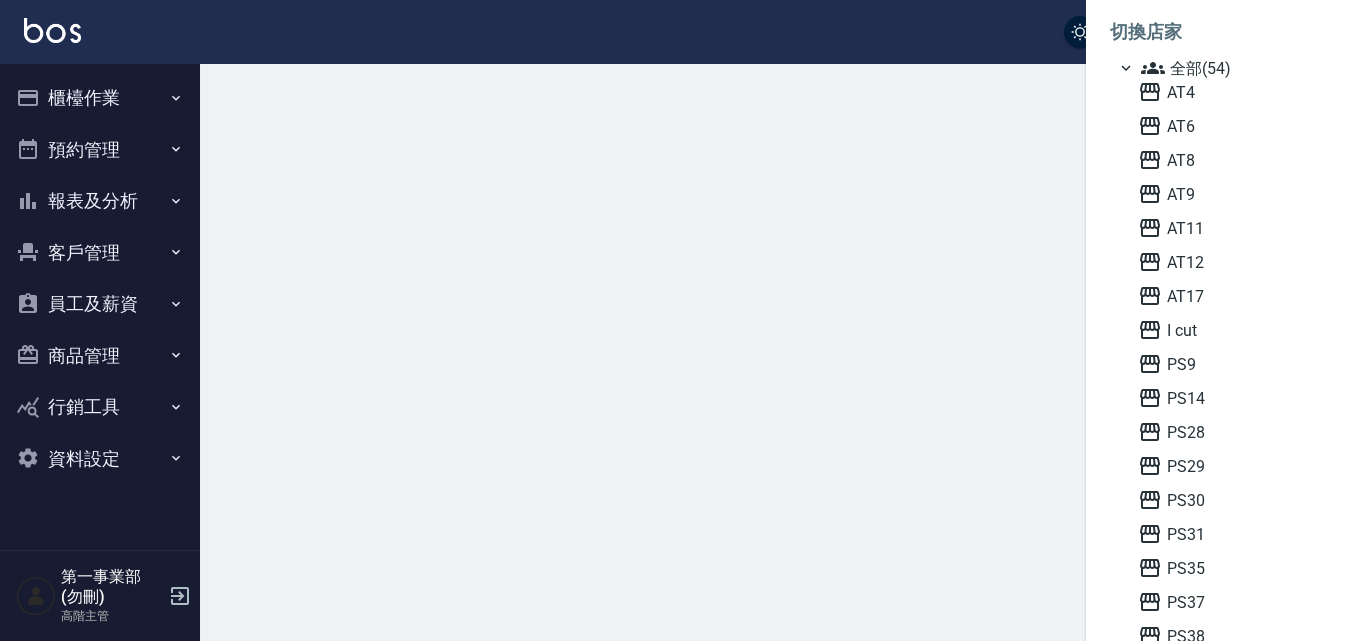 scroll, scrollTop: 0, scrollLeft: 0, axis: both 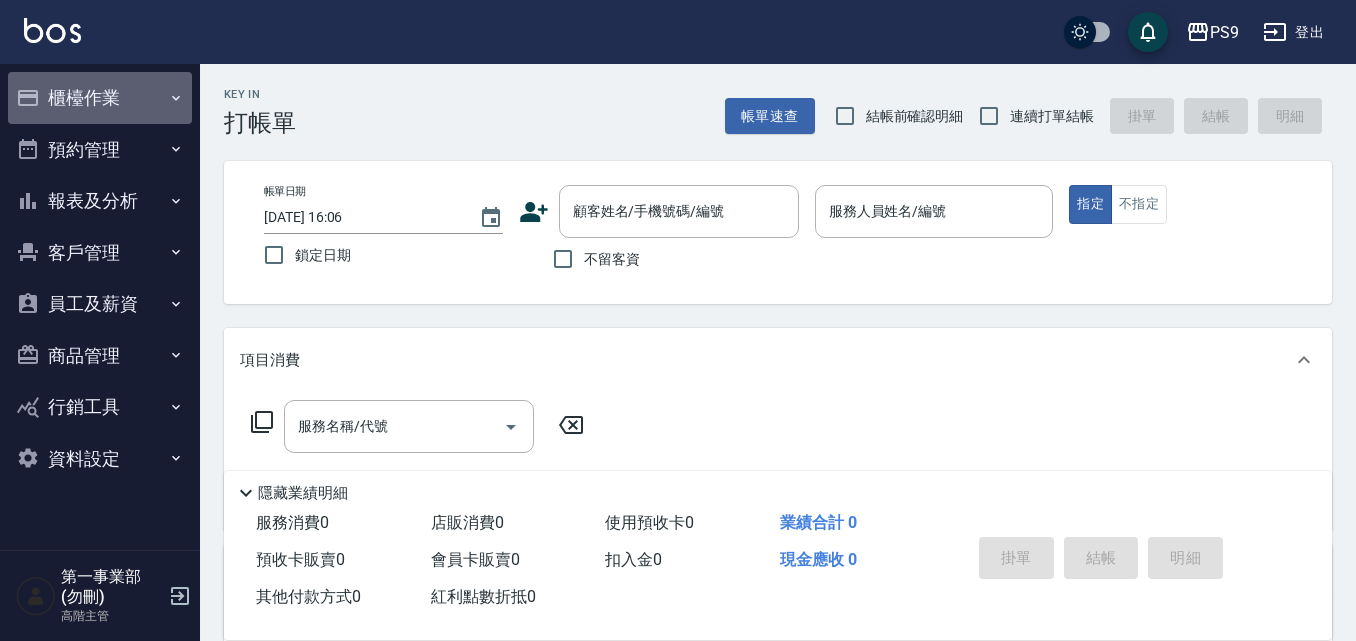 click on "櫃檯作業" at bounding box center [100, 98] 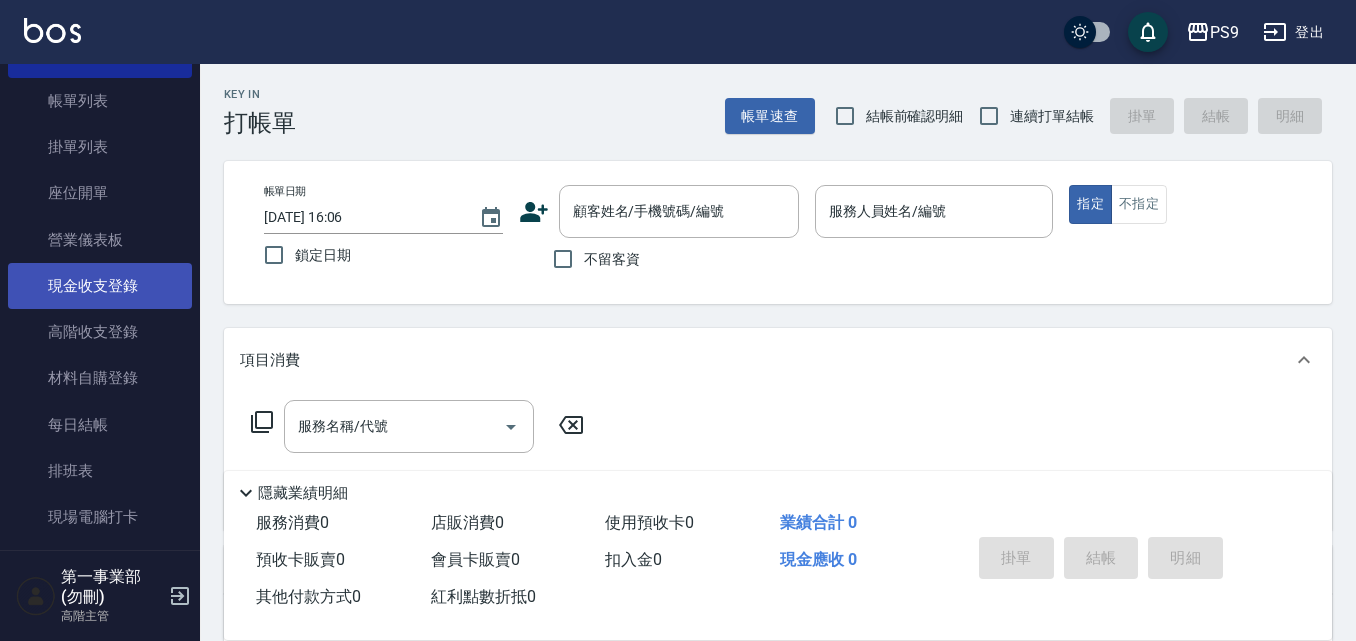 scroll, scrollTop: 200, scrollLeft: 0, axis: vertical 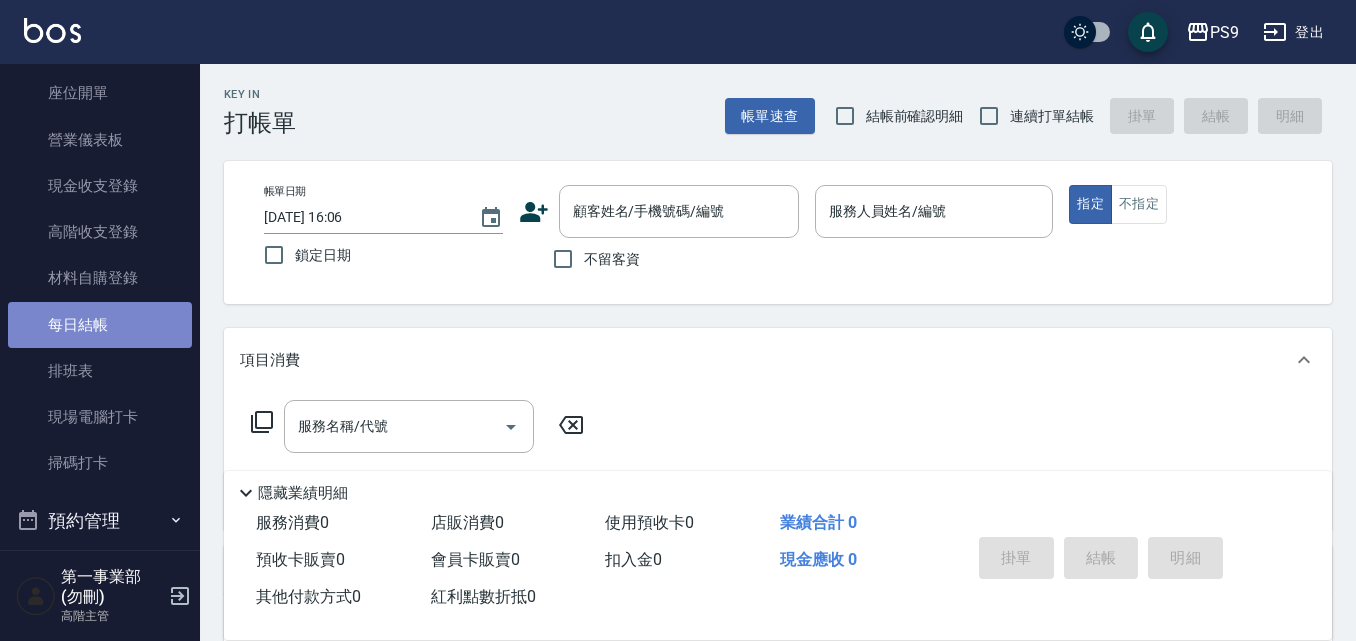 click on "每日結帳" at bounding box center [100, 325] 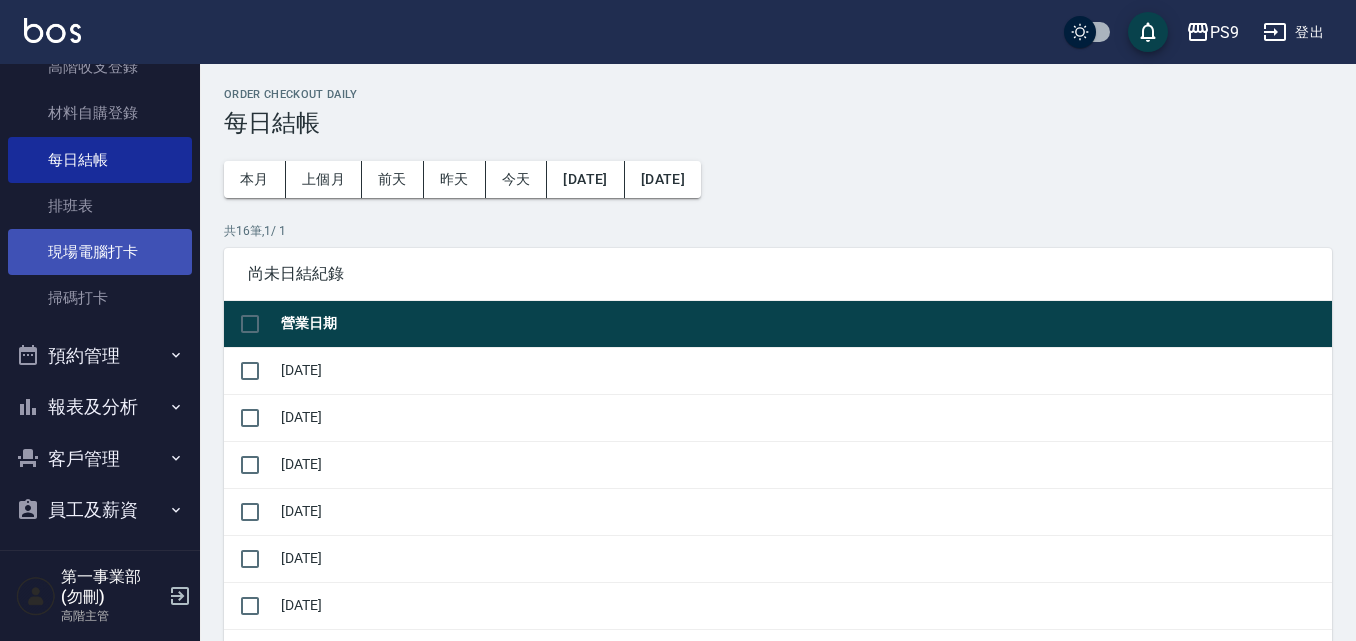 scroll, scrollTop: 400, scrollLeft: 0, axis: vertical 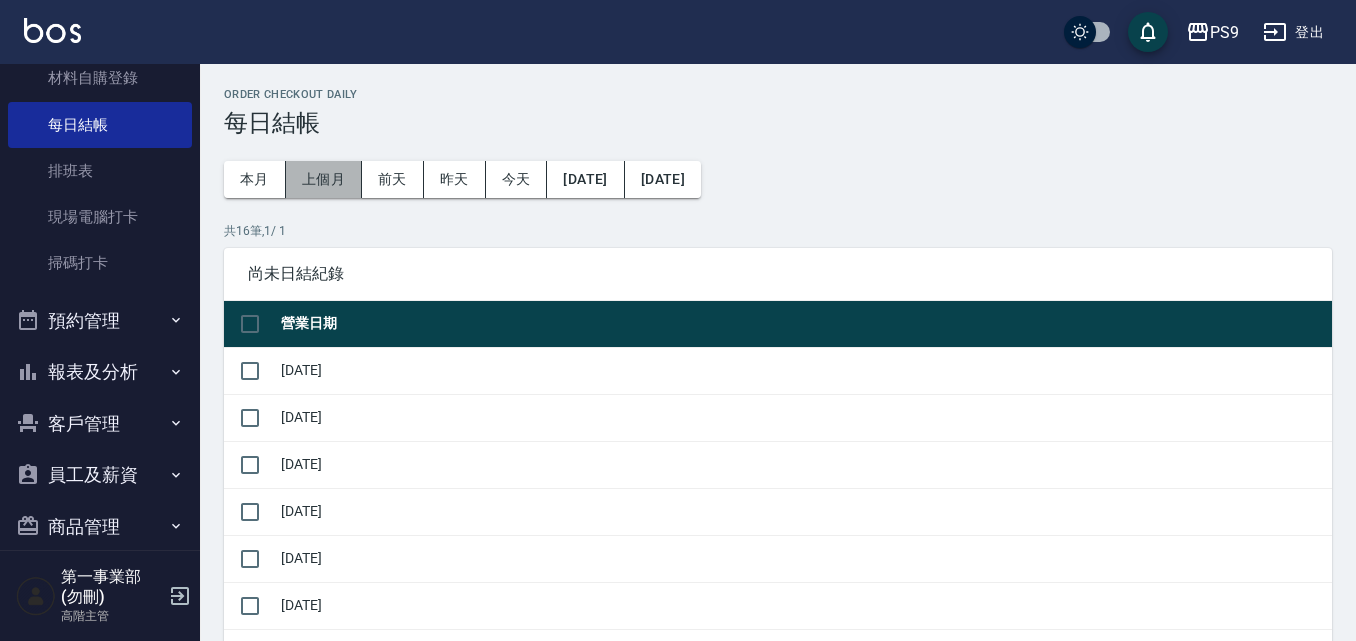 click on "上個月" at bounding box center (324, 179) 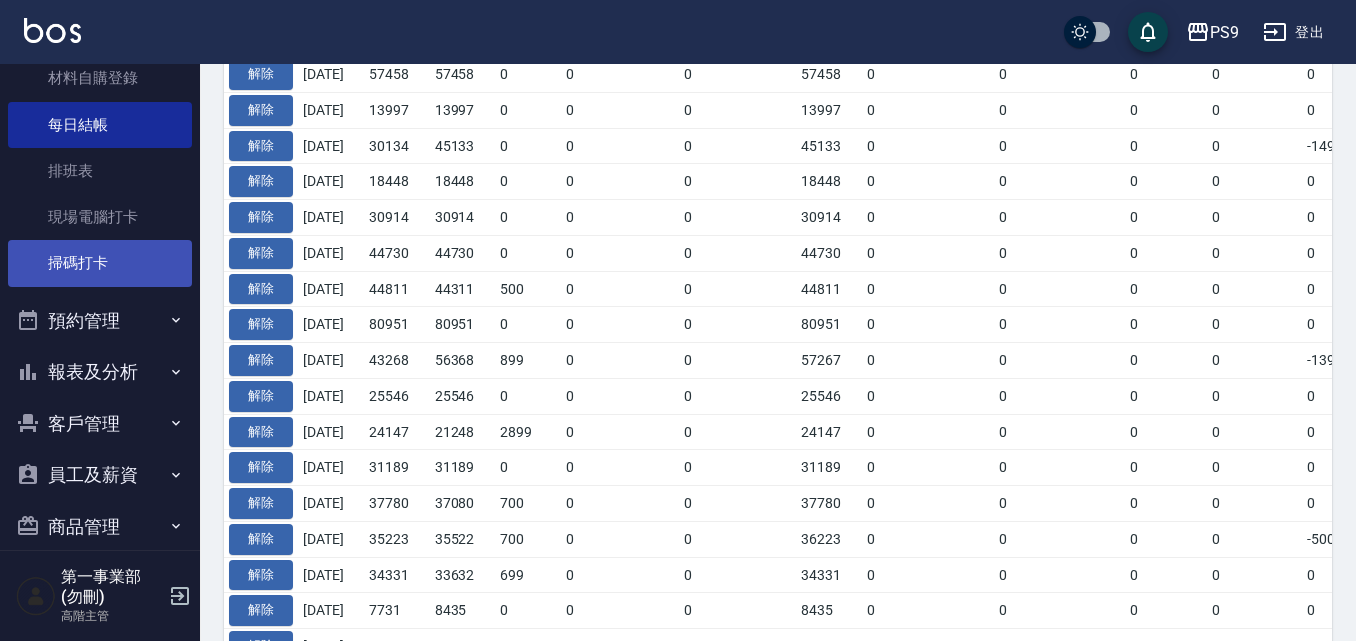 scroll, scrollTop: 1000, scrollLeft: 0, axis: vertical 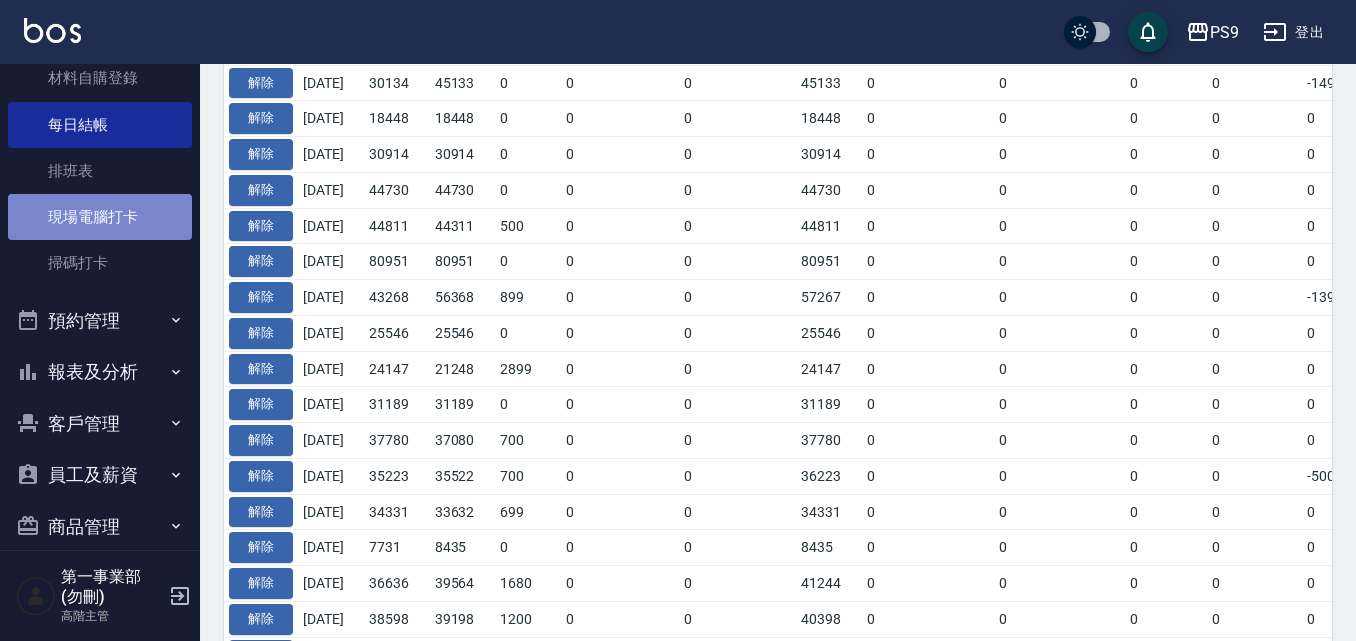 click on "現場電腦打卡" at bounding box center [100, 217] 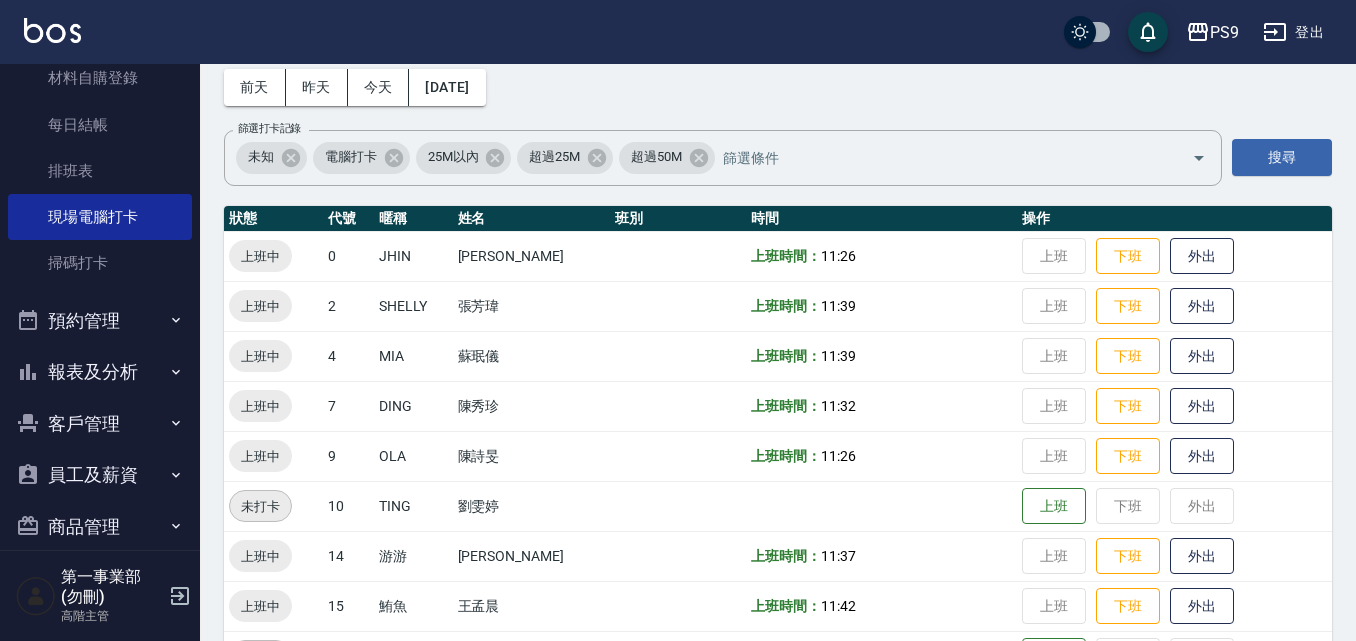 scroll, scrollTop: 57, scrollLeft: 0, axis: vertical 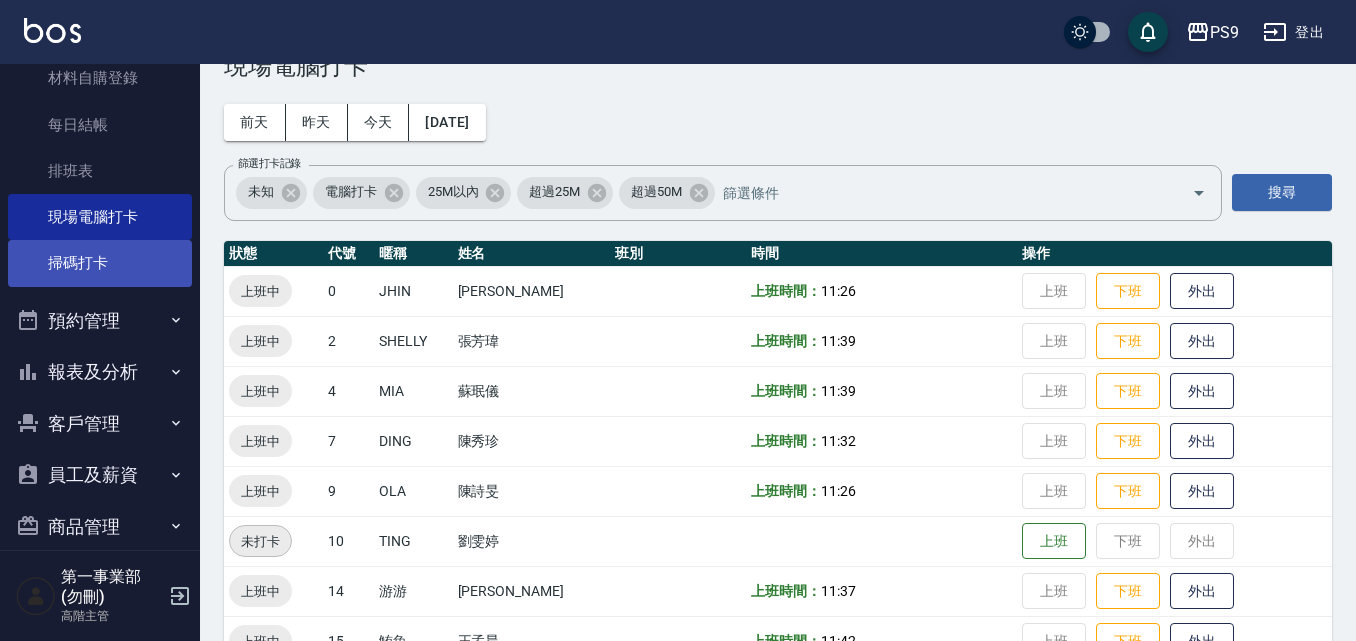 click on "掃碼打卡" at bounding box center (100, 263) 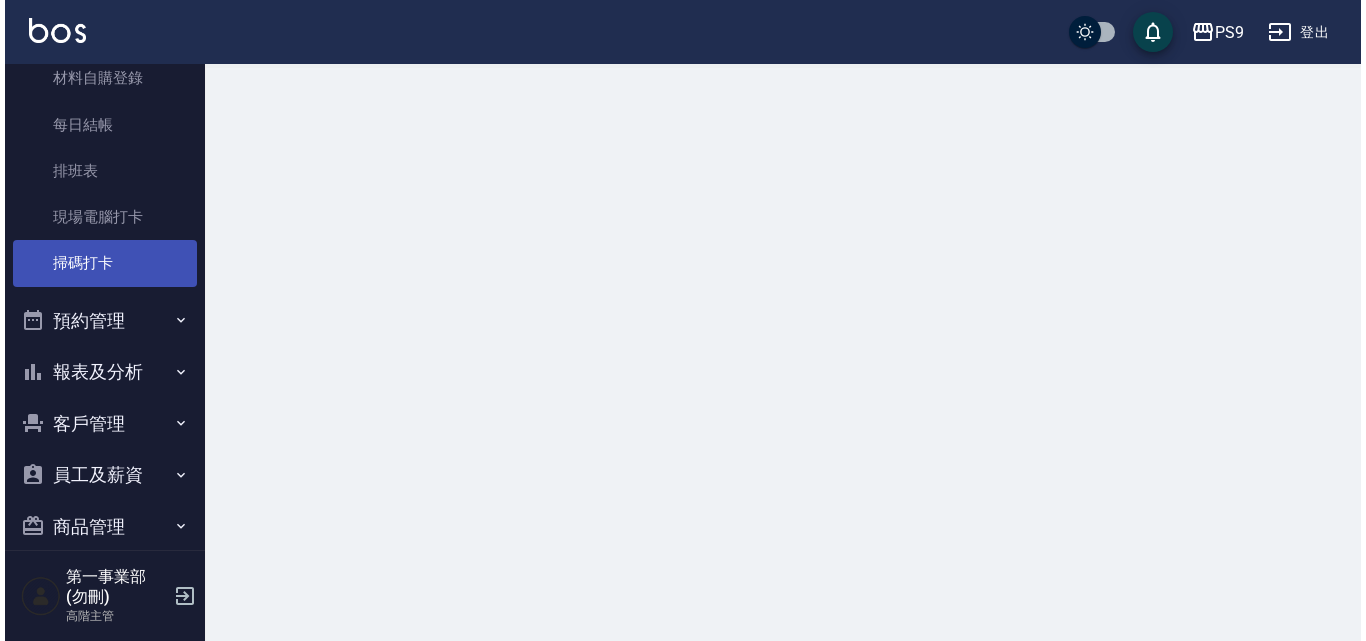 scroll, scrollTop: 0, scrollLeft: 0, axis: both 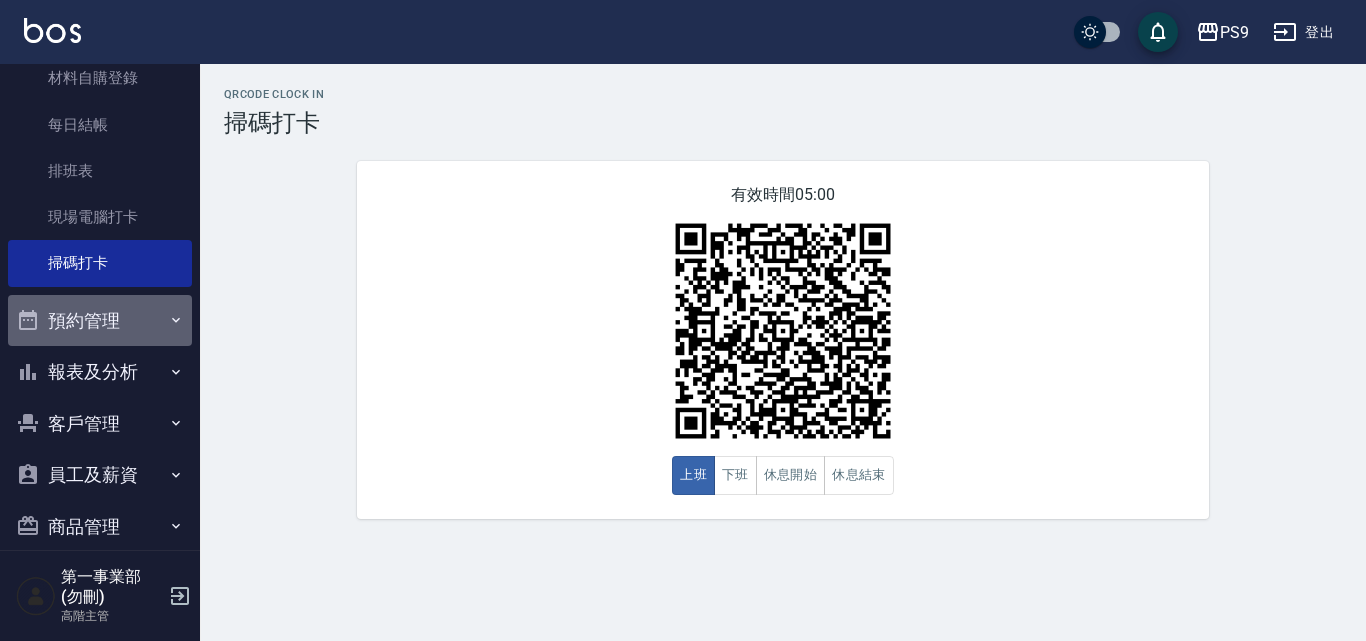 click on "預約管理" at bounding box center [100, 321] 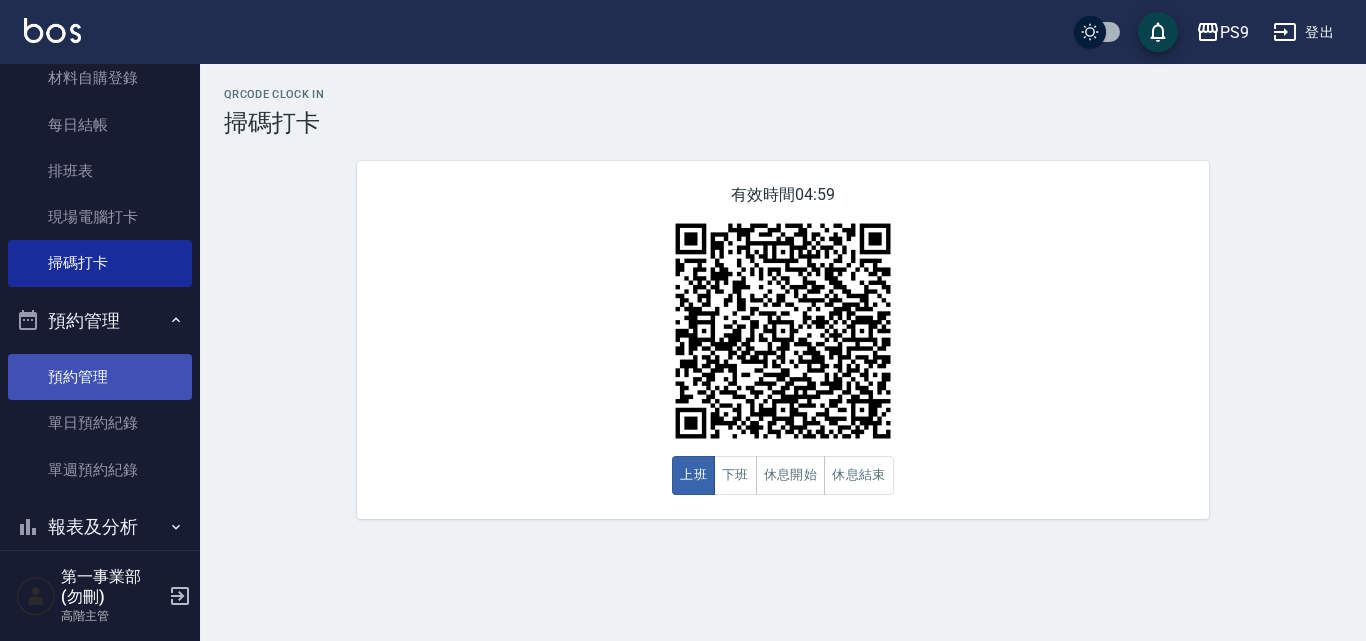 click on "預約管理" at bounding box center (100, 377) 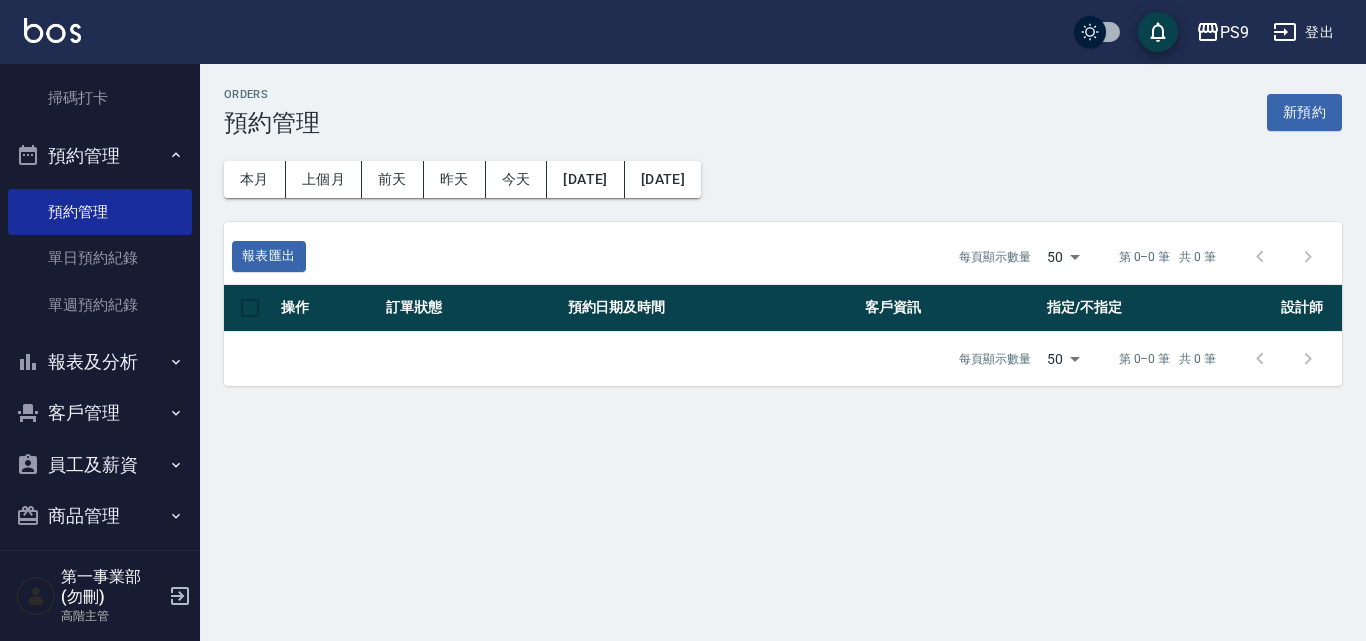 scroll, scrollTop: 600, scrollLeft: 0, axis: vertical 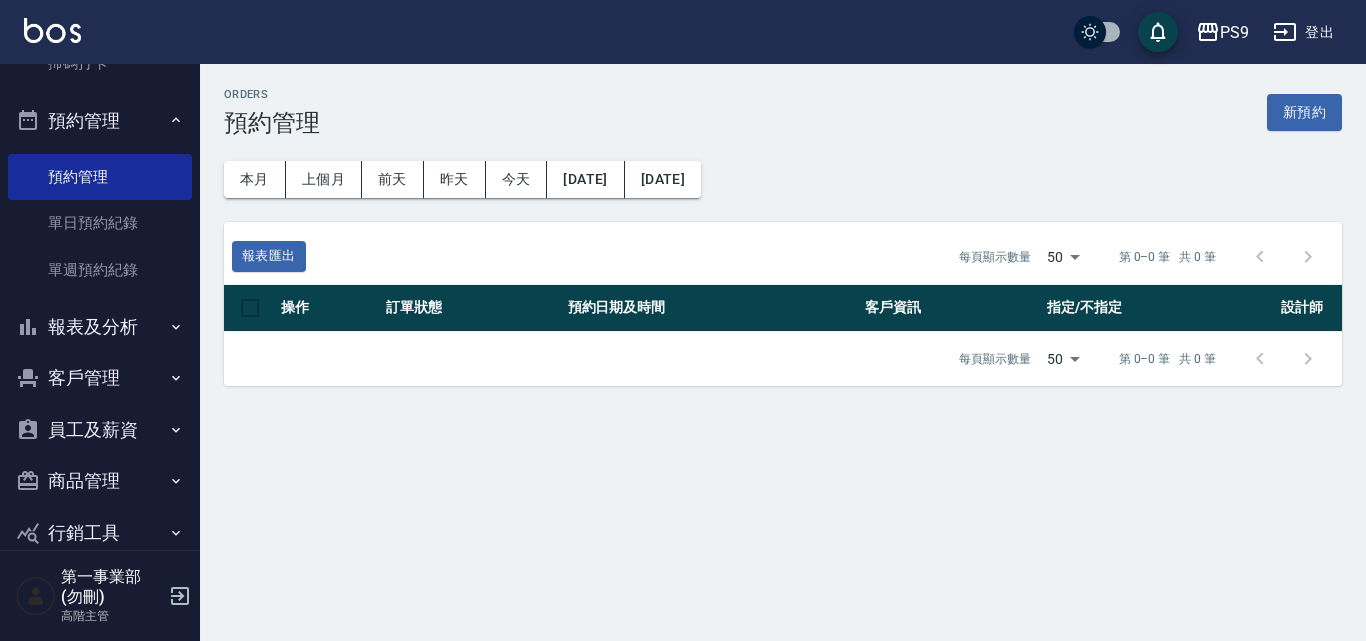 click on "報表及分析" at bounding box center (100, 327) 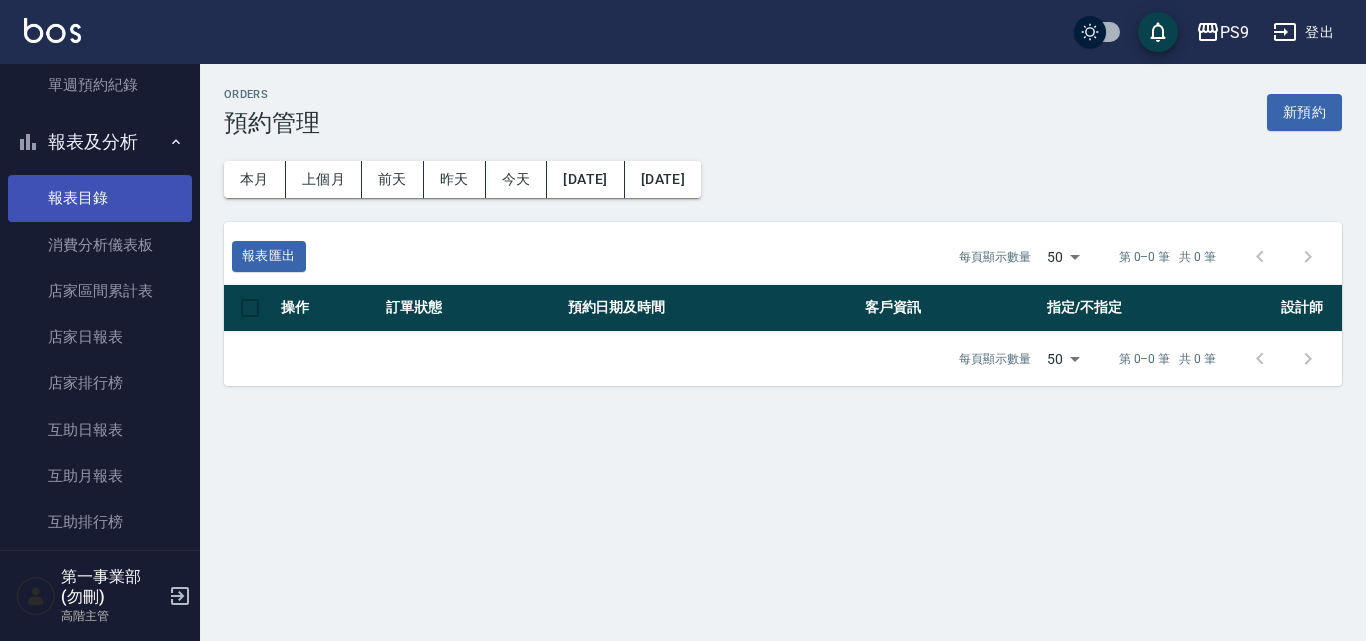 scroll, scrollTop: 800, scrollLeft: 0, axis: vertical 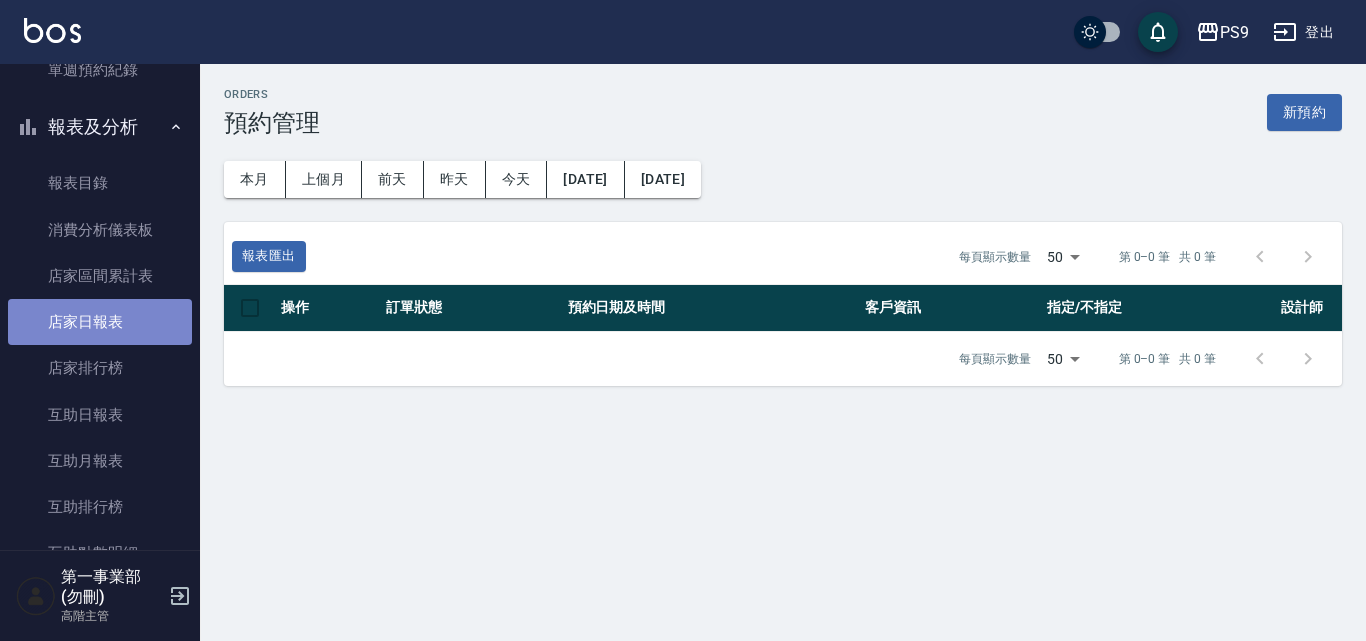click on "店家日報表" at bounding box center [100, 322] 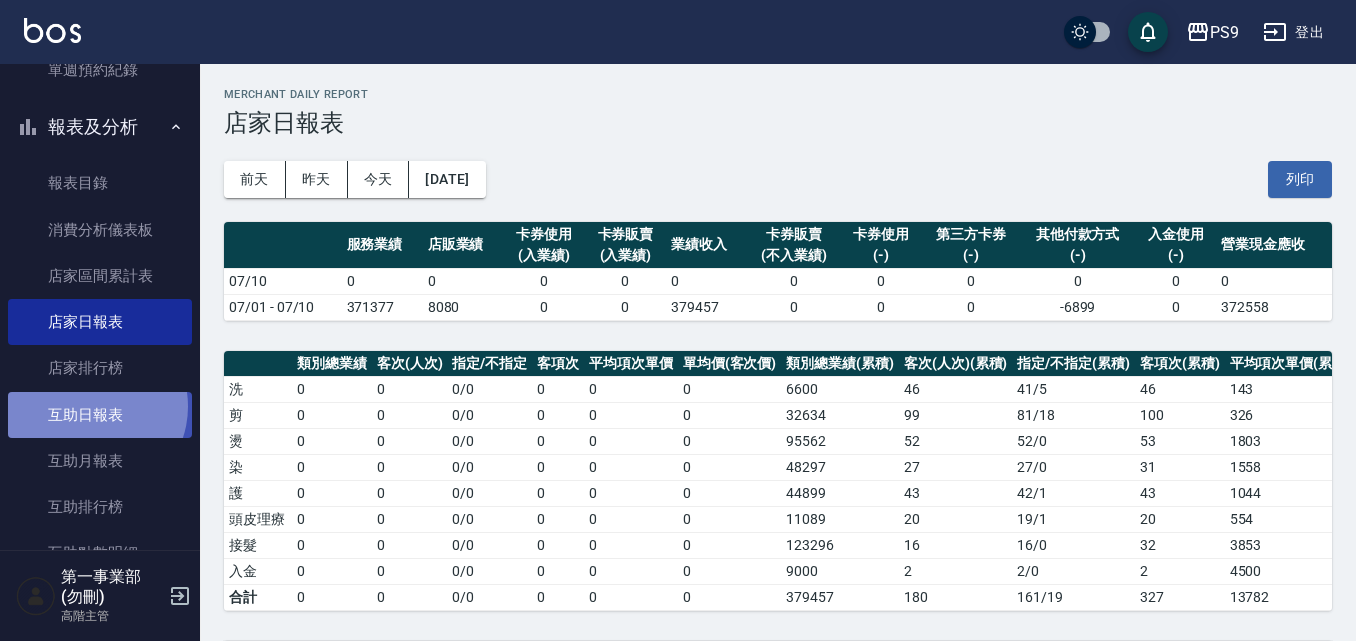 click on "互助日報表" at bounding box center (100, 415) 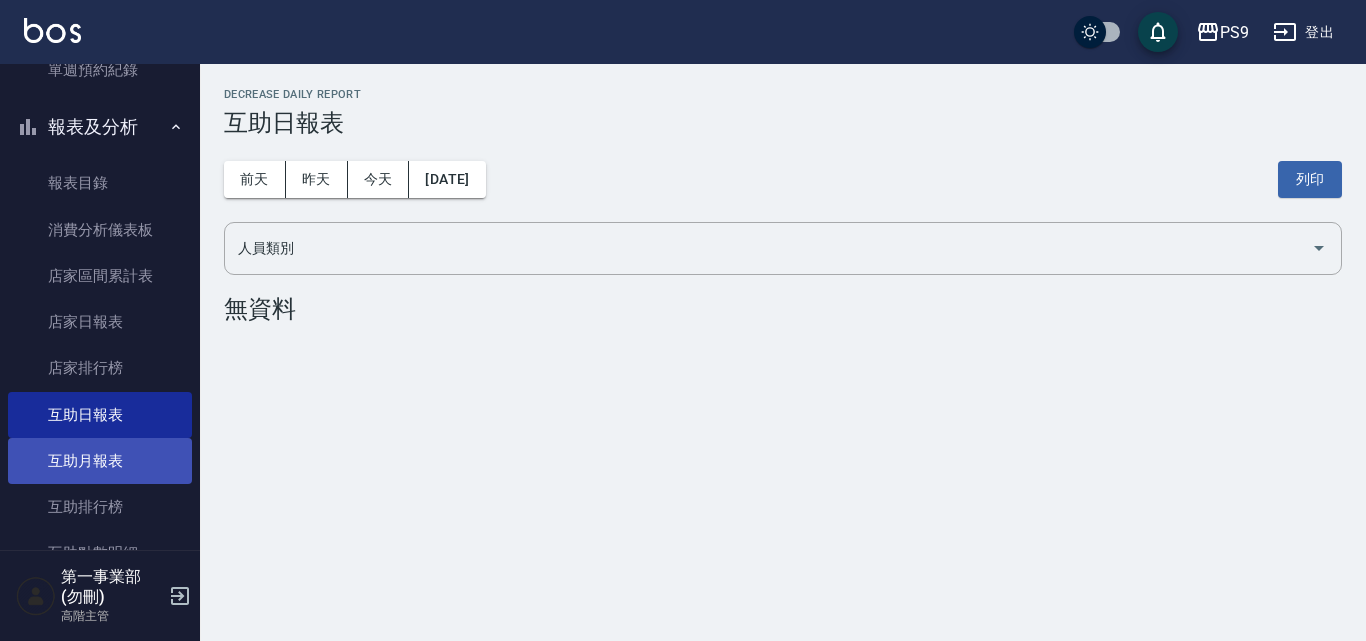 click on "互助月報表" at bounding box center [100, 461] 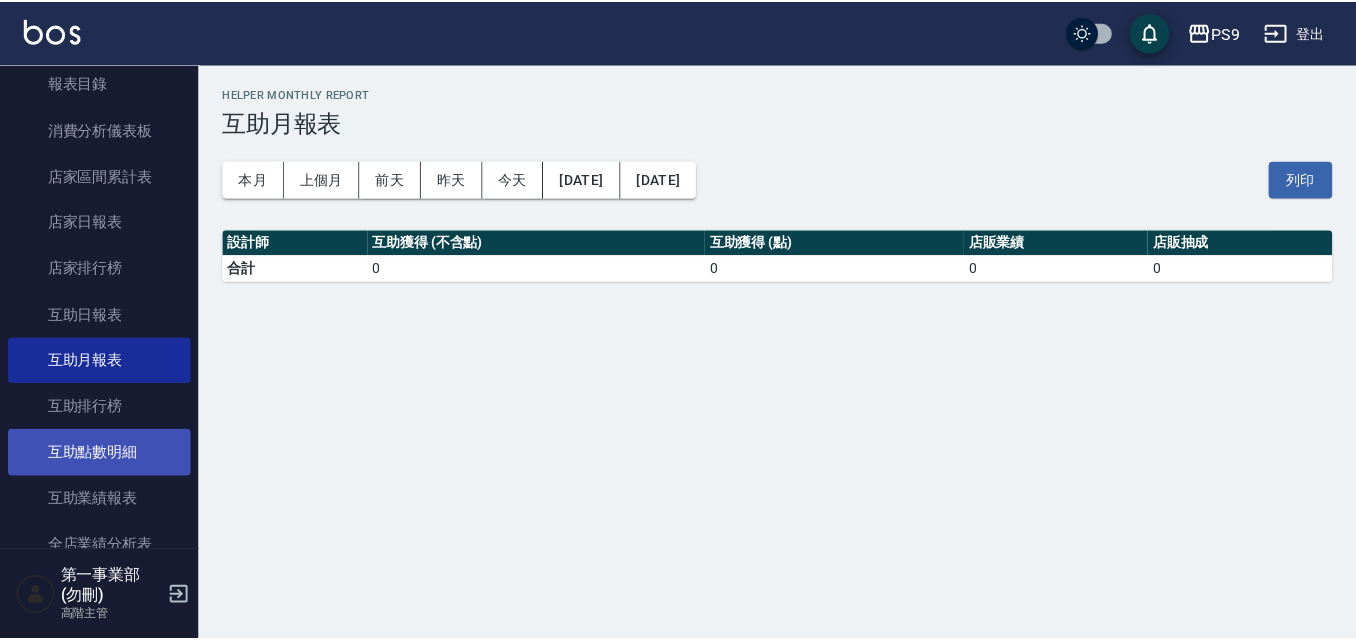 scroll, scrollTop: 1000, scrollLeft: 0, axis: vertical 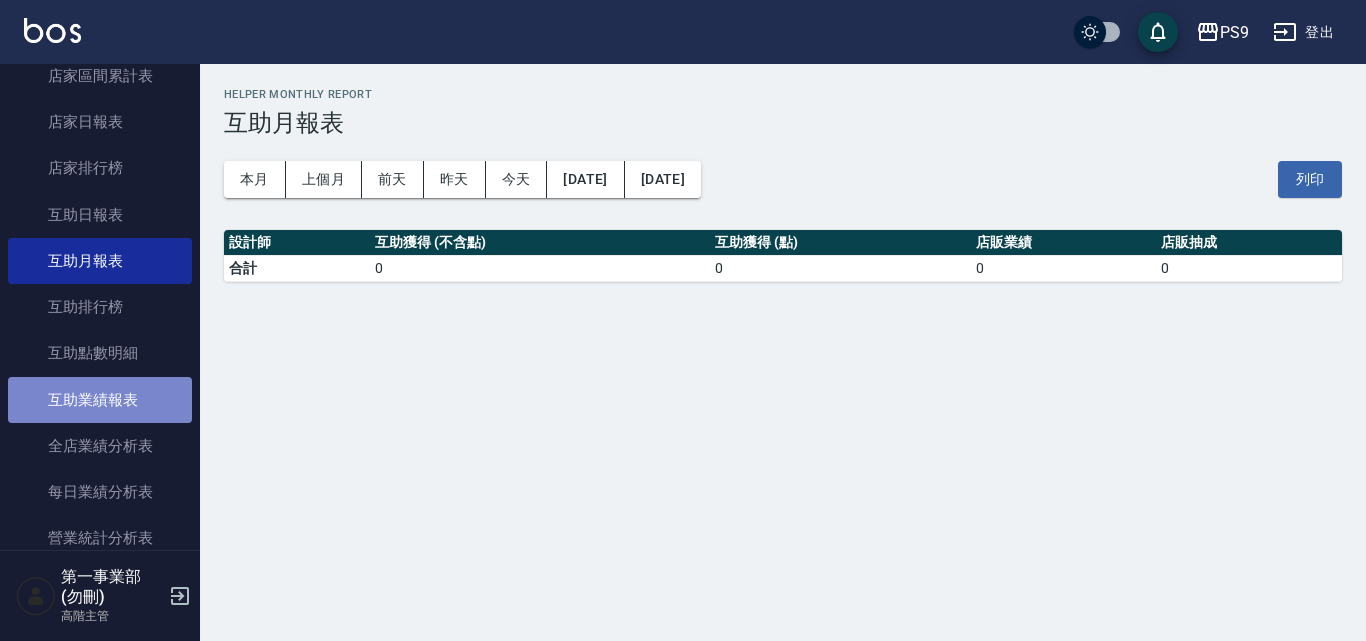 click on "互助業績報表" at bounding box center [100, 400] 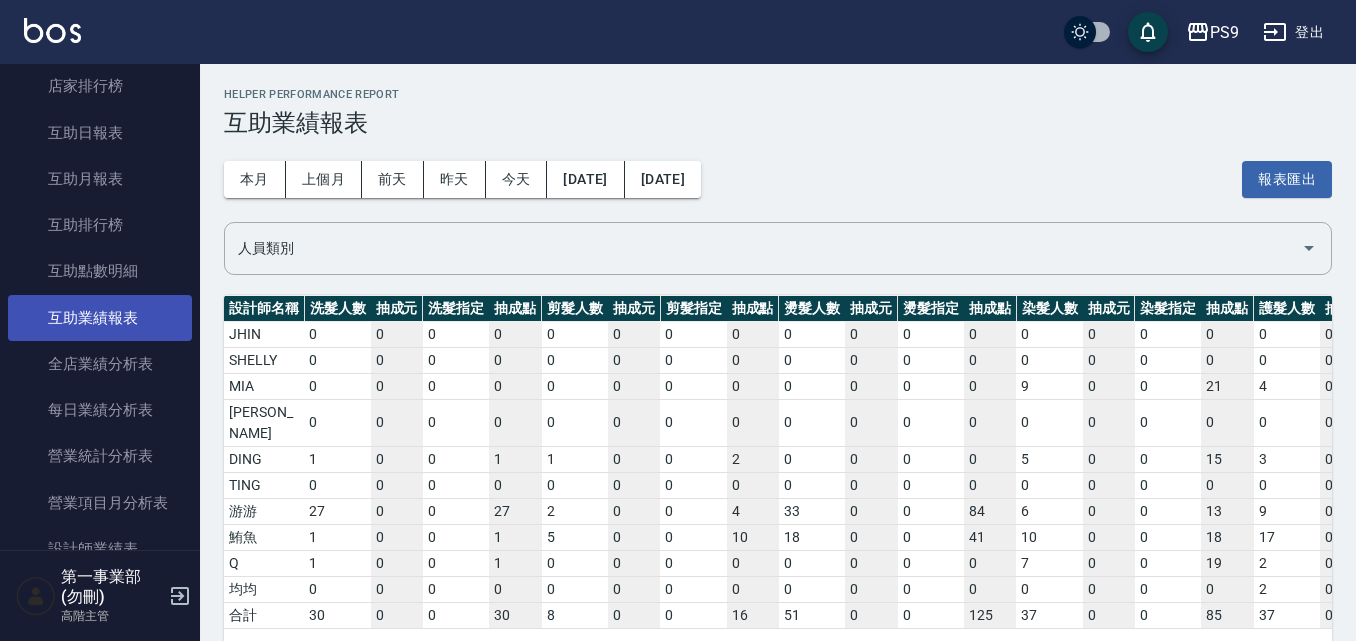 scroll, scrollTop: 1100, scrollLeft: 0, axis: vertical 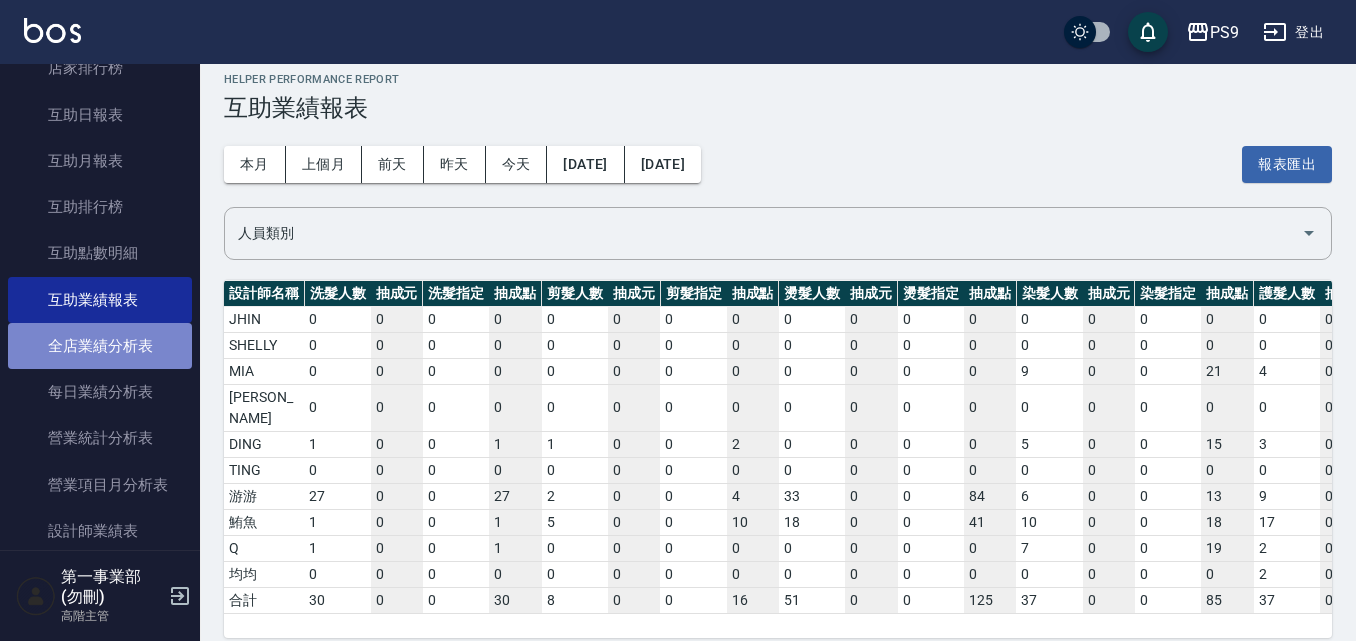 click on "全店業績分析表" at bounding box center [100, 346] 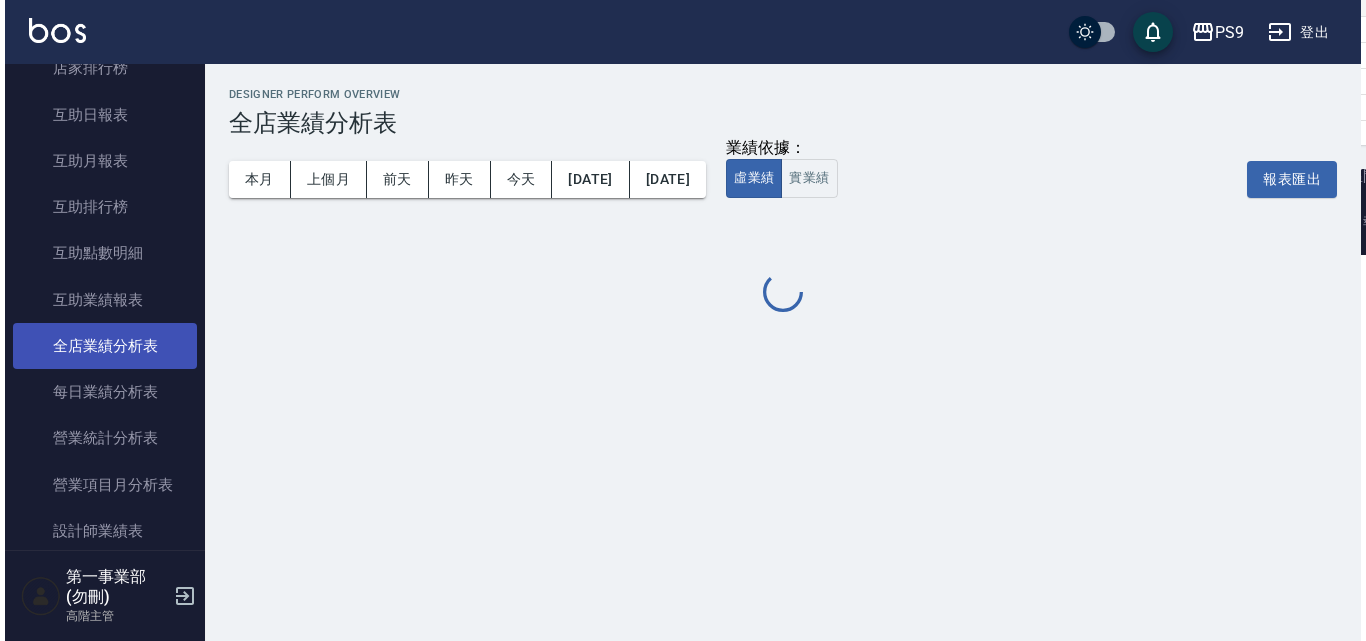 scroll, scrollTop: 0, scrollLeft: 0, axis: both 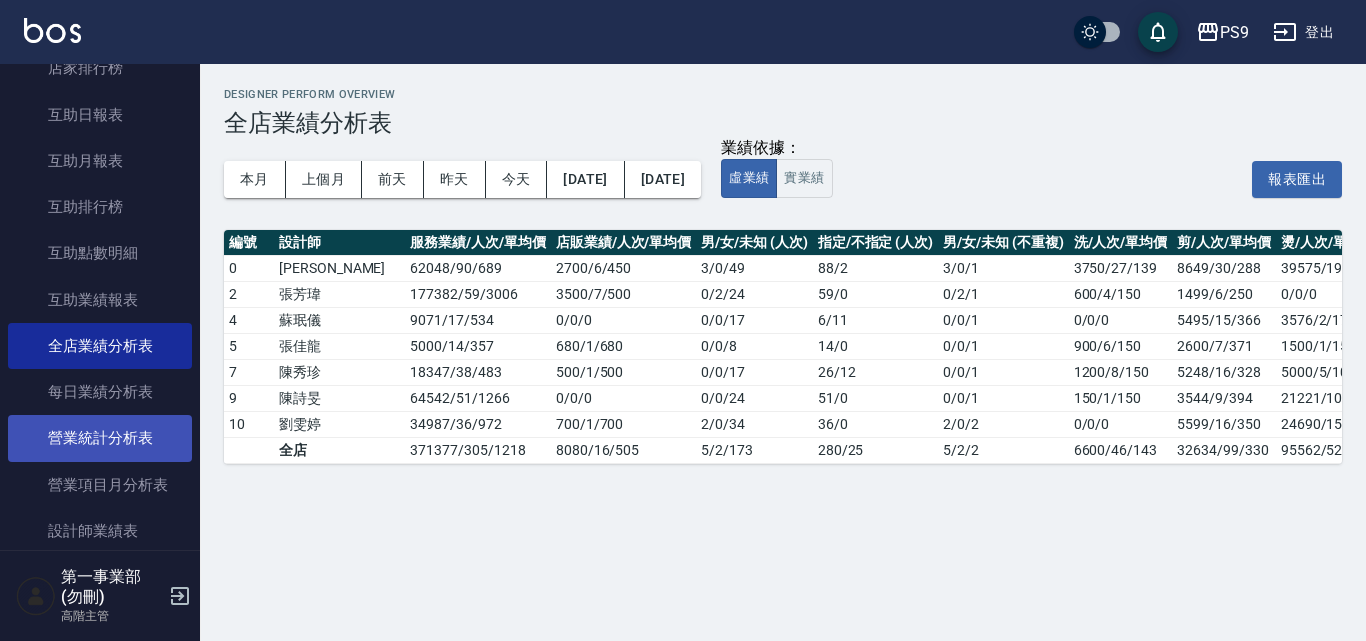 click on "營業統計分析表" at bounding box center [100, 438] 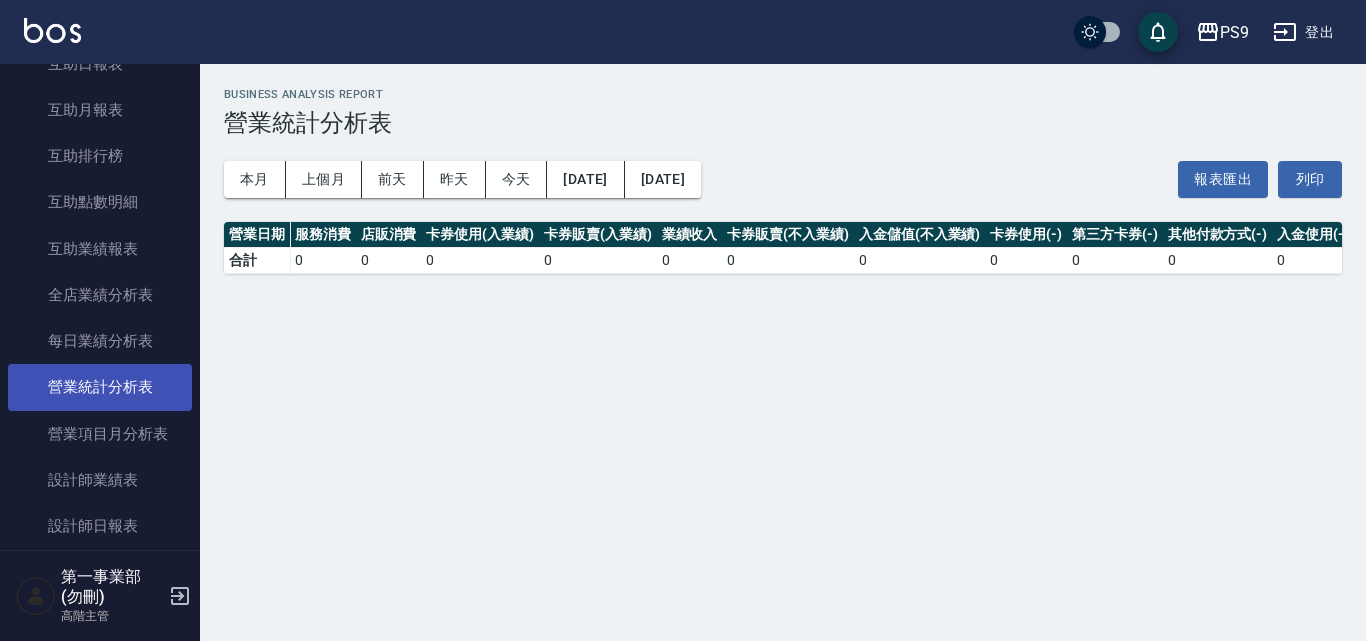 scroll, scrollTop: 1200, scrollLeft: 0, axis: vertical 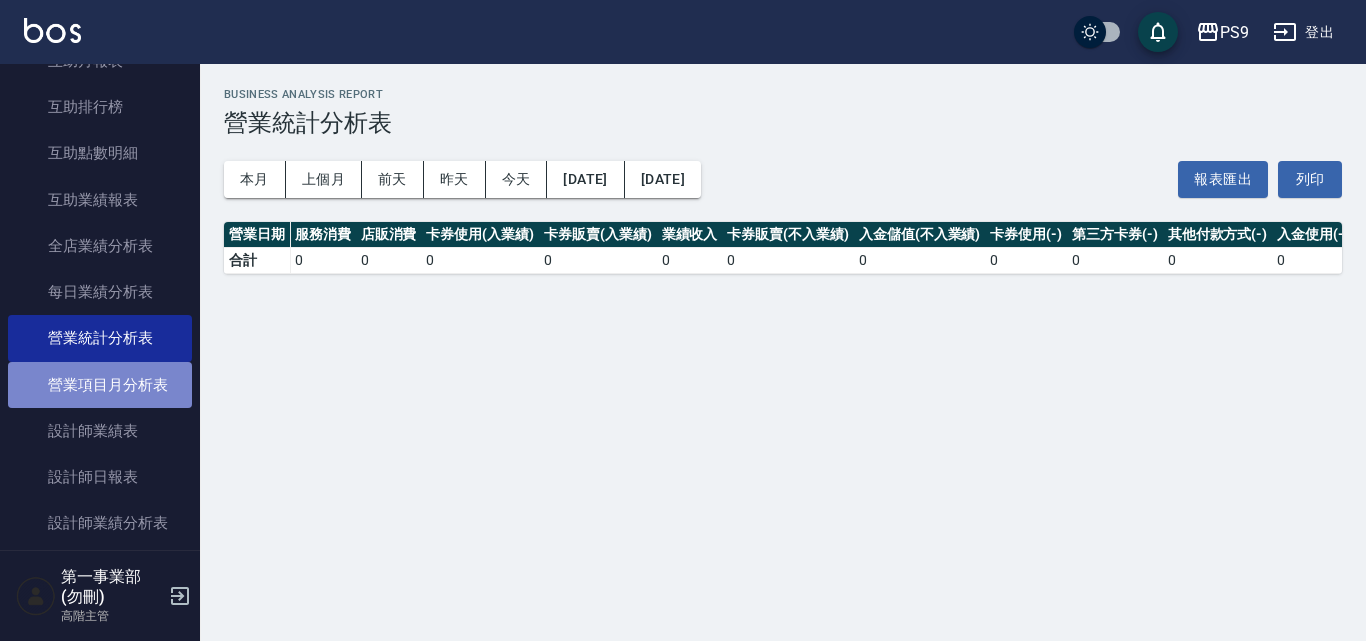 click on "營業項目月分析表" at bounding box center [100, 385] 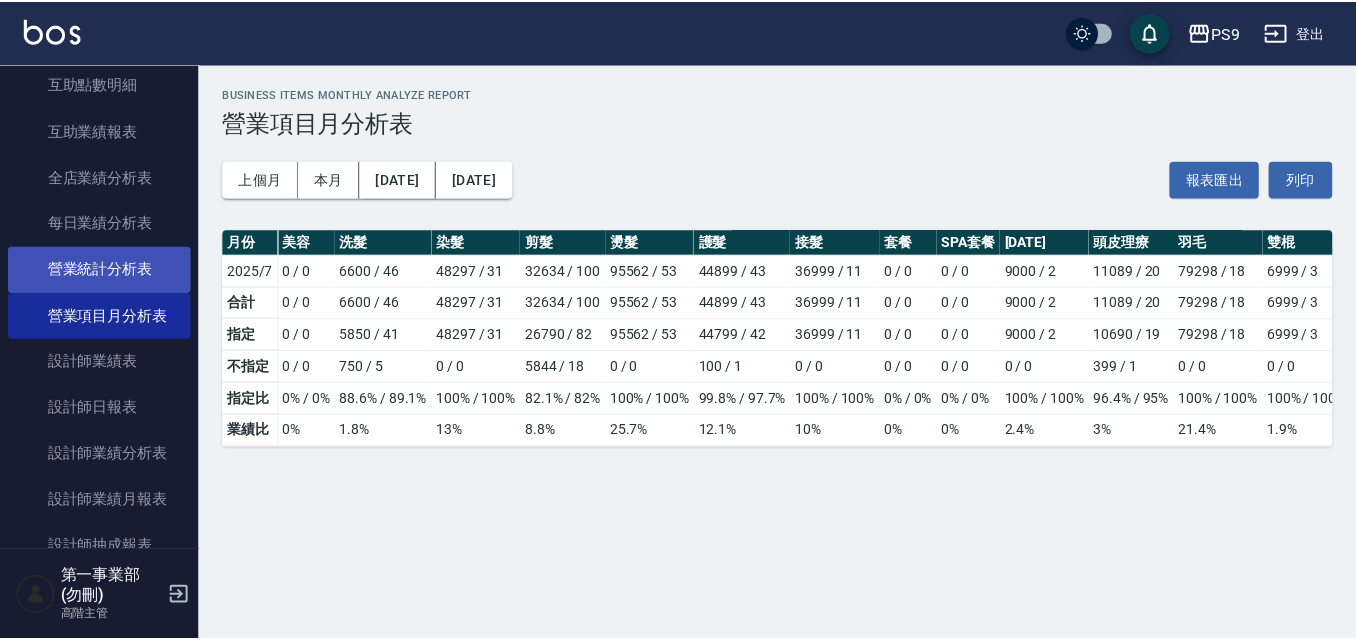 scroll, scrollTop: 1300, scrollLeft: 0, axis: vertical 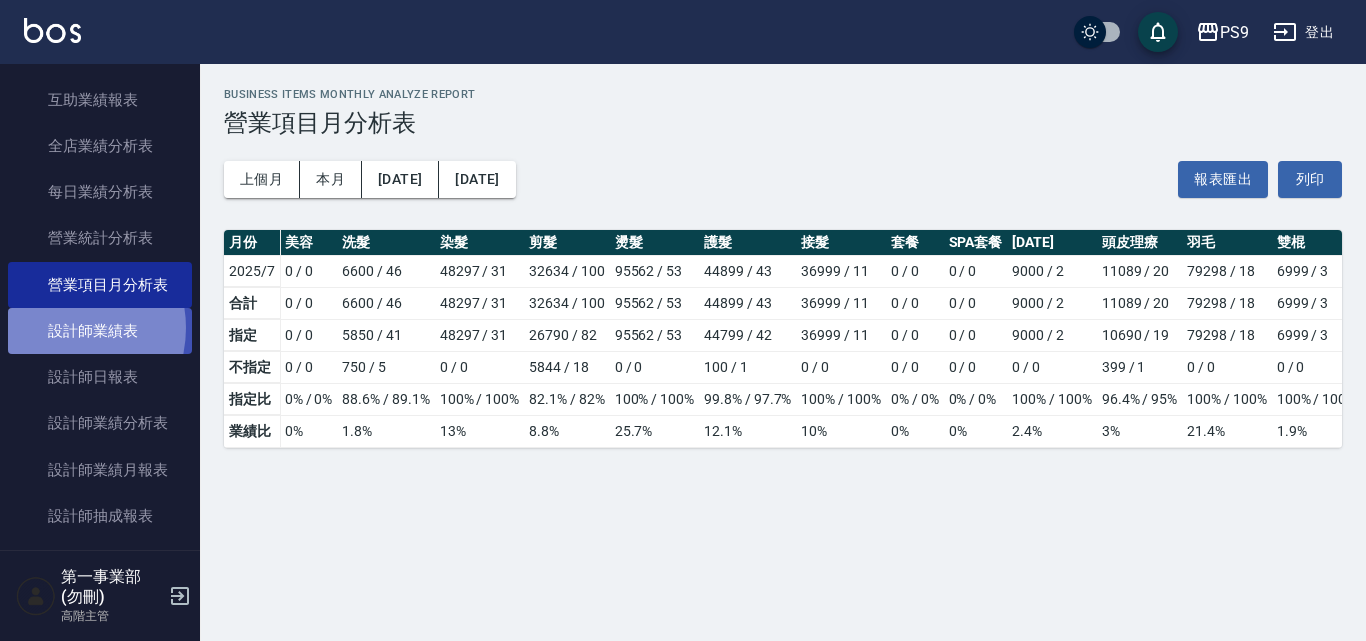 click on "設計師業績表" at bounding box center (100, 331) 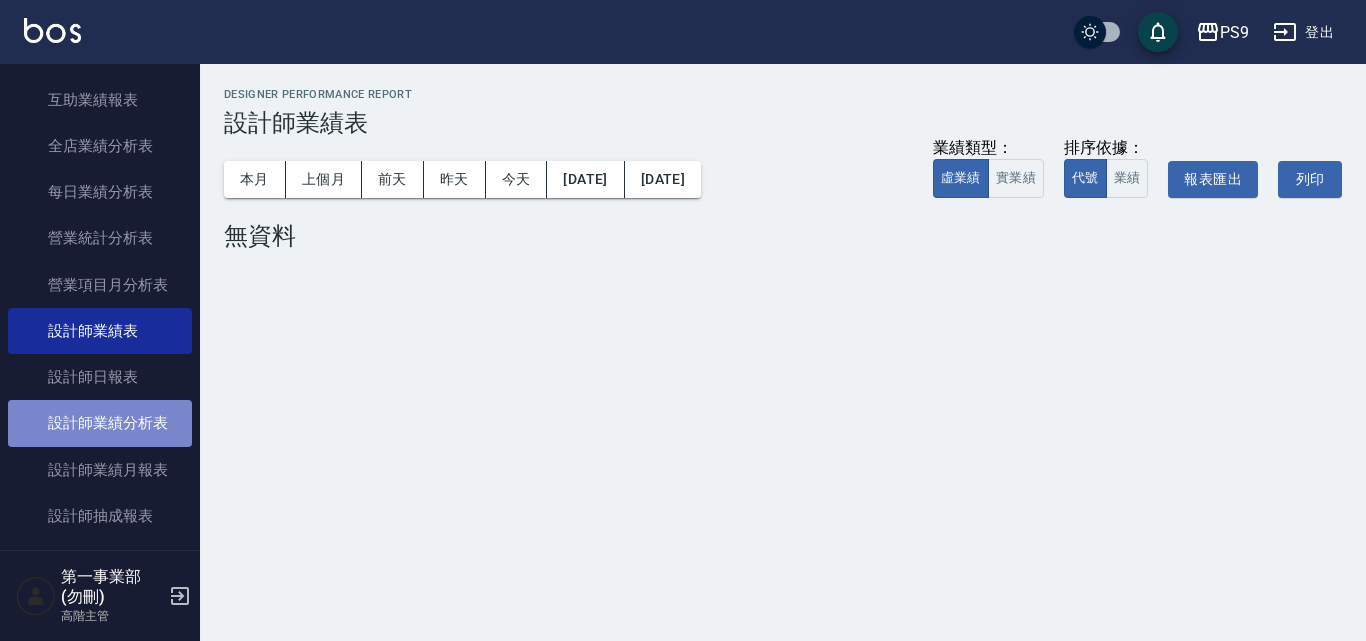 click on "設計師業績分析表" at bounding box center [100, 423] 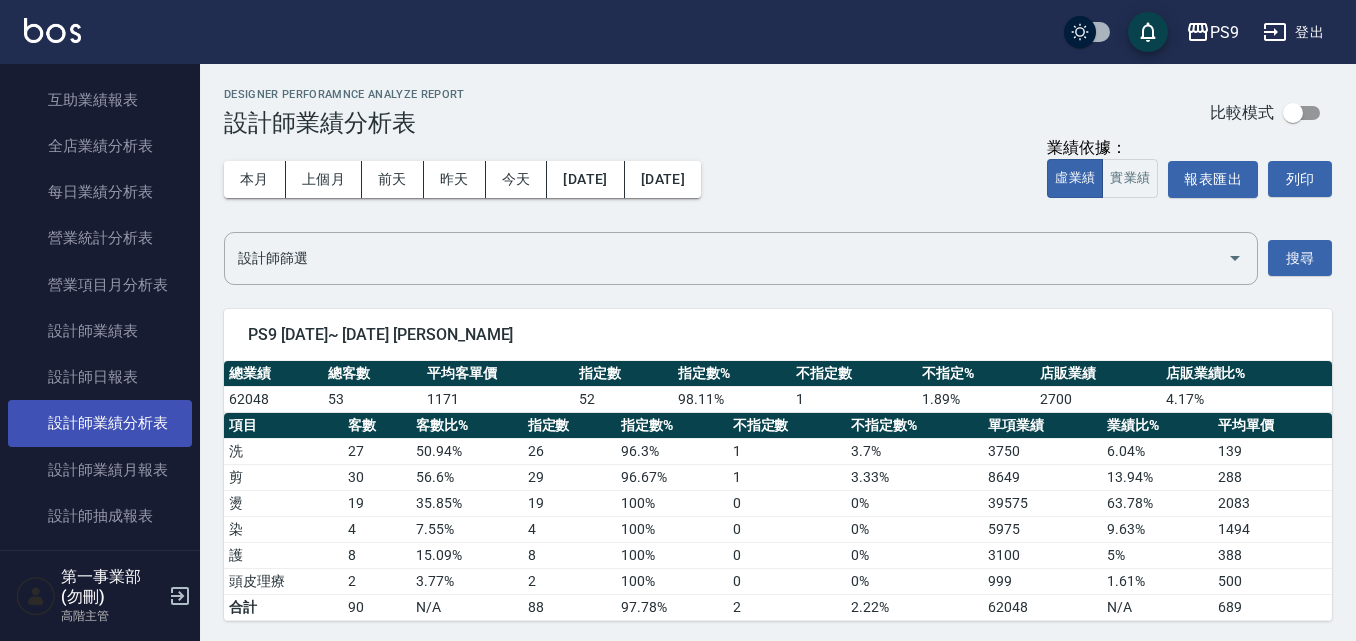 scroll, scrollTop: 1400, scrollLeft: 0, axis: vertical 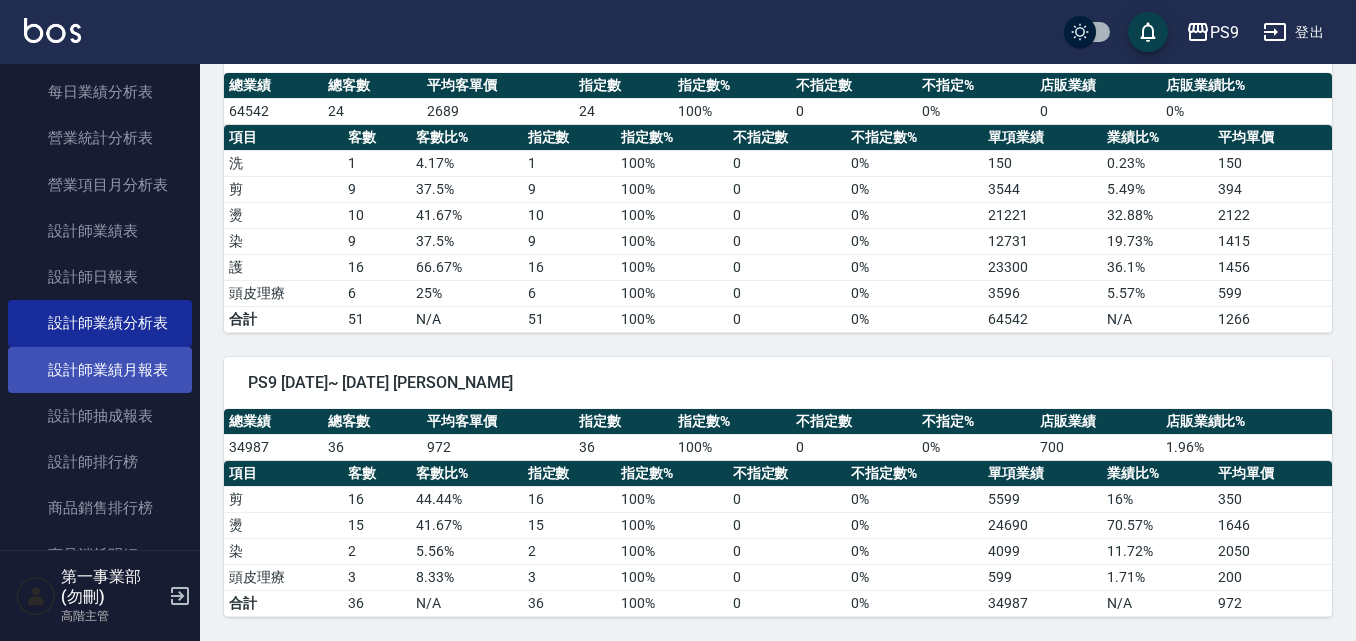 click on "設計師業績月報表" at bounding box center [100, 370] 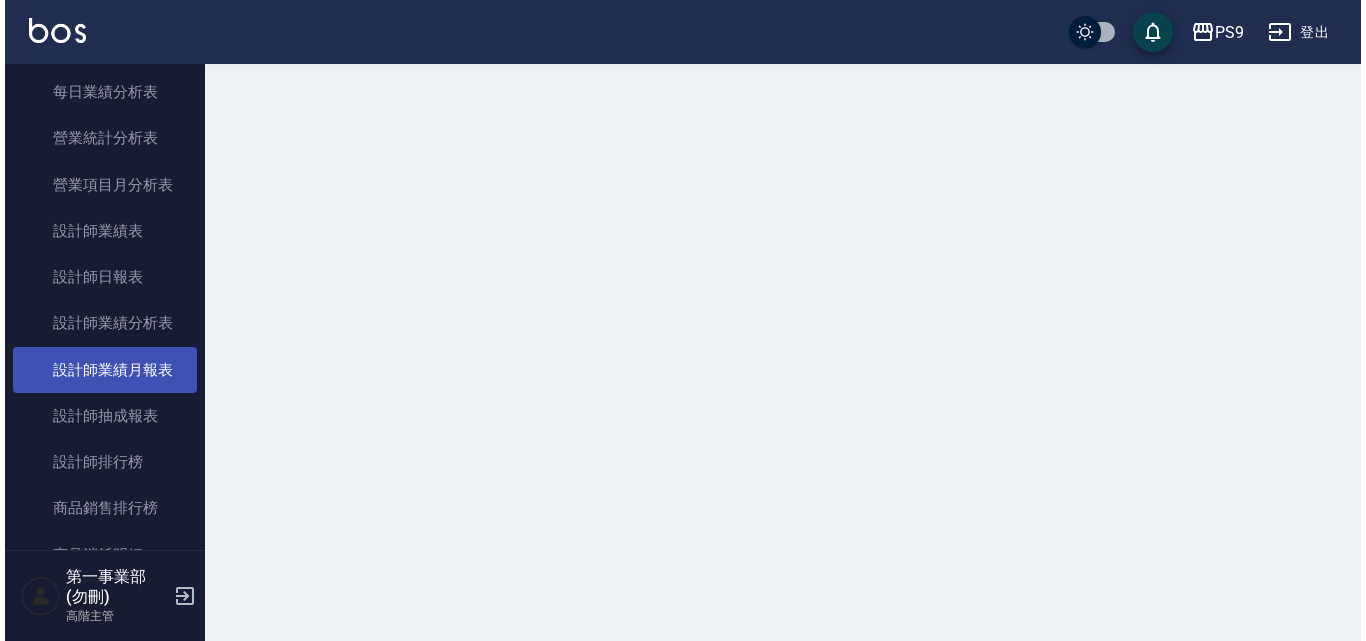 scroll, scrollTop: 0, scrollLeft: 0, axis: both 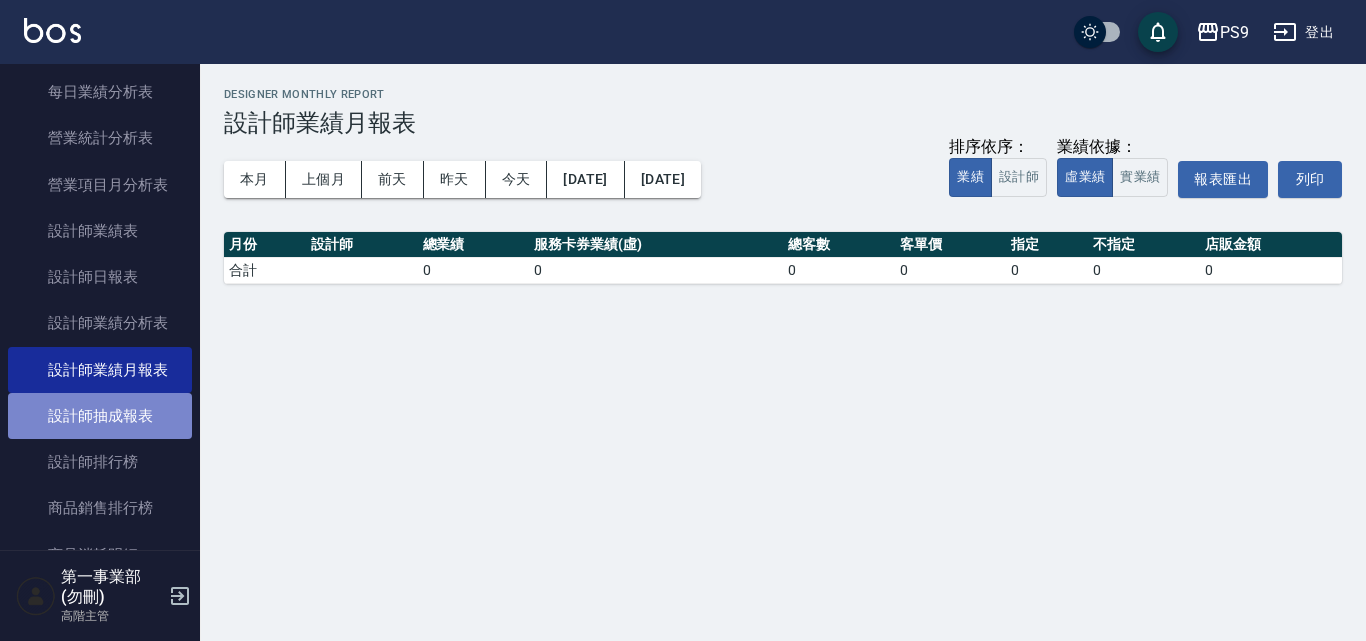 click on "設計師抽成報表" at bounding box center (100, 416) 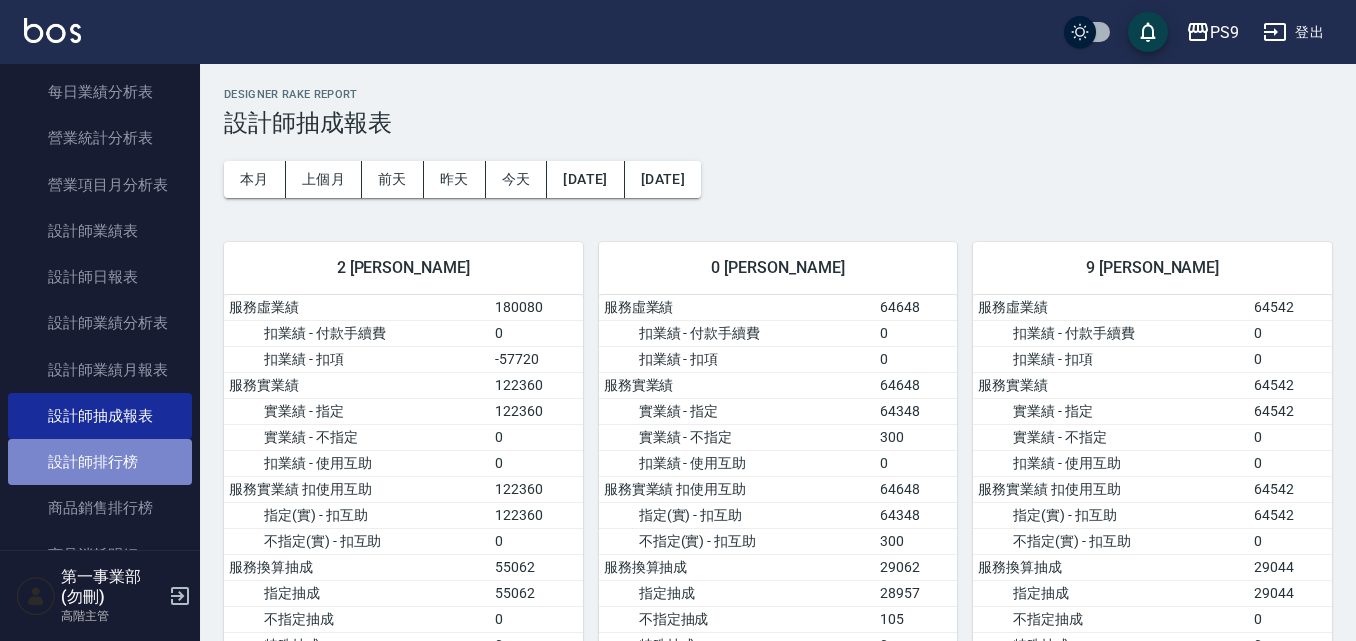 click on "設計師排行榜" at bounding box center [100, 462] 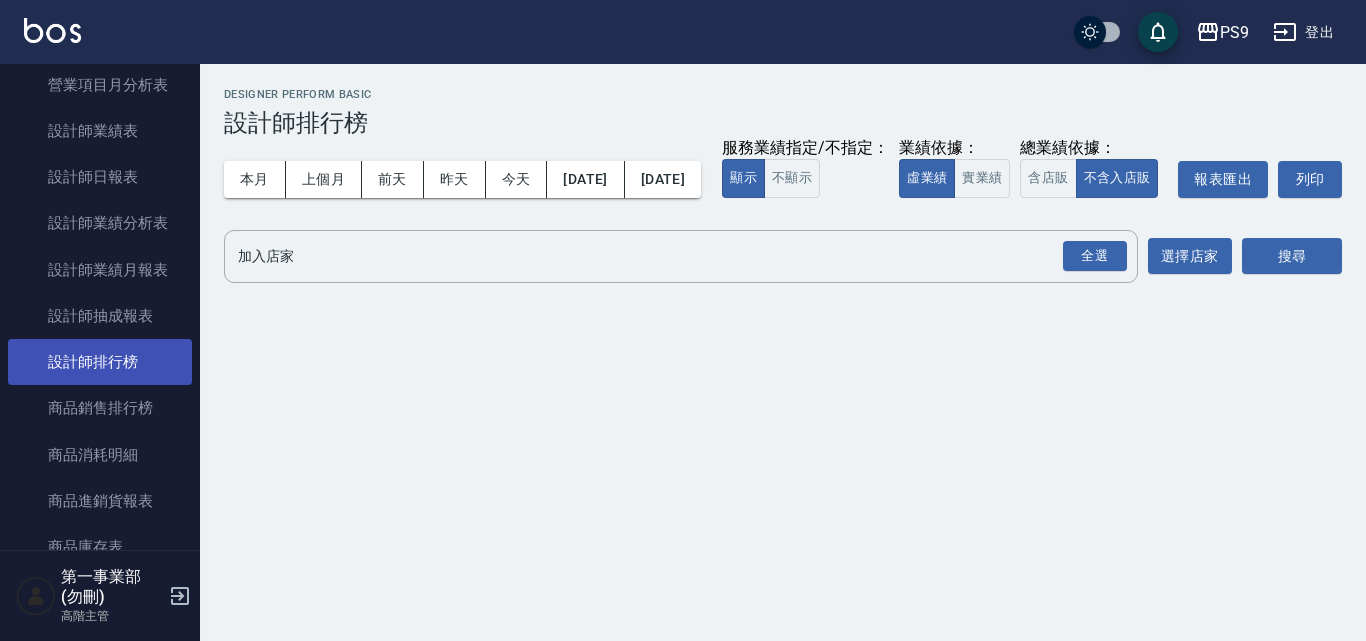 scroll, scrollTop: 1600, scrollLeft: 0, axis: vertical 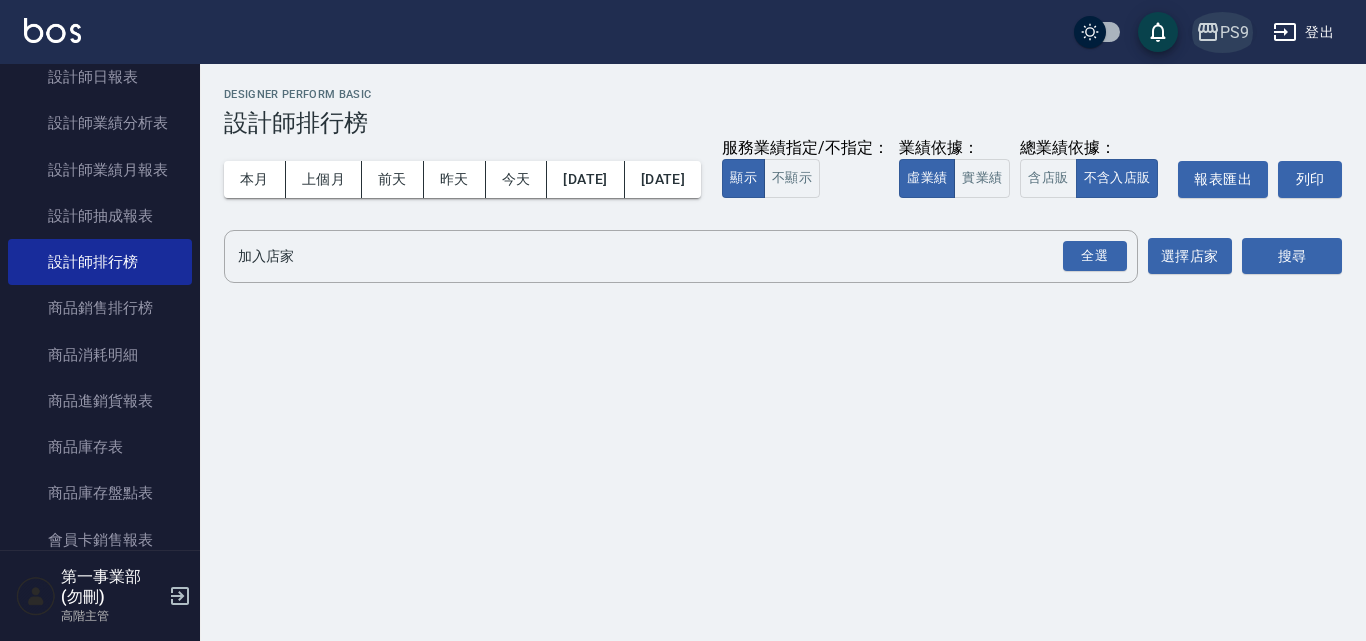 click on "PS9" at bounding box center (1234, 32) 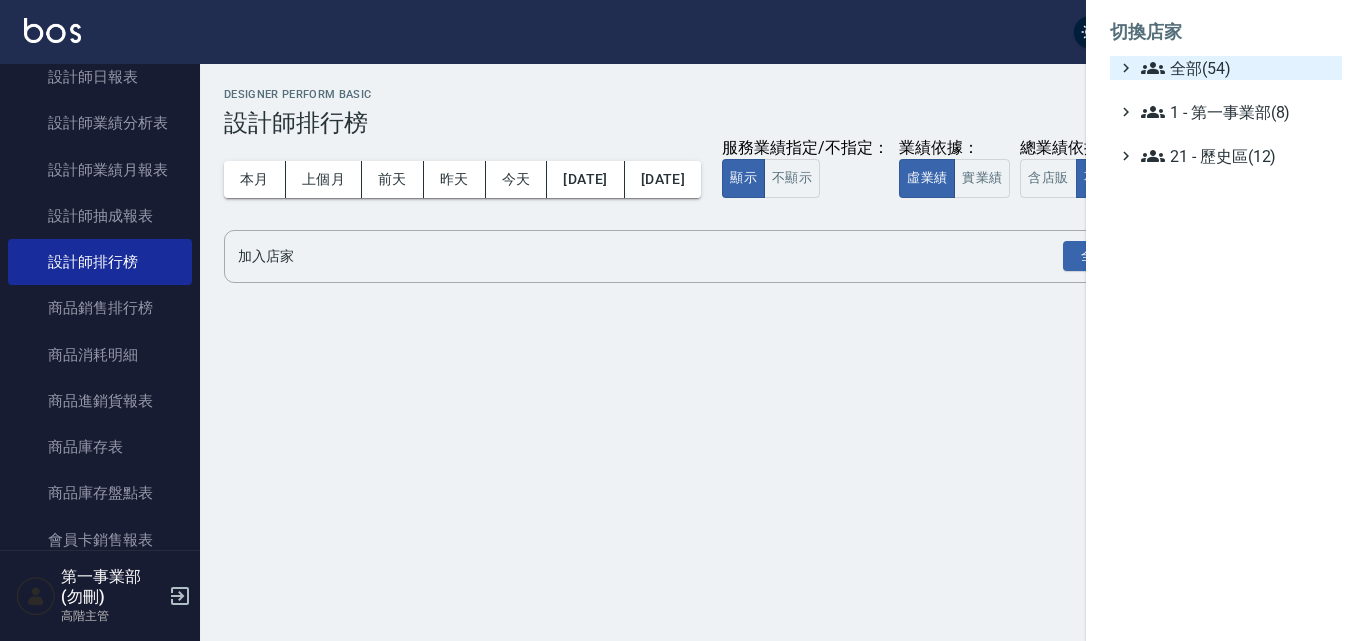 click on "全部(54)" at bounding box center (1237, 68) 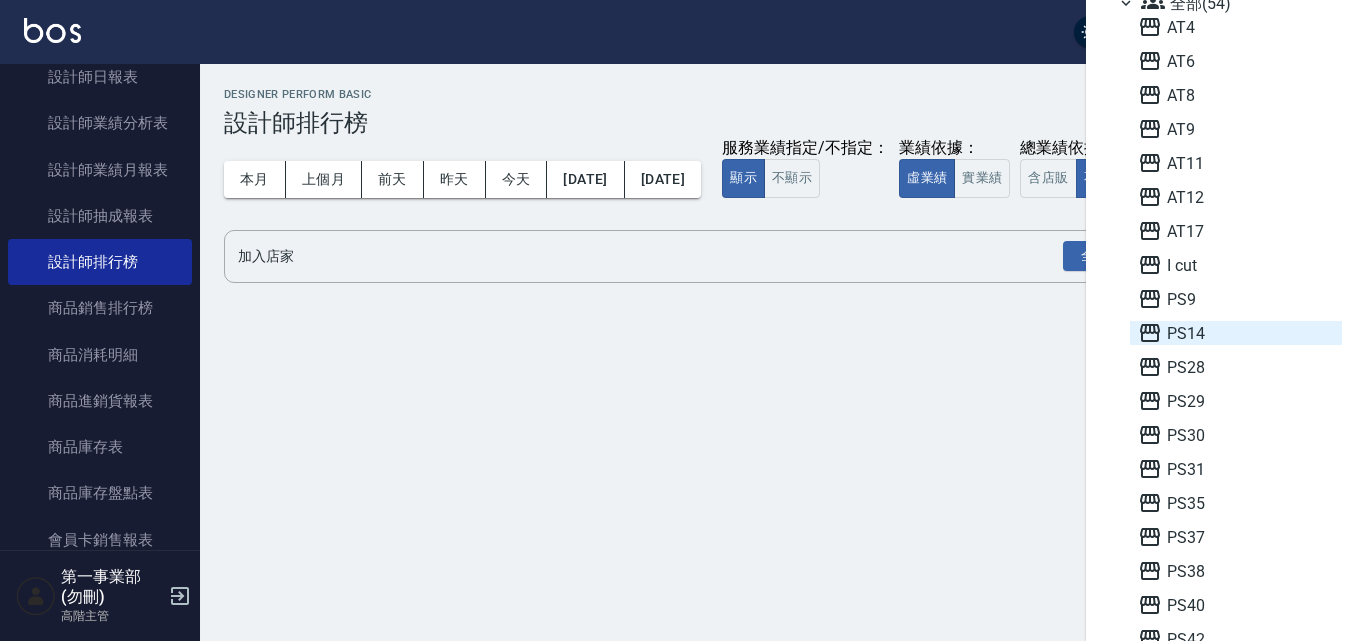 scroll, scrollTop: 100, scrollLeft: 0, axis: vertical 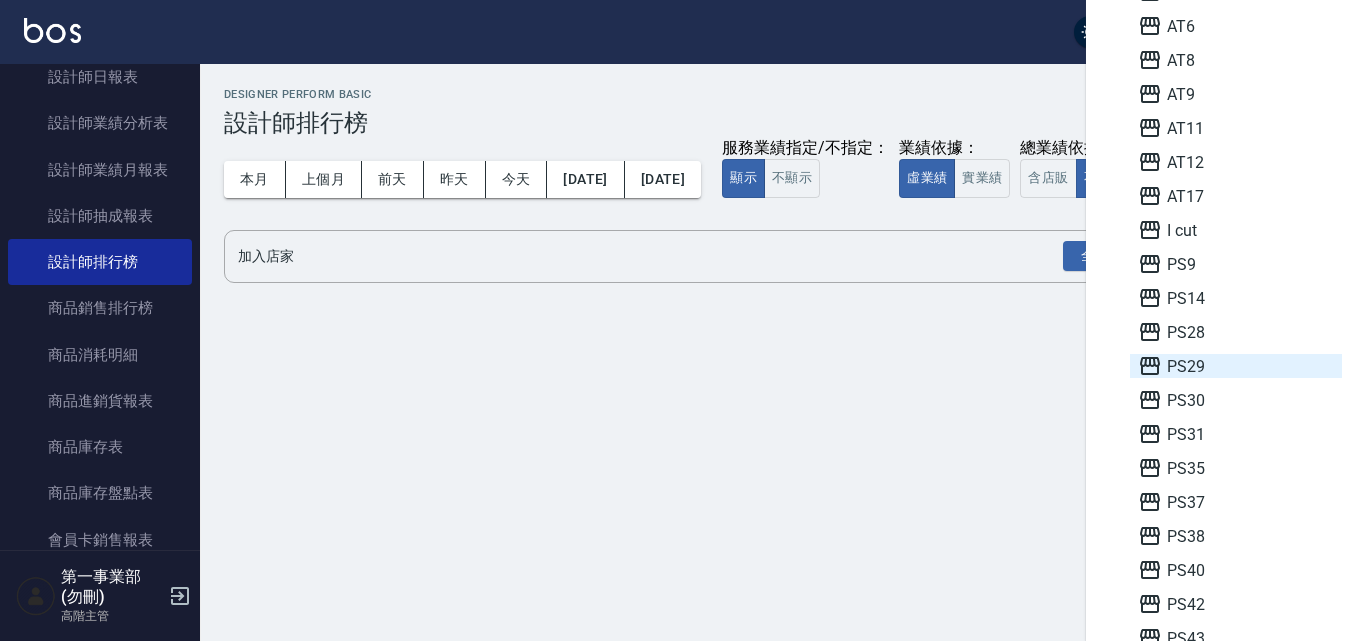 click on "PS29" at bounding box center [1236, 366] 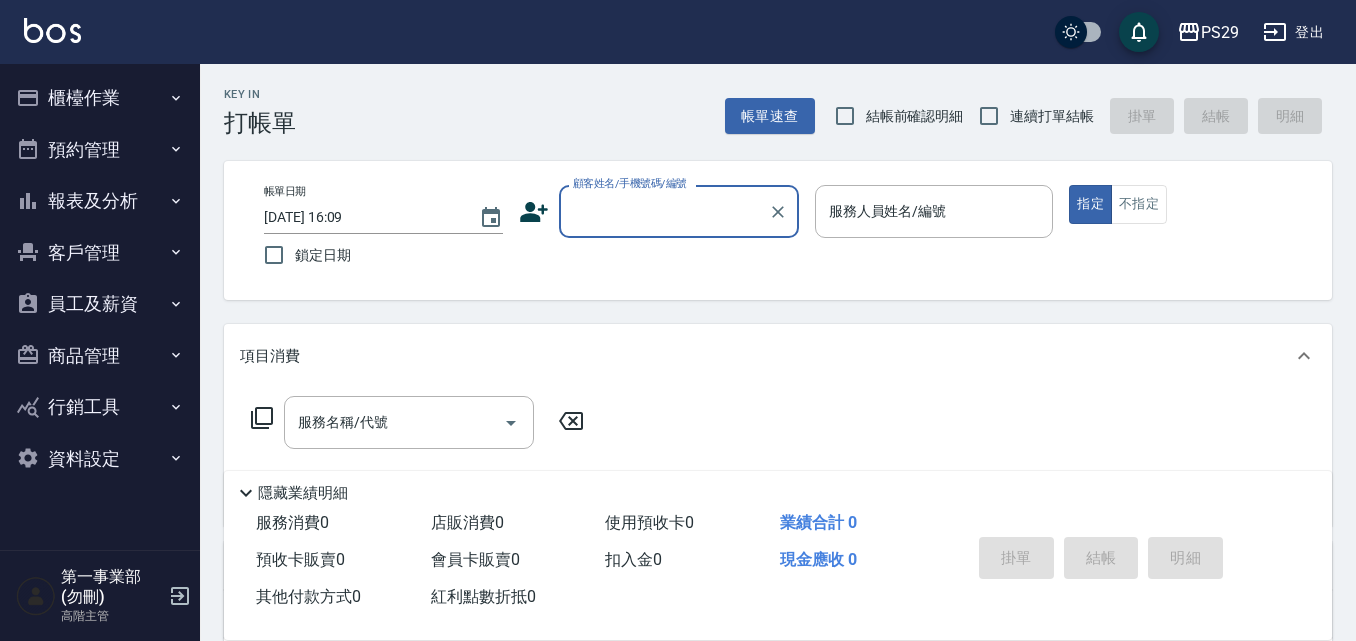 scroll, scrollTop: 0, scrollLeft: 0, axis: both 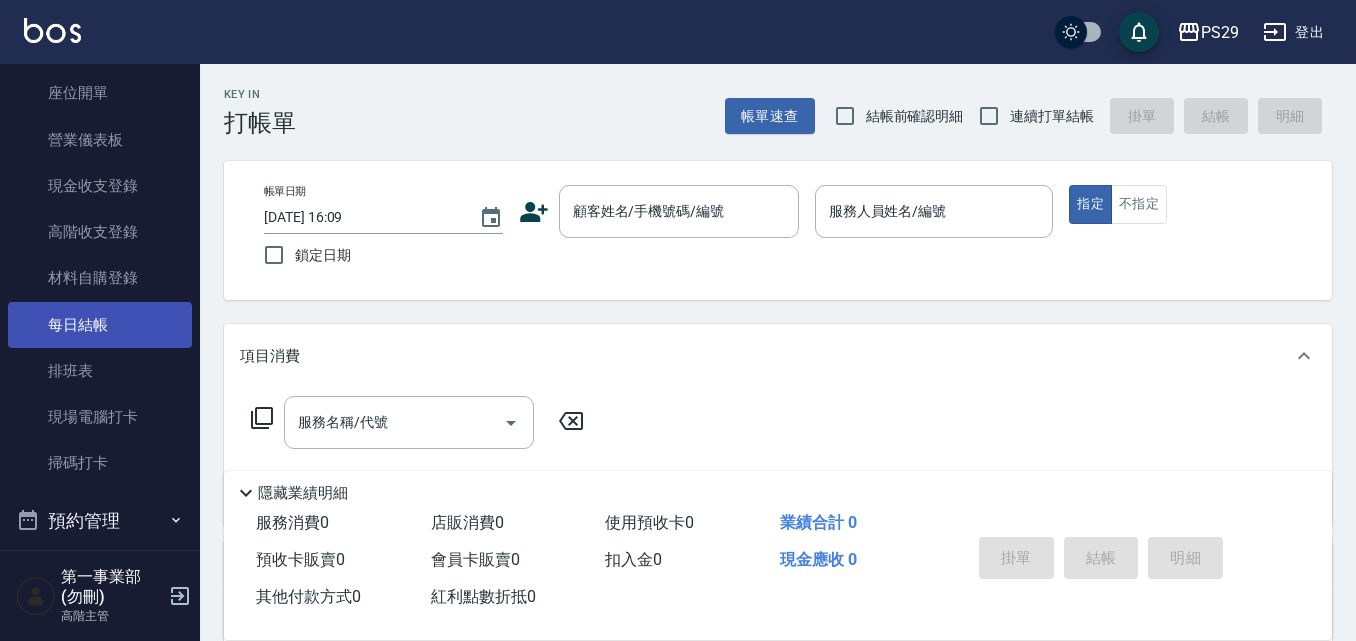 click on "每日結帳" at bounding box center (100, 325) 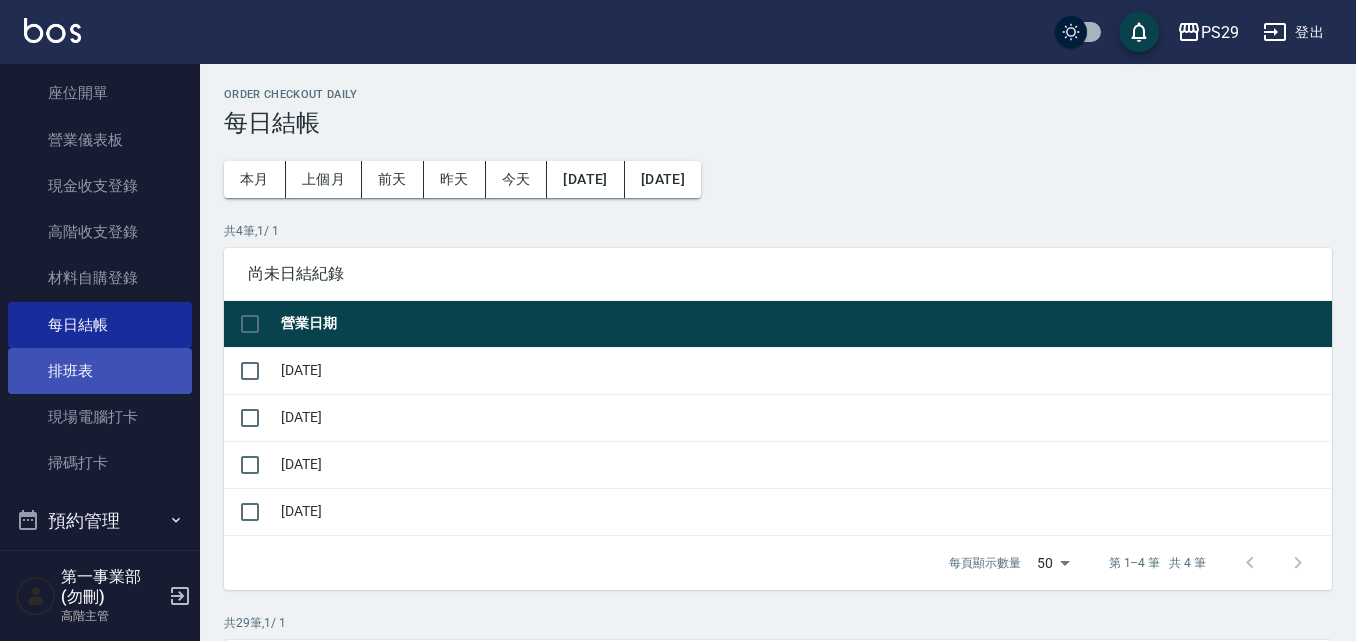 click on "排班表" at bounding box center (100, 371) 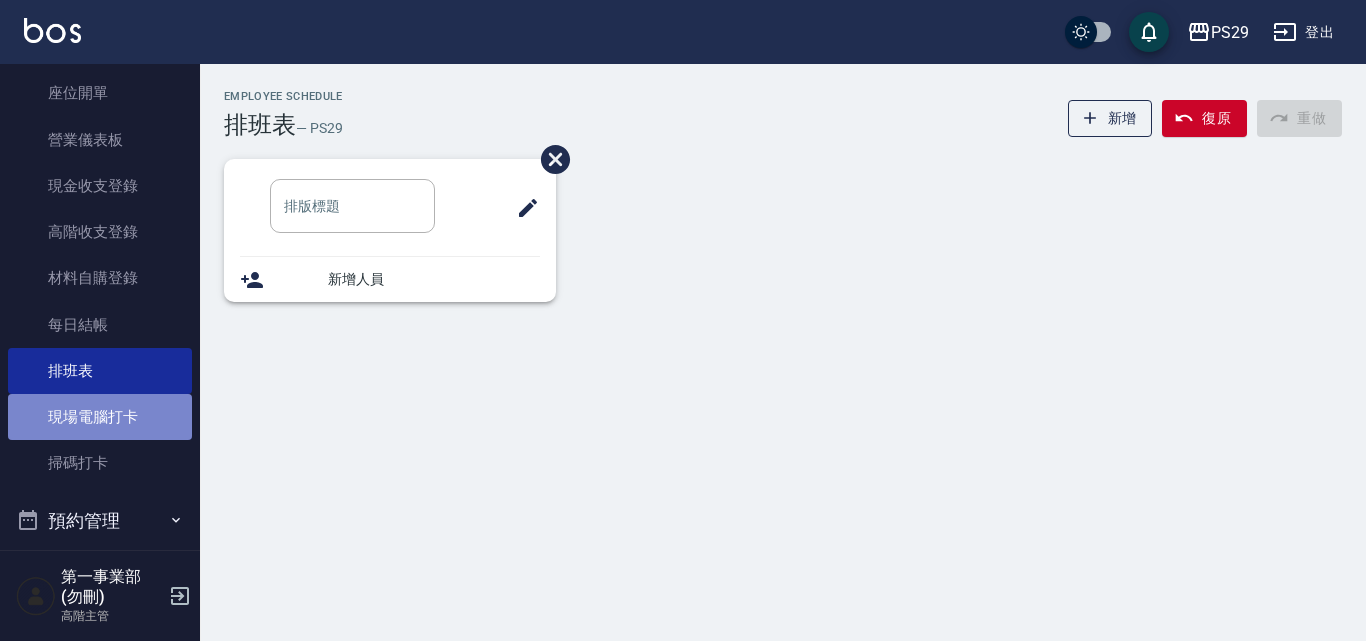 click on "現場電腦打卡" at bounding box center [100, 417] 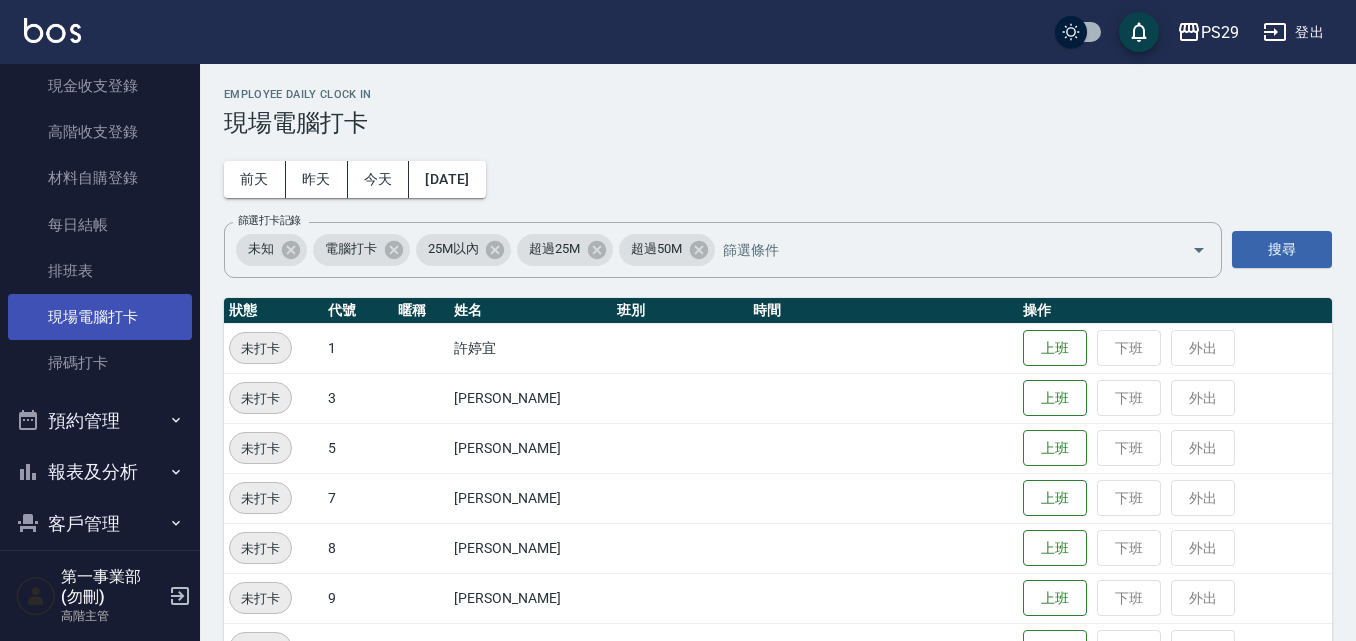 scroll, scrollTop: 400, scrollLeft: 0, axis: vertical 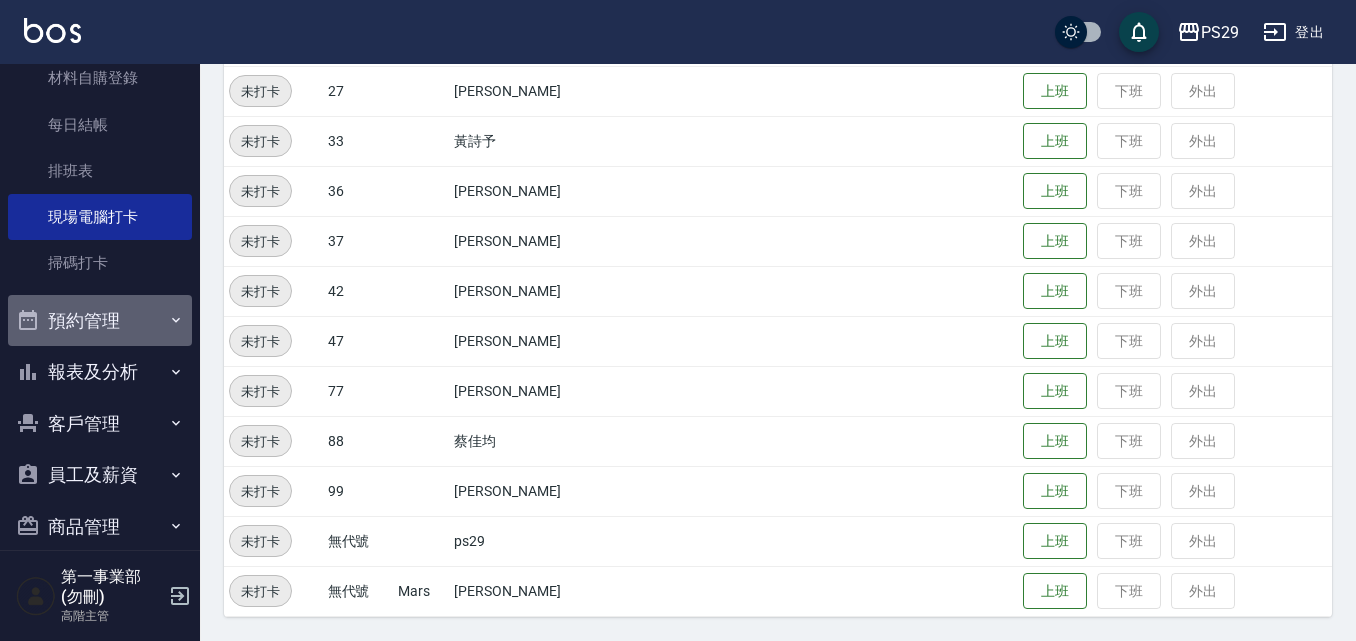 click on "預約管理" at bounding box center [100, 321] 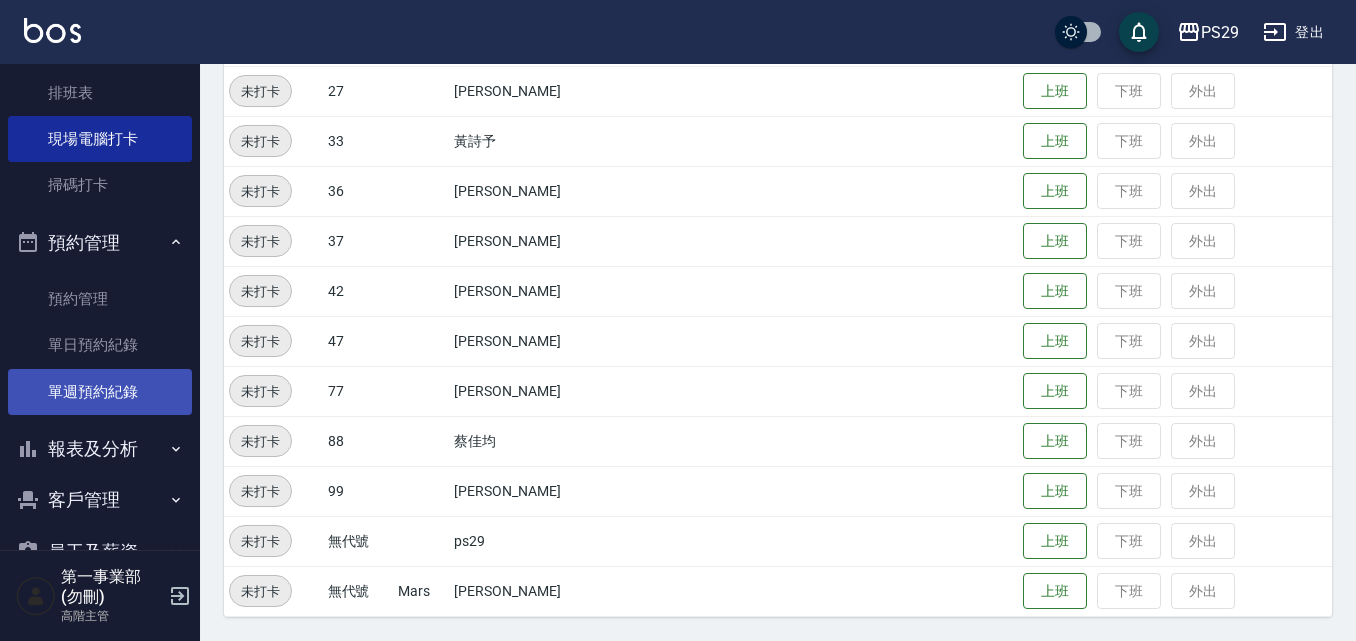 scroll, scrollTop: 500, scrollLeft: 0, axis: vertical 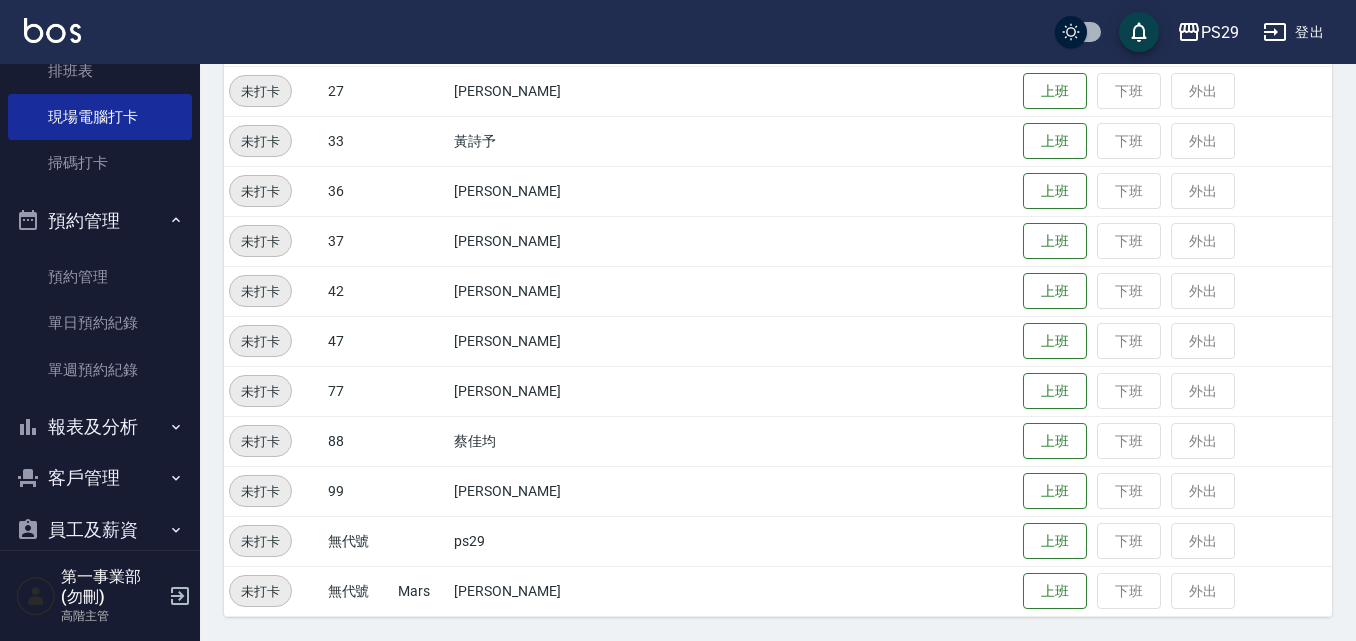 click on "報表及分析" at bounding box center [100, 427] 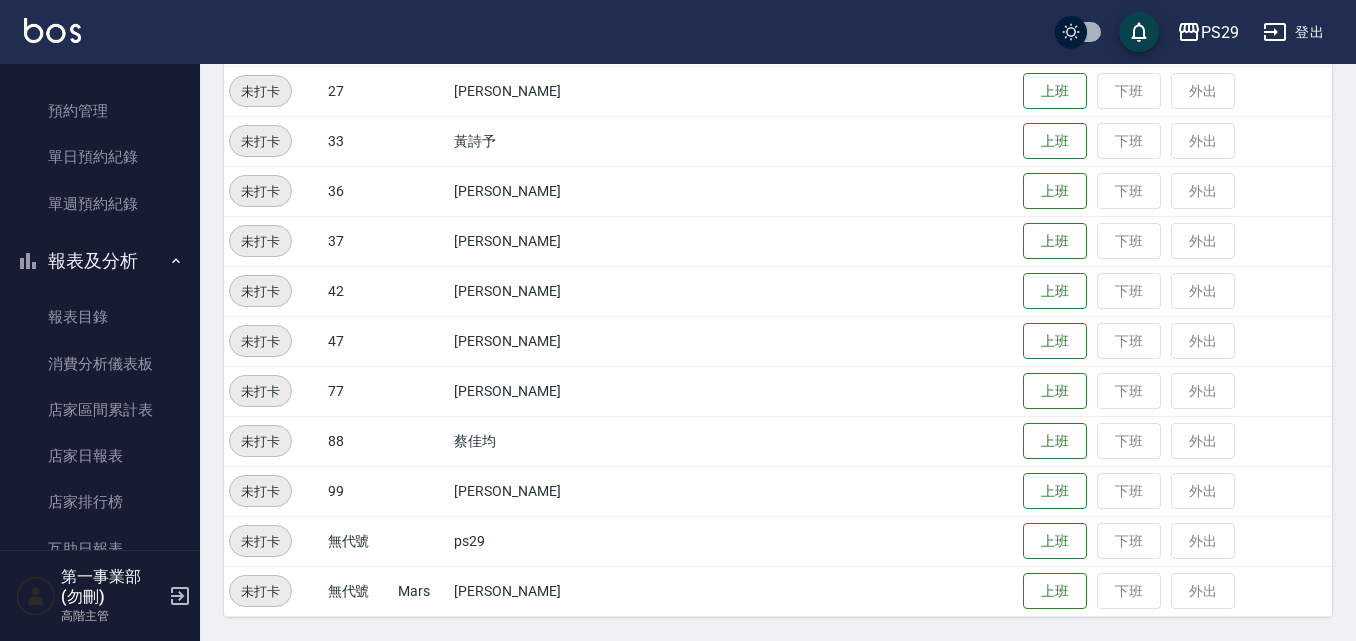 scroll, scrollTop: 700, scrollLeft: 0, axis: vertical 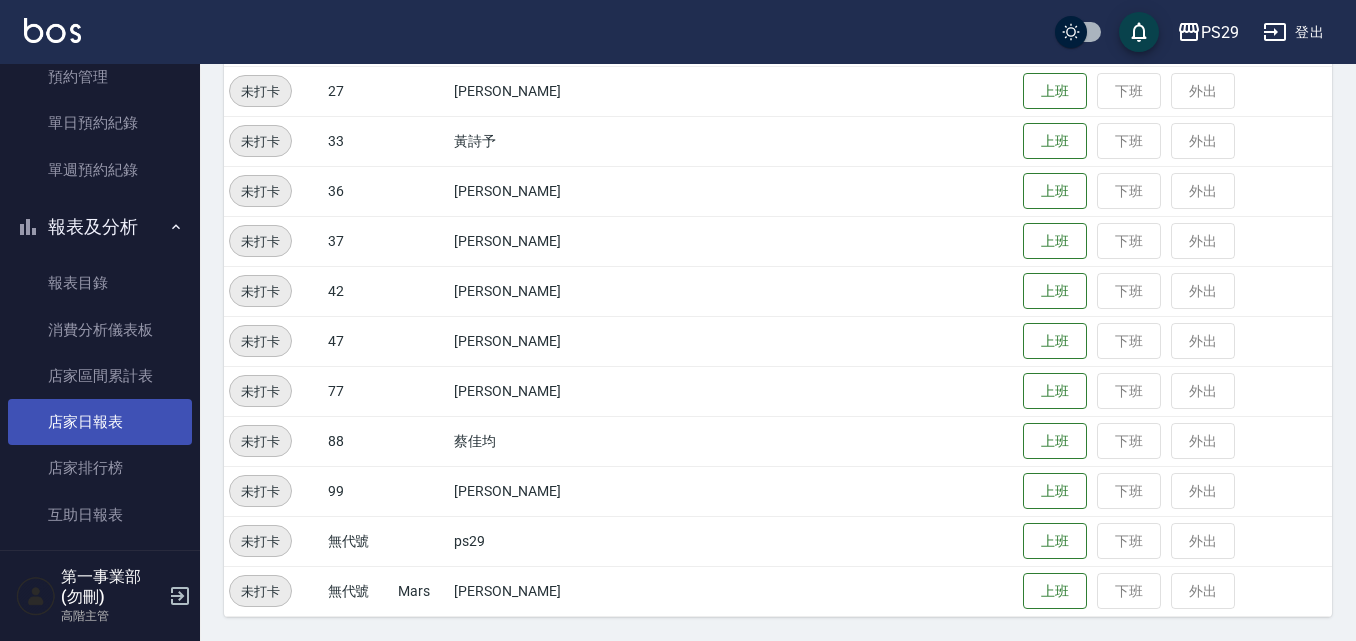 click on "店家日報表" at bounding box center [100, 422] 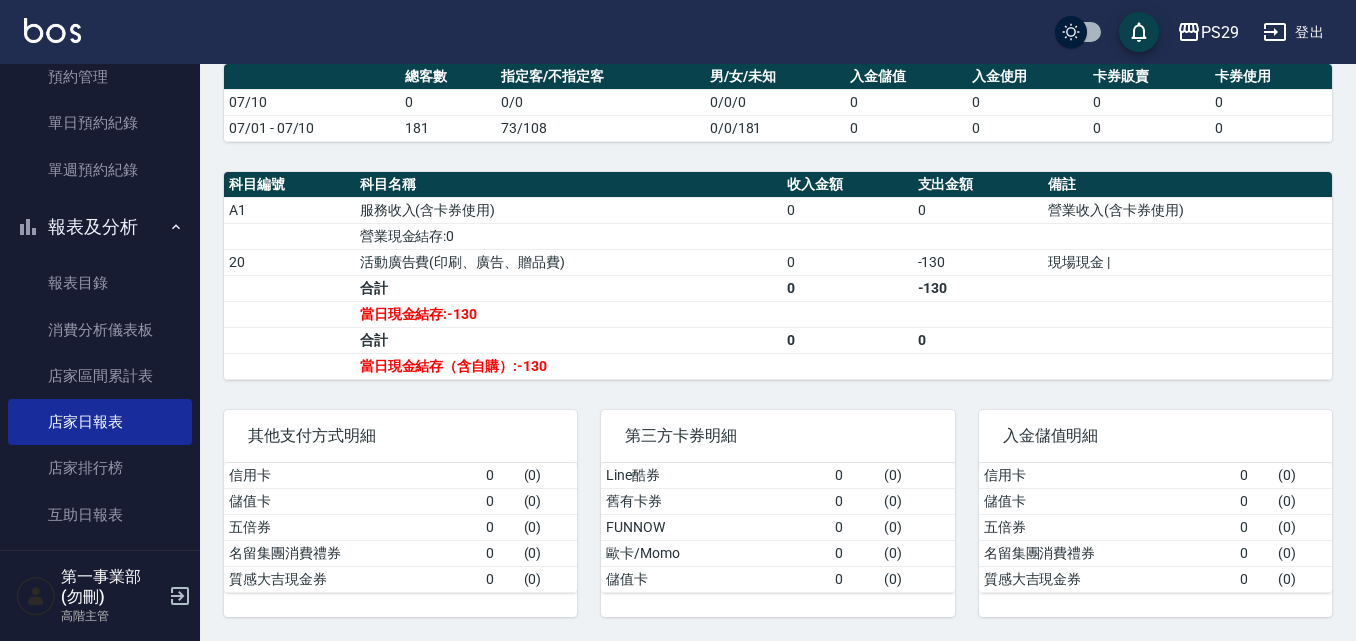 scroll, scrollTop: 592, scrollLeft: 0, axis: vertical 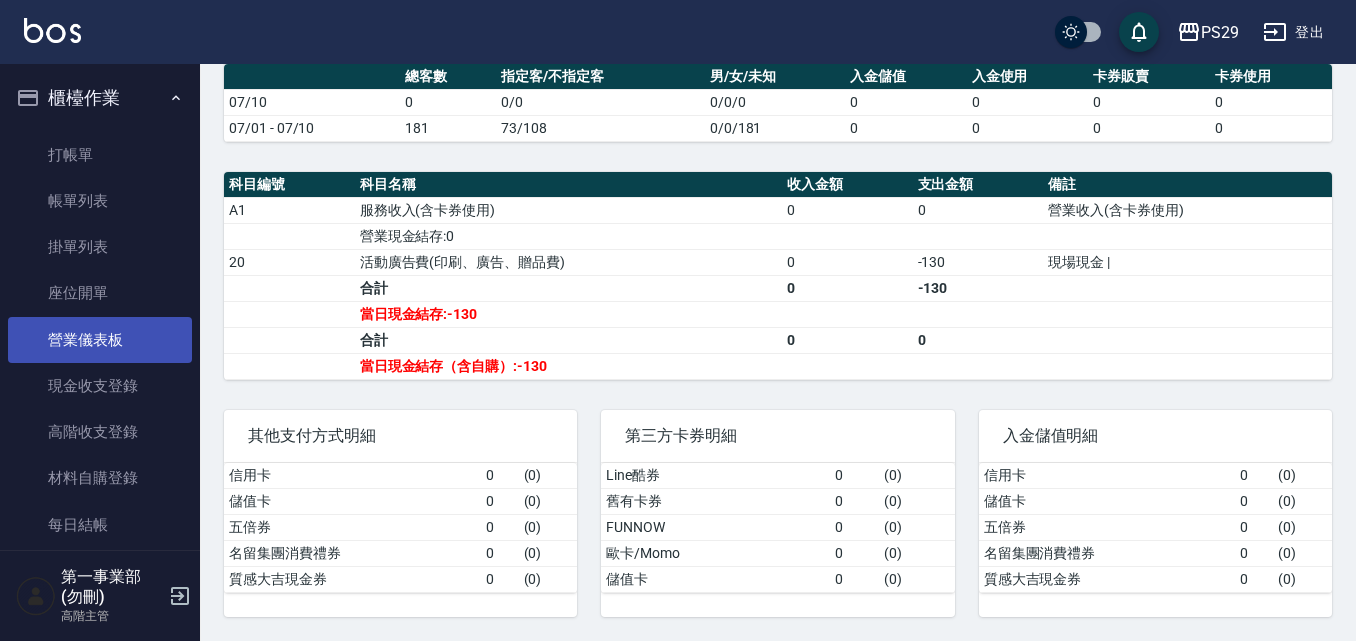 click on "營業儀表板" at bounding box center [100, 340] 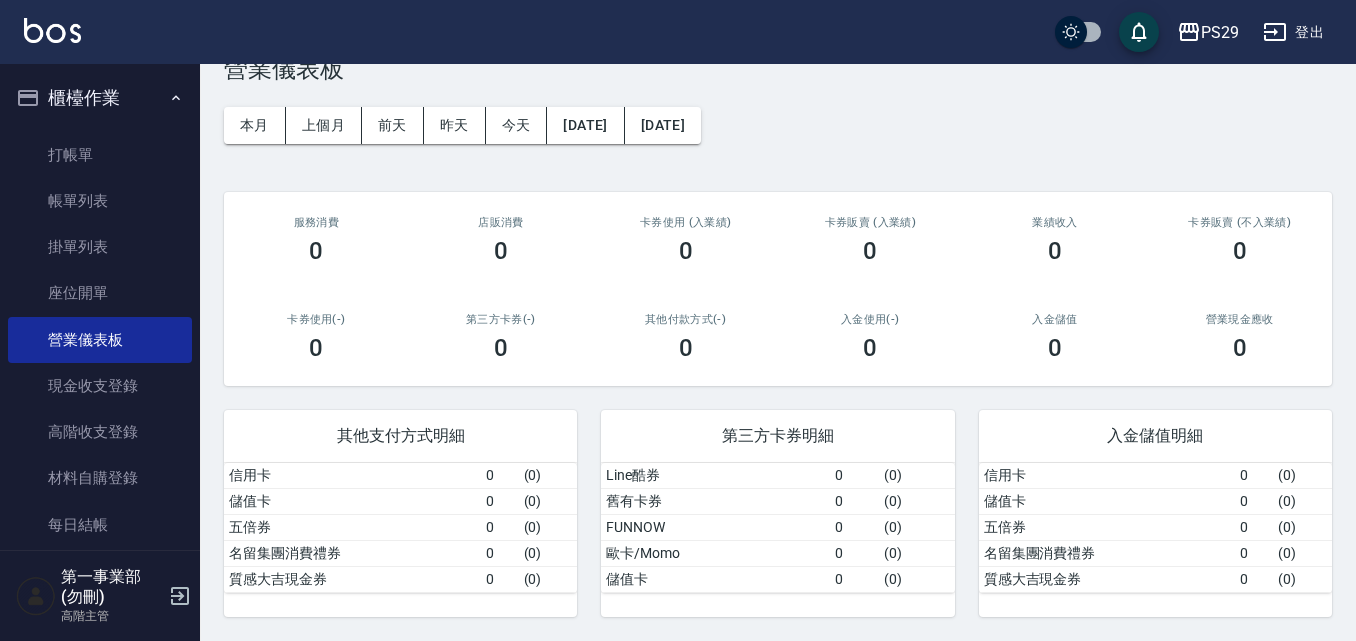 scroll, scrollTop: 0, scrollLeft: 0, axis: both 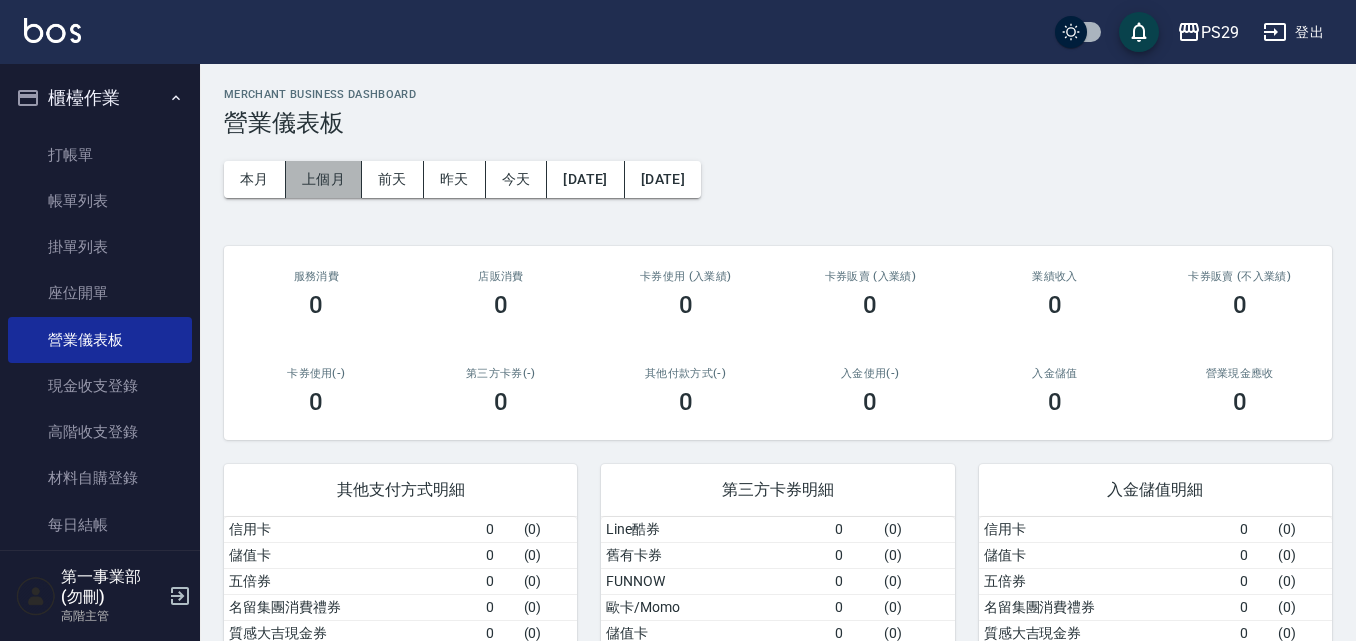 click on "上個月" at bounding box center (324, 179) 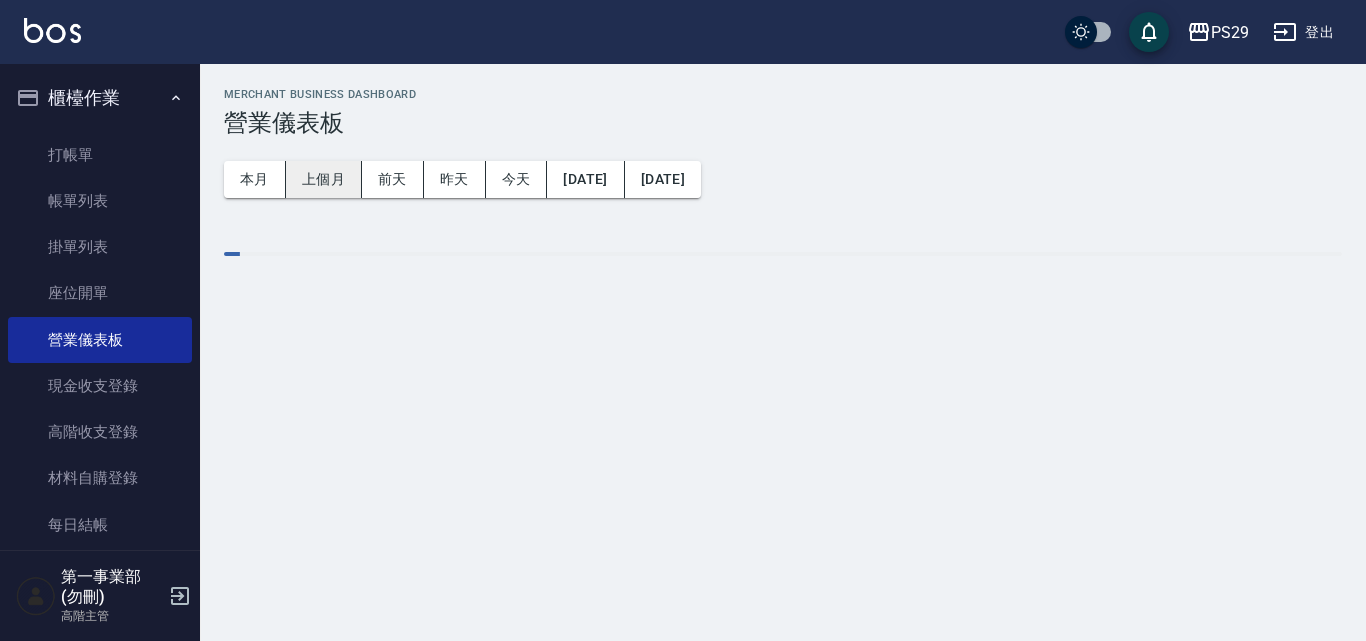 click on "上個月" at bounding box center [324, 179] 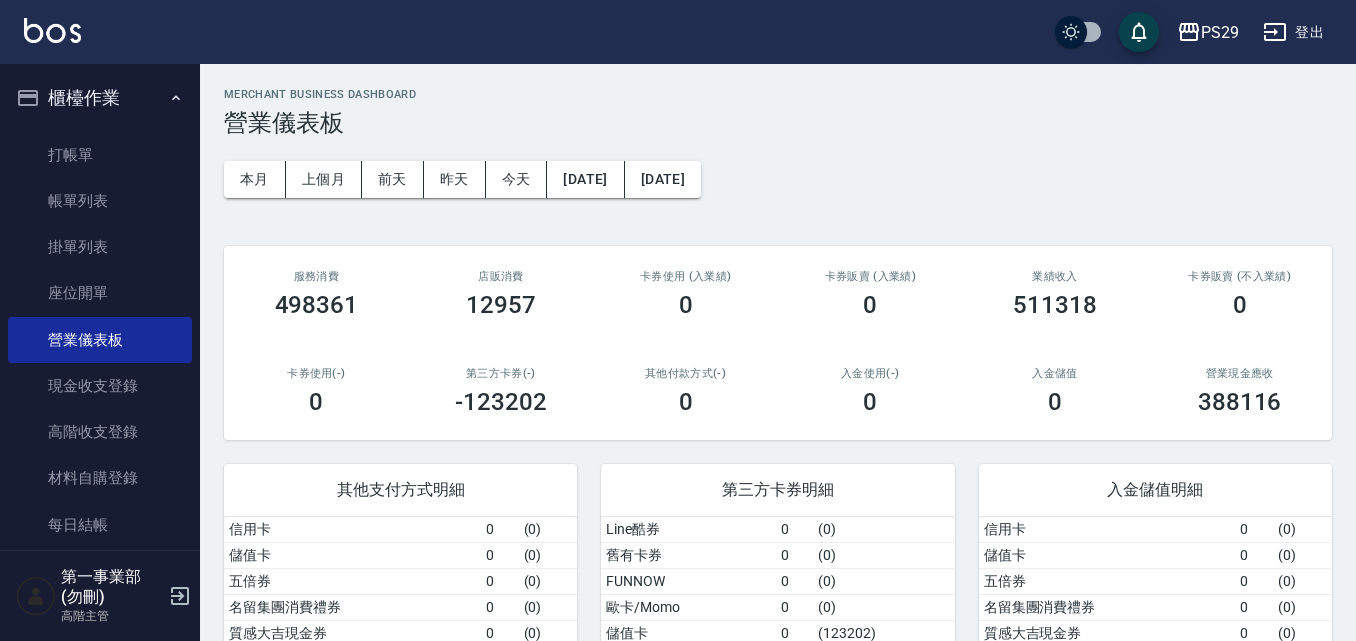 scroll, scrollTop: 54, scrollLeft: 0, axis: vertical 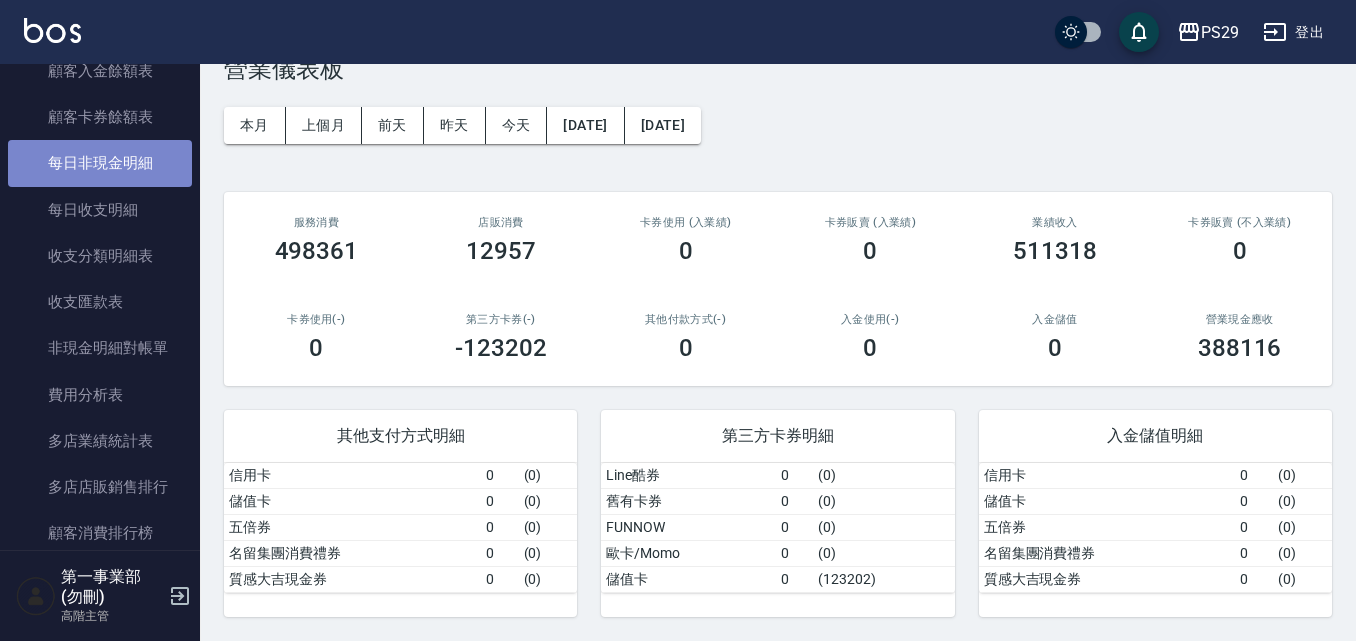 click on "每日非現金明細" at bounding box center [100, 163] 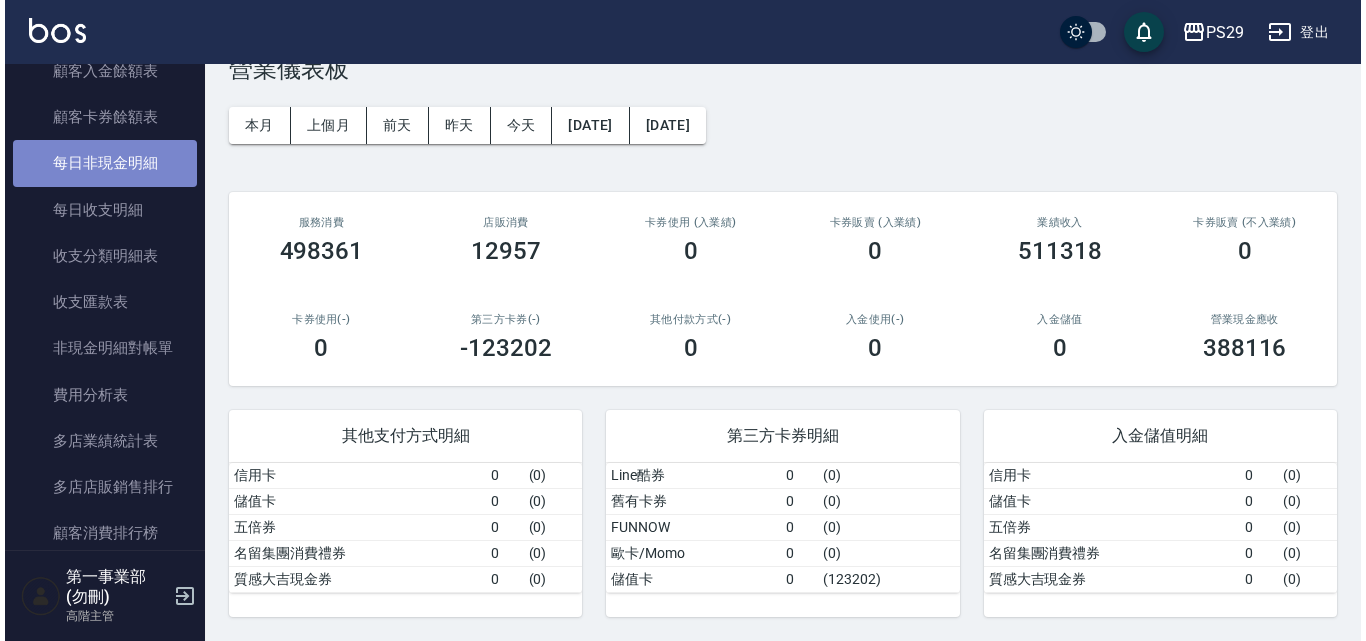 scroll, scrollTop: 0, scrollLeft: 0, axis: both 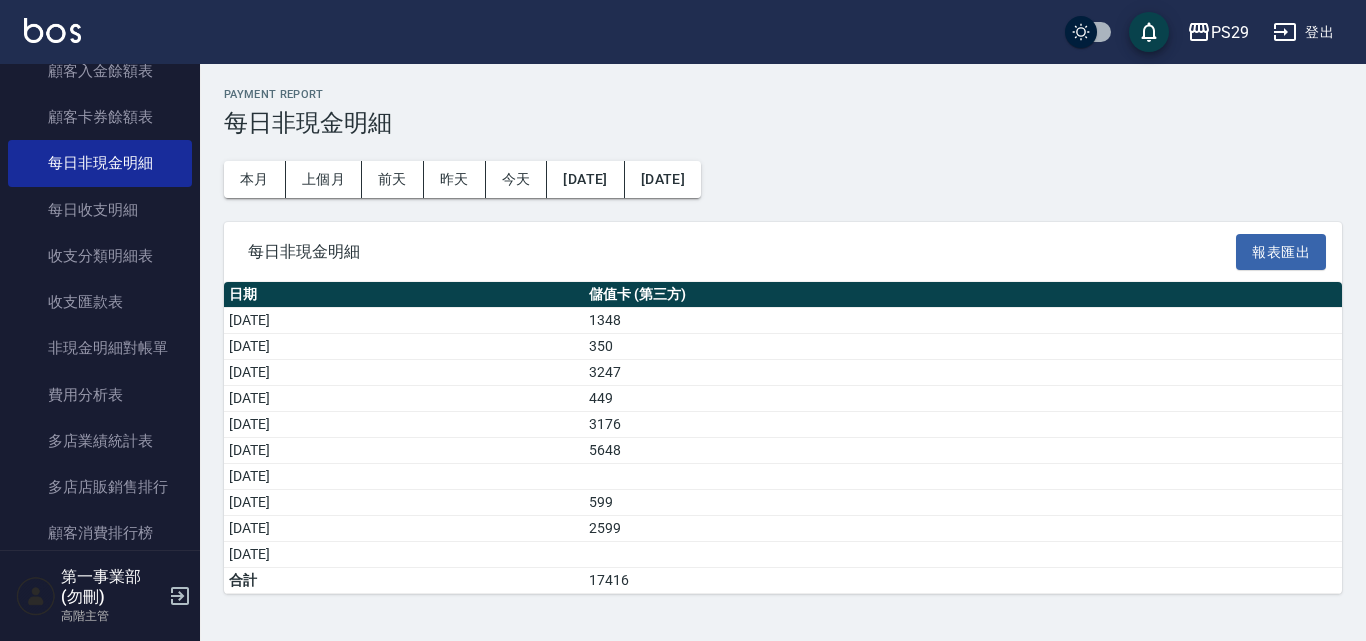 drag, startPoint x: 669, startPoint y: 396, endPoint x: 790, endPoint y: 455, distance: 134.61798 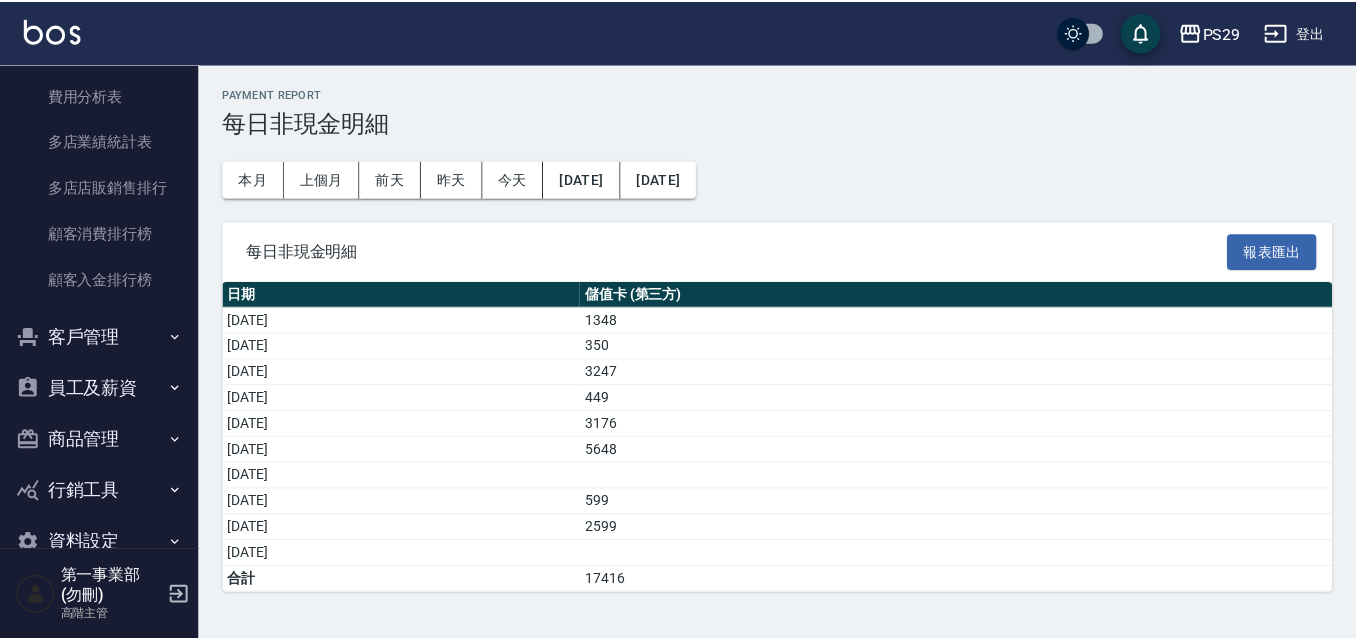 scroll, scrollTop: 2642, scrollLeft: 0, axis: vertical 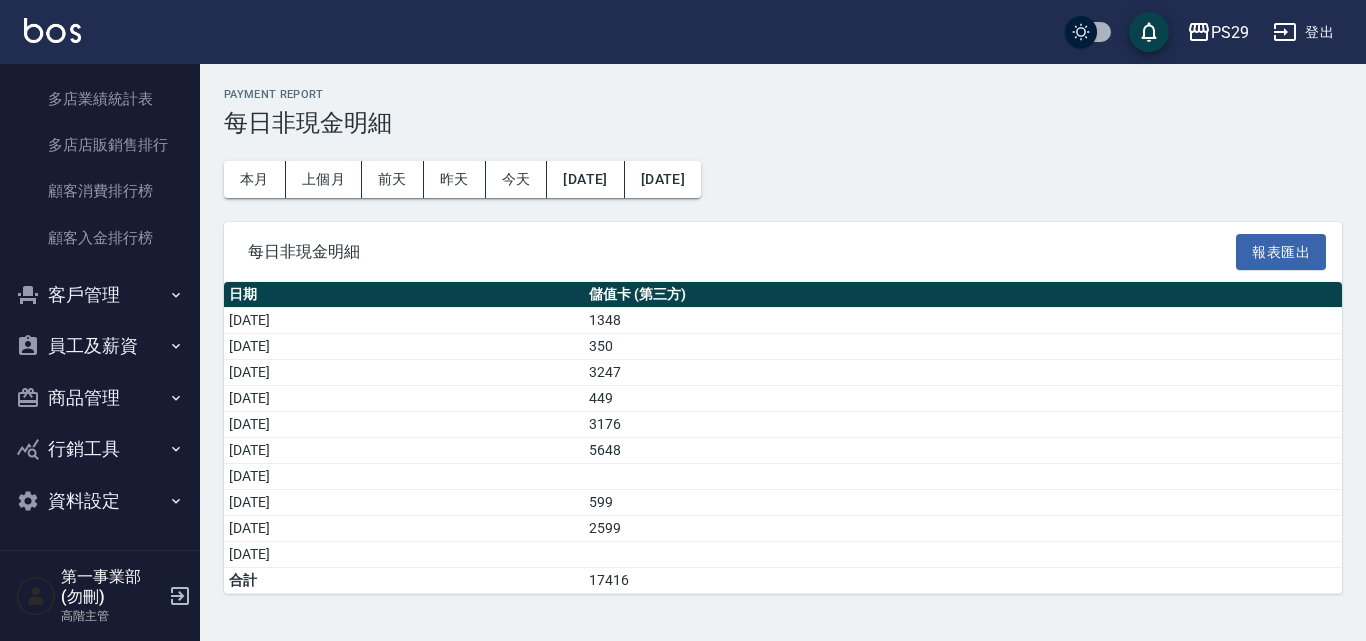 click on "客戶管理" at bounding box center (100, 295) 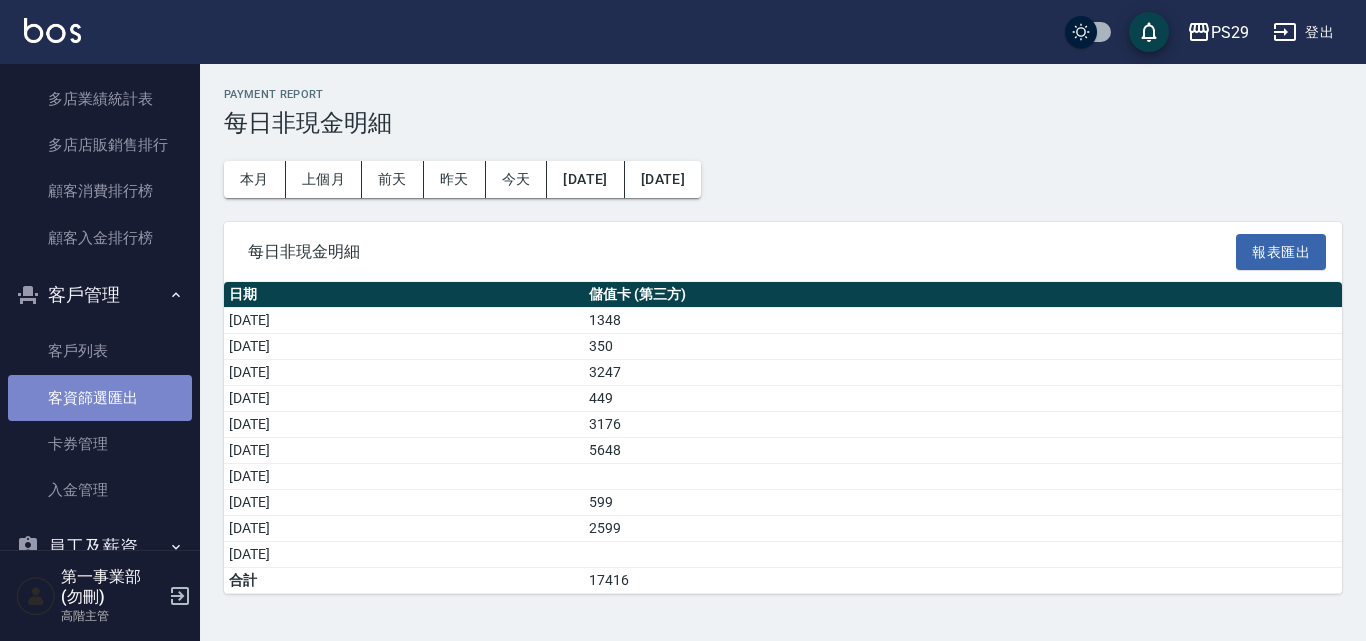 click on "客資篩選匯出" at bounding box center [100, 398] 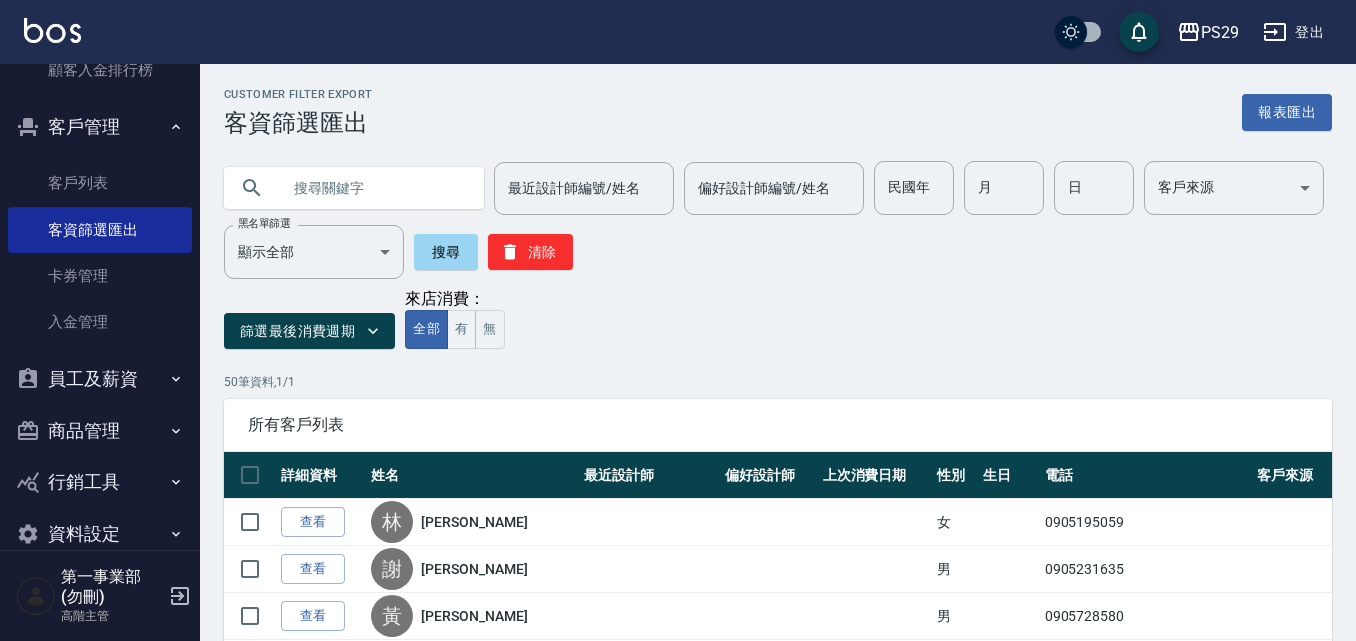 scroll, scrollTop: 2842, scrollLeft: 0, axis: vertical 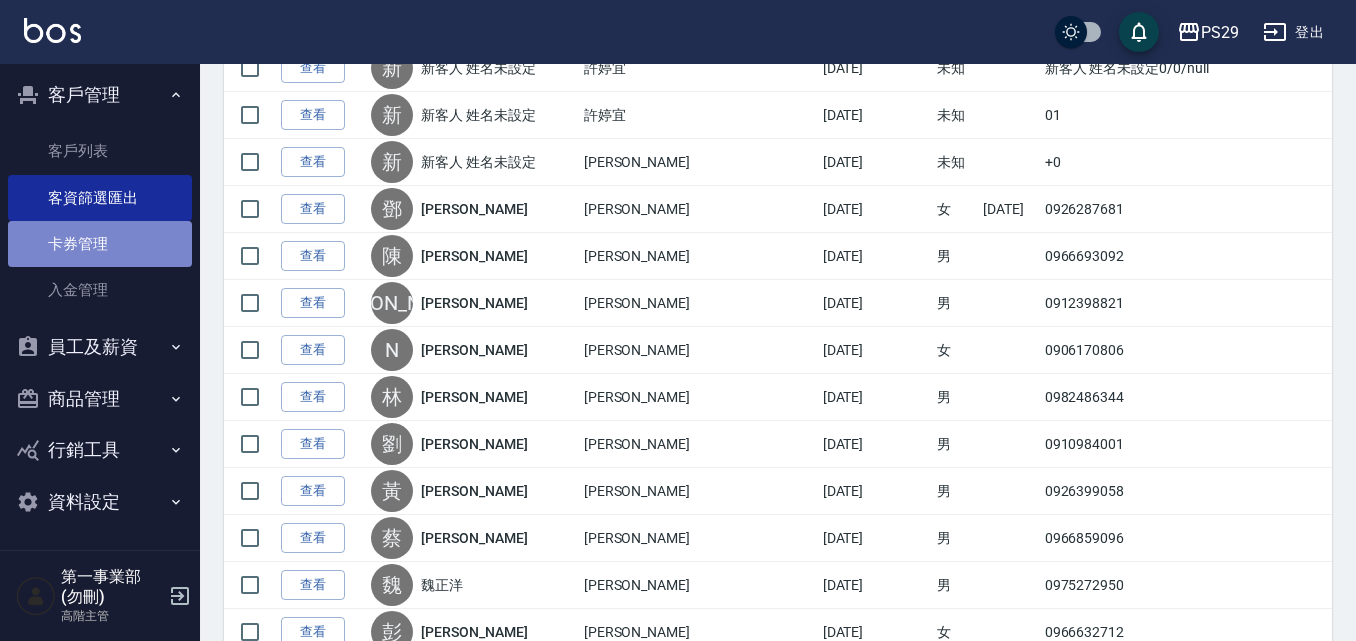 click on "卡券管理" at bounding box center (100, 244) 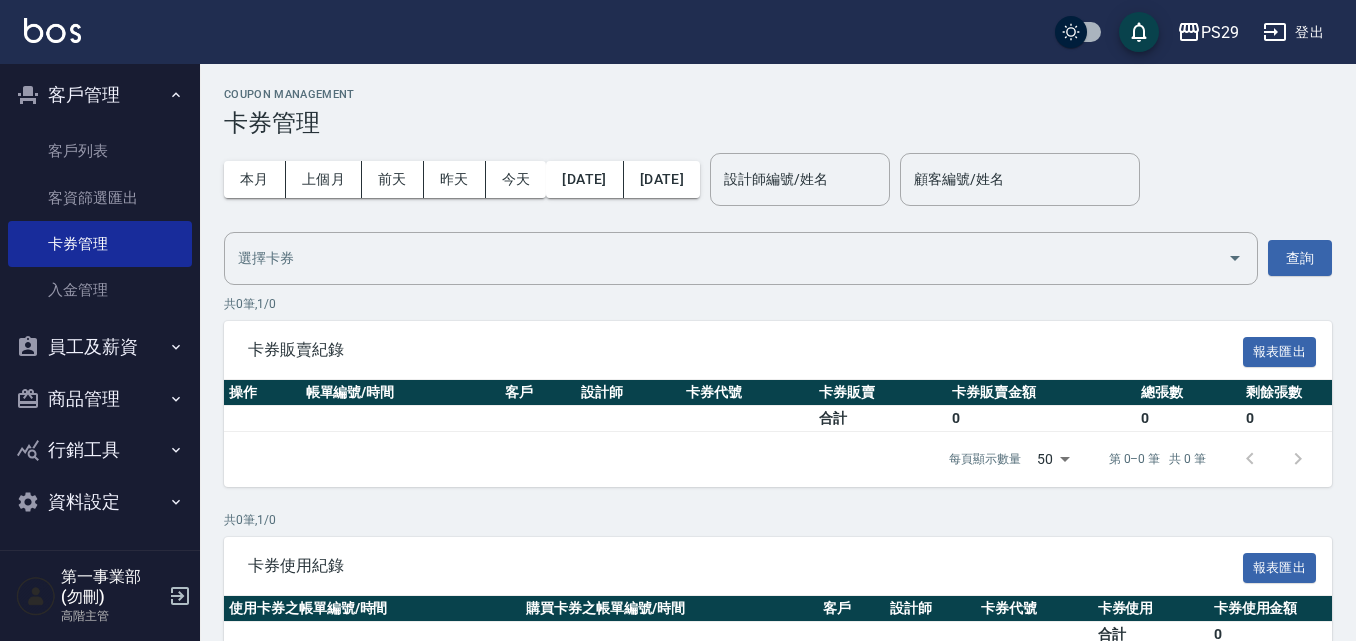 scroll, scrollTop: 85, scrollLeft: 0, axis: vertical 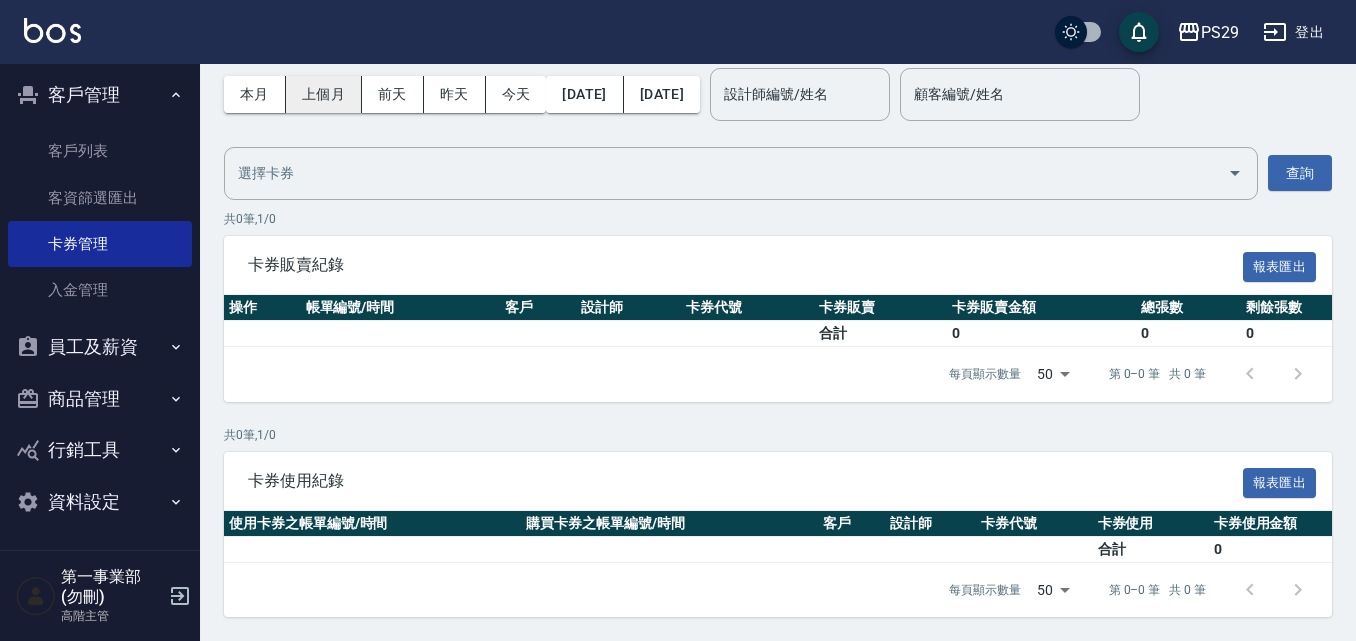 click on "上個月" at bounding box center [324, 94] 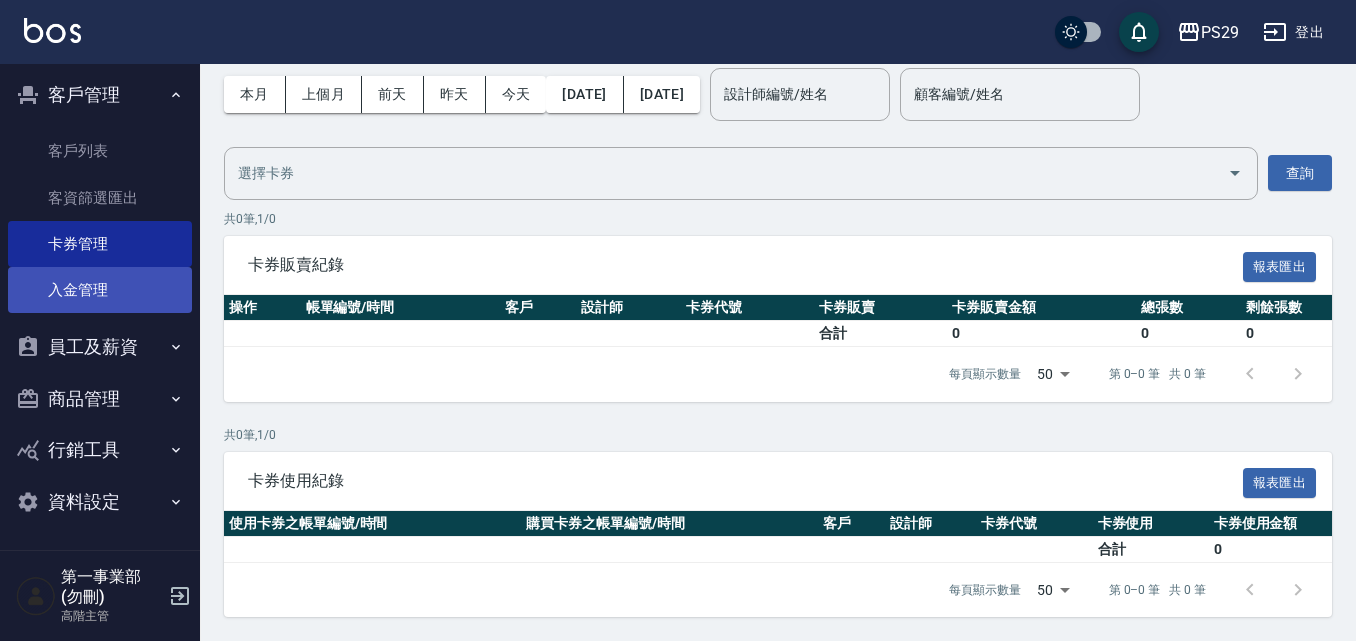 click on "入金管理" at bounding box center (100, 290) 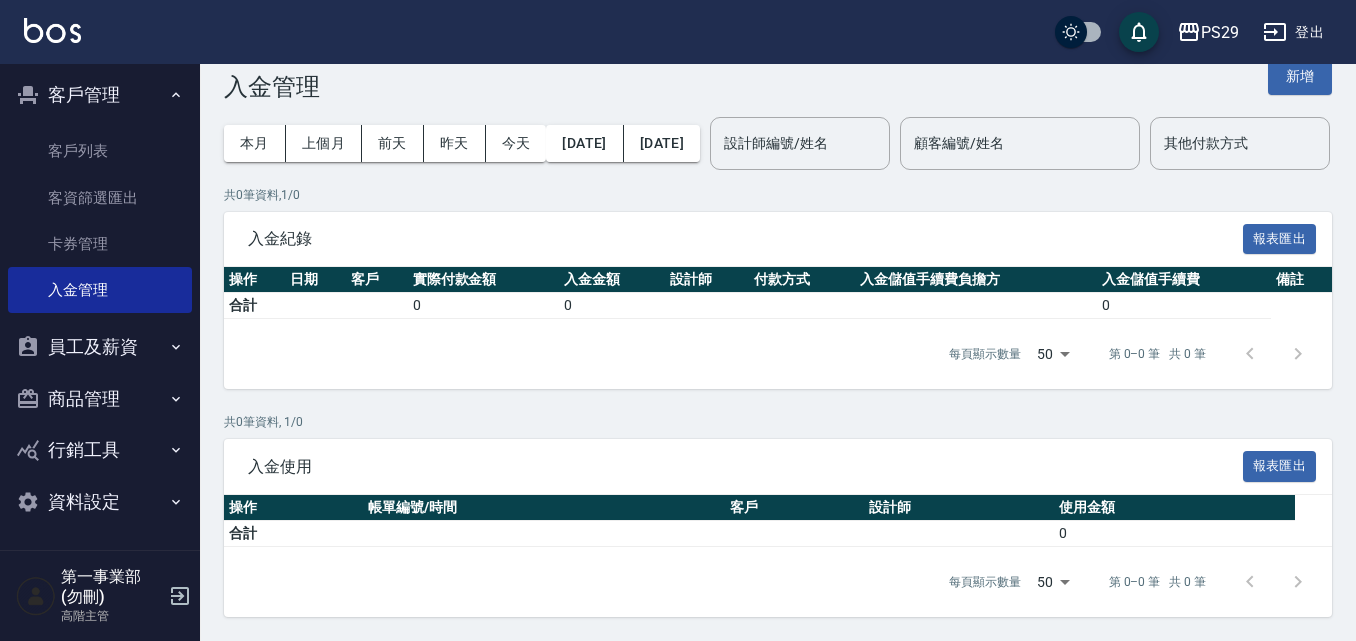 scroll, scrollTop: 99, scrollLeft: 0, axis: vertical 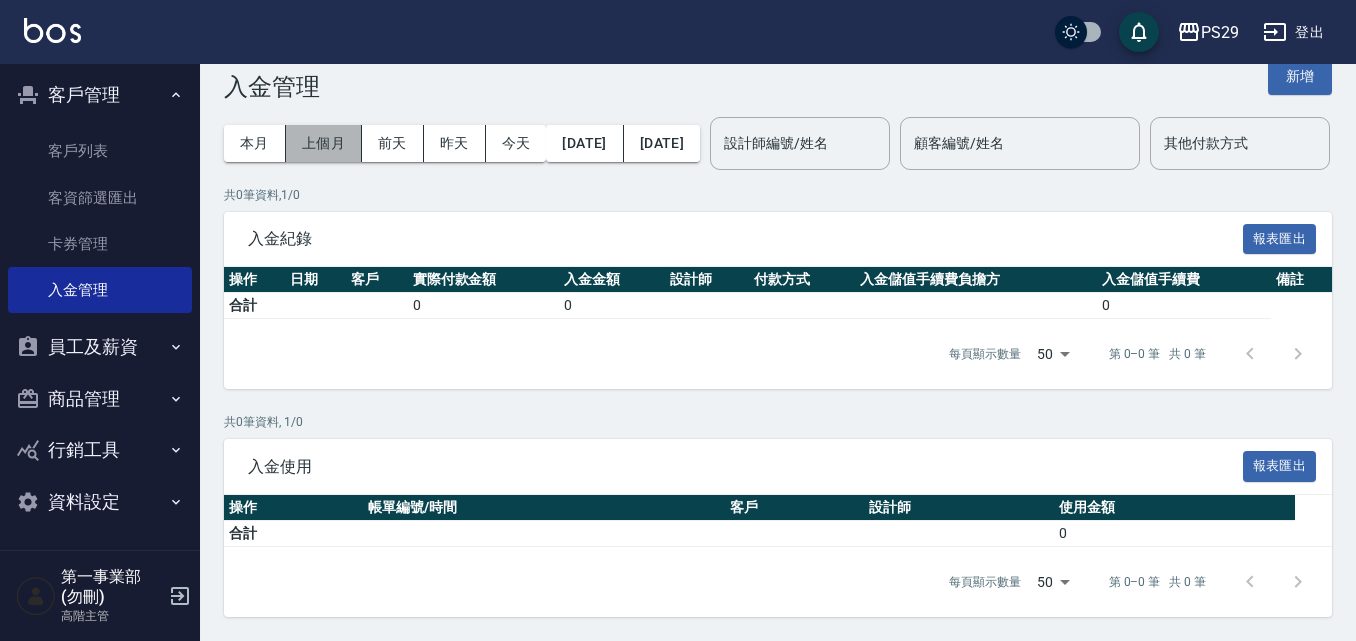 click on "上個月" at bounding box center [324, 143] 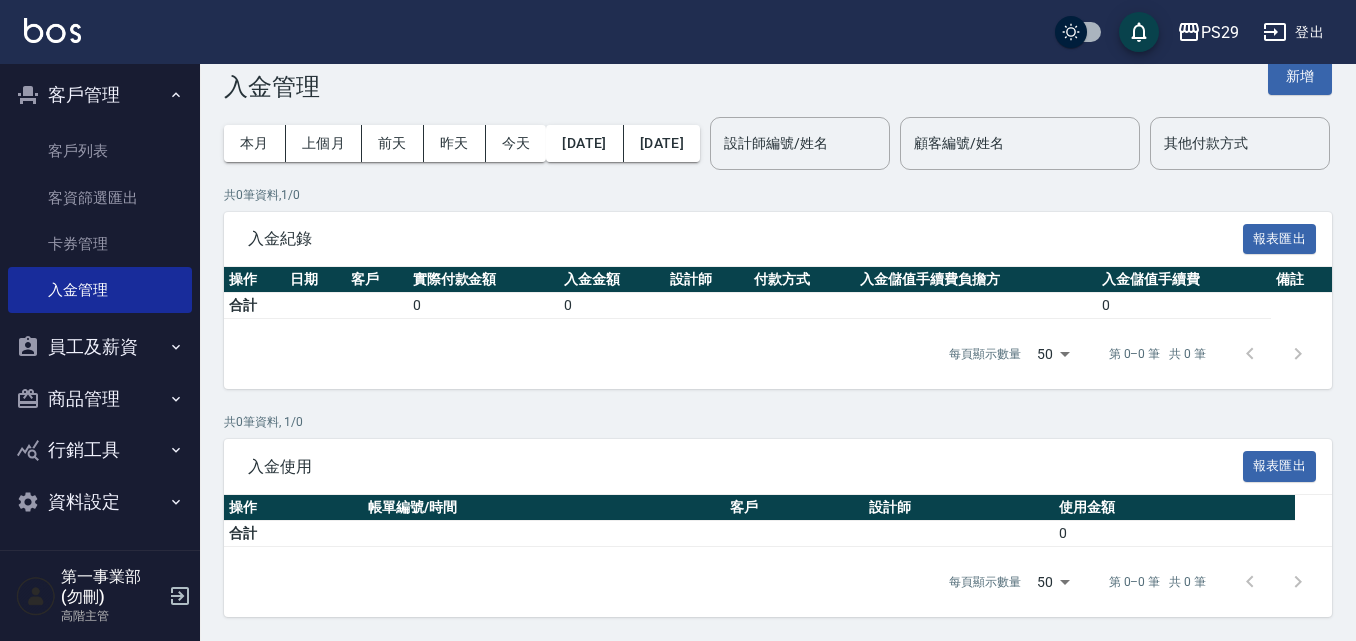 scroll, scrollTop: 2843, scrollLeft: 0, axis: vertical 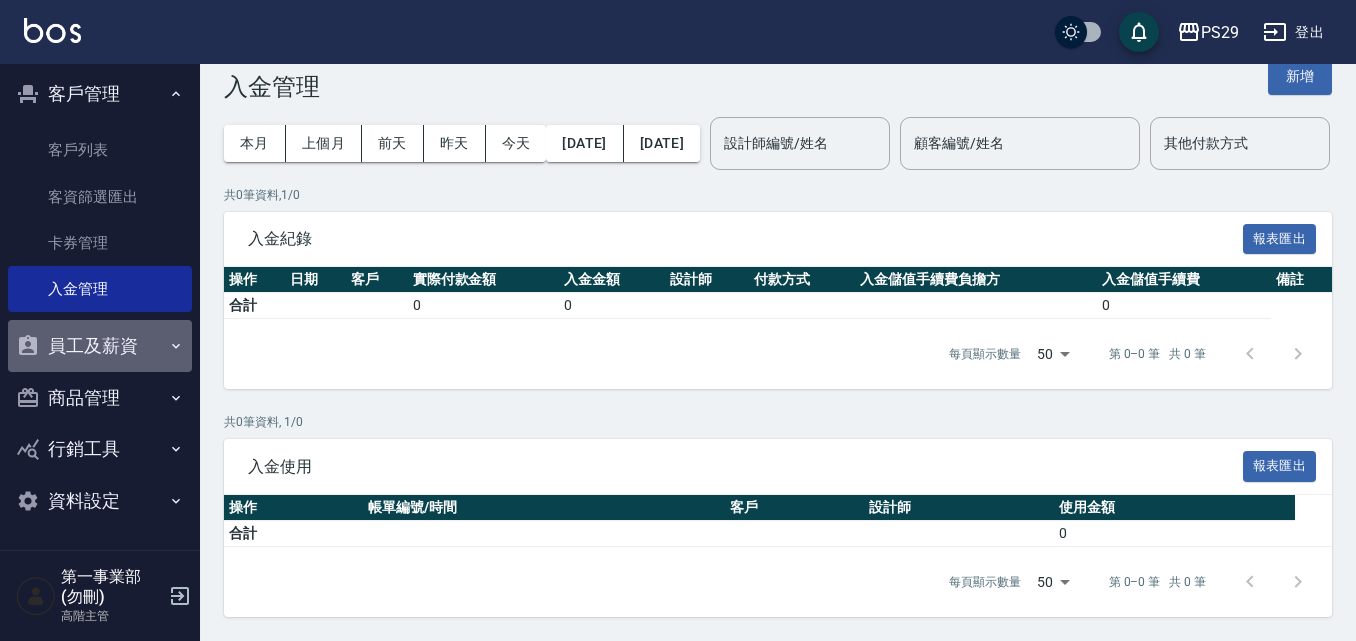 click on "員工及薪資" at bounding box center [100, 346] 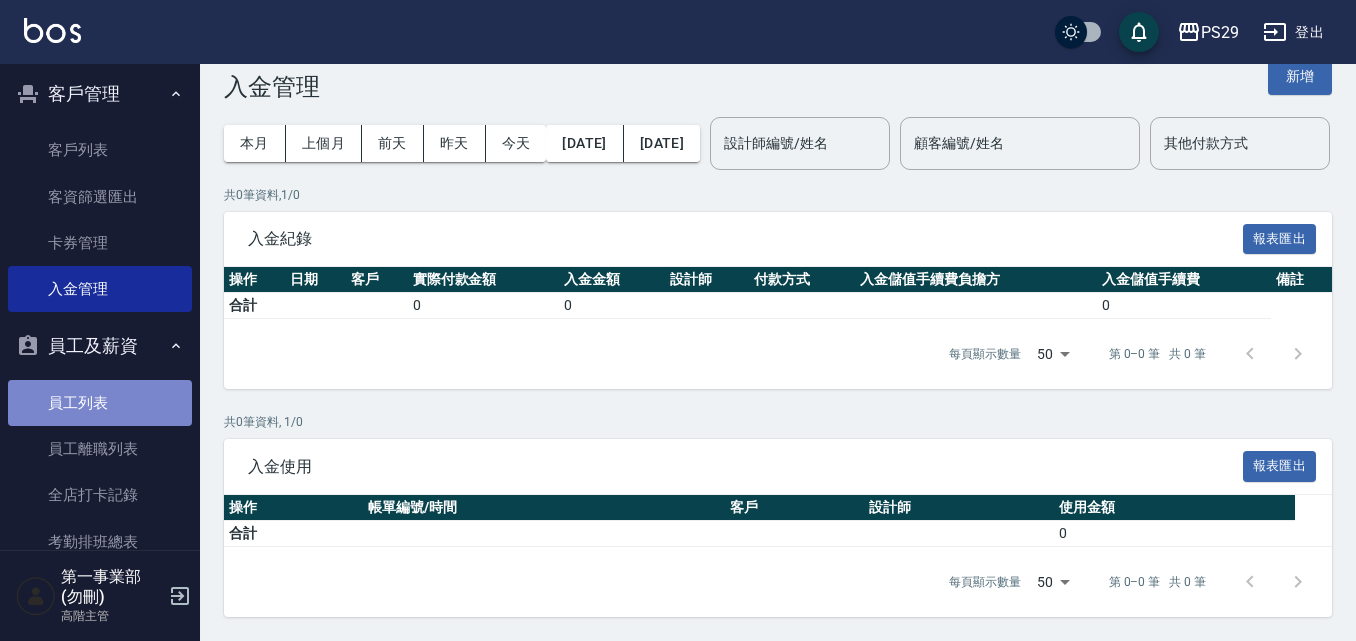 click on "員工列表" at bounding box center (100, 403) 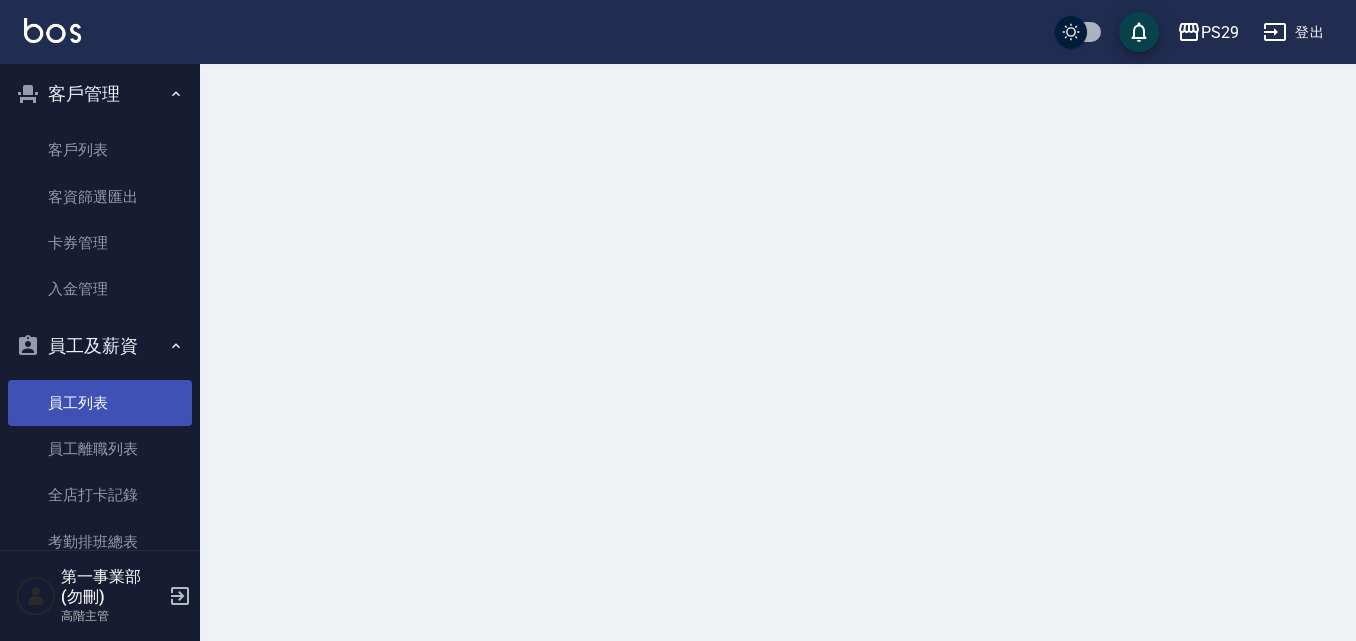 scroll, scrollTop: 0, scrollLeft: 0, axis: both 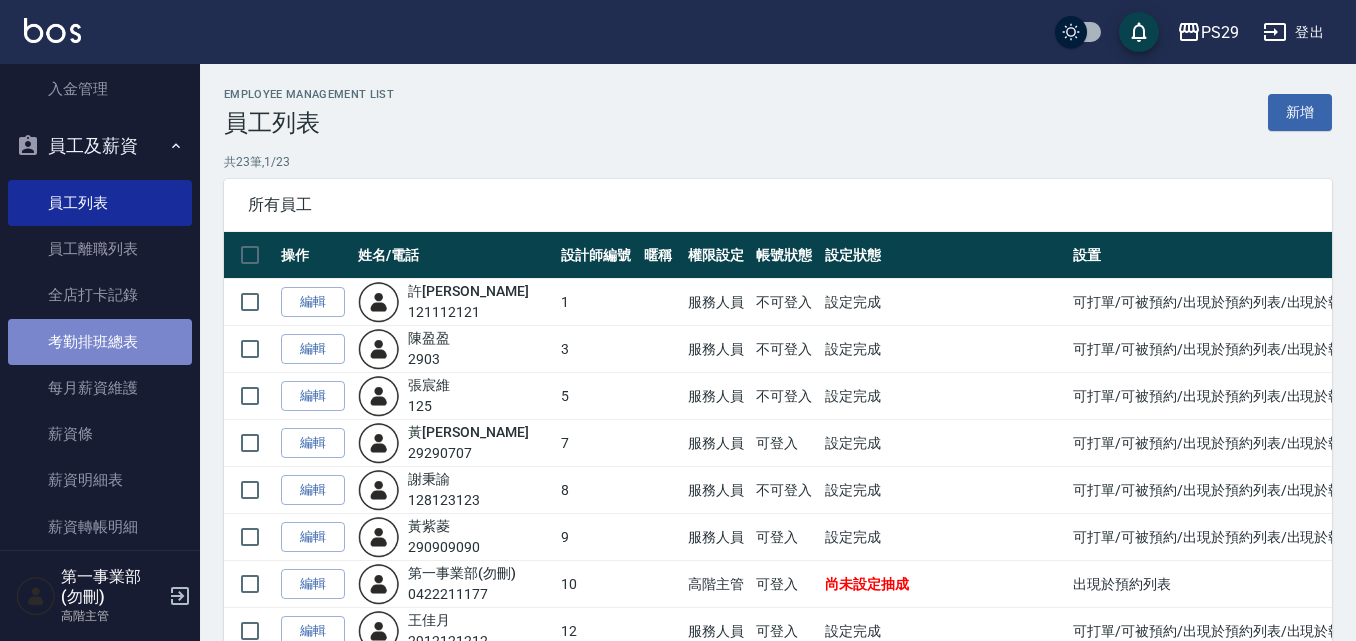 click on "考勤排班總表" at bounding box center [100, 342] 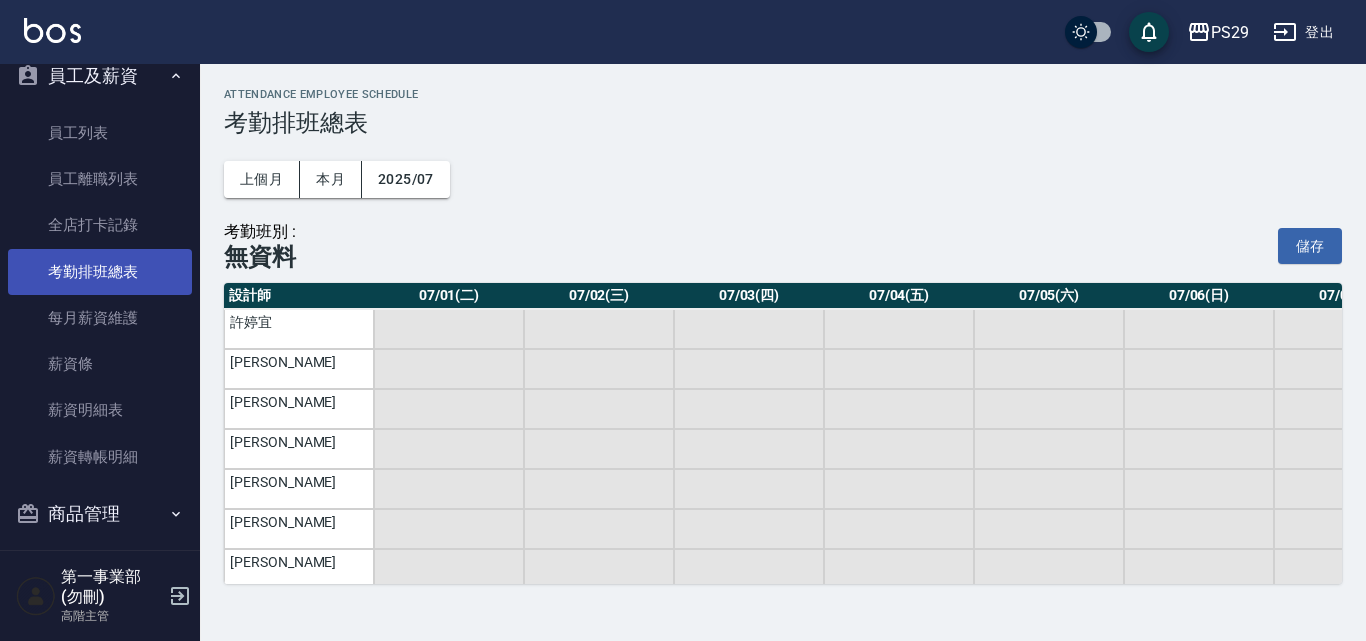 scroll, scrollTop: 3143, scrollLeft: 0, axis: vertical 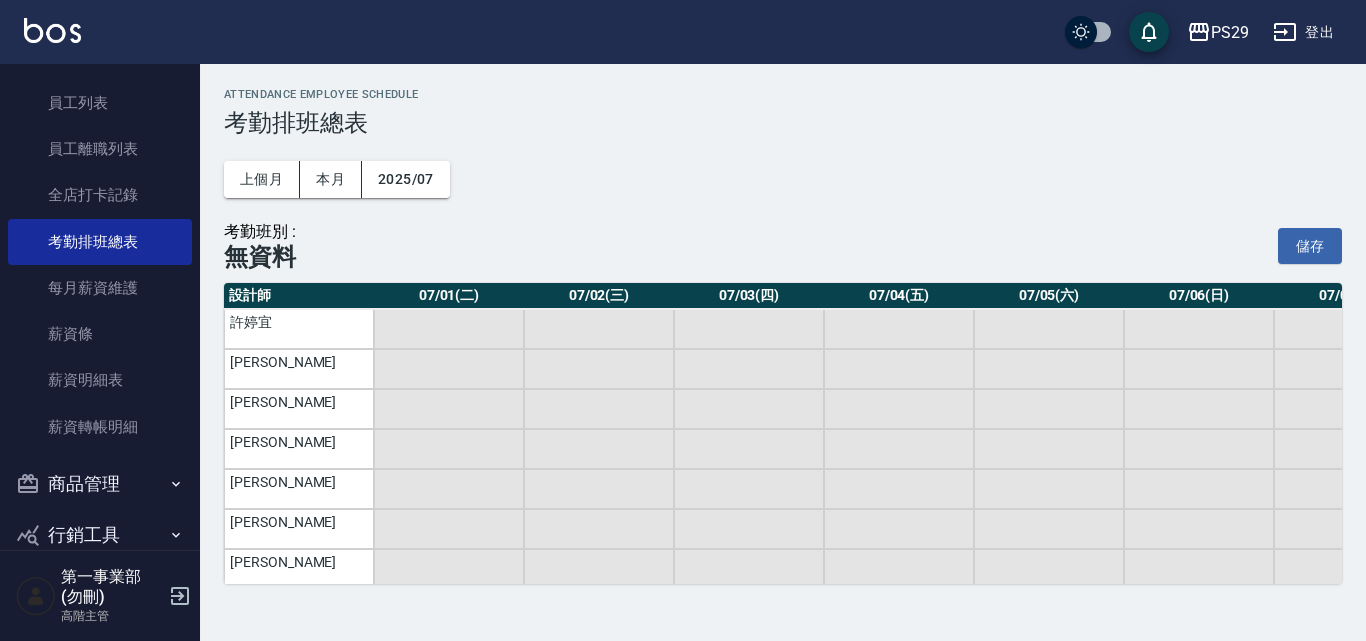 click at bounding box center [449, 369] 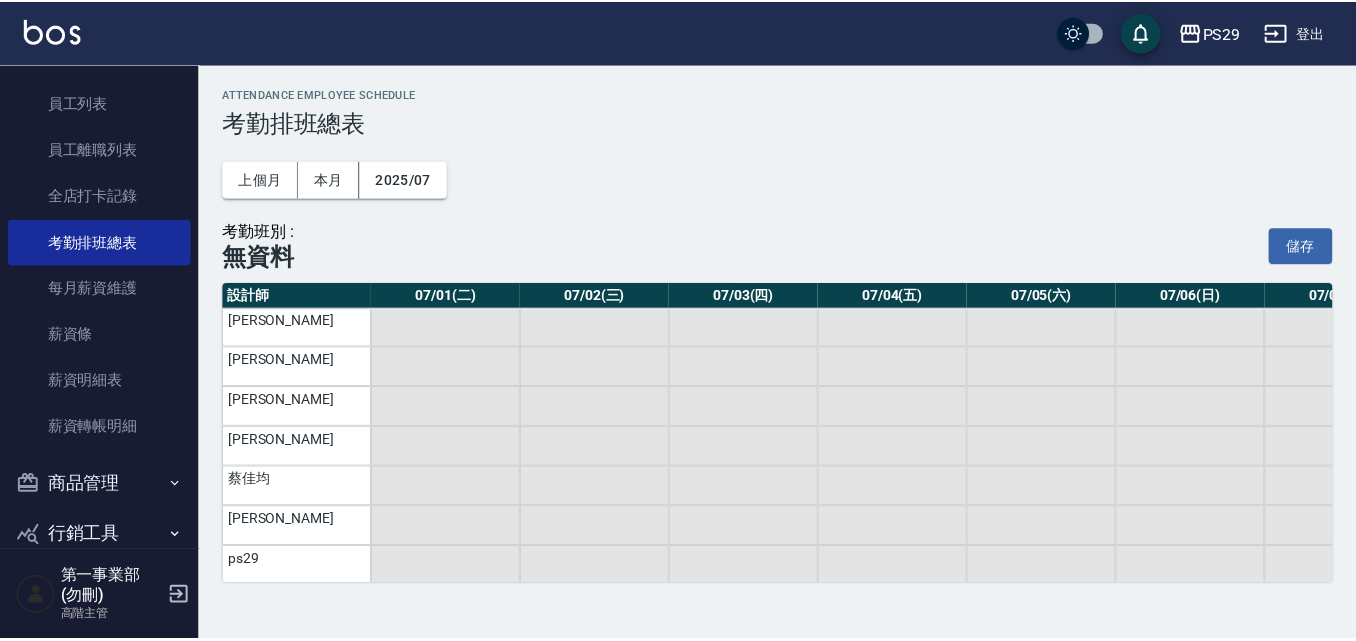 scroll, scrollTop: 620, scrollLeft: 0, axis: vertical 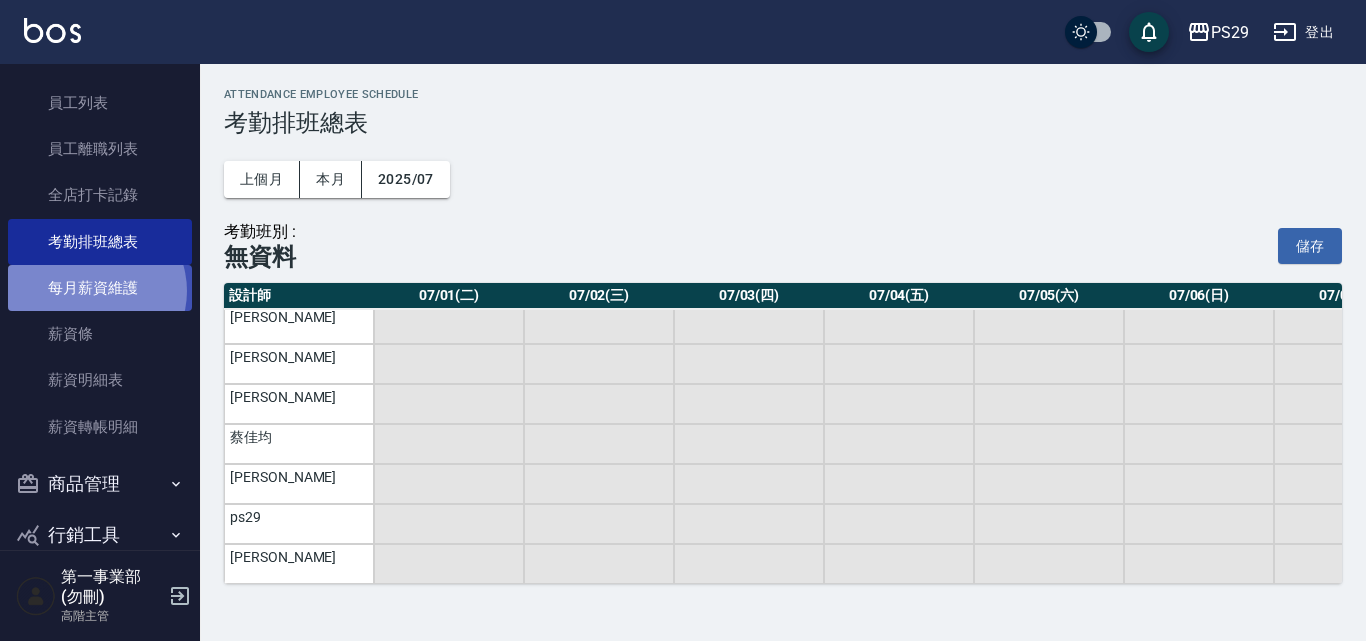 click on "每月薪資維護" at bounding box center (100, 288) 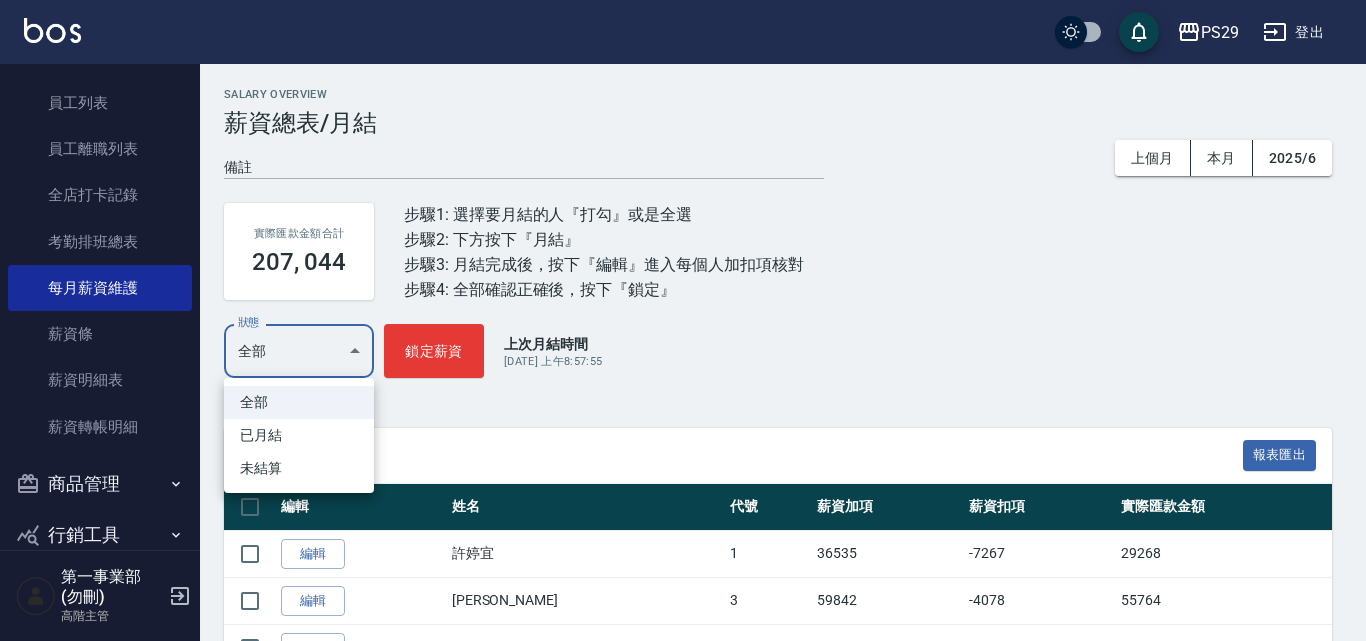 click on "PS29 登出 櫃檯作業 打帳單 帳單列表 掛單列表 座位開單 營業儀表板 現金收支登錄 高階收支登錄 材料自購登錄 每日結帳 排班表 現場電腦打卡 掃碼打卡 預約管理 預約管理 單日預約紀錄 單週預約紀錄 報表及分析 報表目錄 消費分析儀表板 店家區間累計表 店家日報表 店家排行榜 互助日報表 互助月報表 互助排行榜 互助點數明細 互助業績報表 全店業績分析表 每日業績分析表 營業統計分析表 營業項目月分析表 設計師業績表 設計師日報表 設計師業績分析表 設計師業績月報表 設計師抽成報表 設計師排行榜 商品銷售排行榜 商品消耗明細 商品進銷貨報表 商品庫存表 商品庫存盤點表 會員卡銷售報表 服務扣項明細表 單一服務項目查詢 店販抽成明細 店販分類抽成明細 顧客入金餘額表 顧客卡券餘額表 每日非現金明細 每日收支明細 收支分類明細表 收支匯款表 薪資條" at bounding box center [683, 838] 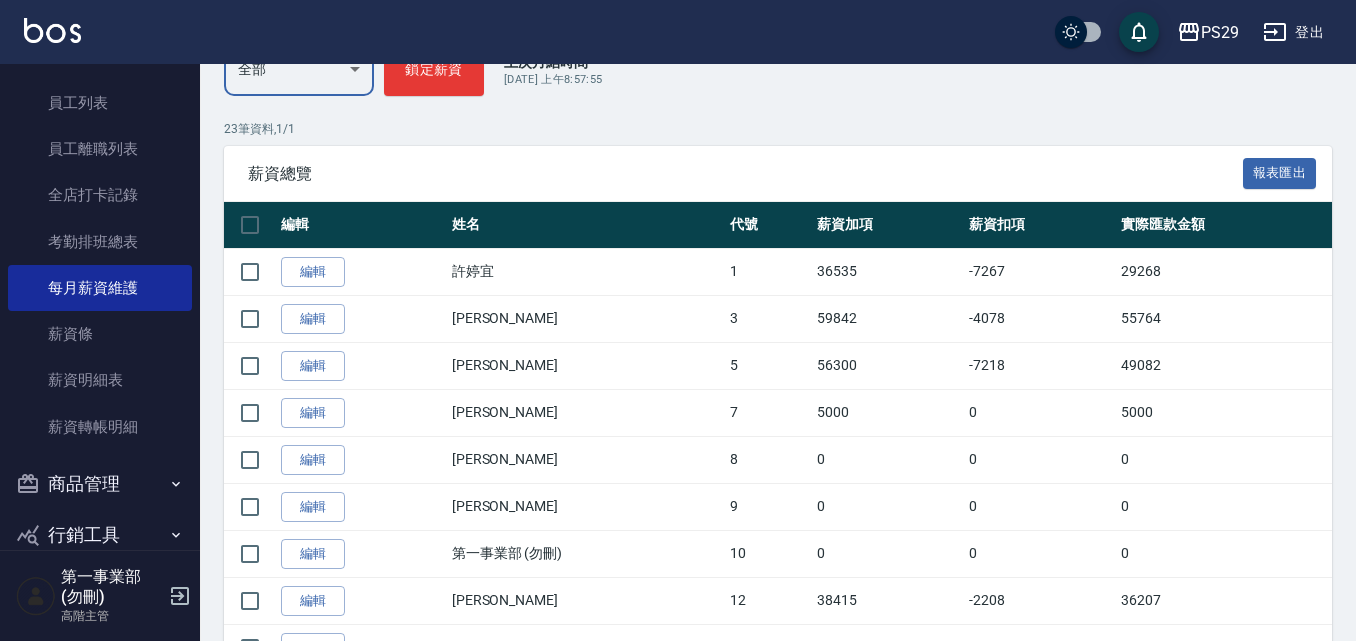 scroll, scrollTop: 300, scrollLeft: 0, axis: vertical 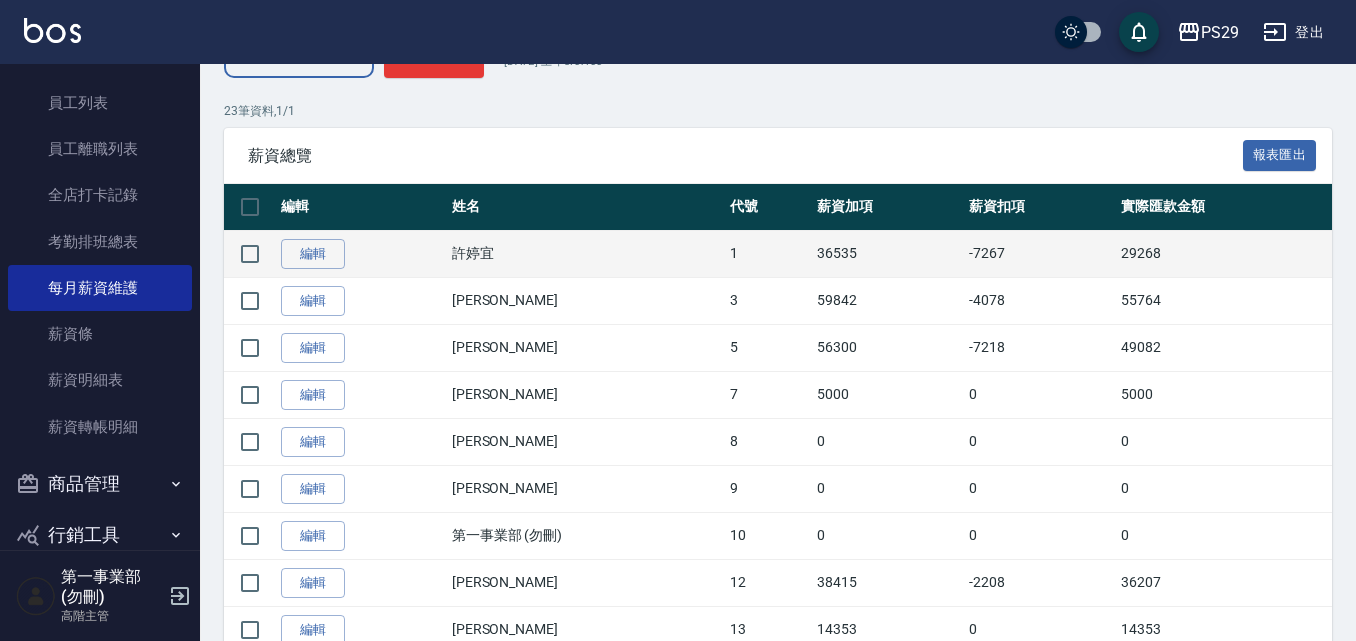 click on "-7267" at bounding box center [1040, 253] 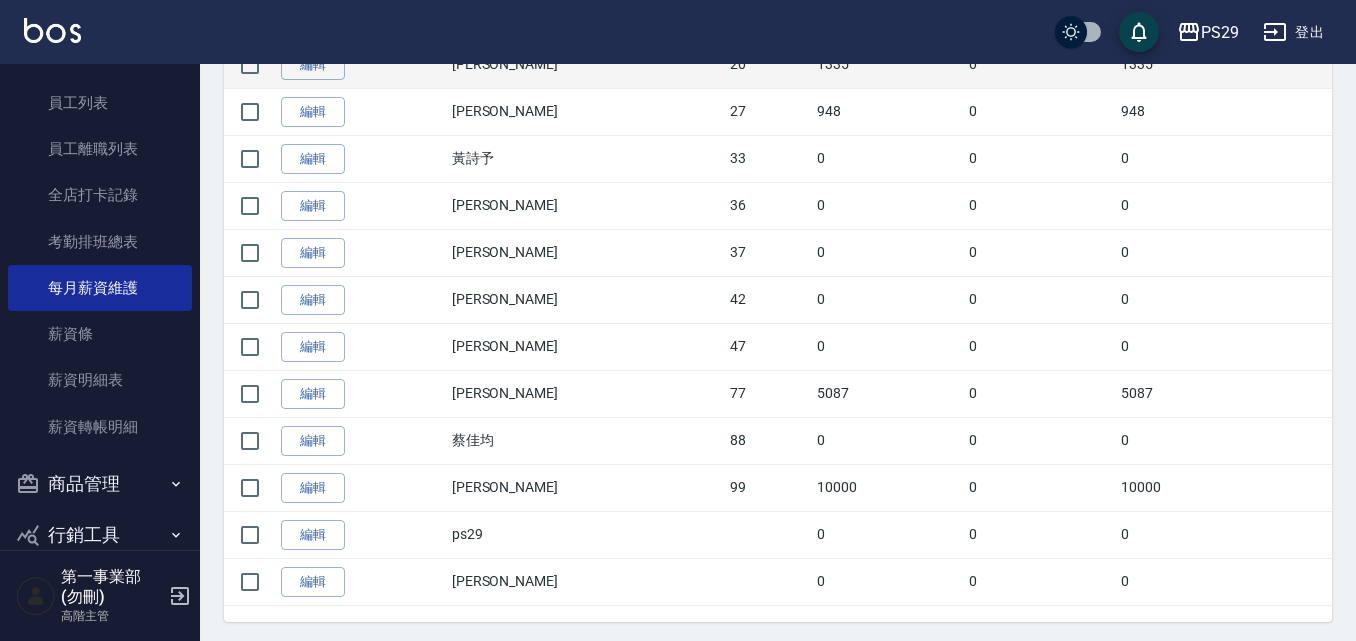 scroll, scrollTop: 1035, scrollLeft: 0, axis: vertical 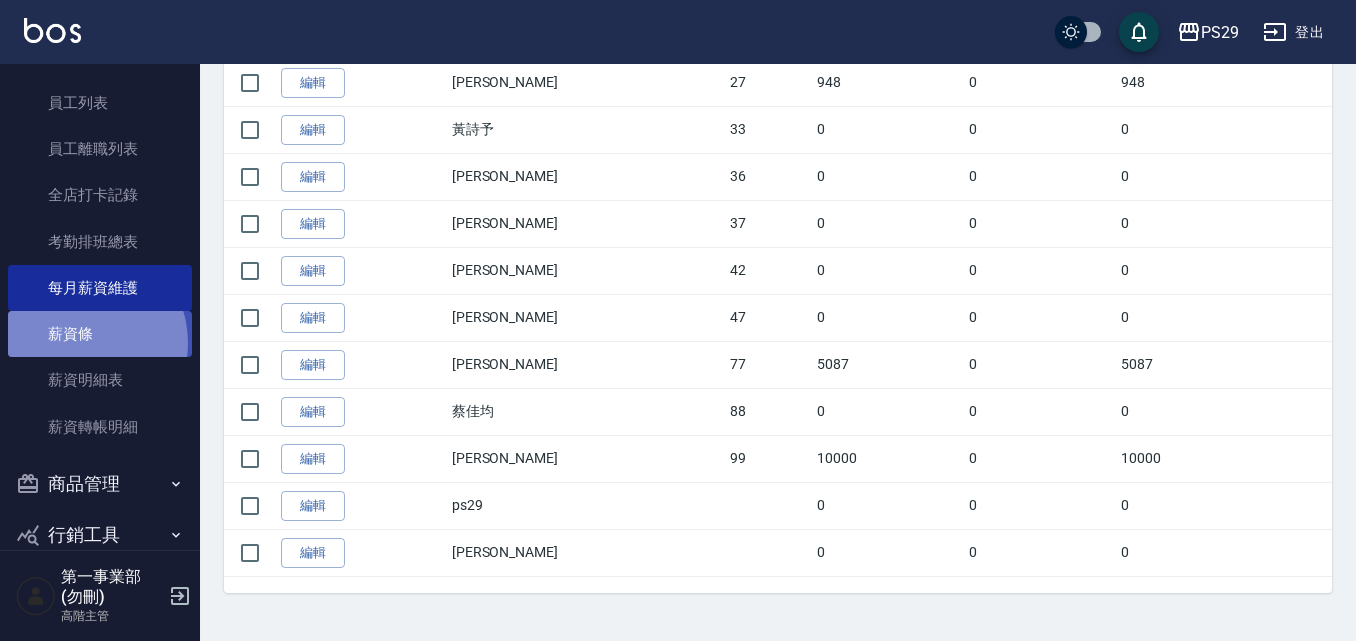 click on "薪資條" at bounding box center [100, 334] 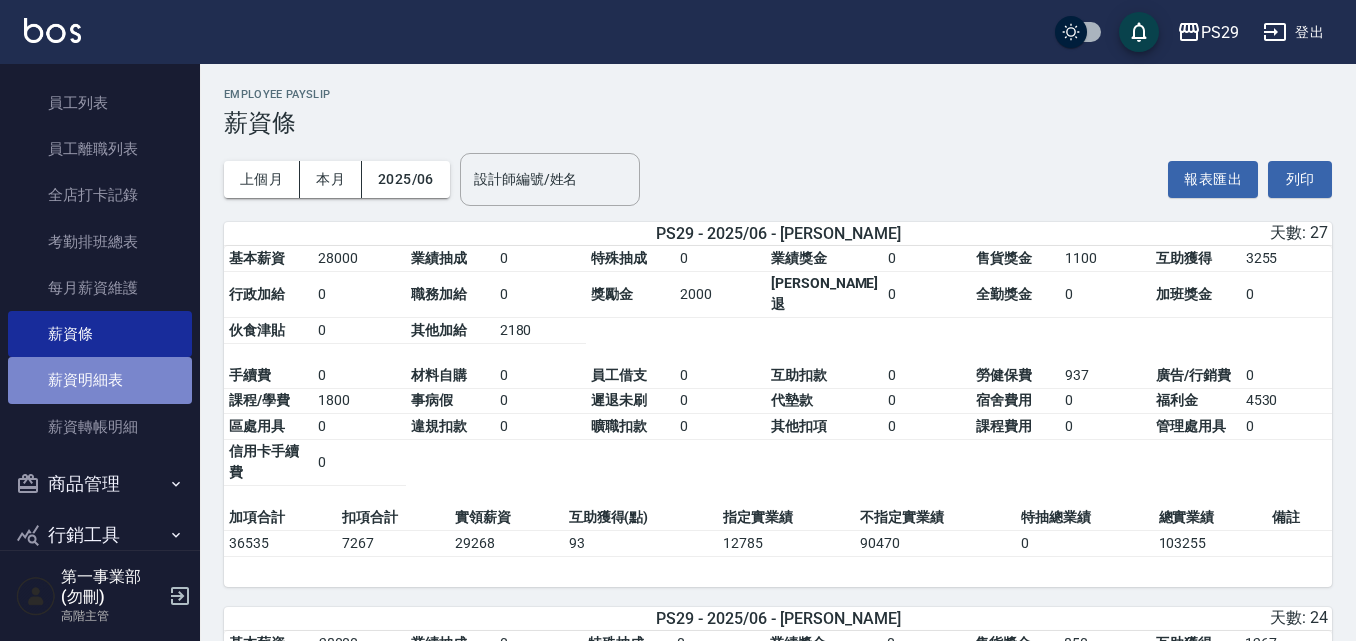 click on "薪資明細表" at bounding box center [100, 380] 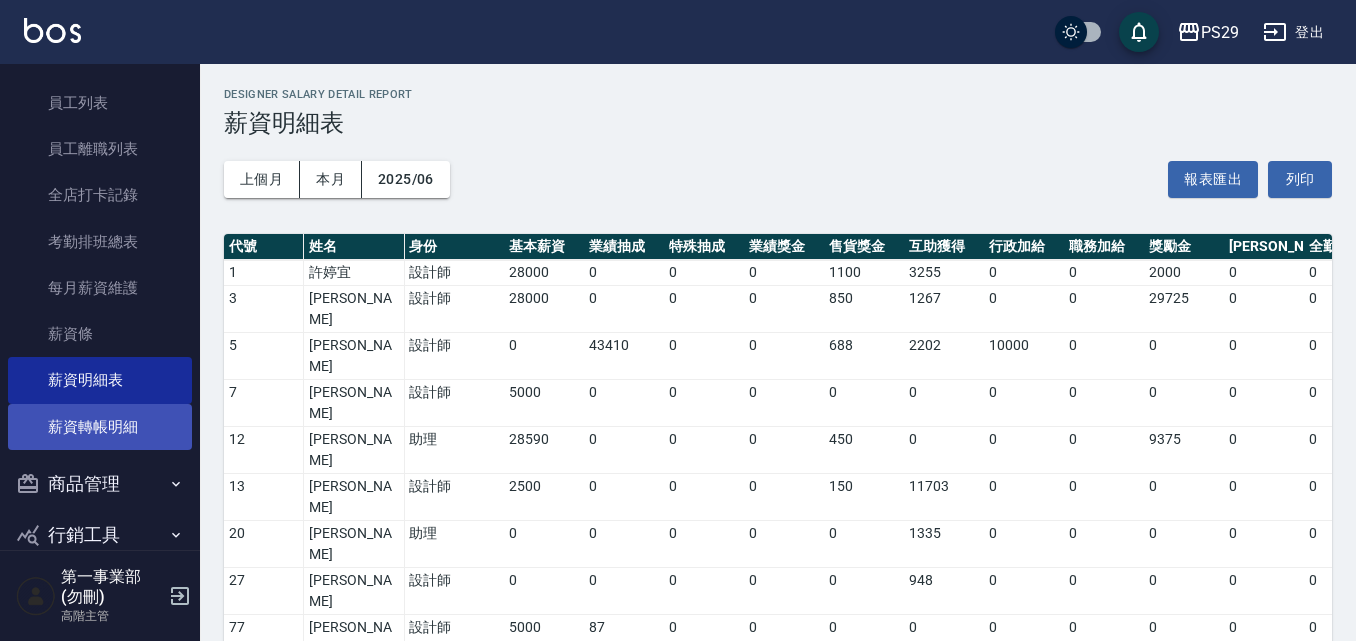 click on "薪資轉帳明細" at bounding box center (100, 427) 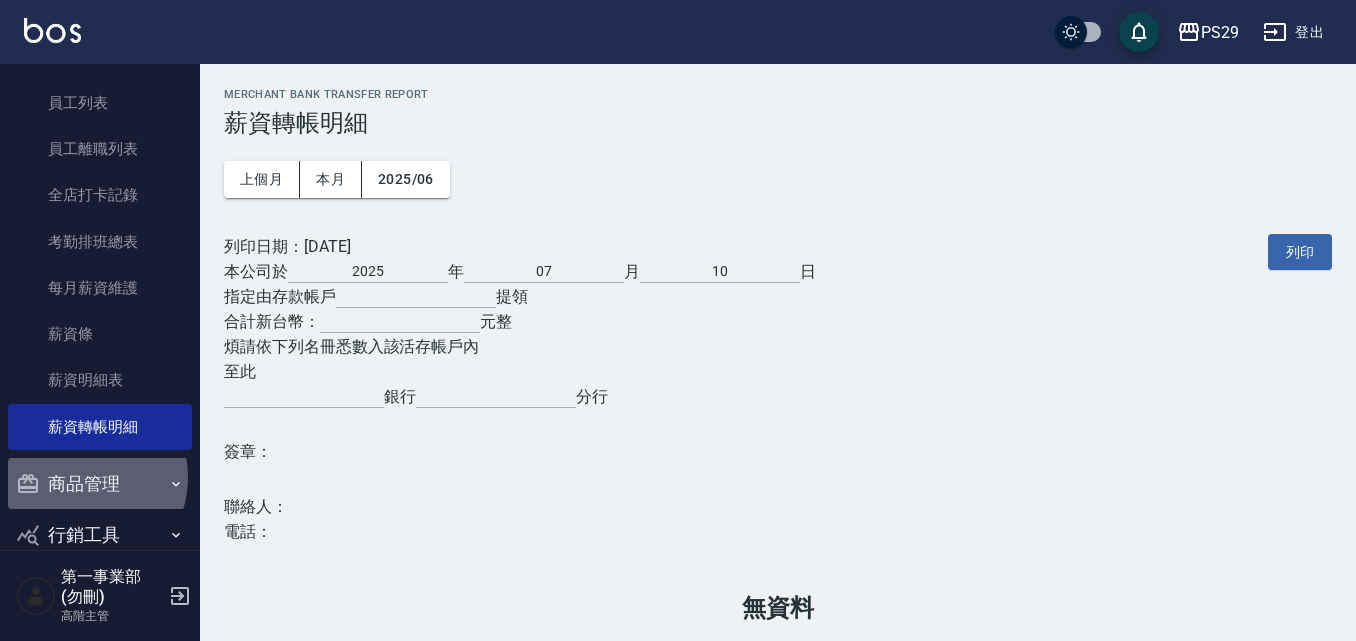 click on "商品管理" at bounding box center [100, 484] 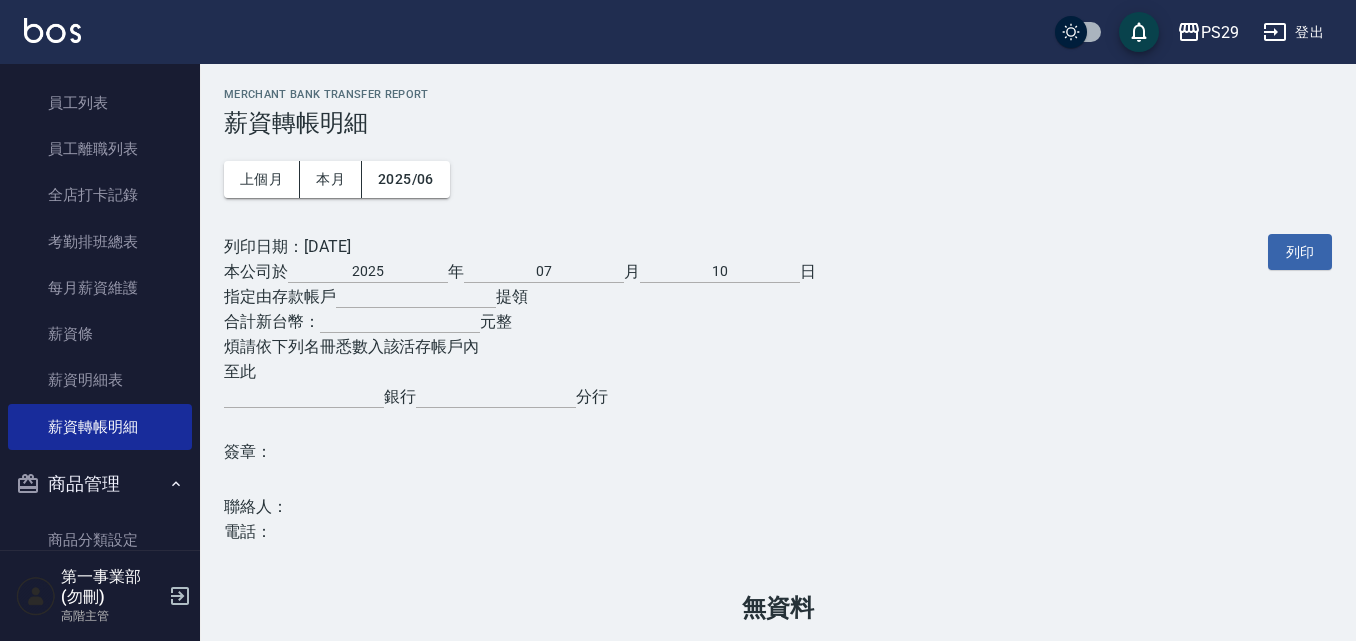 click on "商品管理" at bounding box center [100, 484] 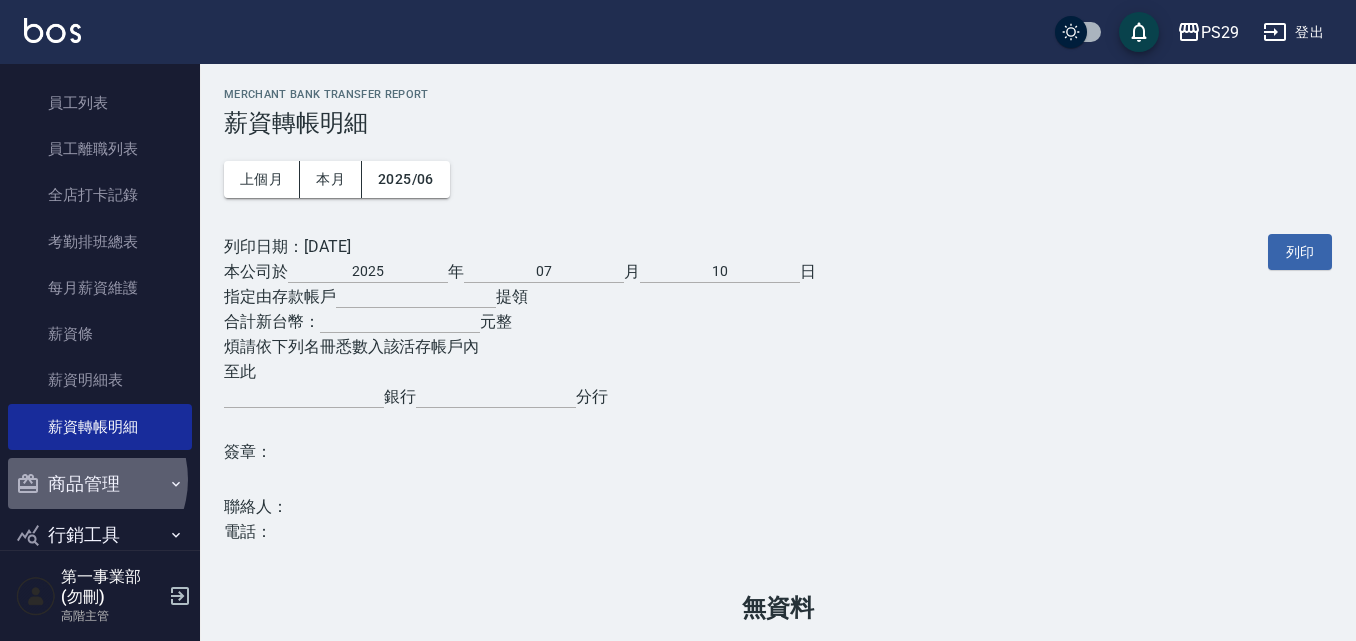click on "商品管理" at bounding box center (100, 484) 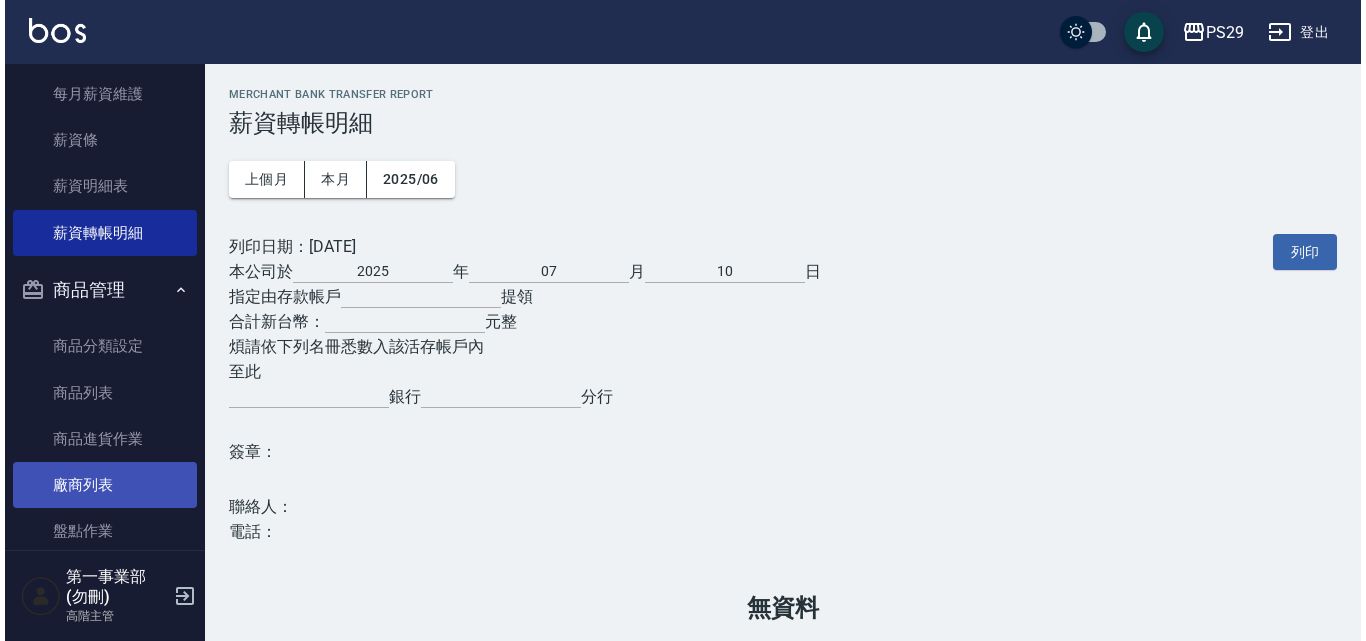 scroll, scrollTop: 3343, scrollLeft: 0, axis: vertical 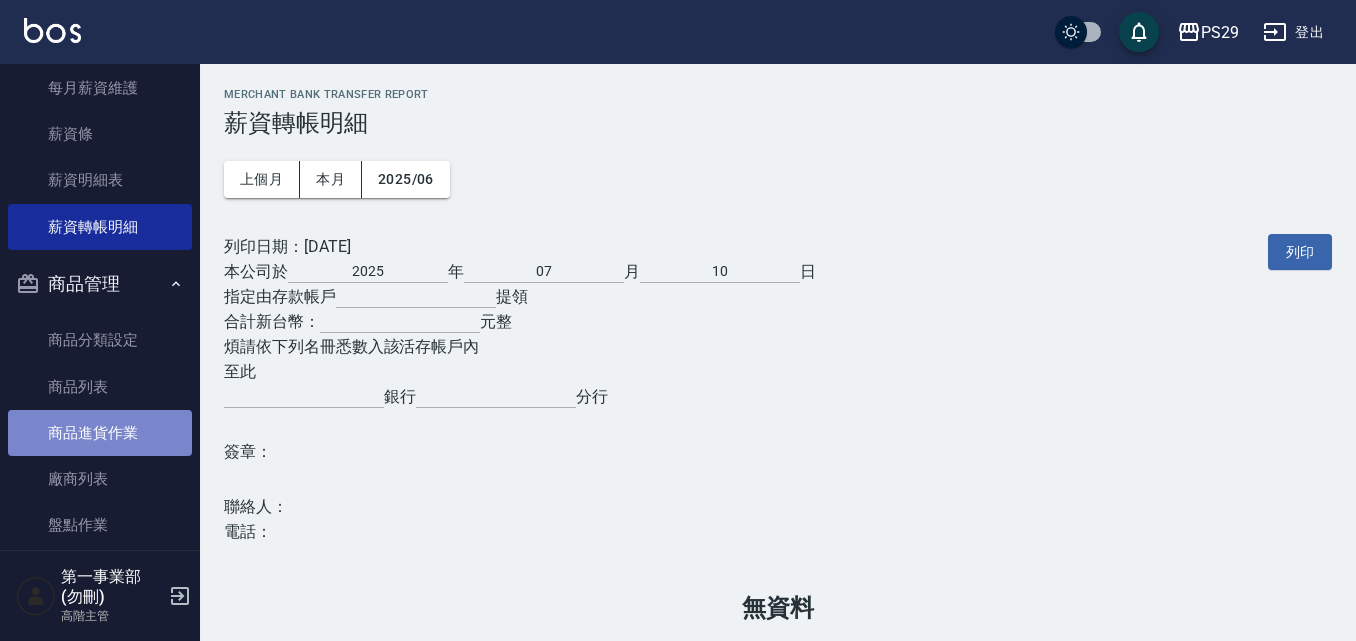 click on "商品進貨作業" at bounding box center (100, 433) 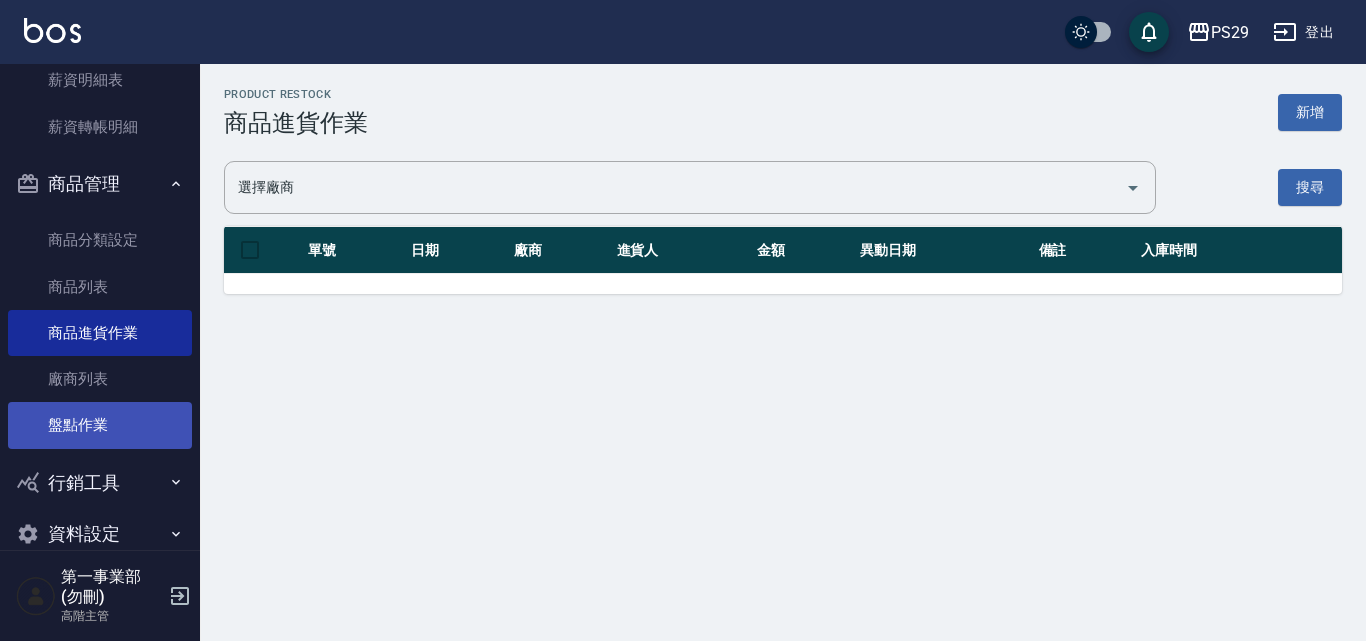 scroll, scrollTop: 3477, scrollLeft: 0, axis: vertical 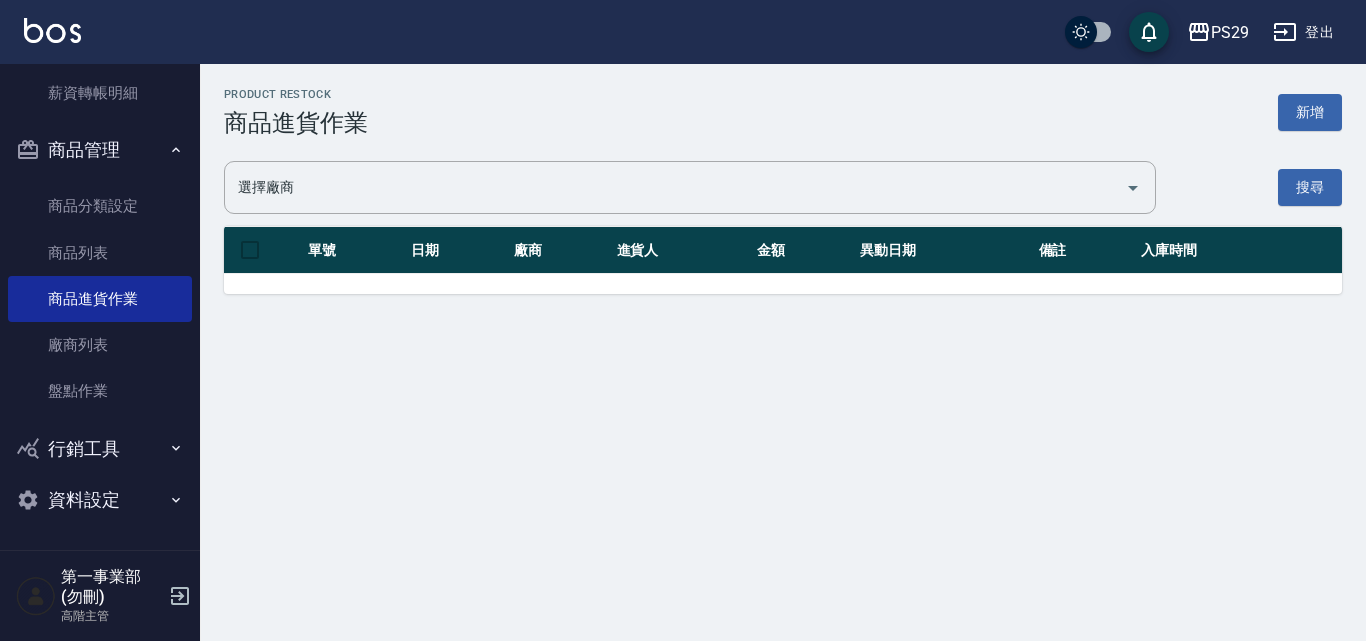 click on "行銷工具" at bounding box center [100, 449] 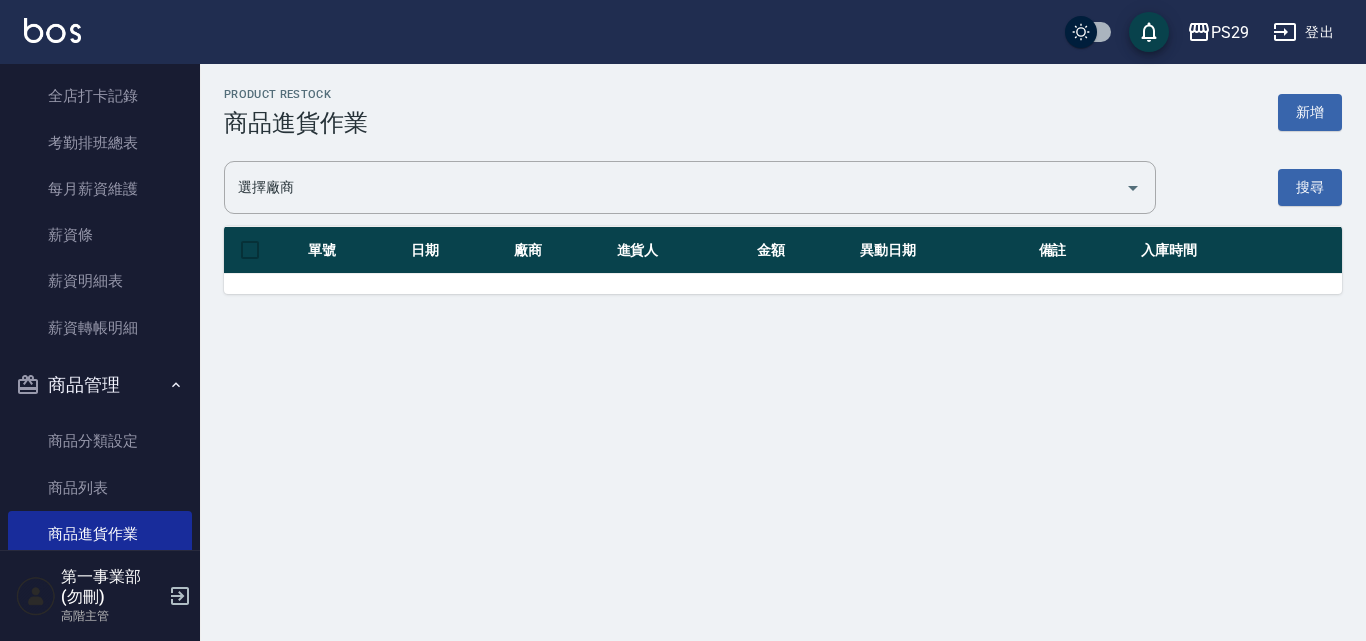 scroll, scrollTop: 3231, scrollLeft: 0, axis: vertical 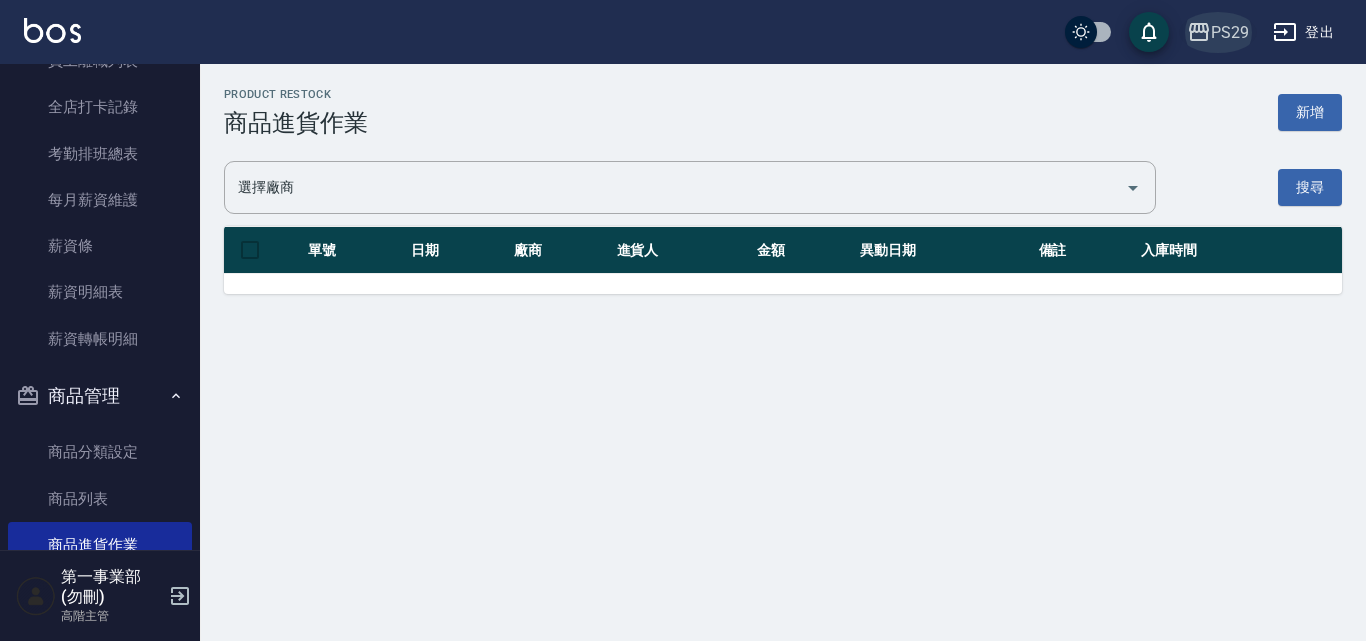 click on "PS29" at bounding box center (1230, 32) 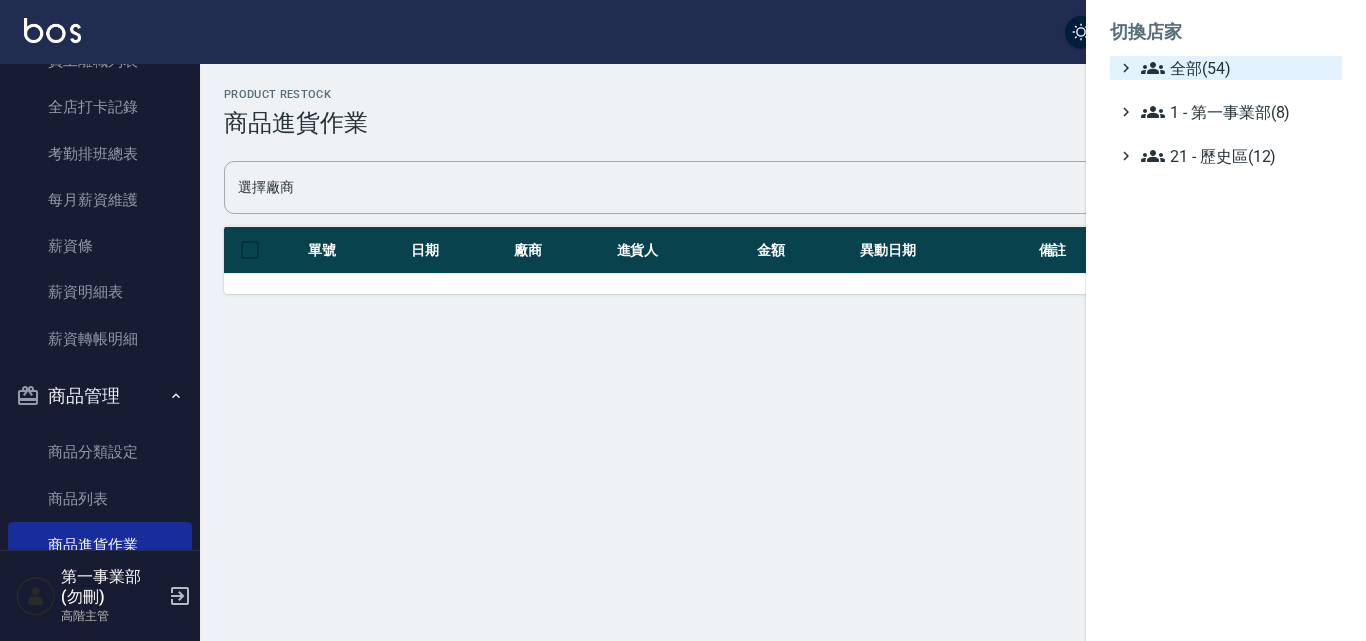 click on "全部(54)" at bounding box center [1237, 68] 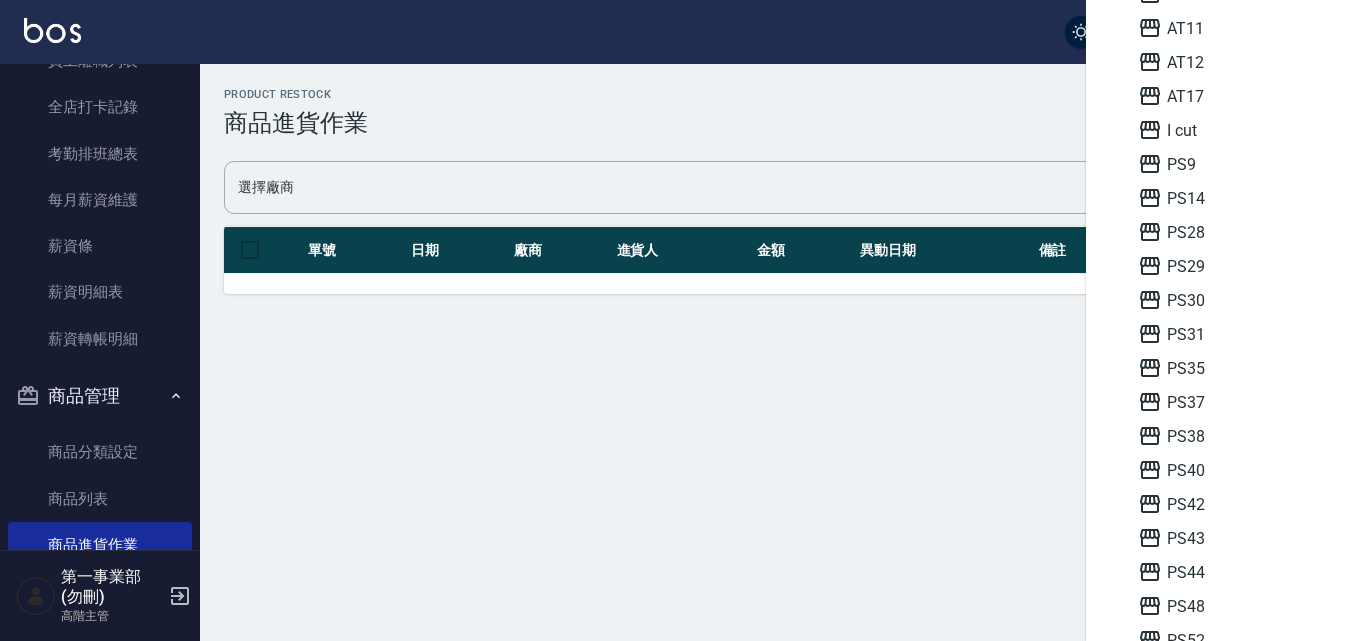 scroll, scrollTop: 300, scrollLeft: 0, axis: vertical 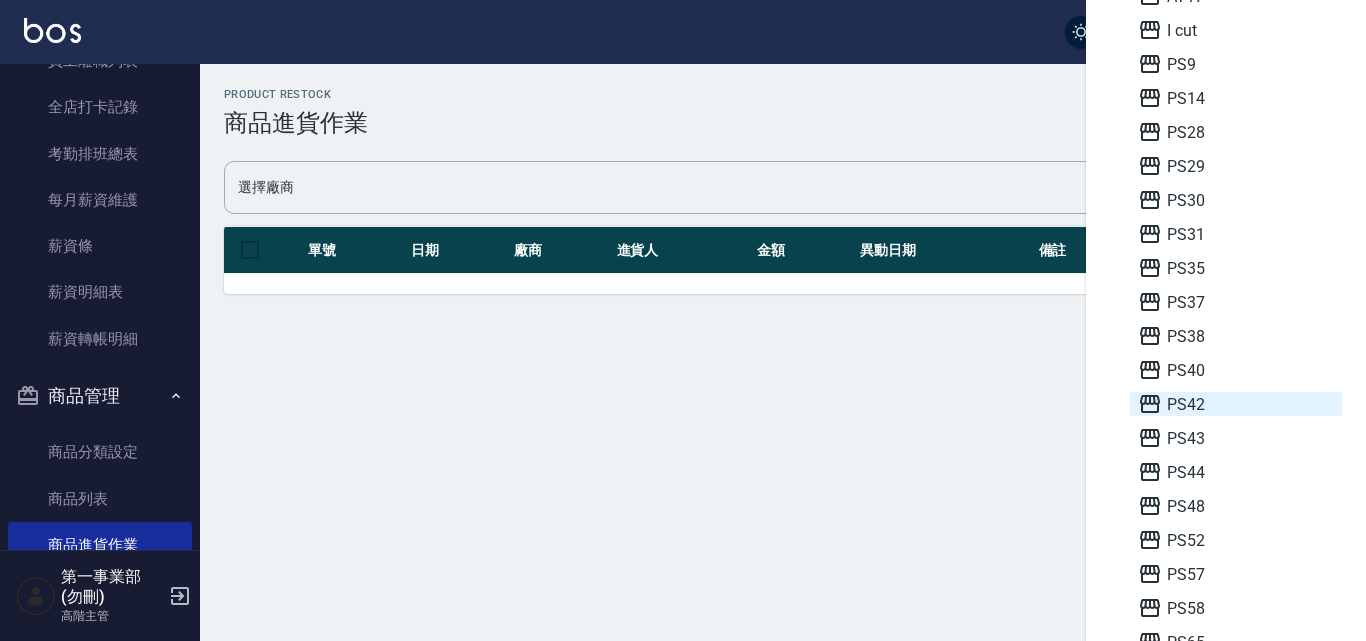 click on "PS42" at bounding box center (1236, 404) 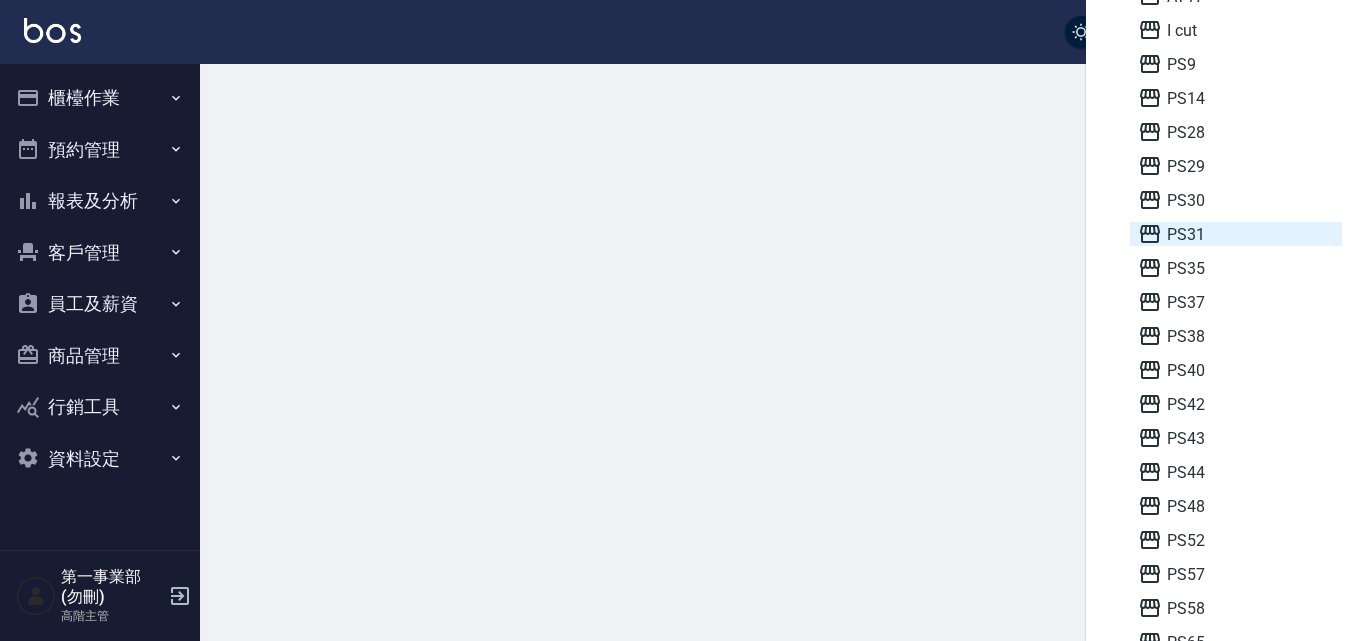 scroll, scrollTop: 0, scrollLeft: 0, axis: both 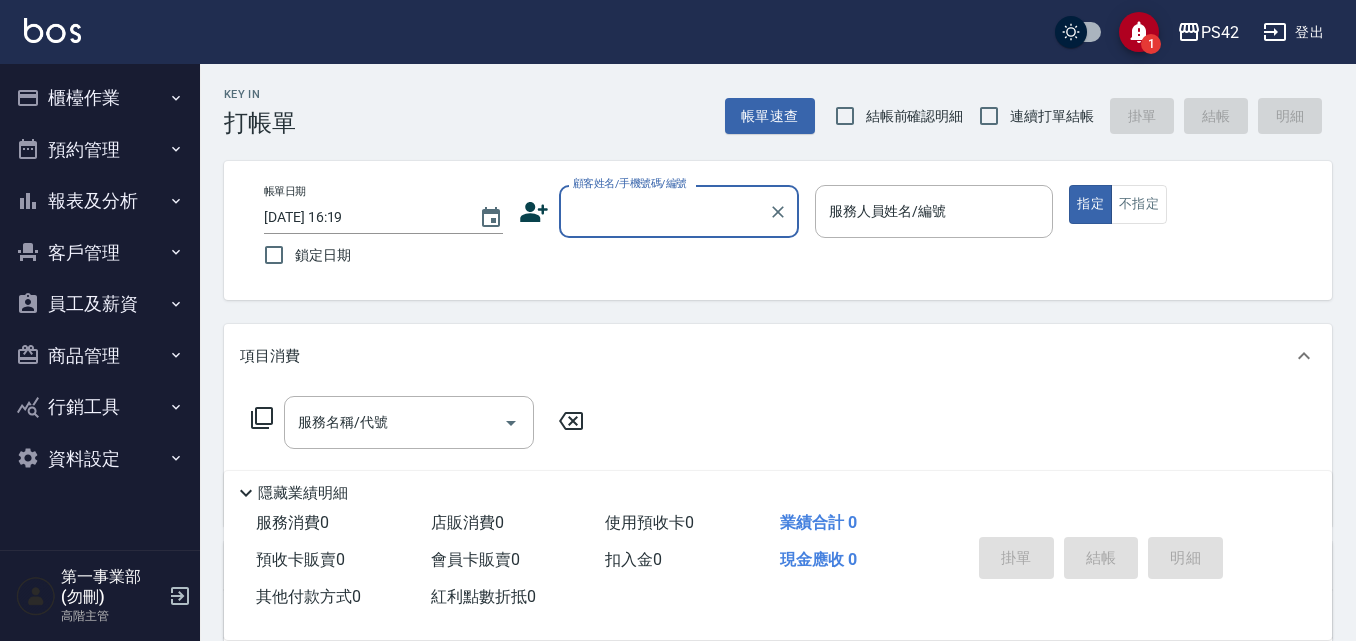 click on "櫃檯作業" at bounding box center (100, 98) 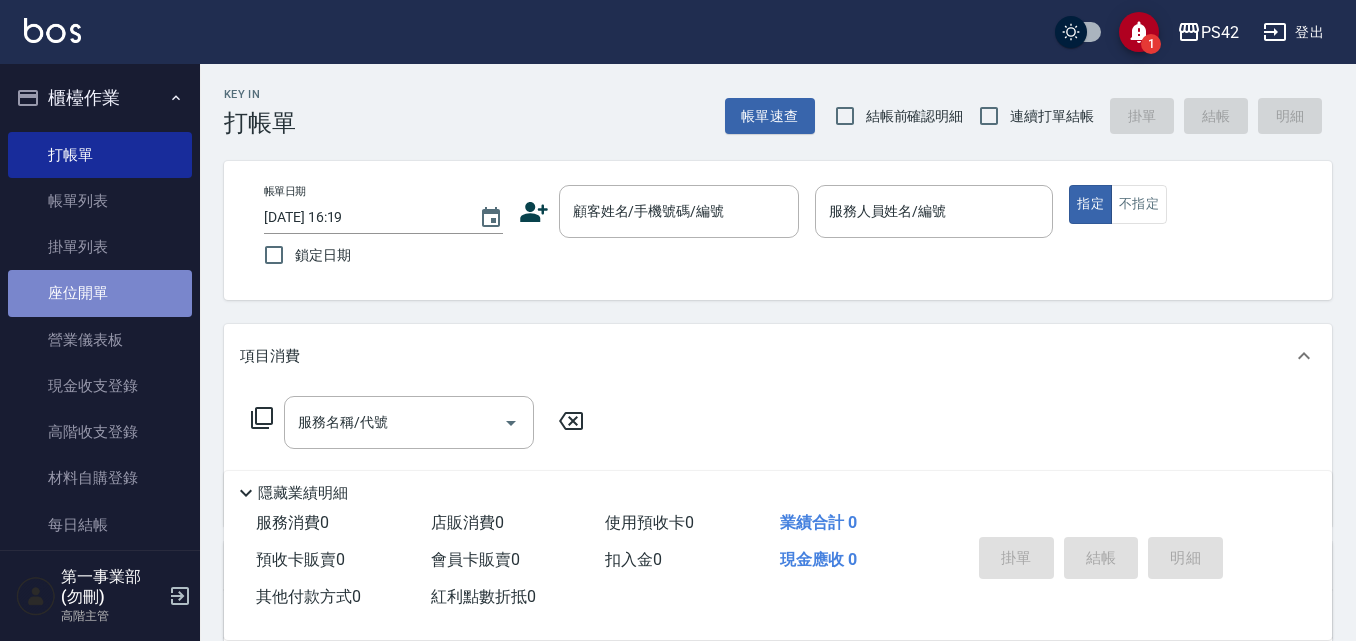 click on "座位開單" at bounding box center (100, 293) 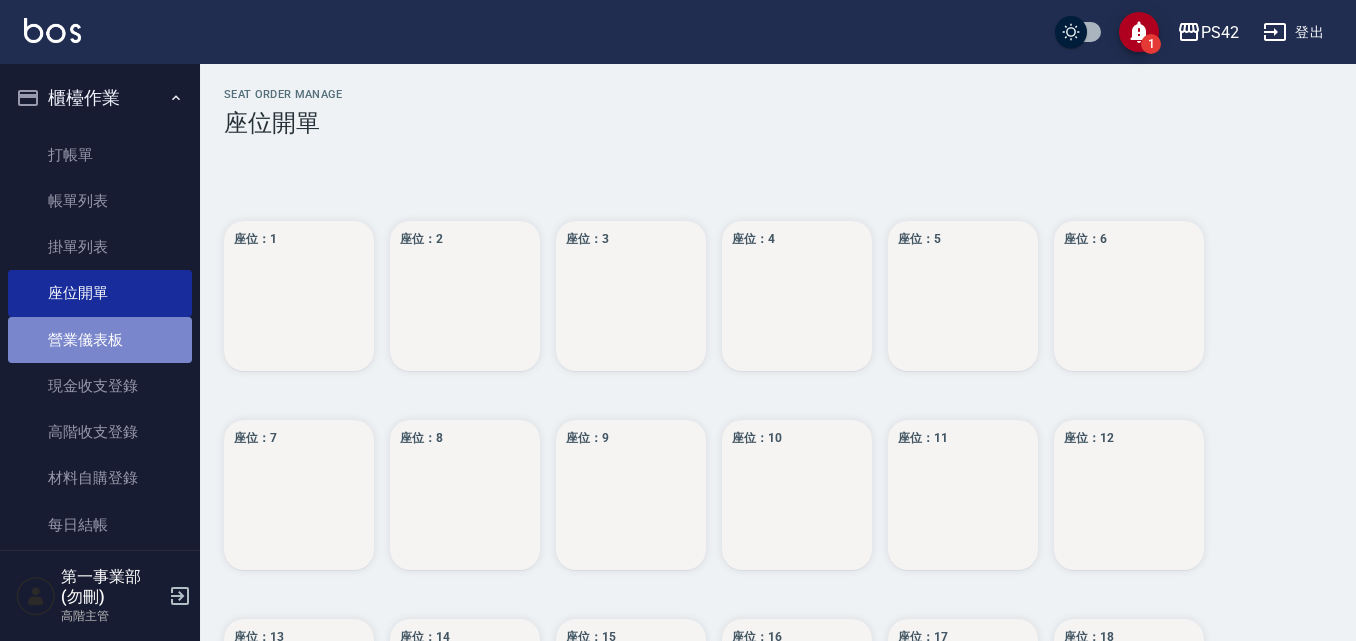 click on "營業儀表板" at bounding box center [100, 340] 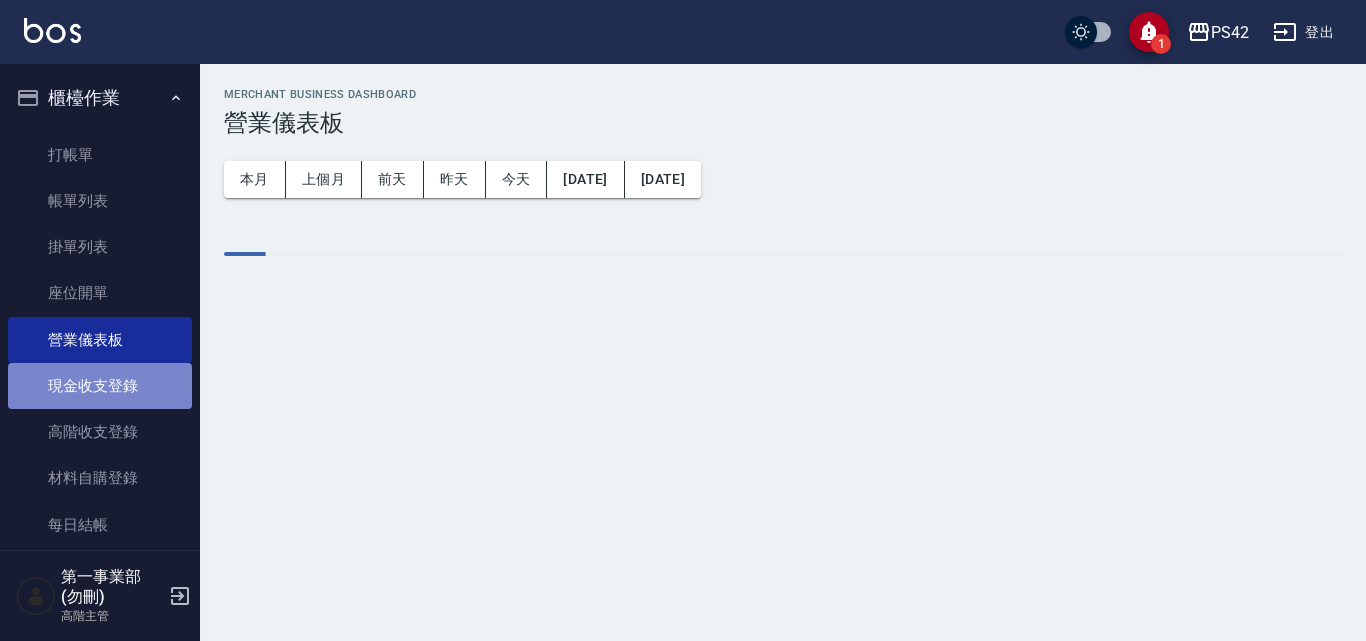 click on "現金收支登錄" at bounding box center [100, 386] 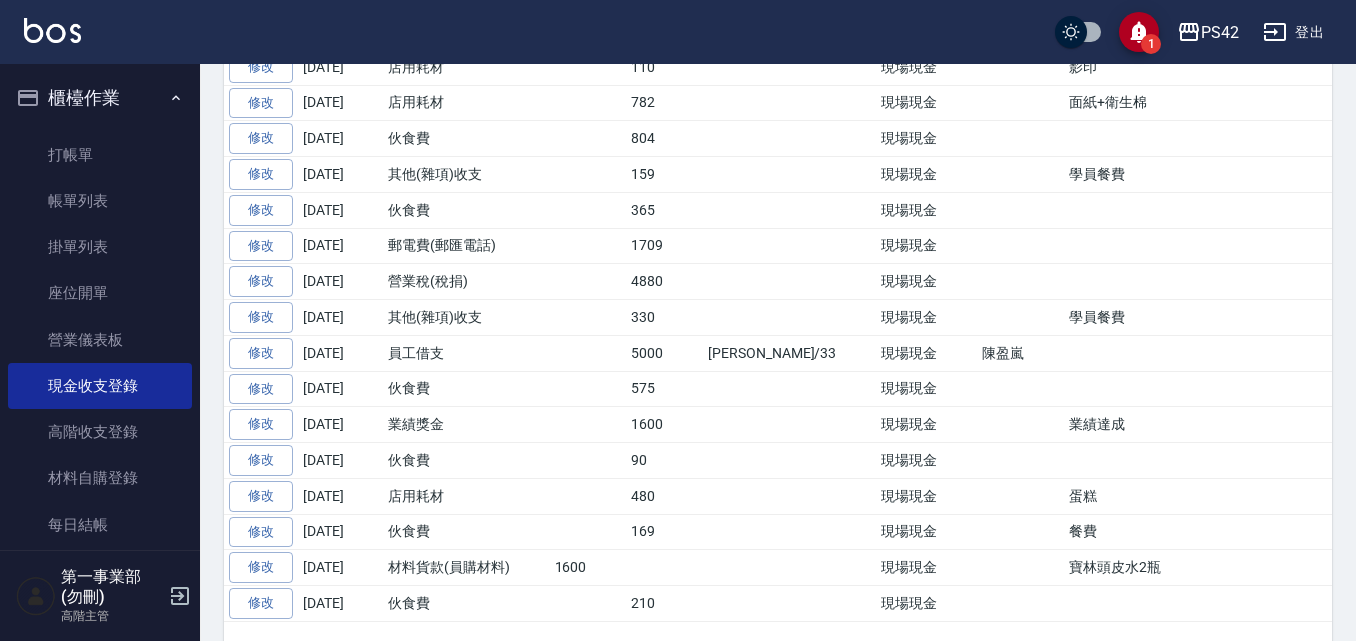 scroll, scrollTop: 610, scrollLeft: 0, axis: vertical 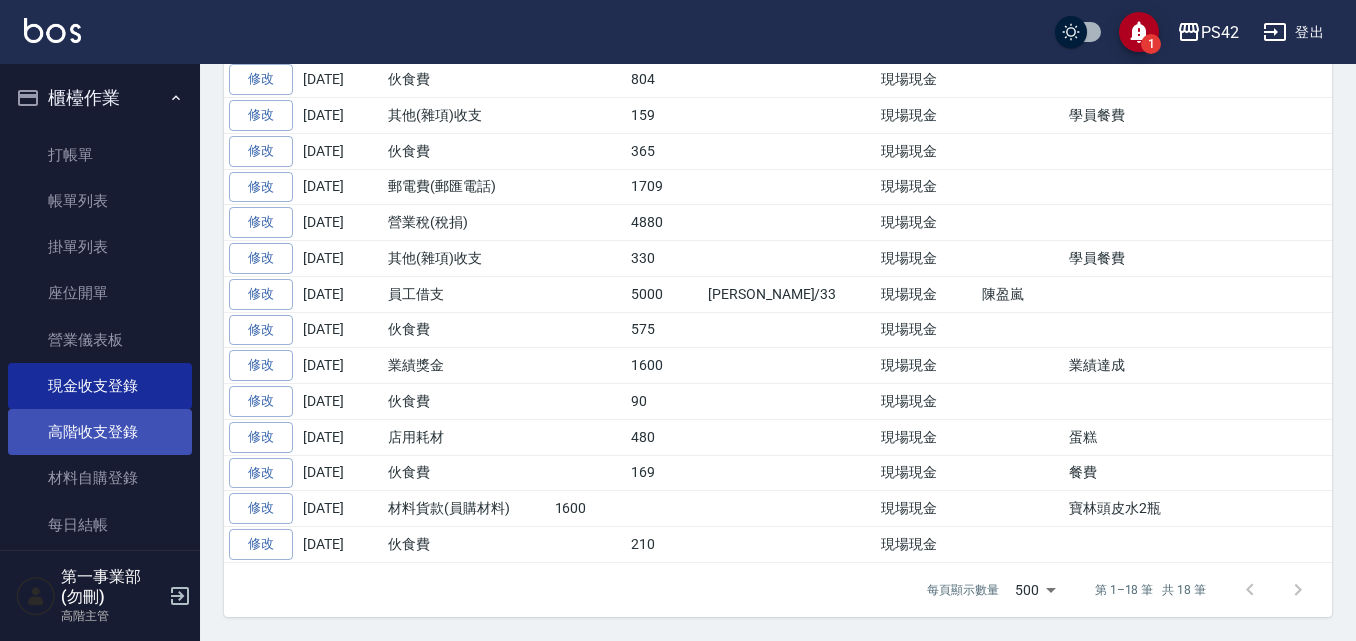 click on "高階收支登錄" at bounding box center (100, 432) 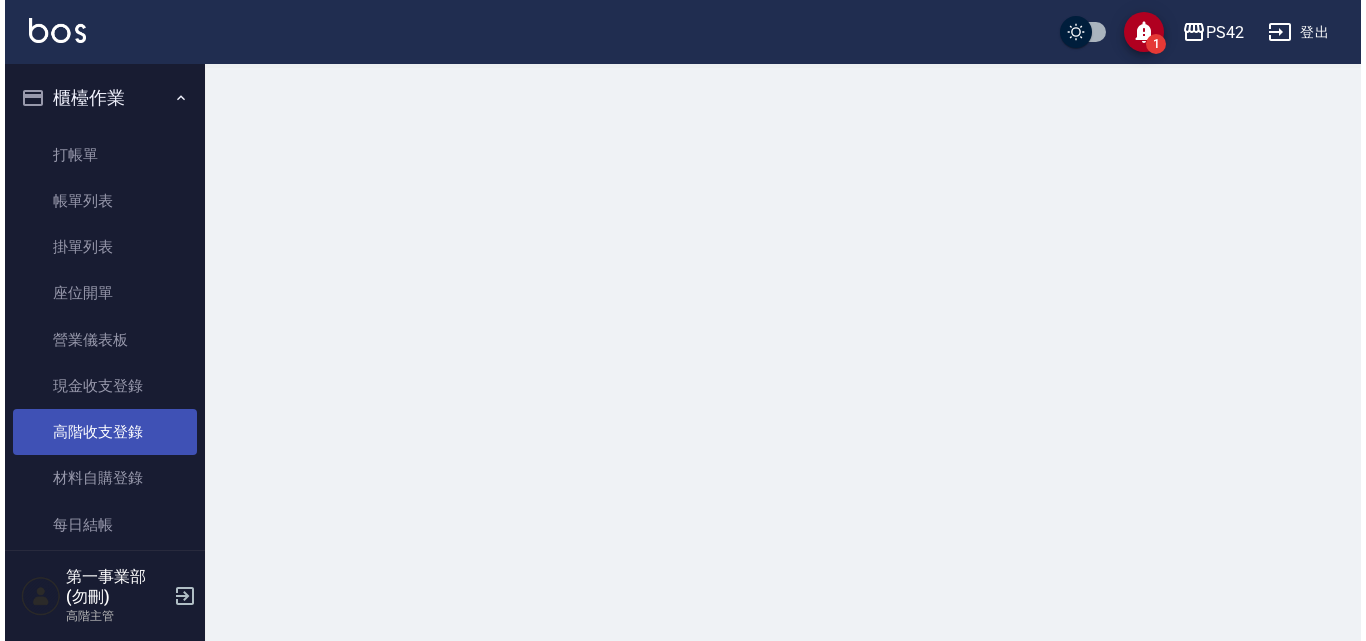 scroll, scrollTop: 0, scrollLeft: 0, axis: both 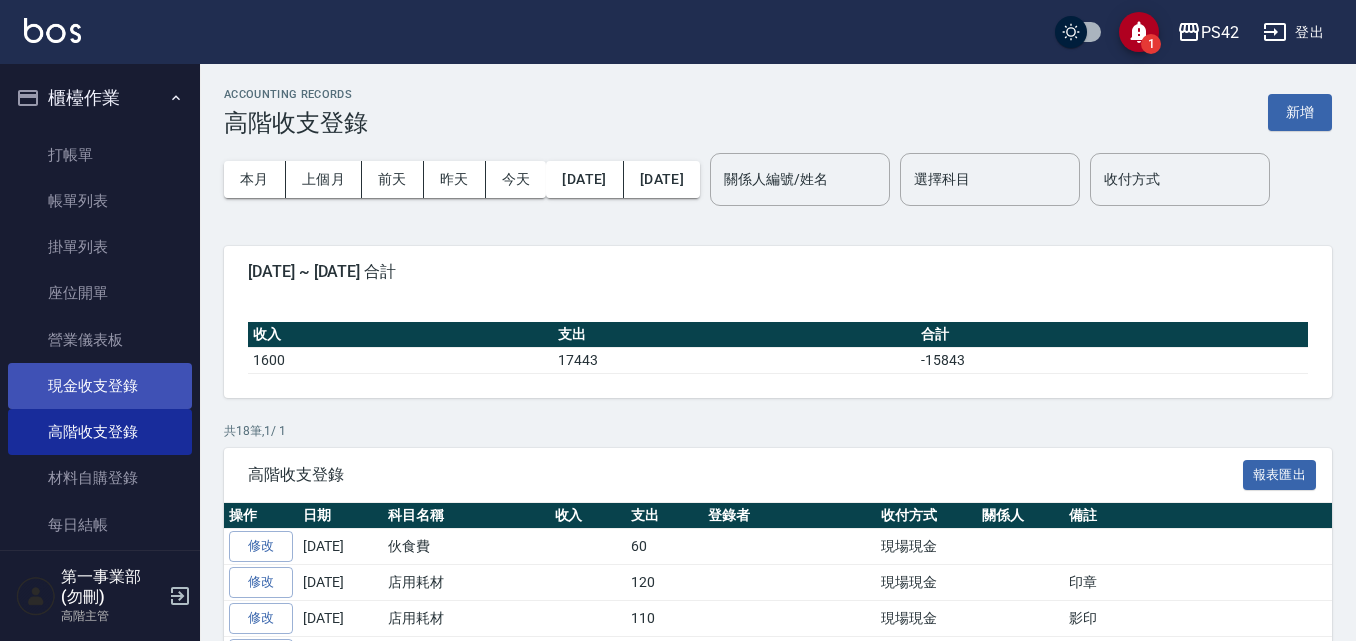 click on "現金收支登錄" at bounding box center [100, 386] 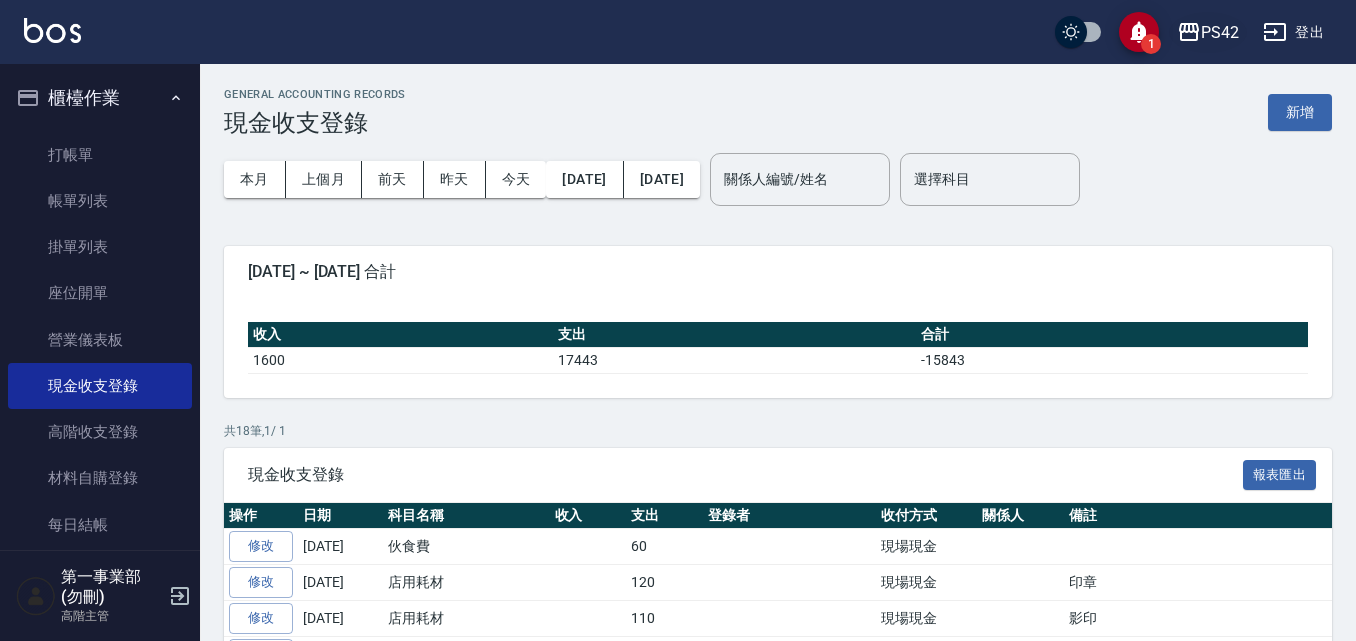 click on "PS42" at bounding box center [1220, 32] 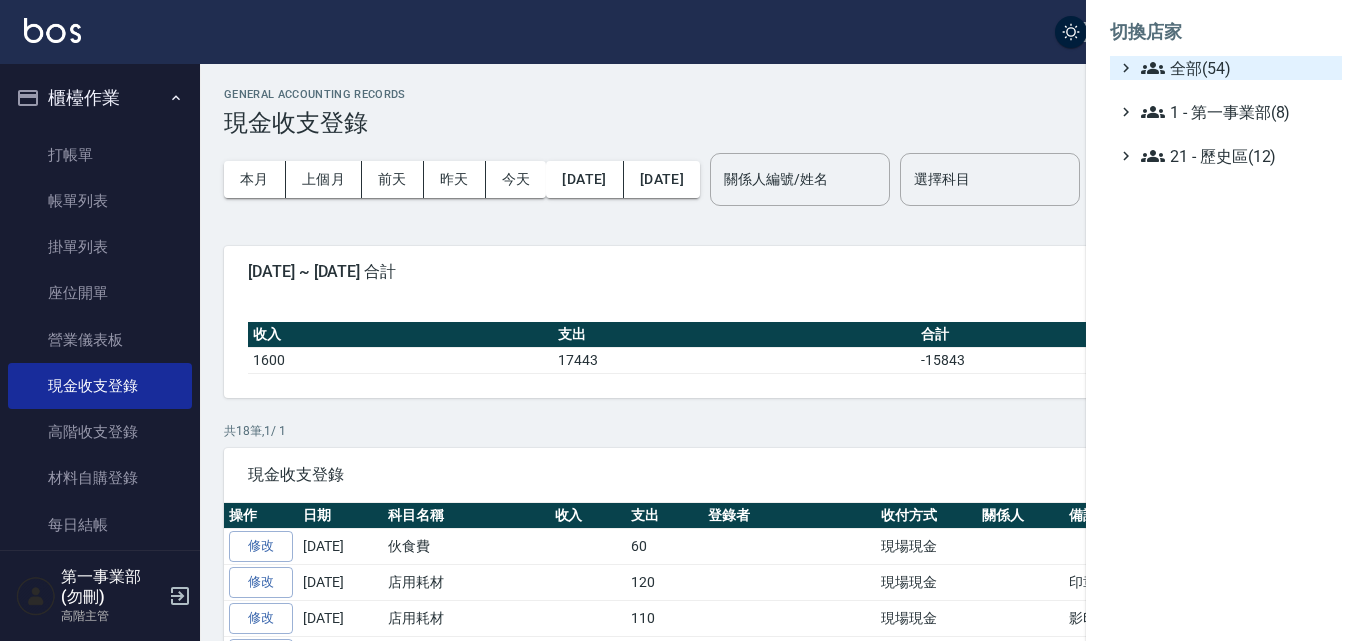 click on "全部(54)" at bounding box center [1237, 68] 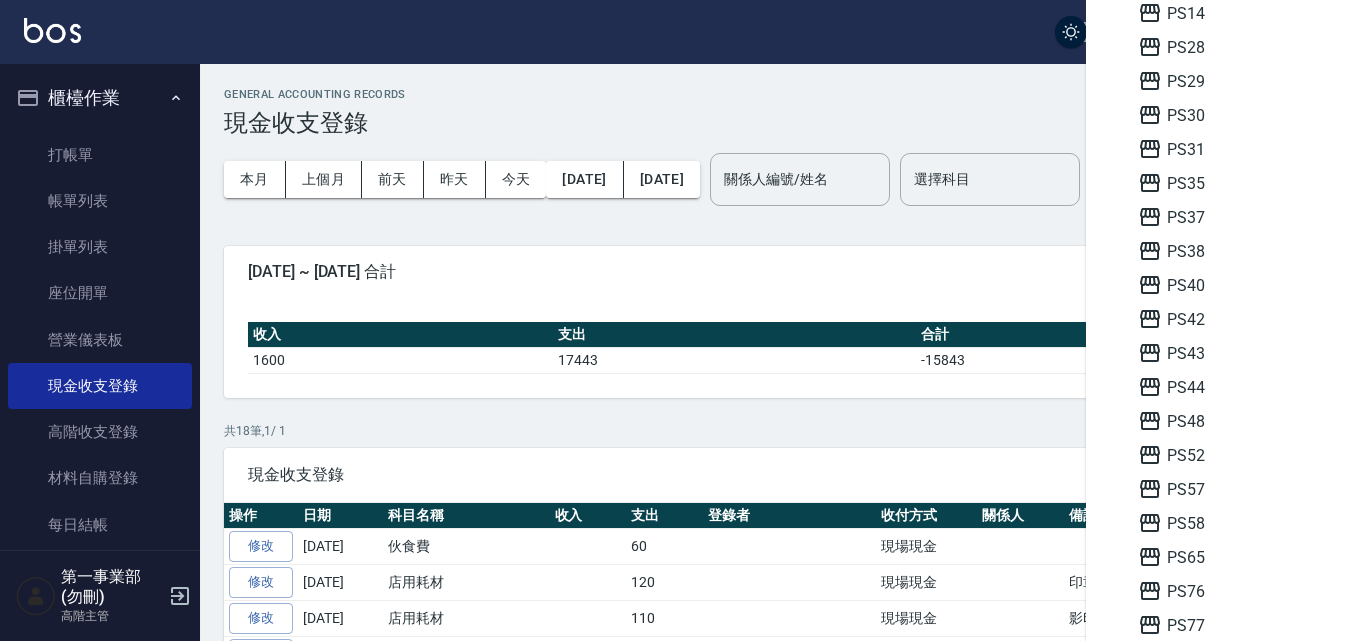 scroll, scrollTop: 400, scrollLeft: 0, axis: vertical 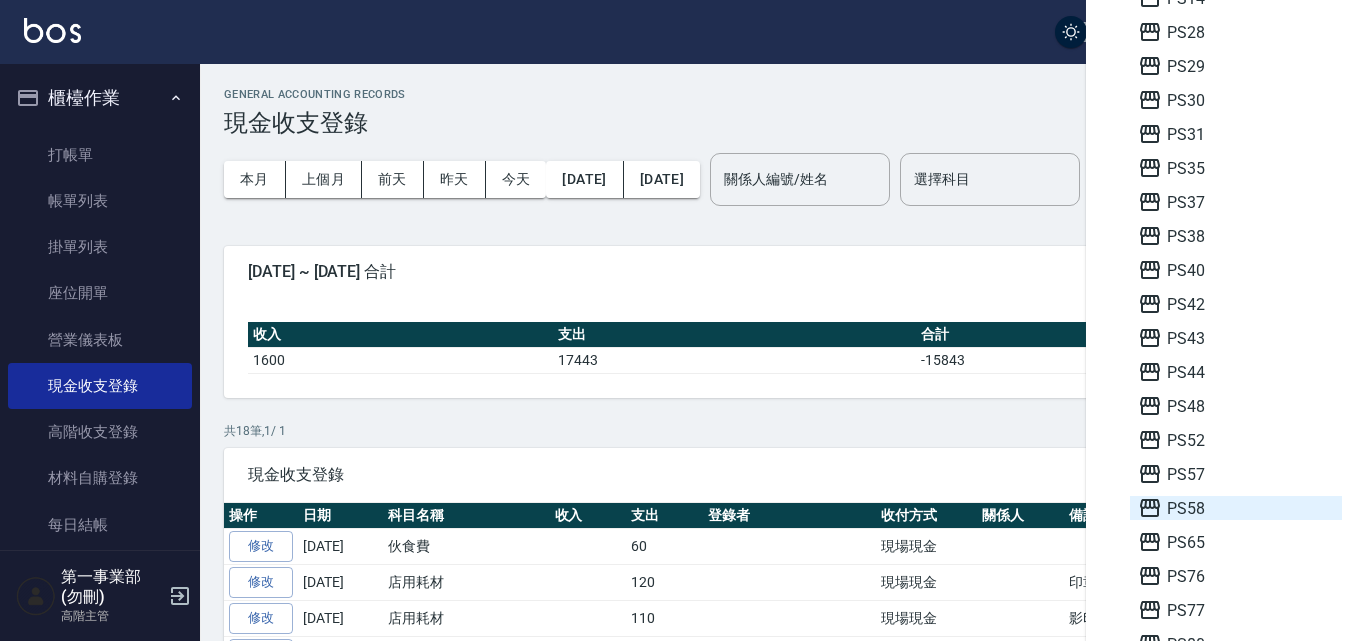 click on "PS58" at bounding box center [1236, 508] 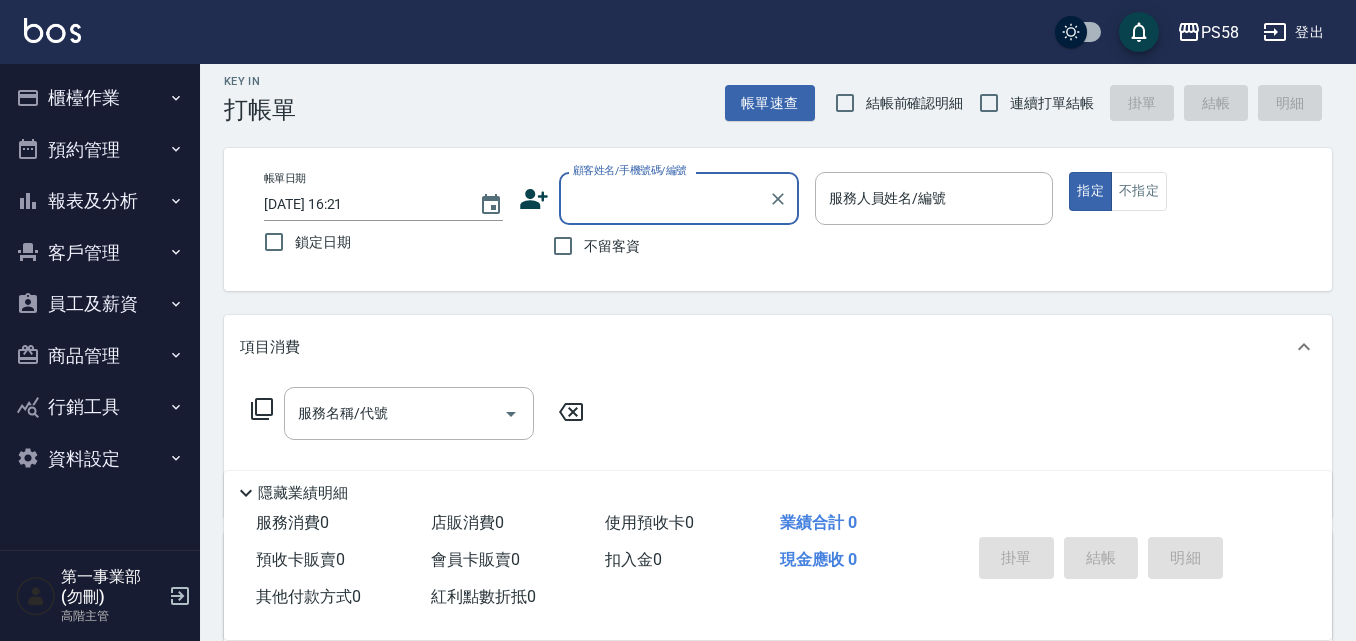 scroll, scrollTop: 100, scrollLeft: 0, axis: vertical 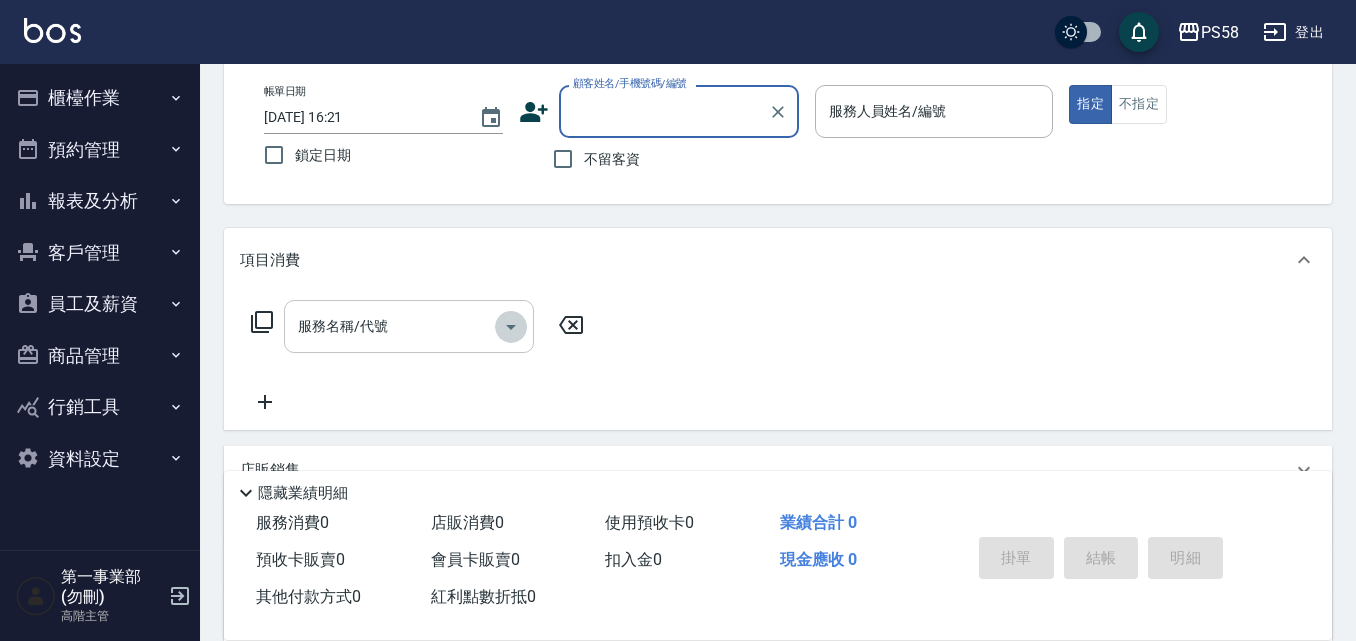 click 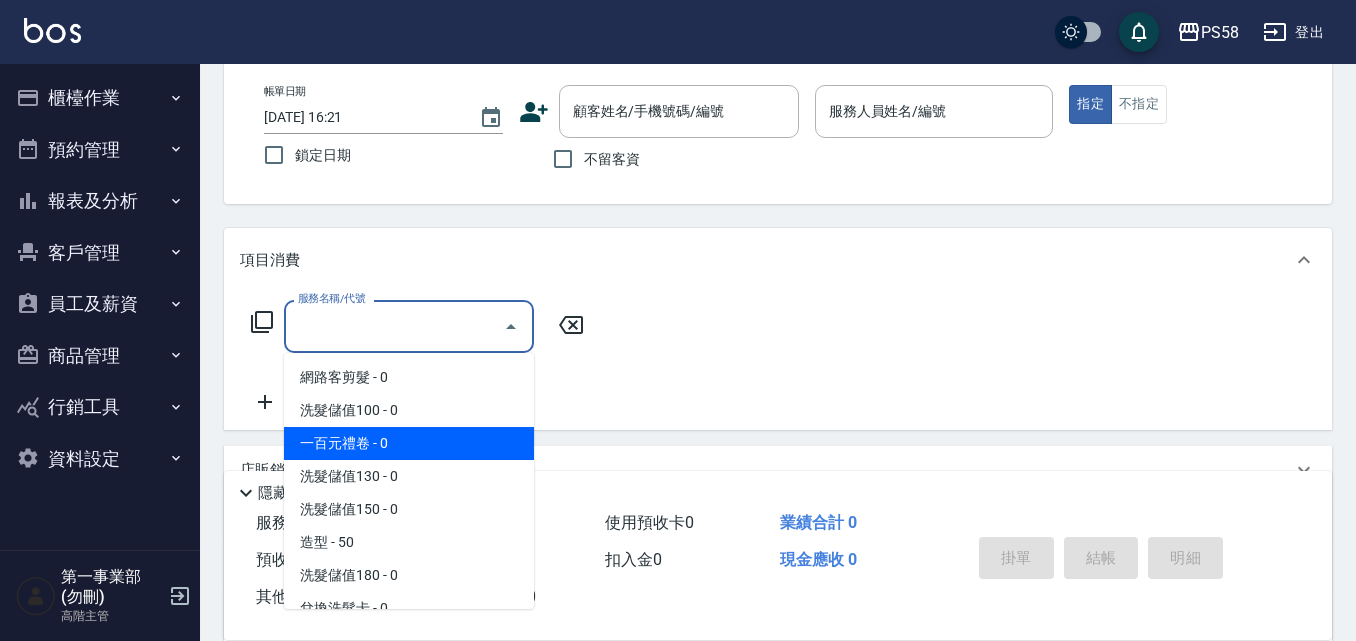 click on "一百元禮卷 - 0" at bounding box center (409, 443) 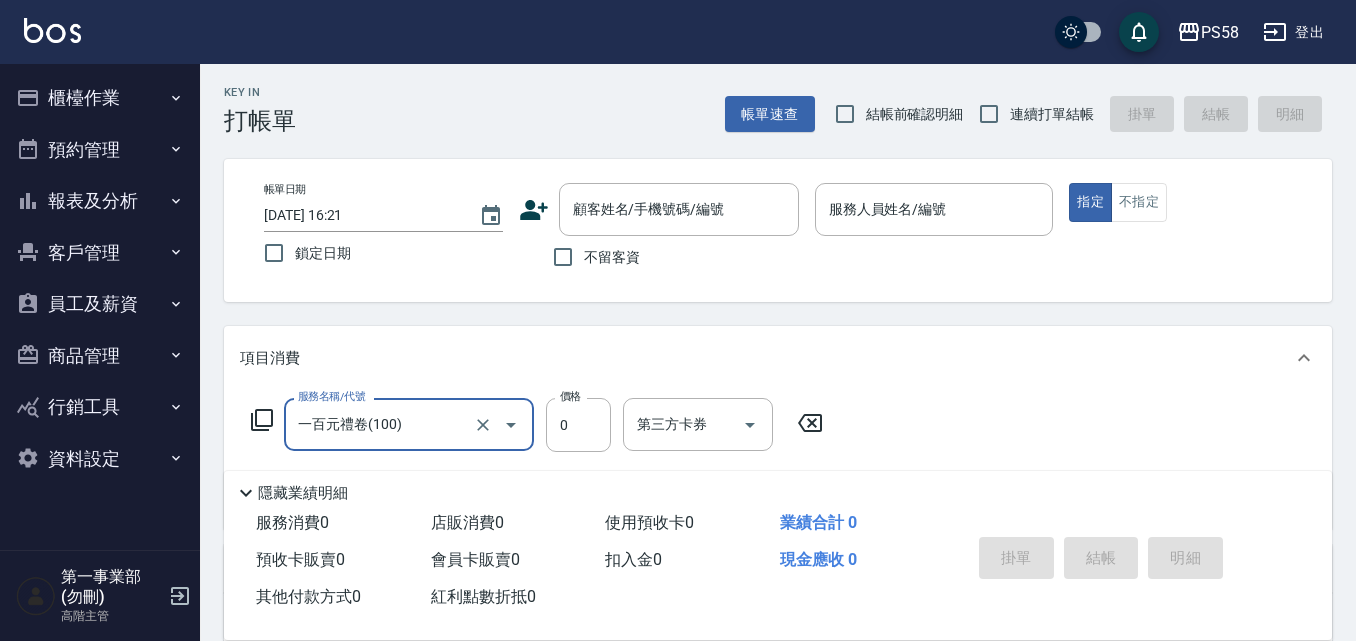 scroll, scrollTop: 0, scrollLeft: 0, axis: both 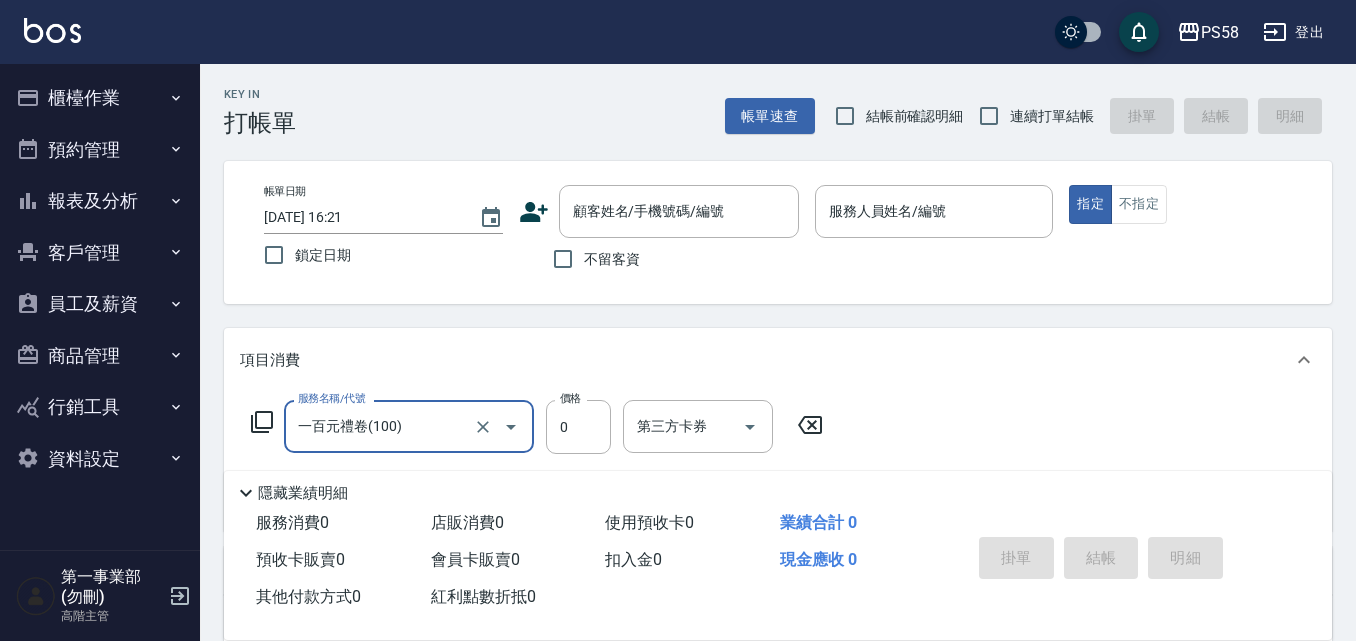 click on "員工及薪資" at bounding box center (100, 304) 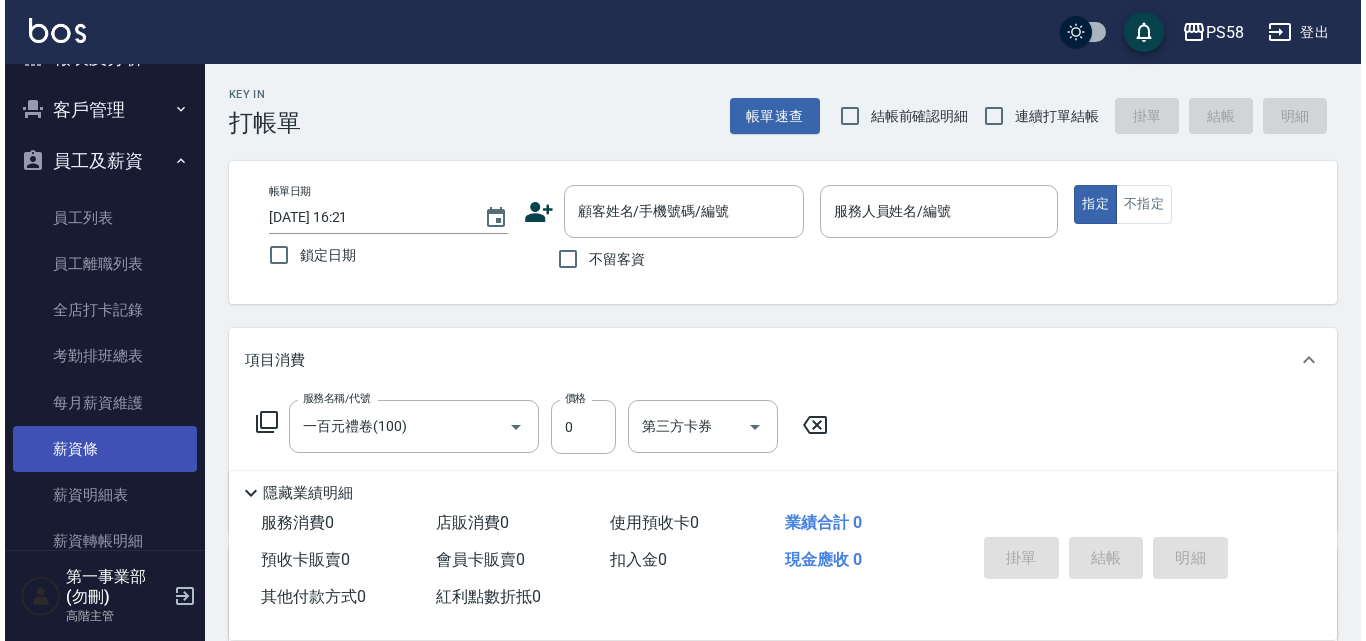 scroll, scrollTop: 200, scrollLeft: 0, axis: vertical 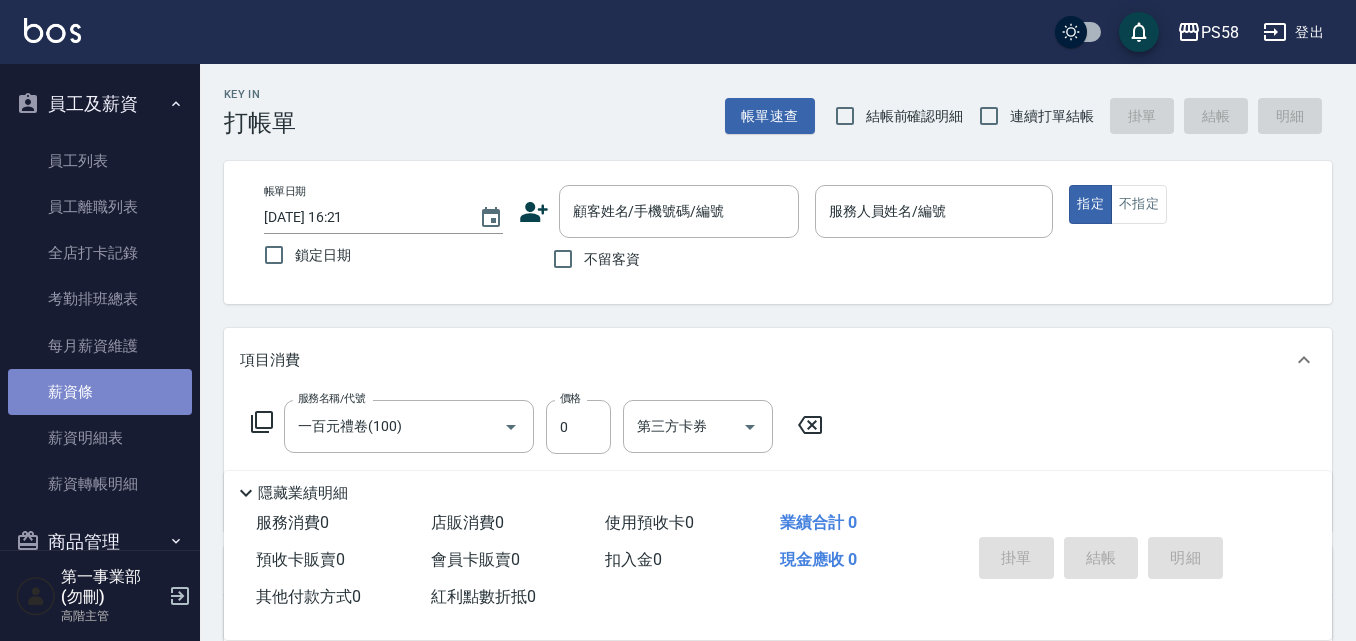 click on "薪資條" at bounding box center [100, 392] 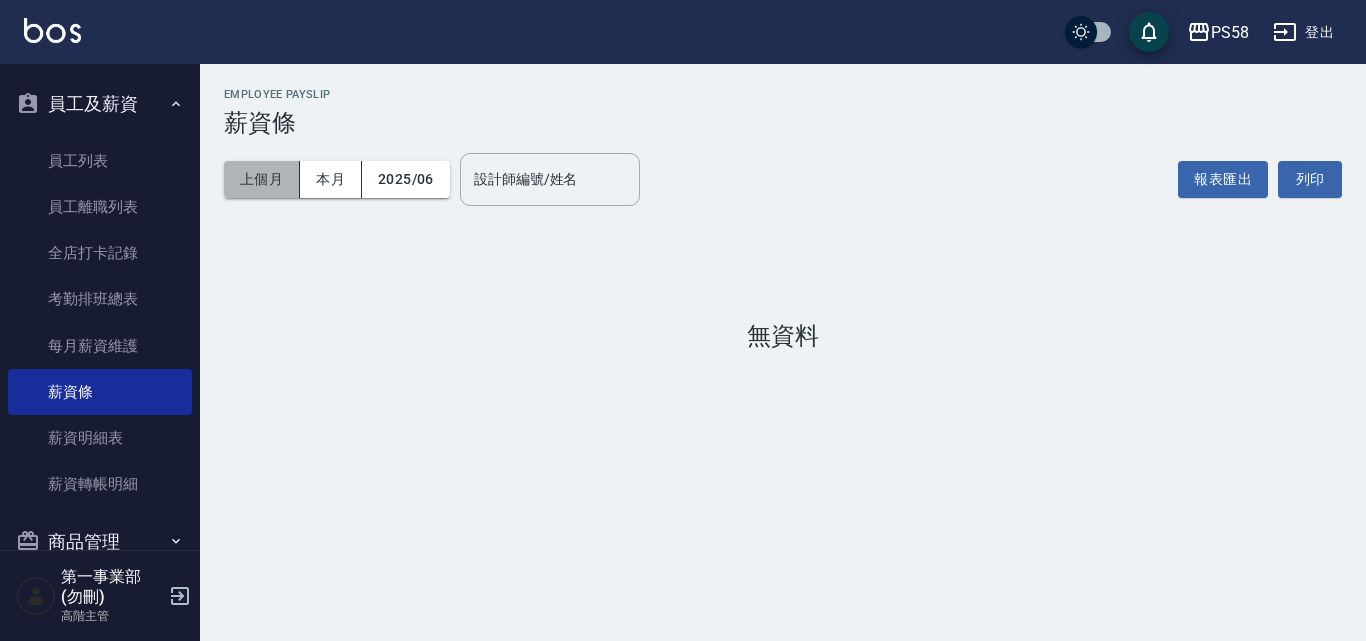 click on "上個月" at bounding box center (262, 179) 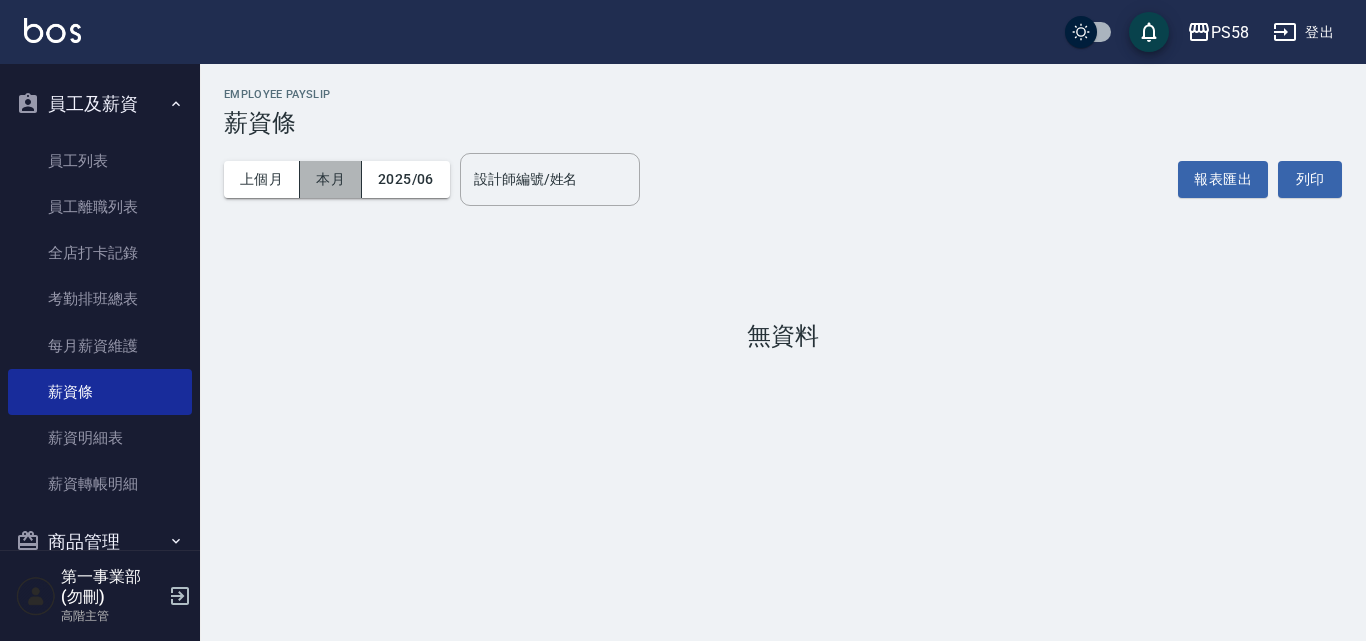 click on "本月" at bounding box center [331, 179] 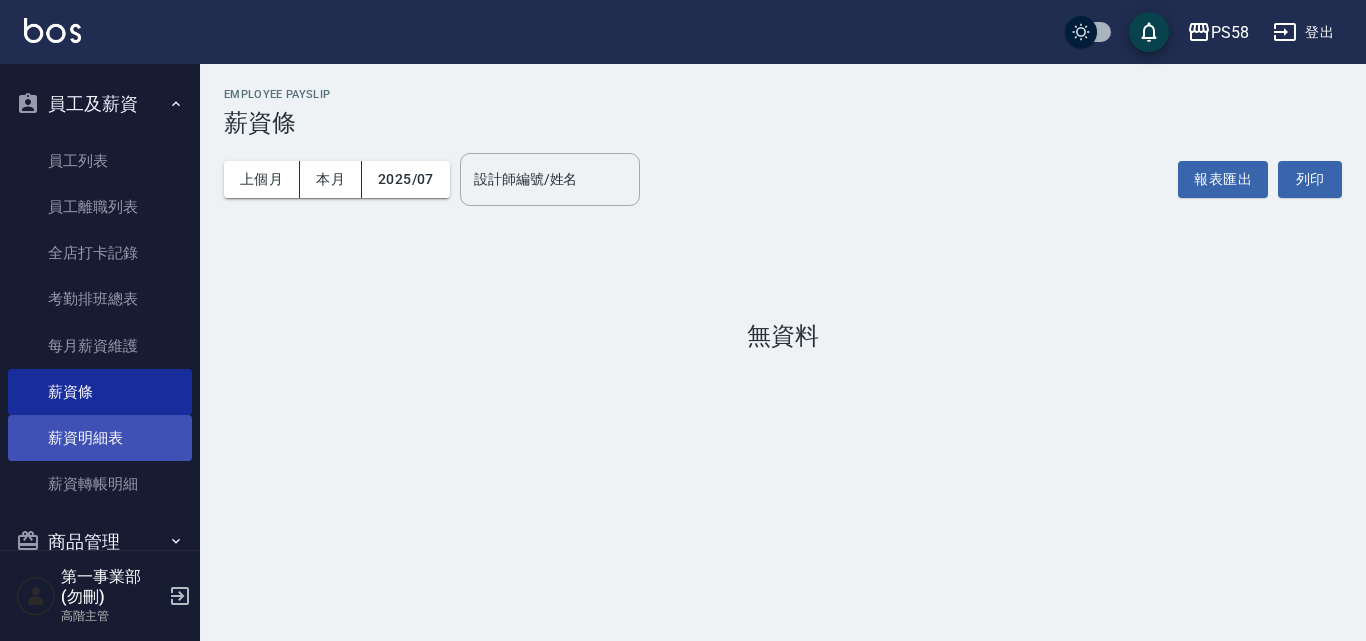 click on "薪資明細表" at bounding box center [100, 438] 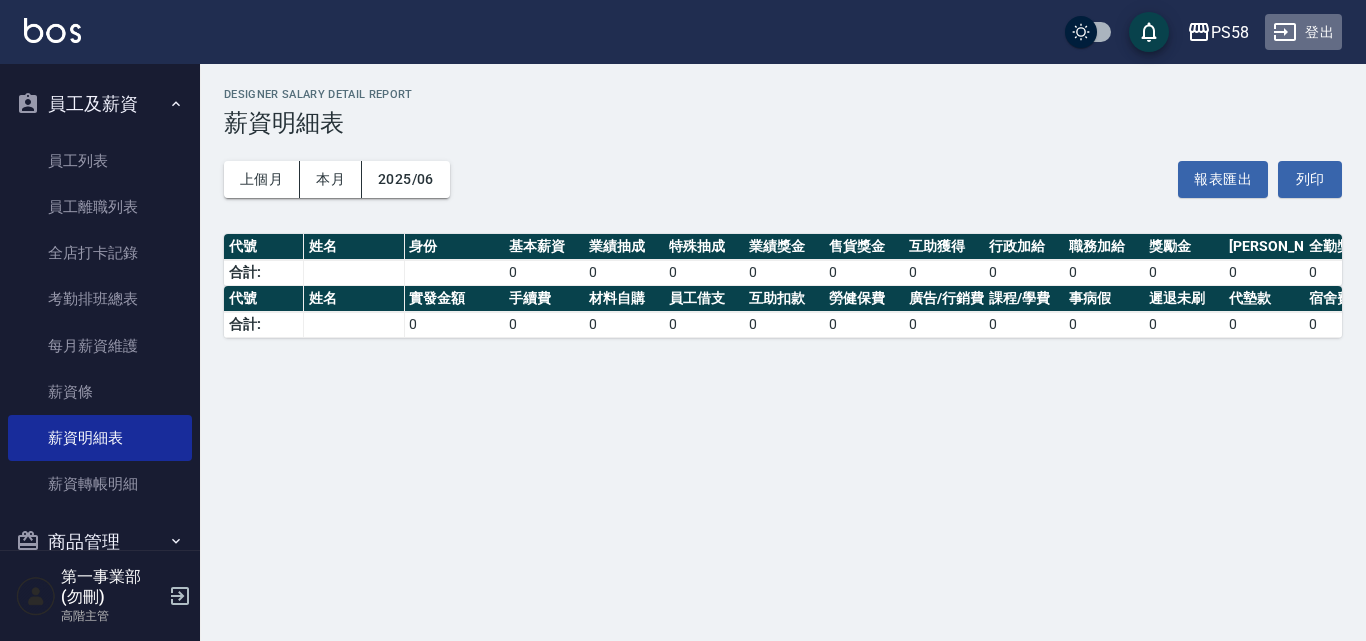 click on "登出" at bounding box center [1303, 32] 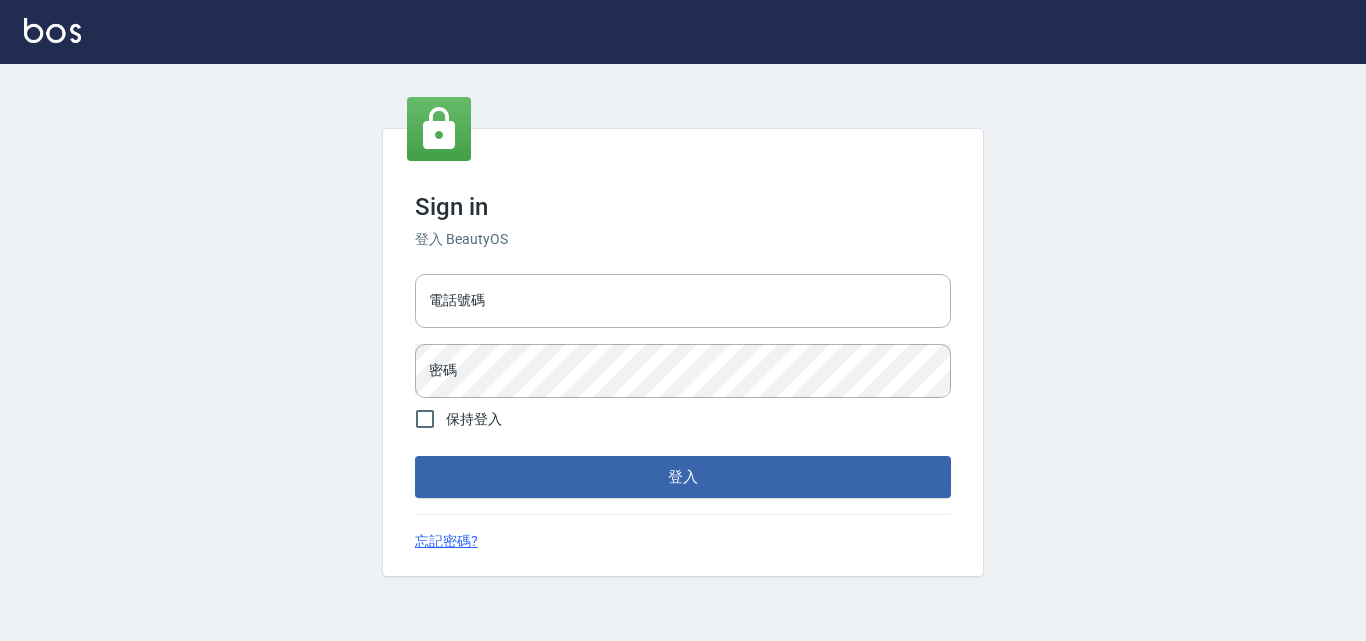 type on "0422211177" 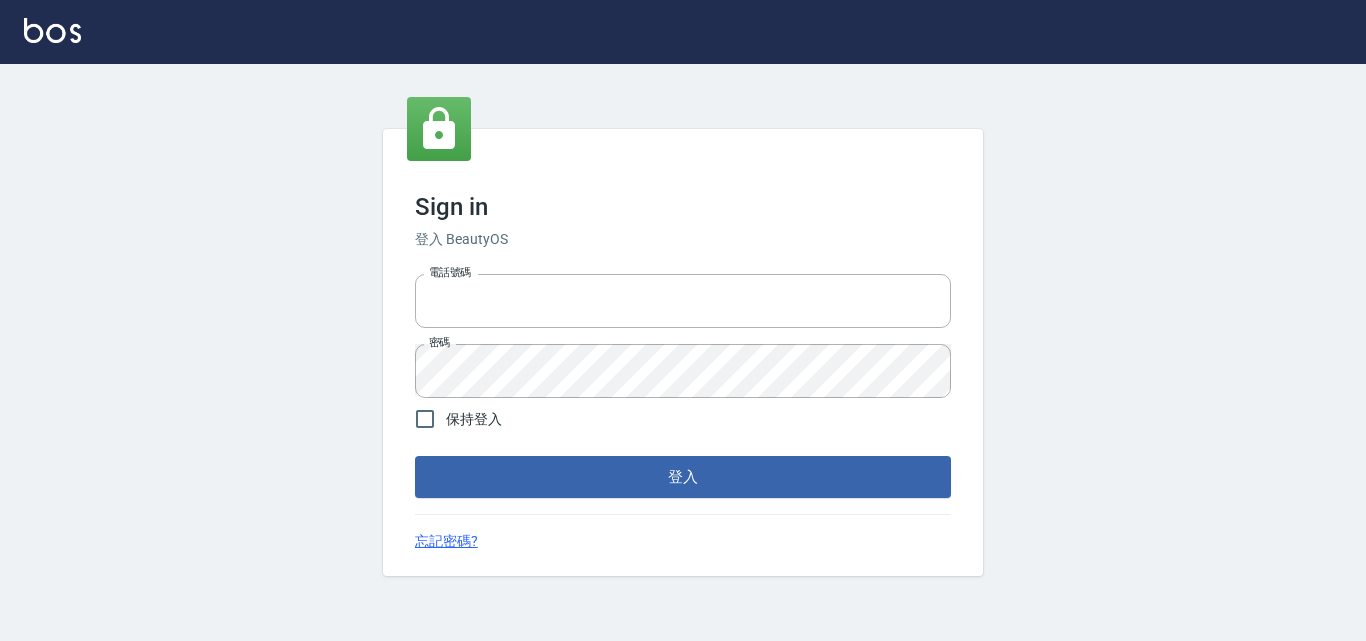 scroll, scrollTop: 0, scrollLeft: 0, axis: both 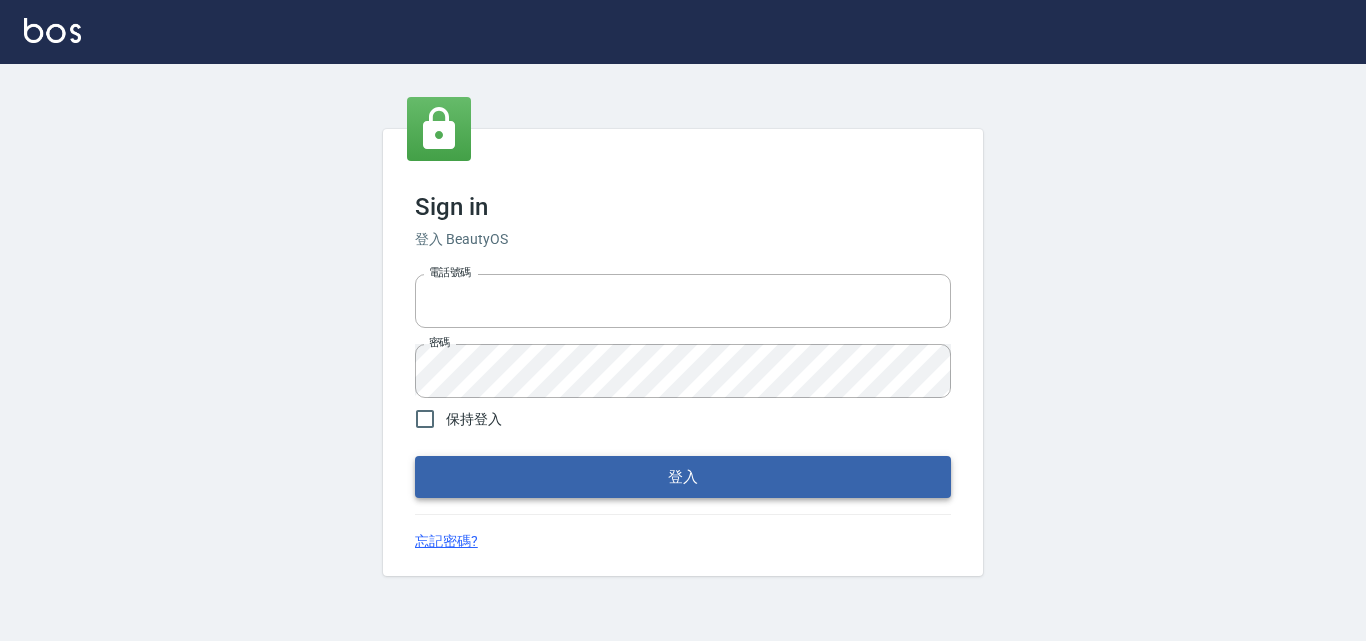 type on "0422211177" 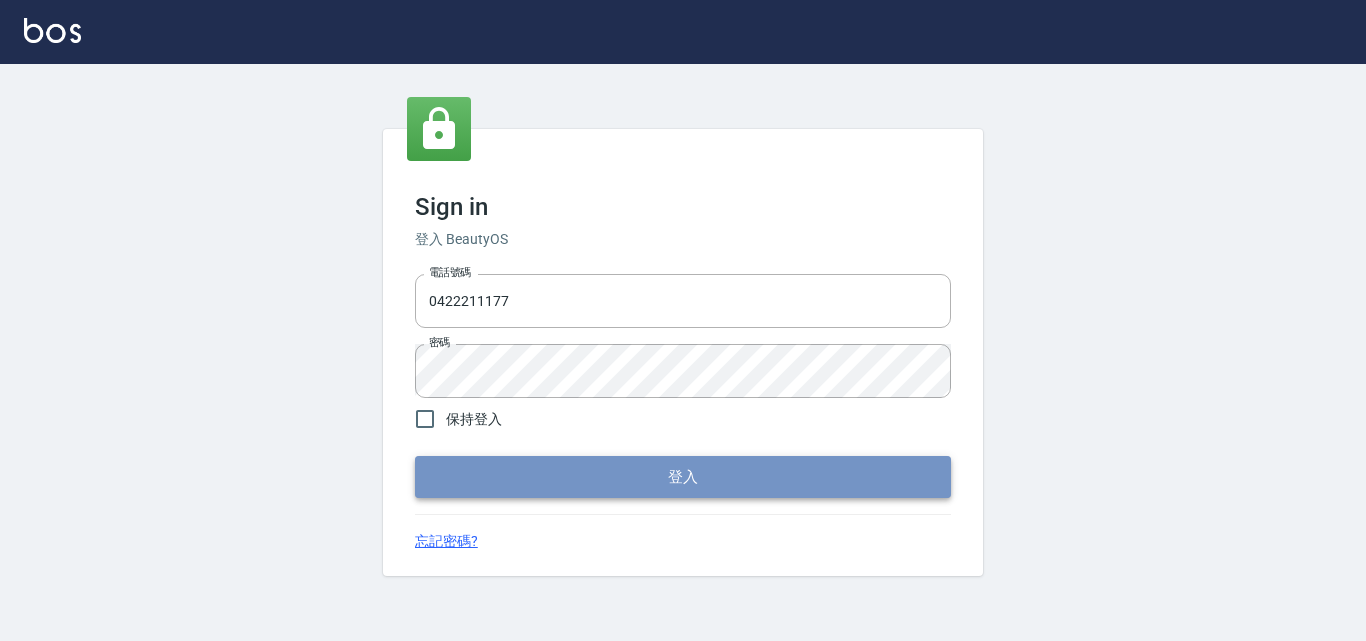 drag, startPoint x: 888, startPoint y: 474, endPoint x: 890, endPoint y: 454, distance: 20.09975 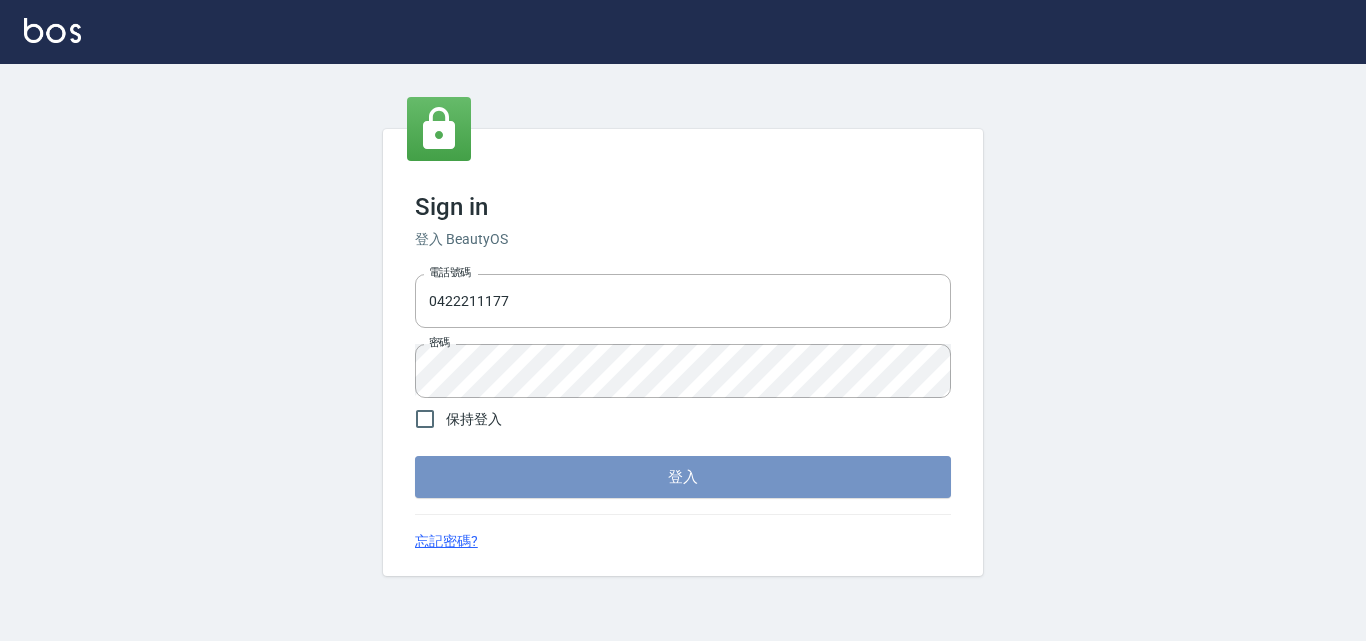 click on "登入" at bounding box center (683, 477) 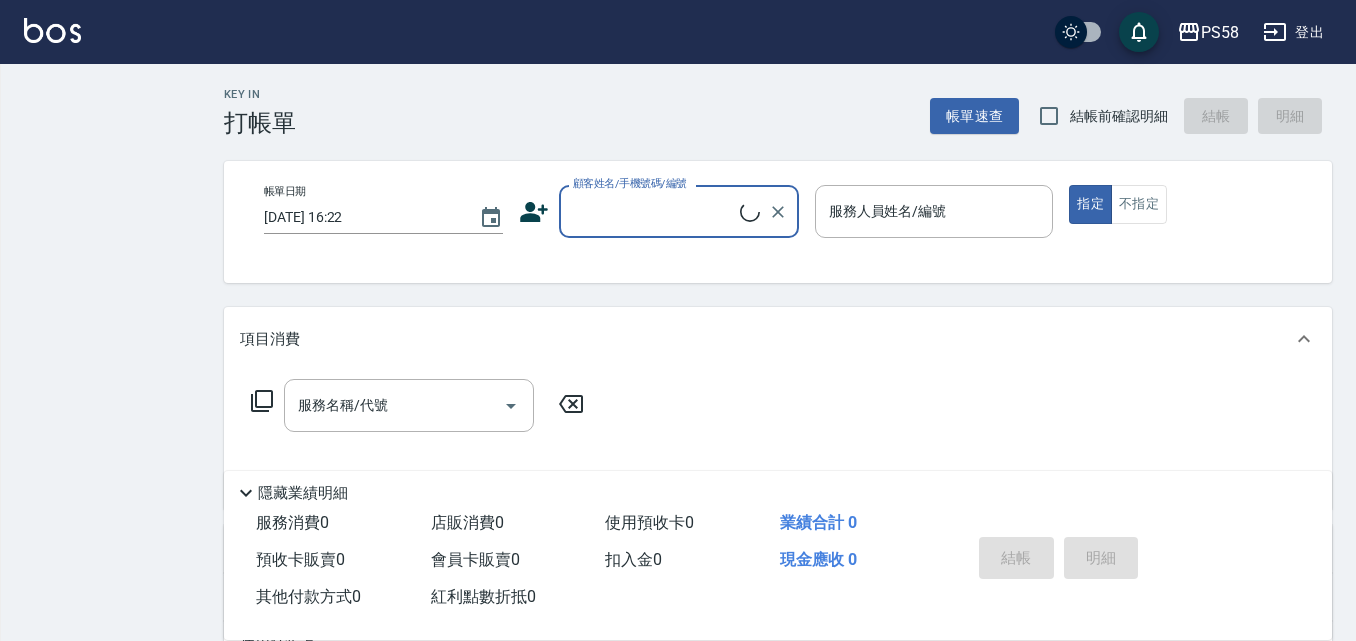 click on "PS58 登出" at bounding box center [678, 32] 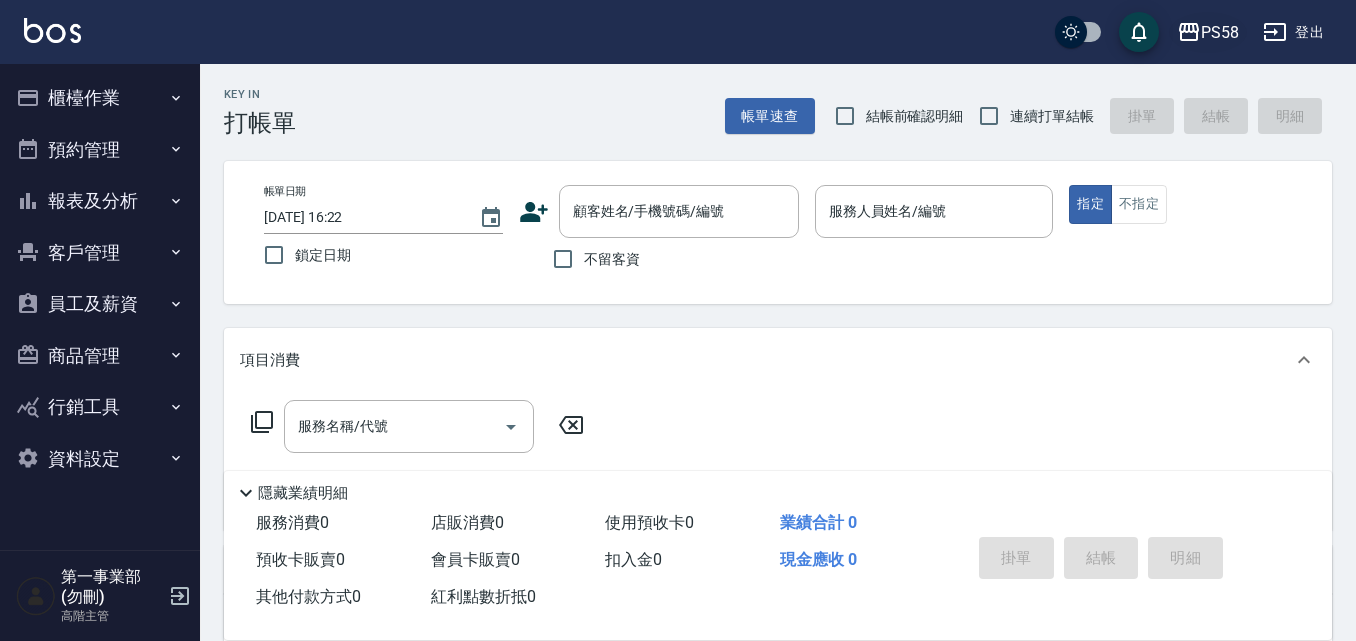 click on "PS58" at bounding box center (1208, 32) 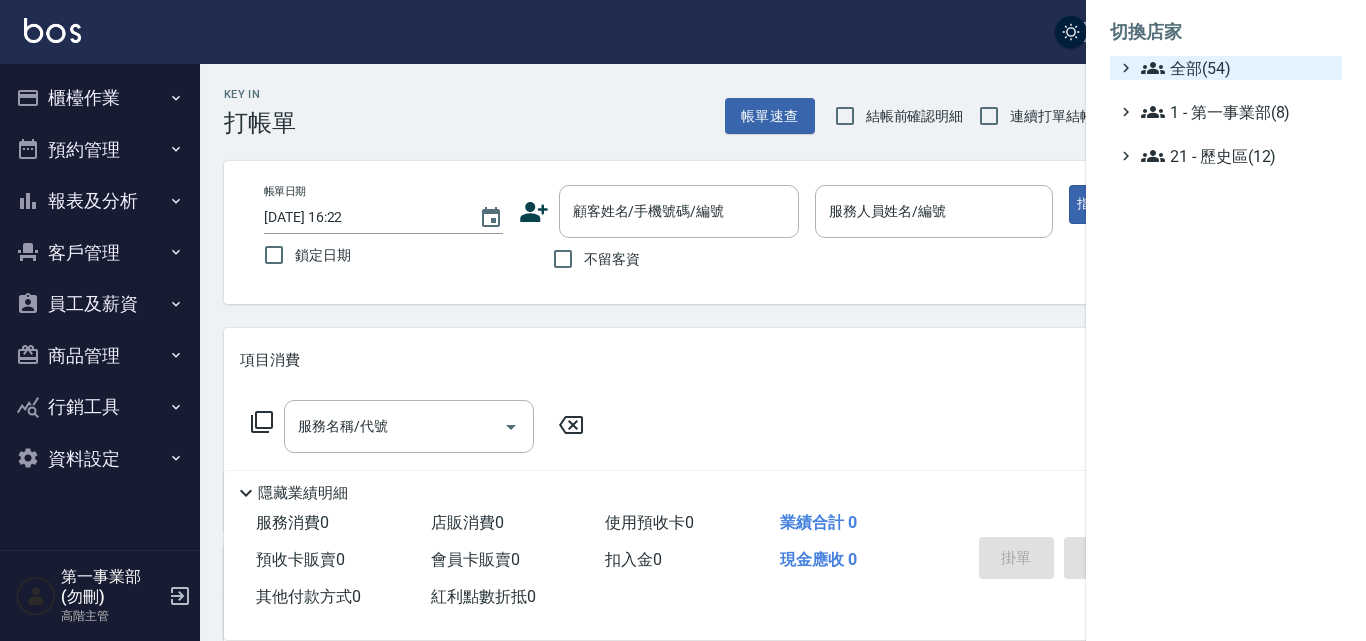 click on "全部(54)" at bounding box center [1237, 68] 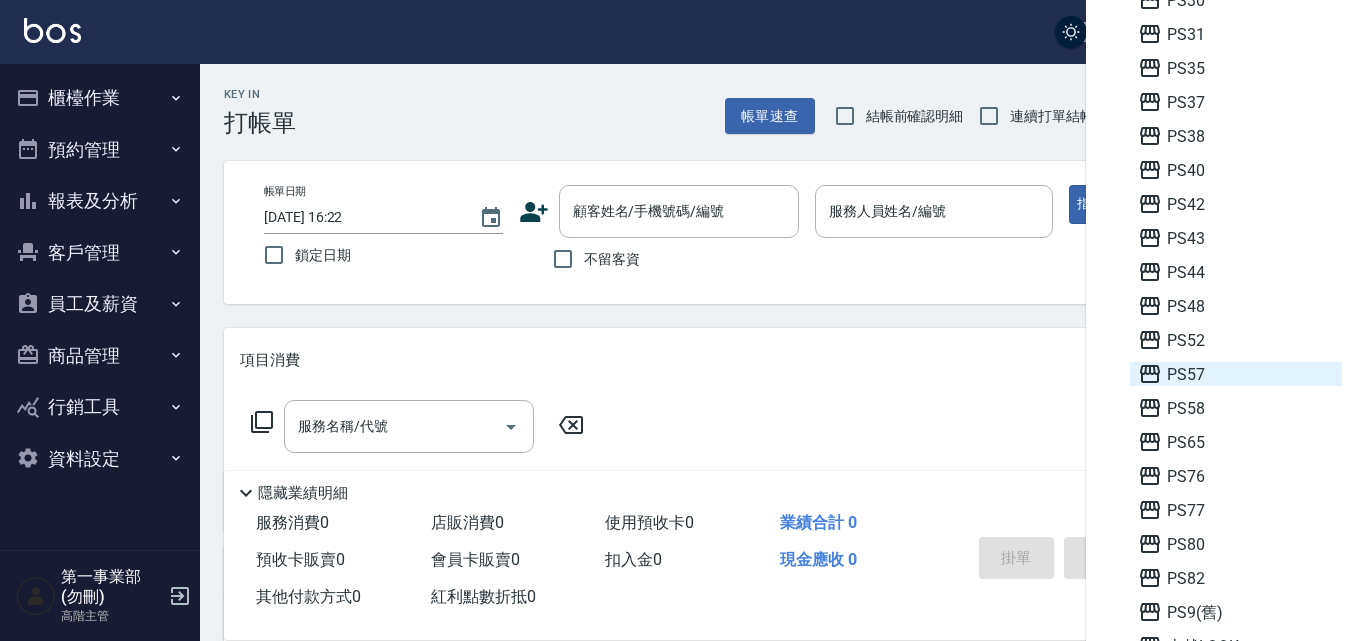 scroll, scrollTop: 600, scrollLeft: 0, axis: vertical 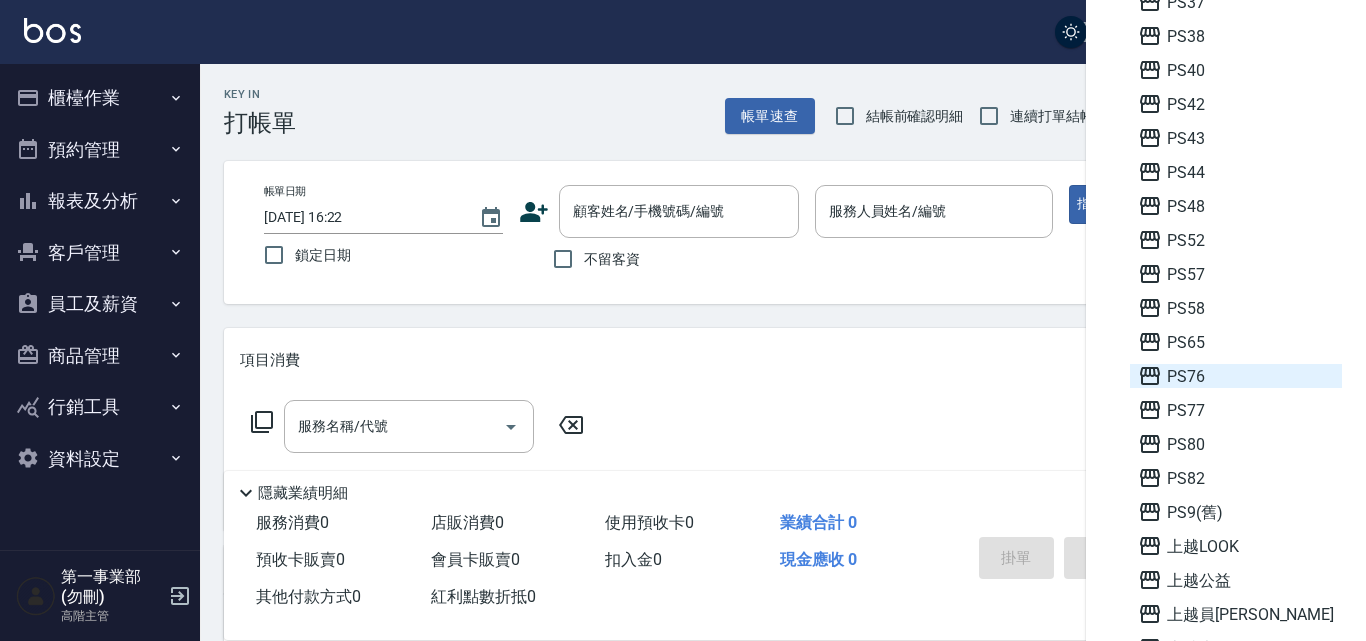 click on "PS76" at bounding box center [1236, 376] 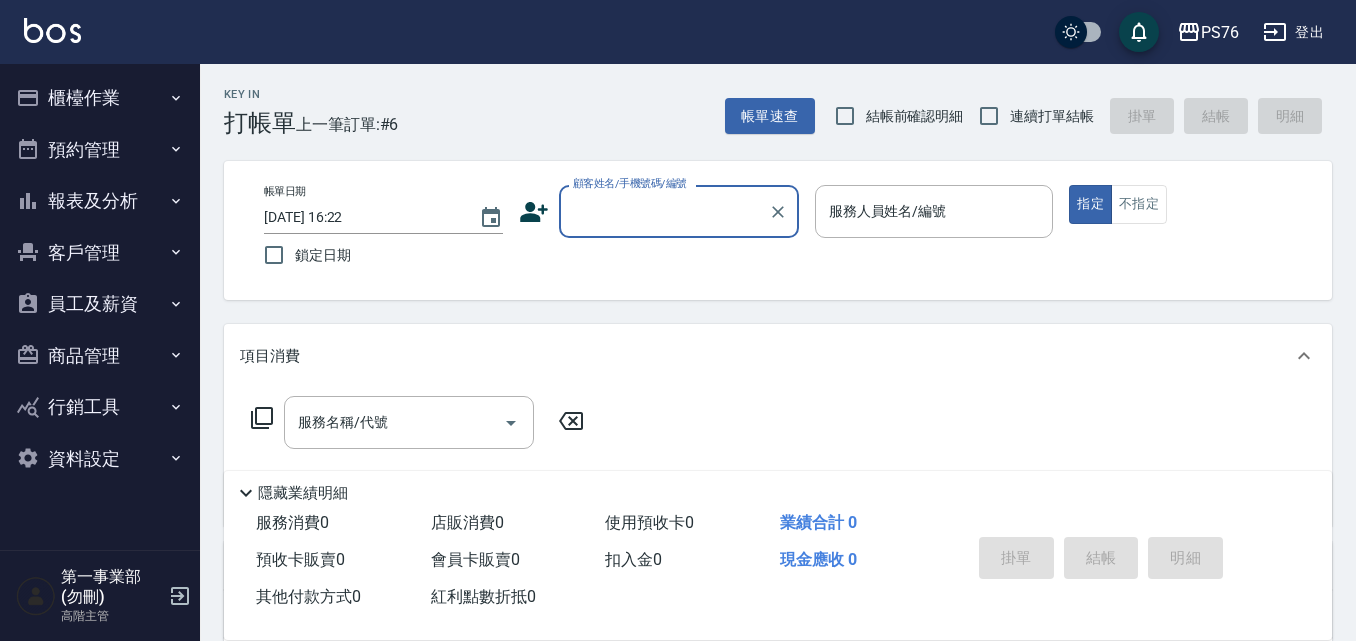 scroll, scrollTop: 0, scrollLeft: 0, axis: both 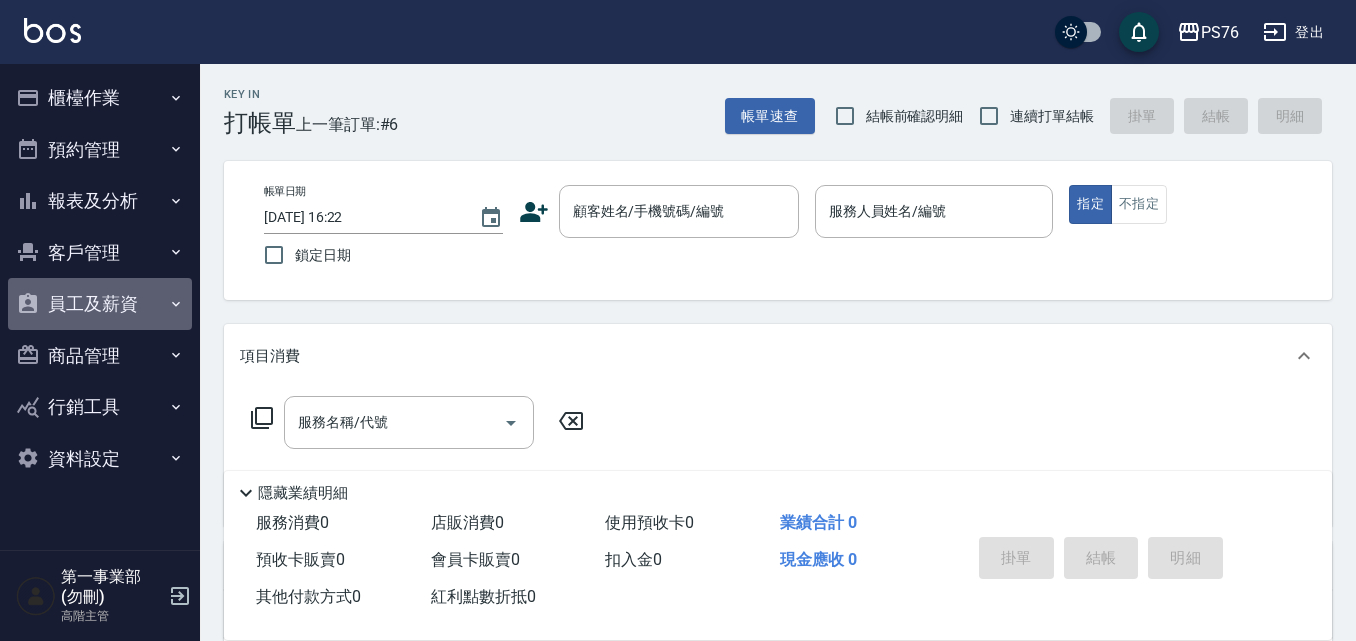 click on "員工及薪資" at bounding box center (100, 304) 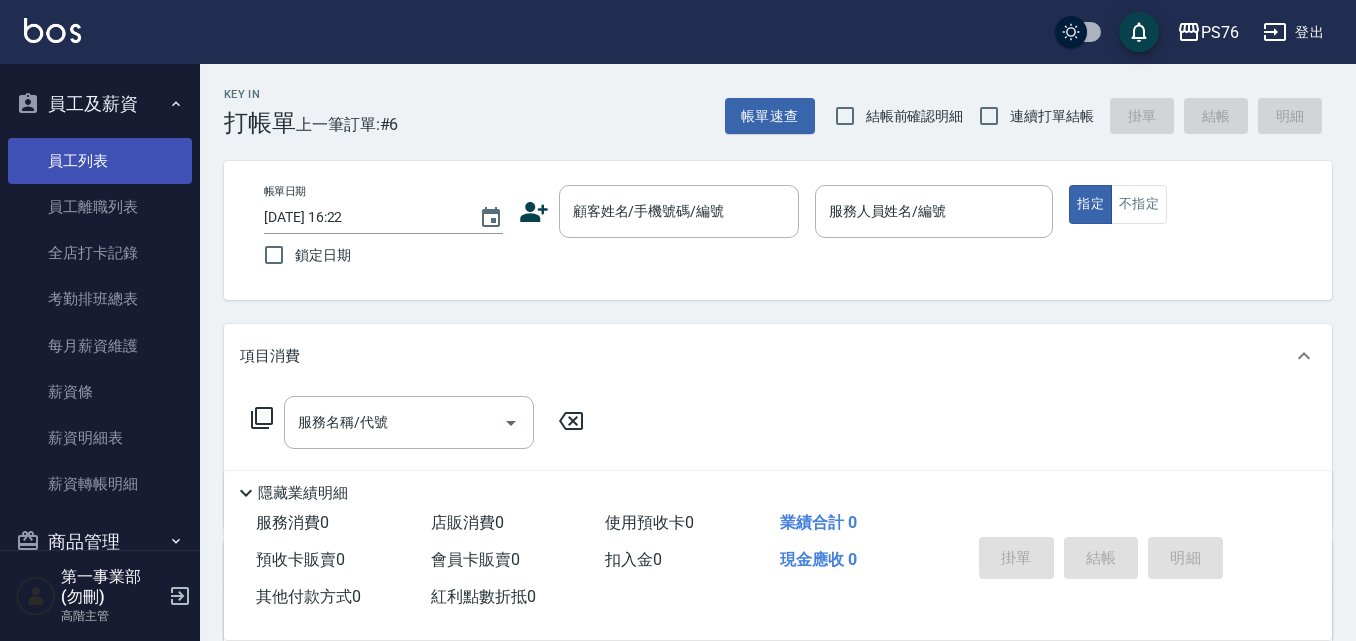 scroll, scrollTop: 100, scrollLeft: 0, axis: vertical 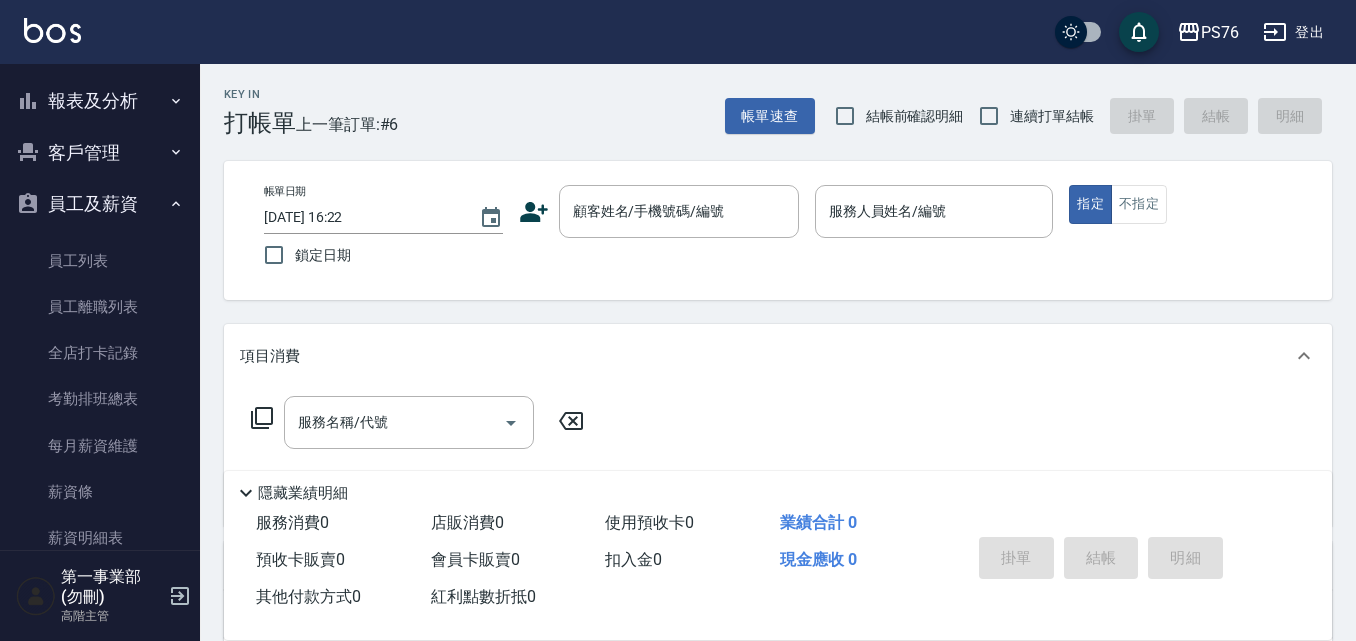 click on "客戶管理" at bounding box center (100, 153) 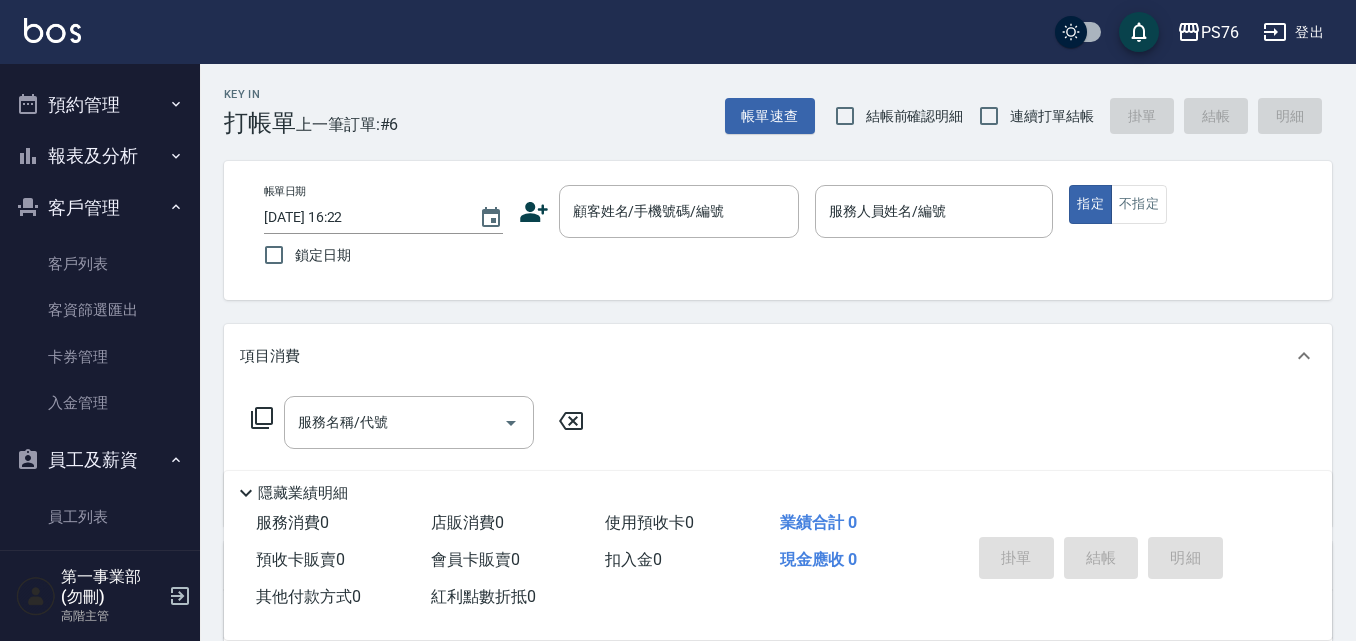 scroll, scrollTop: 0, scrollLeft: 0, axis: both 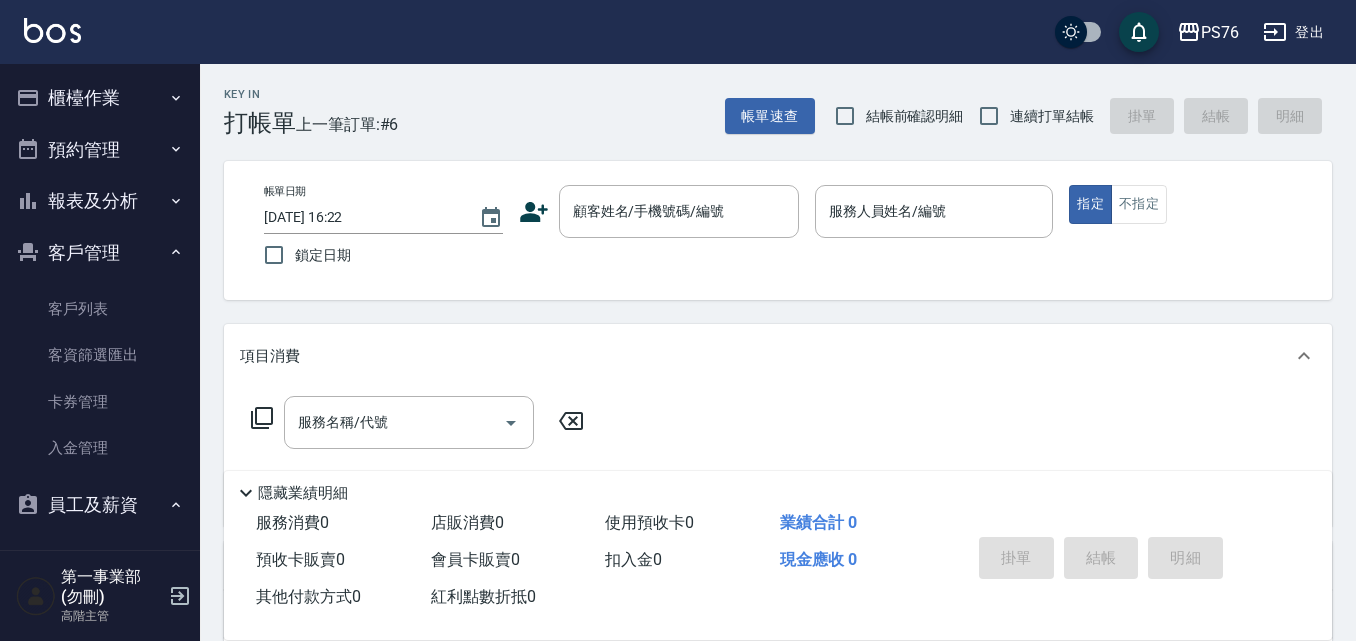 click on "報表及分析" at bounding box center [100, 201] 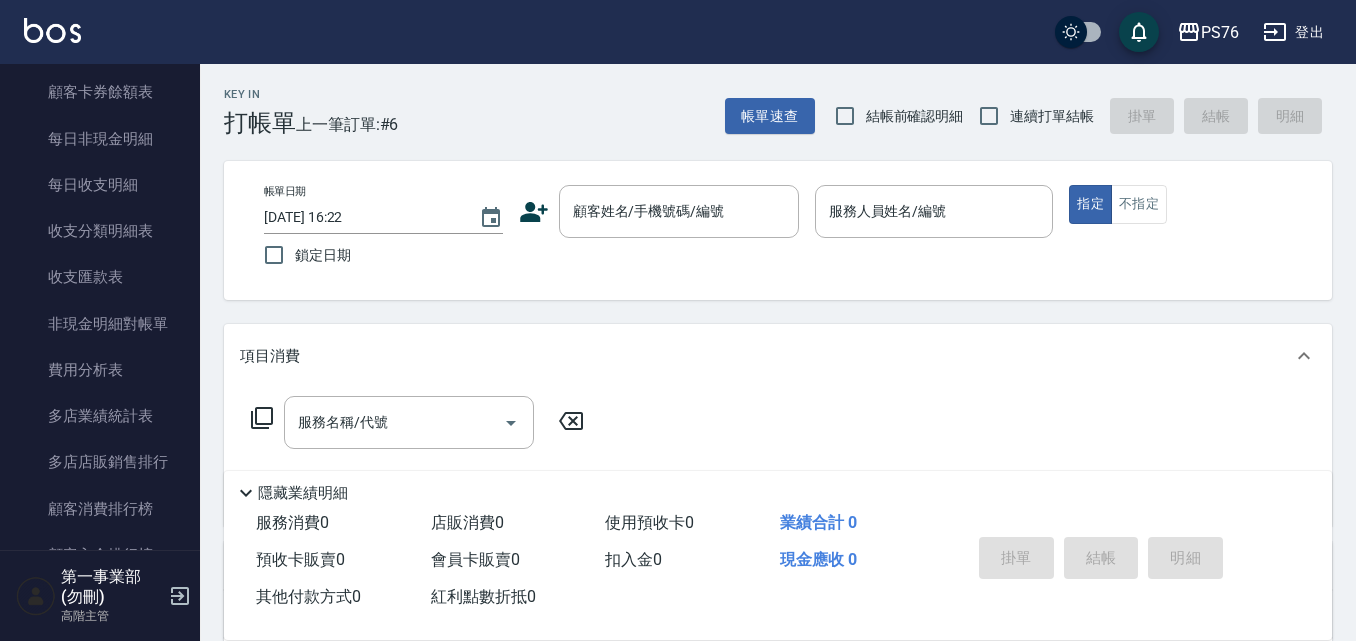 scroll, scrollTop: 1600, scrollLeft: 0, axis: vertical 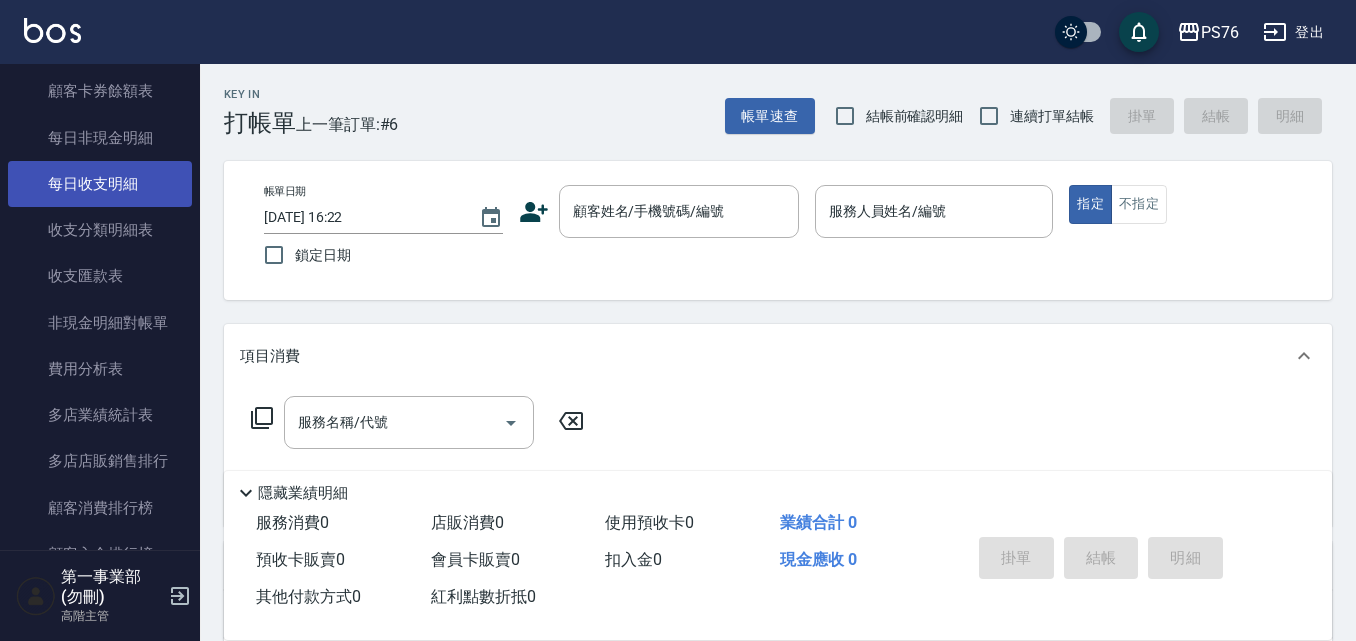 click on "每日收支明細" at bounding box center [100, 184] 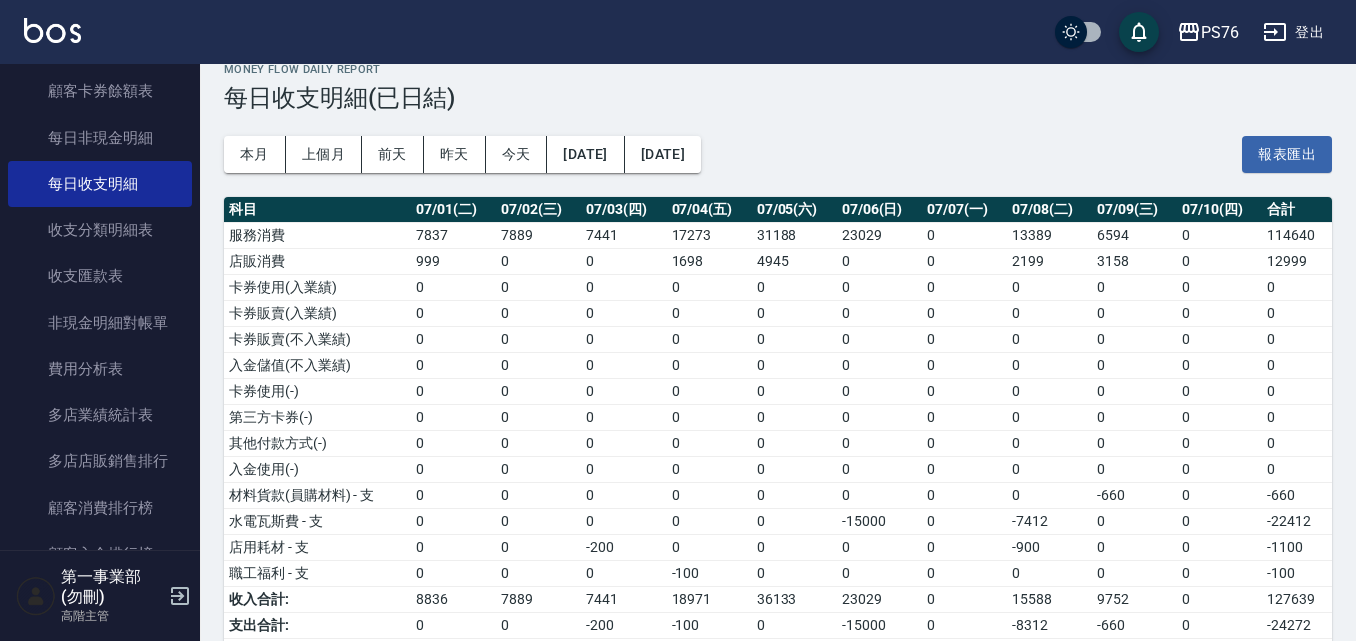 scroll, scrollTop: 0, scrollLeft: 0, axis: both 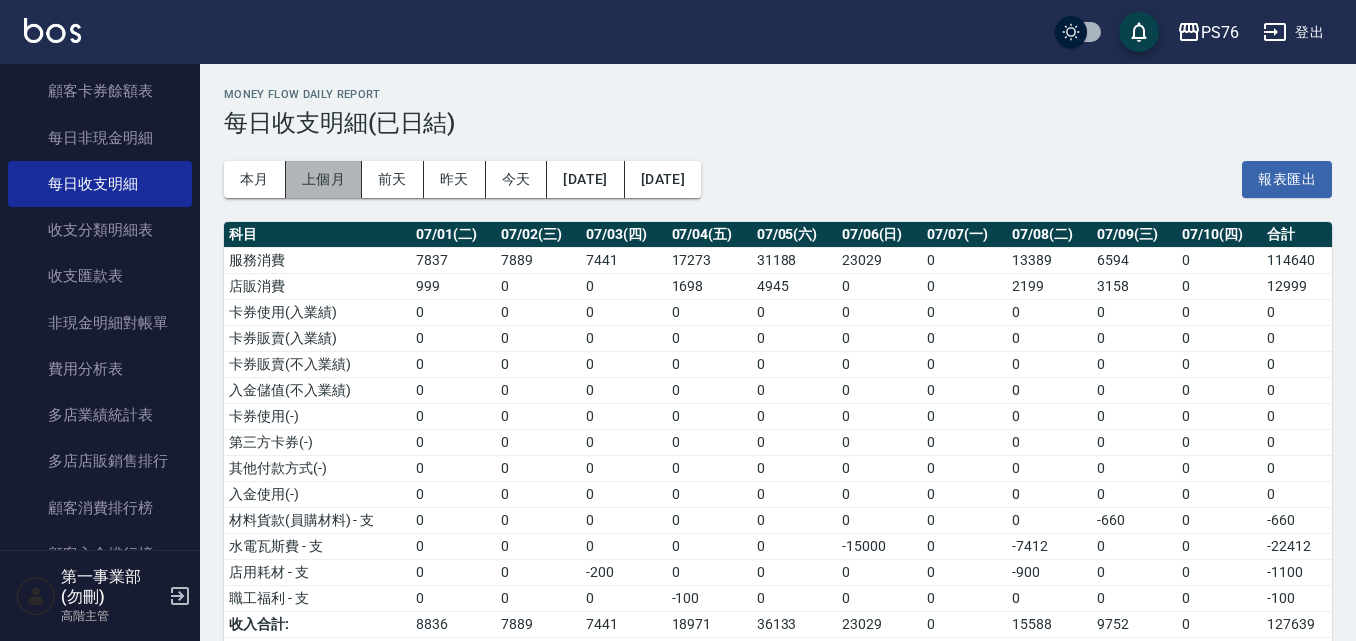 click on "上個月" at bounding box center [324, 179] 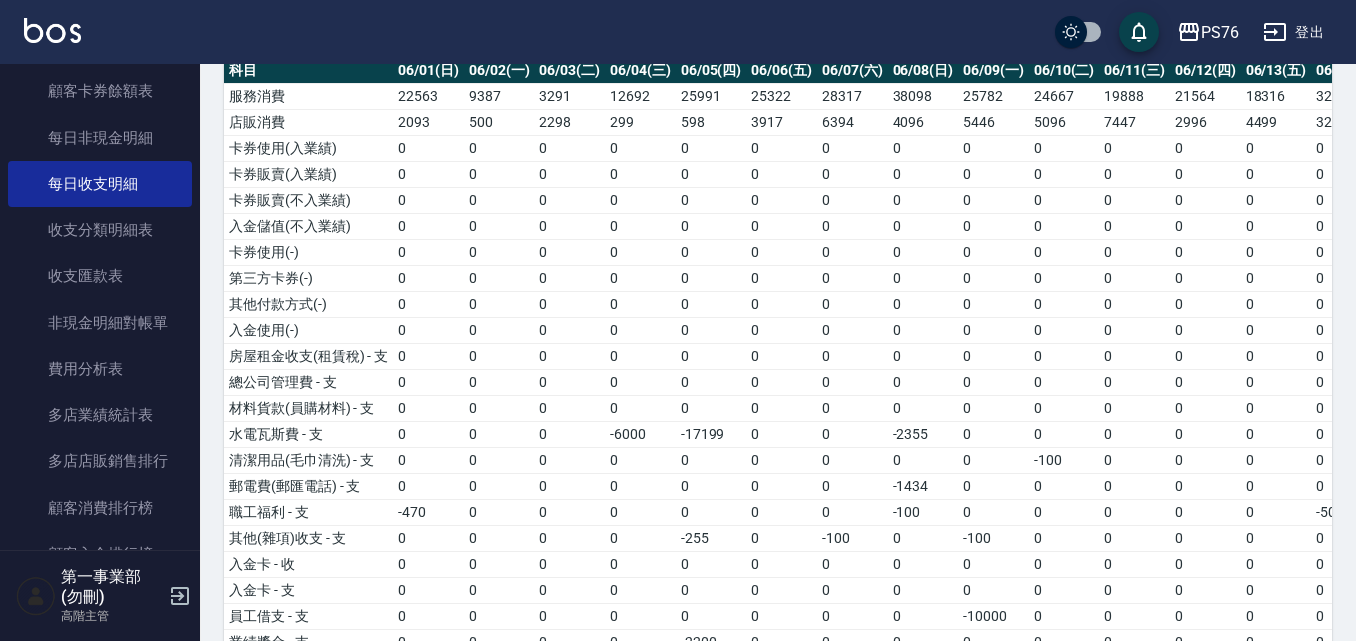 scroll, scrollTop: 296, scrollLeft: 0, axis: vertical 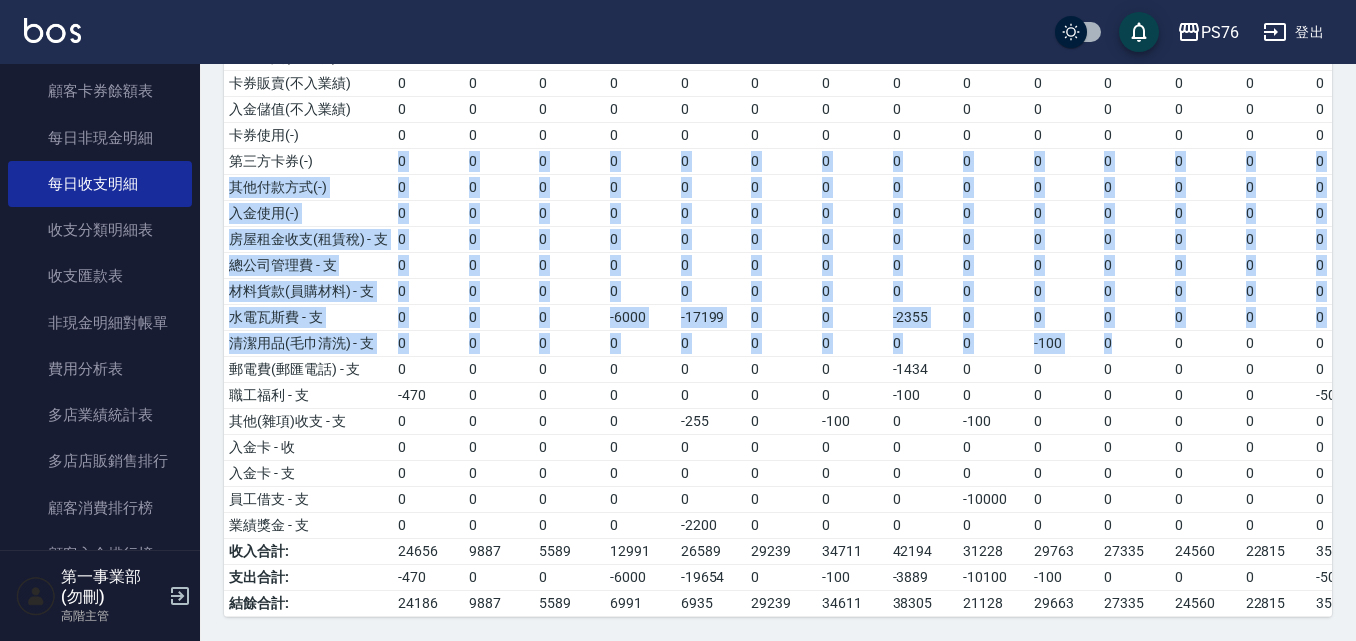 drag, startPoint x: 327, startPoint y: 152, endPoint x: 1127, endPoint y: 280, distance: 810.1753 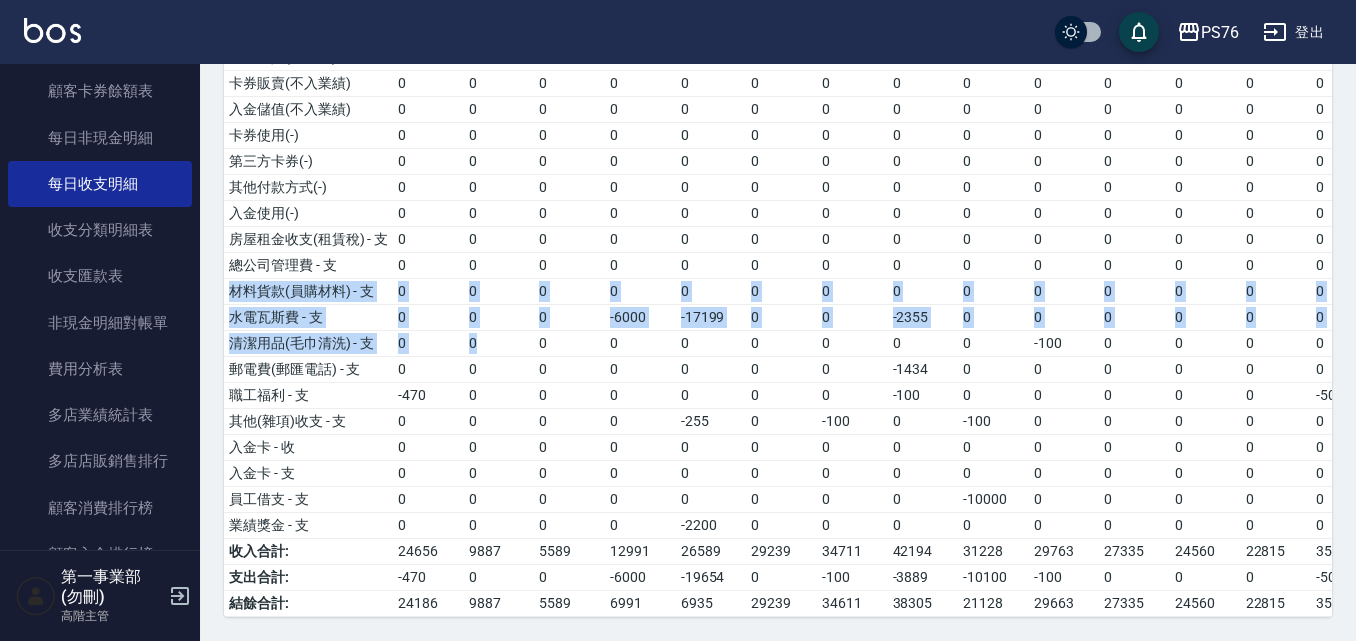scroll, scrollTop: 0, scrollLeft: 20, axis: horizontal 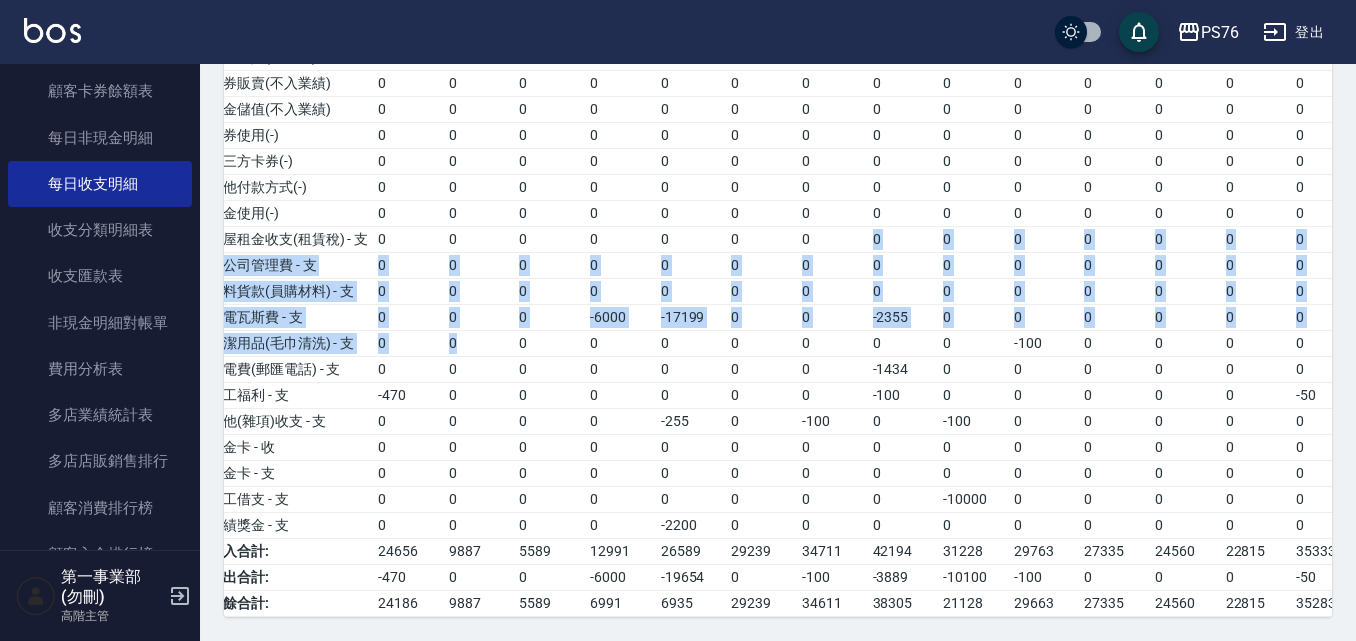 drag, startPoint x: 490, startPoint y: 323, endPoint x: 864, endPoint y: 231, distance: 385.14932 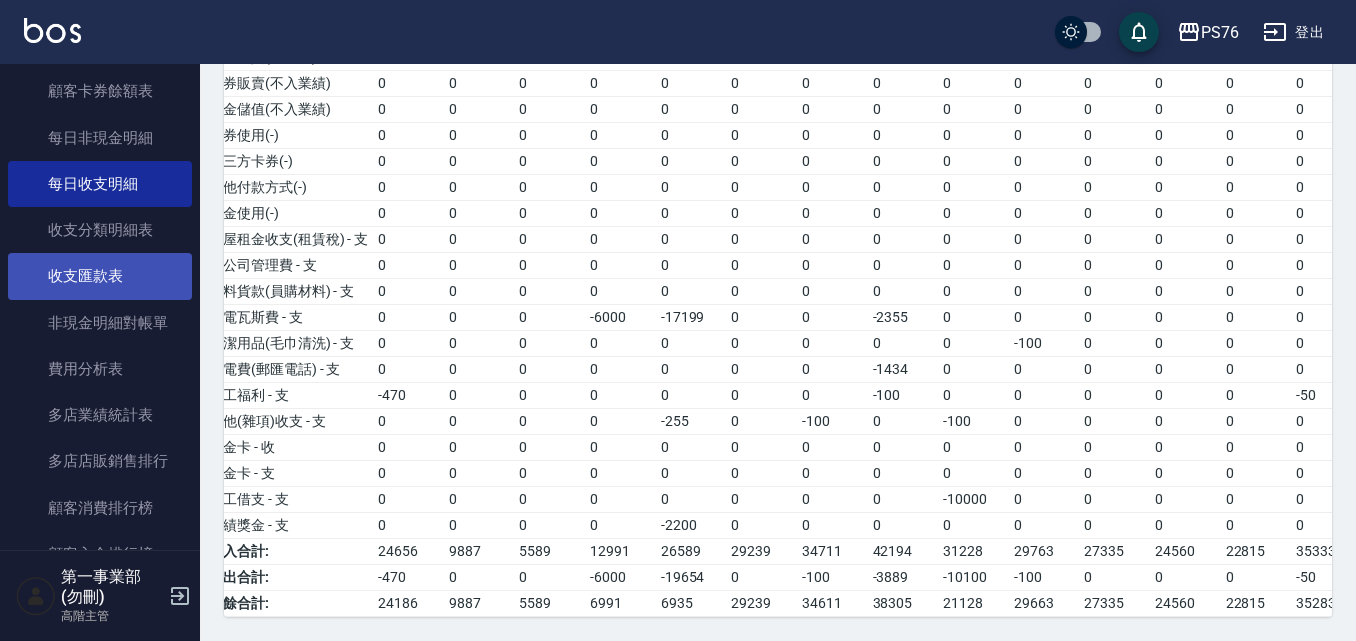 click on "收支匯款表" at bounding box center (100, 276) 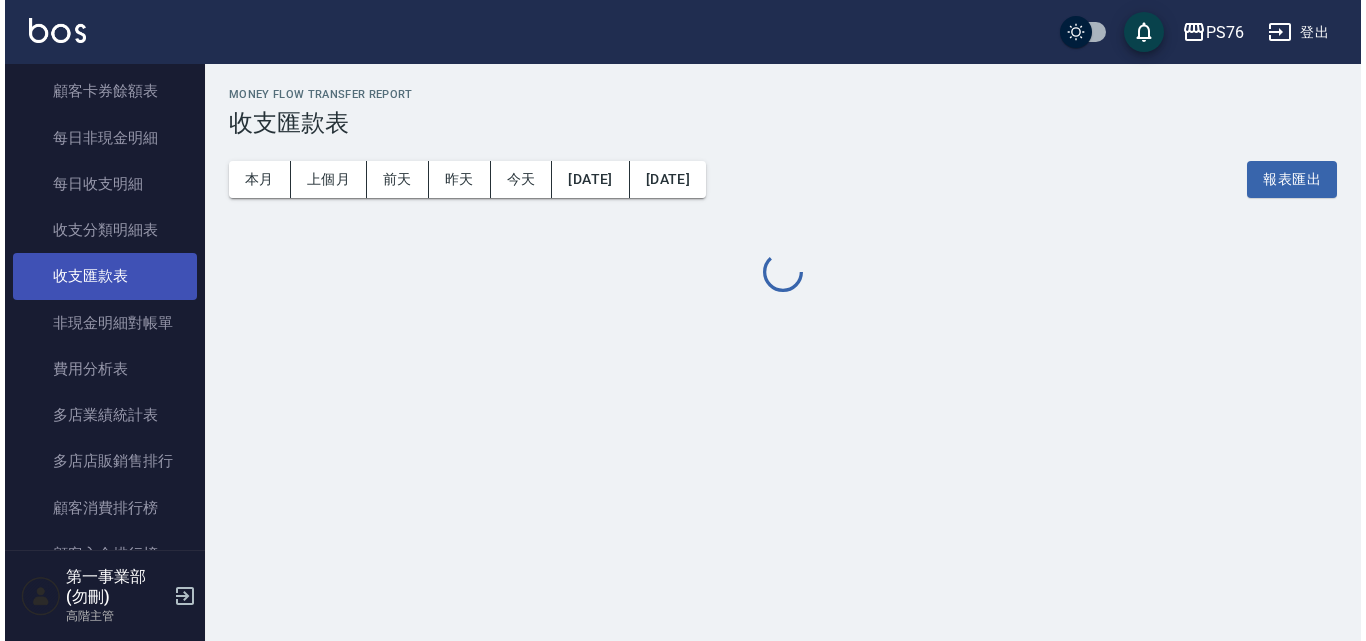 scroll, scrollTop: 0, scrollLeft: 0, axis: both 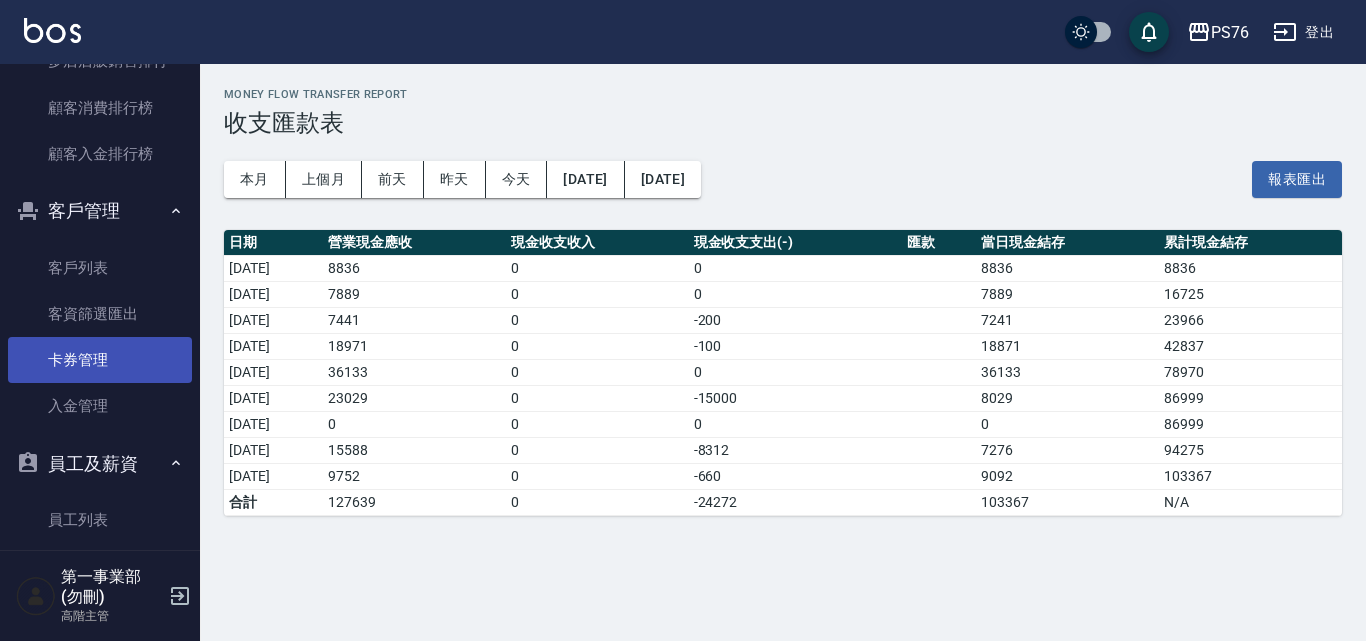 click on "卡券管理" at bounding box center (100, 360) 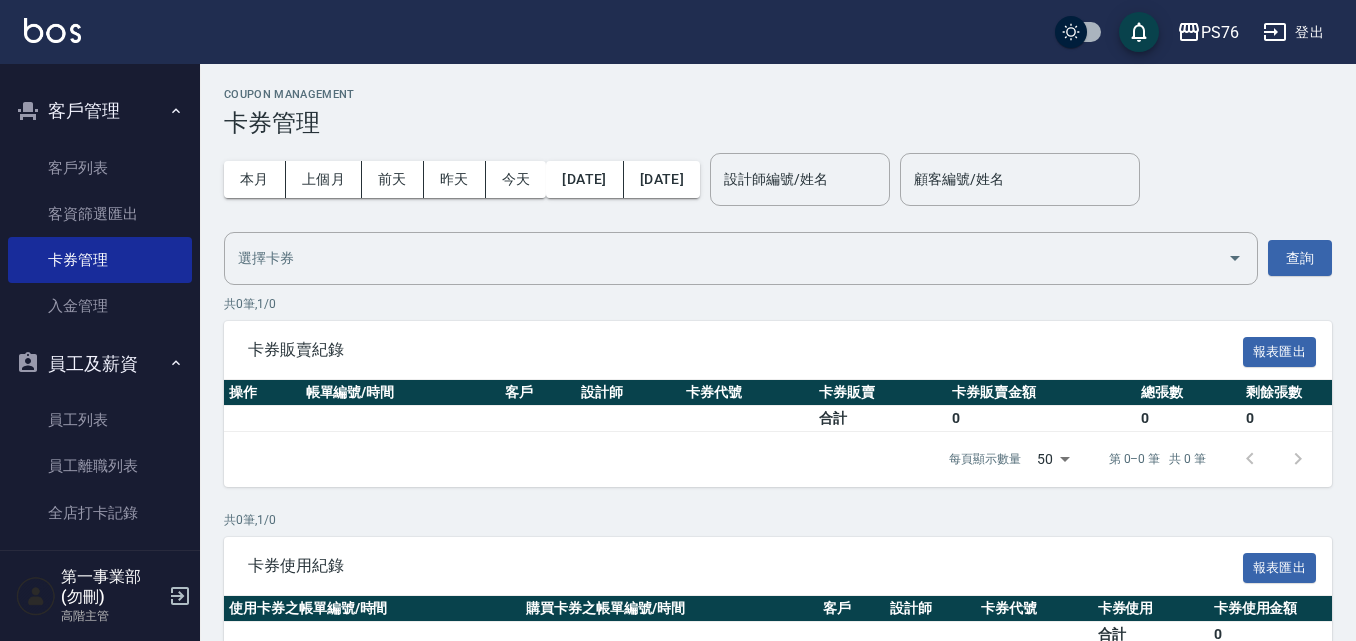 scroll, scrollTop: 2200, scrollLeft: 0, axis: vertical 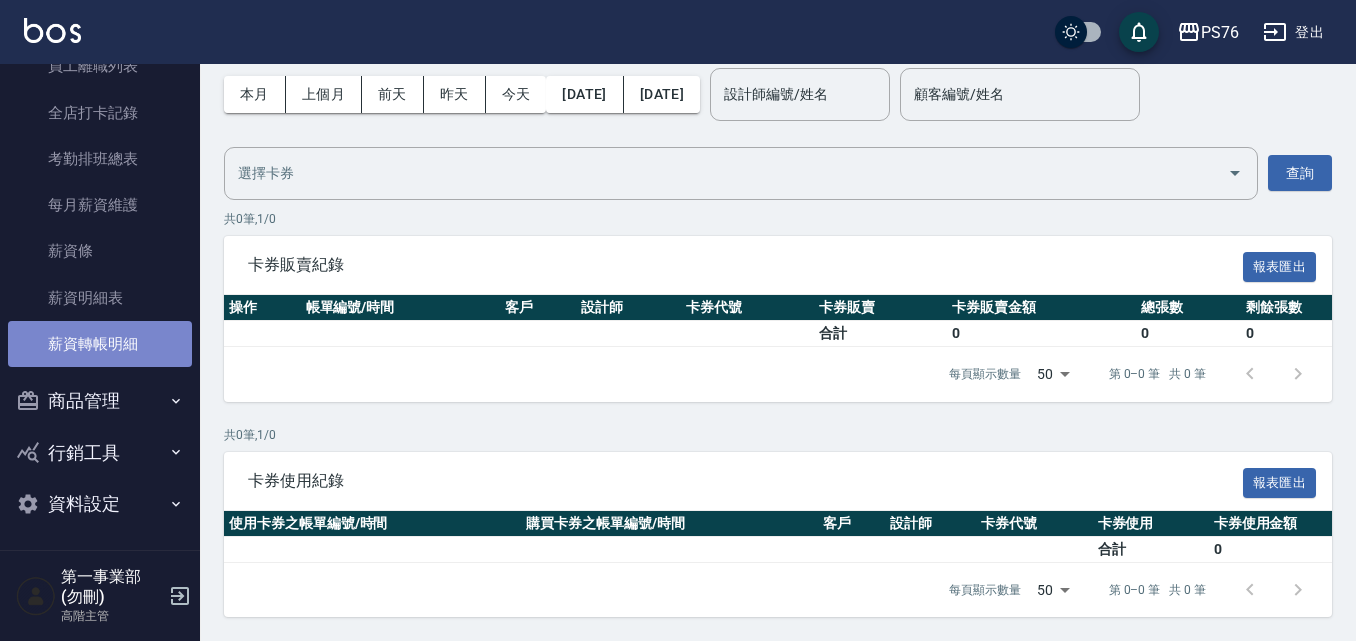 click on "薪資轉帳明細" at bounding box center [100, 344] 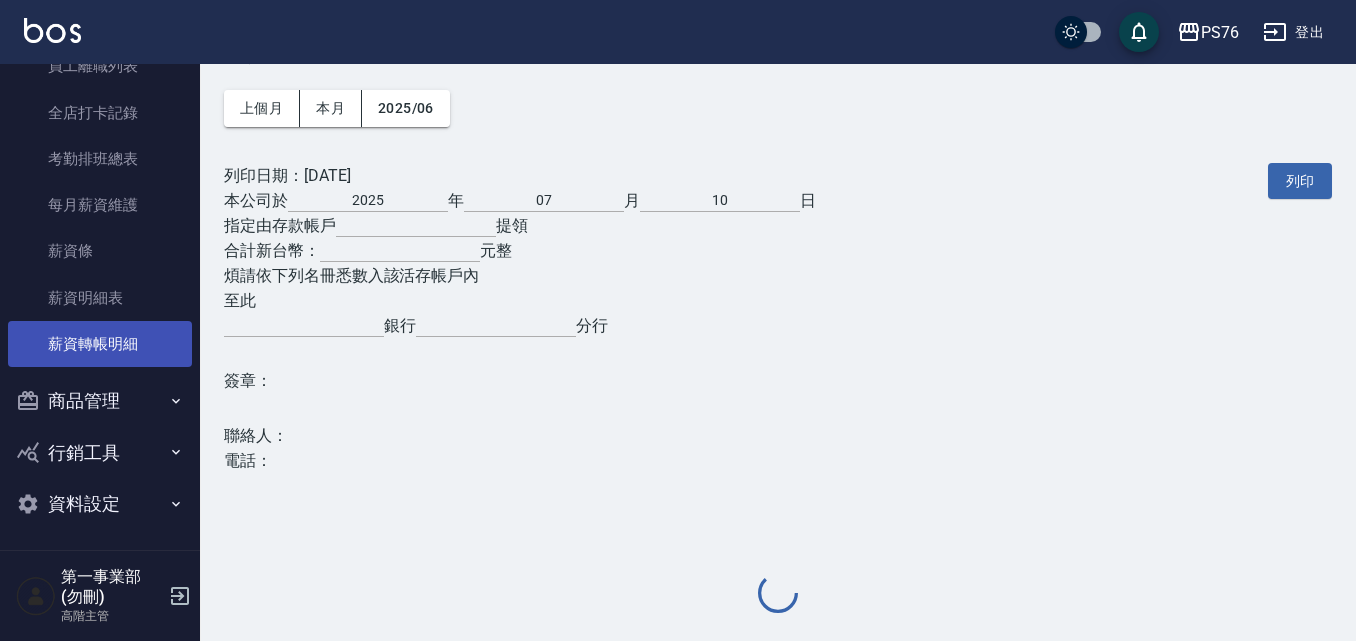 scroll, scrollTop: 0, scrollLeft: 0, axis: both 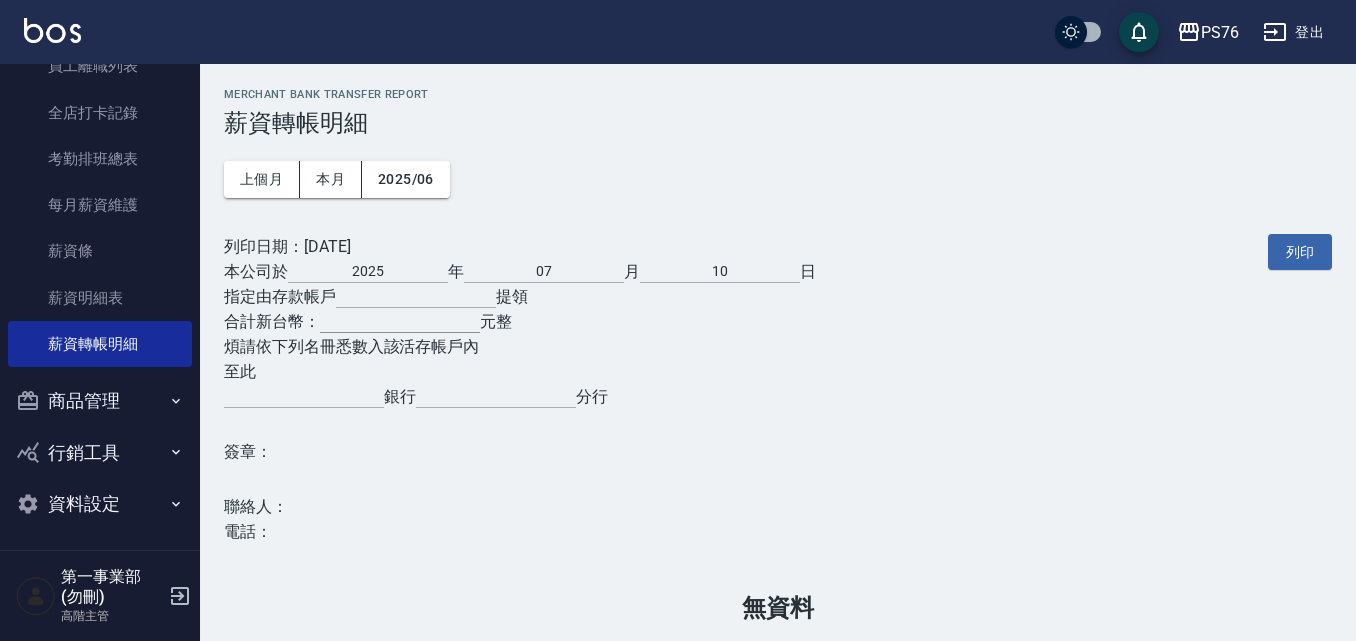 click at bounding box center (400, 318) 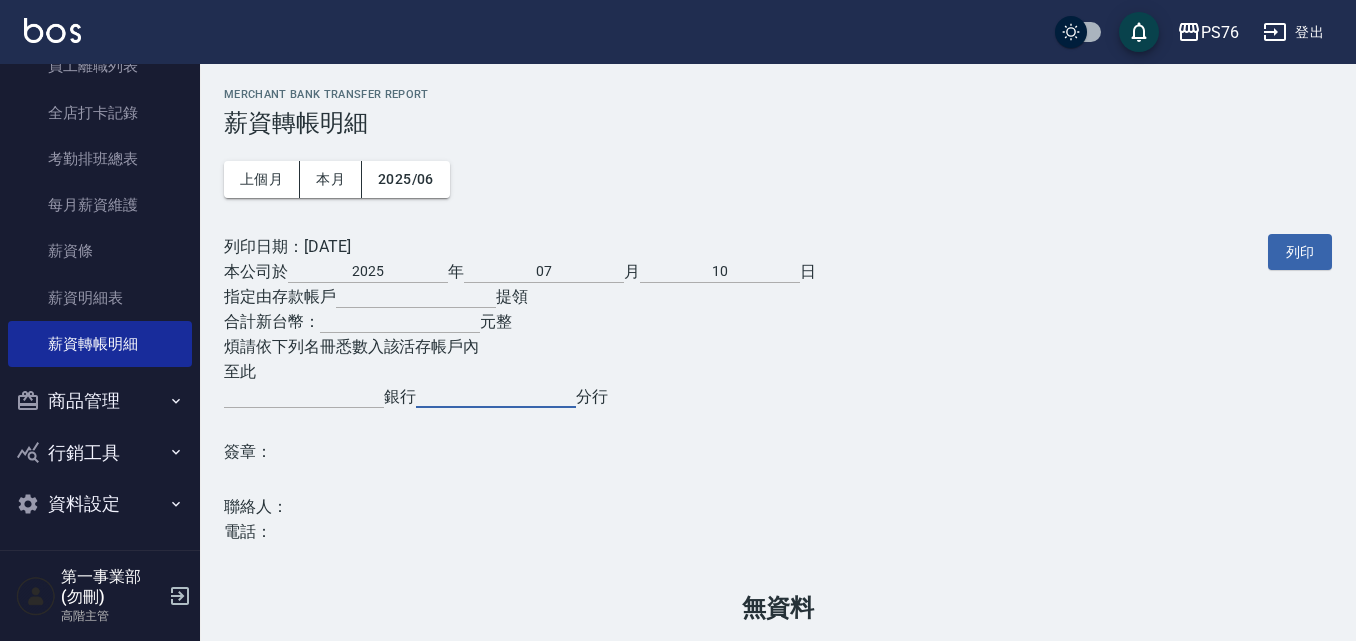 click at bounding box center [496, 393] 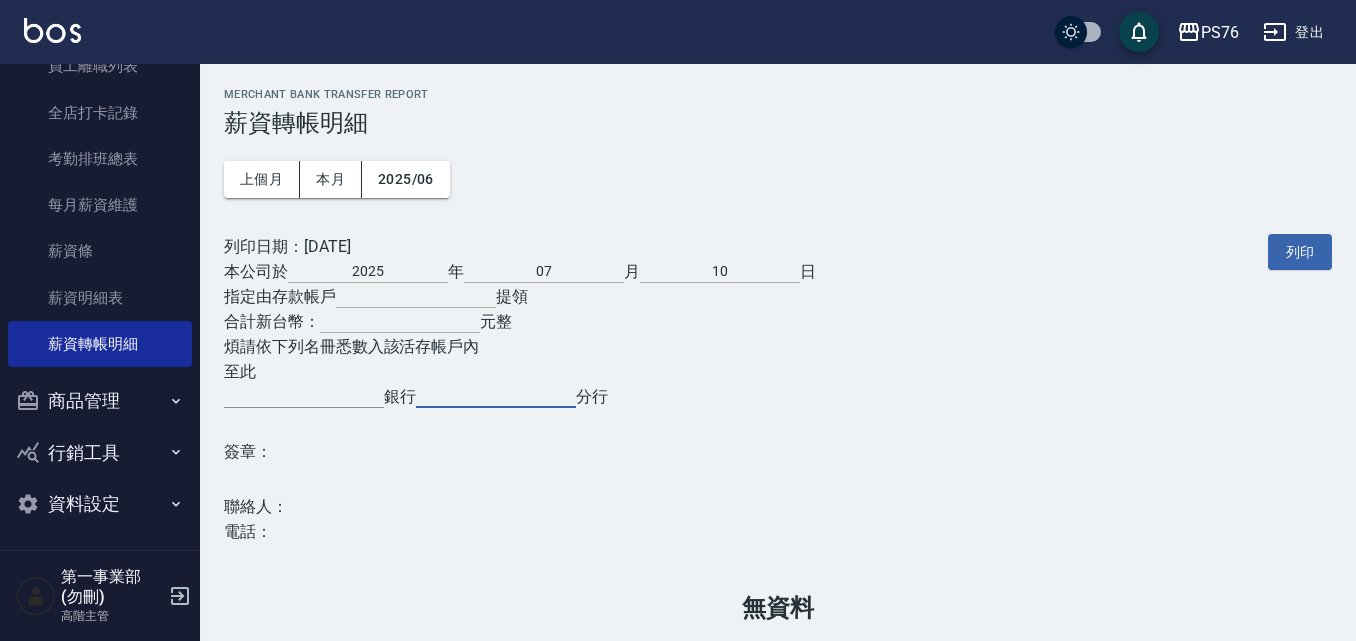 click at bounding box center (304, 393) 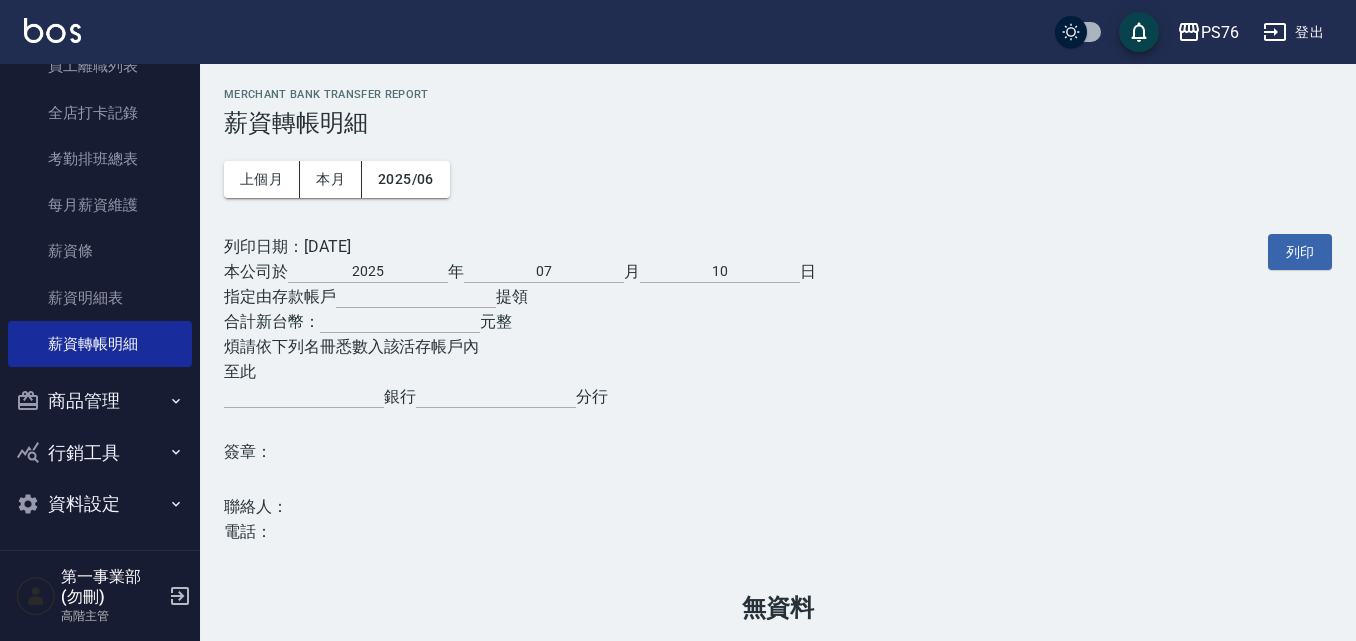 drag, startPoint x: 380, startPoint y: 499, endPoint x: 556, endPoint y: 522, distance: 177.49648 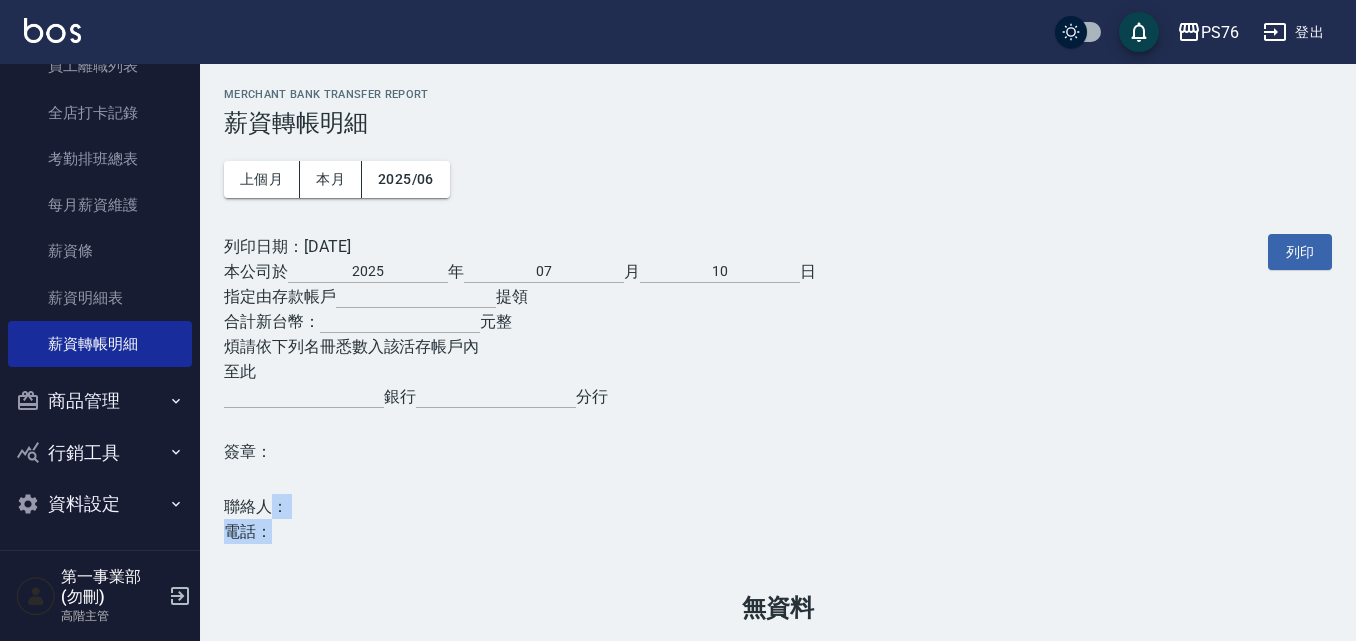 drag, startPoint x: 289, startPoint y: 539, endPoint x: 287, endPoint y: 527, distance: 12.165525 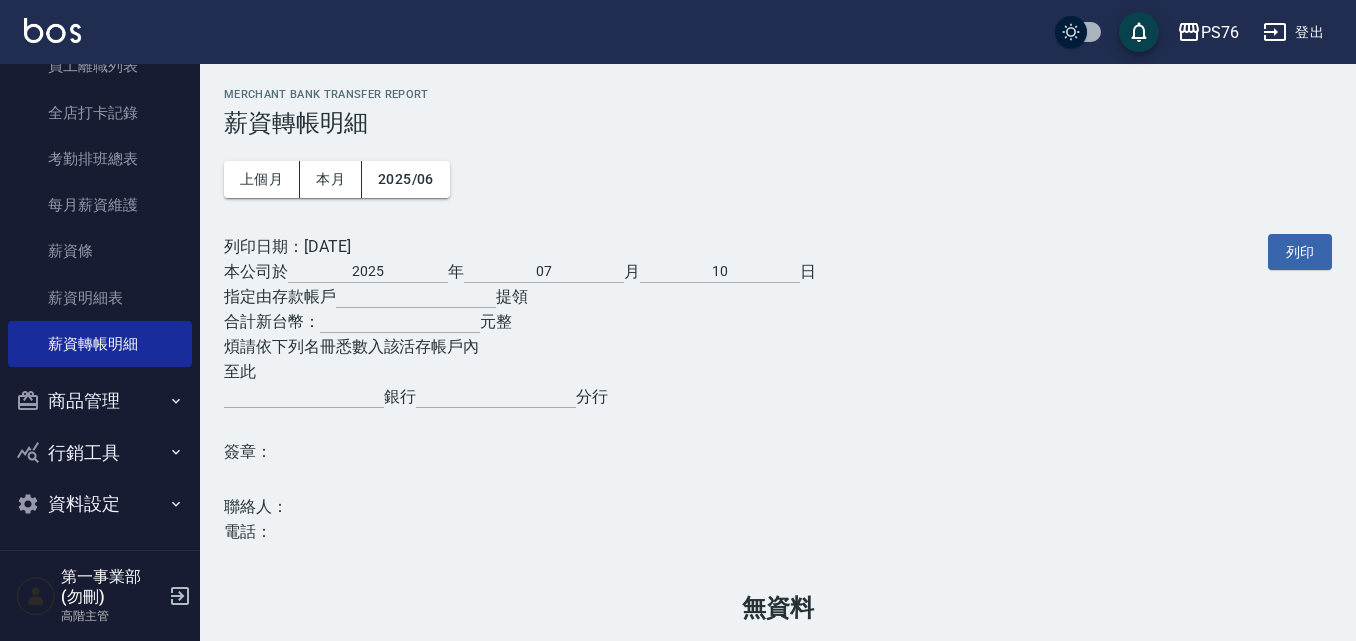 click on "電話：" at bounding box center (520, 531) 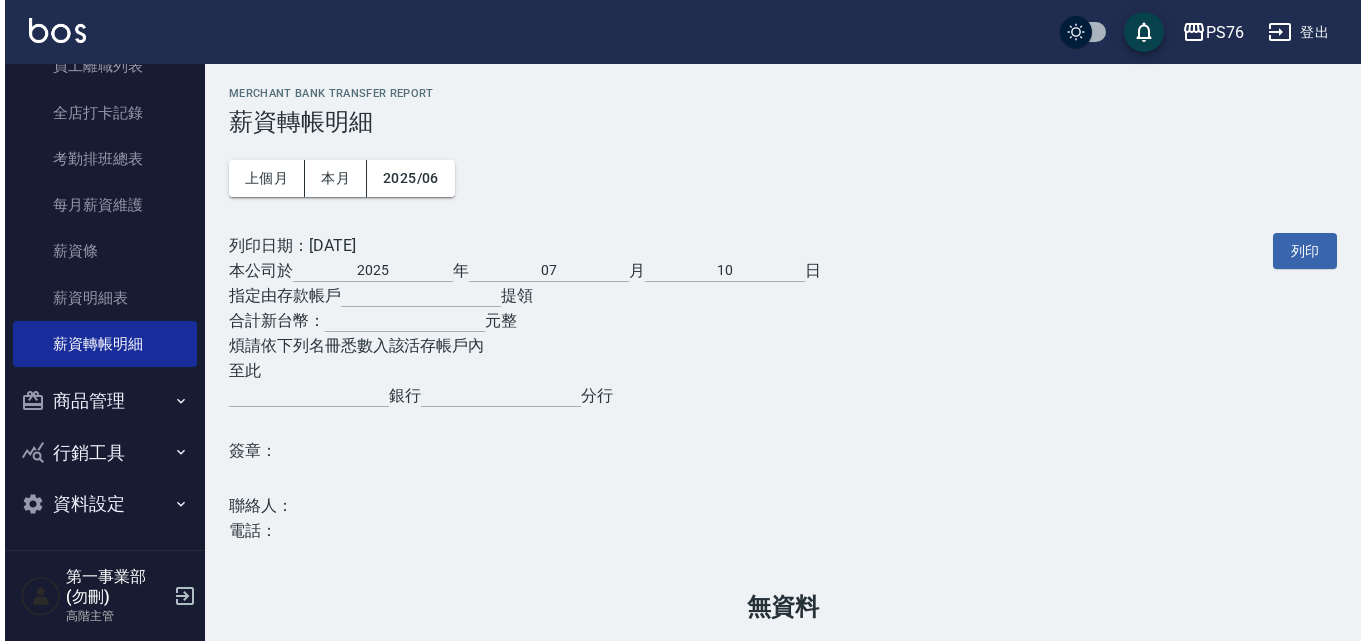 scroll, scrollTop: 0, scrollLeft: 0, axis: both 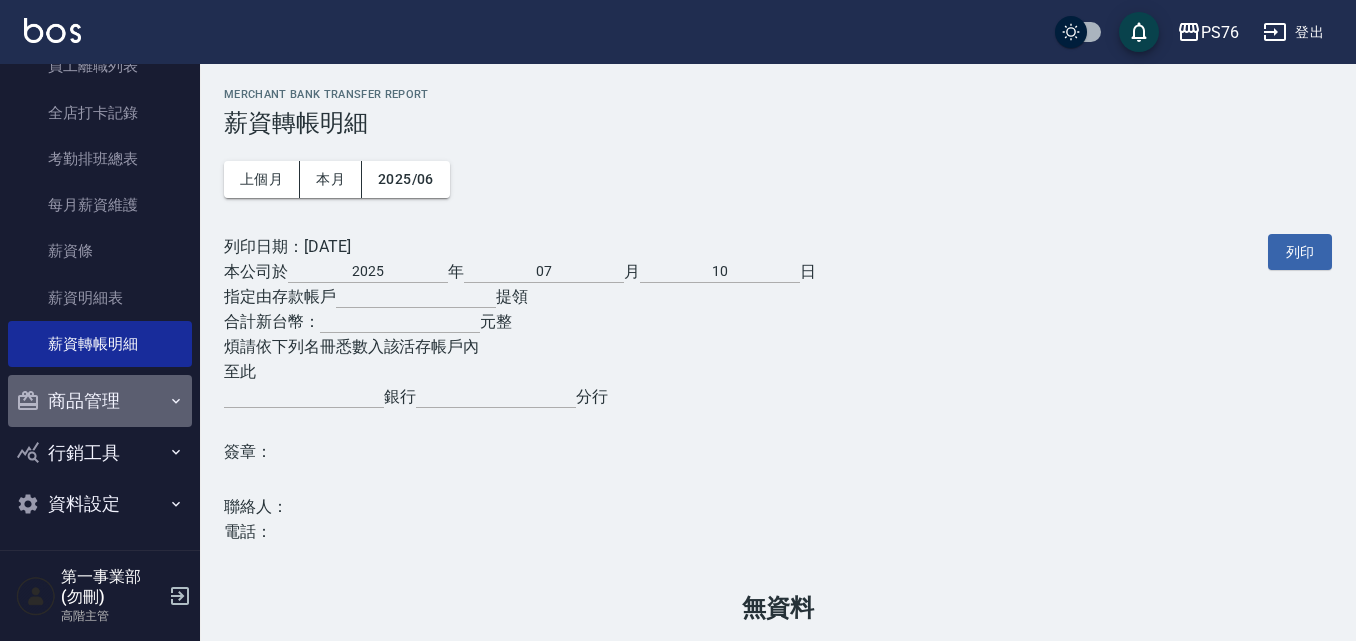 click on "商品管理" at bounding box center [100, 401] 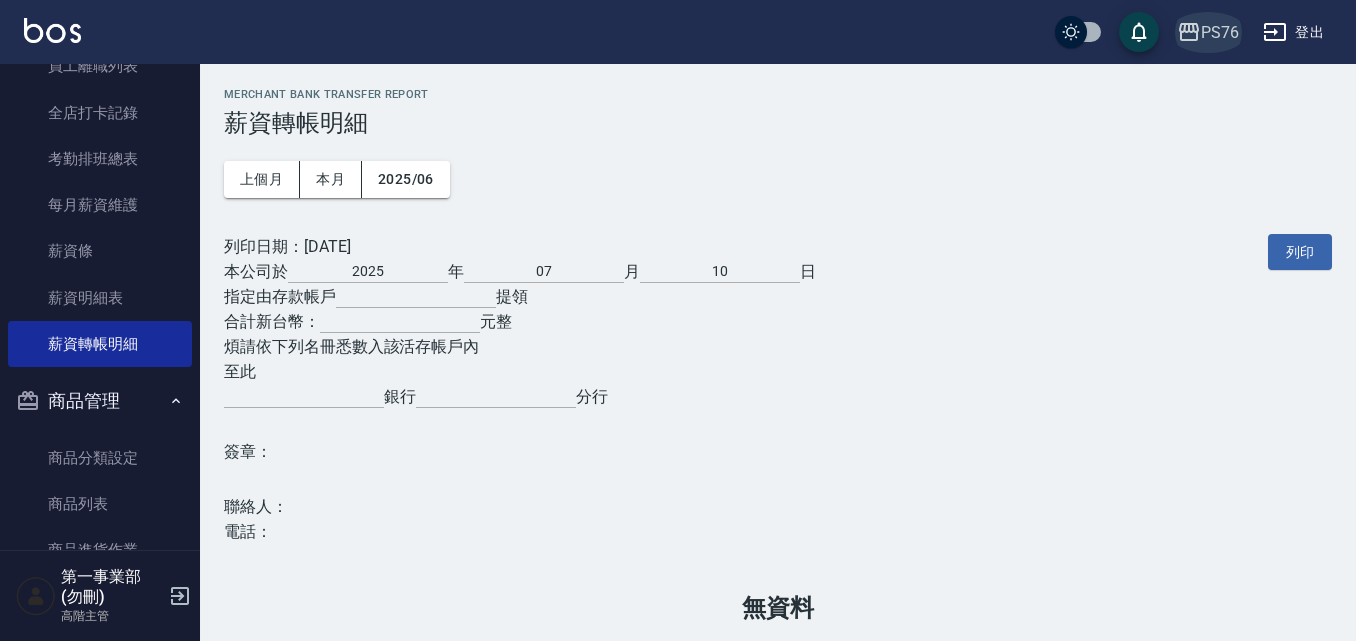 click on "PS76" at bounding box center [1220, 32] 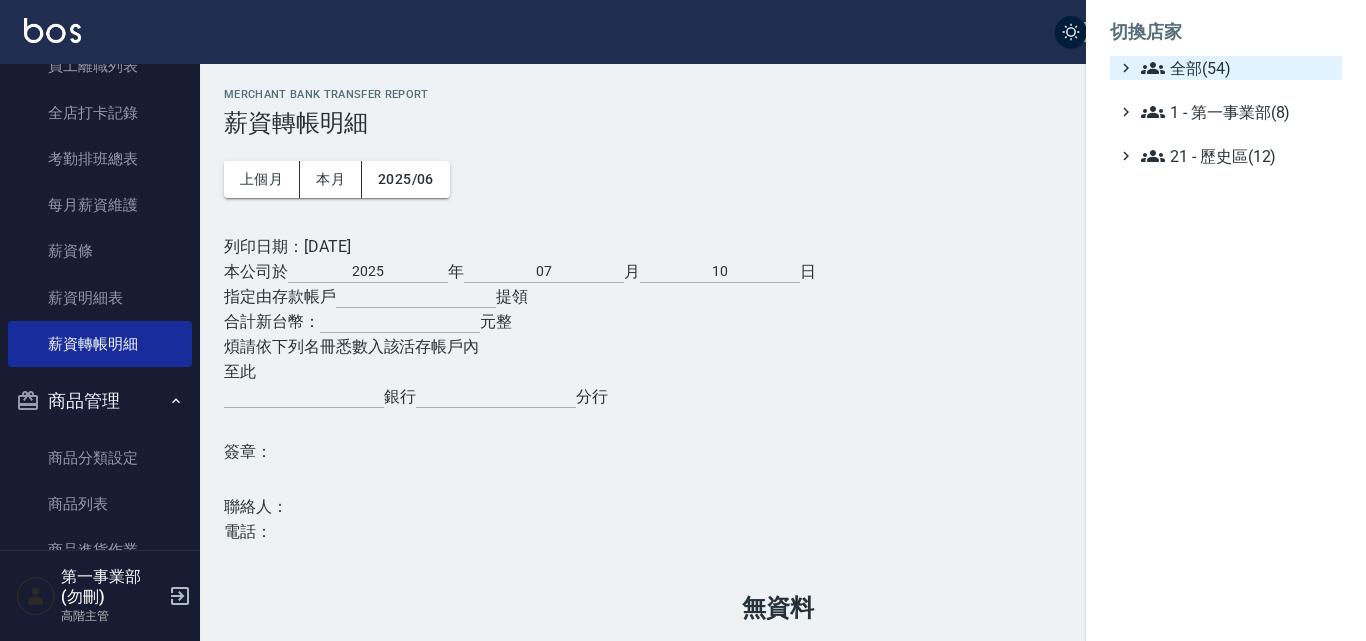 click on "全部(54)" at bounding box center [1237, 68] 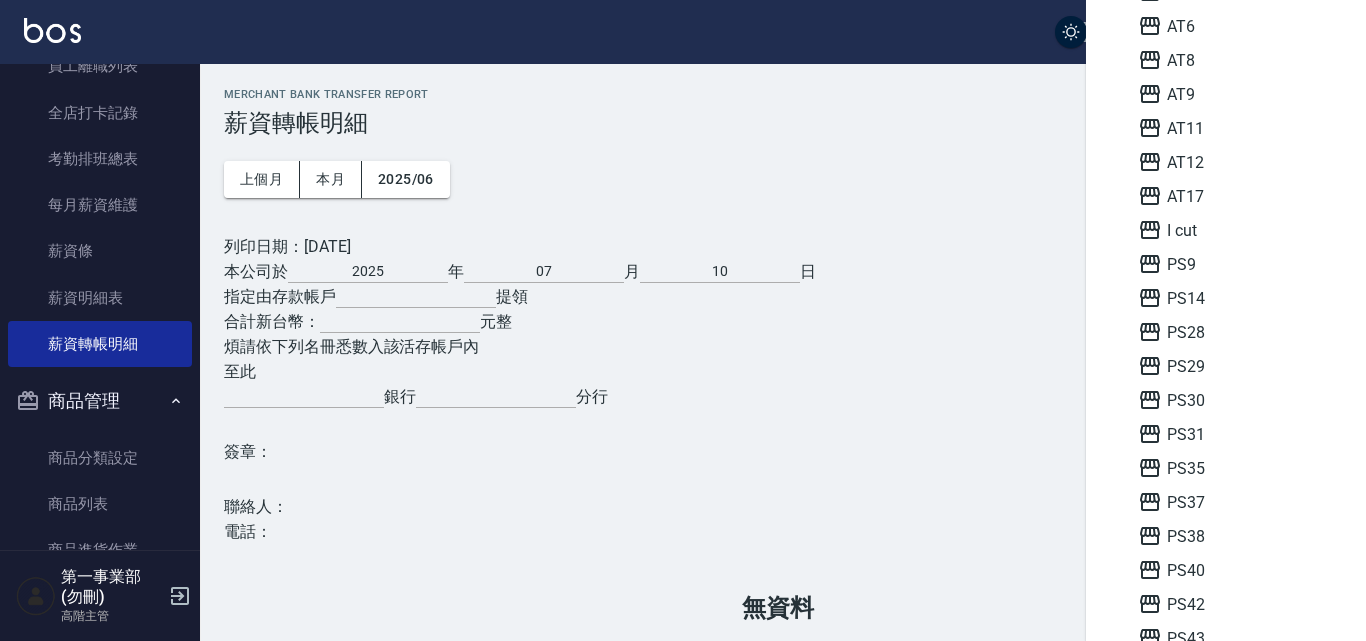 scroll, scrollTop: 200, scrollLeft: 0, axis: vertical 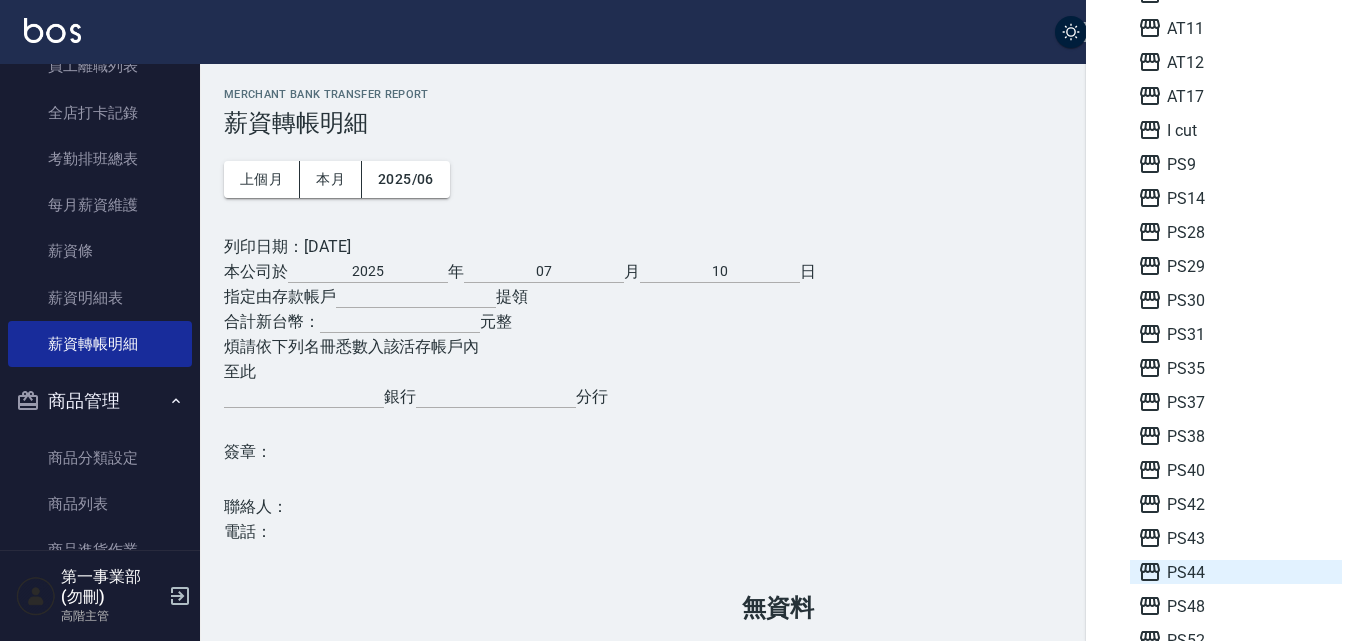 click on "PS44" at bounding box center [1236, 572] 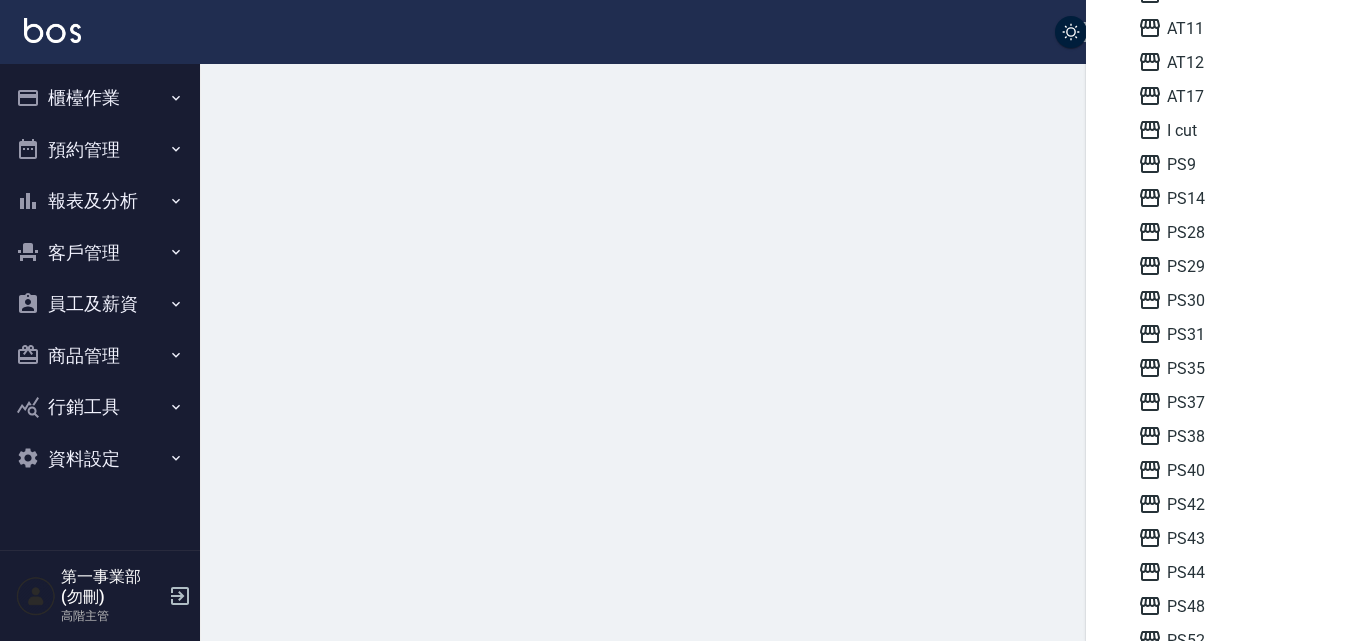 scroll, scrollTop: 0, scrollLeft: 0, axis: both 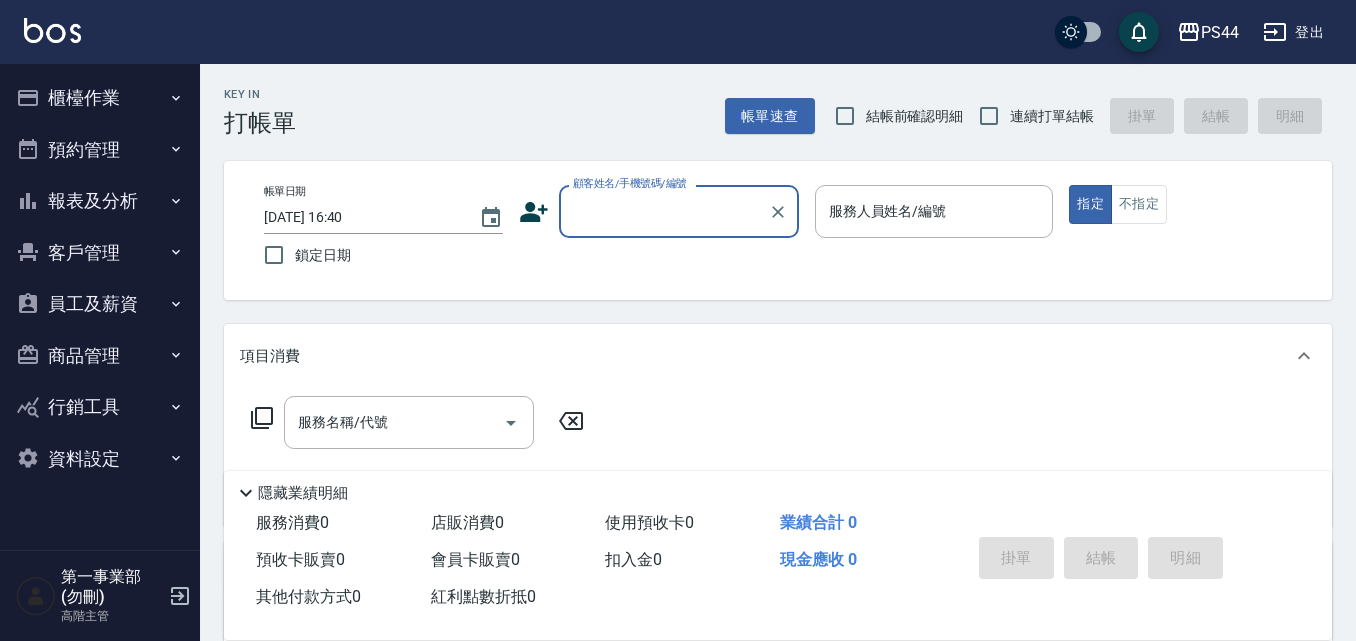 click on "櫃檯作業" at bounding box center (100, 98) 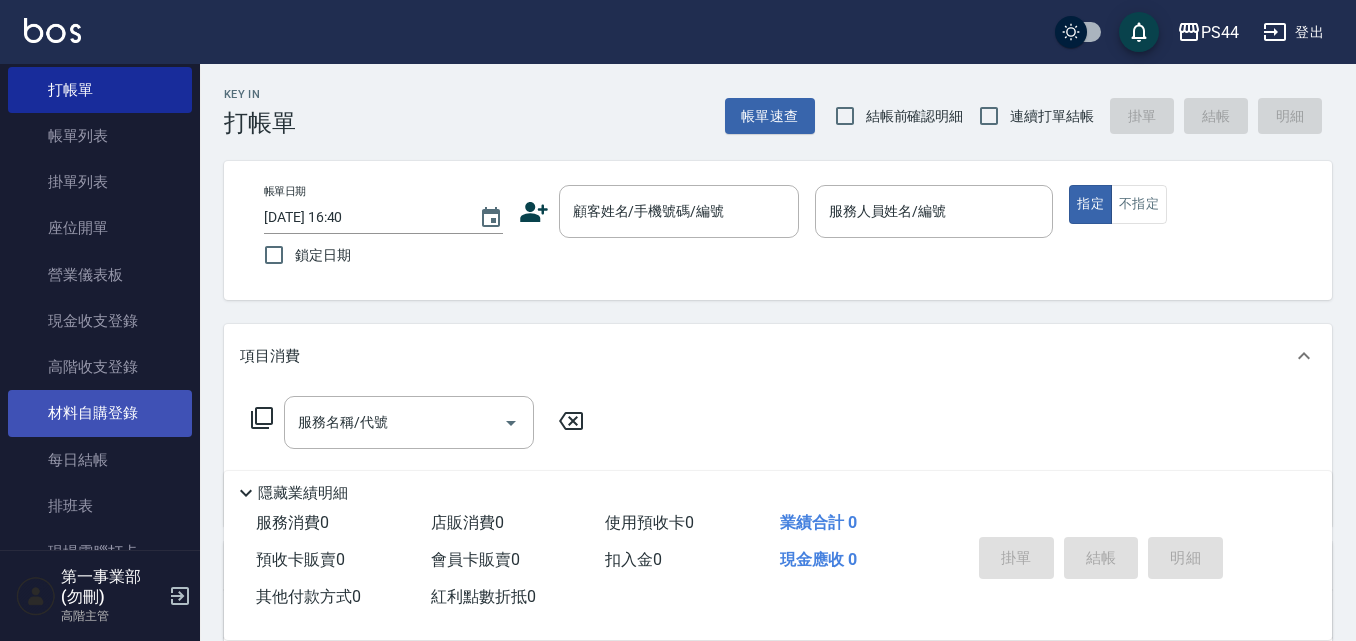 scroll, scrollTop: 100, scrollLeft: 0, axis: vertical 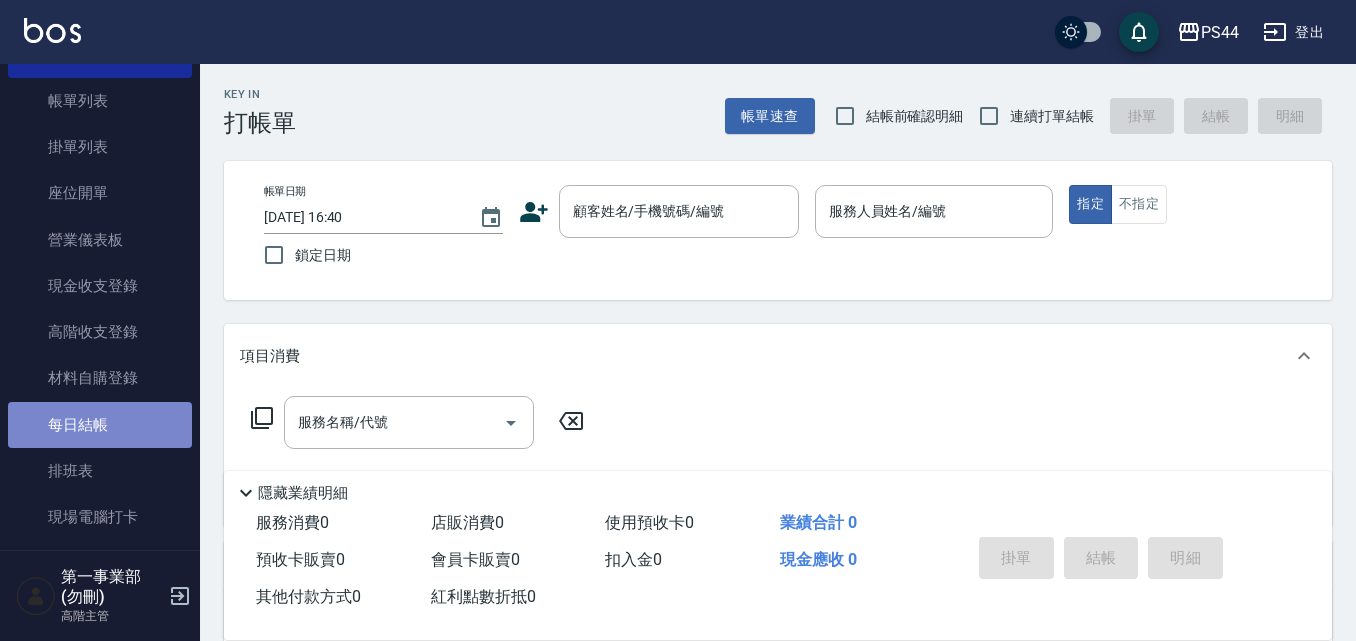 click on "每日結帳" at bounding box center (100, 425) 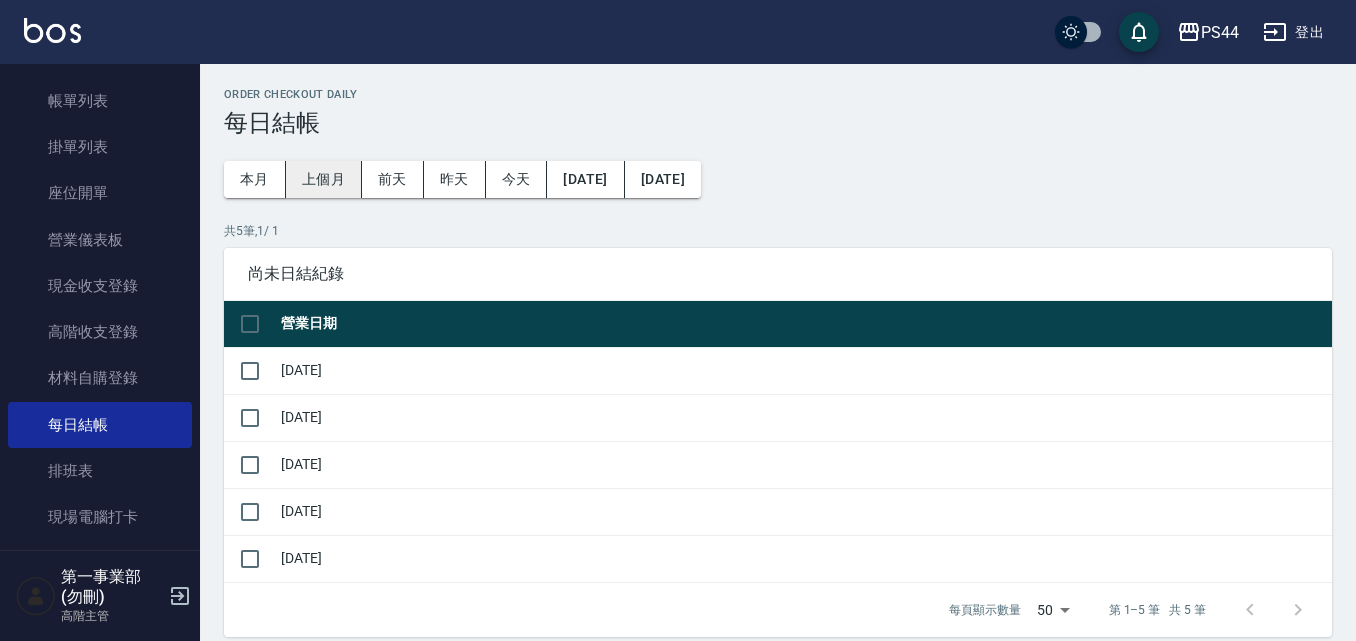 click on "上個月" at bounding box center [324, 179] 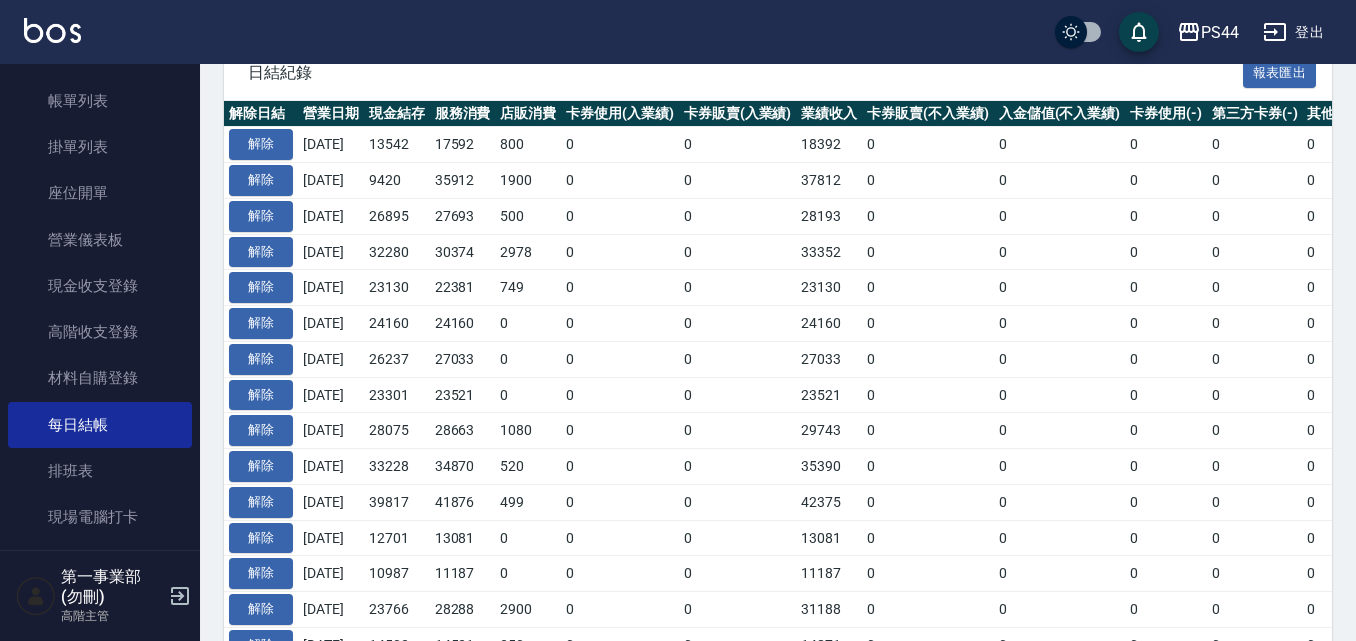 scroll, scrollTop: 400, scrollLeft: 0, axis: vertical 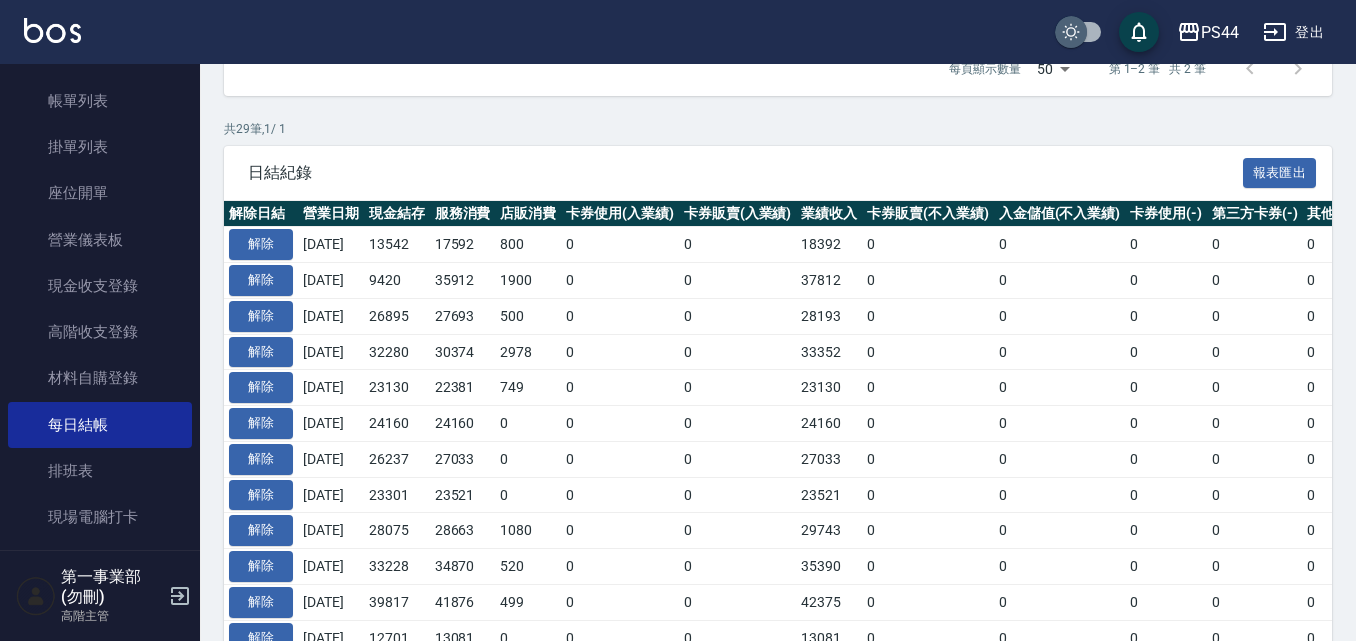 click at bounding box center [1071, 32] 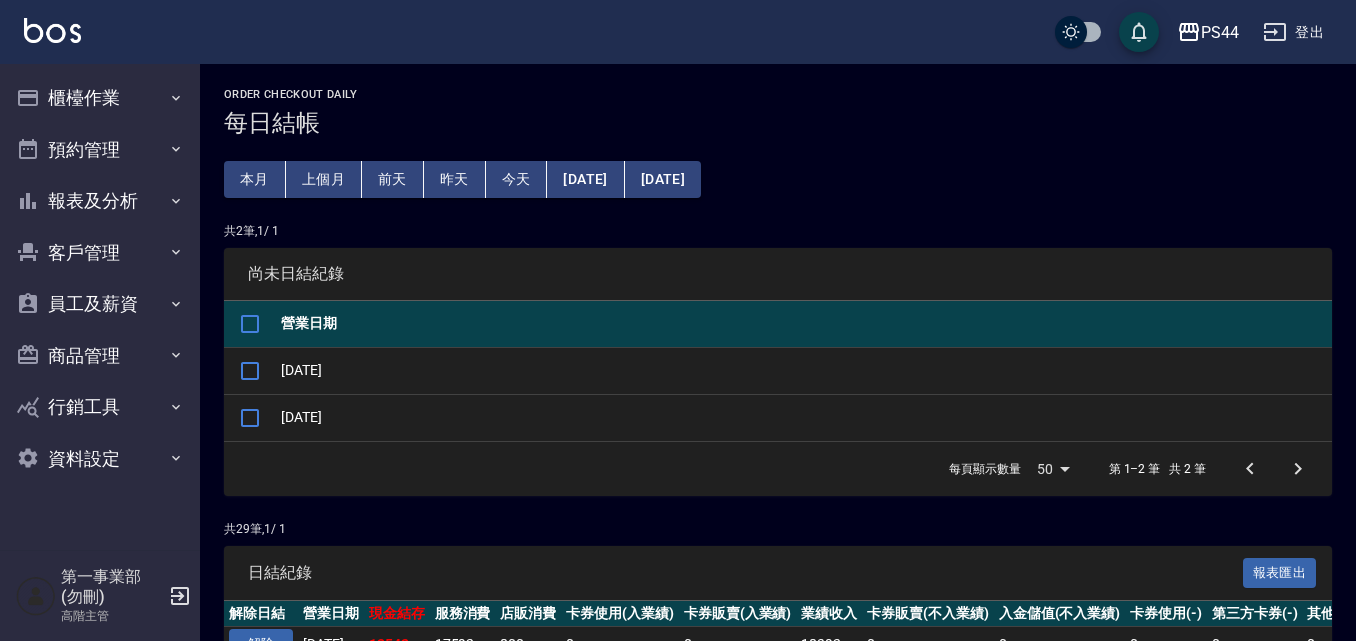 scroll, scrollTop: 400, scrollLeft: 0, axis: vertical 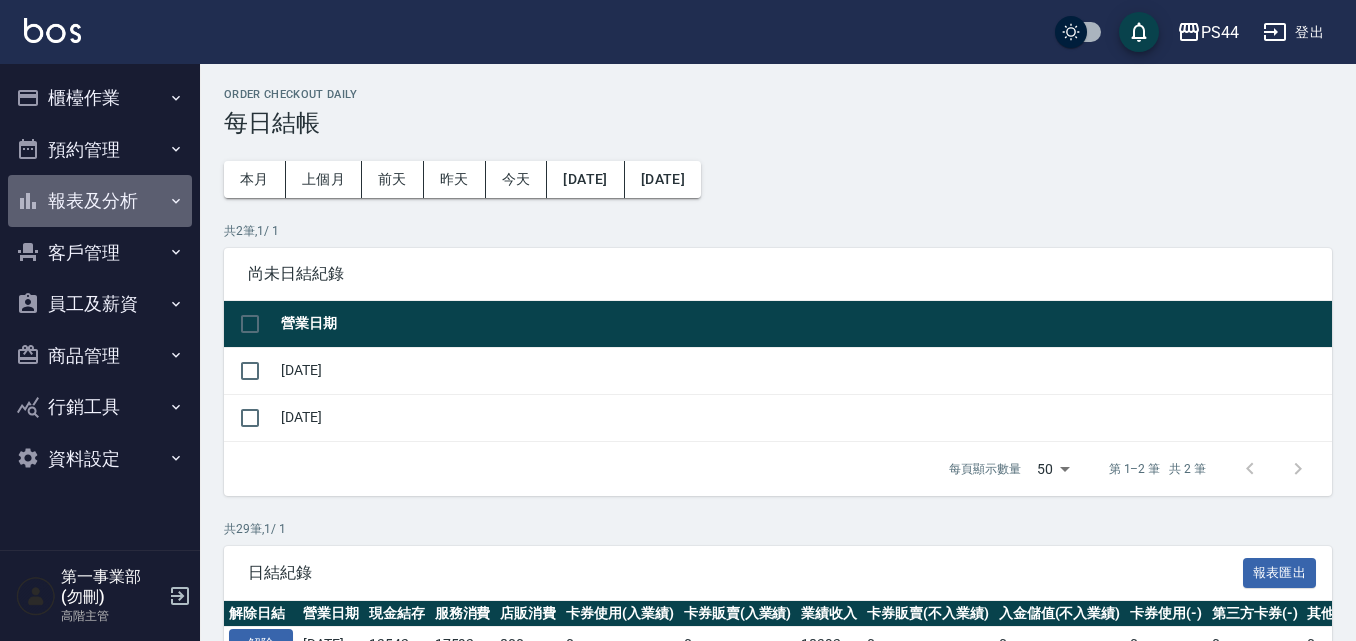 click on "報表及分析" at bounding box center [100, 201] 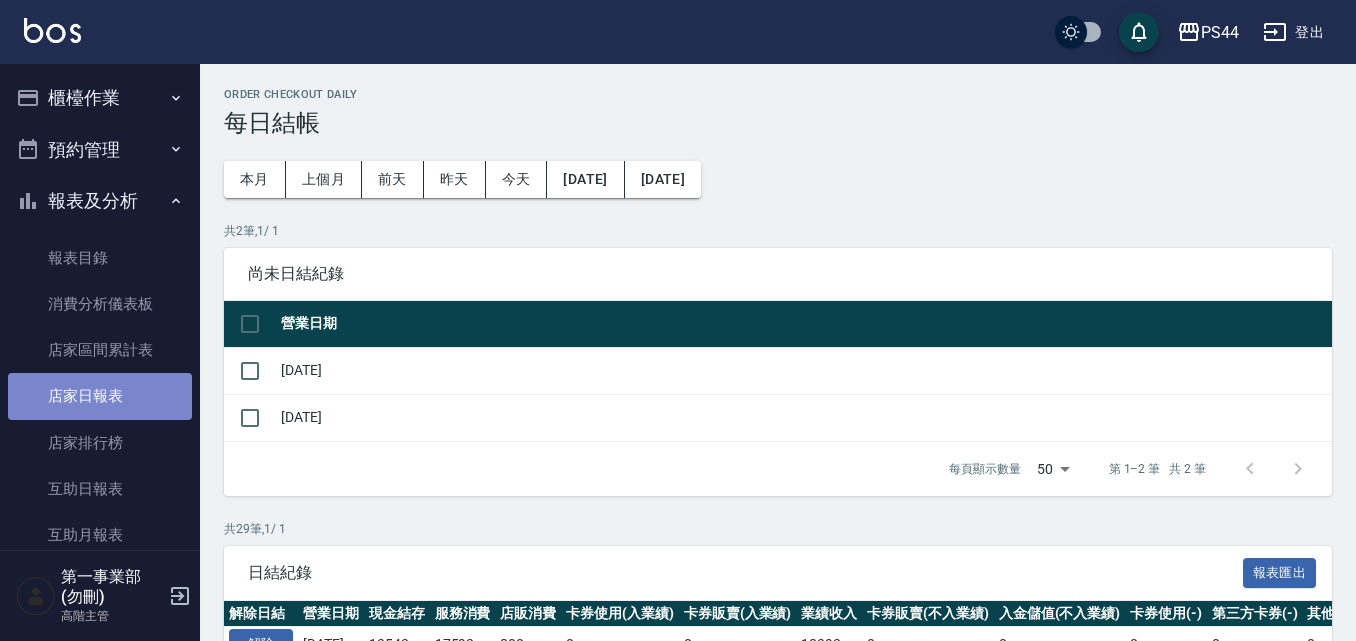 click on "店家日報表" at bounding box center [100, 396] 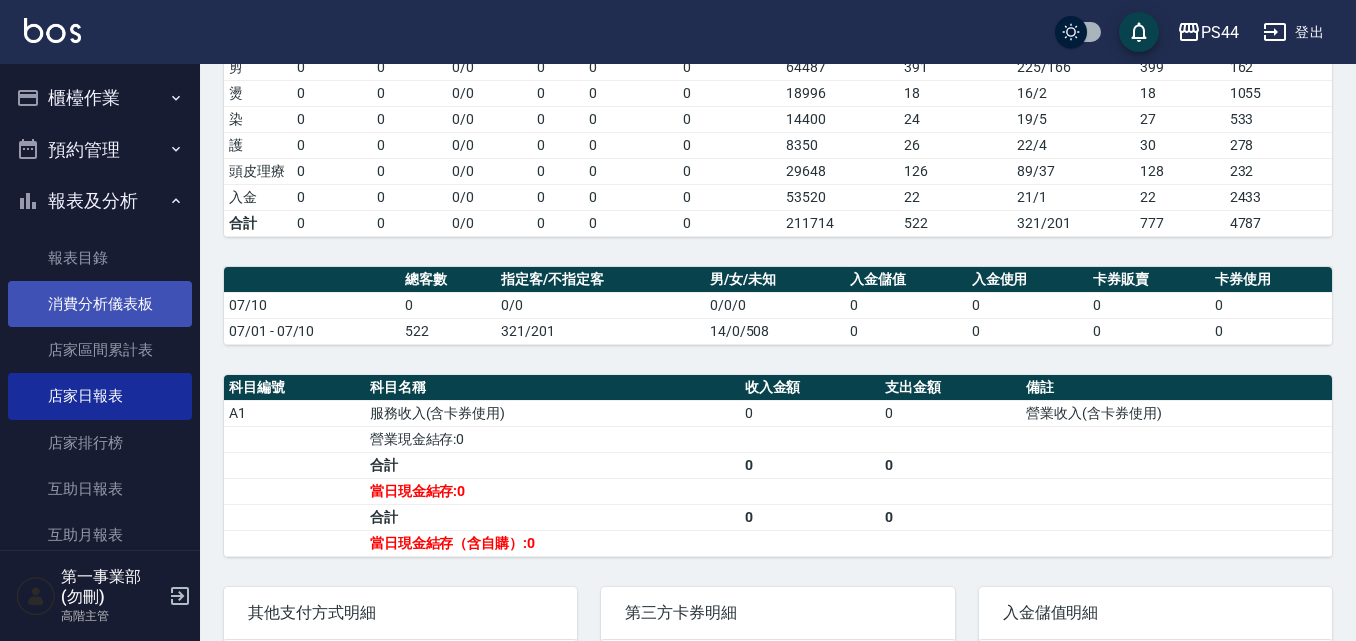 scroll, scrollTop: 340, scrollLeft: 0, axis: vertical 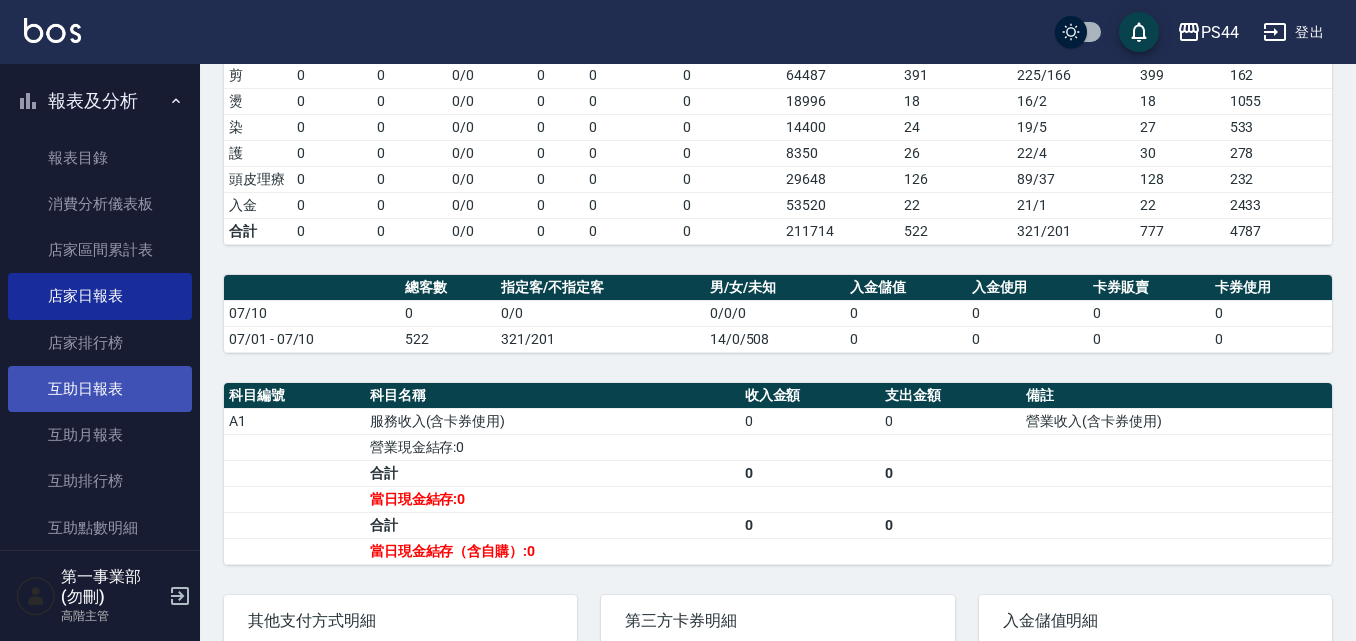 click on "互助日報表" at bounding box center [100, 389] 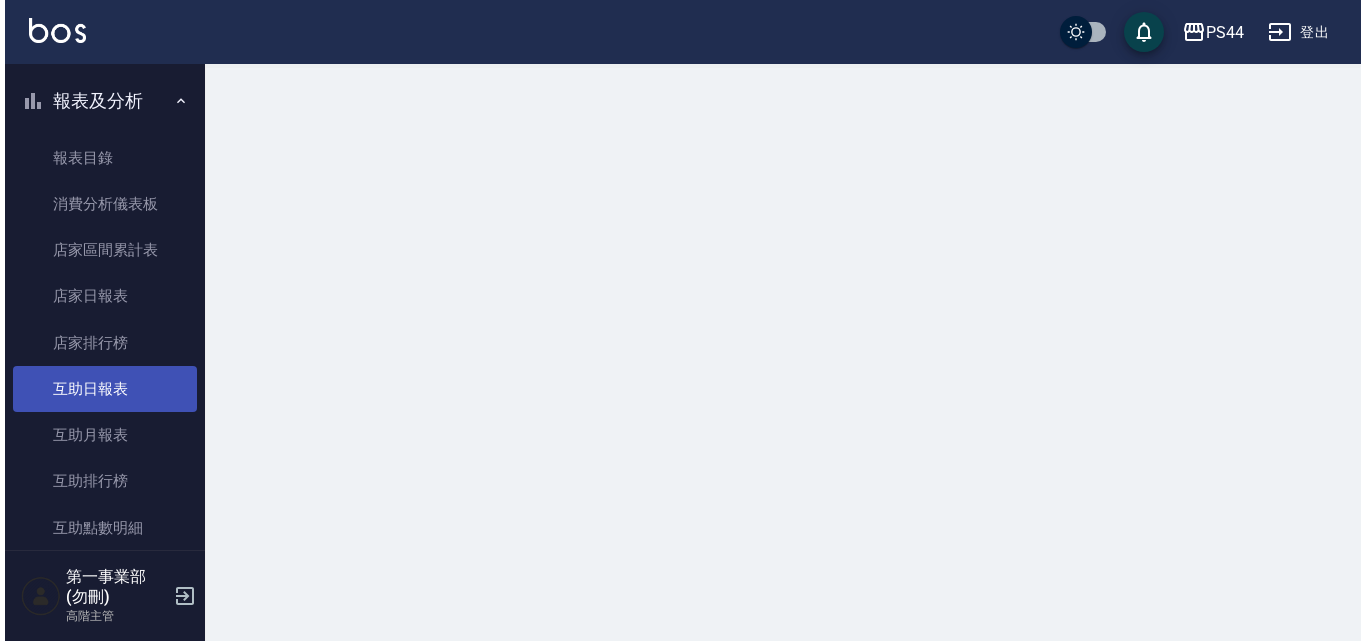 scroll, scrollTop: 0, scrollLeft: 0, axis: both 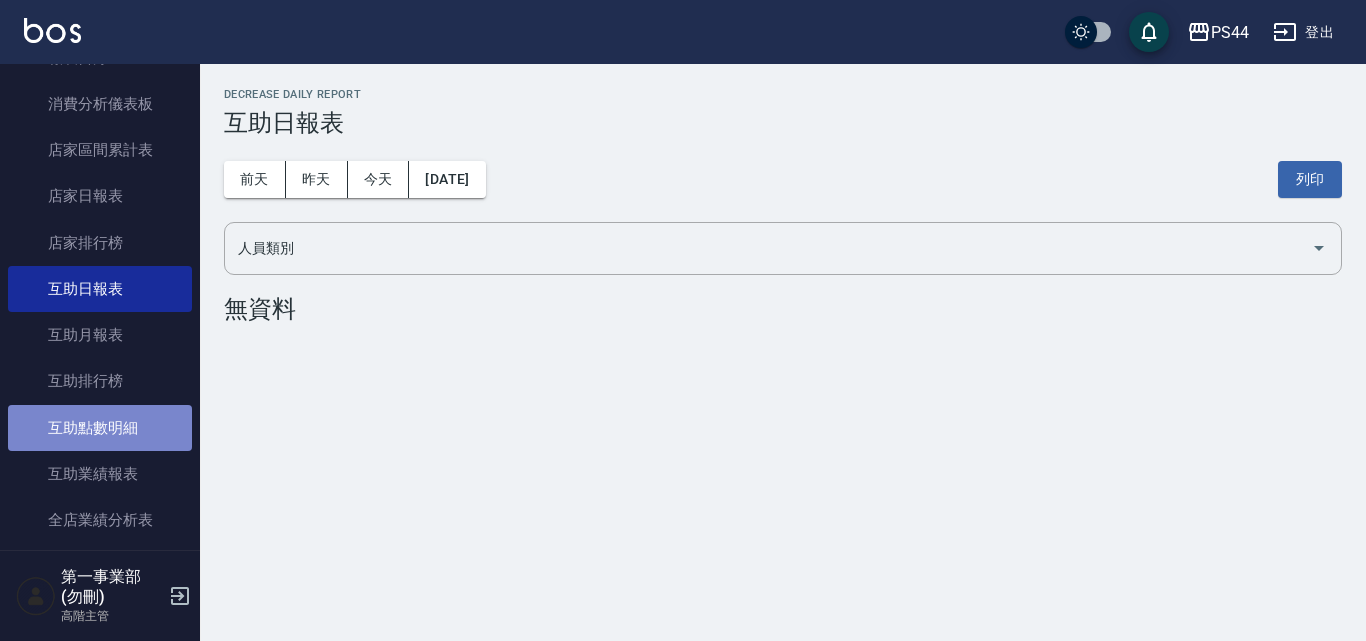 click on "互助點數明細" at bounding box center [100, 428] 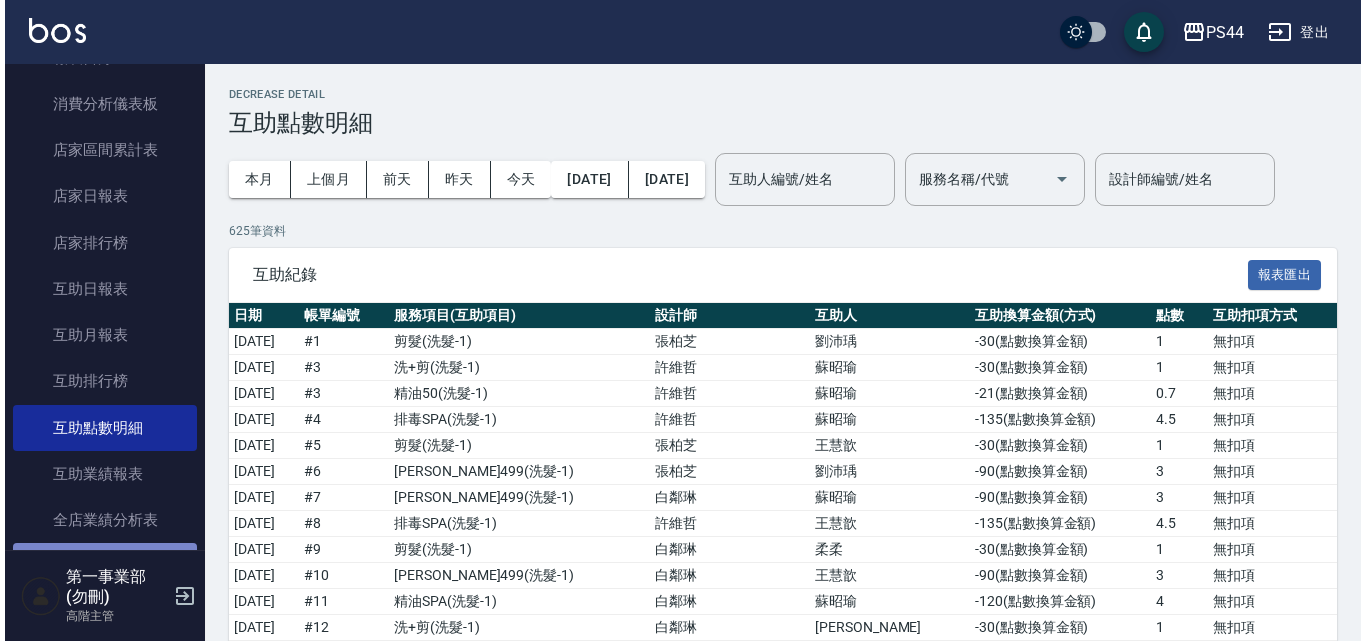 scroll, scrollTop: 300, scrollLeft: 0, axis: vertical 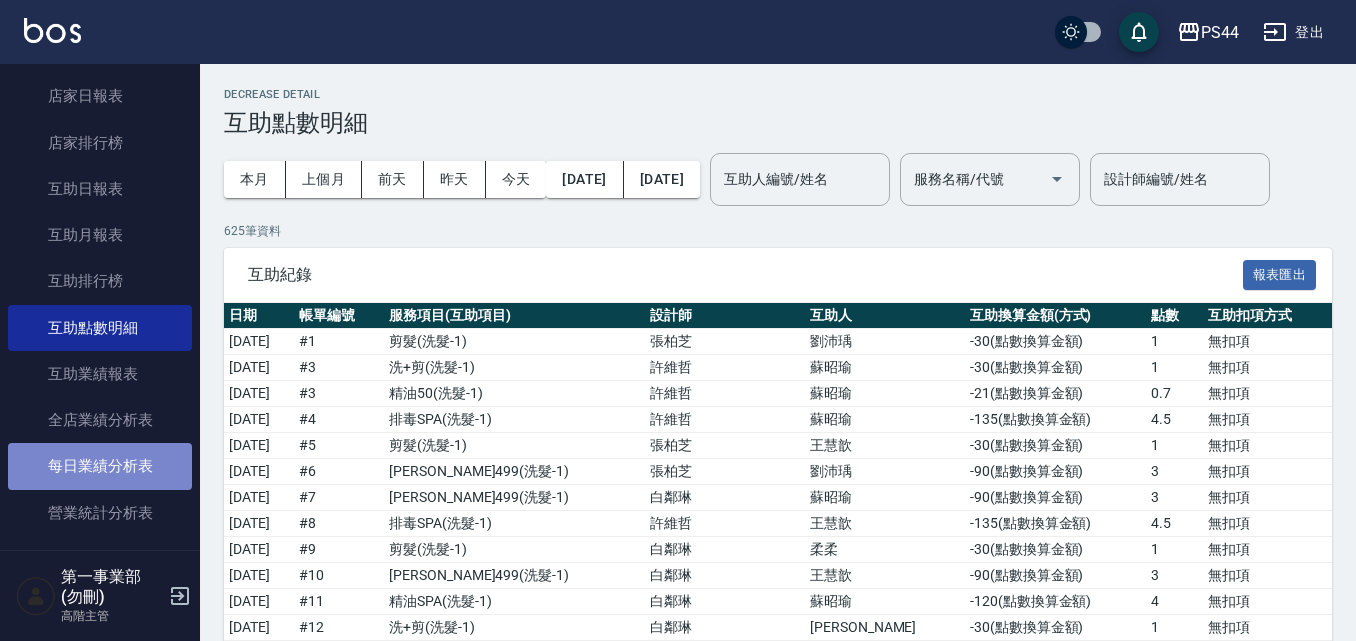 click on "每日業績分析表" at bounding box center (100, 466) 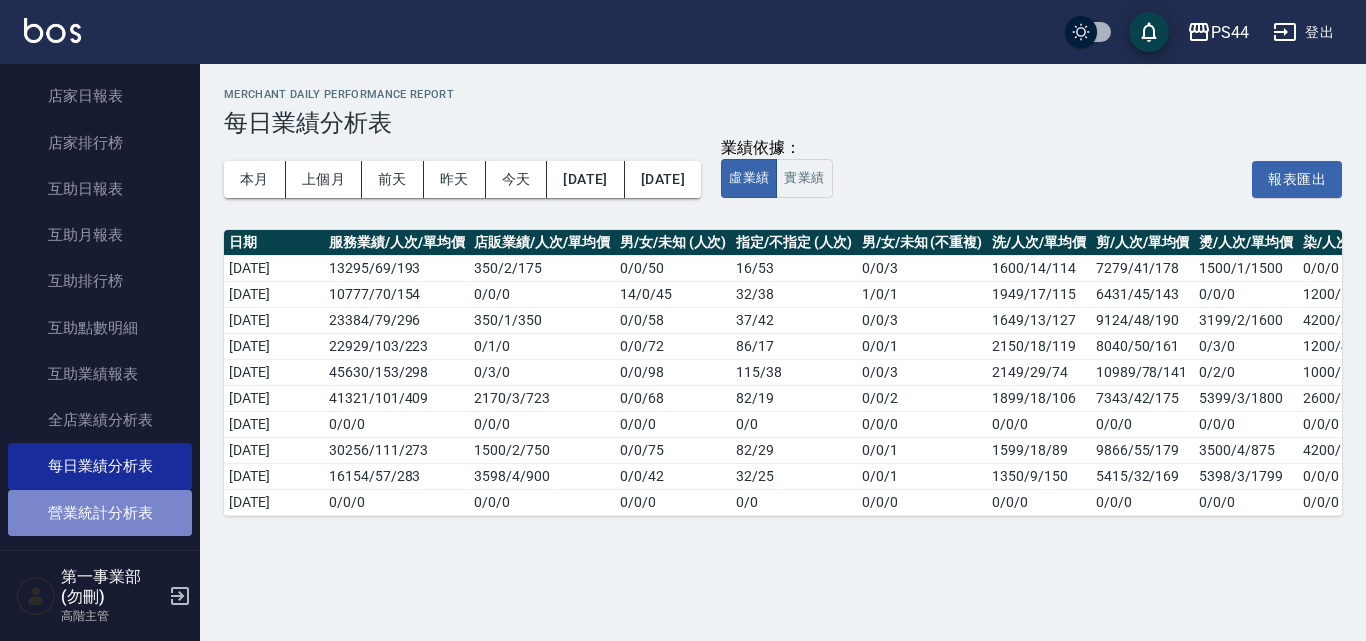 click on "營業統計分析表" at bounding box center [100, 513] 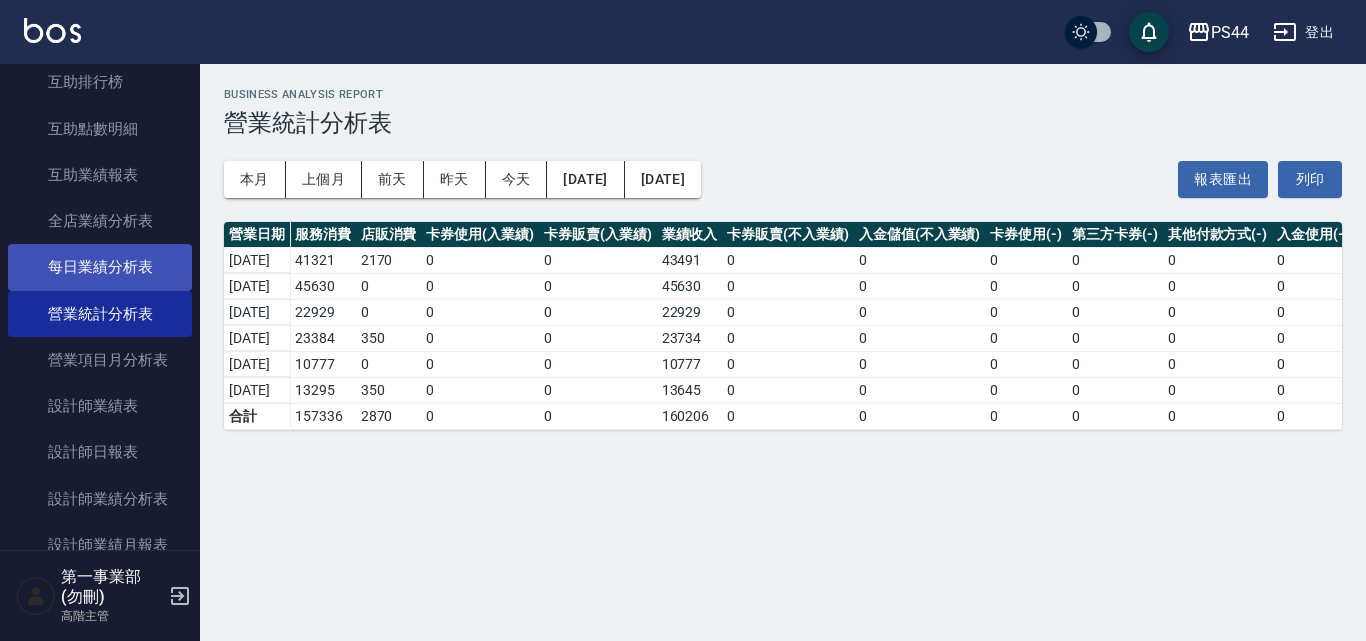 scroll, scrollTop: 500, scrollLeft: 0, axis: vertical 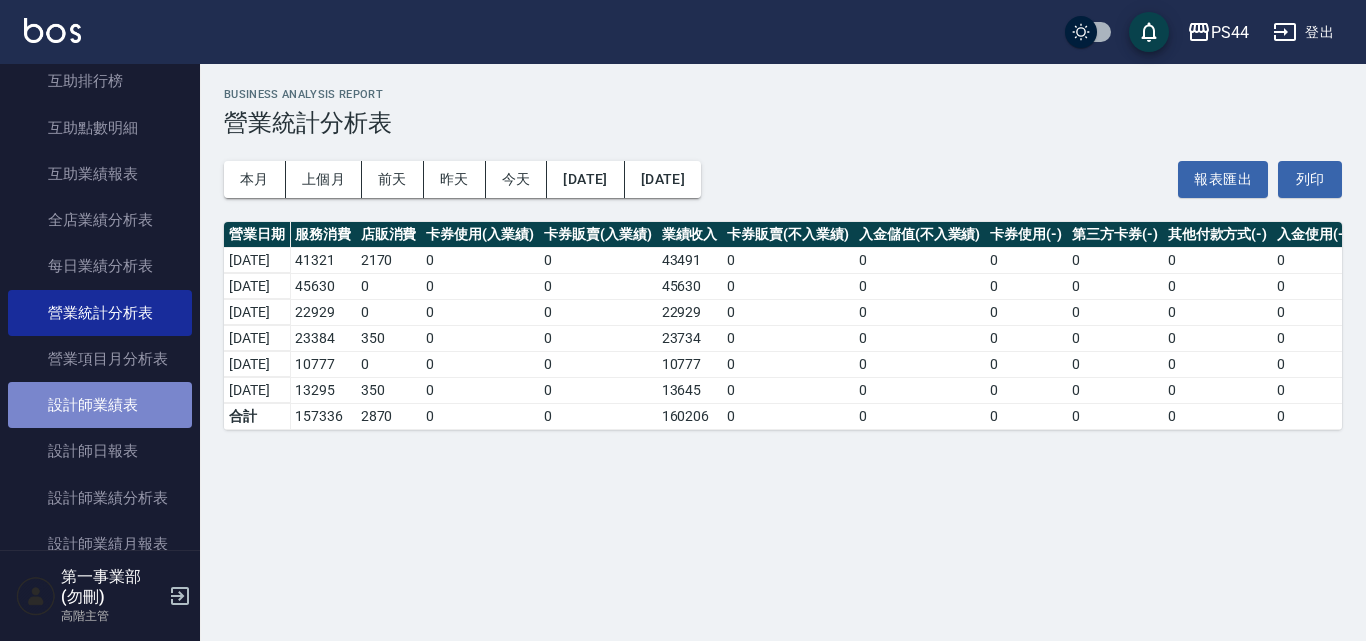 click on "設計師業績表" at bounding box center (100, 405) 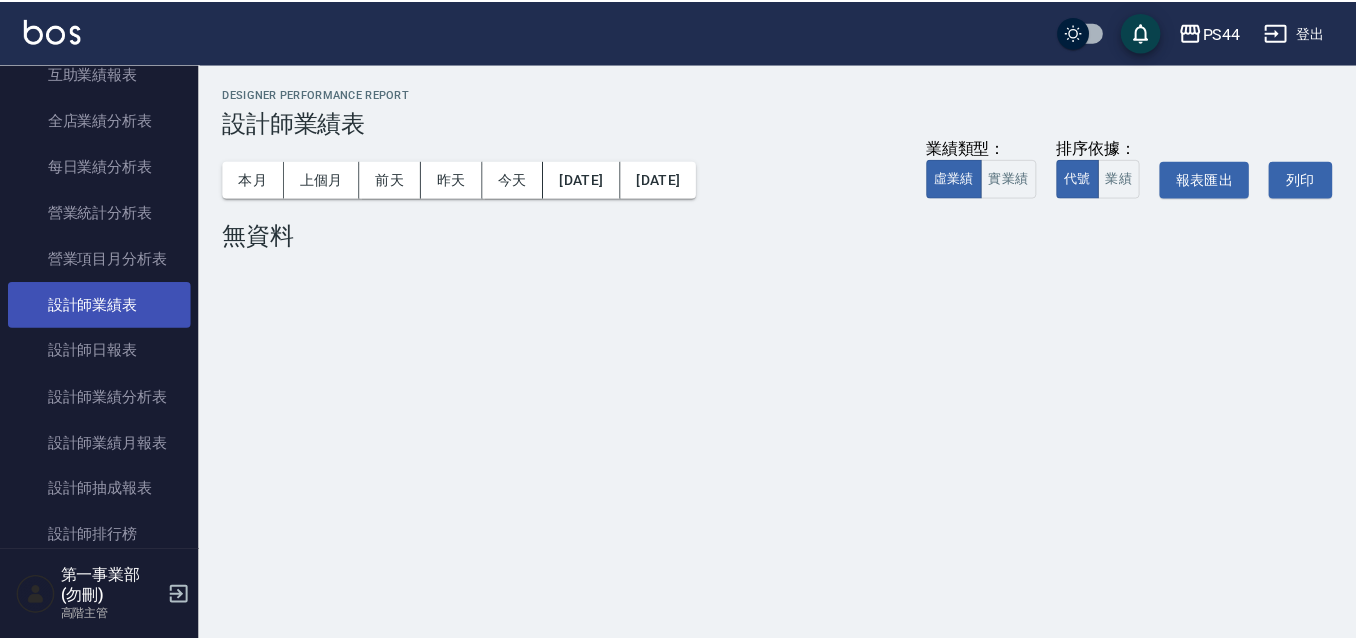 scroll, scrollTop: 700, scrollLeft: 0, axis: vertical 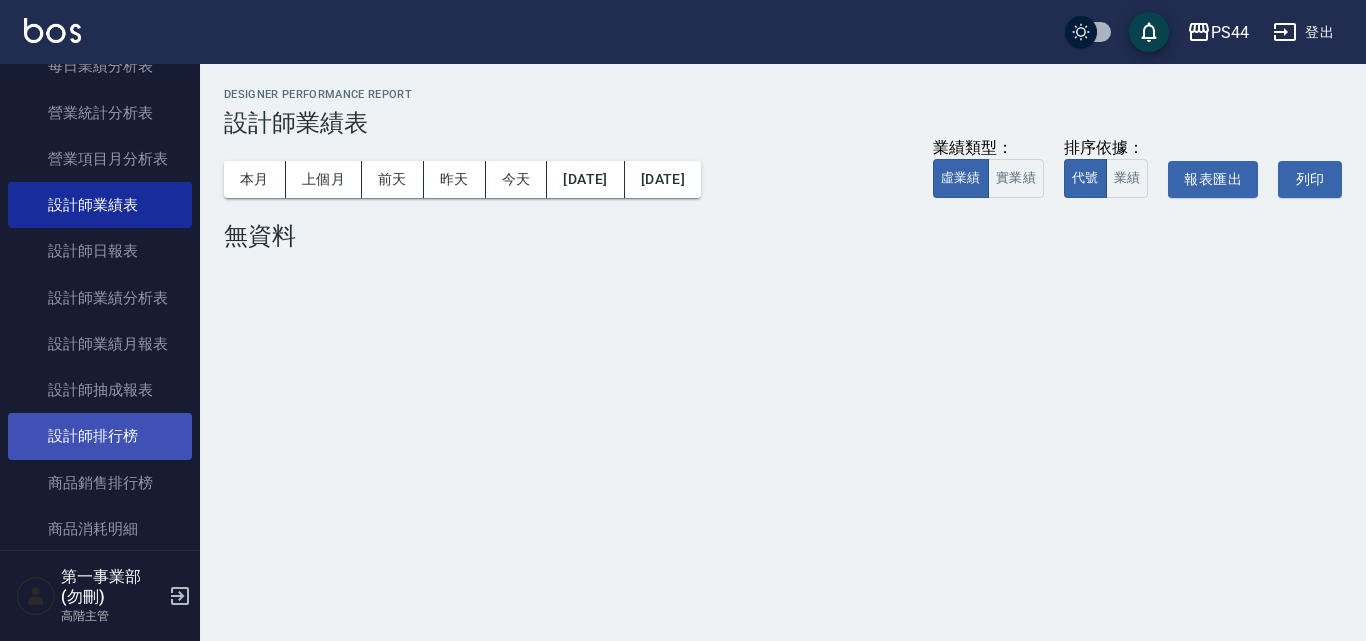 drag, startPoint x: 150, startPoint y: 411, endPoint x: 157, endPoint y: 428, distance: 18.384777 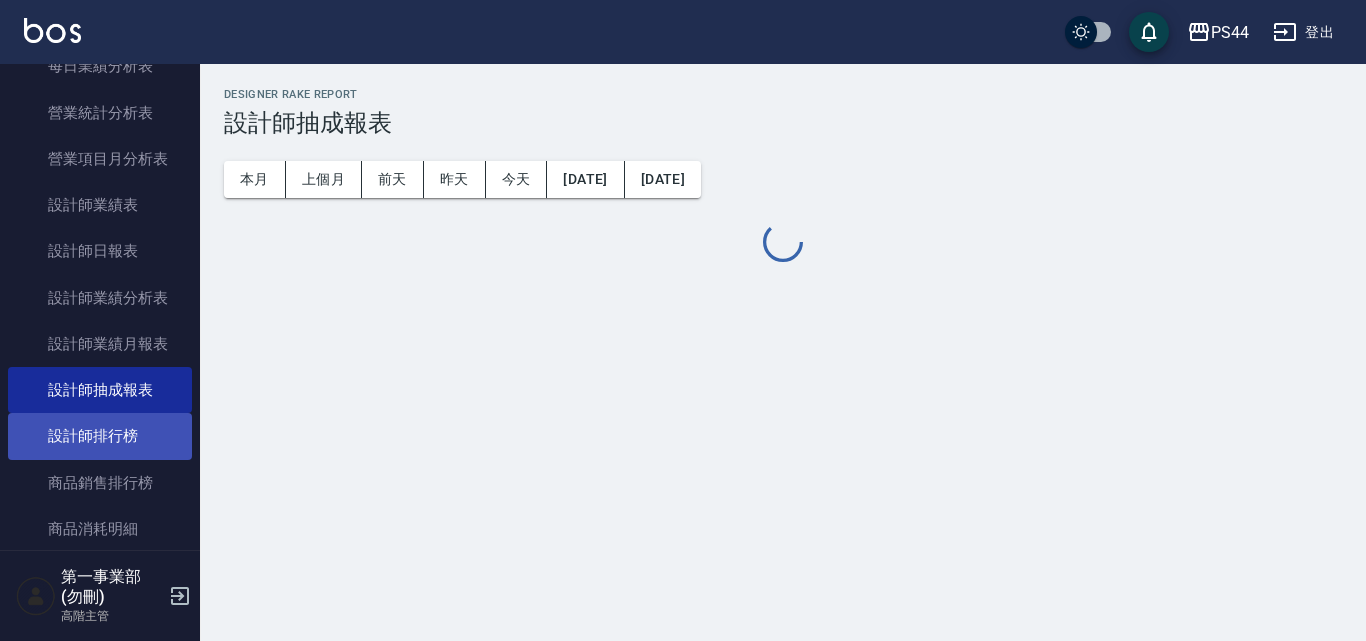 click on "設計師排行榜" at bounding box center [100, 436] 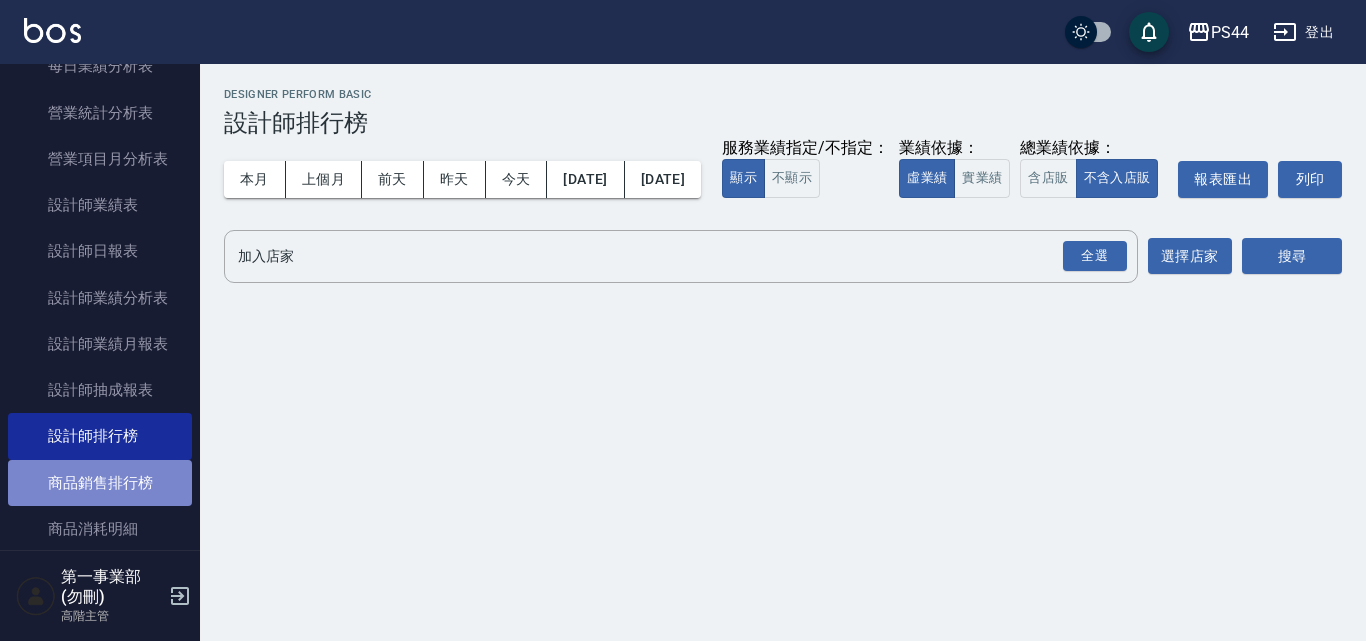 click on "商品銷售排行榜" at bounding box center (100, 483) 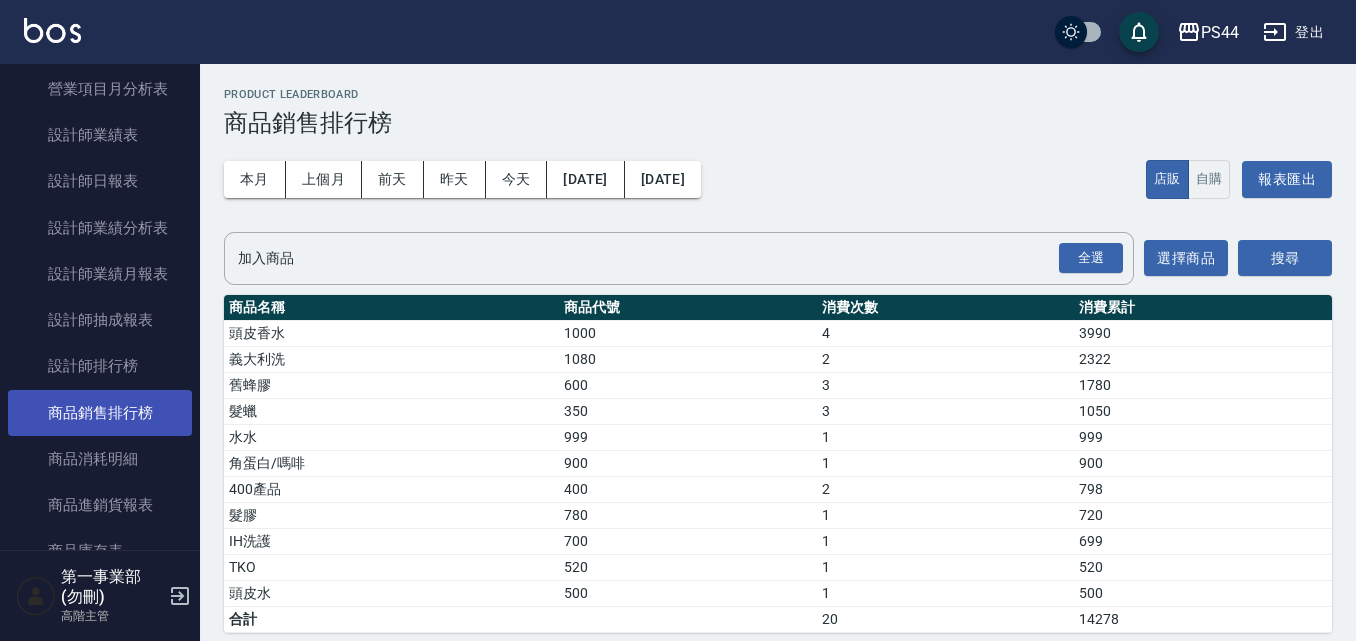 scroll, scrollTop: 800, scrollLeft: 0, axis: vertical 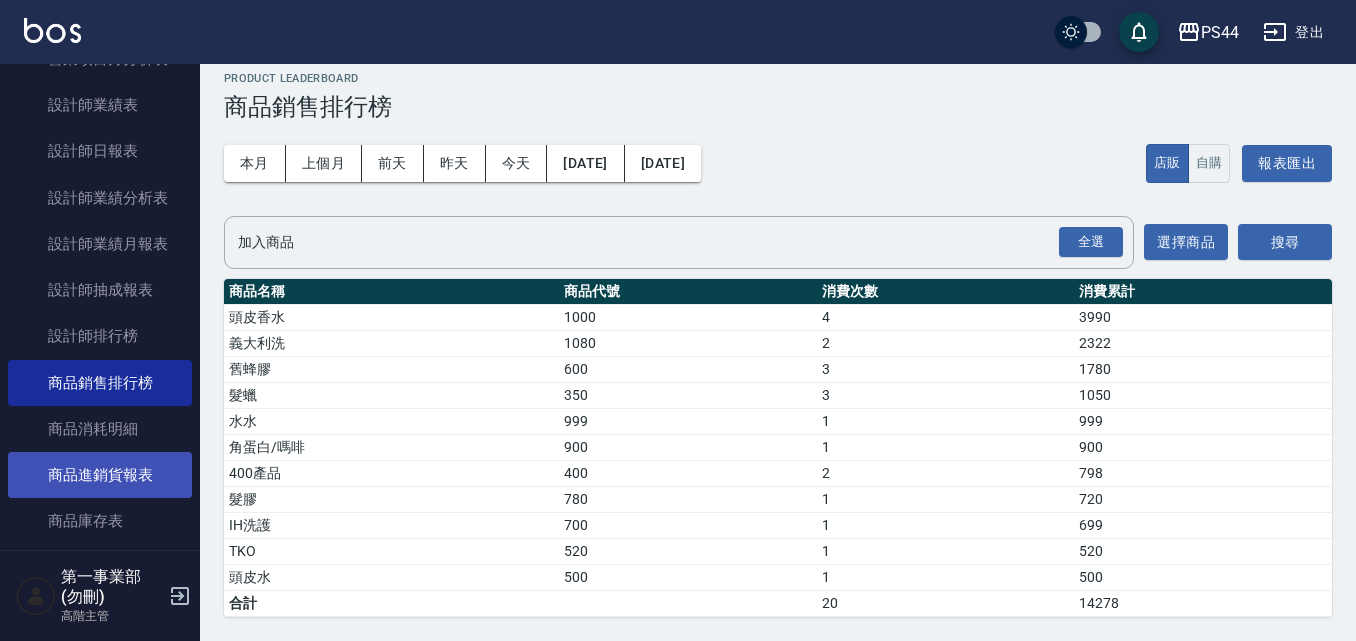 click on "商品進銷貨報表" at bounding box center [100, 475] 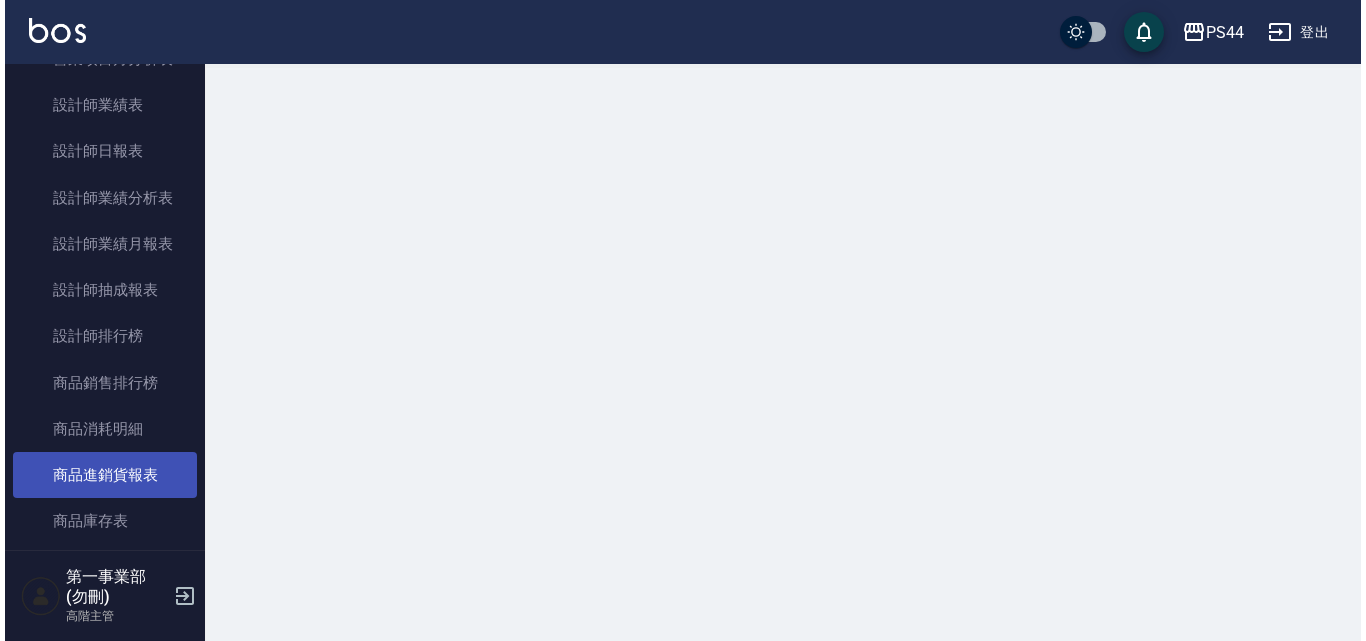 scroll, scrollTop: 0, scrollLeft: 0, axis: both 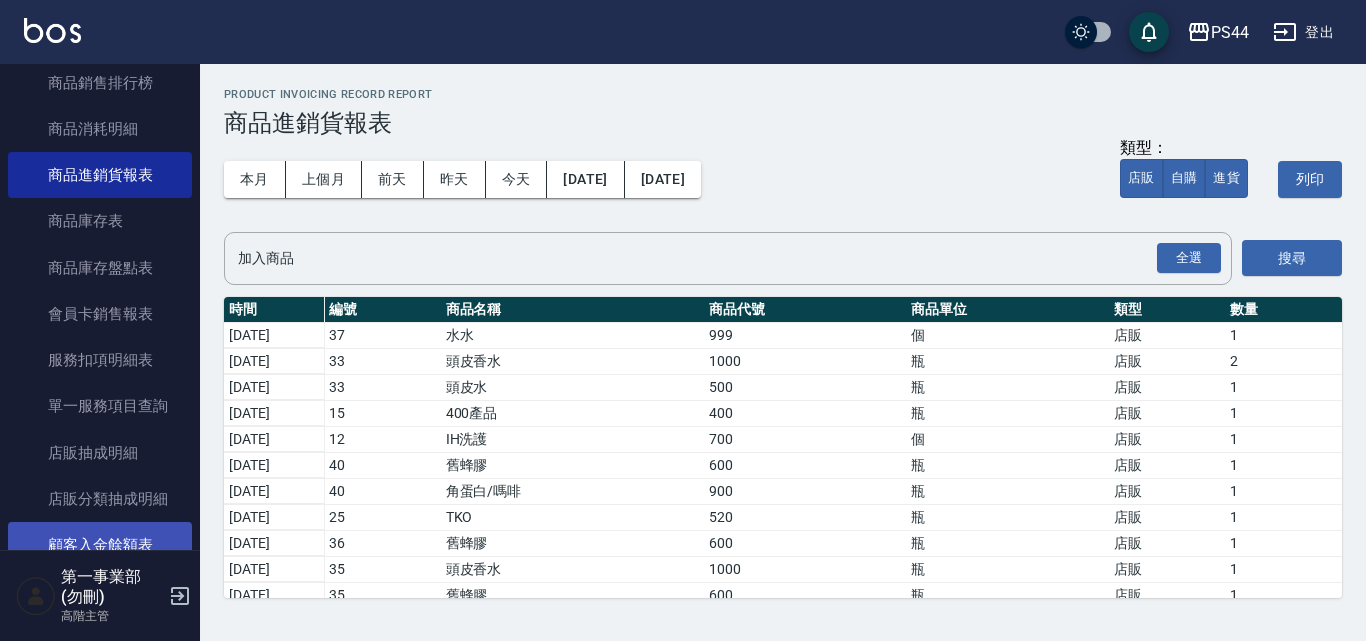 click on "顧客入金餘額表" at bounding box center [100, 545] 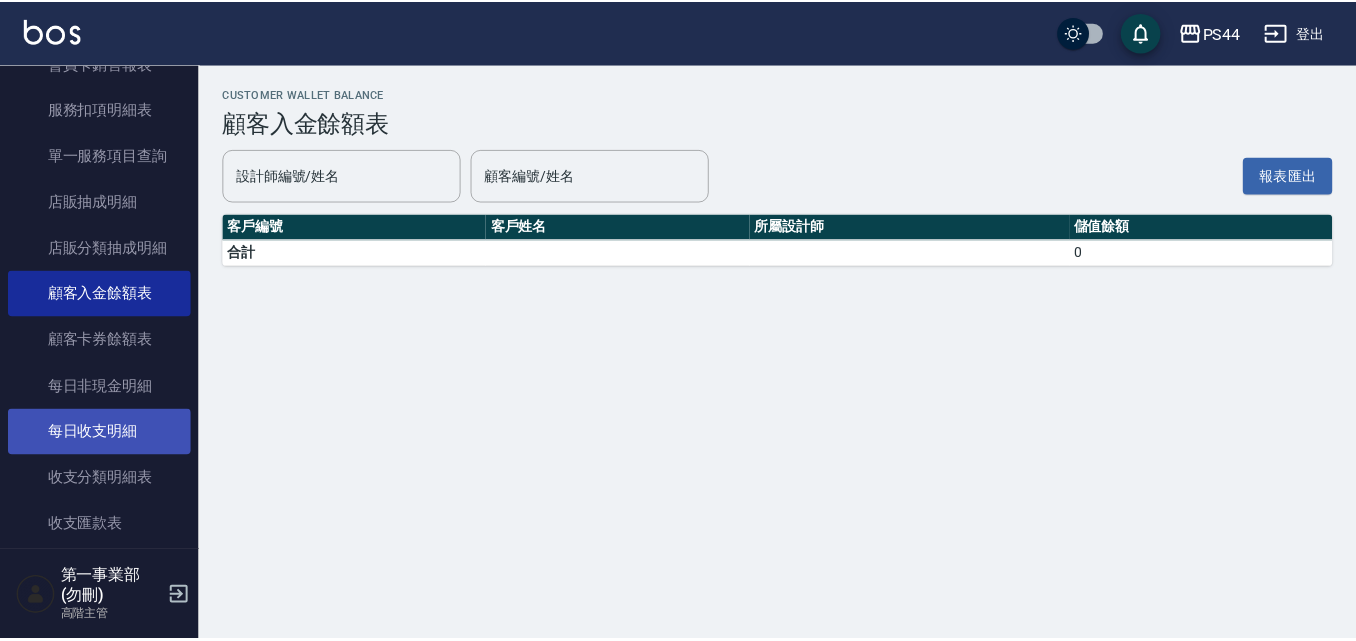 scroll, scrollTop: 1400, scrollLeft: 0, axis: vertical 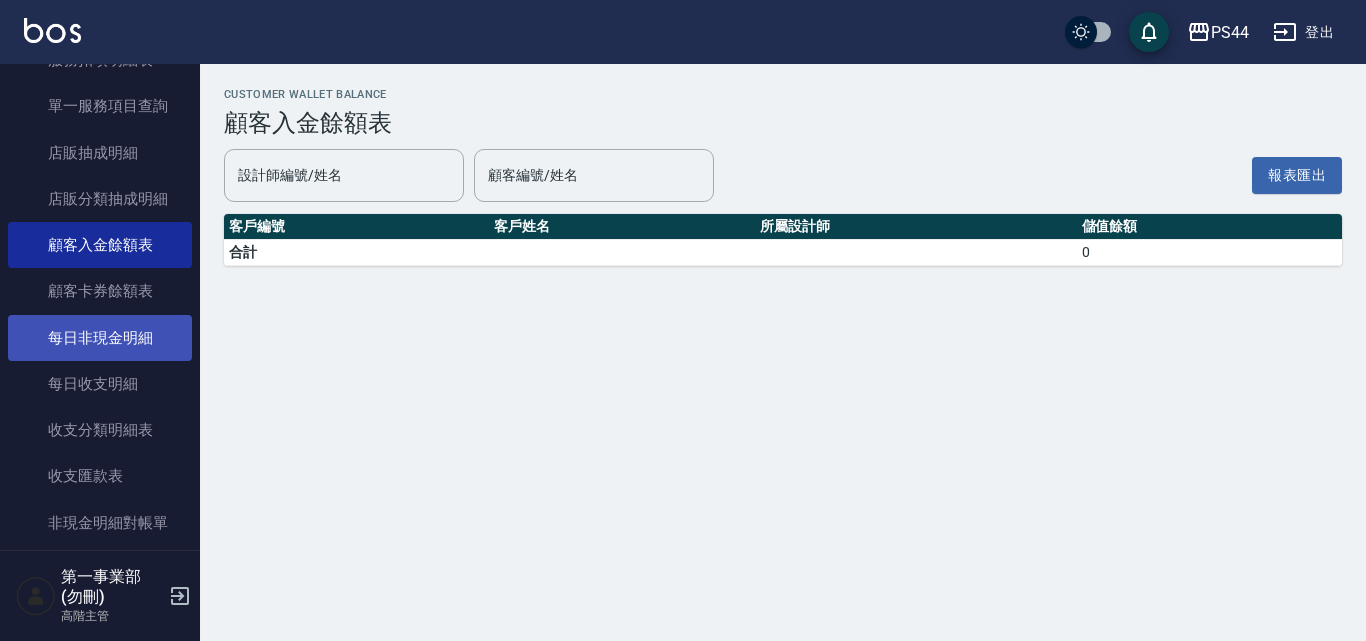 click on "每日非現金明細" at bounding box center (100, 338) 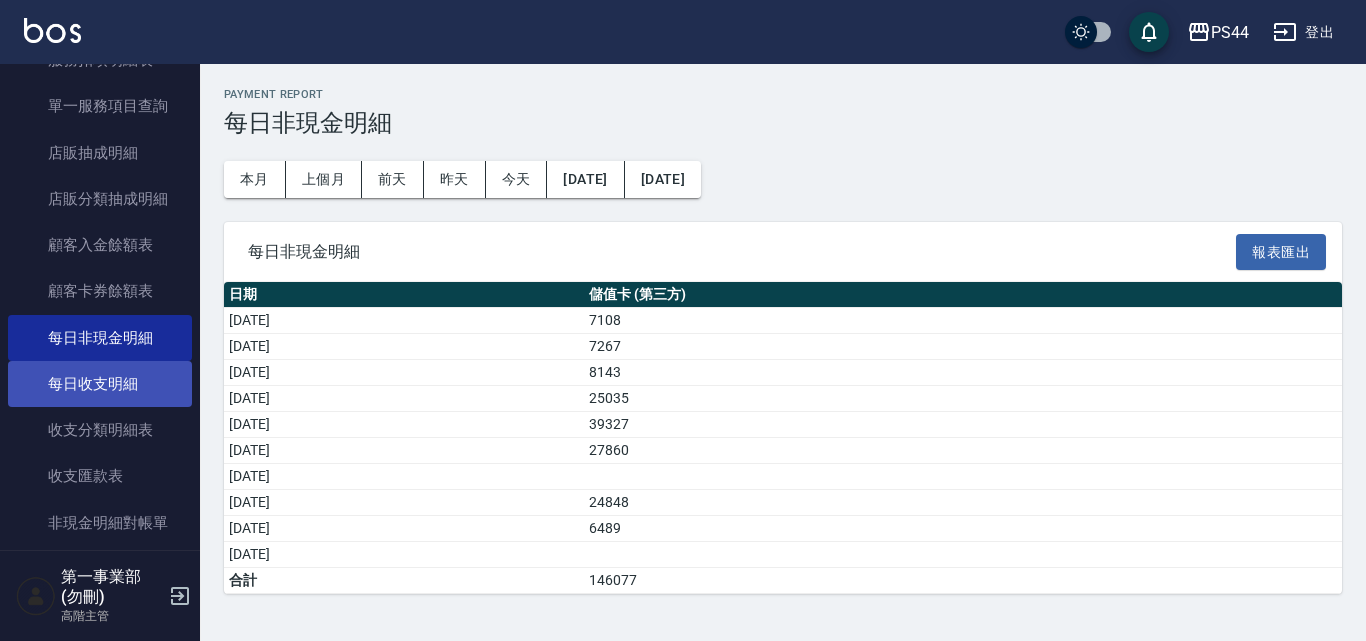 click on "每日收支明細" at bounding box center (100, 384) 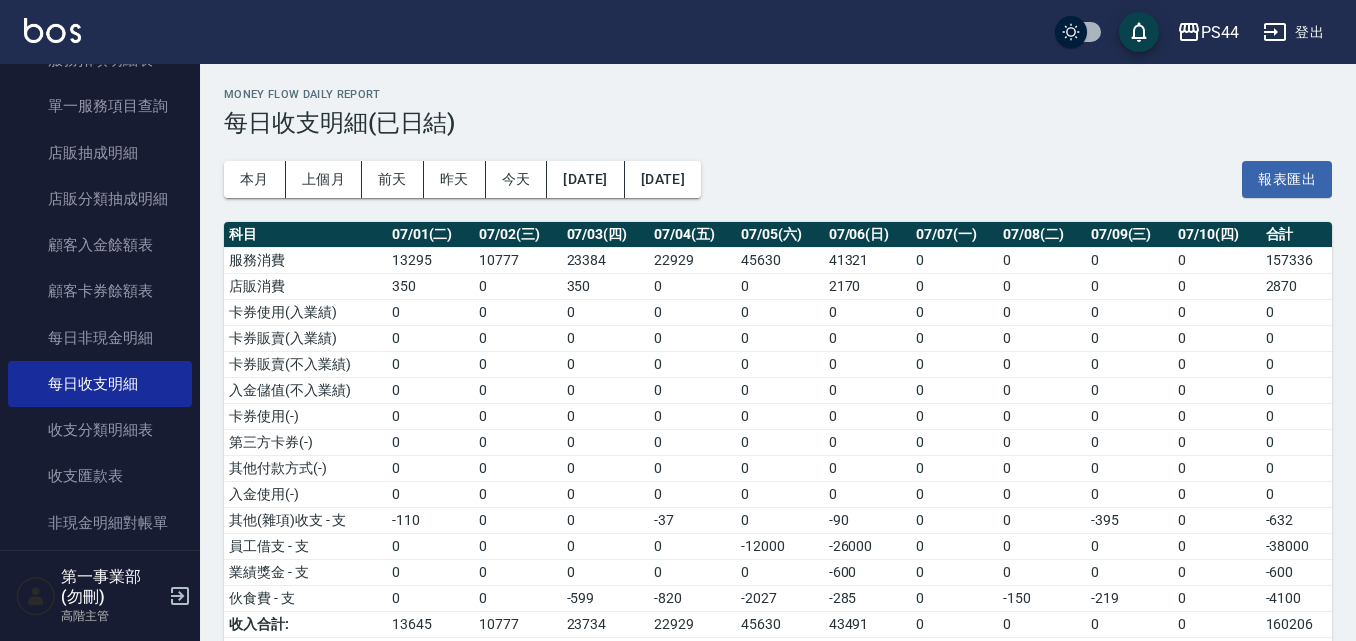 scroll, scrollTop: 73, scrollLeft: 0, axis: vertical 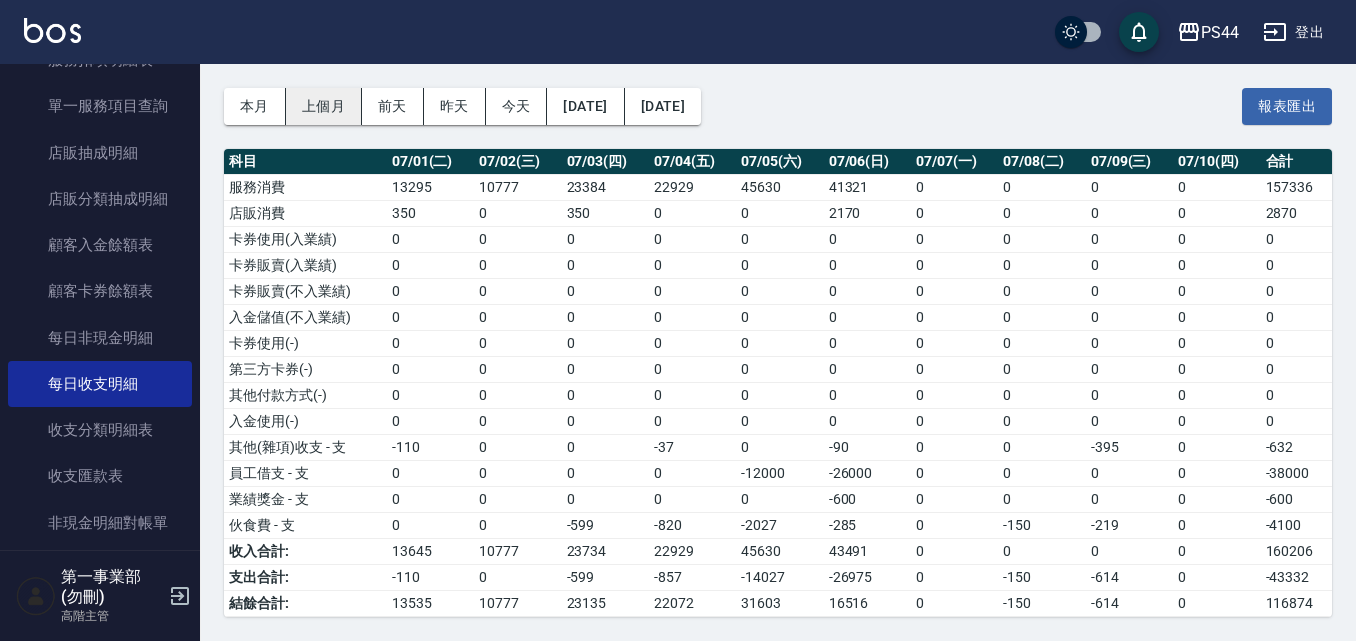 click on "上個月" at bounding box center [324, 106] 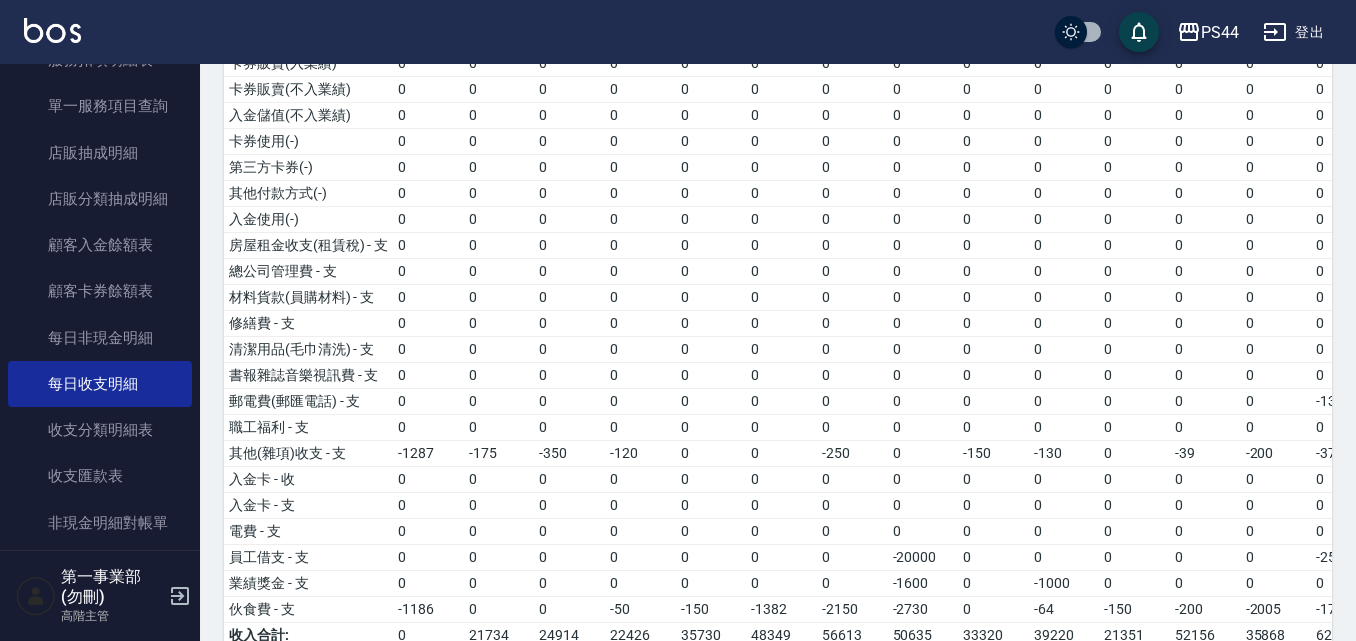 scroll, scrollTop: 374, scrollLeft: 0, axis: vertical 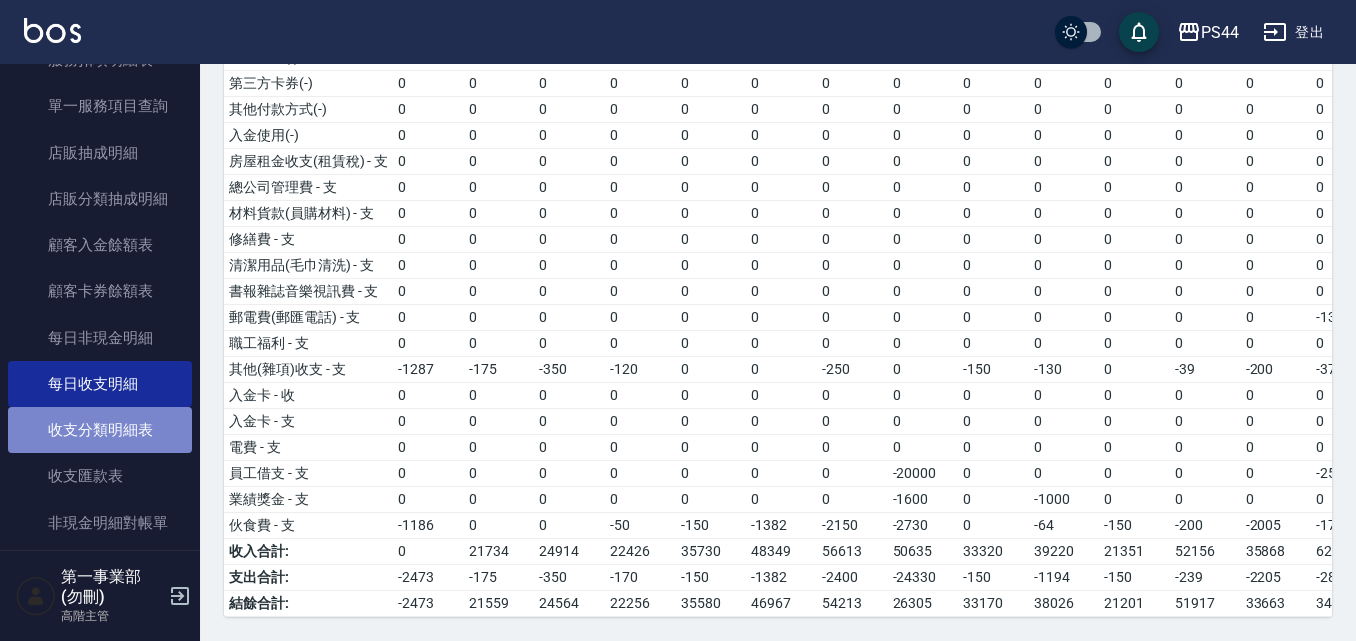 click on "收支分類明細表" at bounding box center [100, 430] 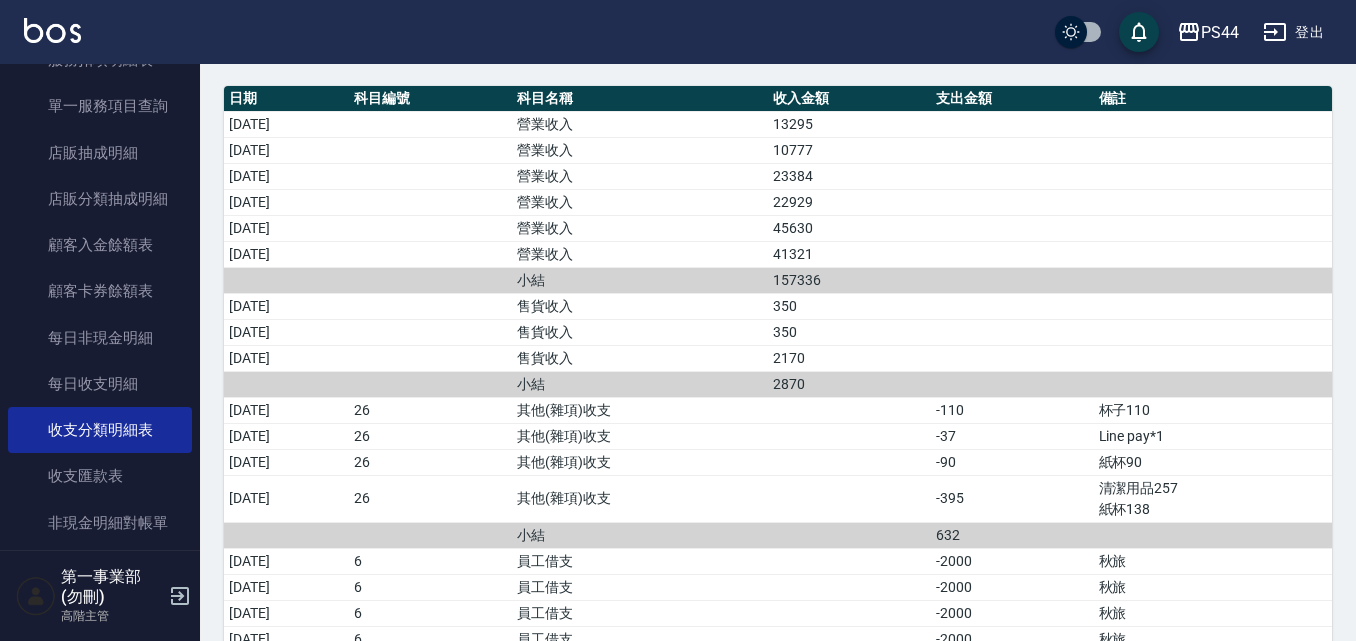 scroll, scrollTop: 0, scrollLeft: 0, axis: both 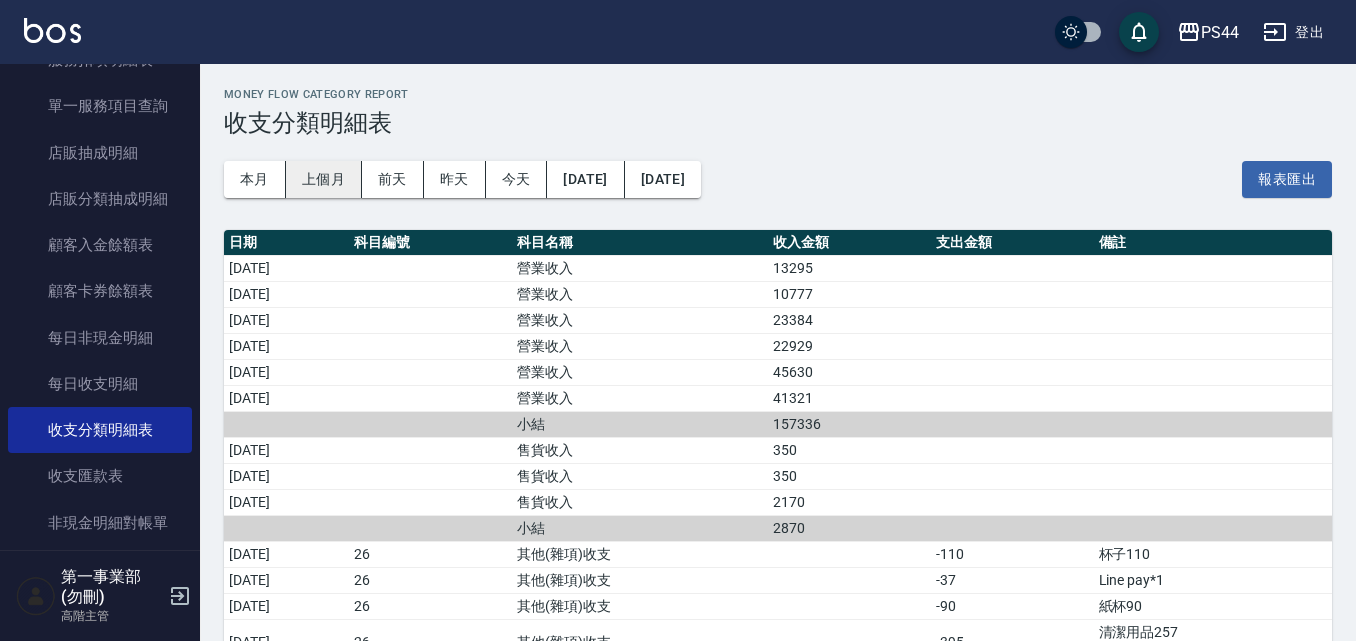 click on "上個月" at bounding box center (324, 179) 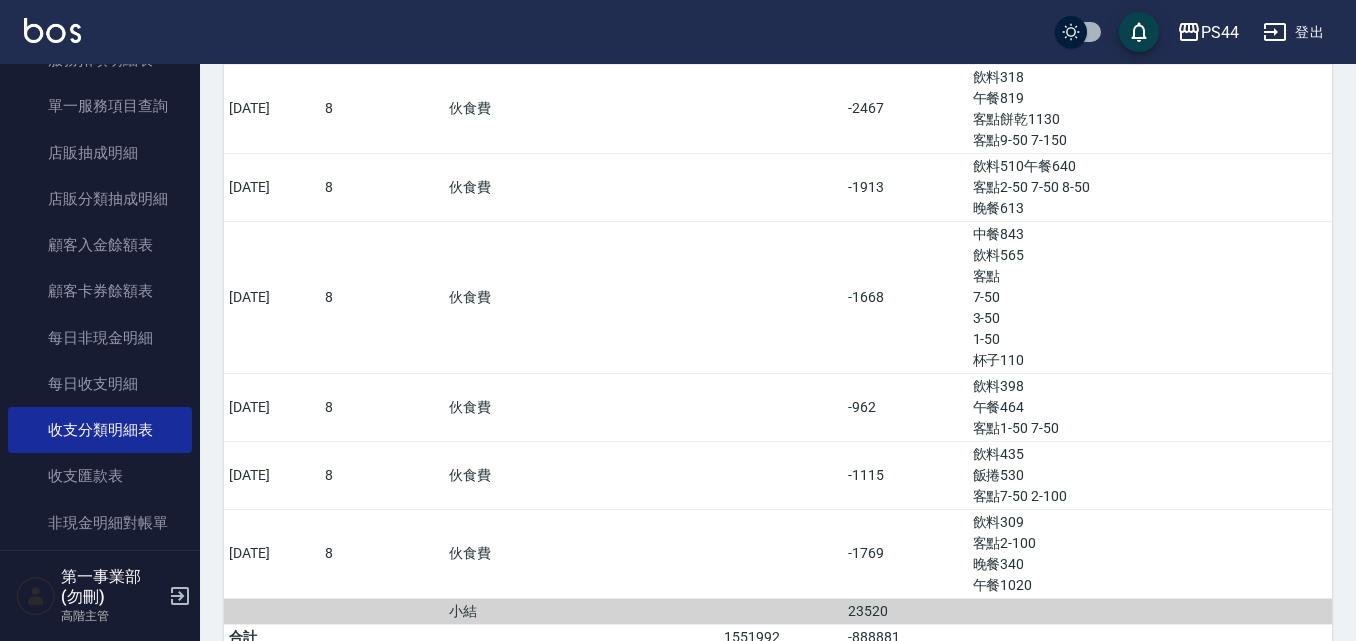 scroll, scrollTop: 4674, scrollLeft: 0, axis: vertical 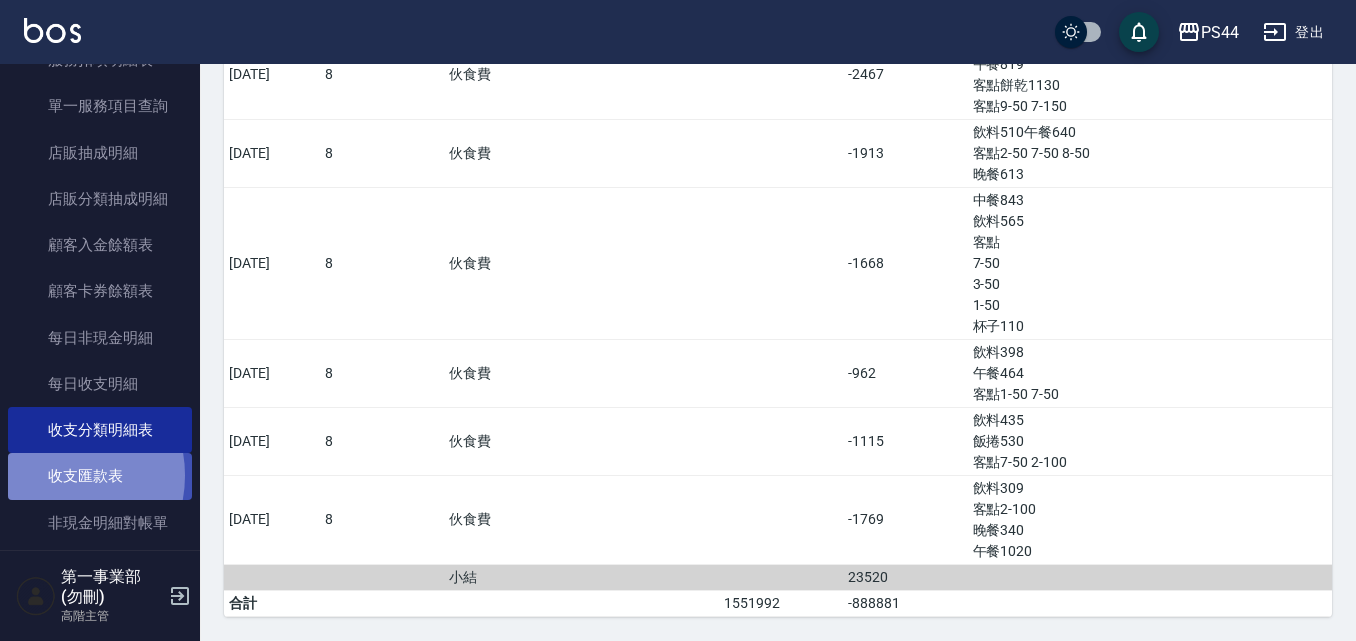 click on "收支匯款表" at bounding box center [100, 476] 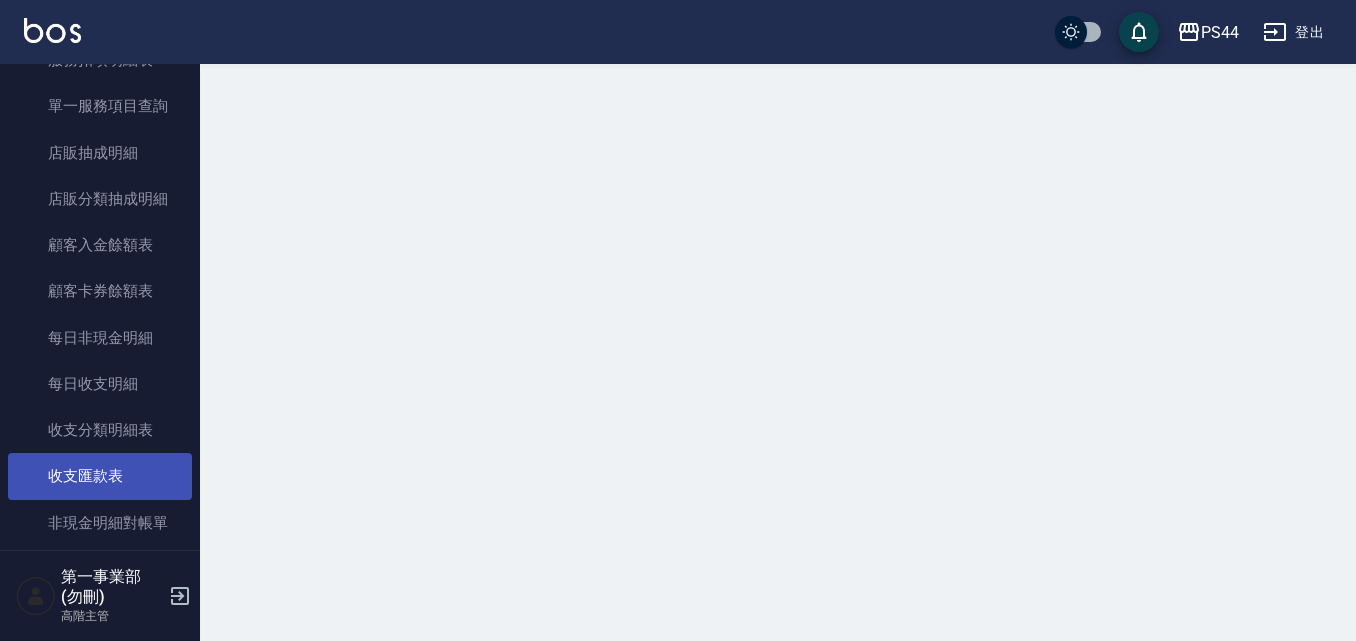 scroll, scrollTop: 0, scrollLeft: 0, axis: both 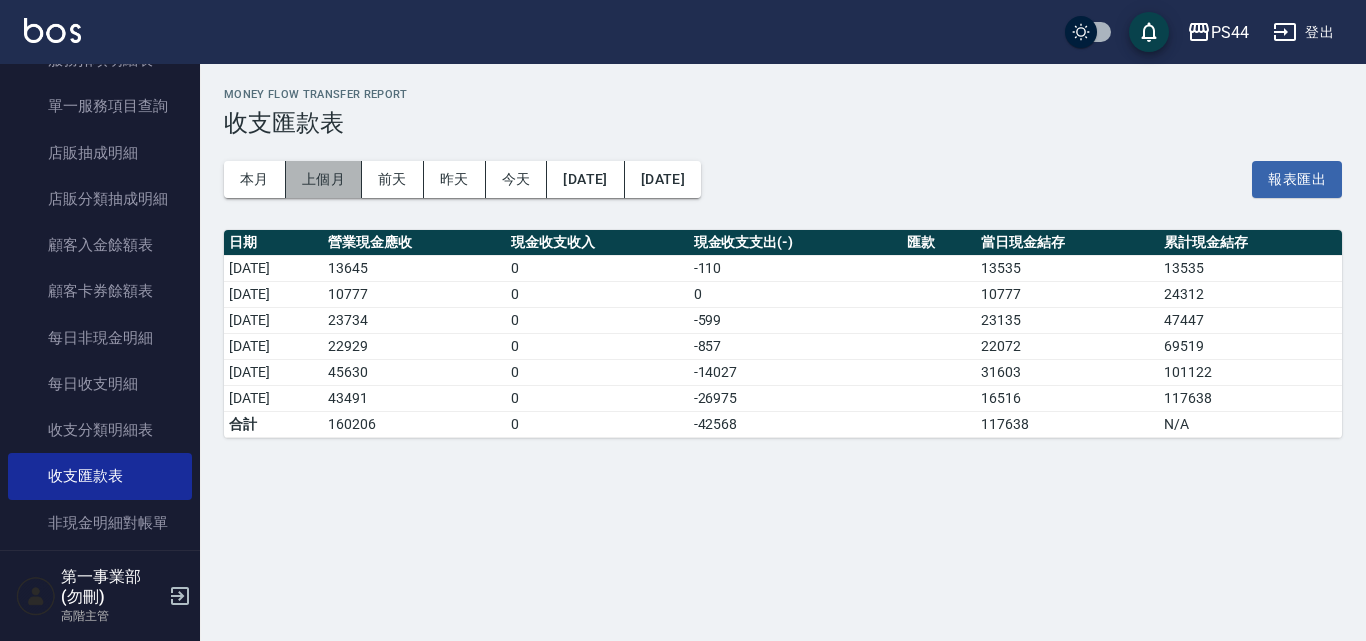 click on "上個月" at bounding box center [324, 179] 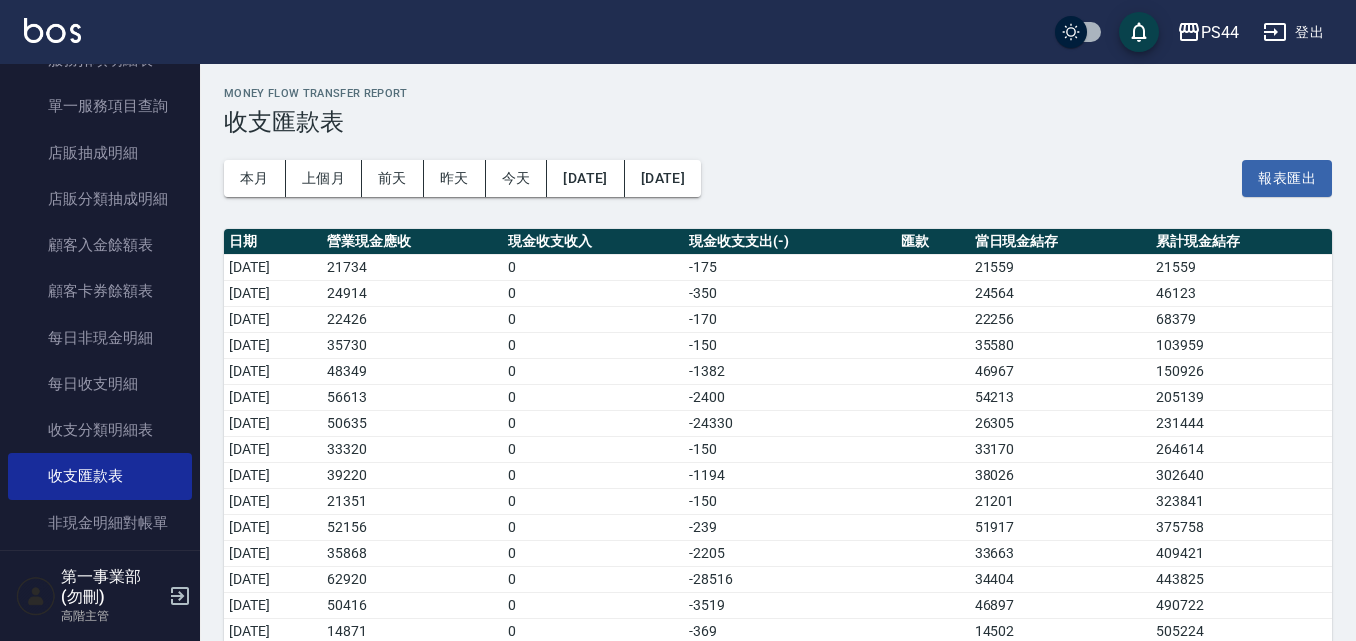 scroll, scrollTop: 0, scrollLeft: 0, axis: both 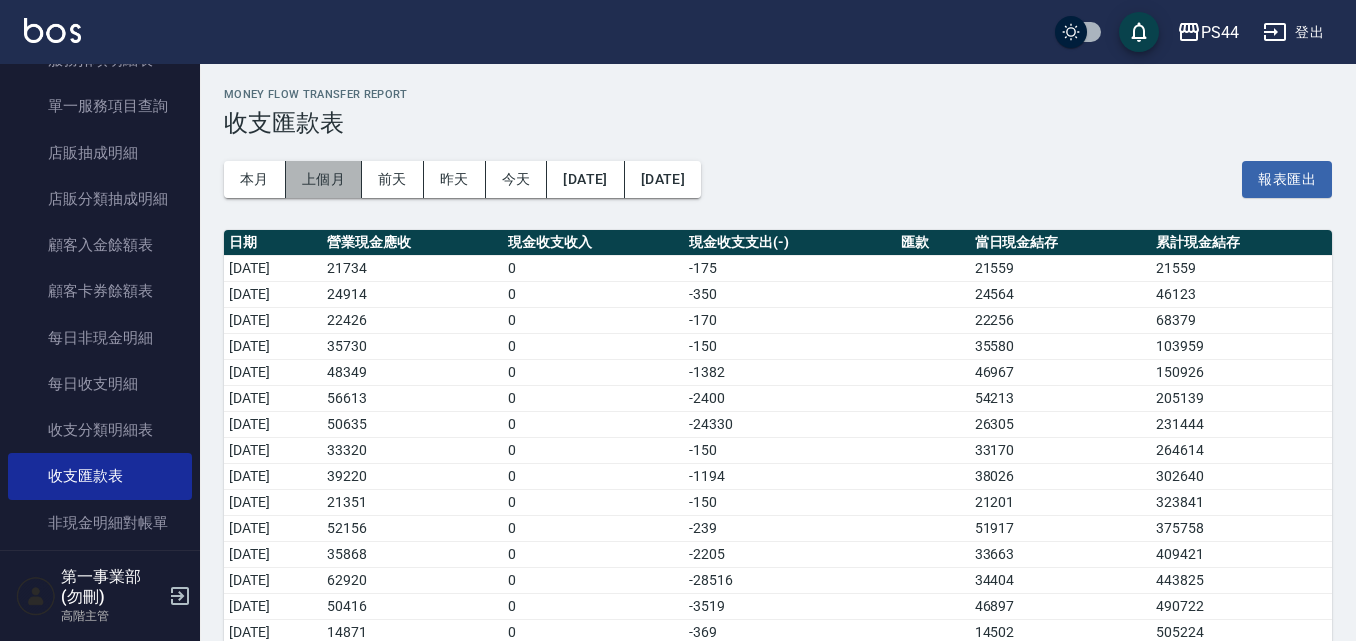 click on "上個月" at bounding box center (324, 179) 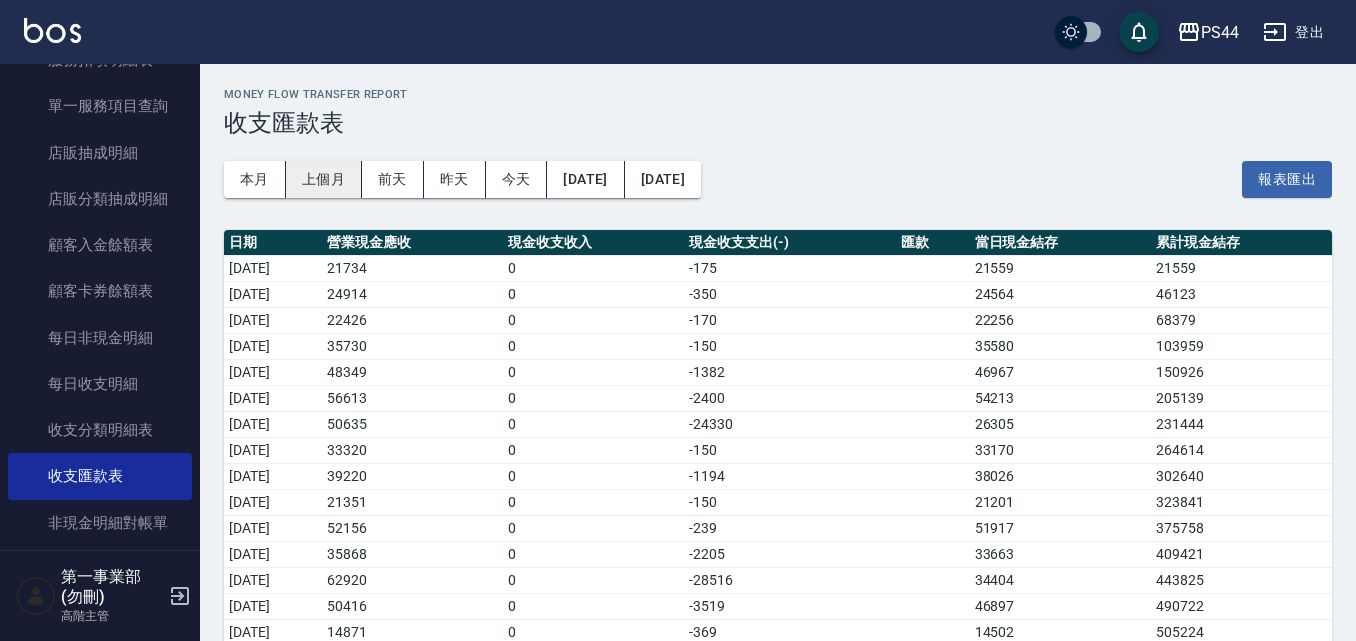 click on "上個月" at bounding box center (324, 179) 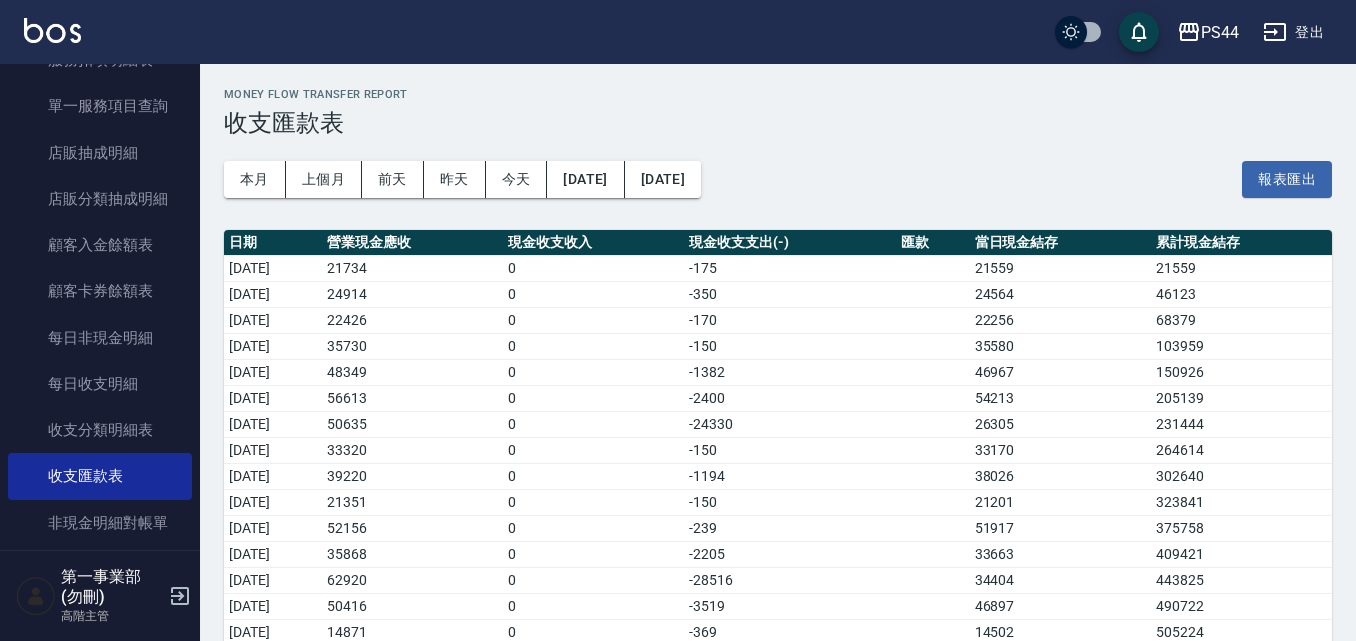 drag, startPoint x: 359, startPoint y: 268, endPoint x: 670, endPoint y: 361, distance: 324.60745 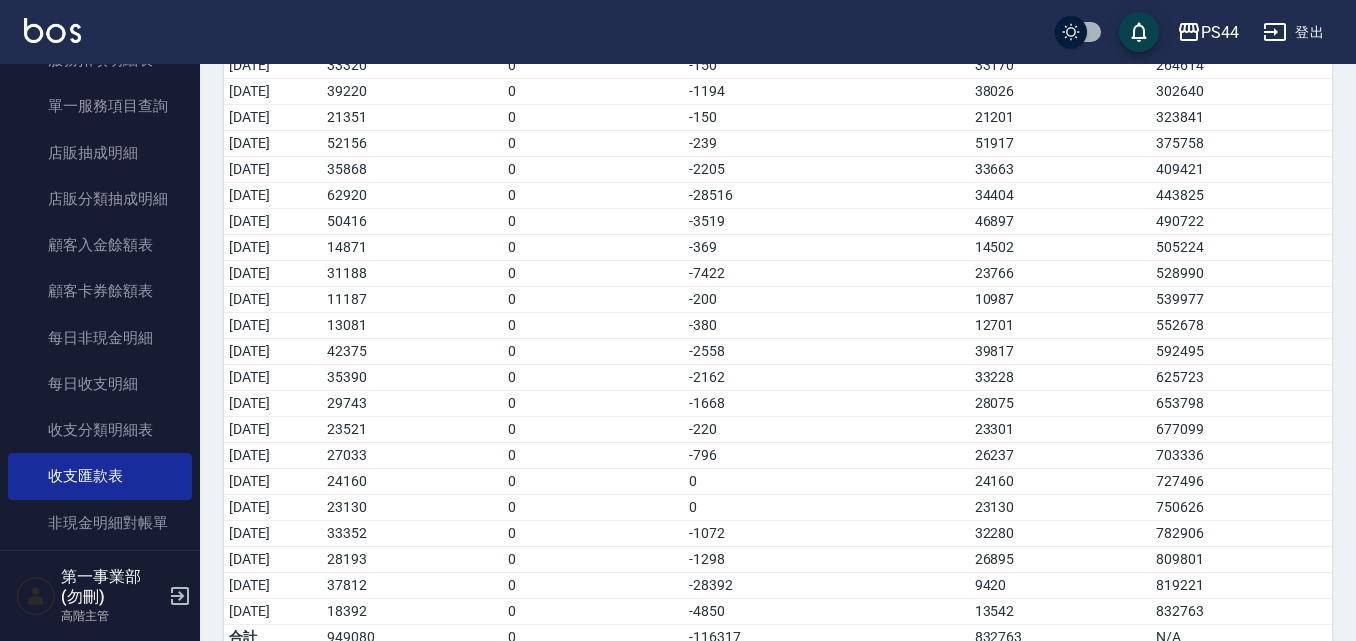 scroll, scrollTop: 419, scrollLeft: 0, axis: vertical 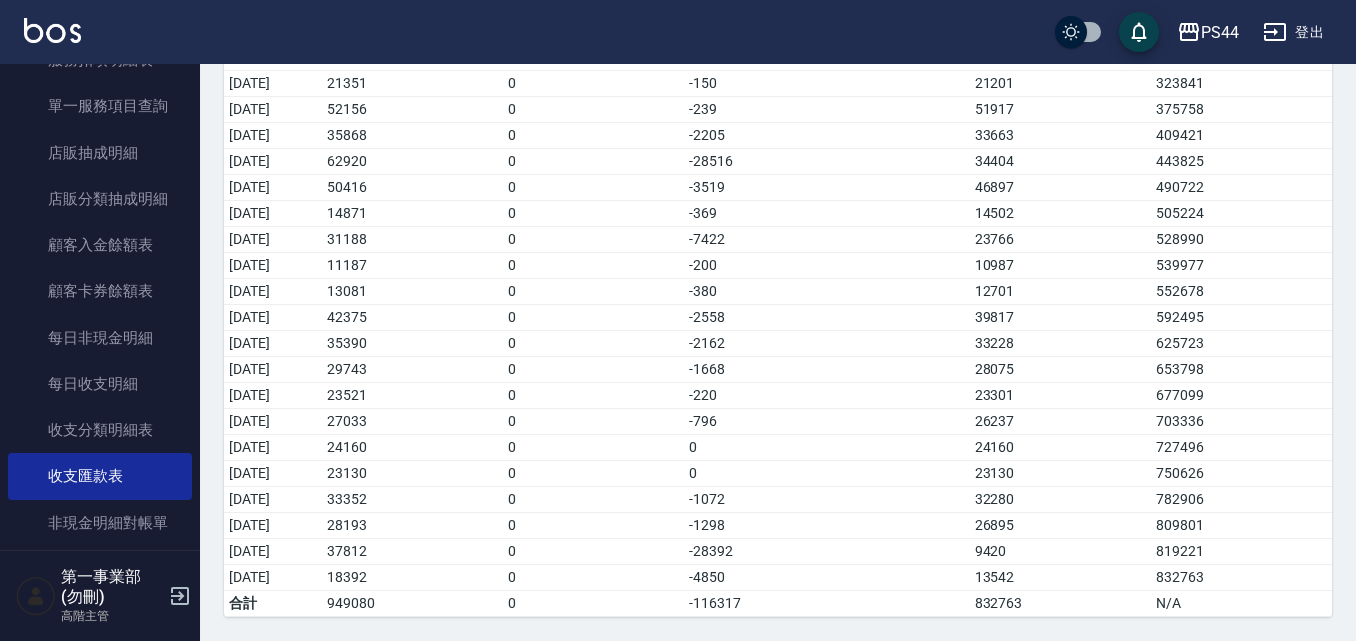 drag, startPoint x: 329, startPoint y: 267, endPoint x: 1215, endPoint y: 658, distance: 968.4405 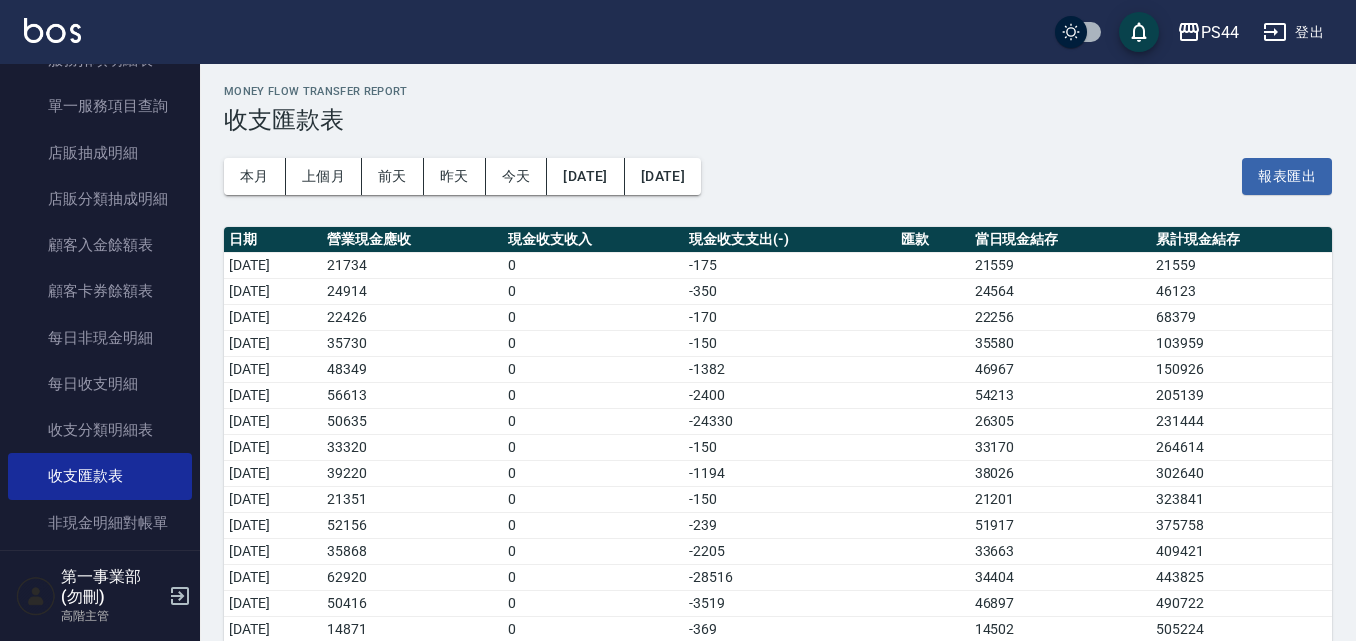 scroll, scrollTop: 0, scrollLeft: 0, axis: both 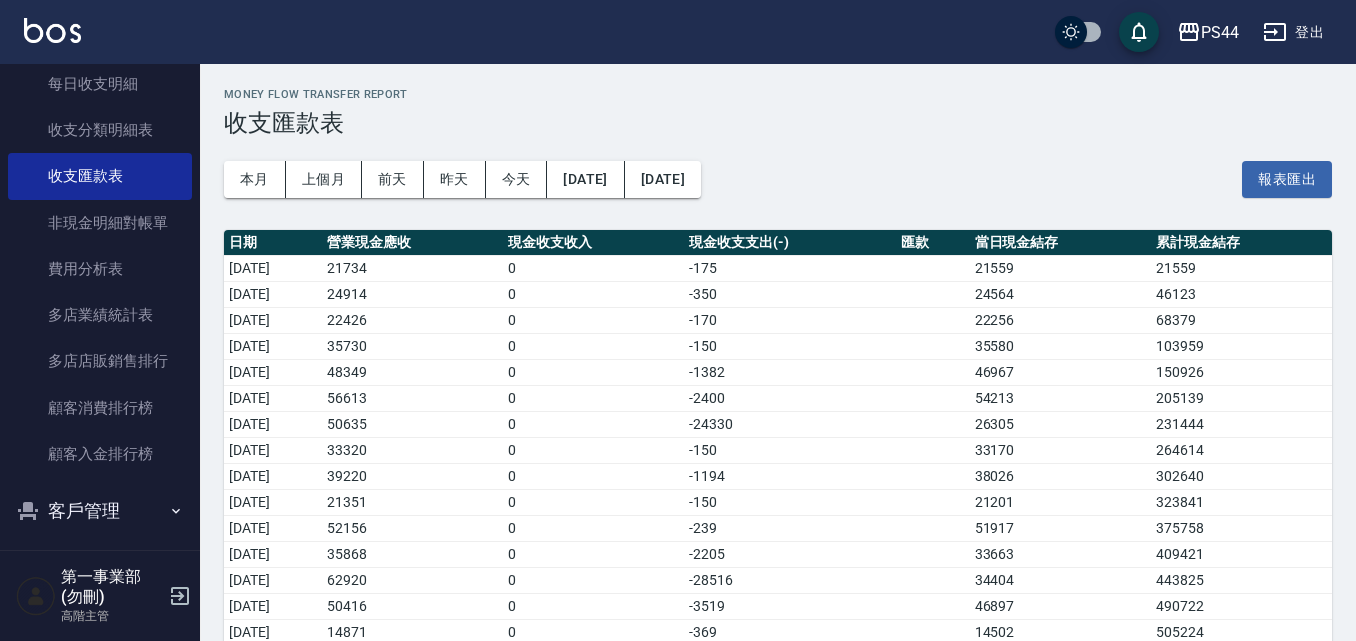 click on "客戶管理" at bounding box center [100, 511] 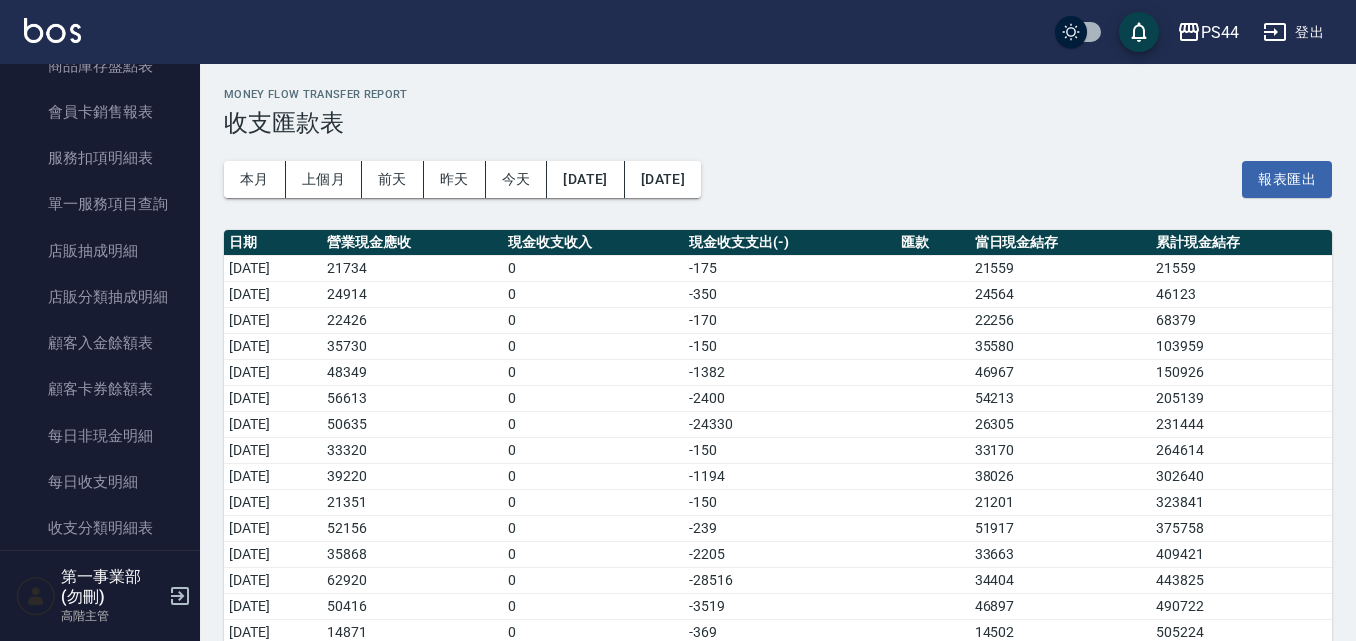 scroll, scrollTop: 1200, scrollLeft: 0, axis: vertical 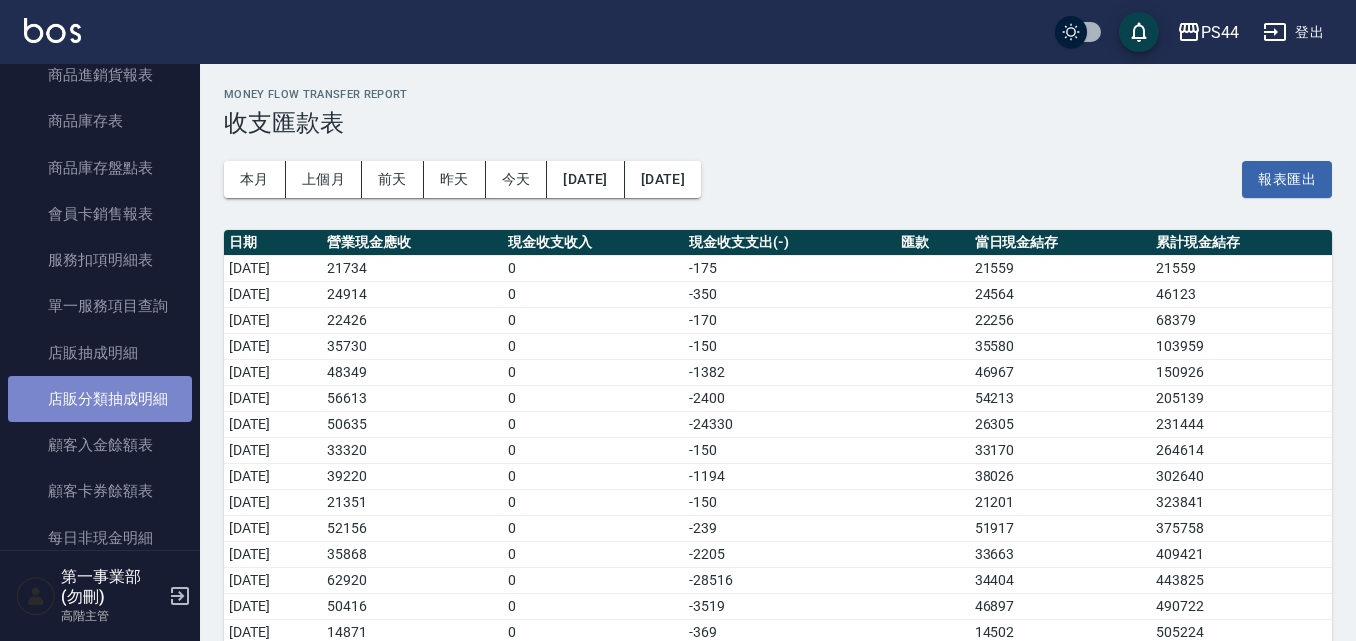 click on "店販分類抽成明細" at bounding box center [100, 399] 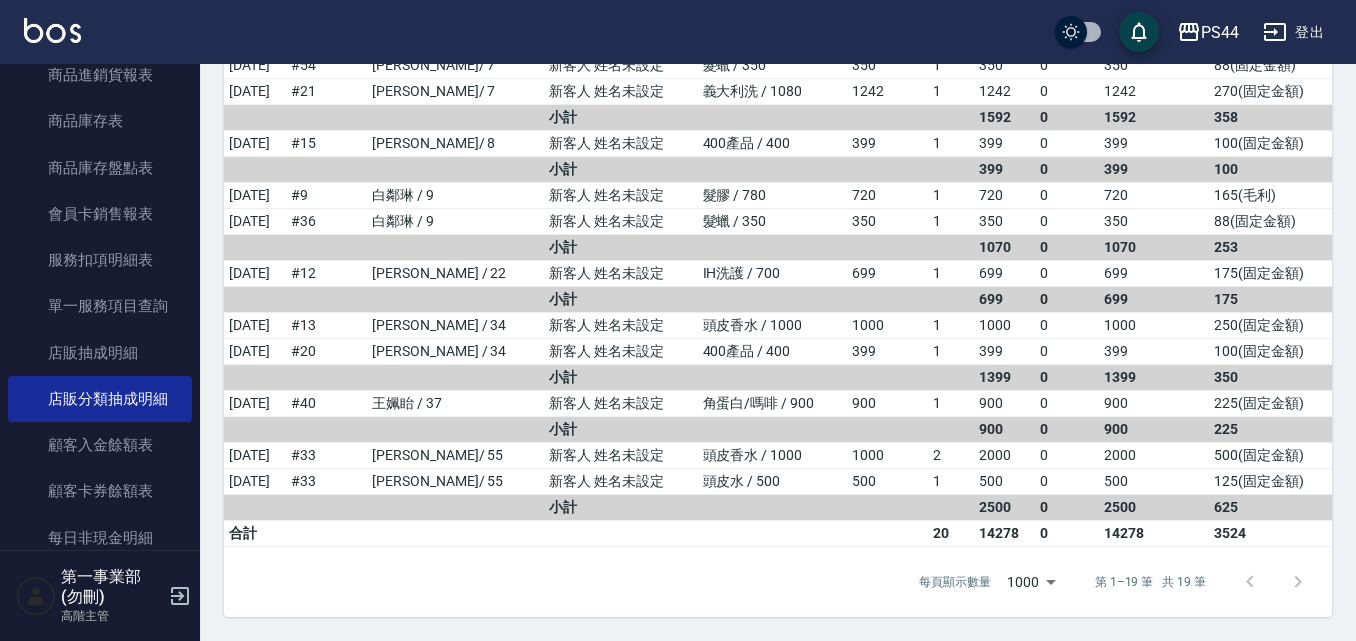scroll, scrollTop: 684, scrollLeft: 0, axis: vertical 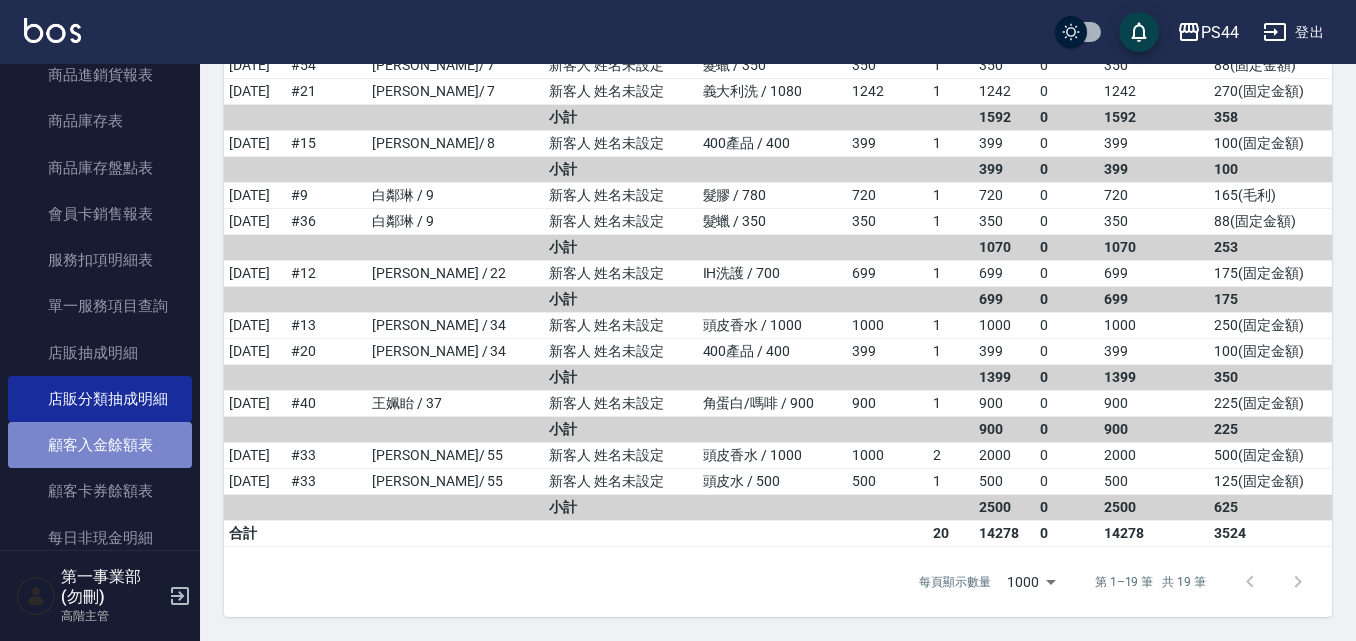 click on "顧客入金餘額表" at bounding box center (100, 445) 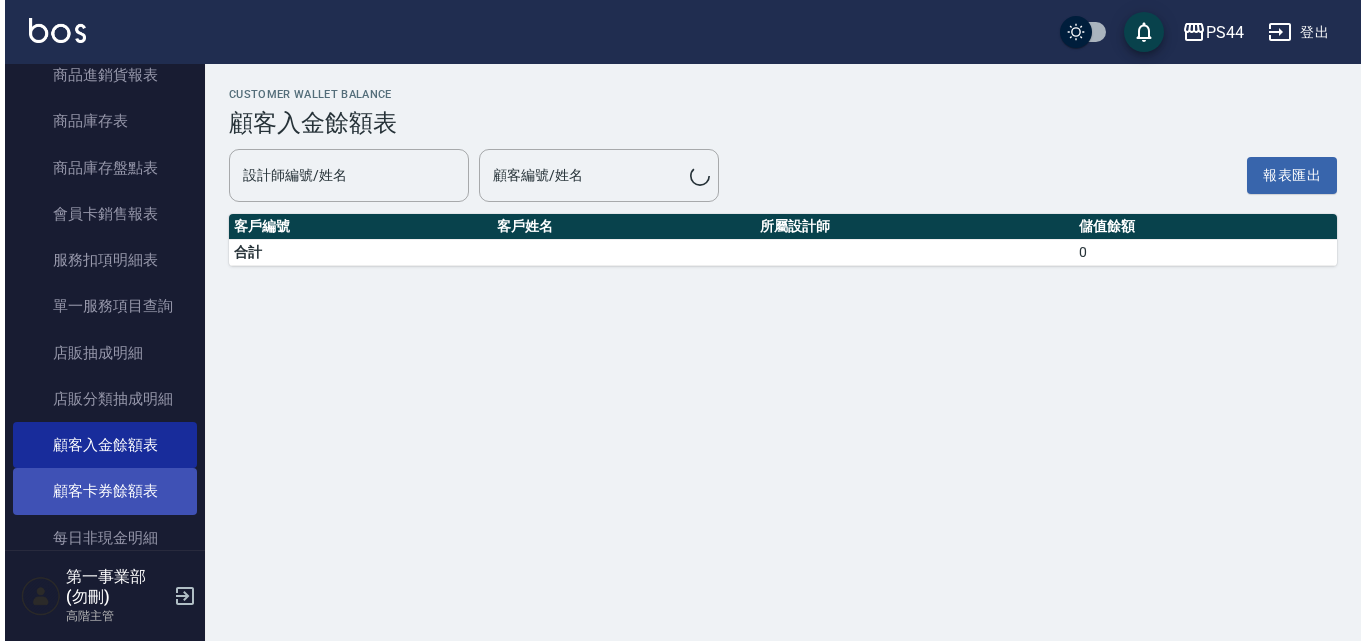 scroll, scrollTop: 0, scrollLeft: 0, axis: both 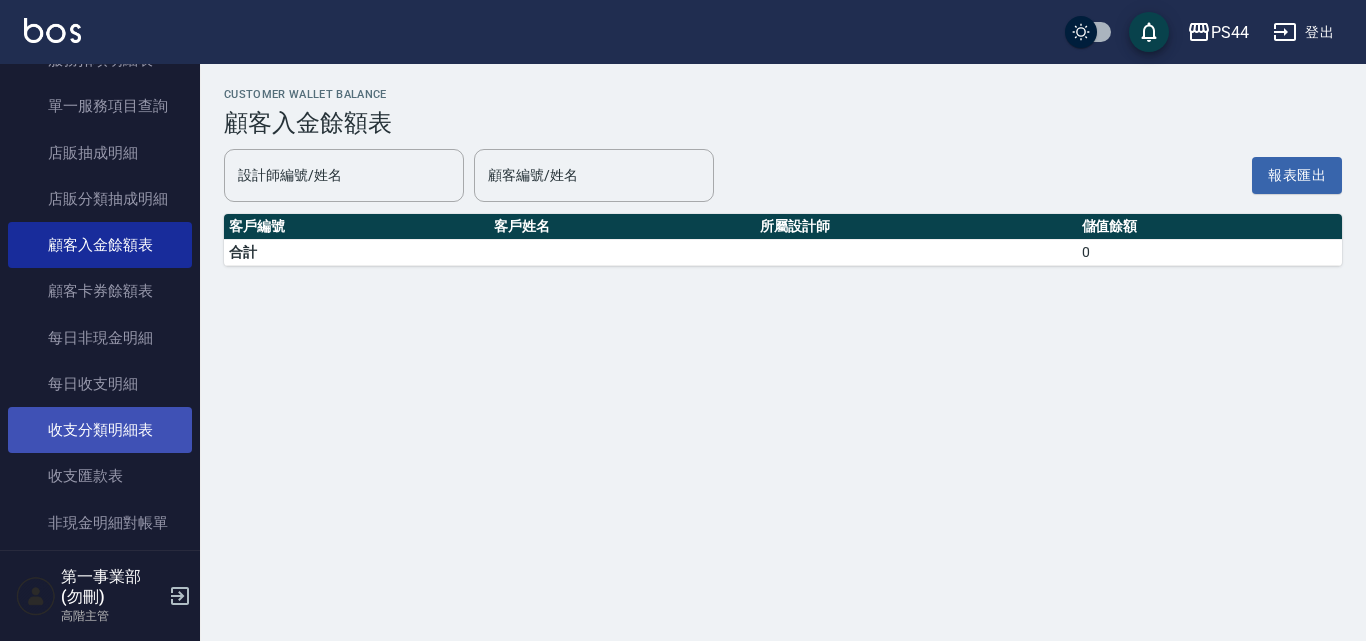 click on "收支分類明細表" at bounding box center [100, 430] 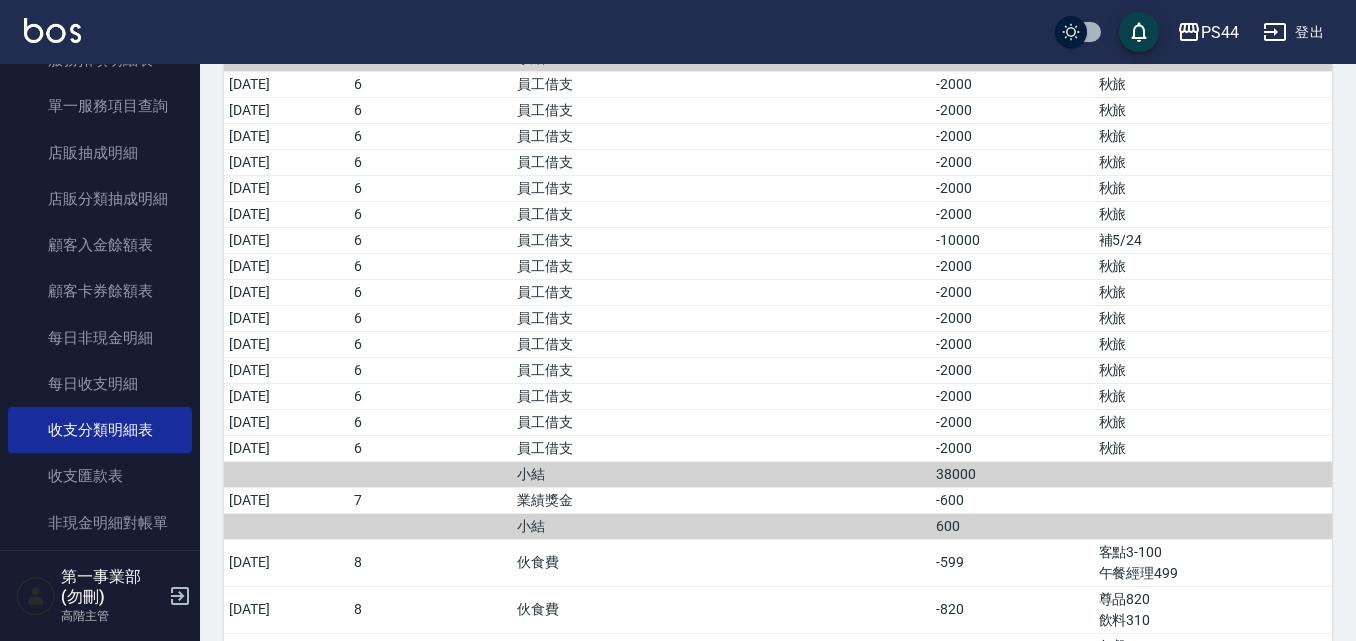 scroll, scrollTop: 920, scrollLeft: 0, axis: vertical 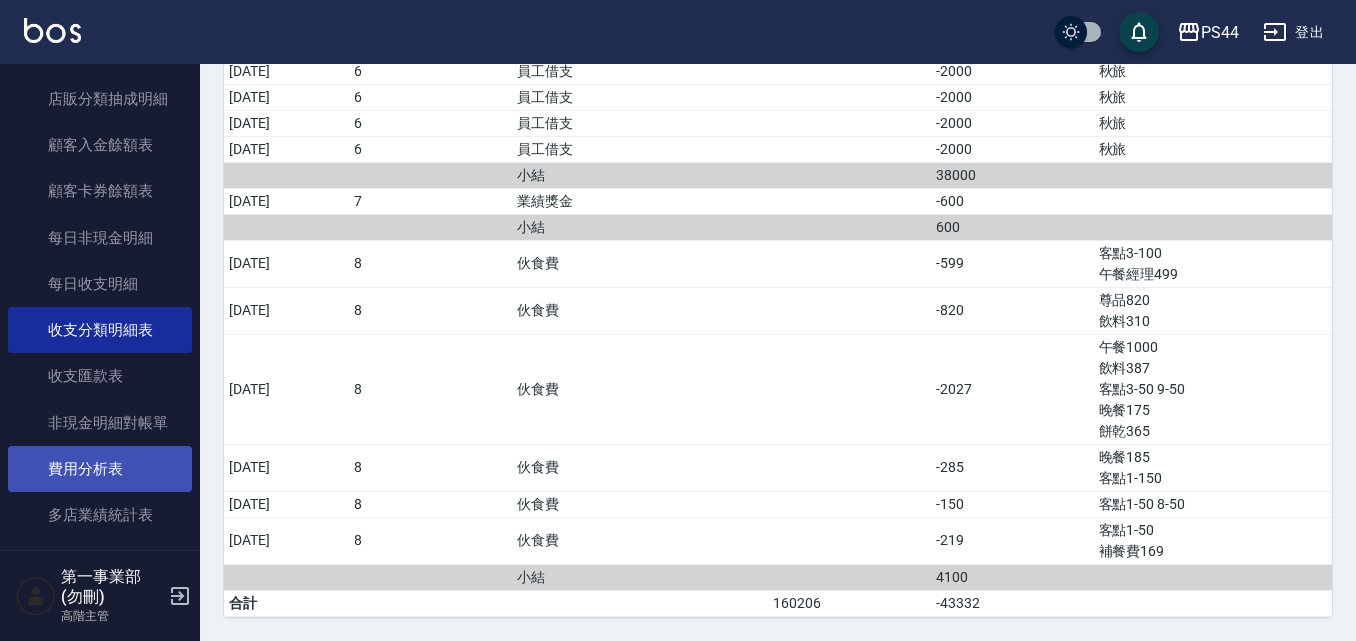 click on "費用分析表" at bounding box center [100, 469] 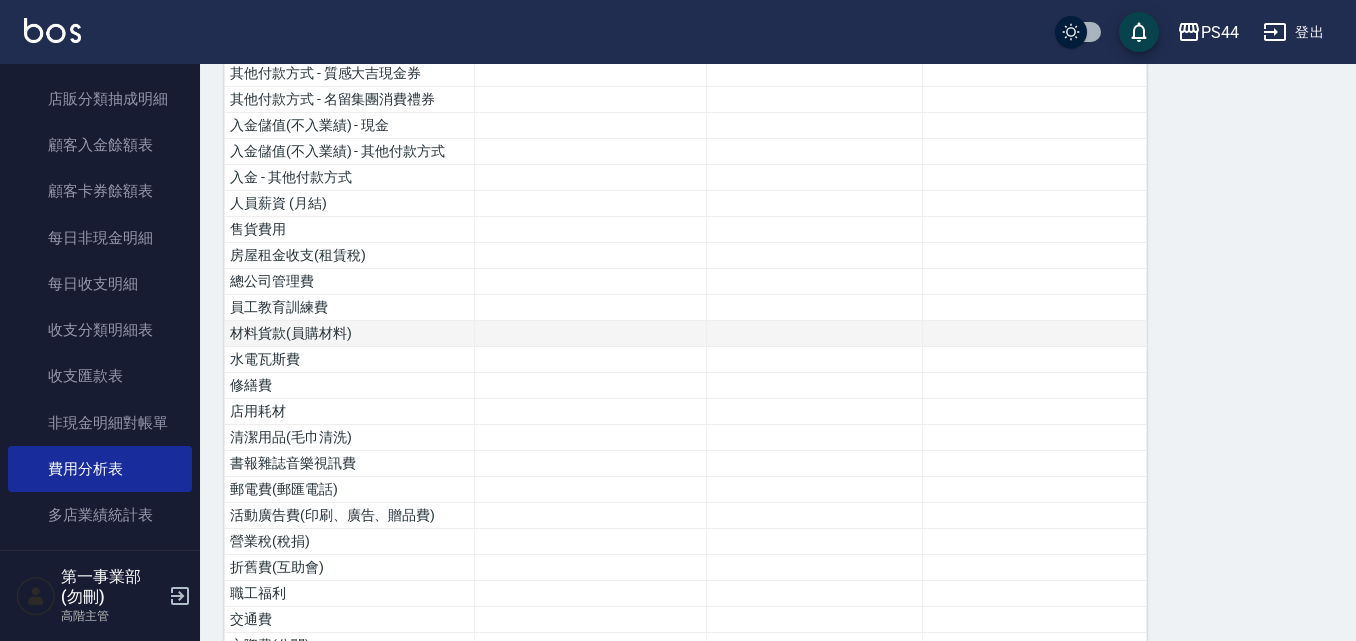 scroll, scrollTop: 700, scrollLeft: 0, axis: vertical 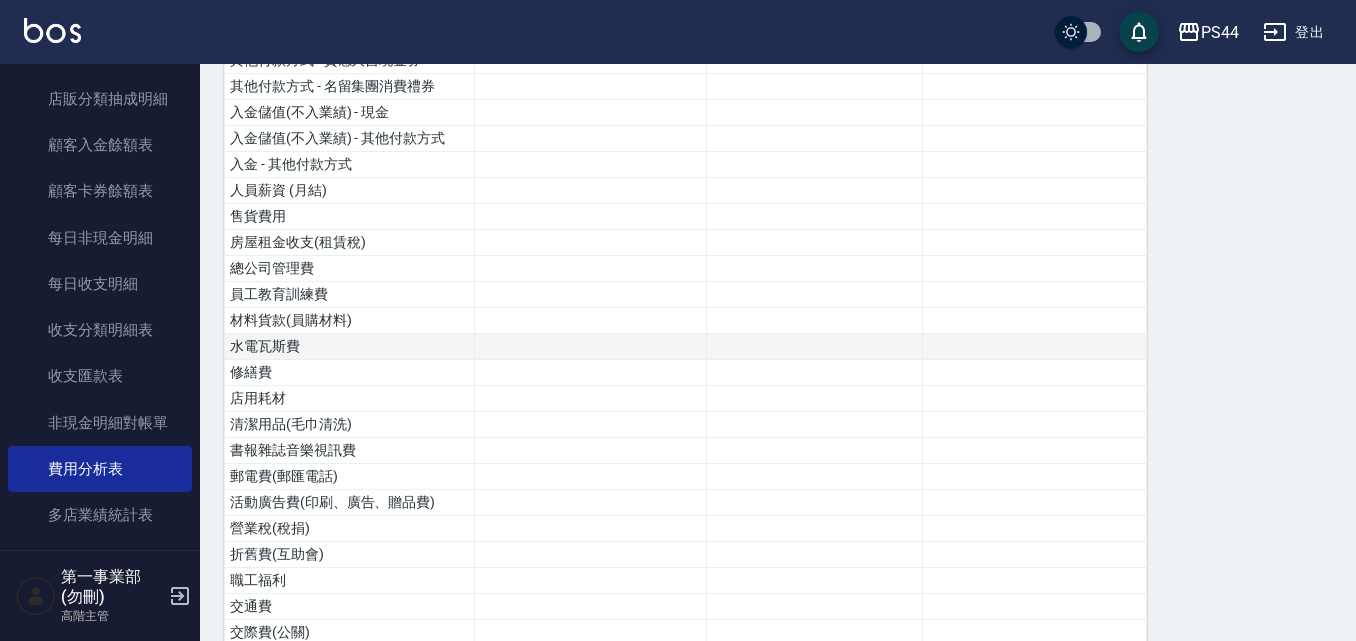 click on "水電瓦斯費" at bounding box center [350, 347] 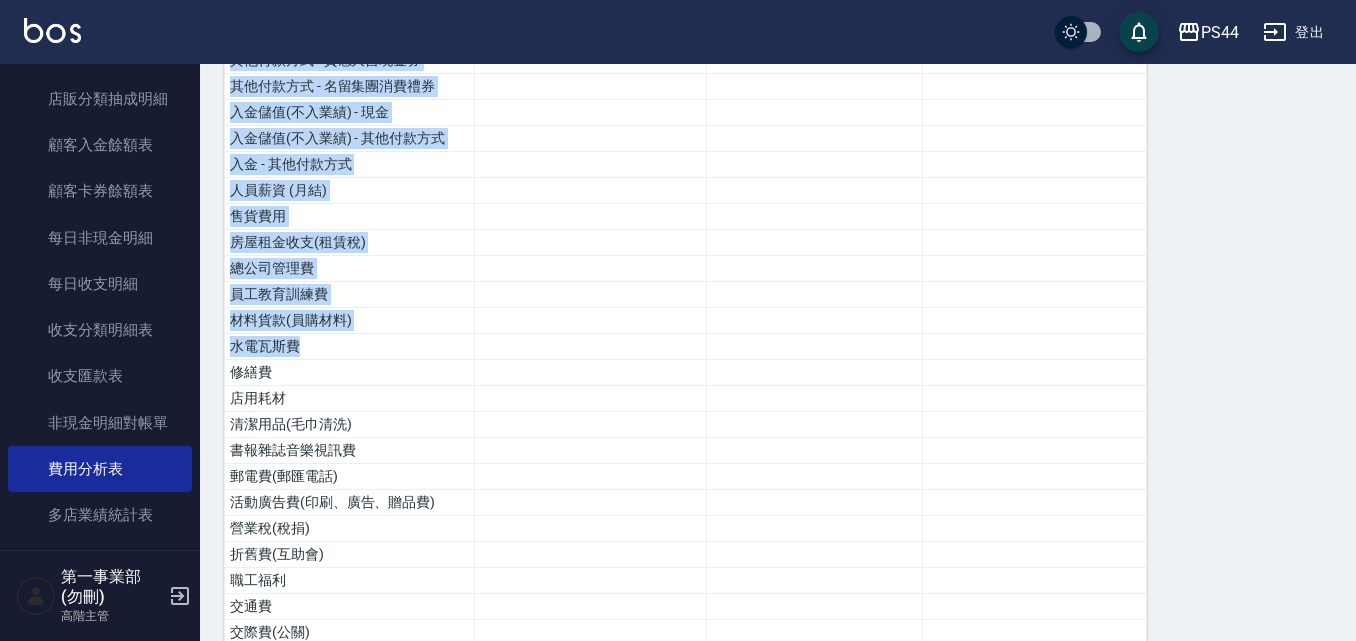 drag, startPoint x: 314, startPoint y: 321, endPoint x: 222, endPoint y: 335, distance: 93.05912 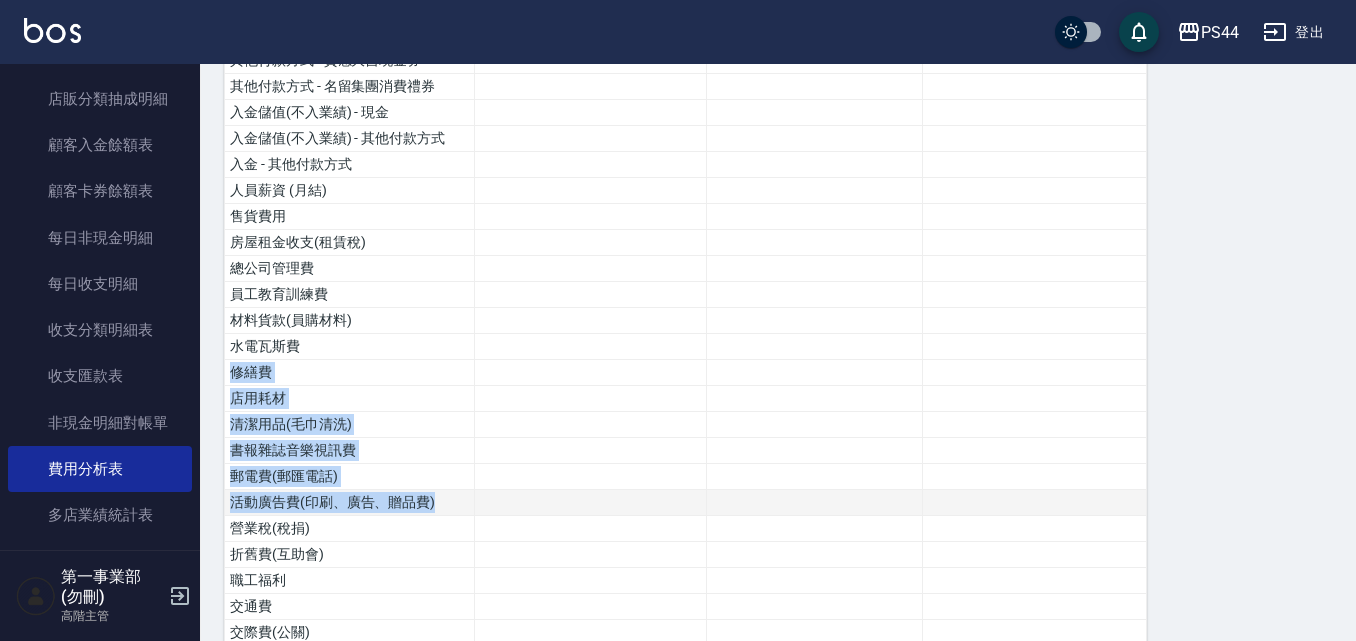 drag, startPoint x: 236, startPoint y: 355, endPoint x: 919, endPoint y: 468, distance: 692.2846 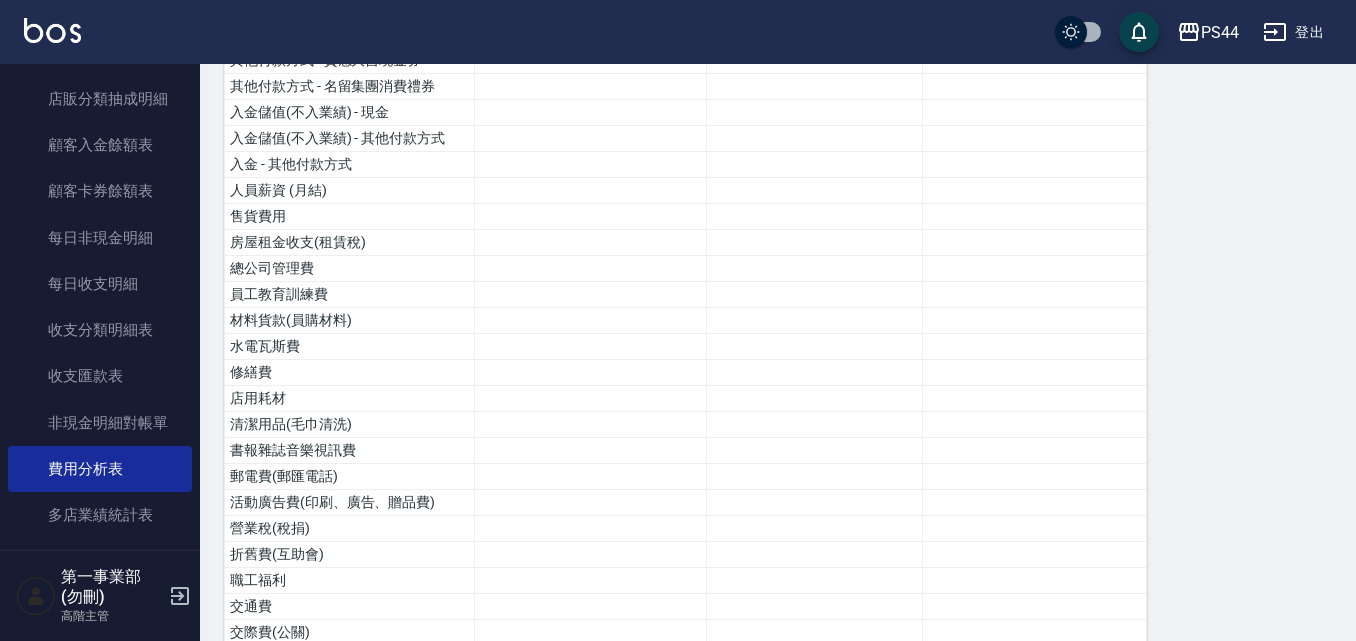 click on "費用分析表 報表匯出 加項 扣項 總佔比 營業收入 203746 96.24% 店販收入 7968 3.76% 卡券販賣(先入業績) 第三方卡券 - Line酷券(服務) 第三方卡券 - 舊有卡券(服務) 第三方卡券 - FUNNOW(服務) 第三方卡券 - 歐卡/Momo(服務) 第三方卡券 - Line酷券(店販) 第三方卡券 - 舊有卡券(店販) 第三方卡券 - FUNNOW(店販) 第三方卡券 - 歐卡/Momo(店販) 入金使用 卡券使用 卡券販賣(不入業績) 其他付款方式 - 儲值卡 其他付款方式 - 信用卡 其他付款方式 - 質感大吉現金券 其他付款方式 - 名留集團消費禮券 入金儲值(不入業績) - 現金 入金儲值(不入業績) - 其他付款方式 入金 - 其他付款方式 人員薪資 (月結) 售貨費用 房屋租金收支(租賃稅) 總公司管理費 員工教育訓練費 材料貨款(員購材料) 水電瓦斯費 修繕費 店用耗材 清潔用品(毛巾清洗) 書報雜誌音樂視訊費 郵電費(郵匯電話) 營業稅(稅捐) 職工福利 %" at bounding box center [778, 360] 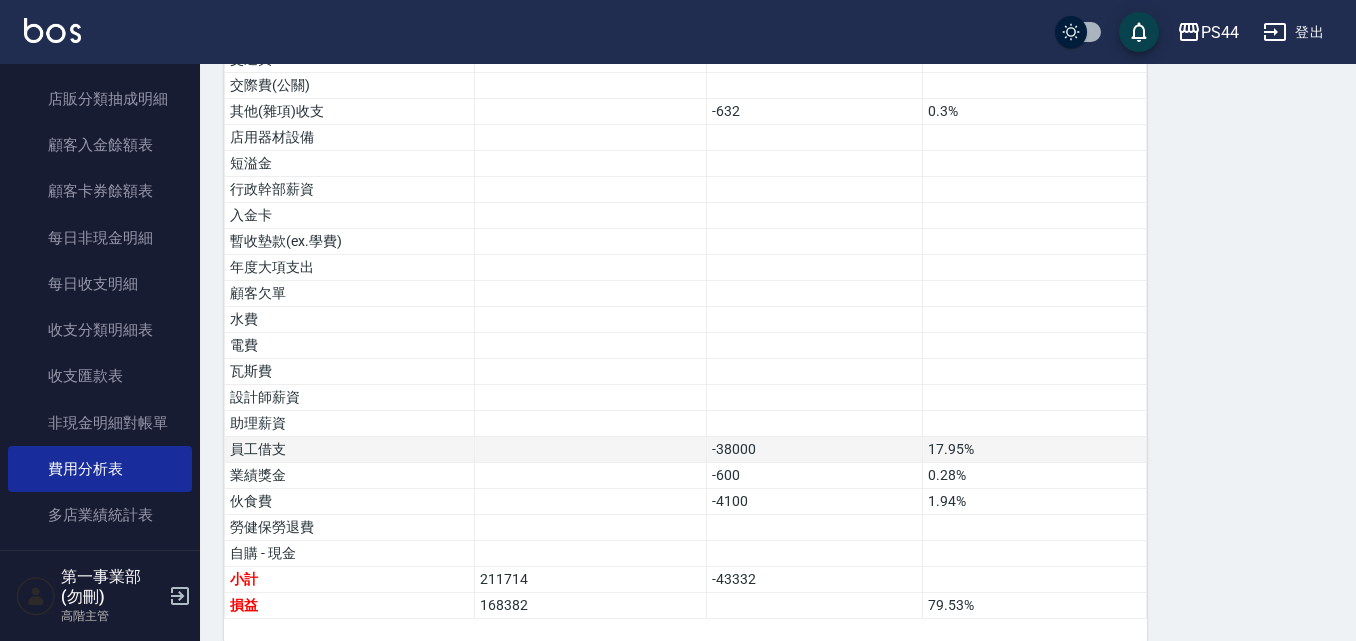 scroll, scrollTop: 1252, scrollLeft: 0, axis: vertical 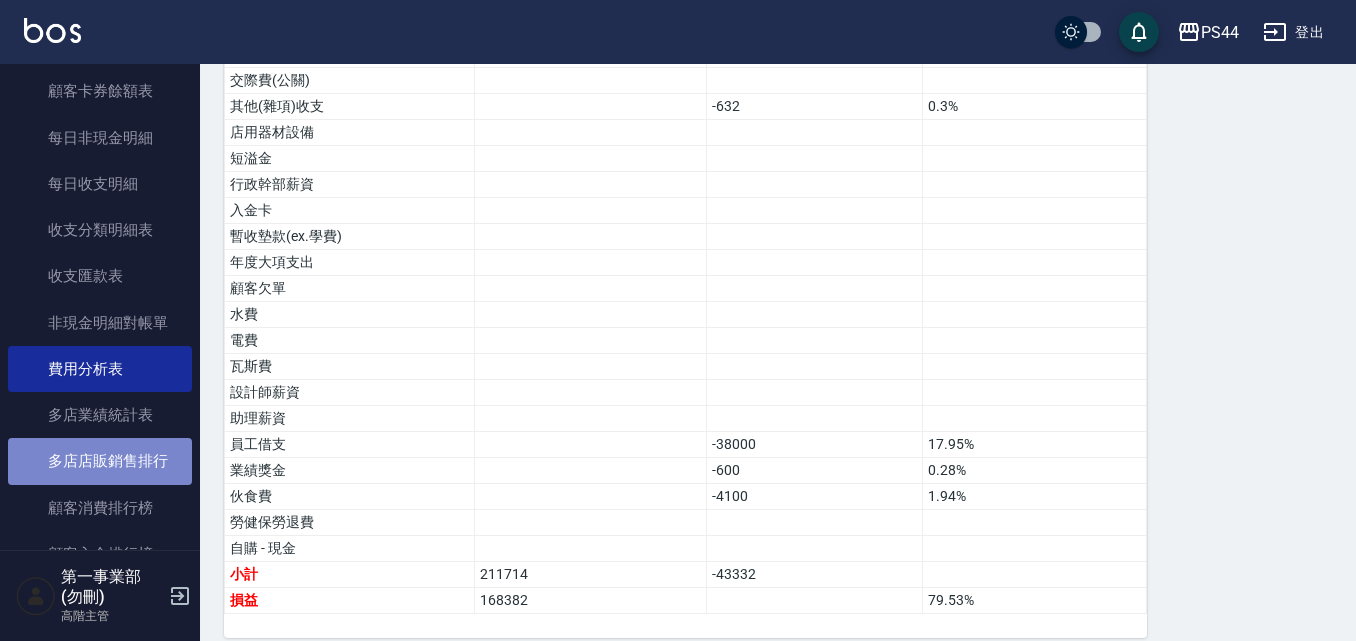 click on "多店店販銷售排行" at bounding box center [100, 461] 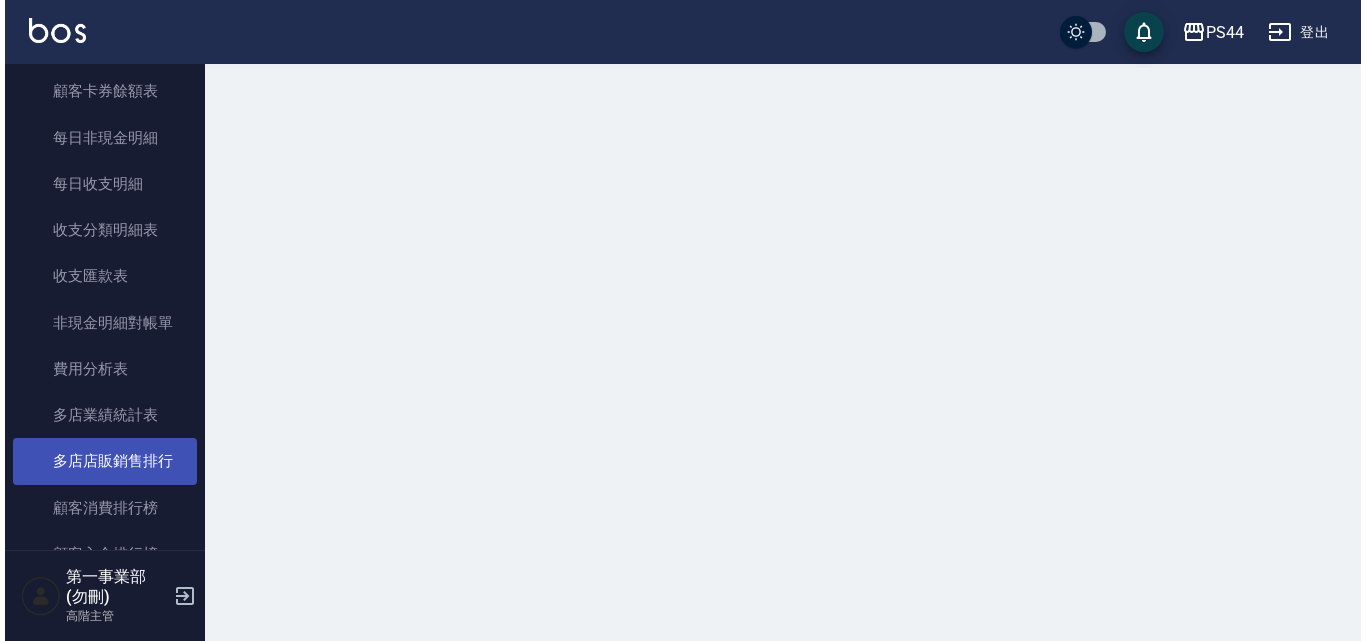scroll, scrollTop: 0, scrollLeft: 0, axis: both 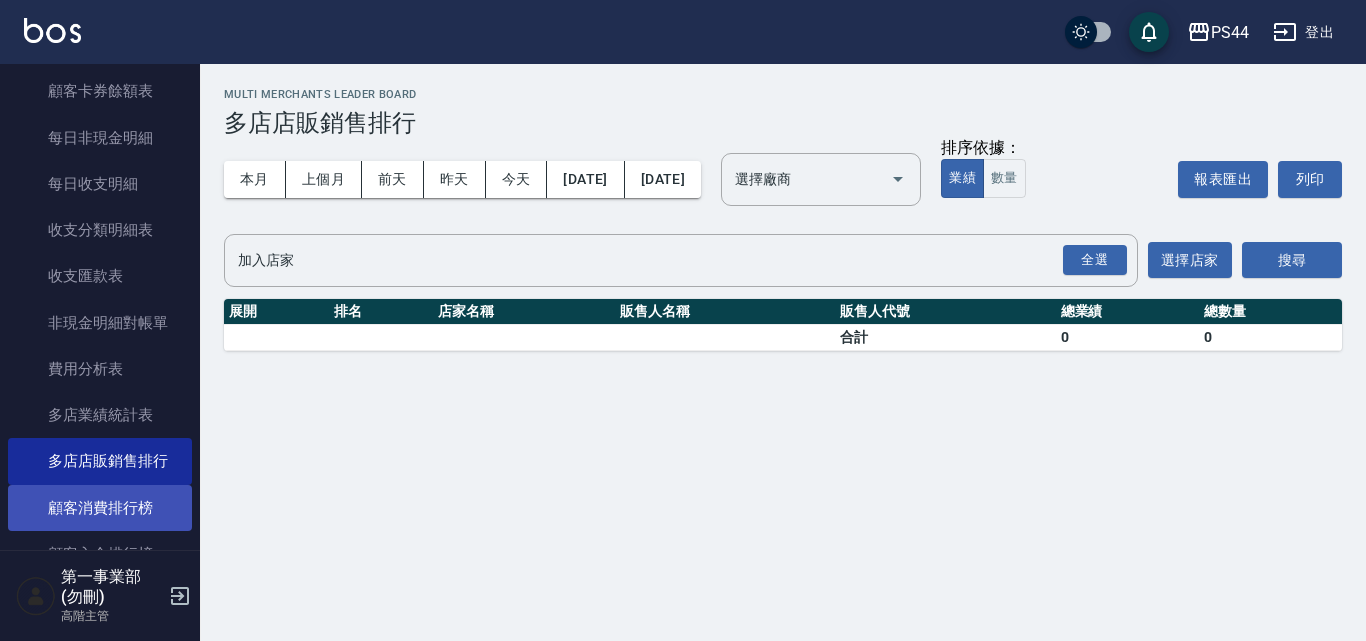 click on "顧客消費排行榜" at bounding box center [100, 508] 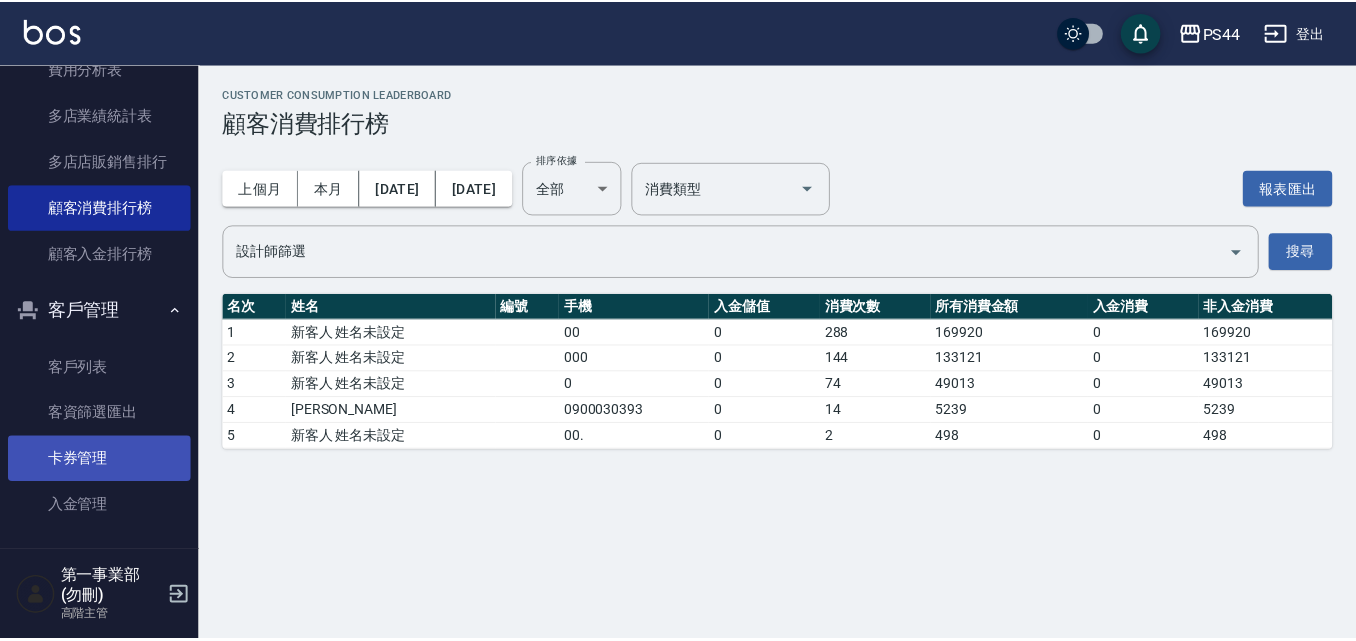 scroll, scrollTop: 2000, scrollLeft: 0, axis: vertical 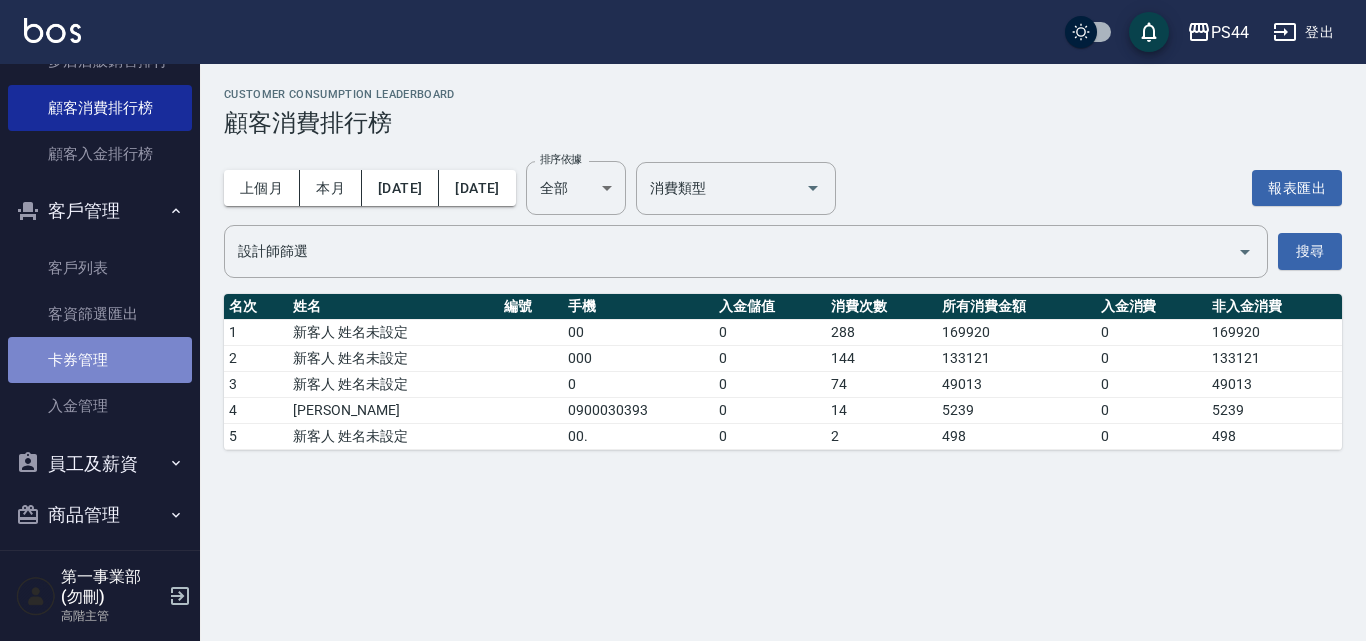 click on "卡券管理" at bounding box center (100, 360) 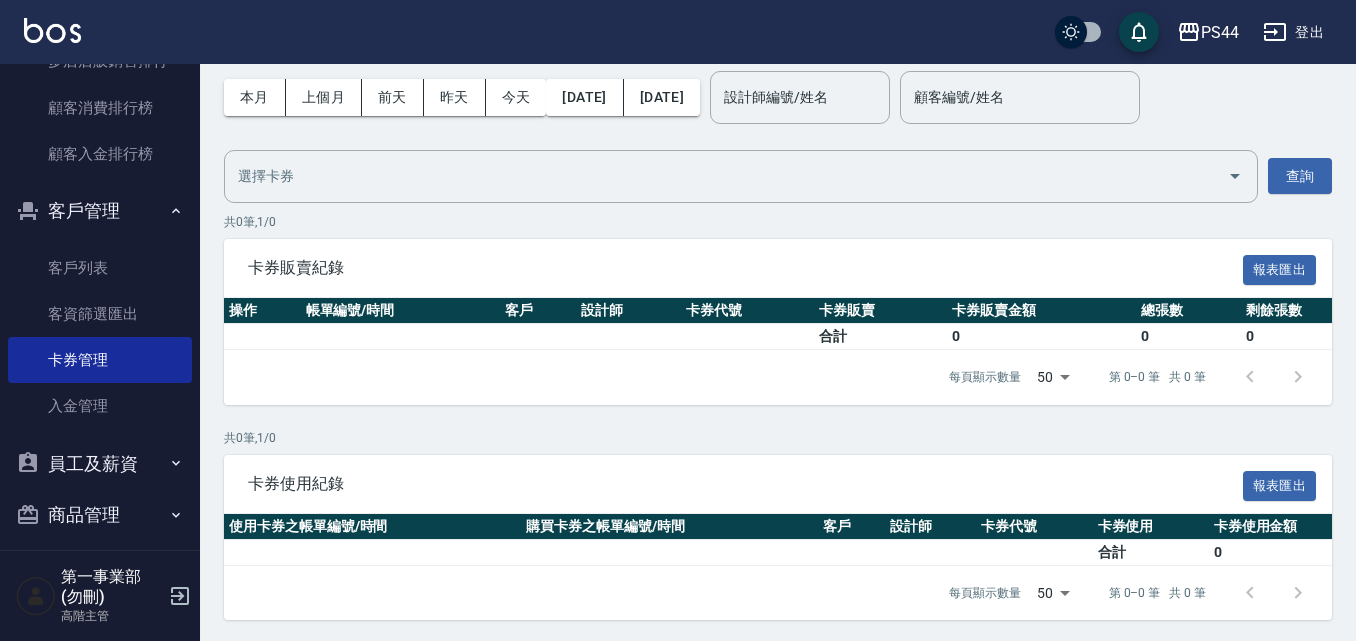 scroll, scrollTop: 85, scrollLeft: 0, axis: vertical 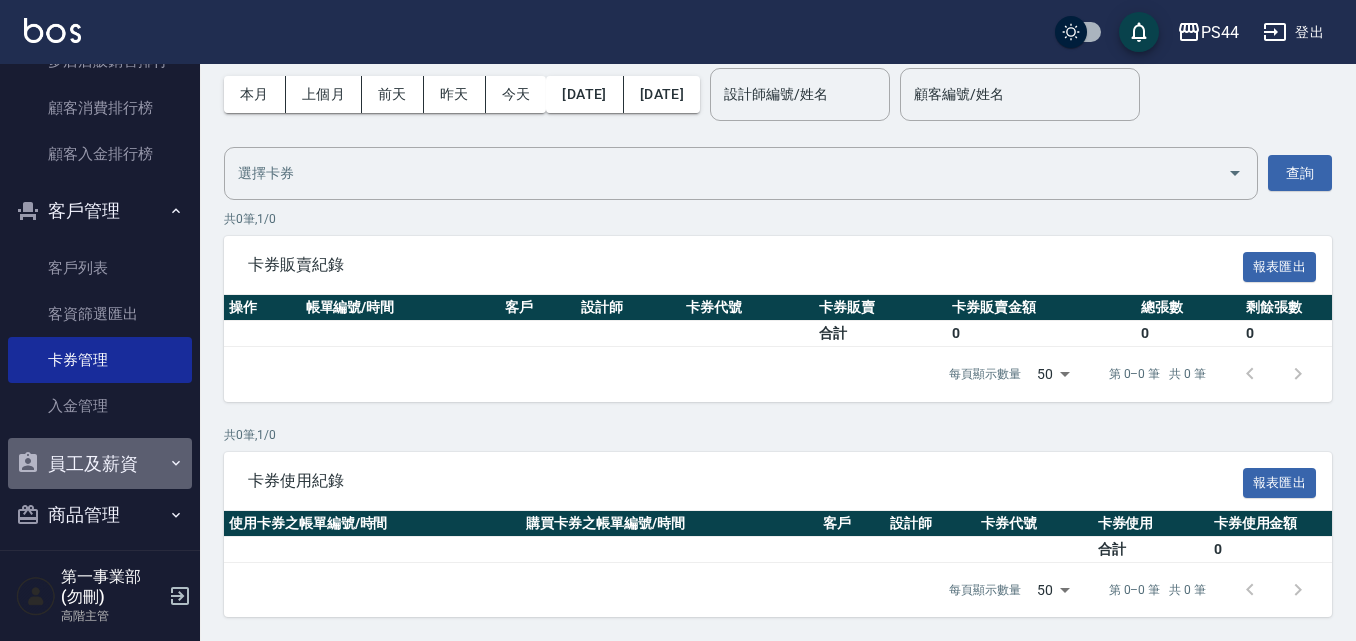 click on "員工及薪資" at bounding box center (100, 464) 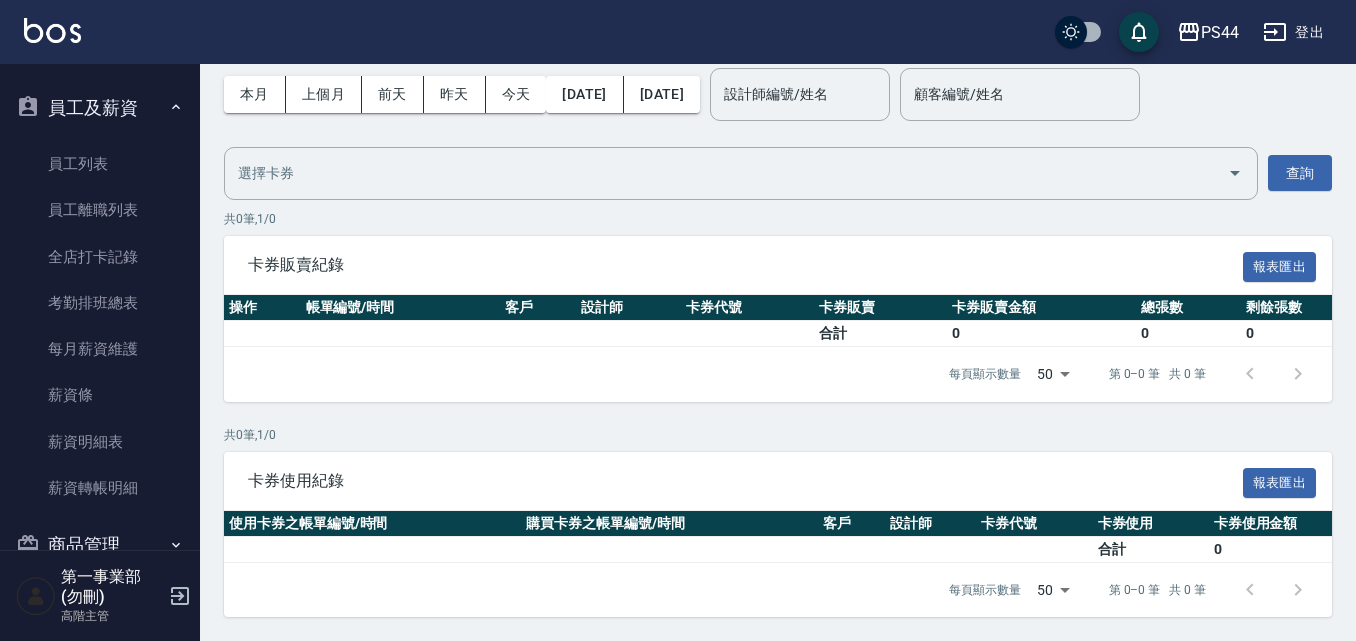 scroll, scrollTop: 2400, scrollLeft: 0, axis: vertical 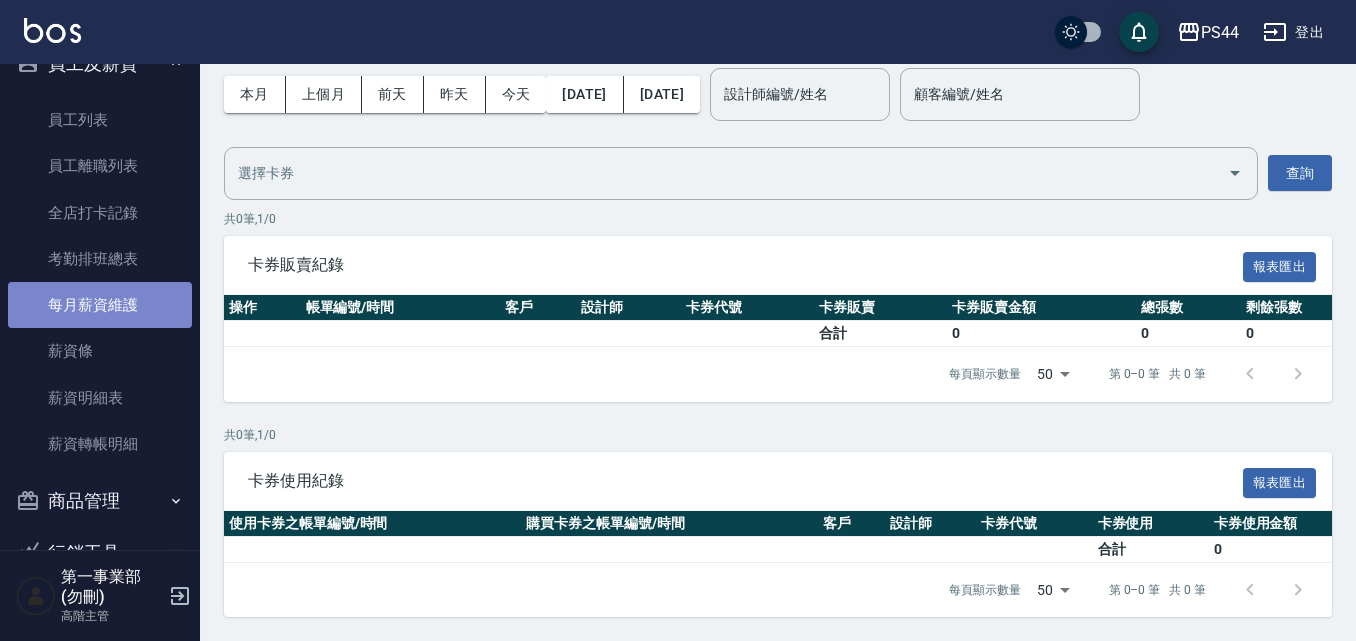 click on "每月薪資維護" at bounding box center [100, 305] 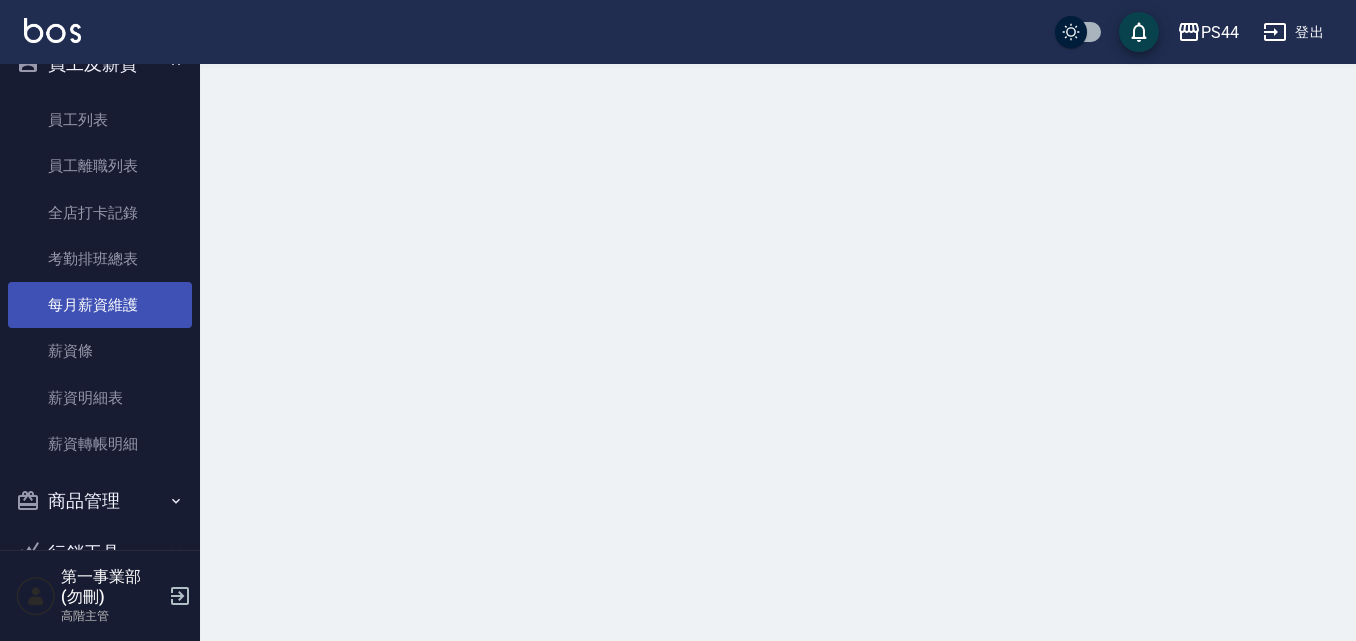 scroll, scrollTop: 0, scrollLeft: 0, axis: both 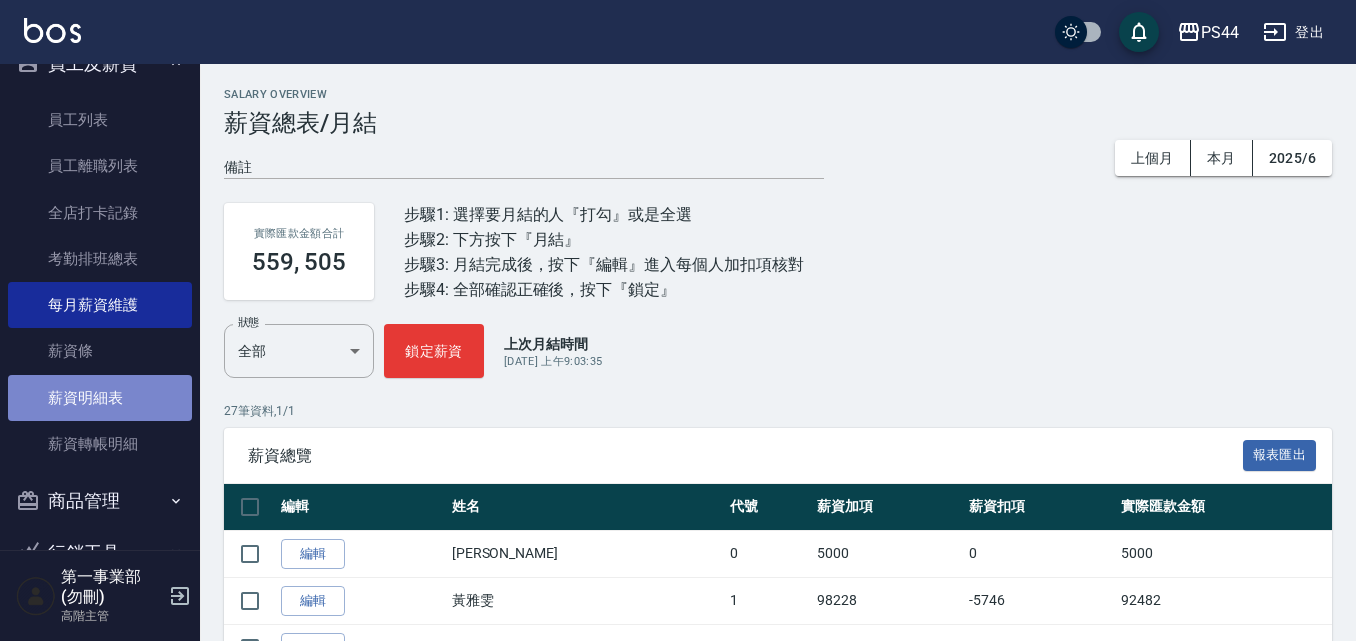 click on "薪資明細表" at bounding box center (100, 398) 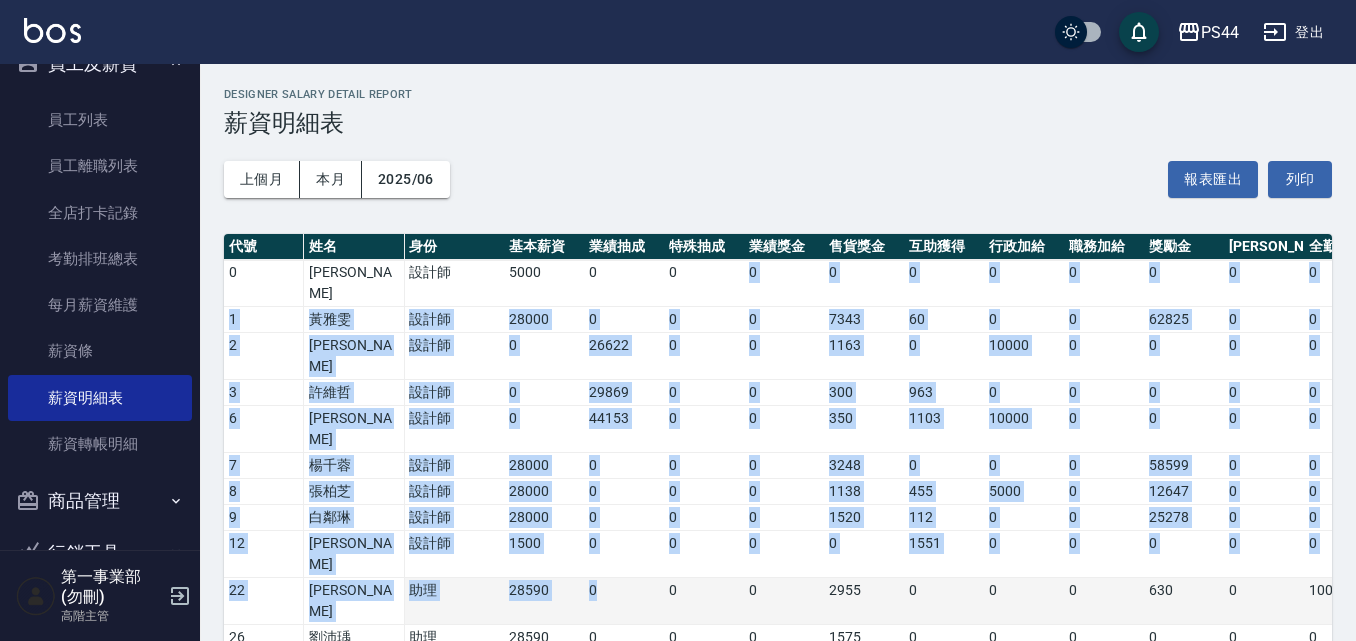 drag, startPoint x: 687, startPoint y: 272, endPoint x: 632, endPoint y: 503, distance: 237.45737 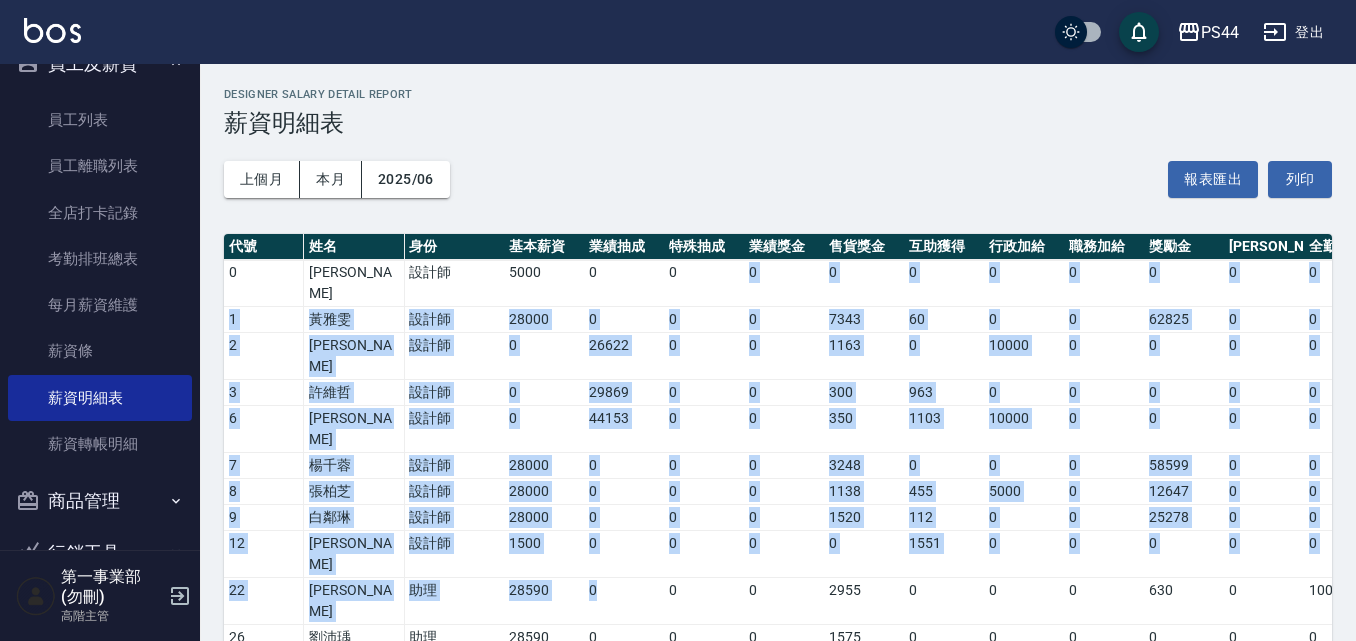 scroll, scrollTop: 200, scrollLeft: 0, axis: vertical 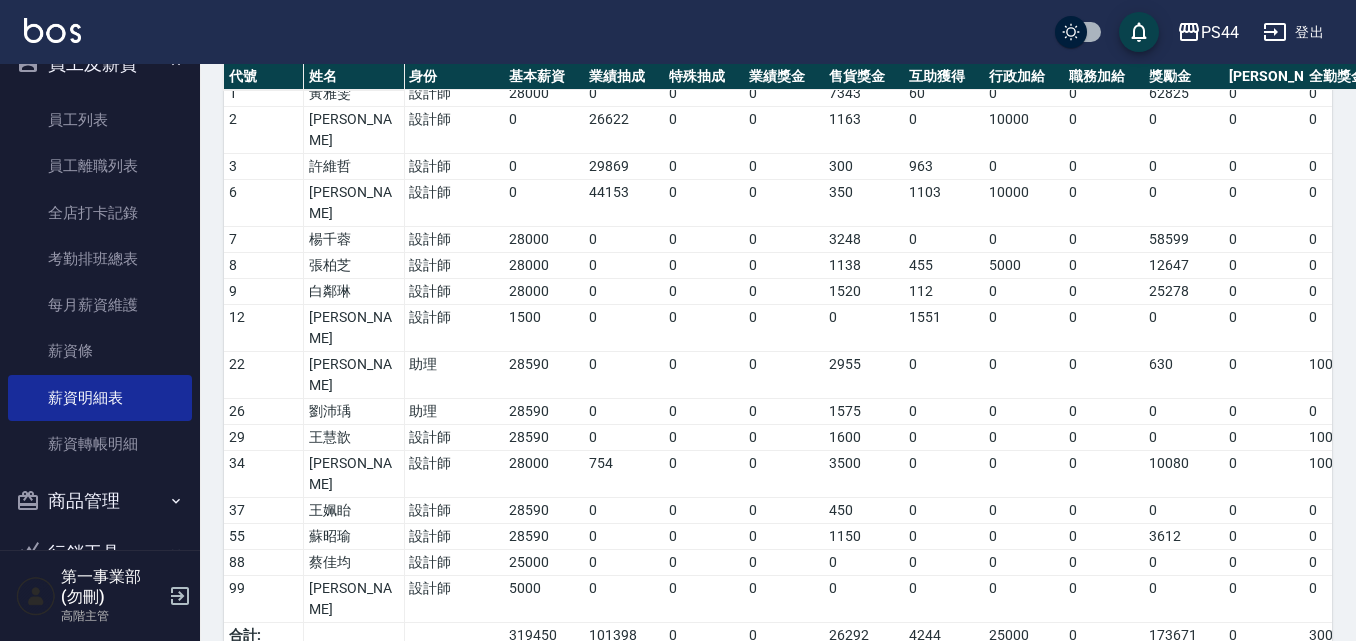 click on "手續費" at bounding box center (544, 662) 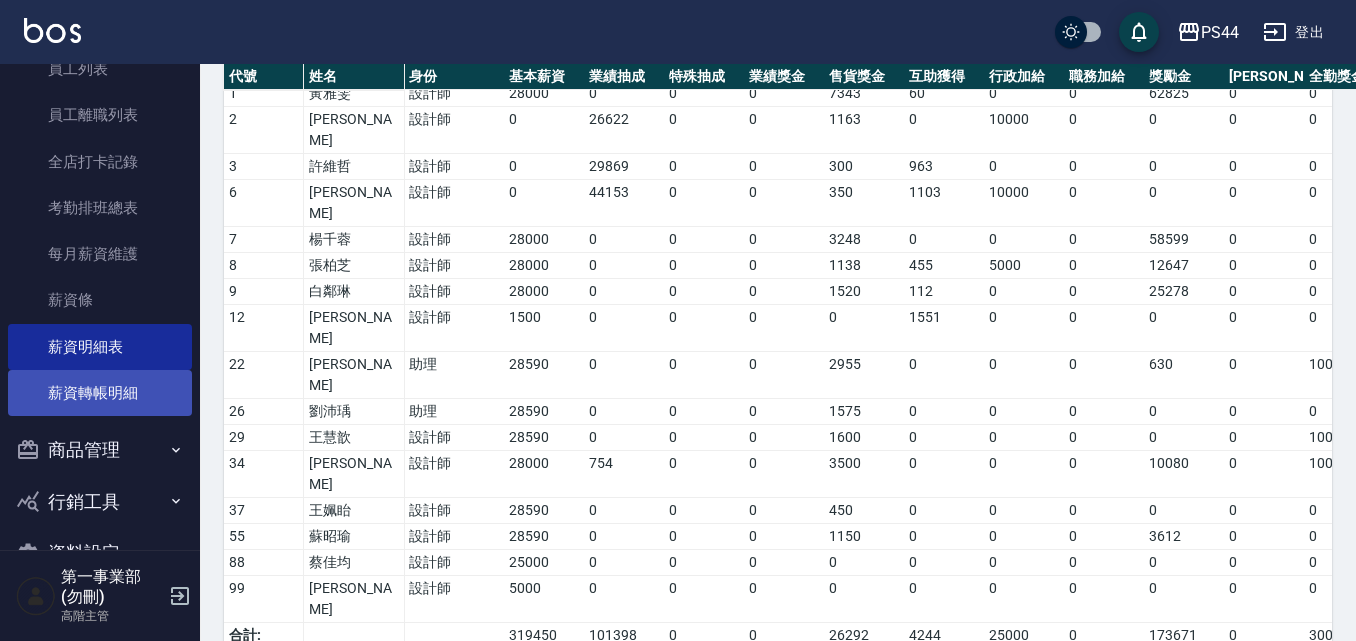 scroll, scrollTop: 2500, scrollLeft: 0, axis: vertical 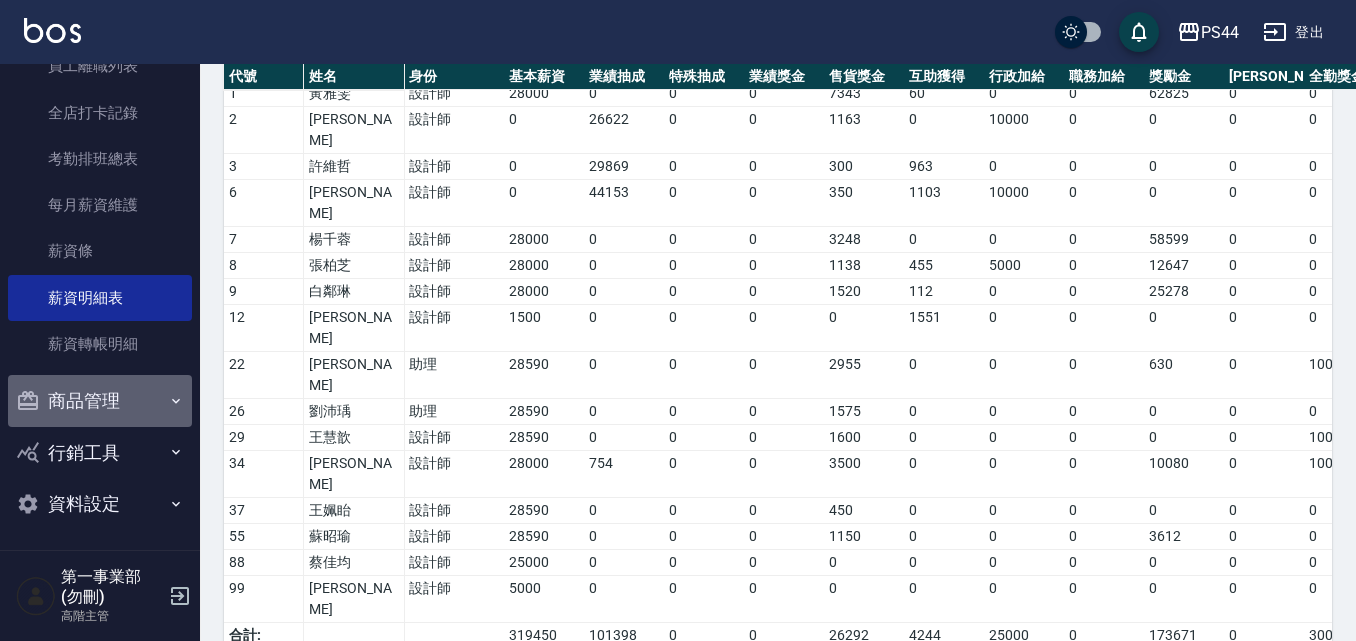 click on "商品管理" at bounding box center [100, 401] 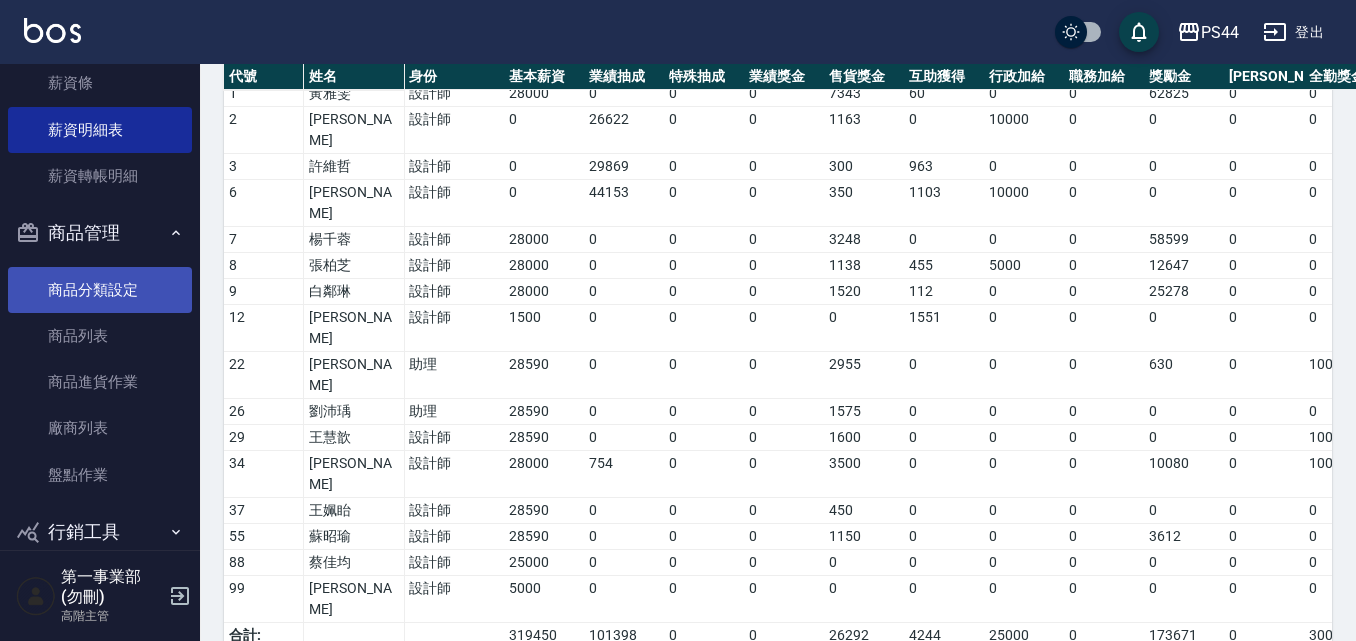 scroll, scrollTop: 2700, scrollLeft: 0, axis: vertical 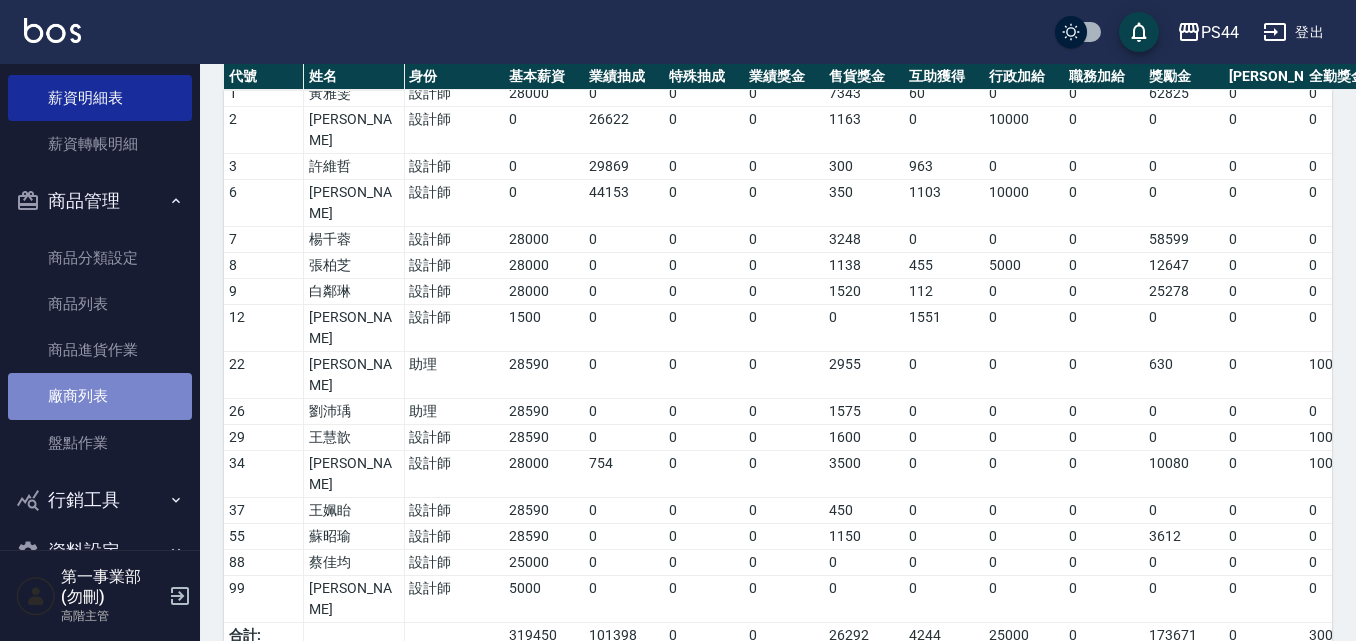 click on "廠商列表" at bounding box center [100, 396] 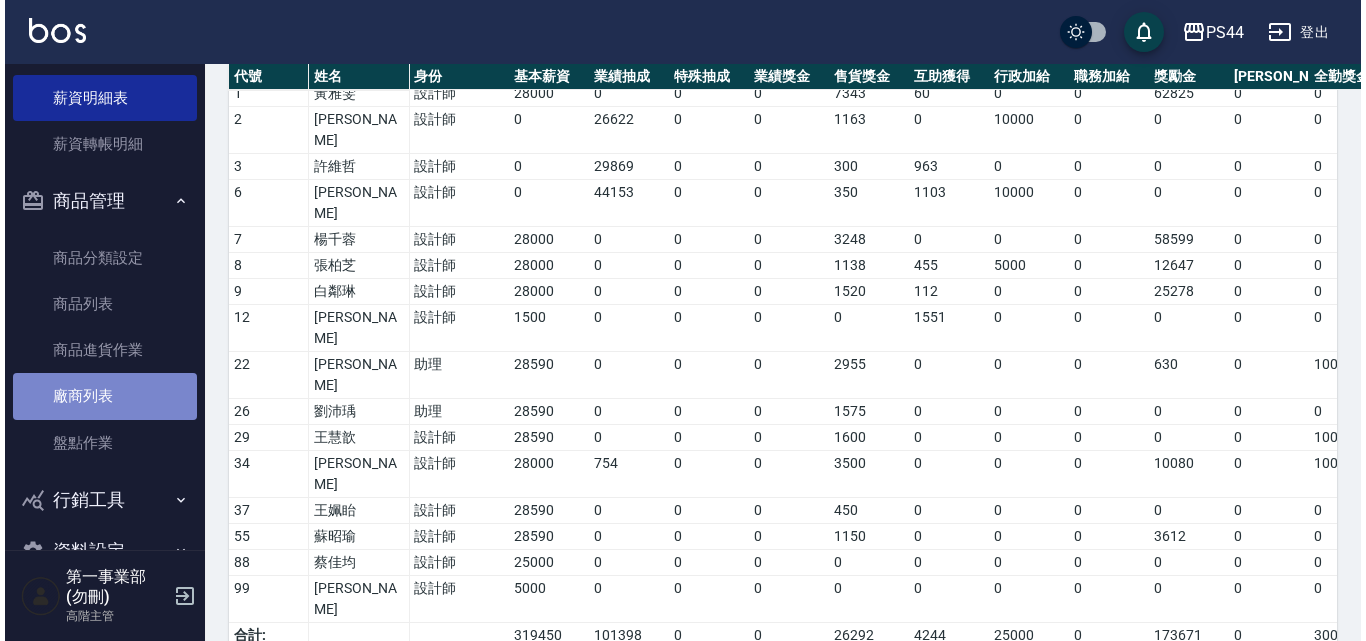 scroll, scrollTop: 0, scrollLeft: 0, axis: both 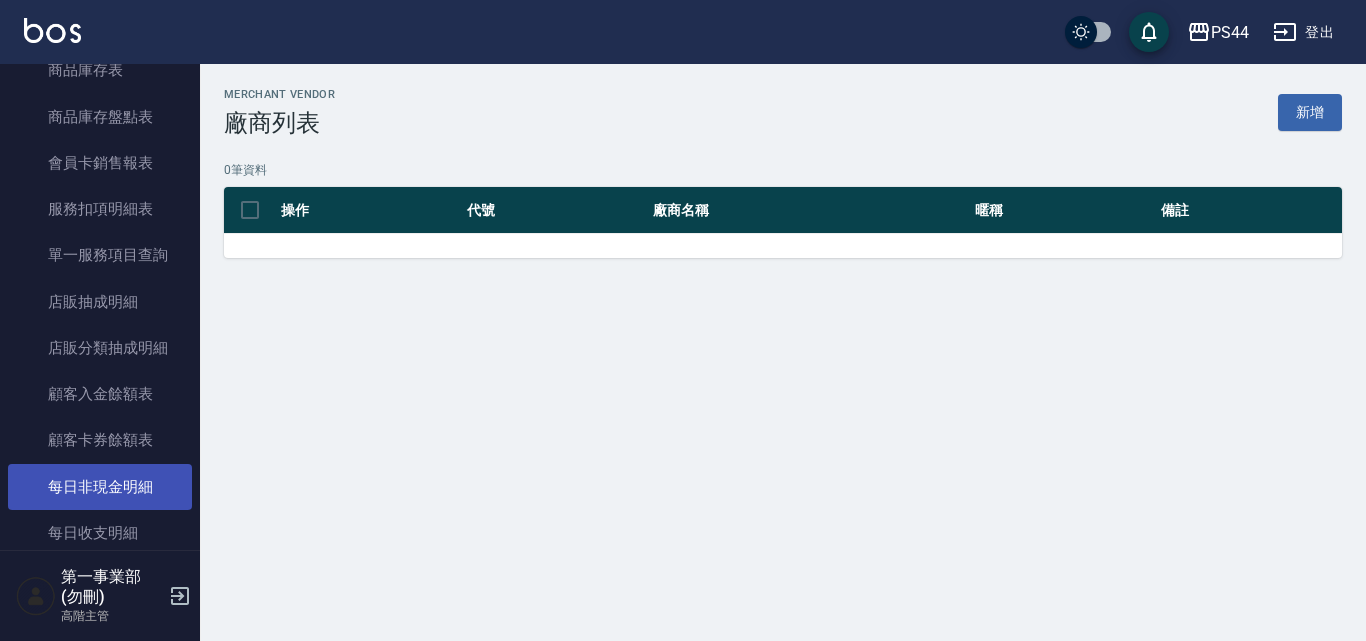 click on "每日非現金明細" at bounding box center [100, 487] 